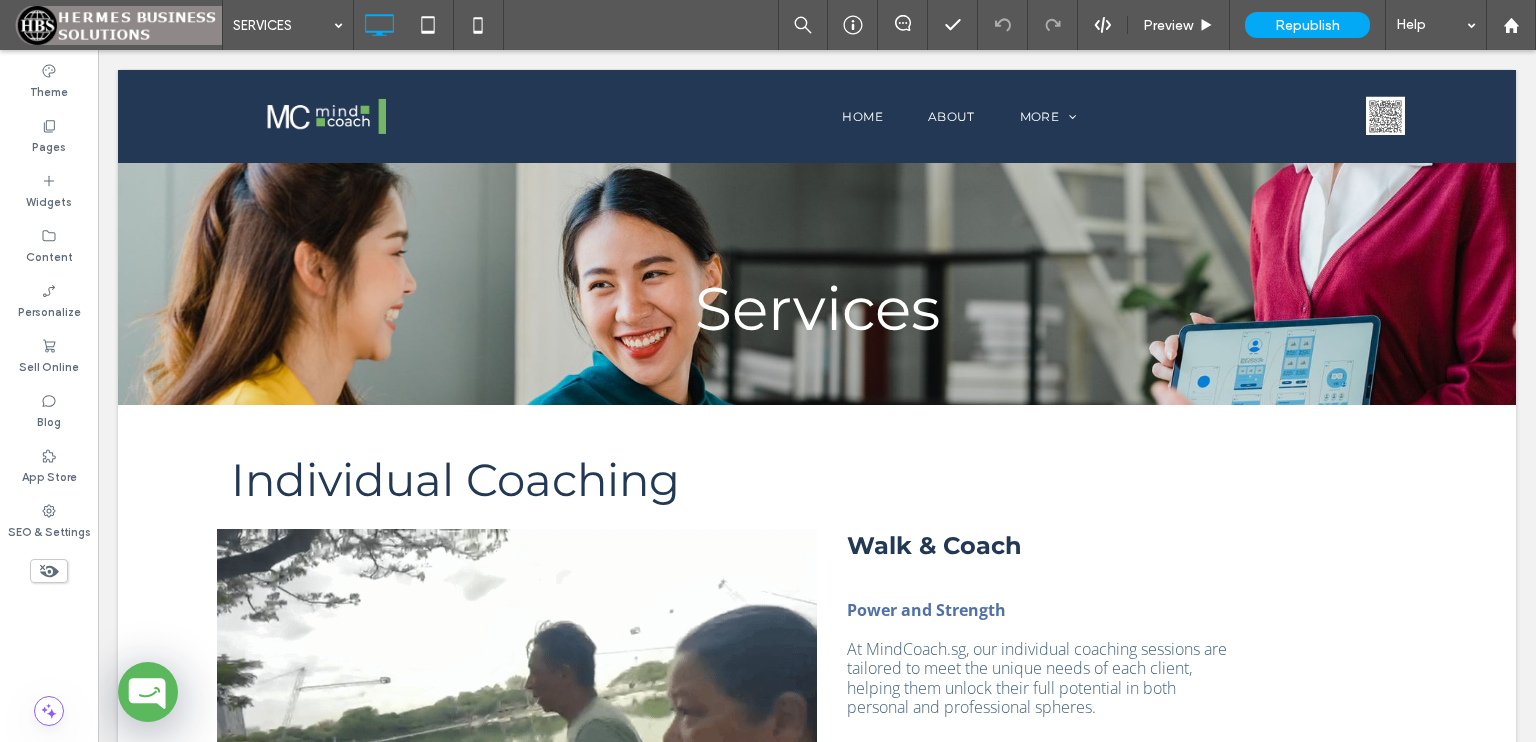 scroll, scrollTop: 2565, scrollLeft: 0, axis: vertical 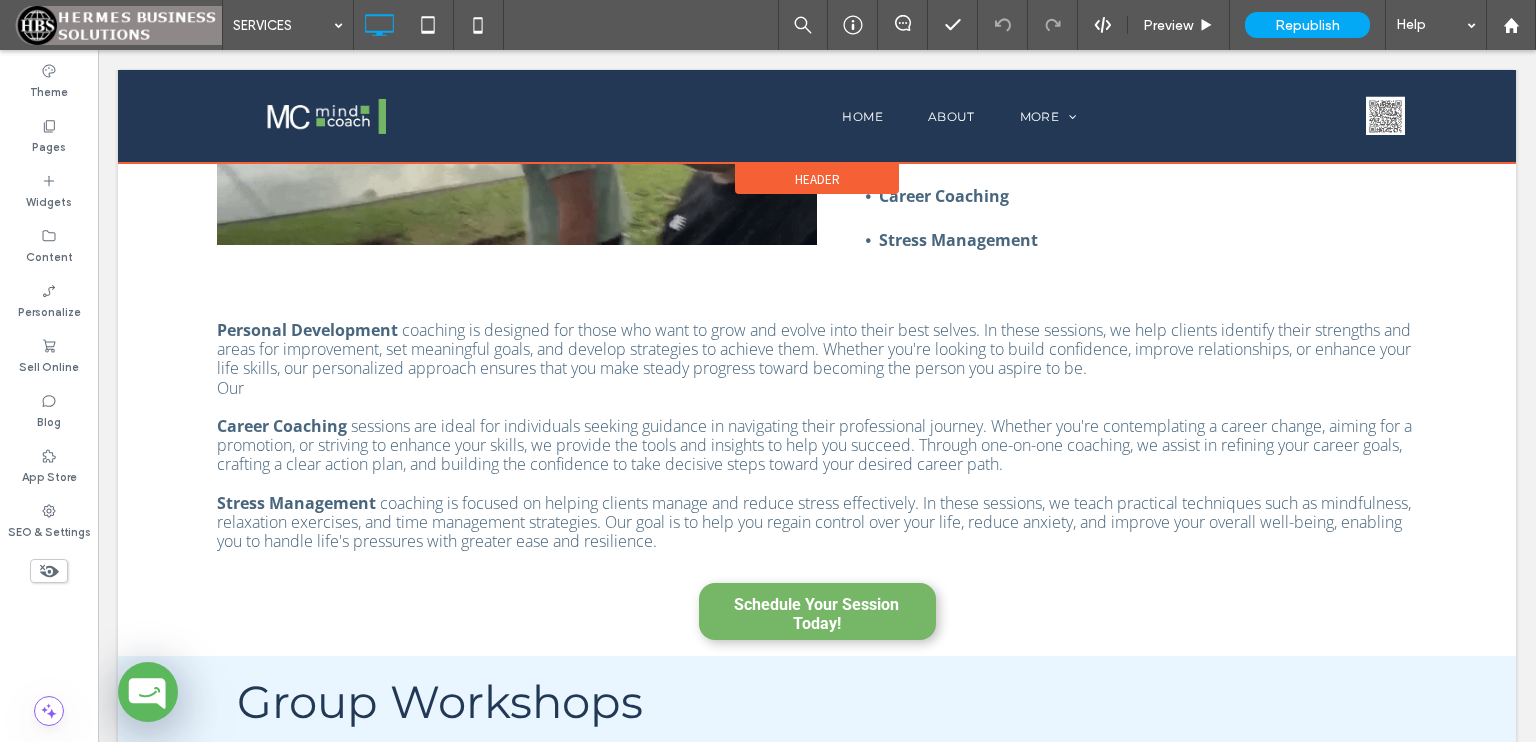 click at bounding box center [817, 116] 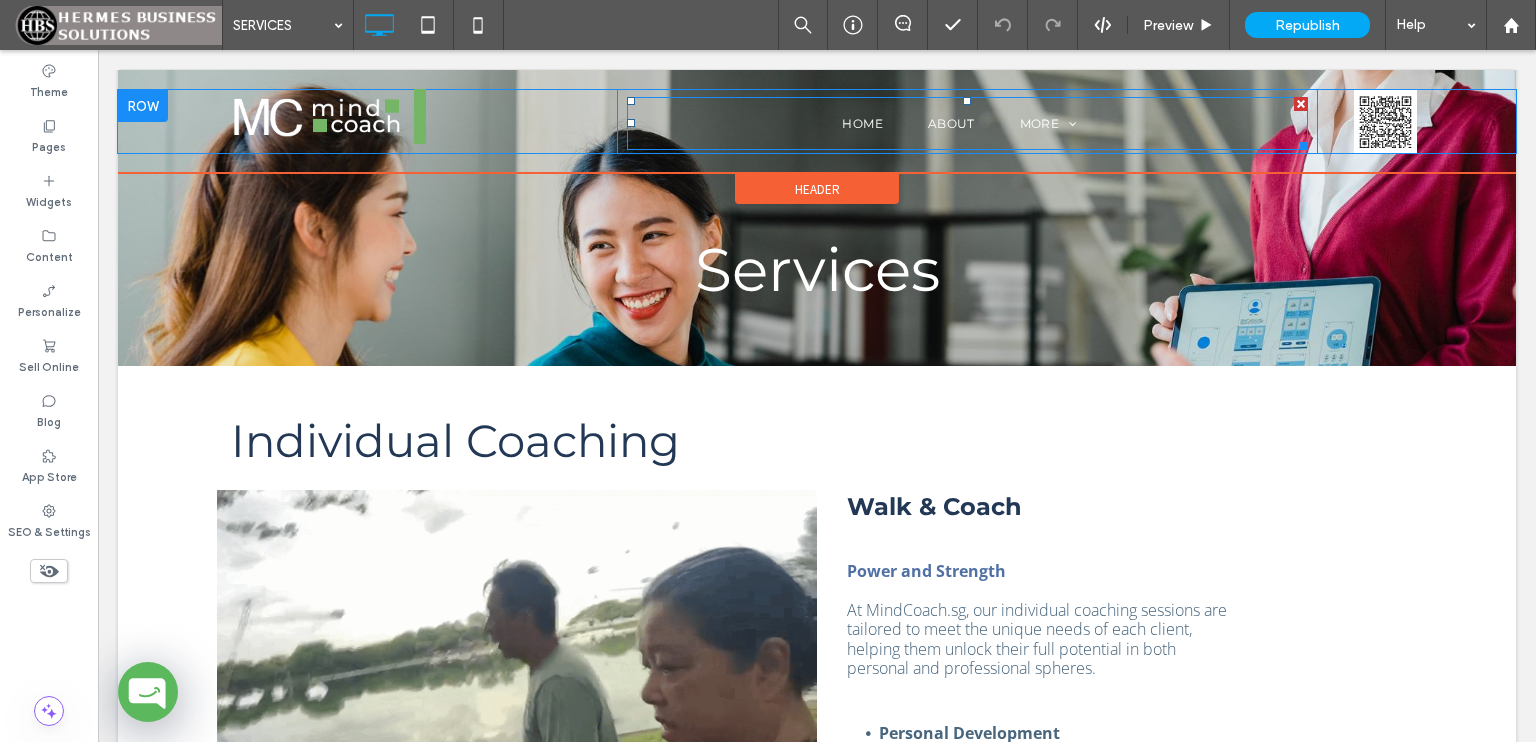 scroll, scrollTop: 0, scrollLeft: 0, axis: both 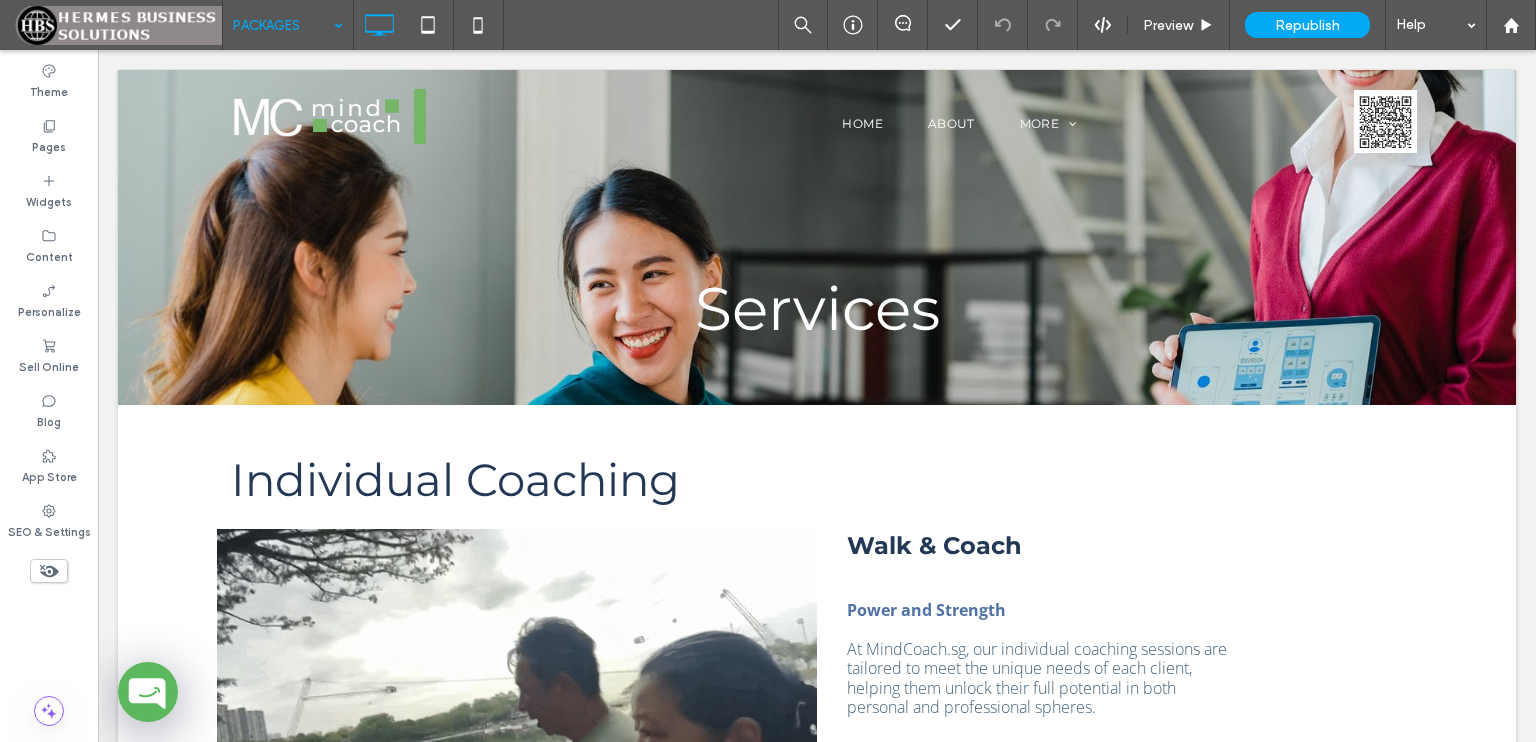 click at bounding box center (768, 371) 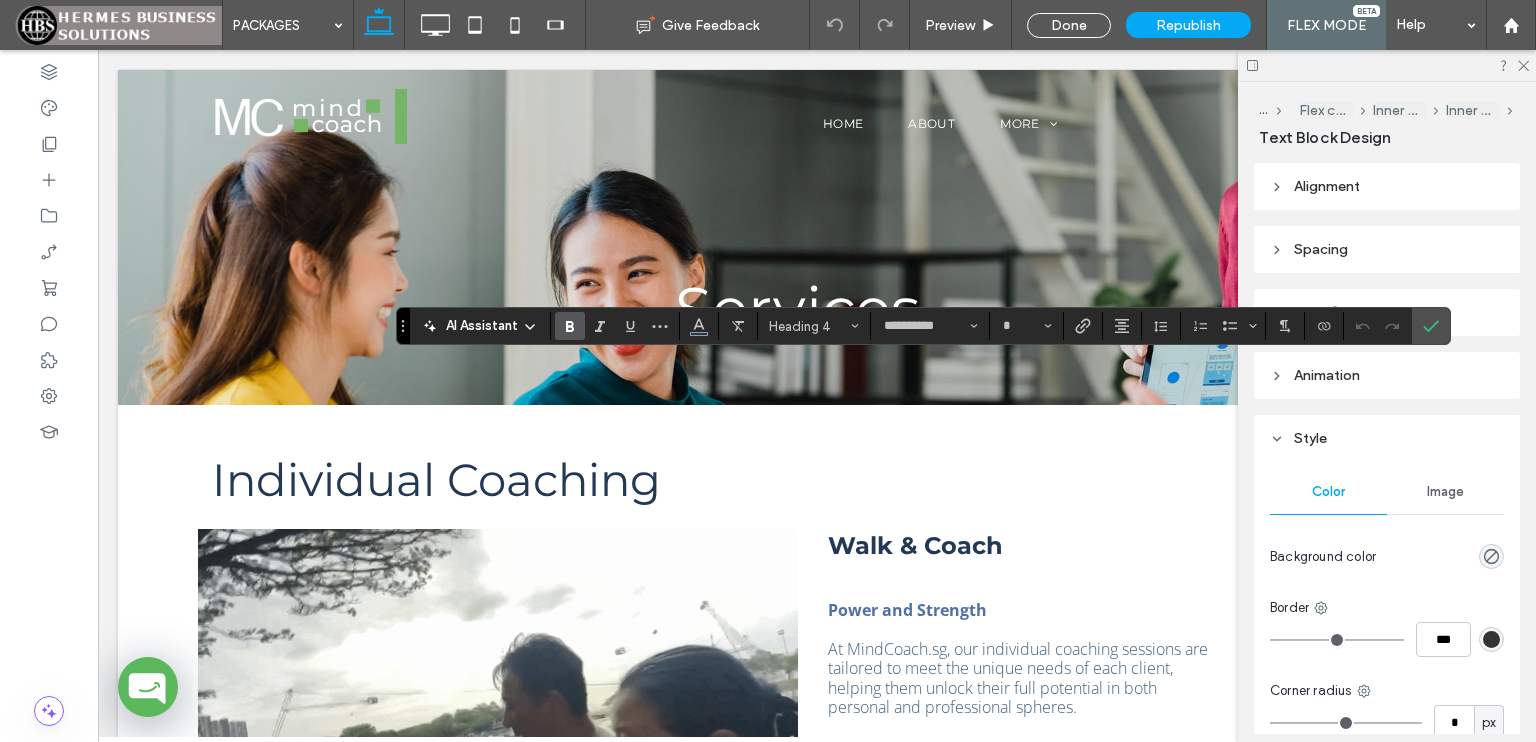 type on "**" 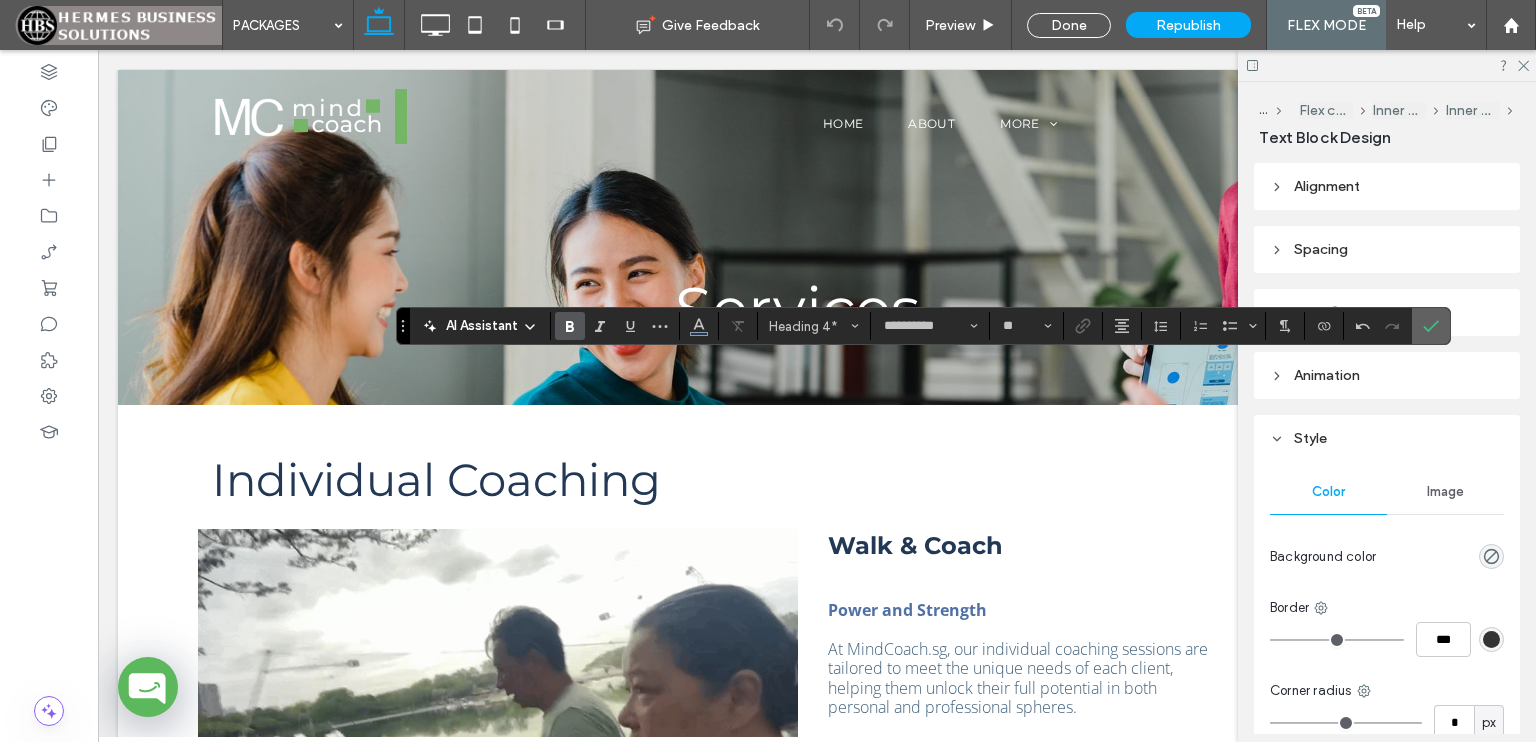 click 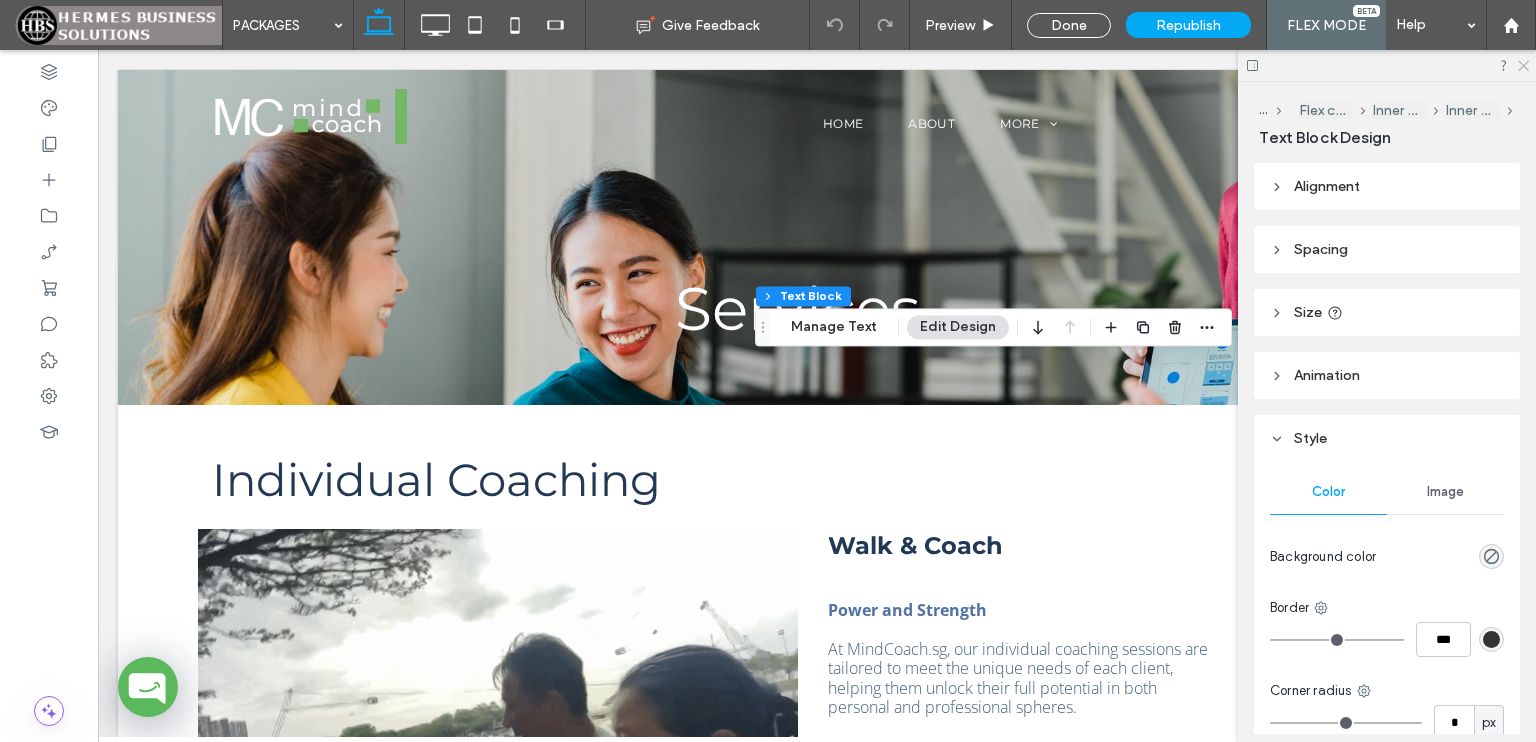 click 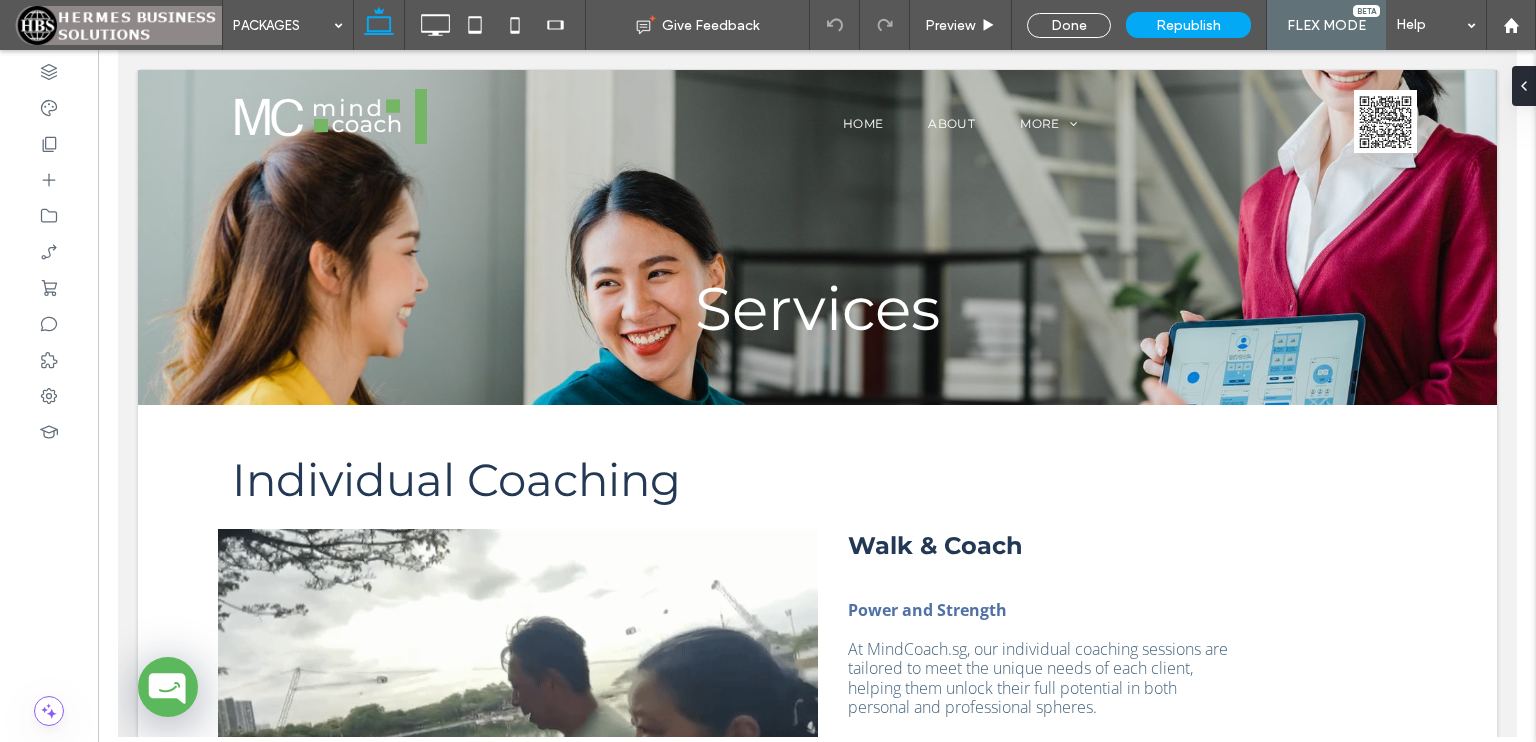 type on "*********" 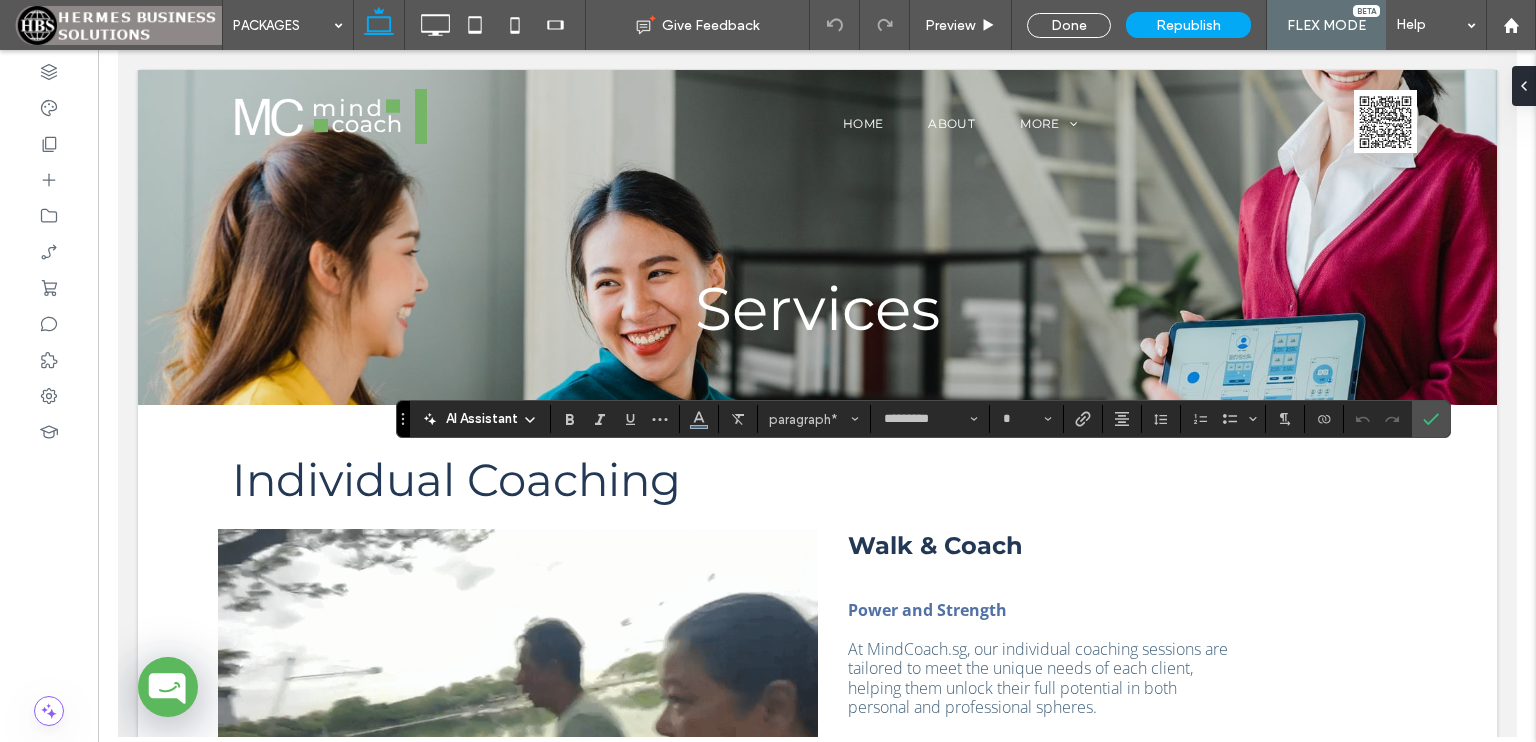 type on "**" 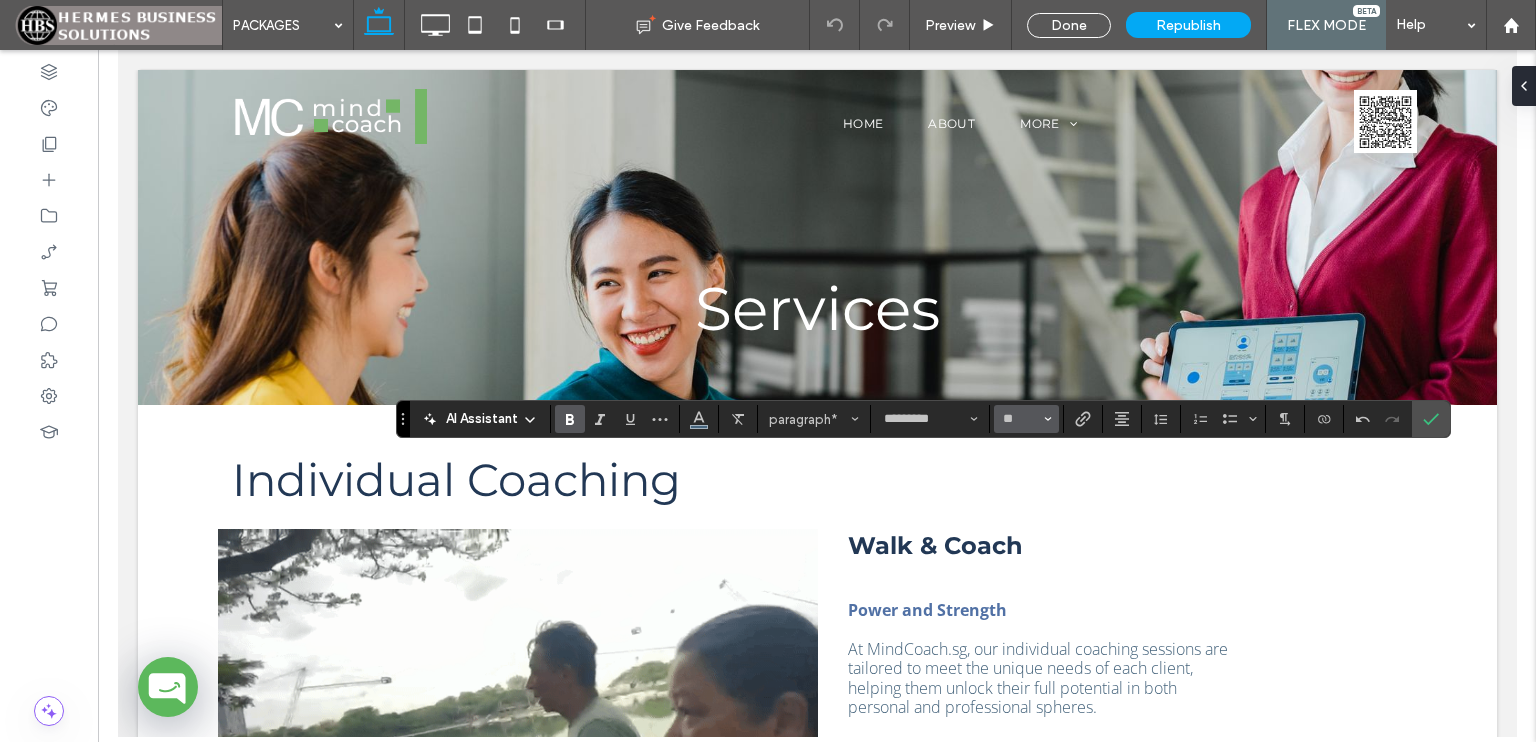 click 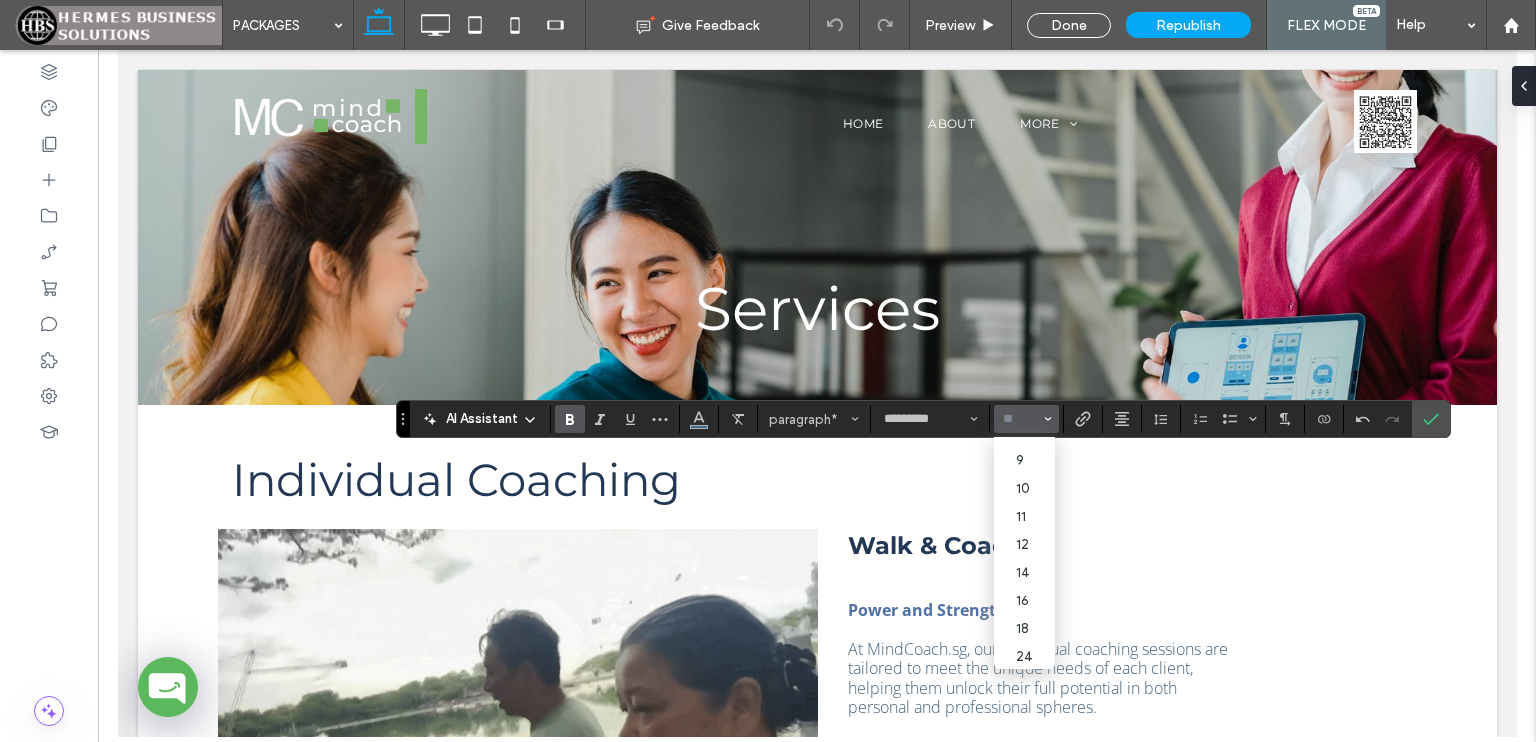 scroll, scrollTop: 24, scrollLeft: 0, axis: vertical 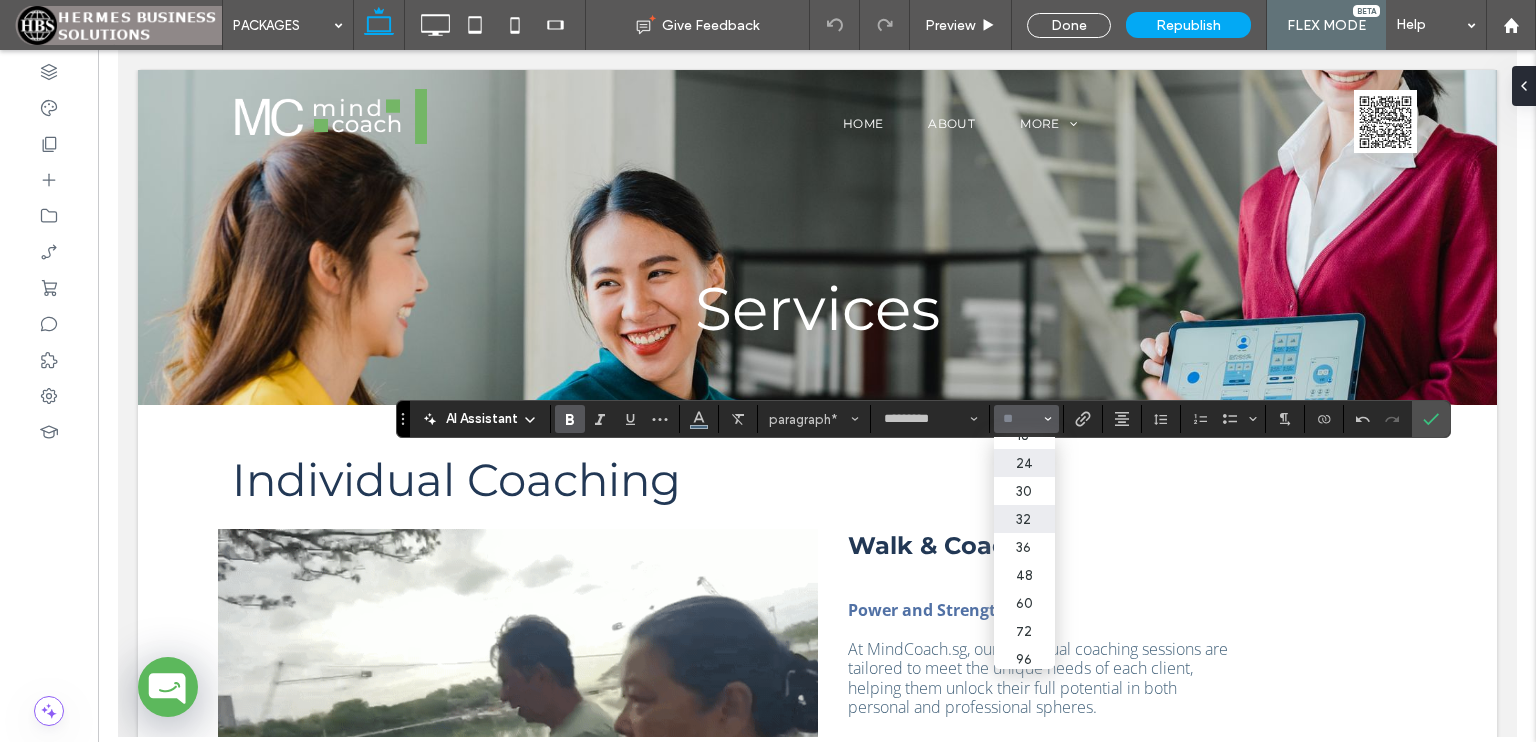 click on "24" at bounding box center [1024, 463] 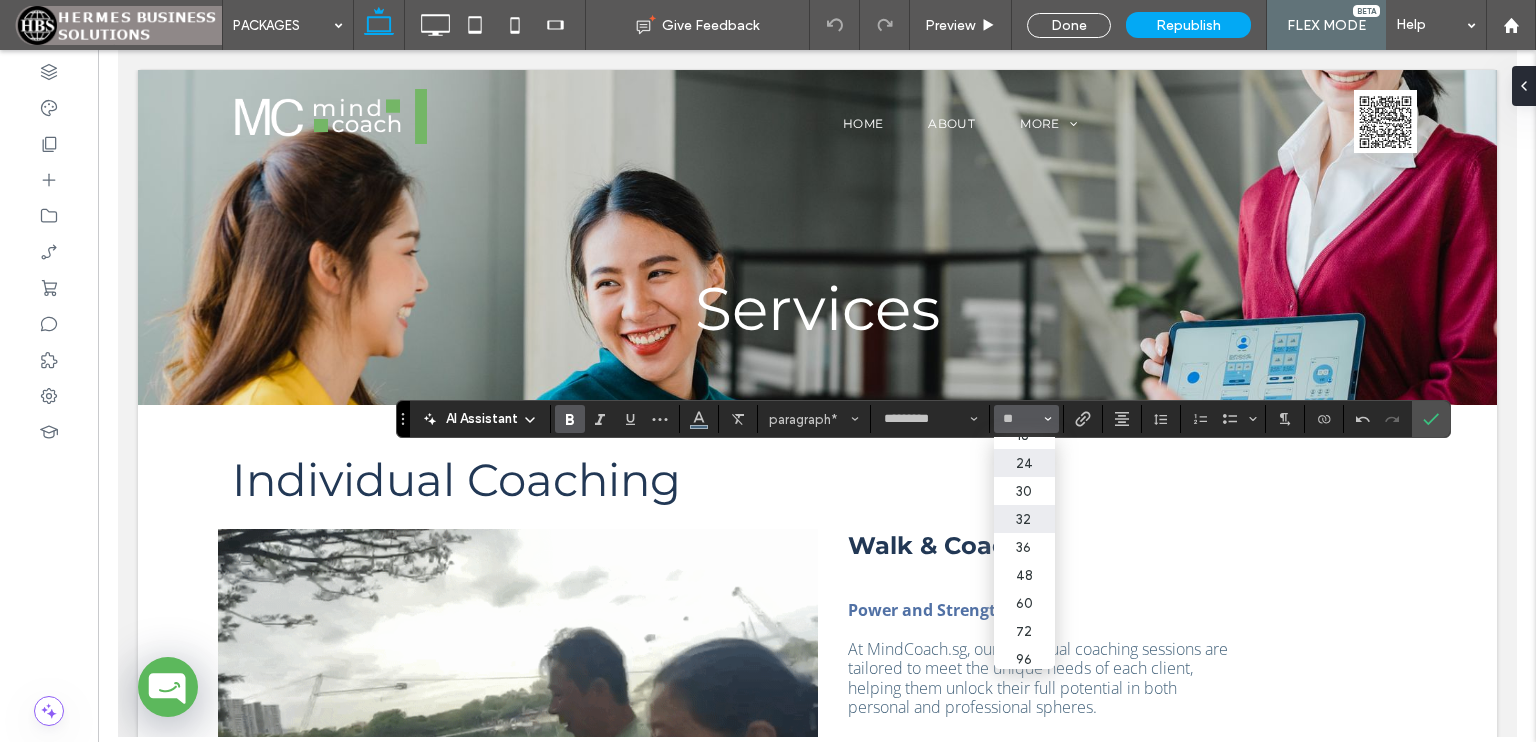 type on "**" 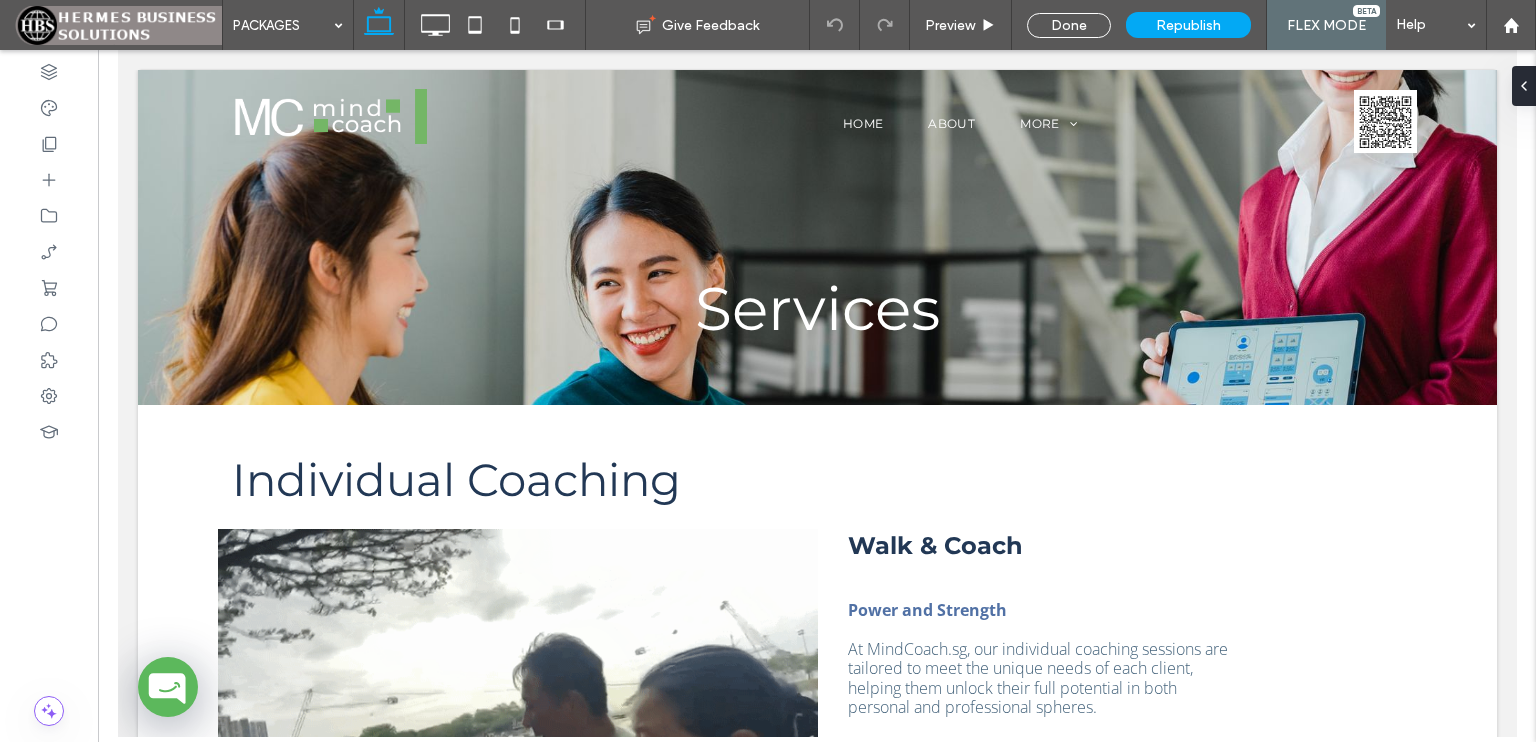 type on "*********" 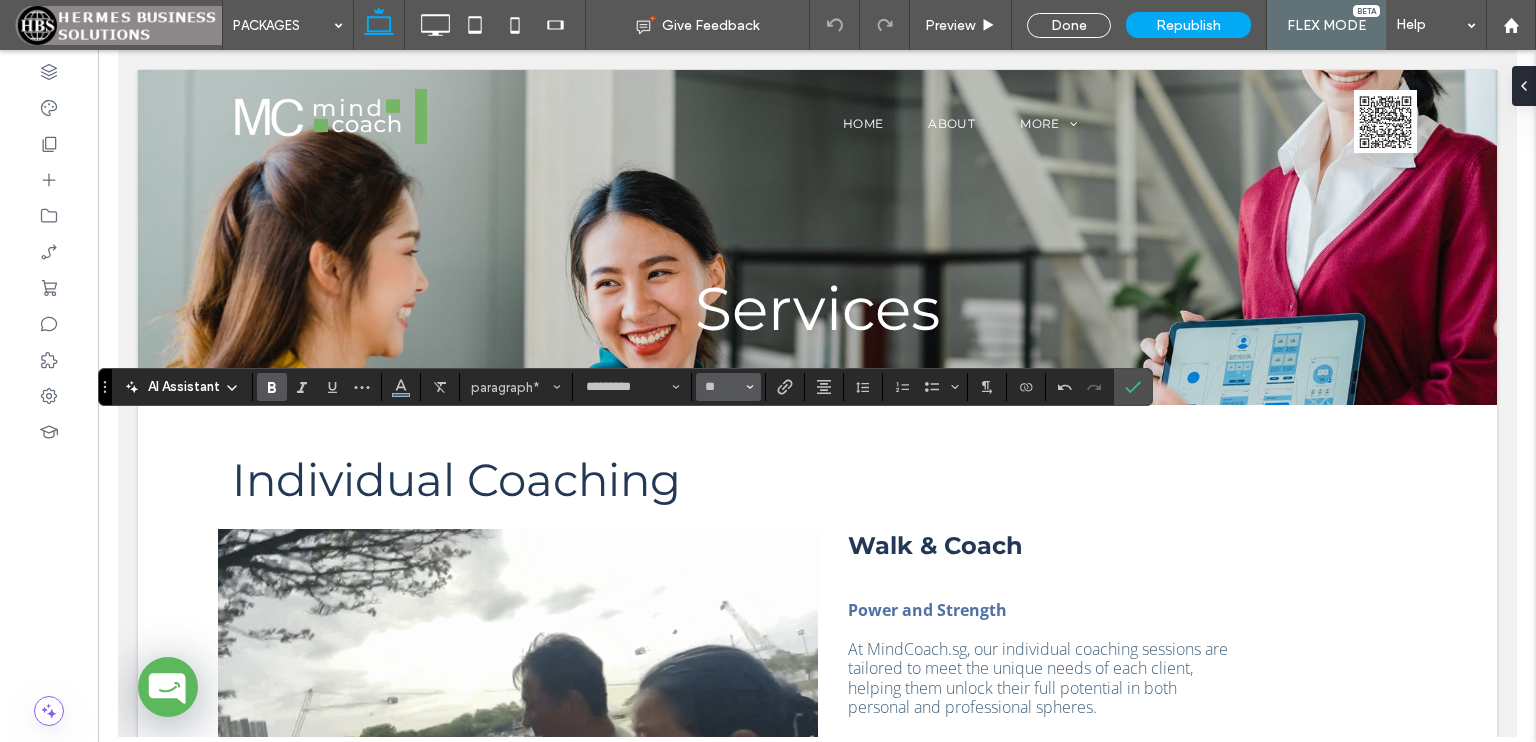 click on "**" at bounding box center [728, 387] 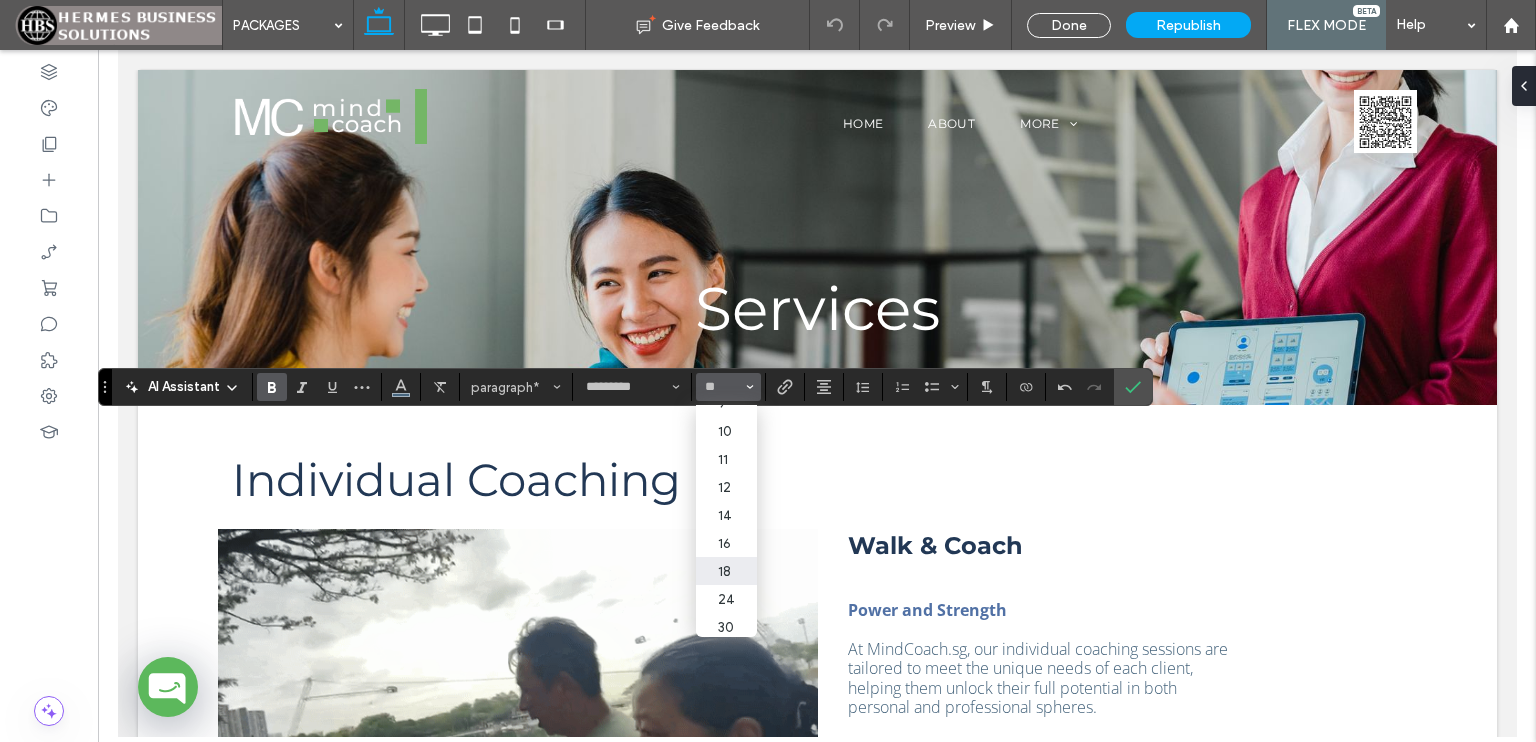 scroll, scrollTop: 49, scrollLeft: 0, axis: vertical 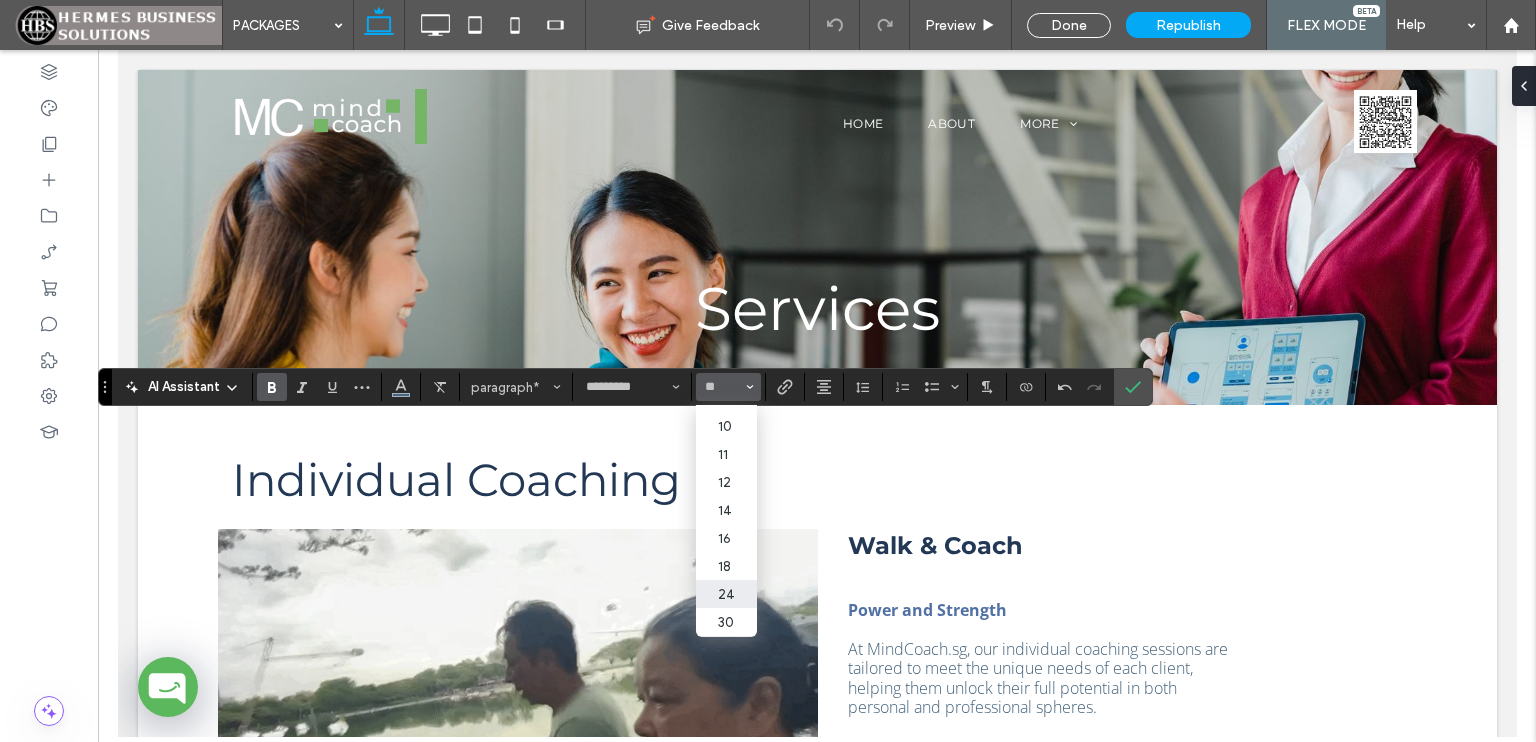click on "24" at bounding box center [726, 594] 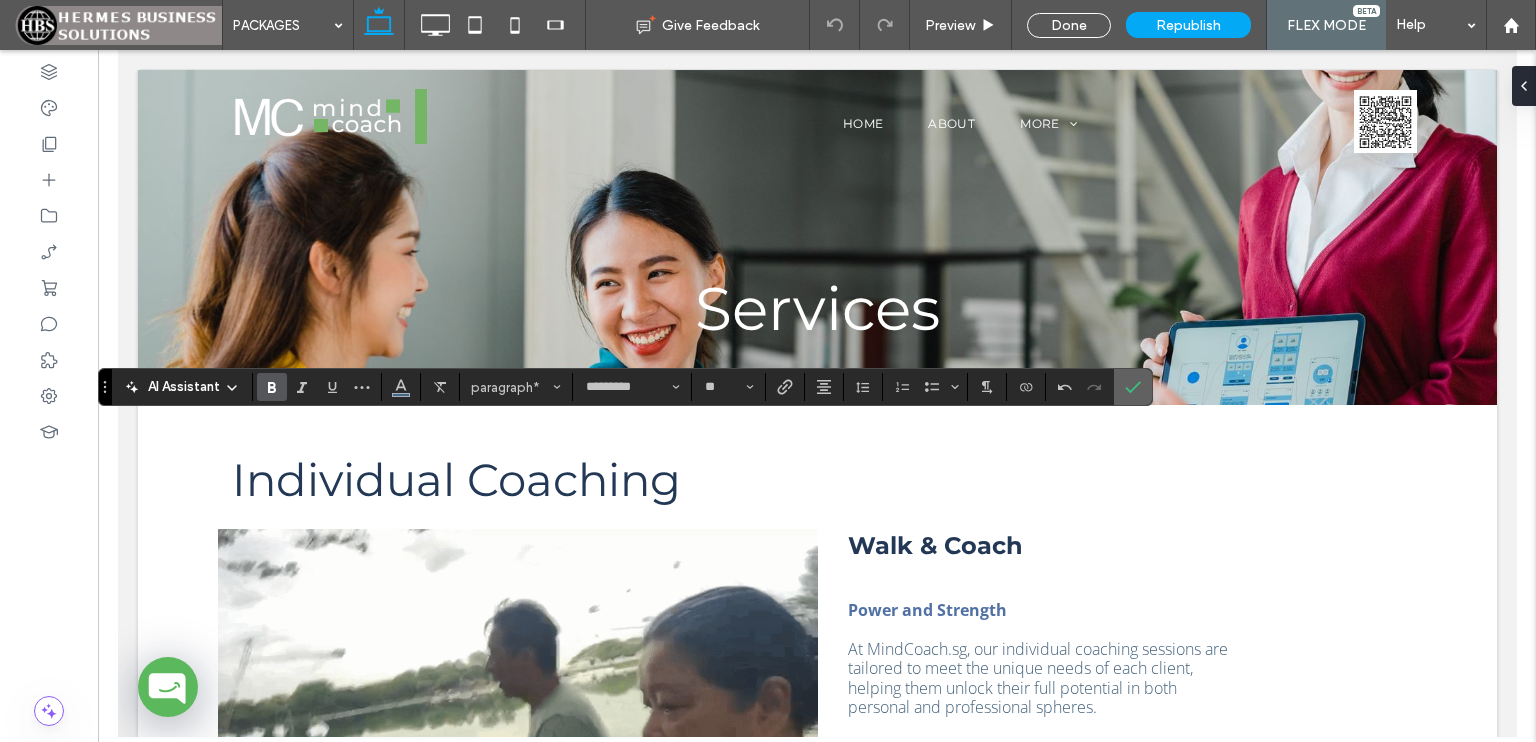 click 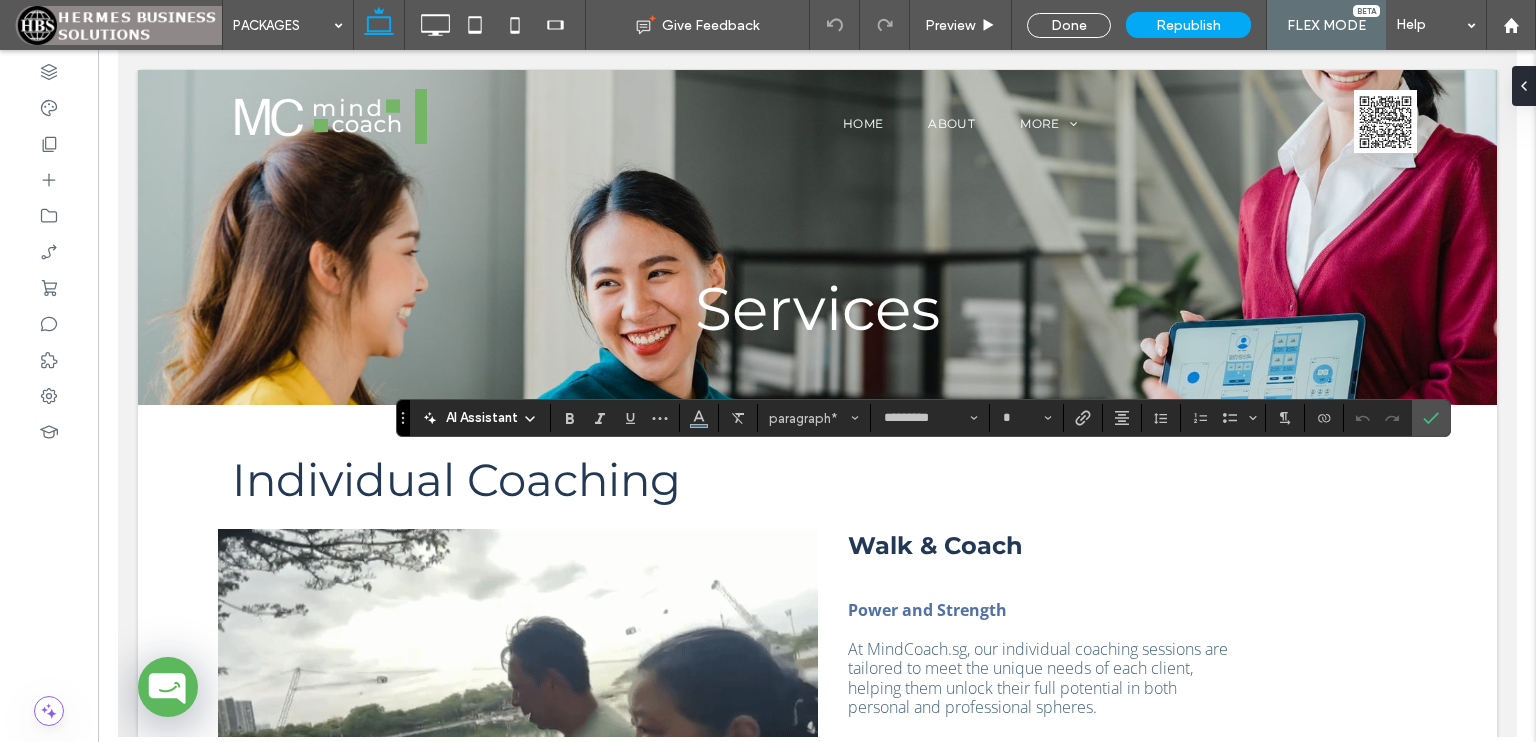type on "**" 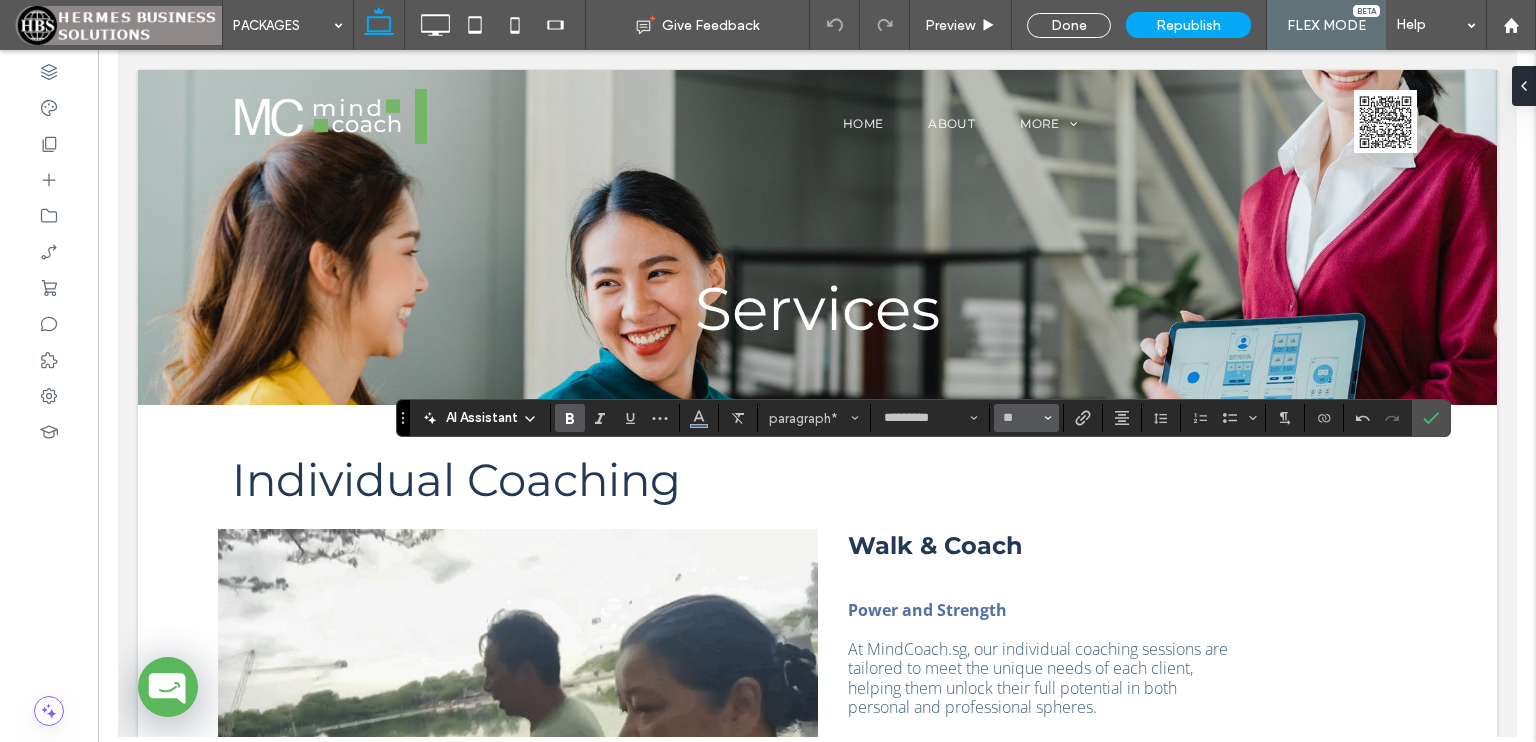 click 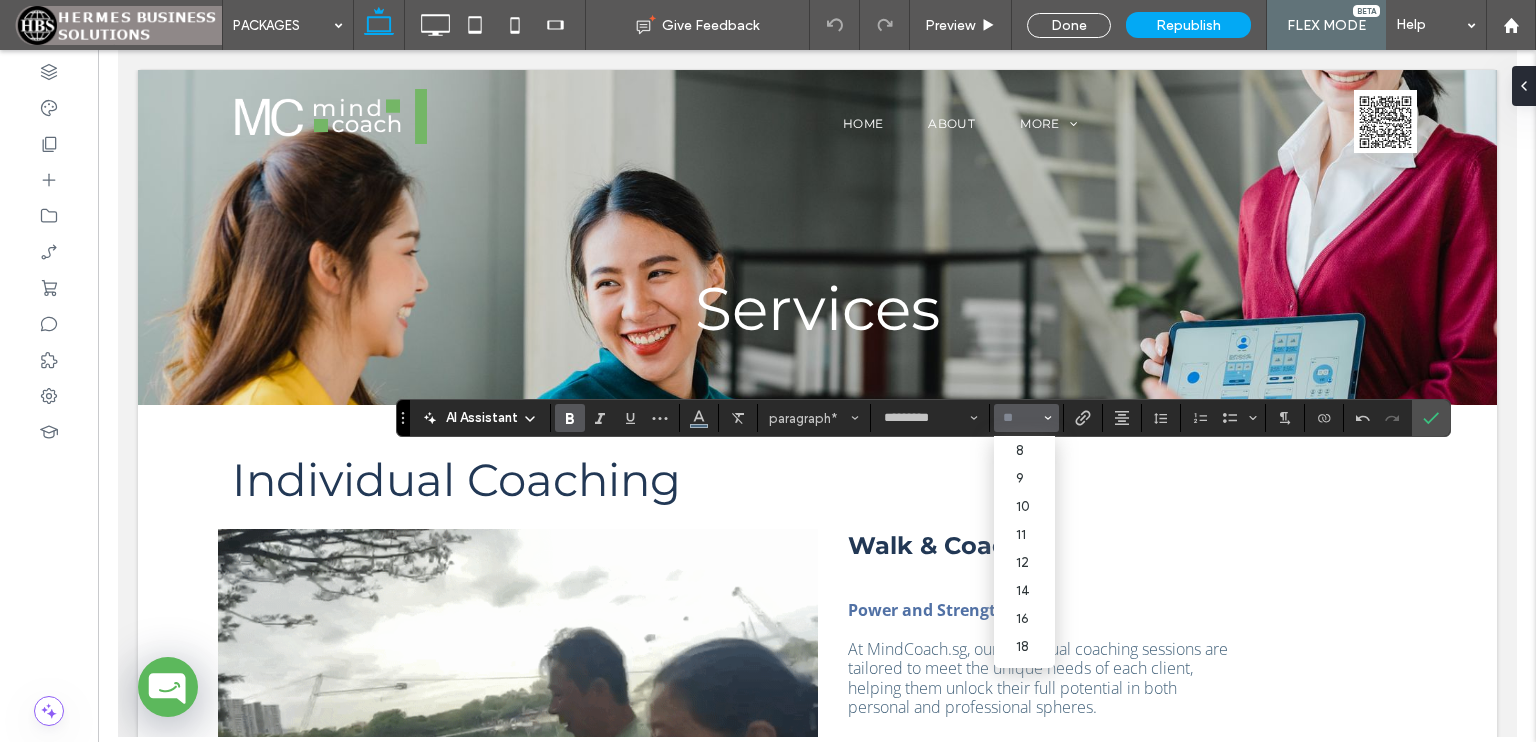 scroll, scrollTop: 53, scrollLeft: 0, axis: vertical 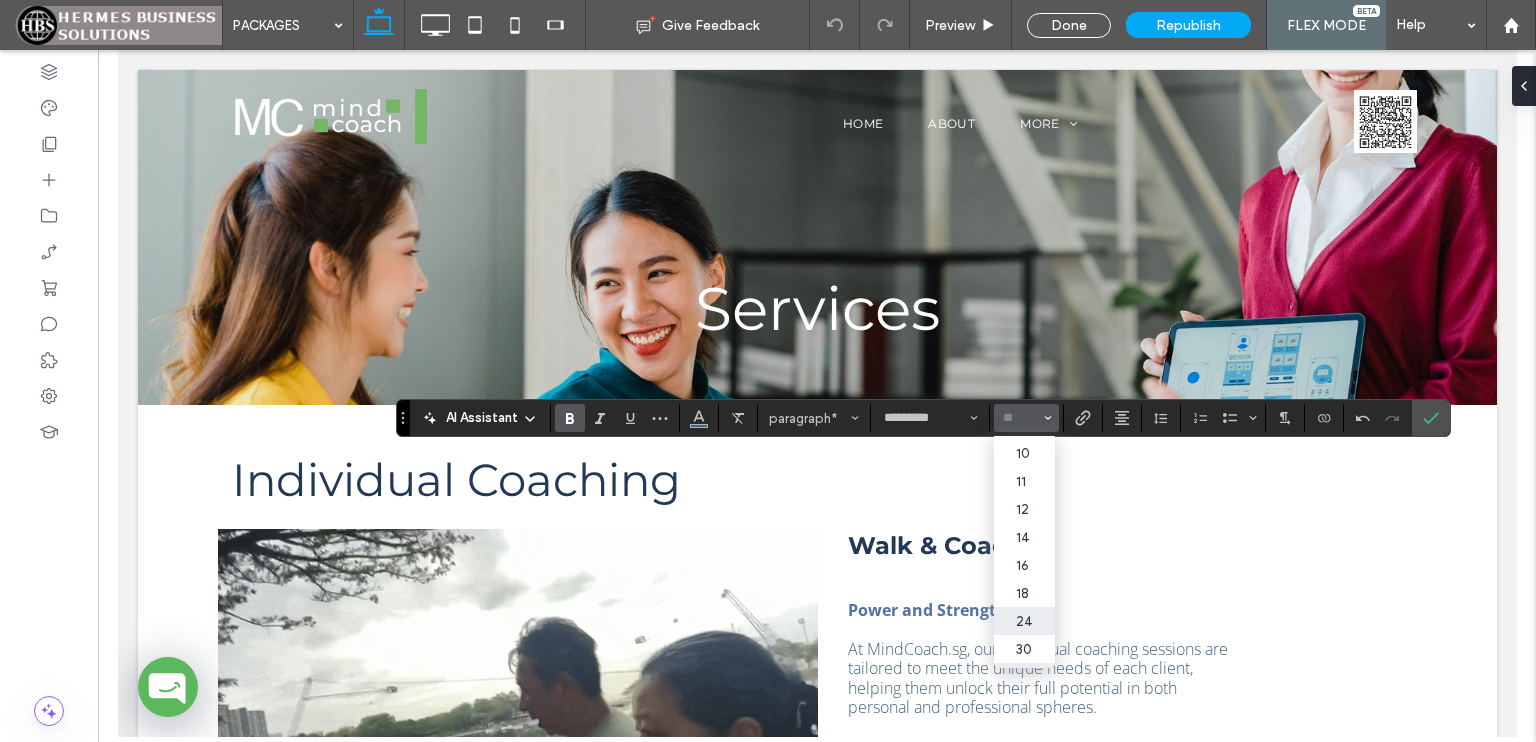 click on "24" at bounding box center [1024, 621] 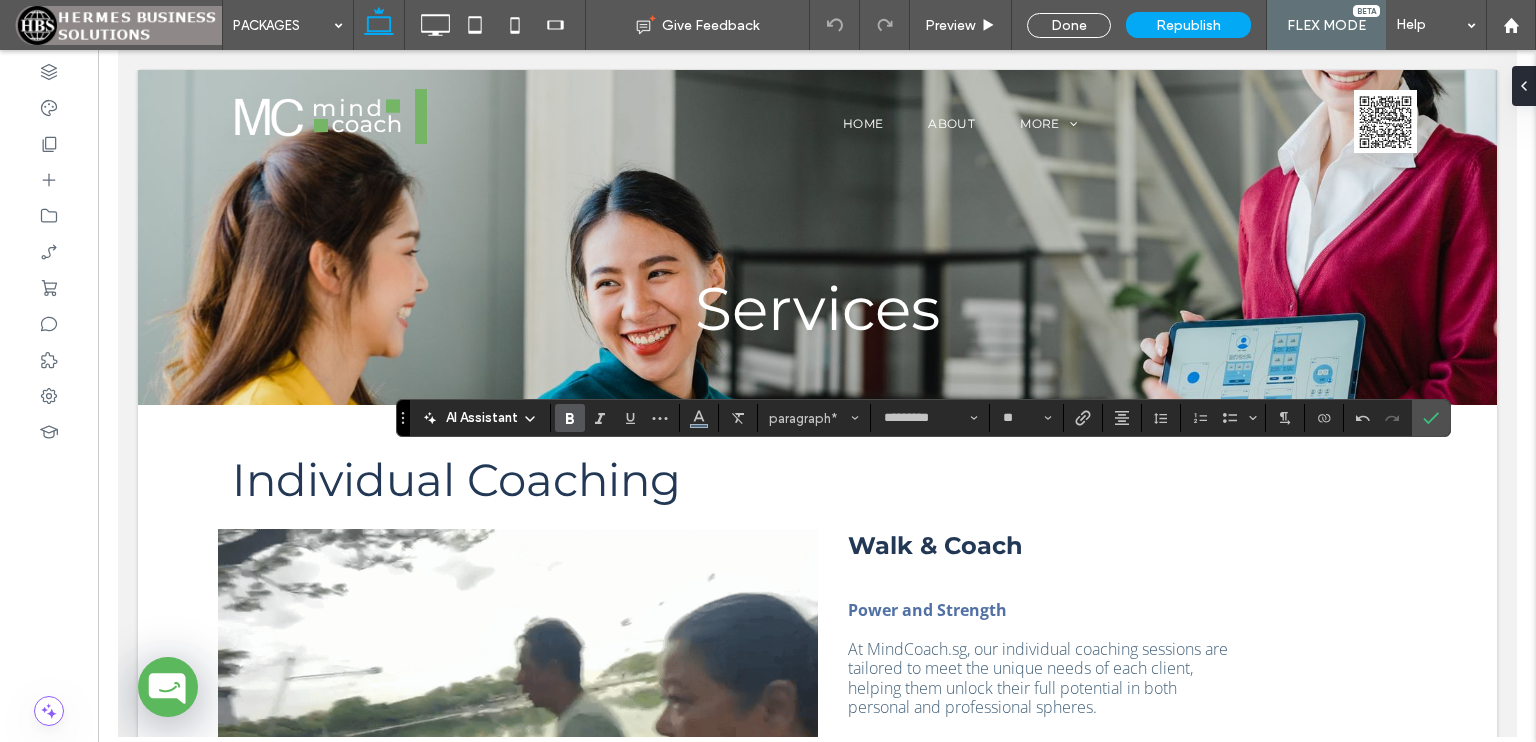type on "**" 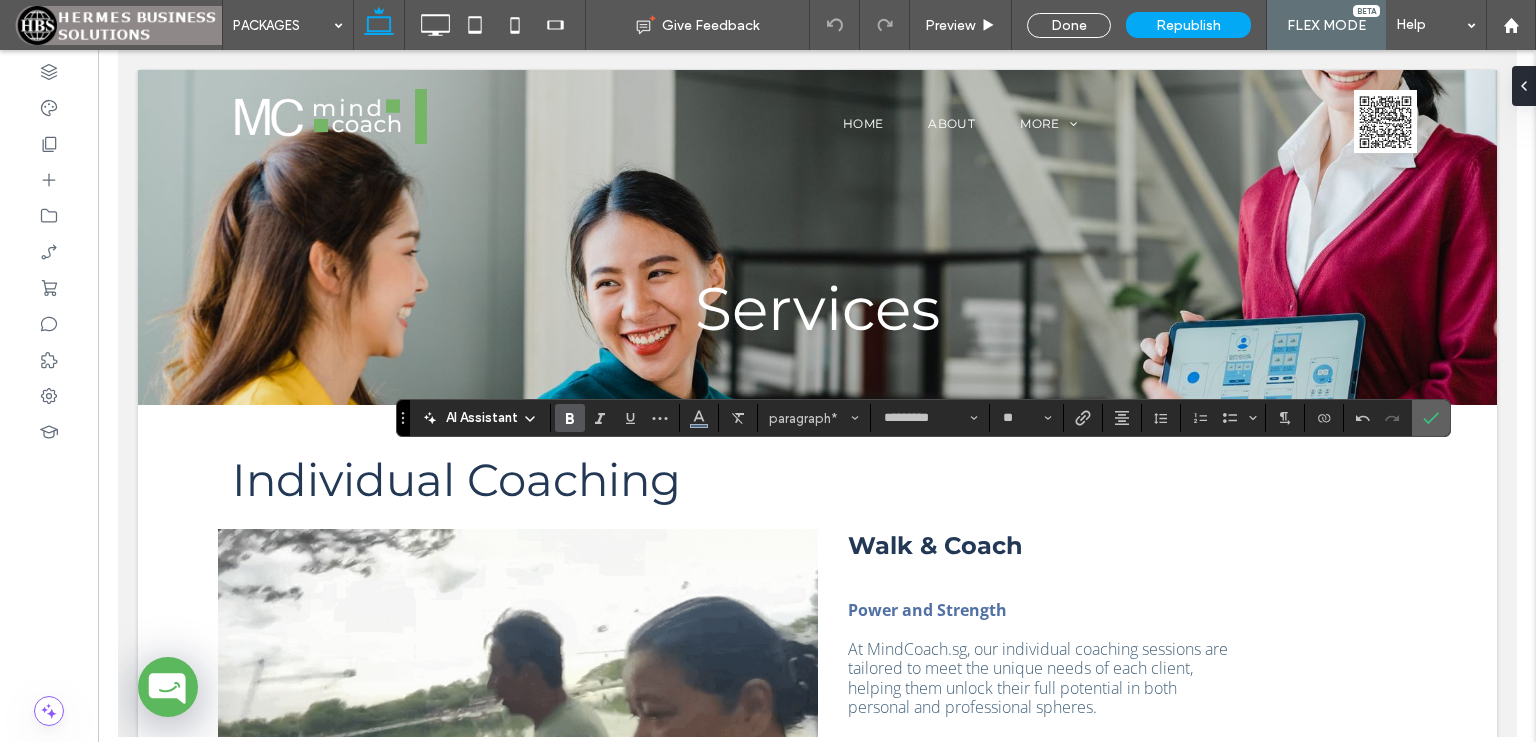 click 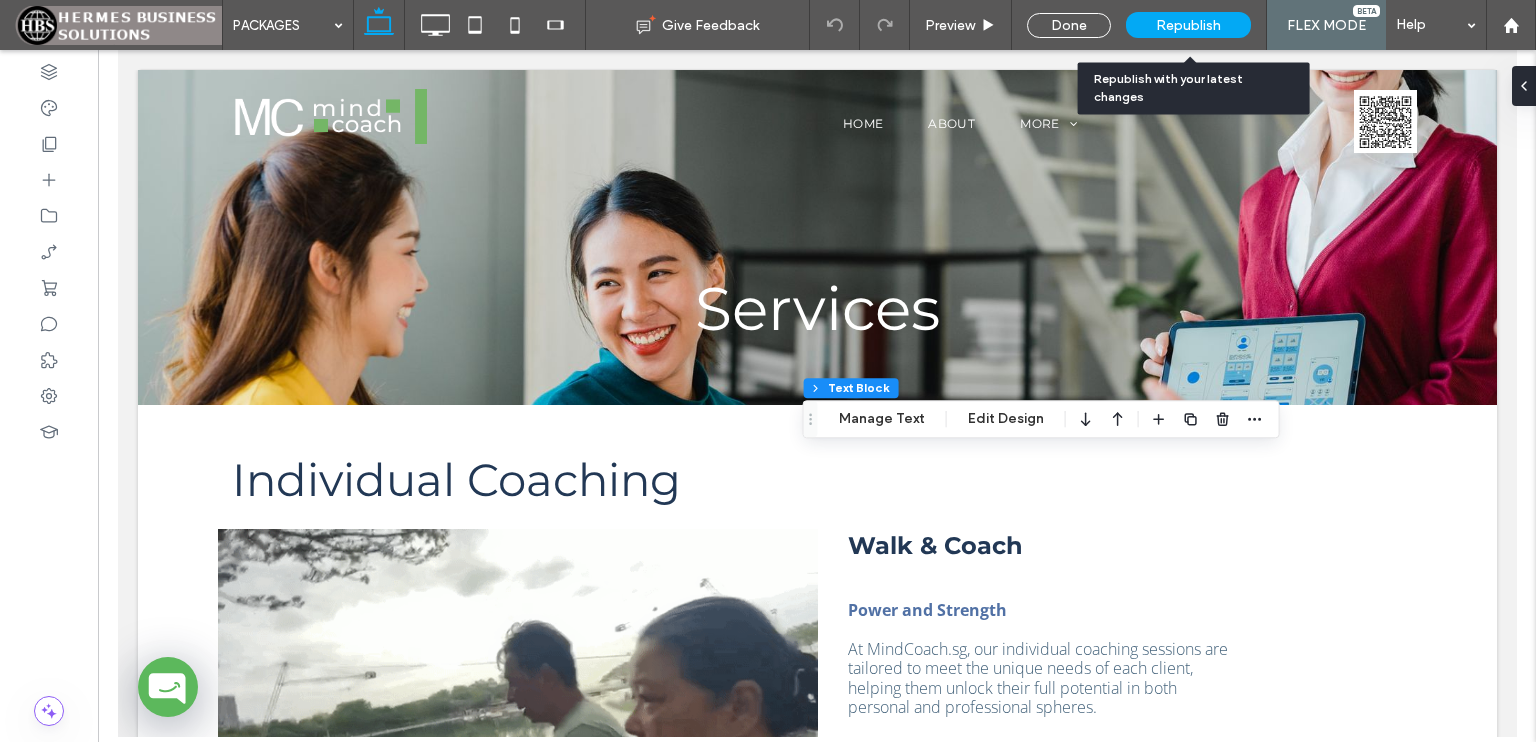 click on "Republish" at bounding box center [1188, 25] 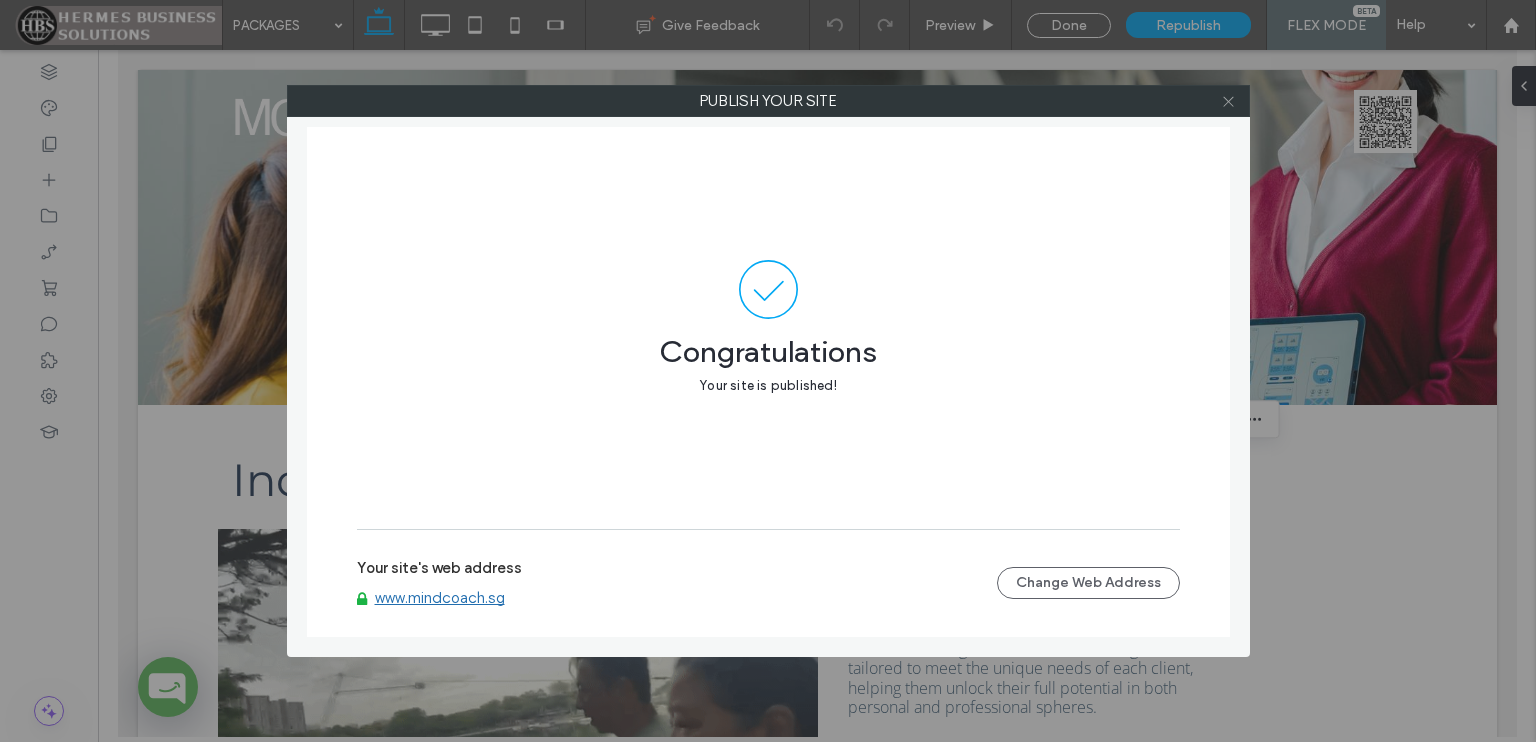 click 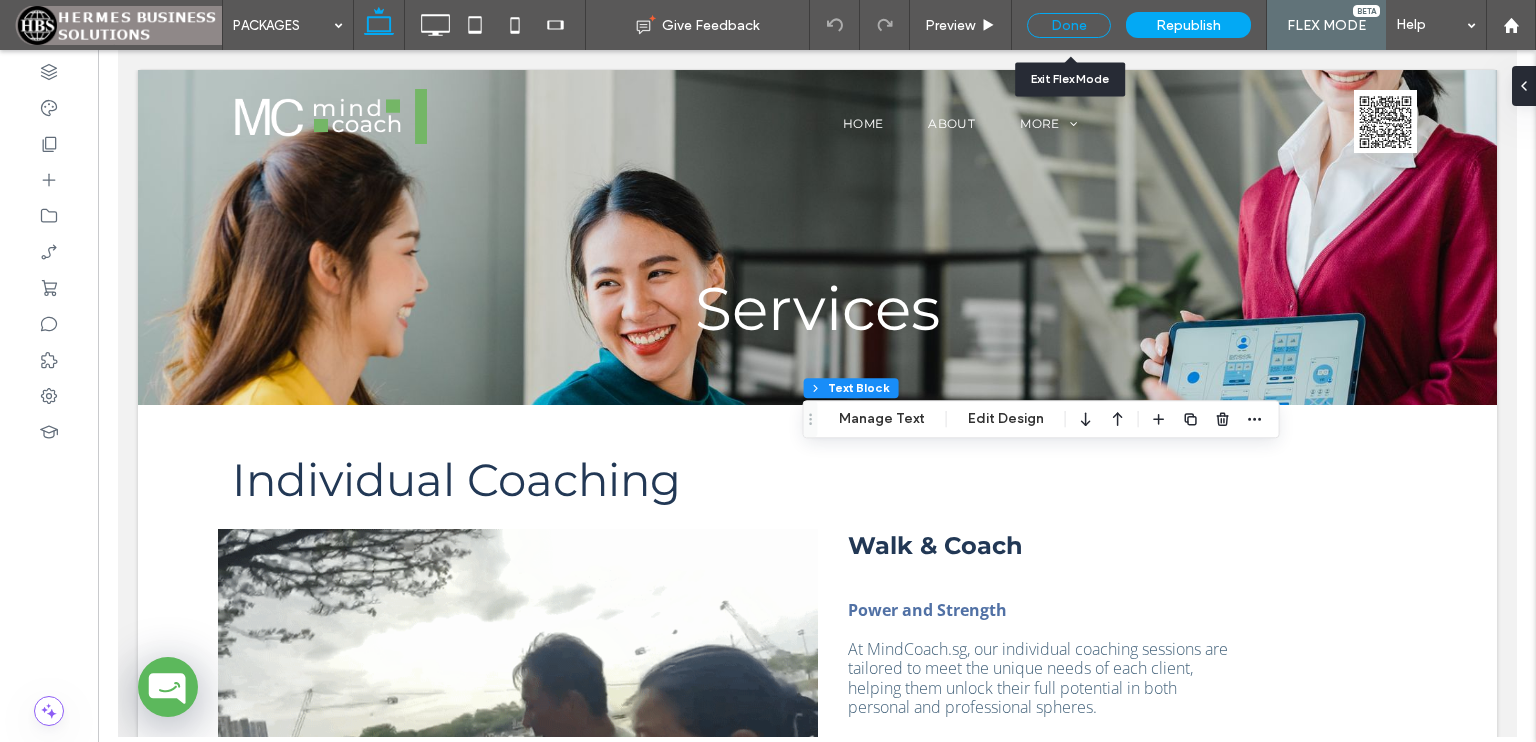 click on "Done" at bounding box center (1069, 25) 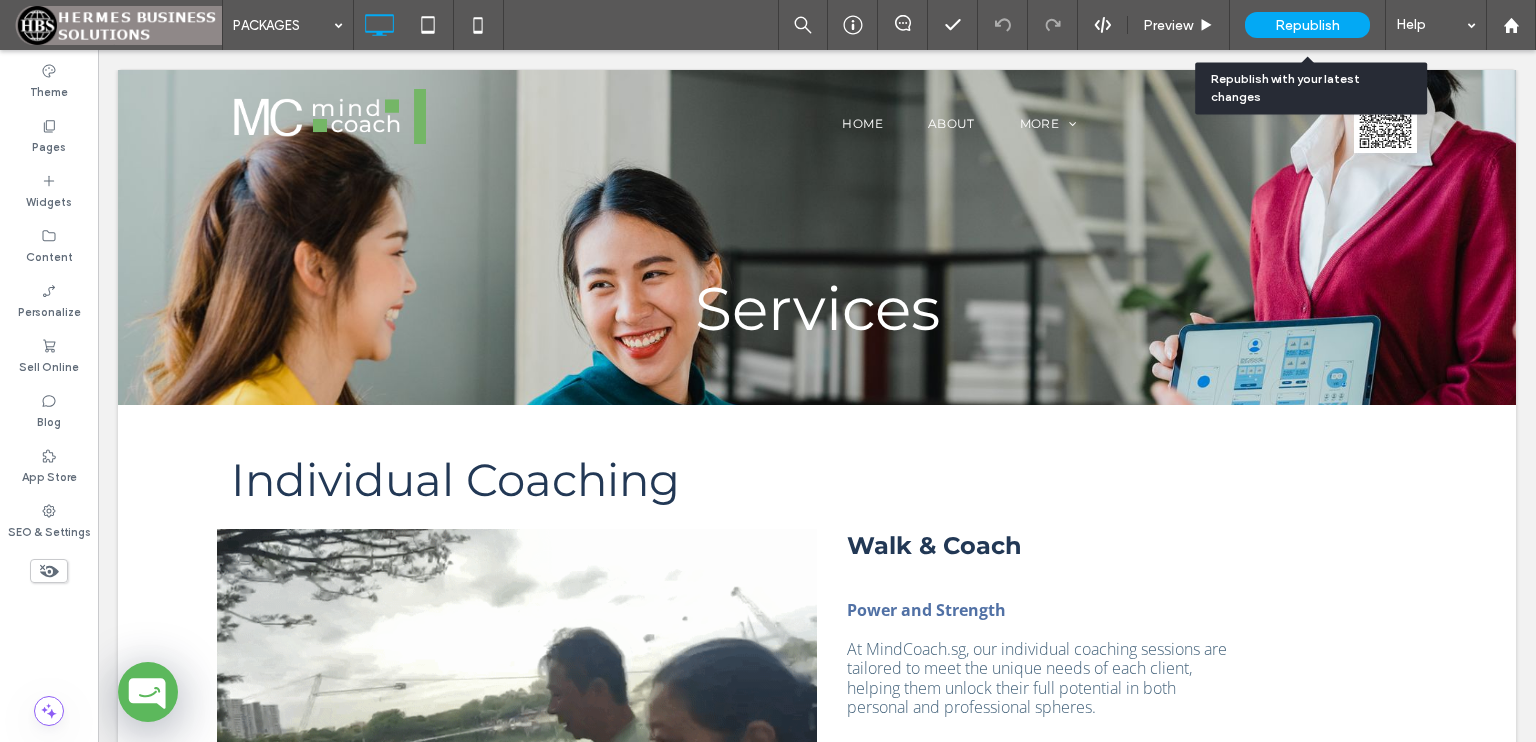click on "Republish" at bounding box center [1307, 25] 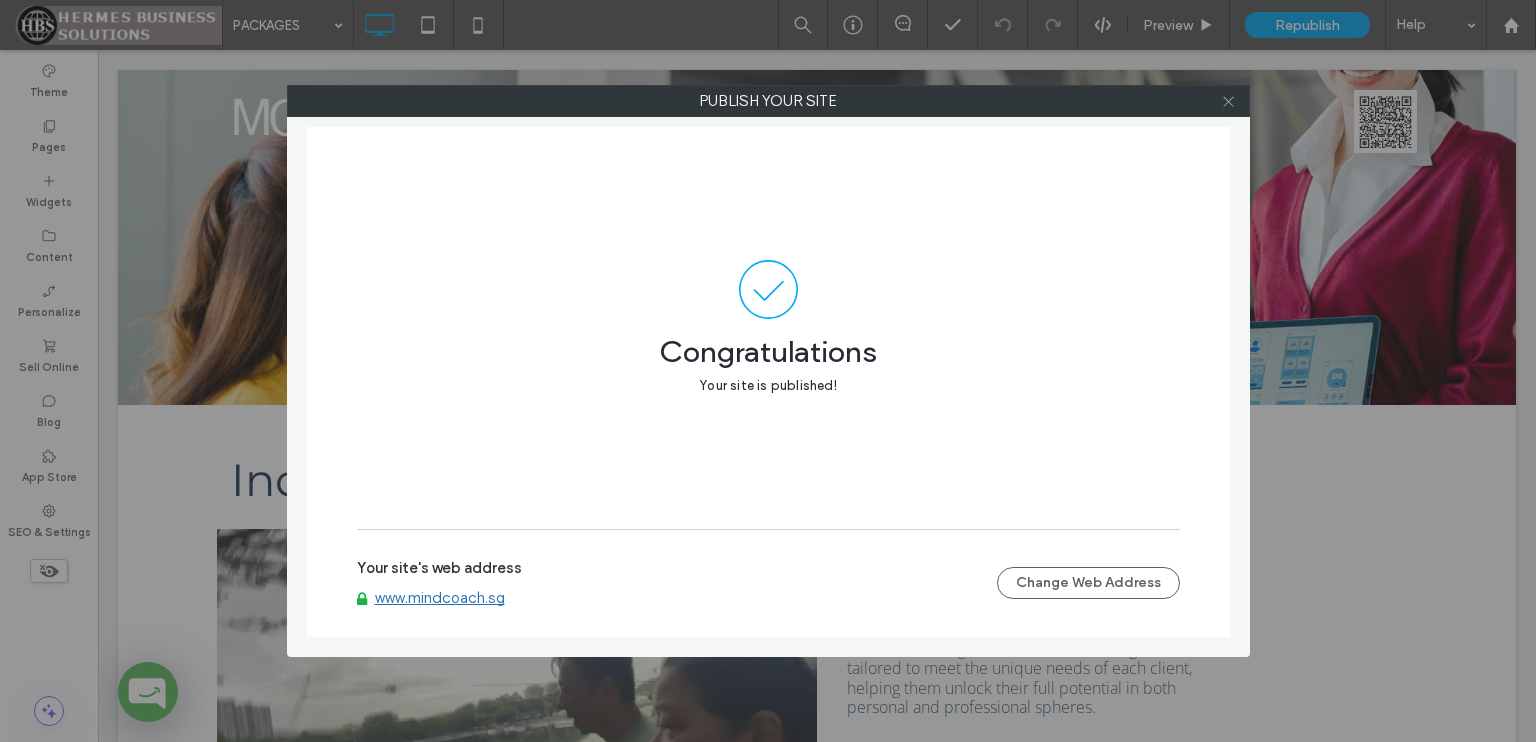 click 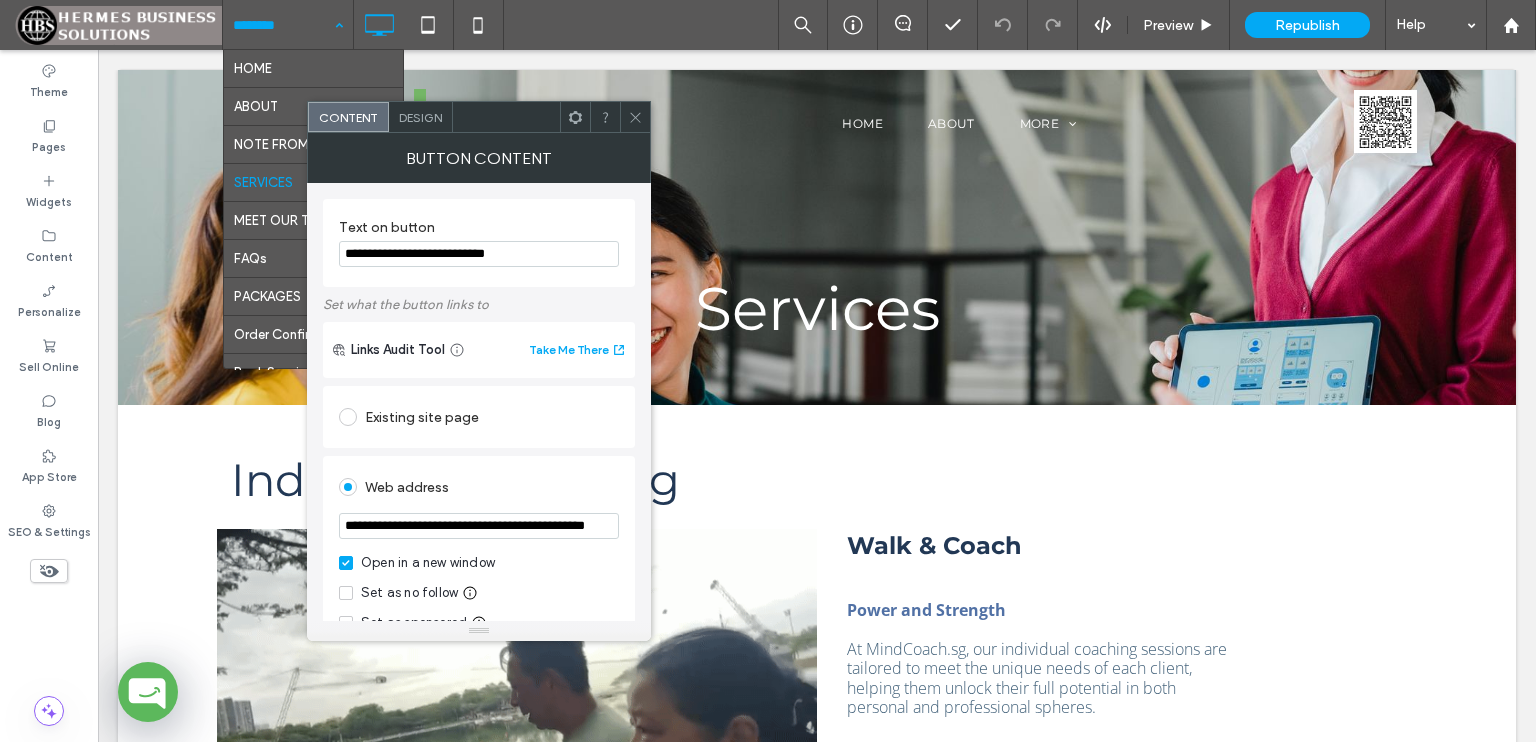 click on "**********" at bounding box center (479, 526) 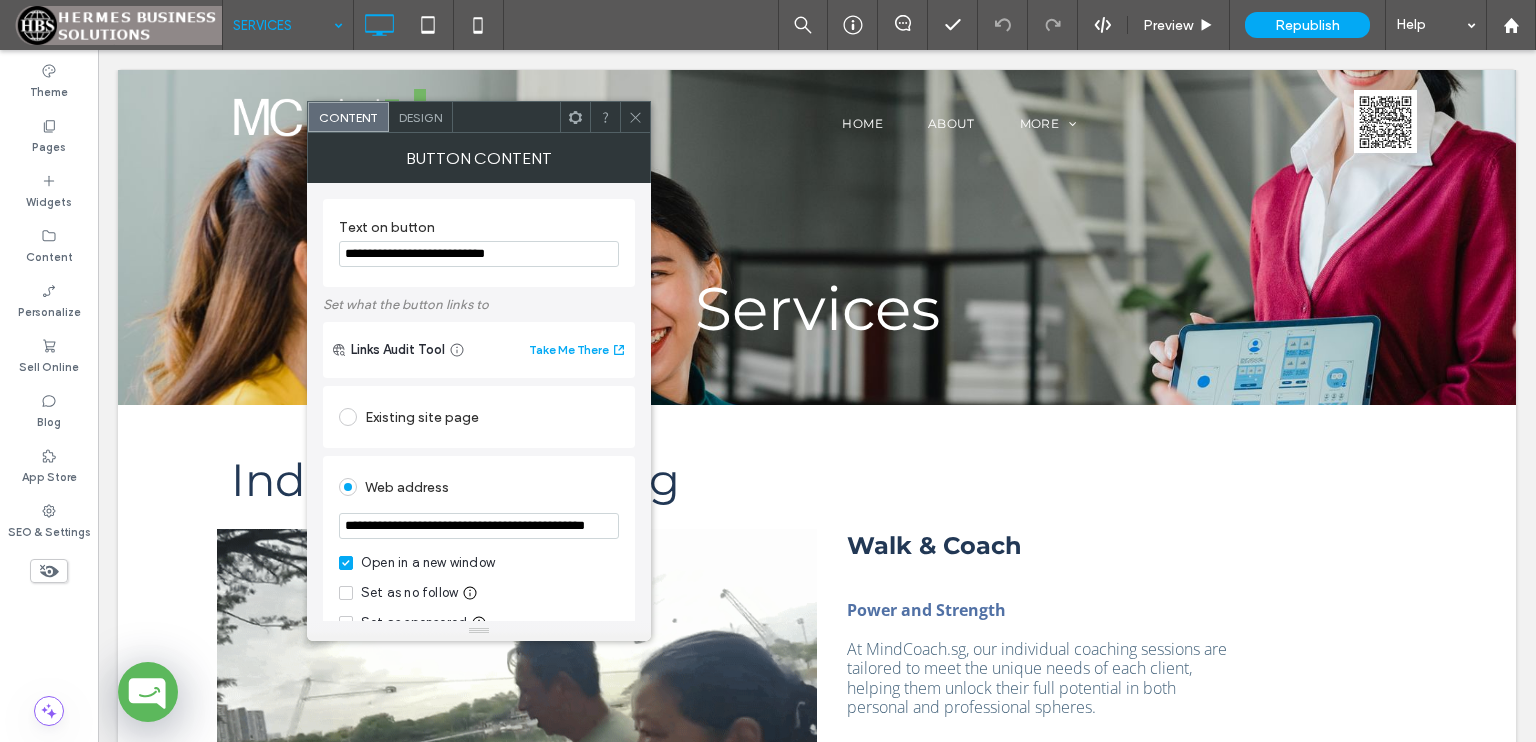 click on "Web address" at bounding box center [479, 484] 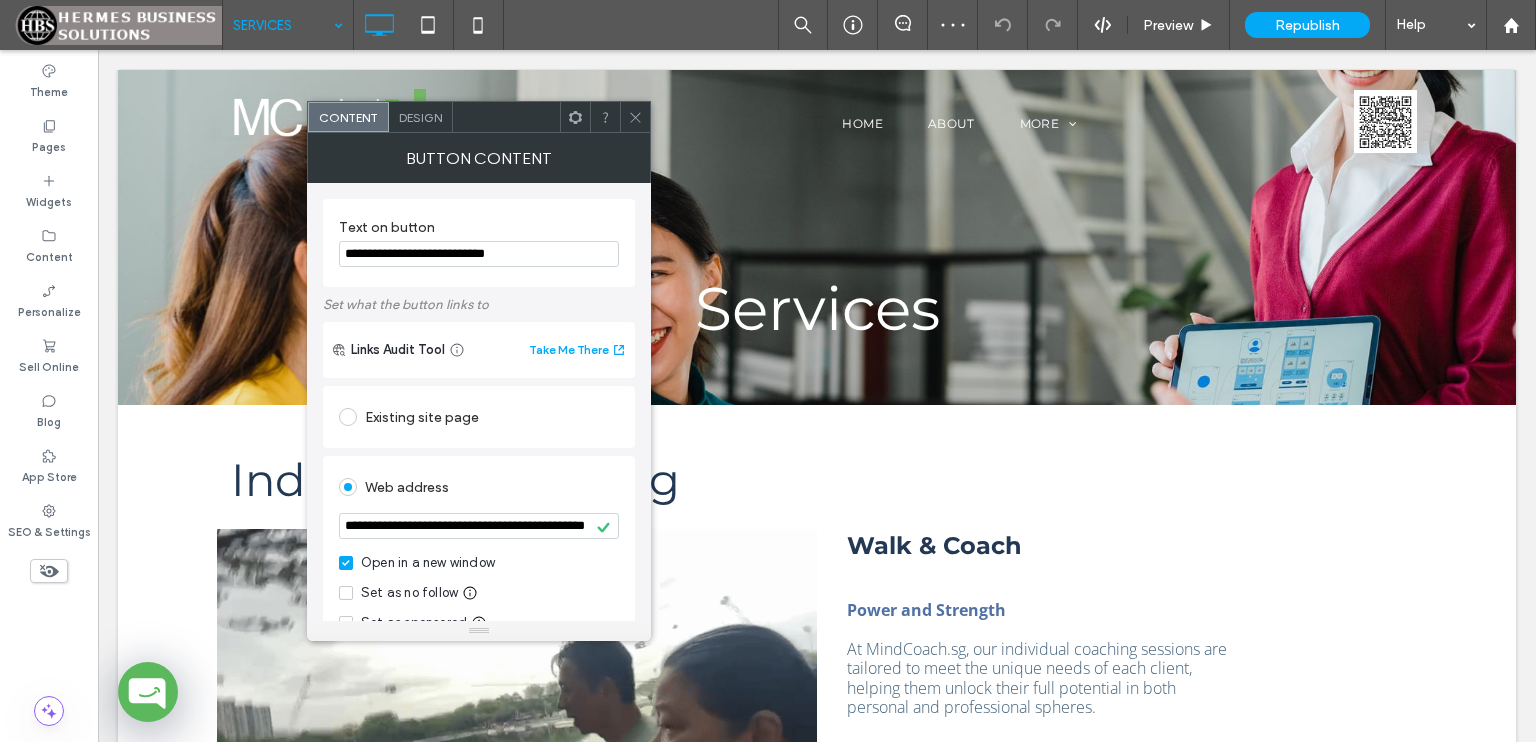 click at bounding box center (635, 117) 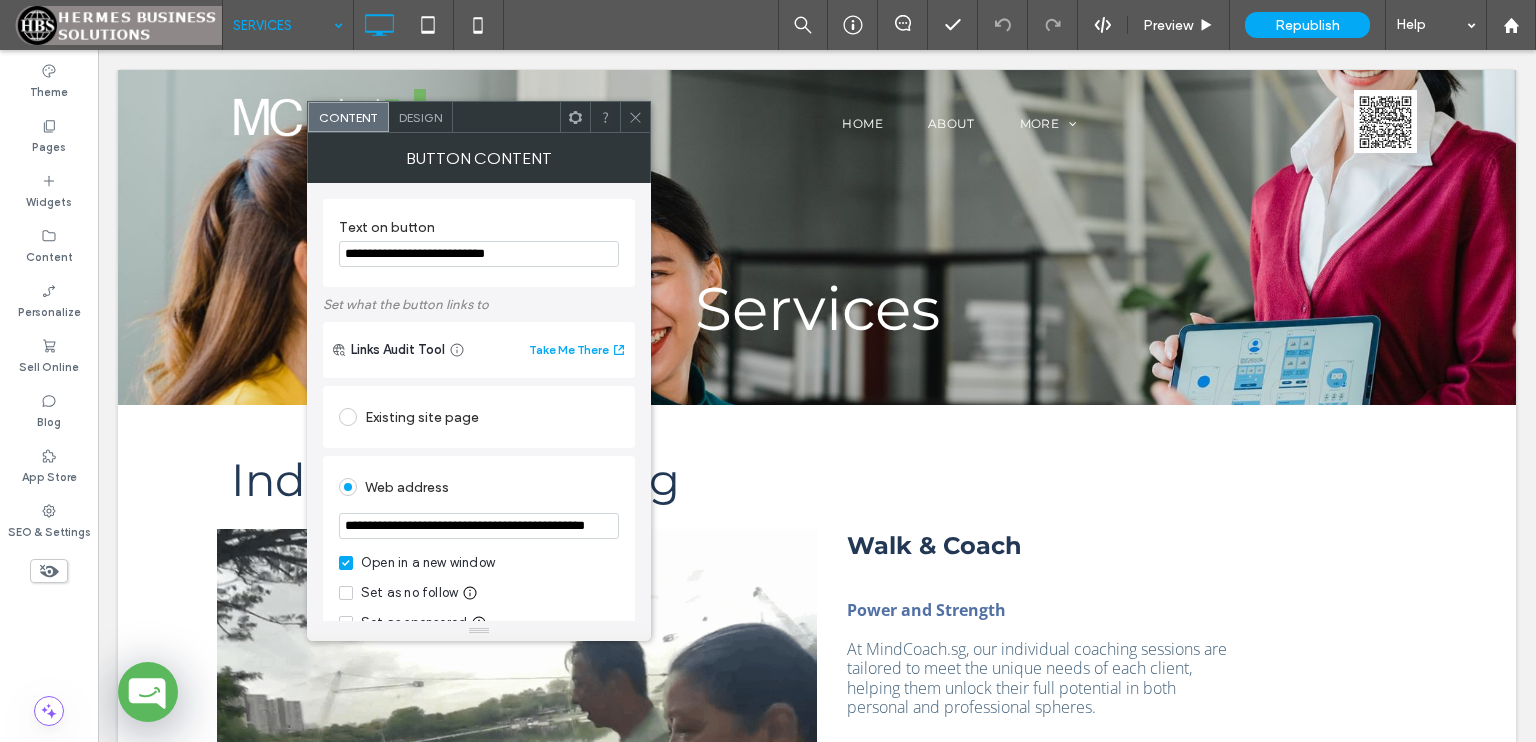 click on "**********" at bounding box center (479, 526) 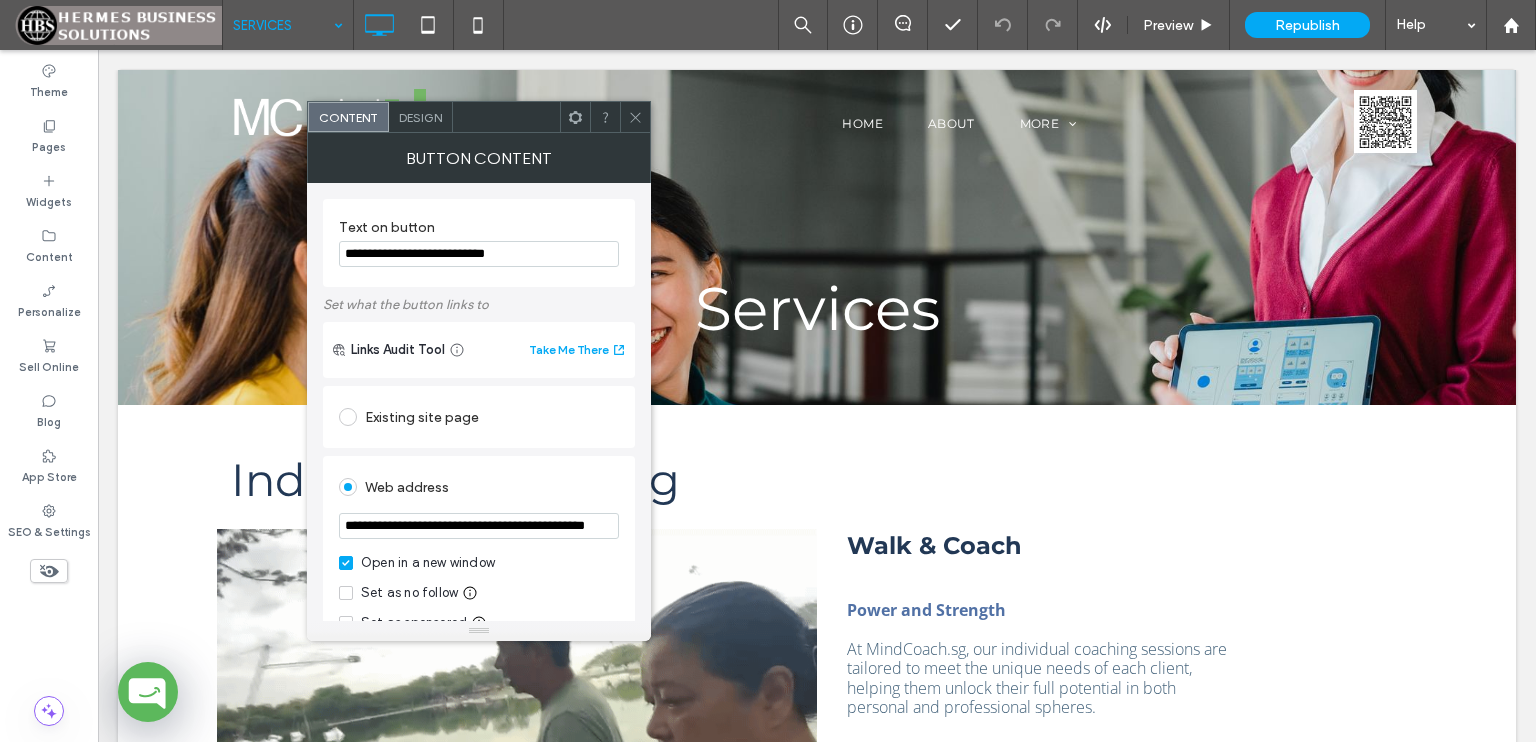 paste 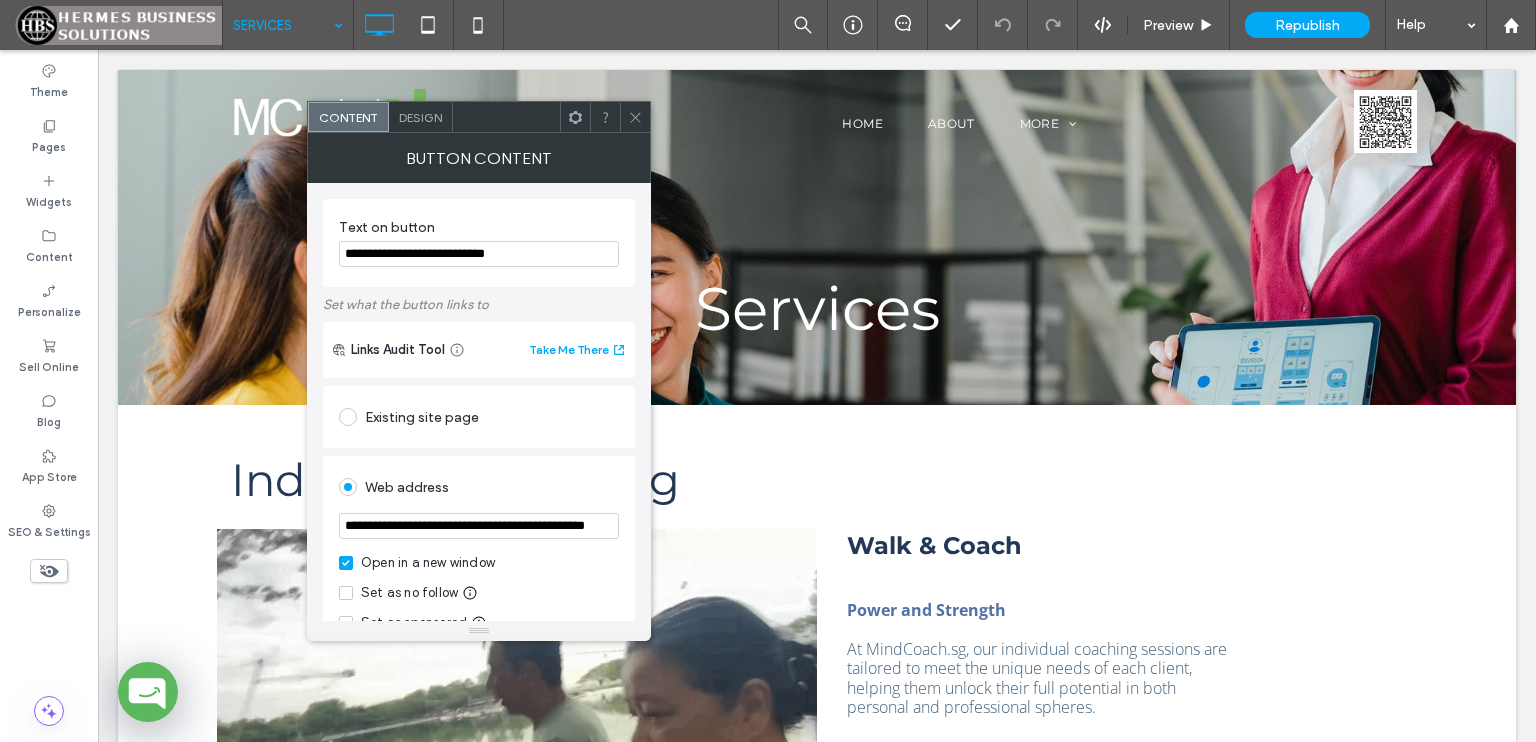 scroll, scrollTop: 0, scrollLeft: 108, axis: horizontal 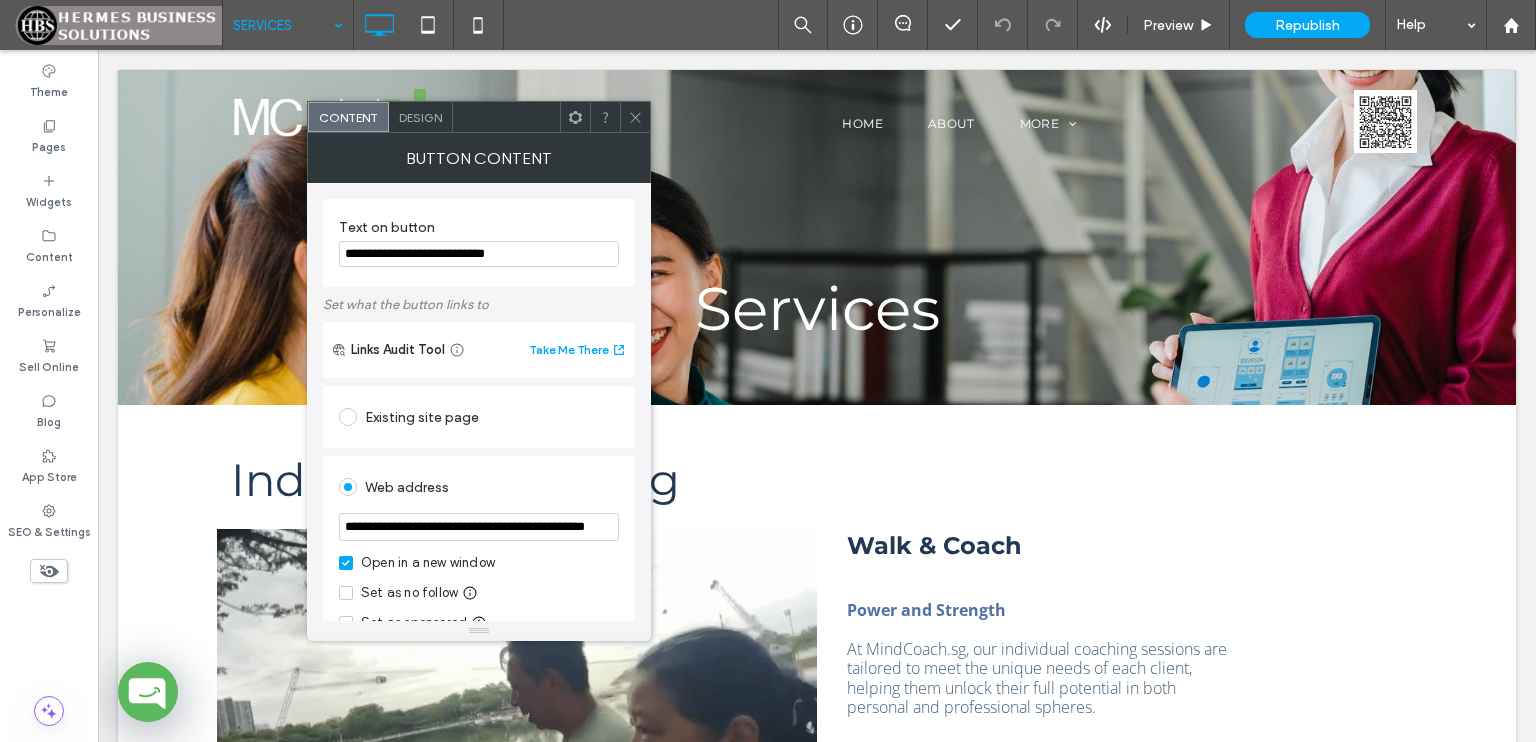 type on "**********" 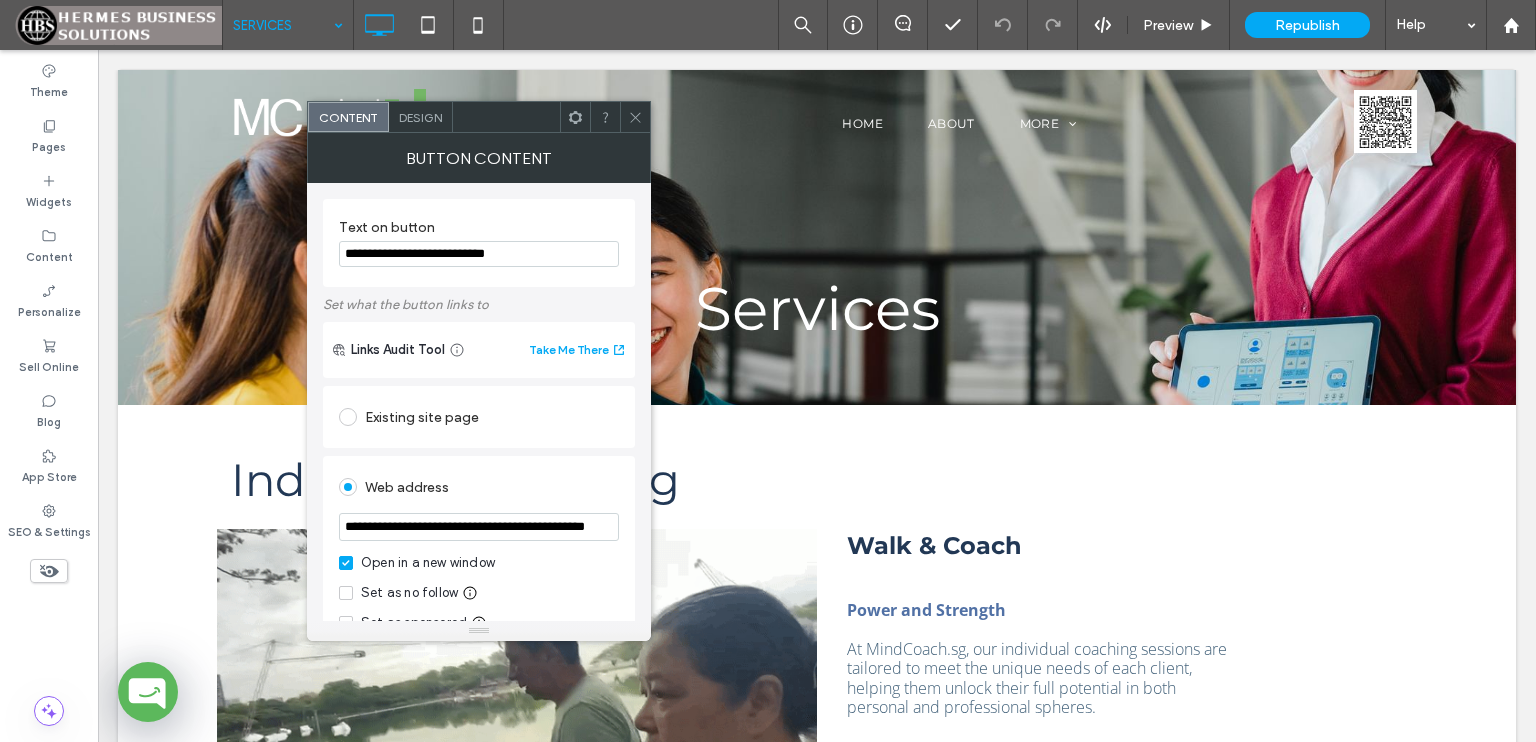 click on "Web address" at bounding box center [479, 484] 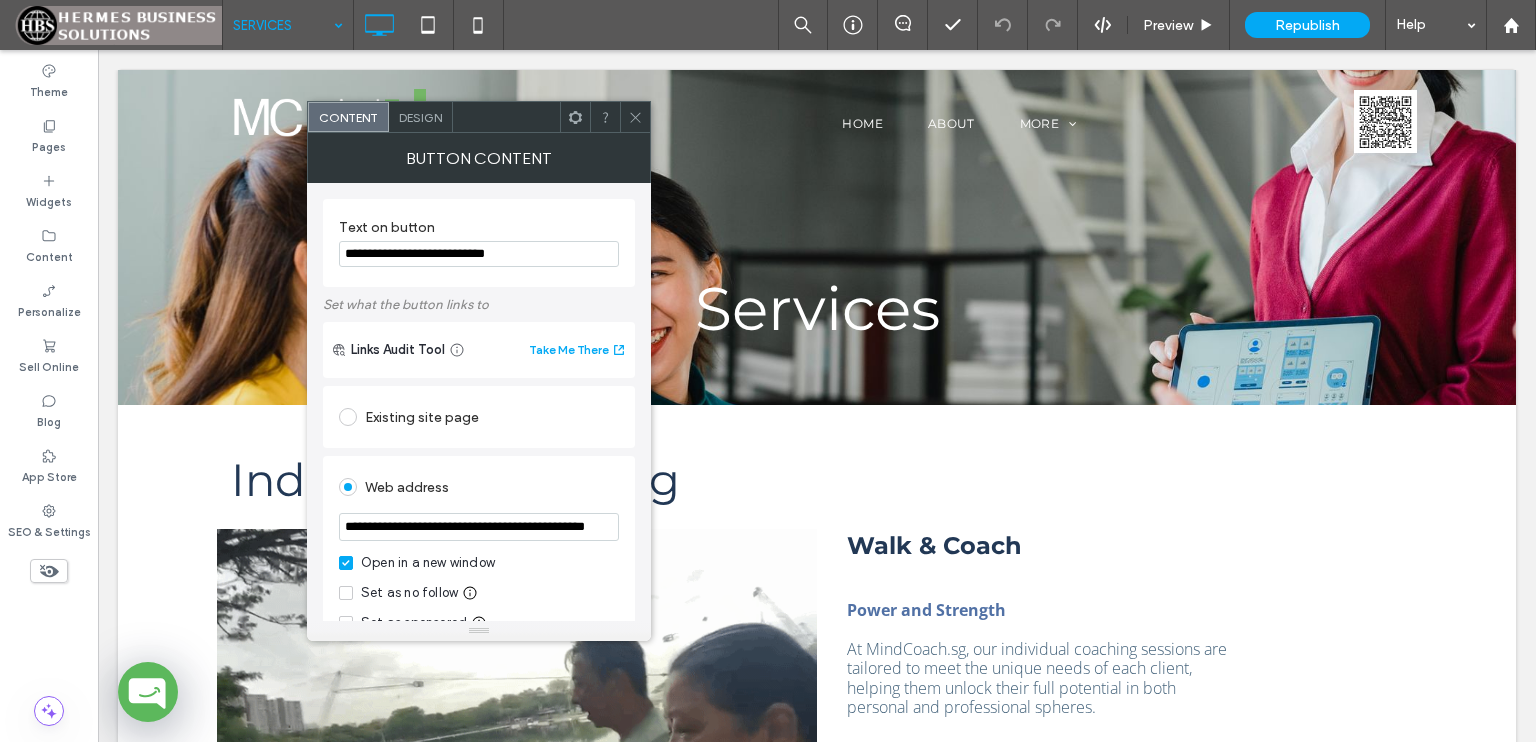 scroll, scrollTop: 0, scrollLeft: 0, axis: both 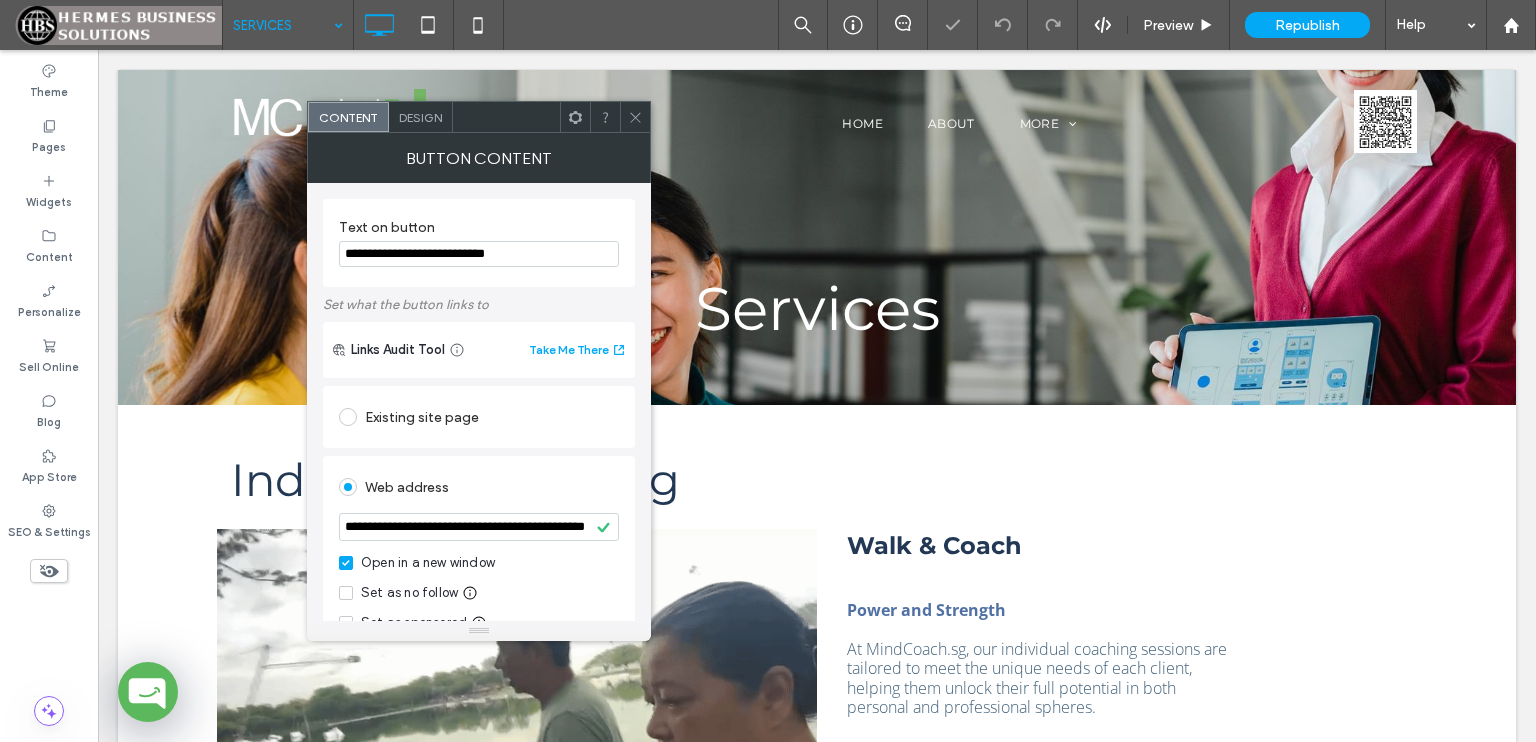 click on "Button Content" at bounding box center (479, 158) 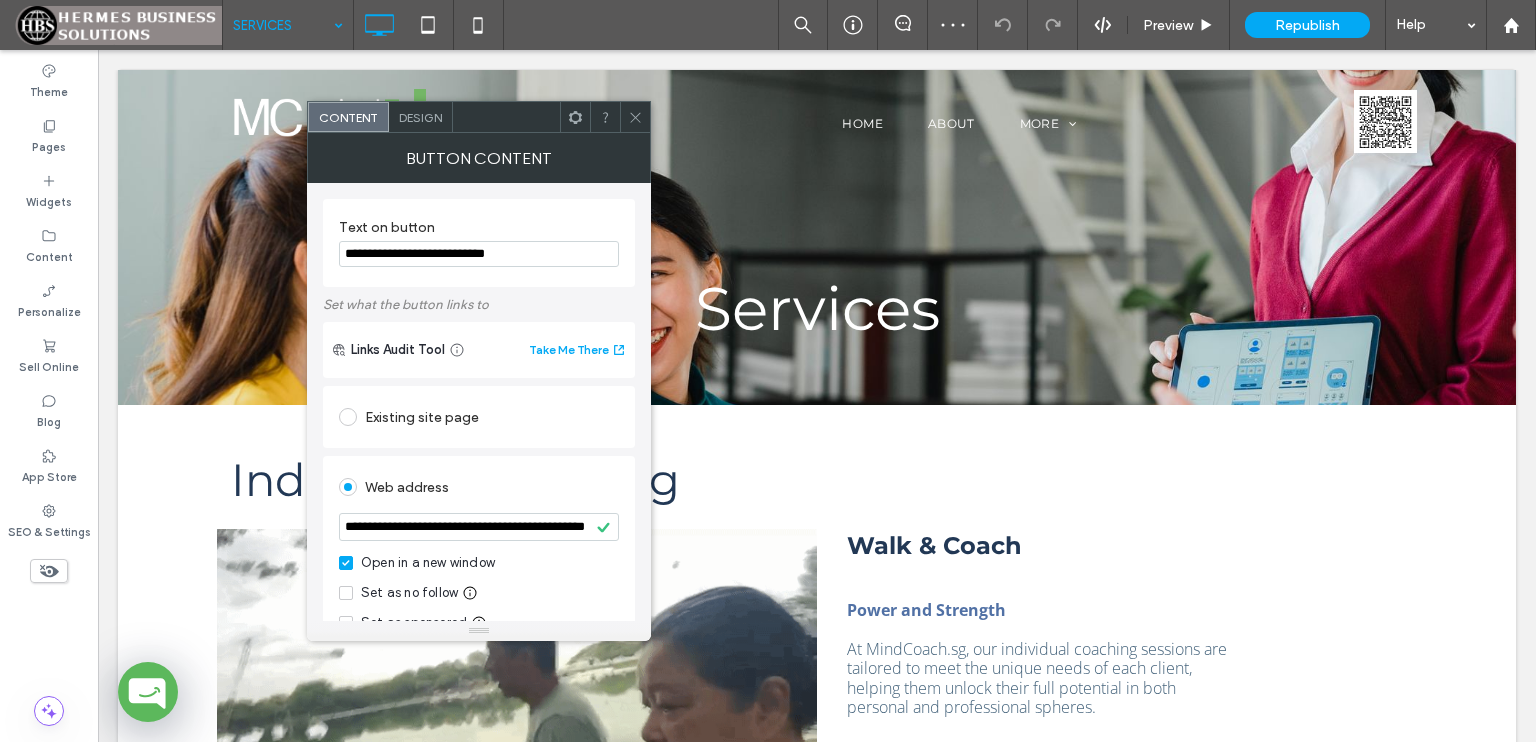 click 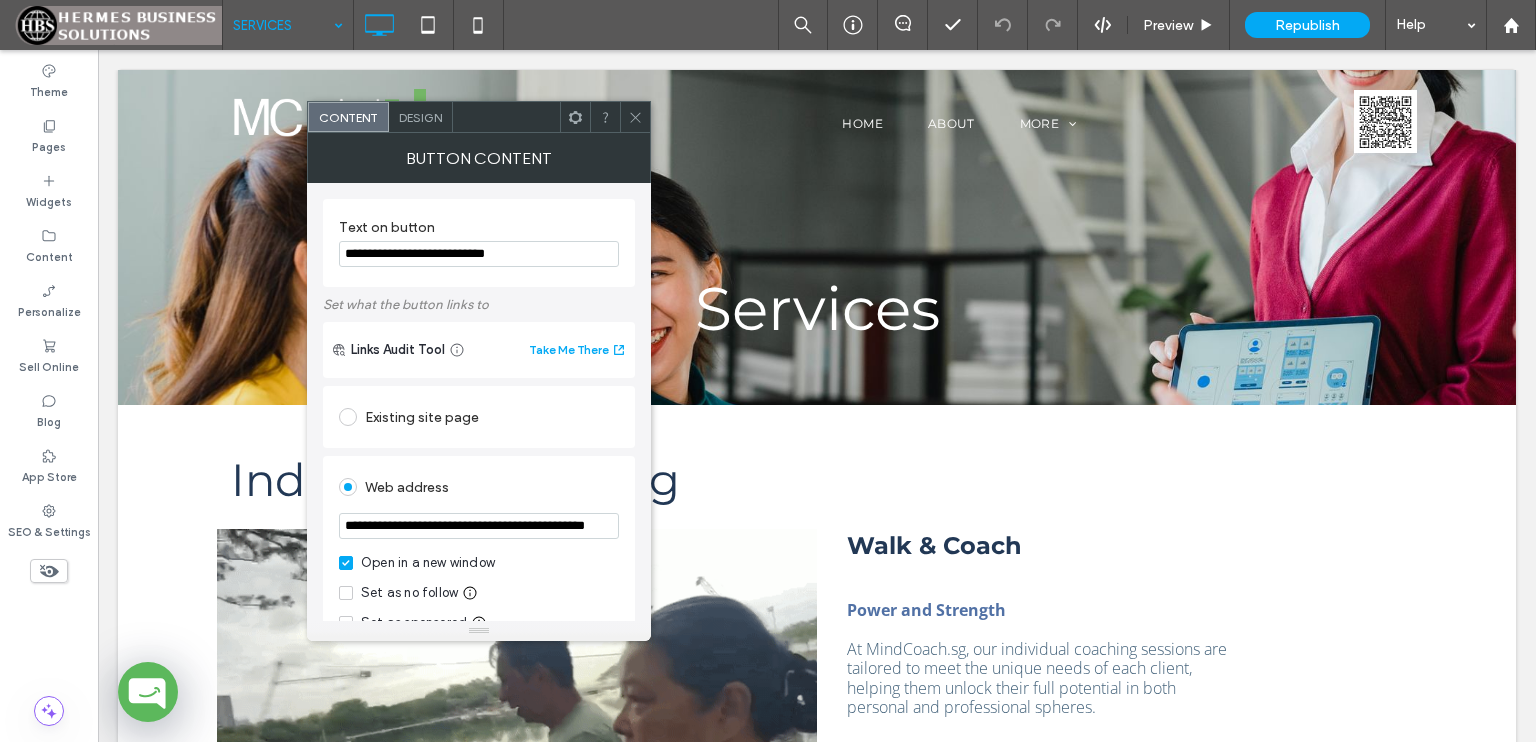click on "**********" at bounding box center [479, 526] 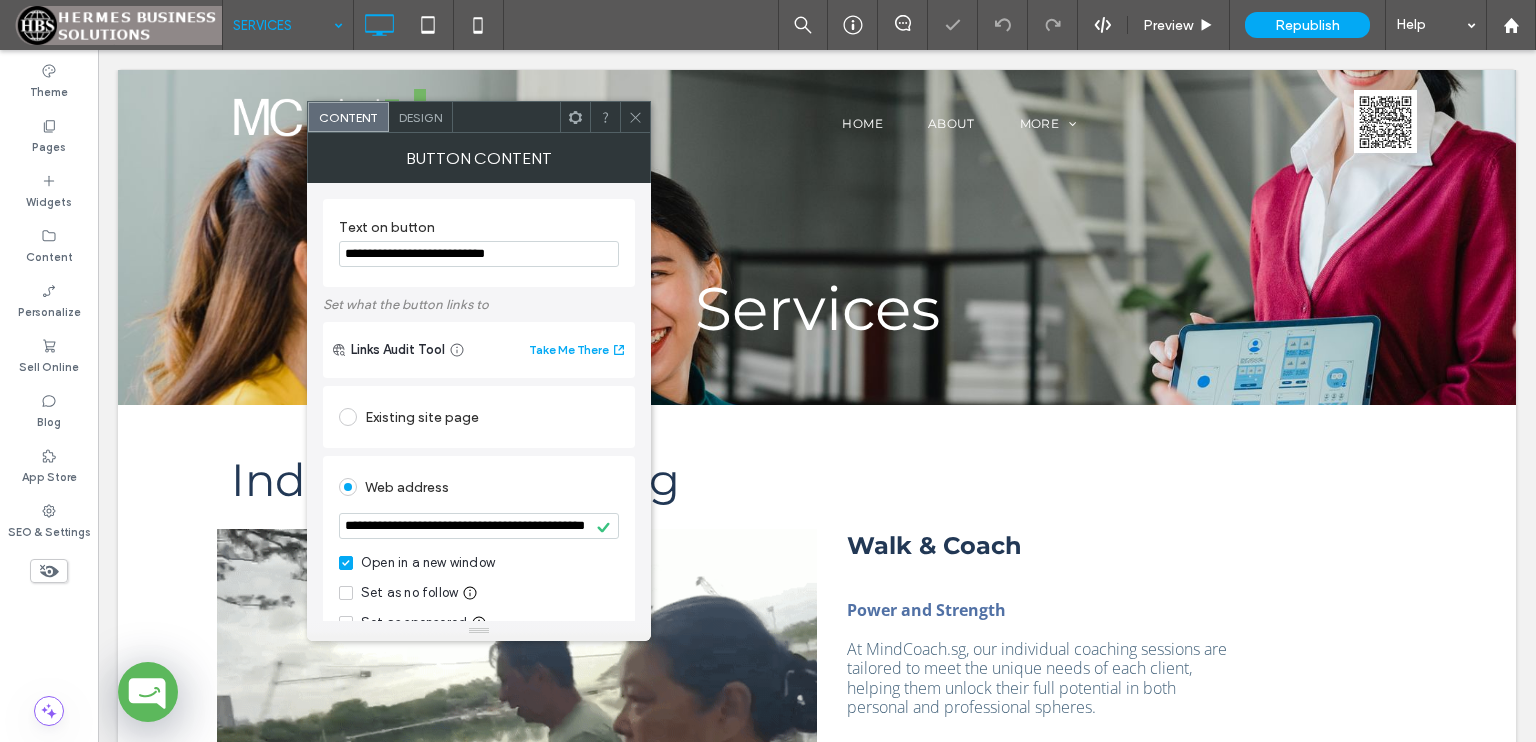 click 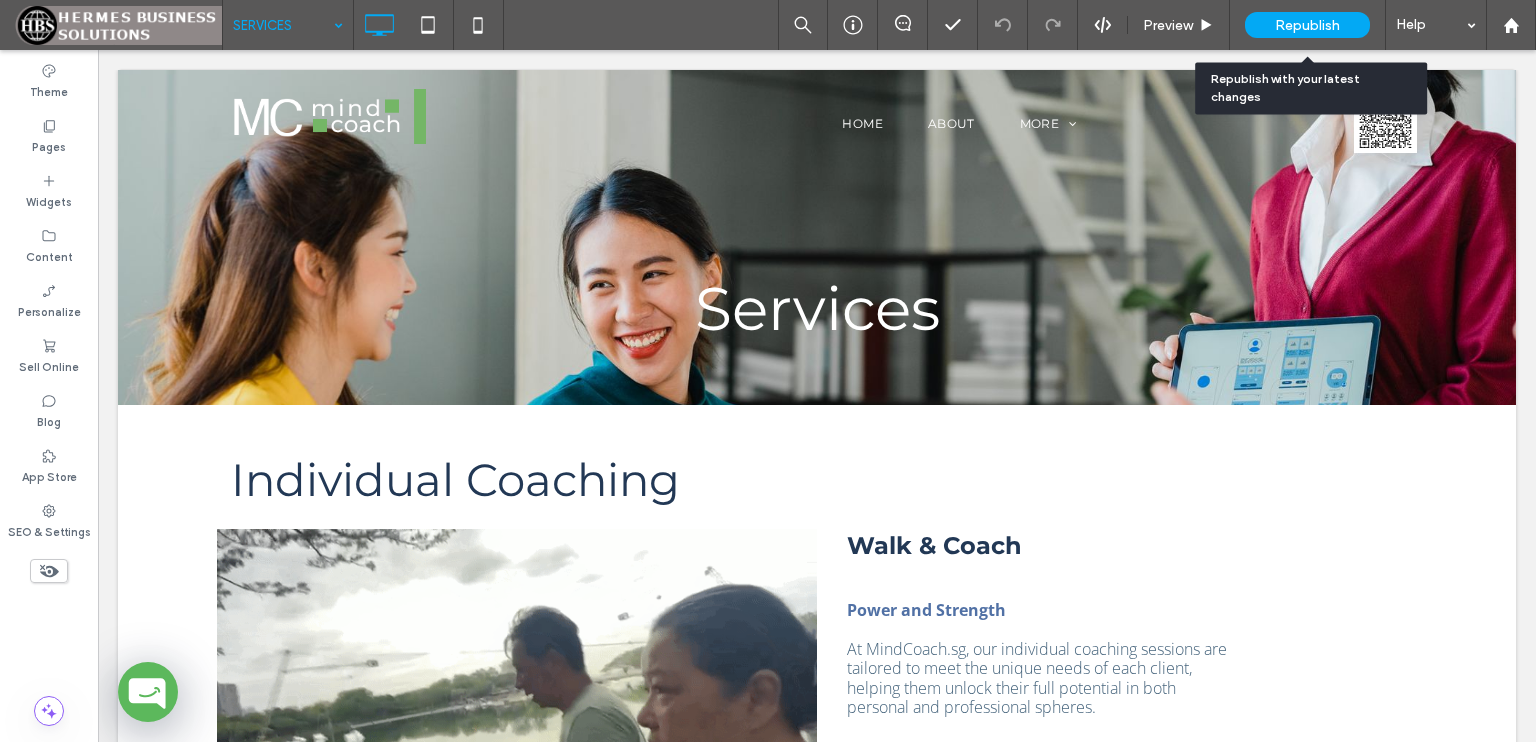 click on "Republish" at bounding box center (1307, 25) 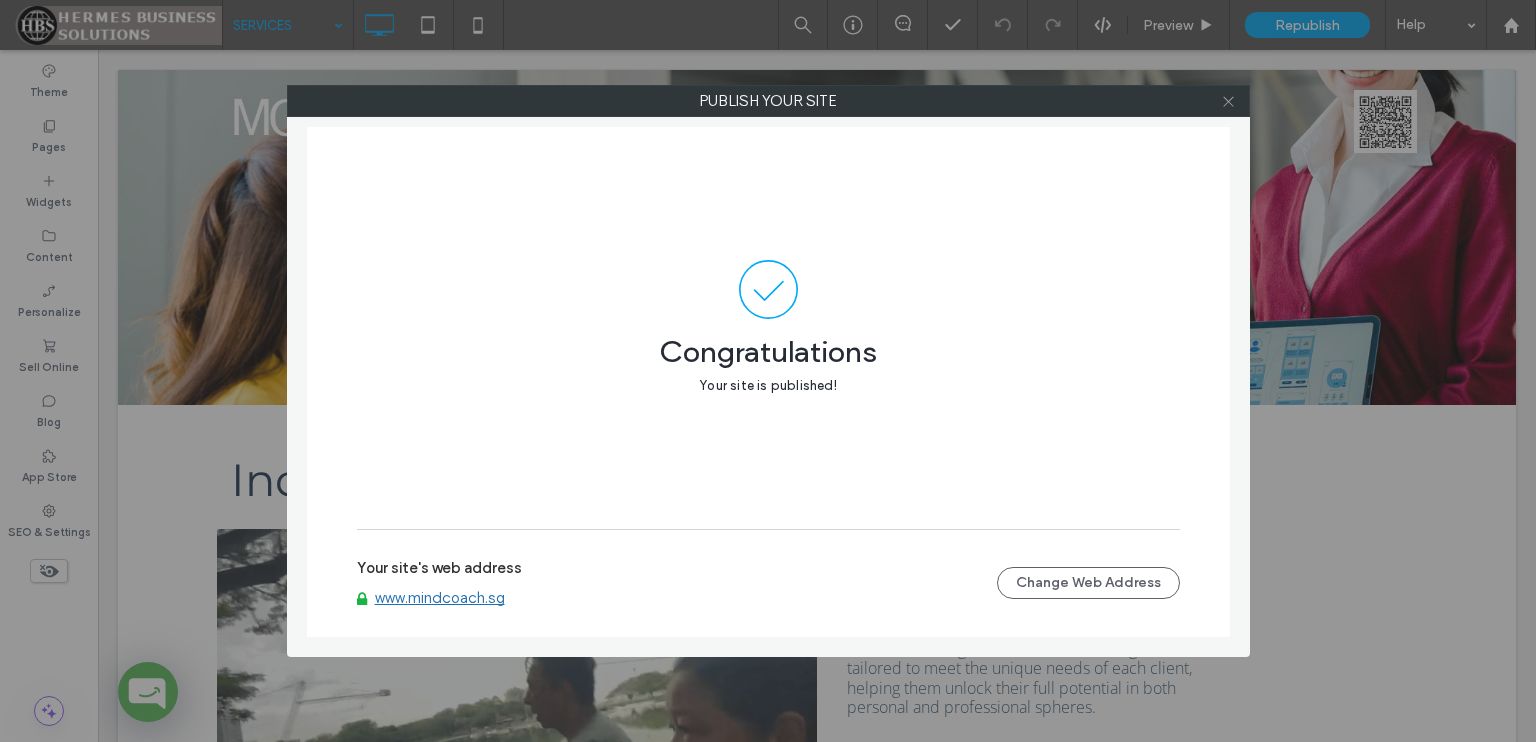 click 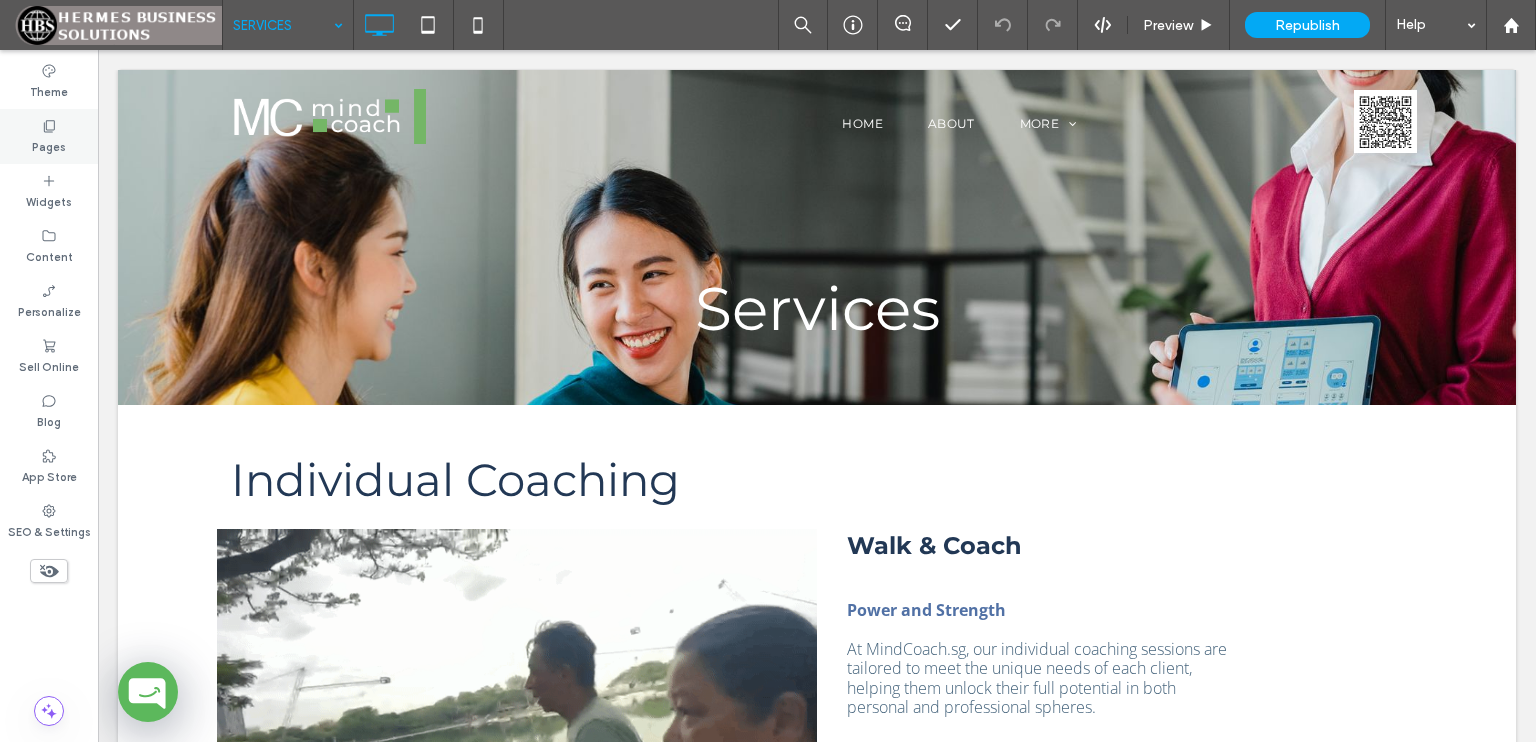 click on "Pages" at bounding box center [49, 145] 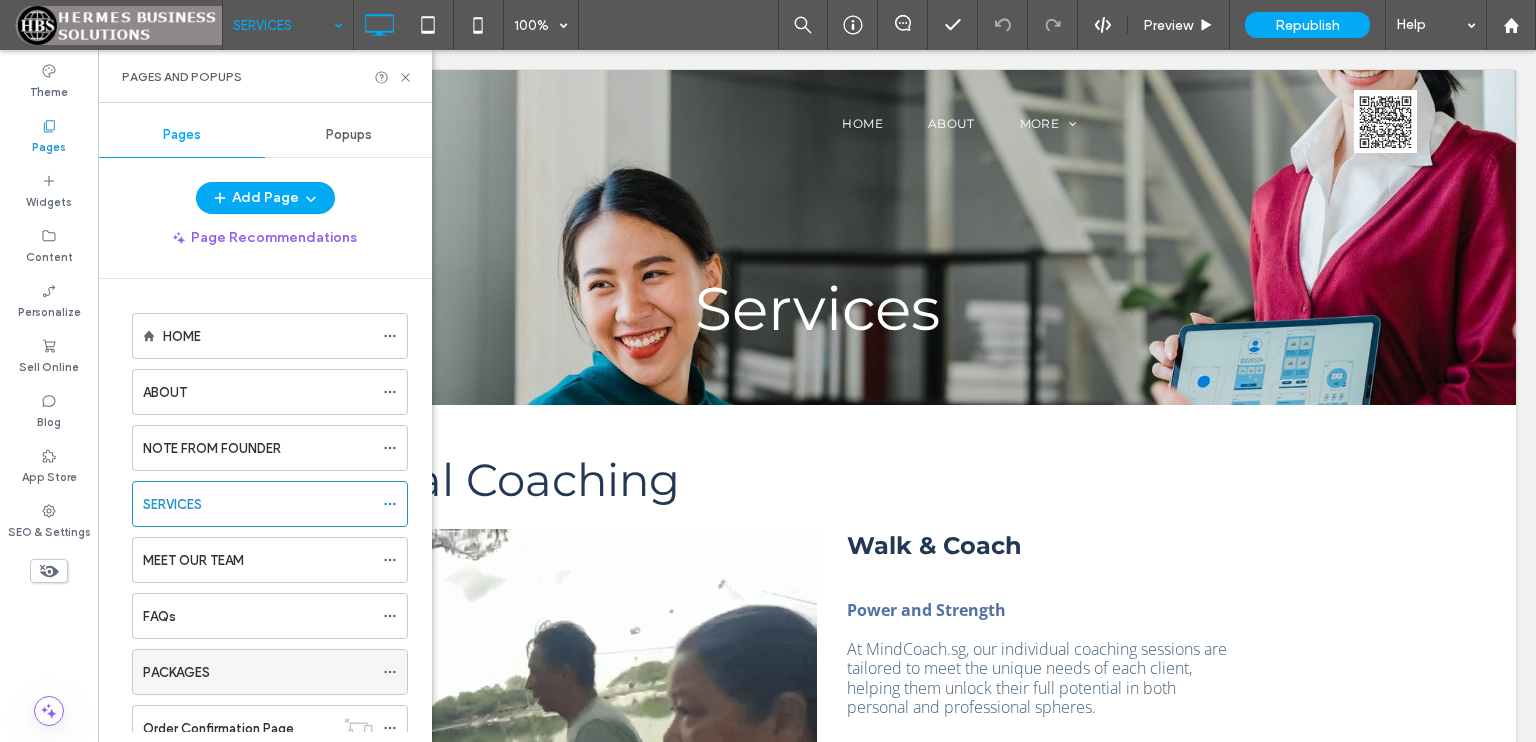 click on "PACKAGES" at bounding box center (258, 672) 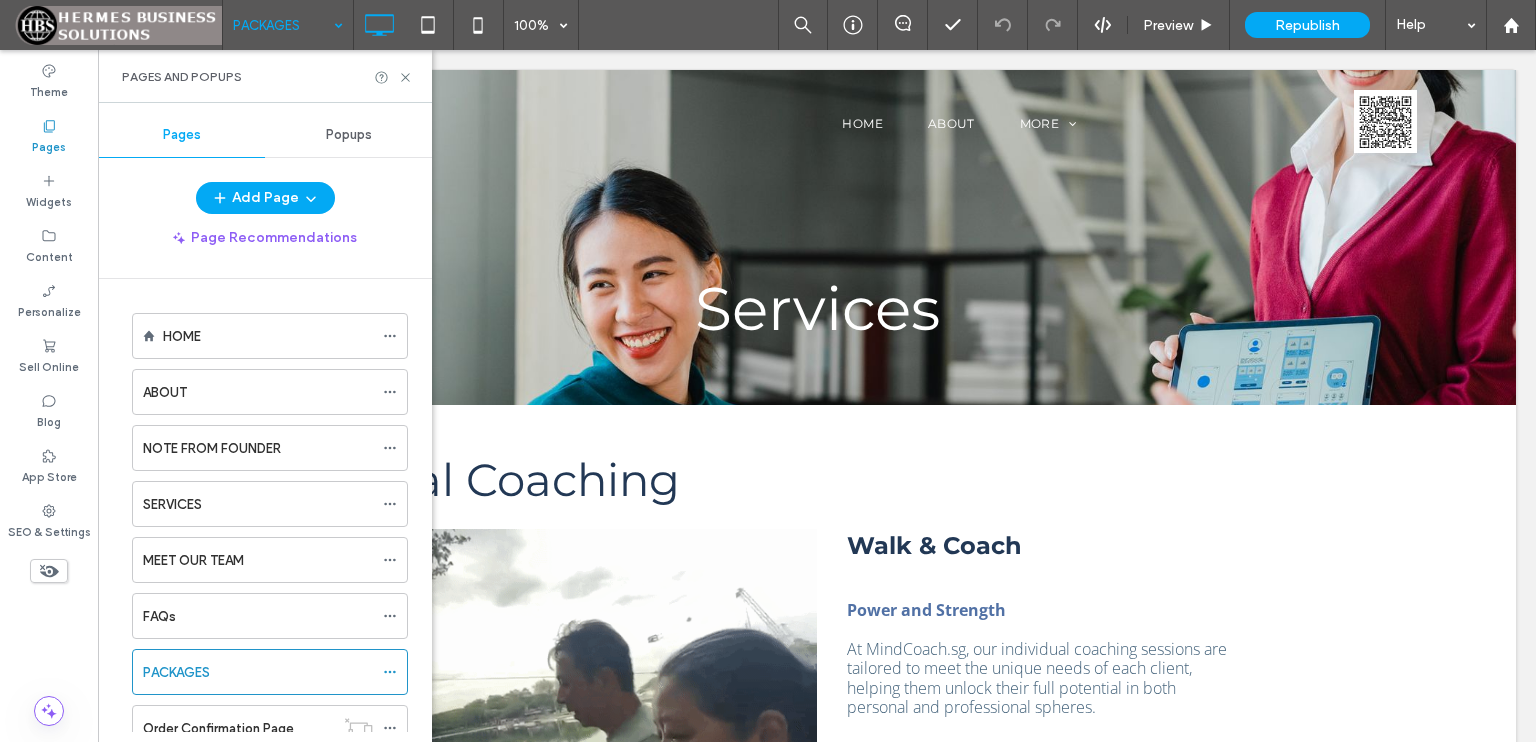 click 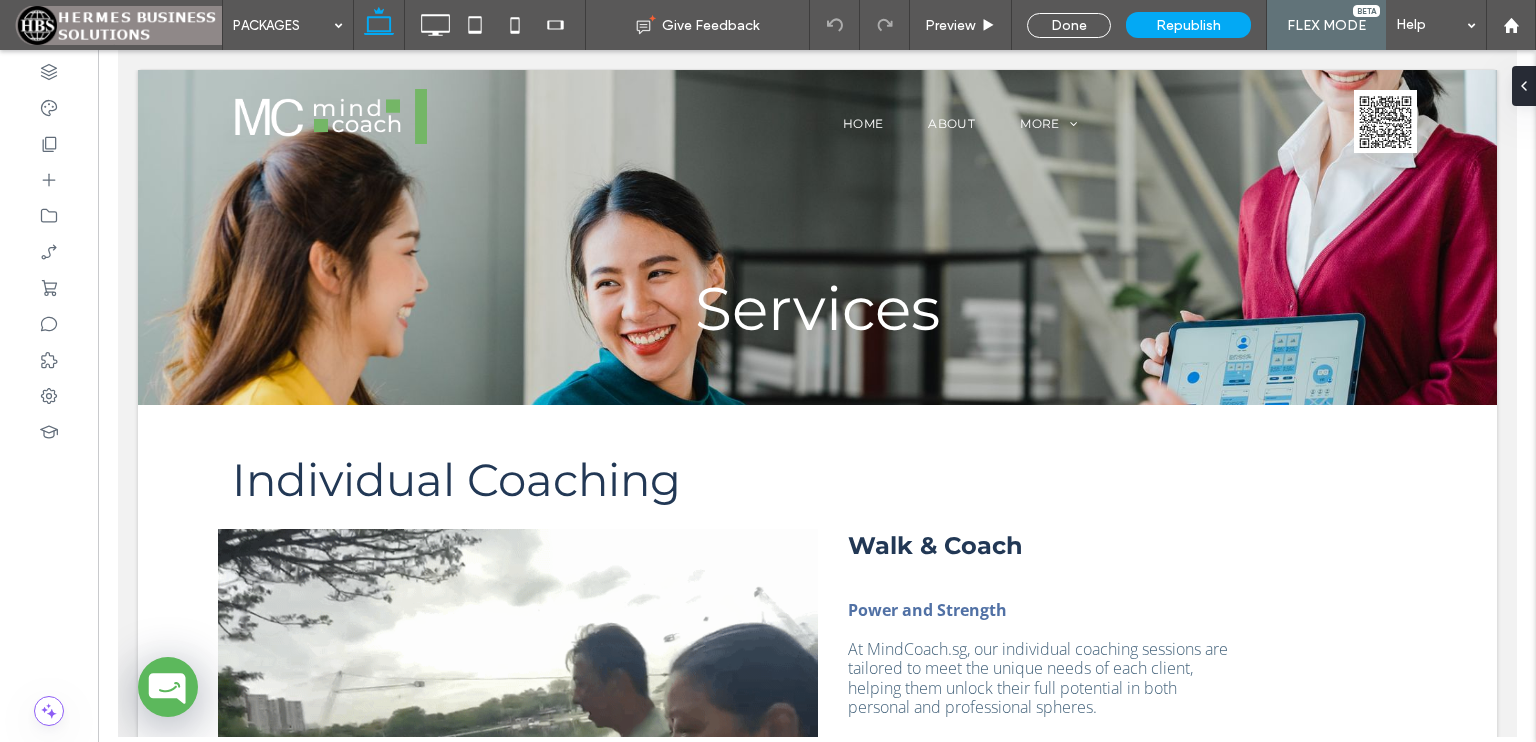 type on "*********" 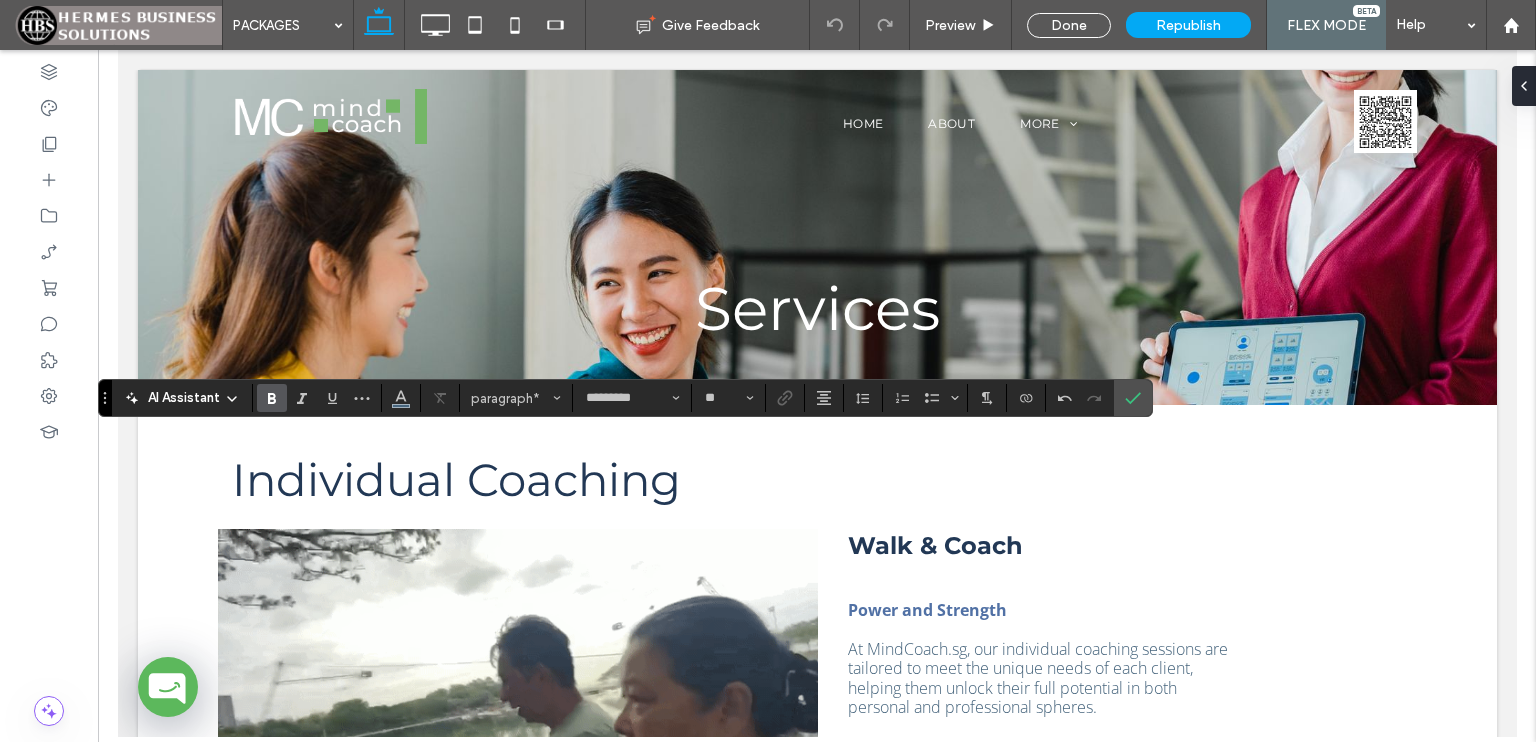 type on "**" 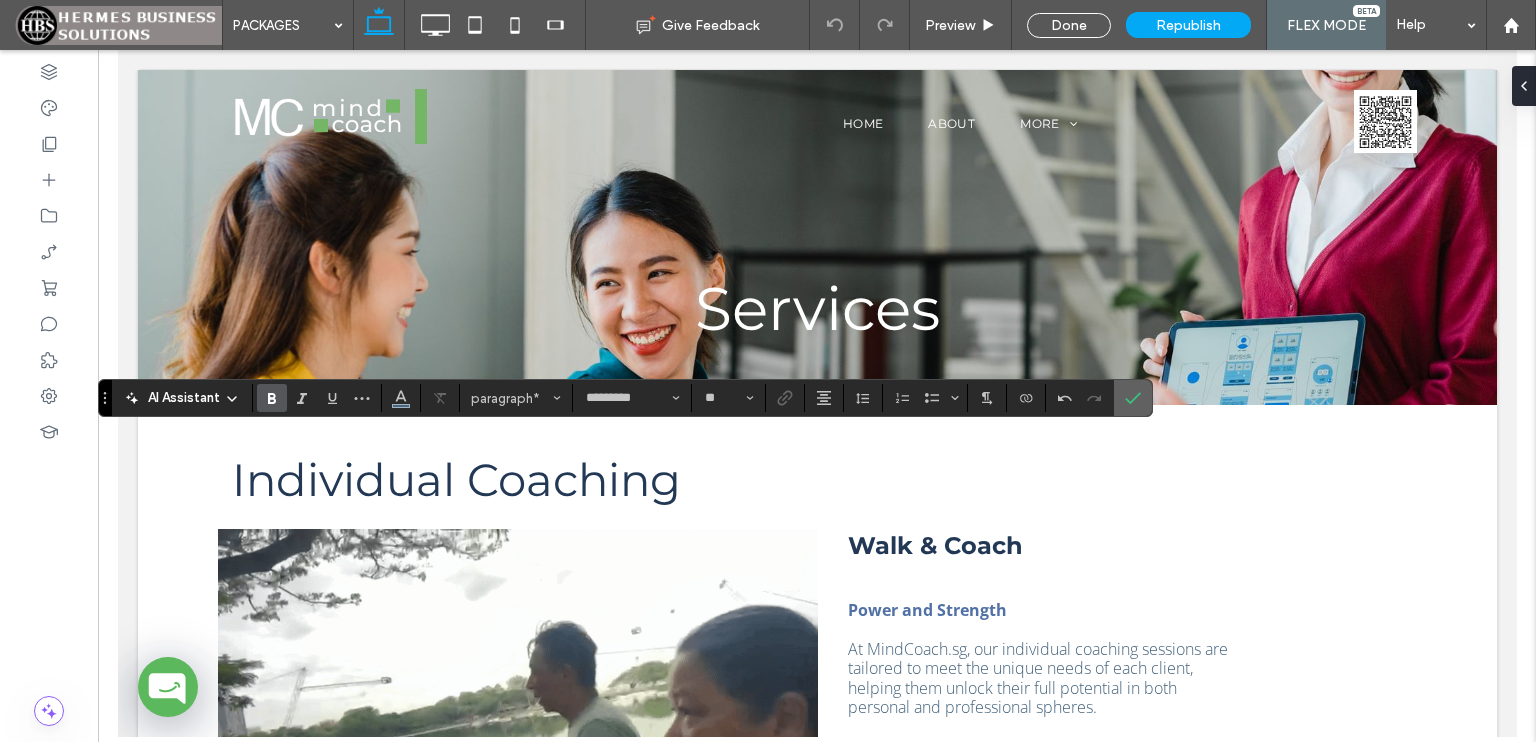 click at bounding box center [1133, 398] 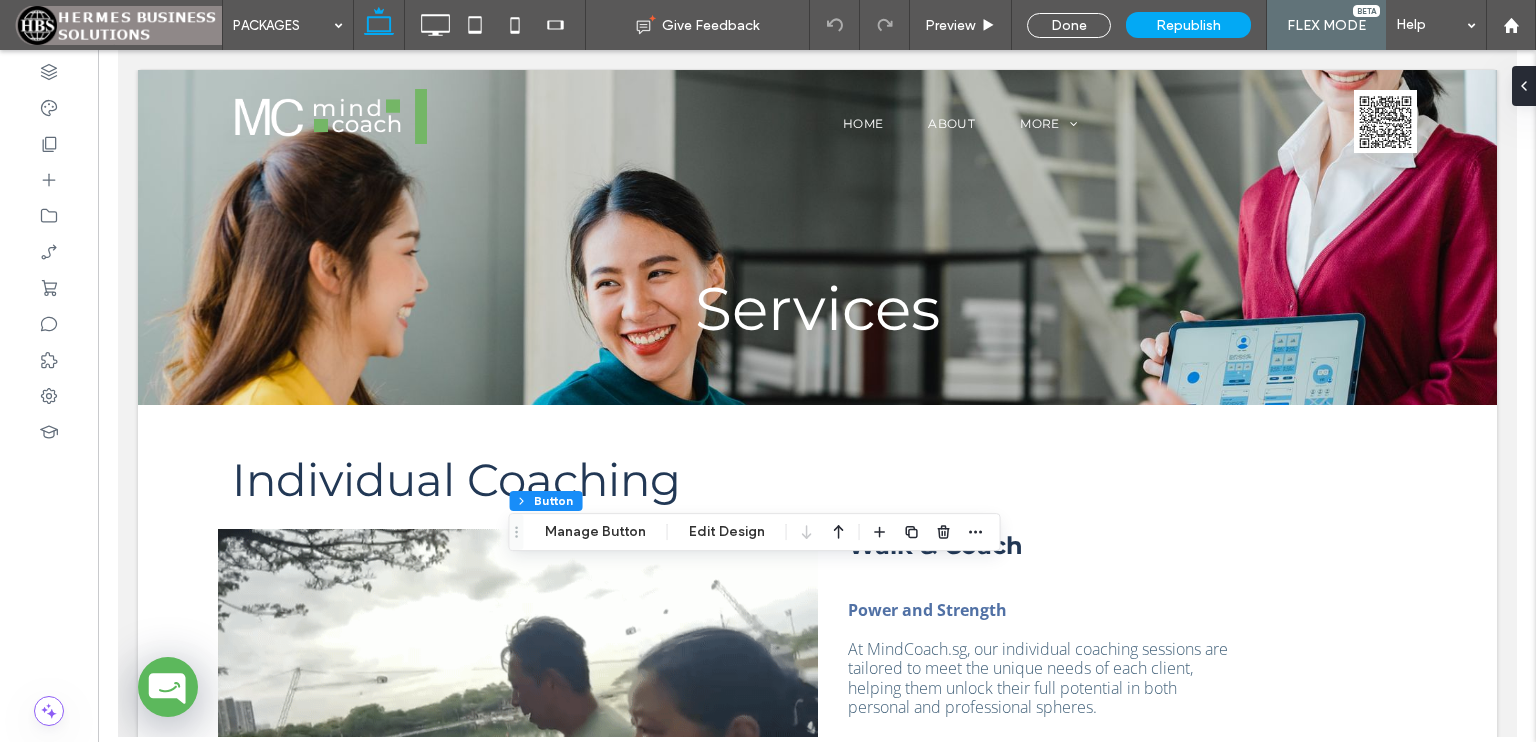 type on "**" 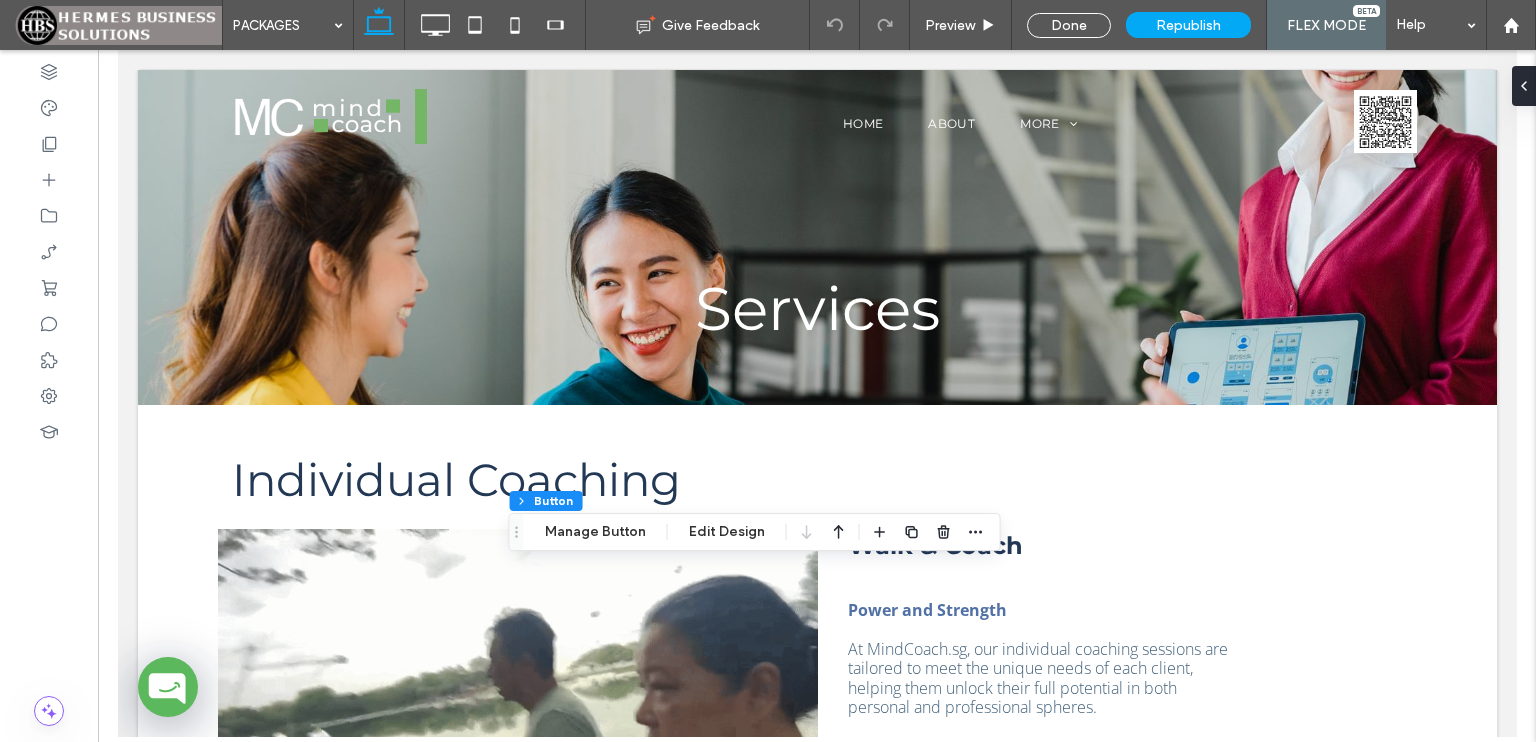 type on "**" 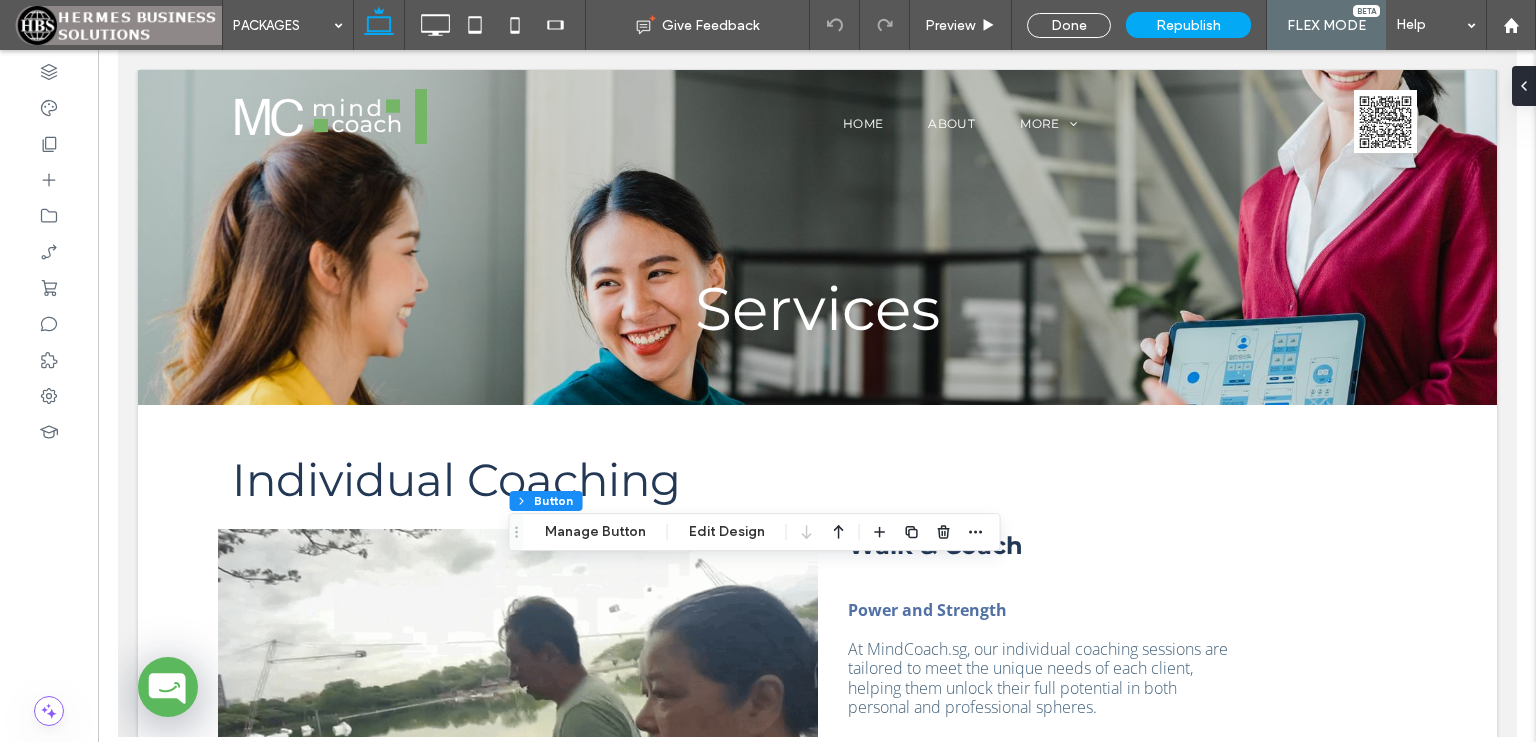 type on "*" 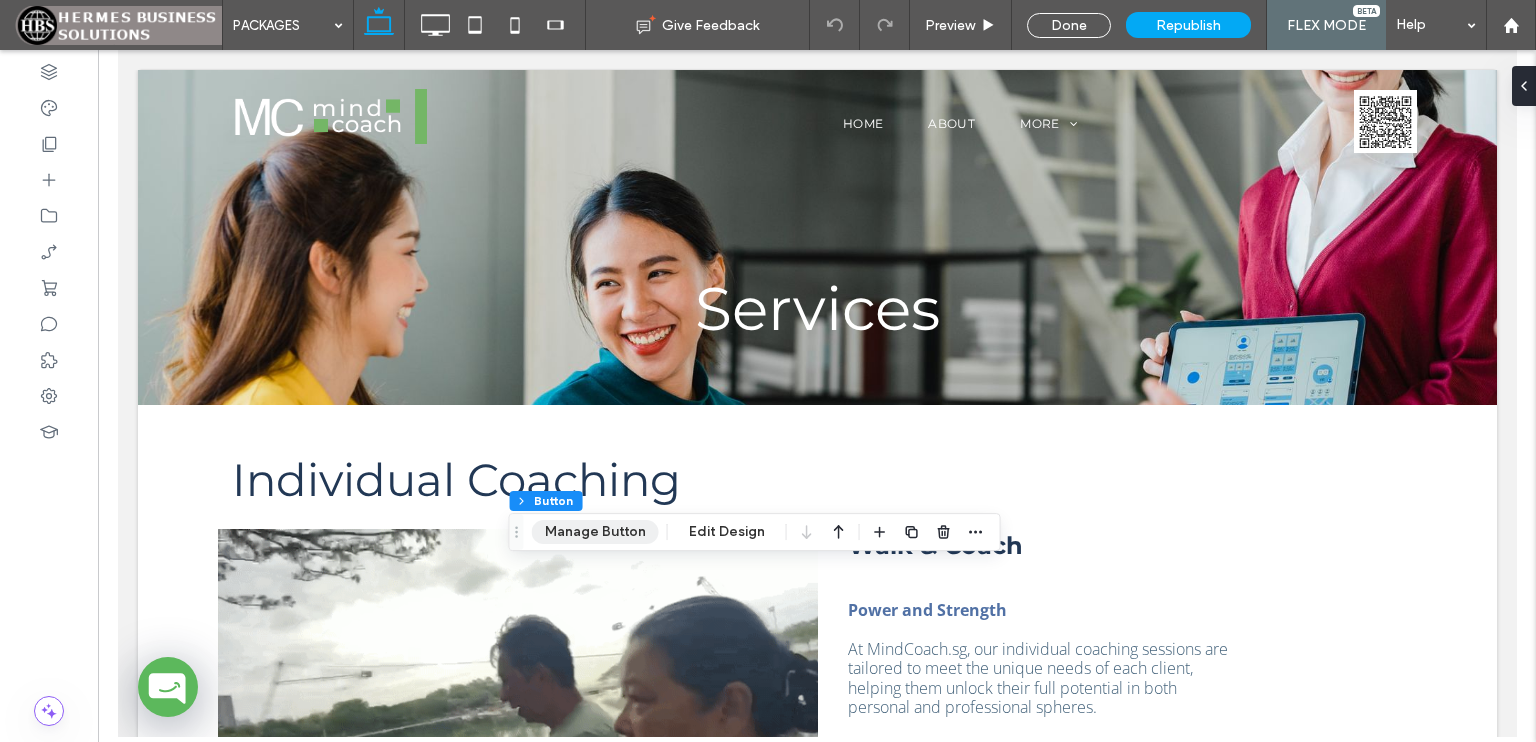 click on "Manage Button" at bounding box center (595, 532) 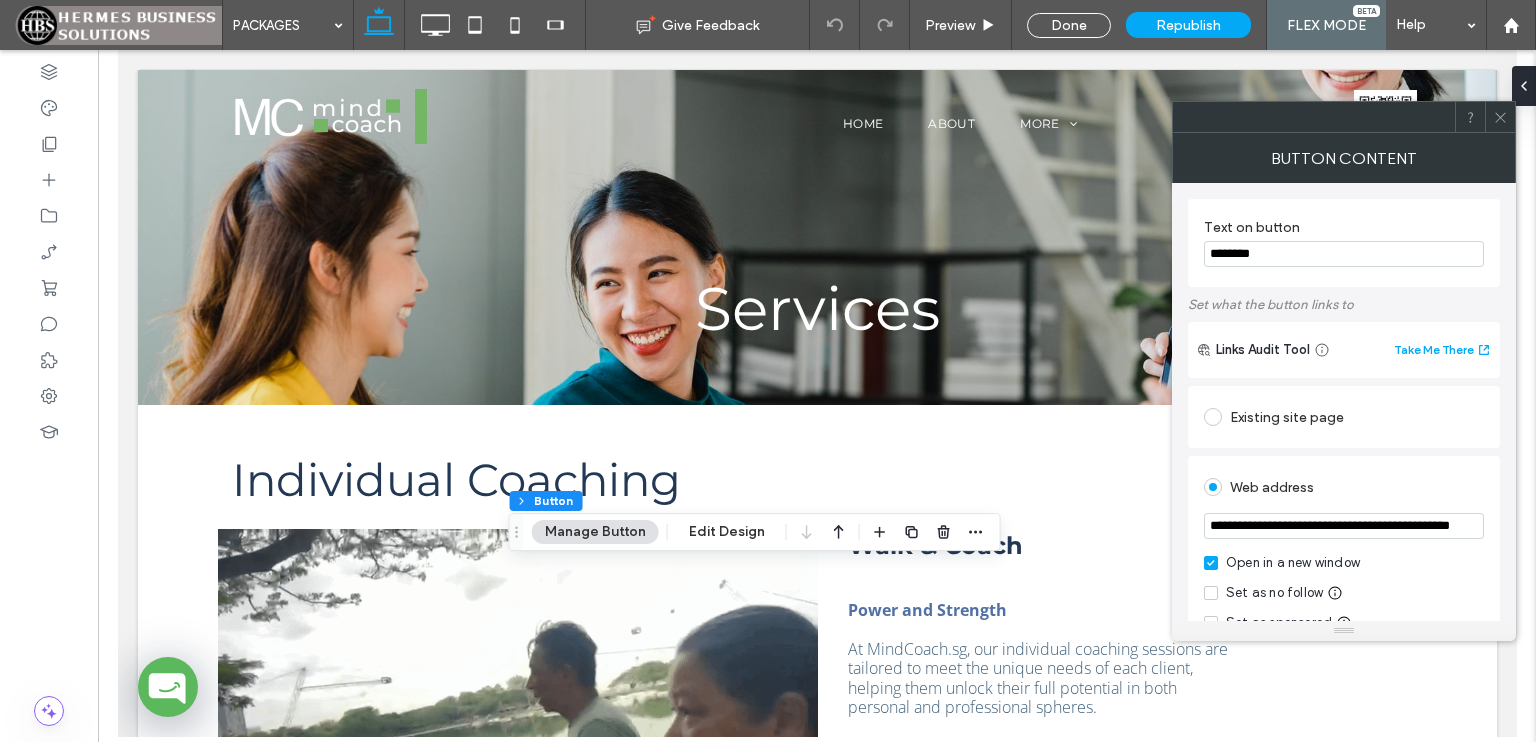 click on "**********" at bounding box center [1344, 526] 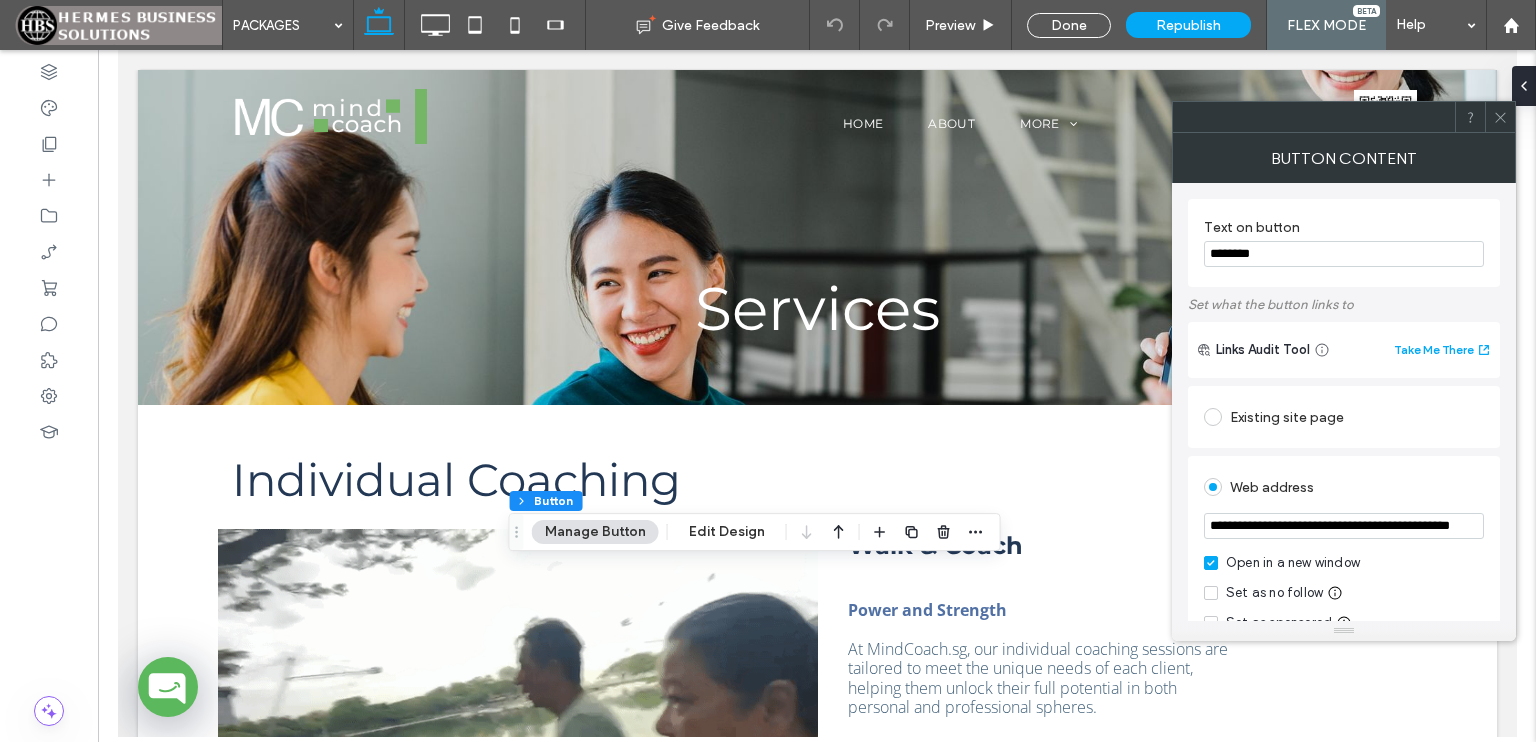 click on "Web address" at bounding box center (1344, 487) 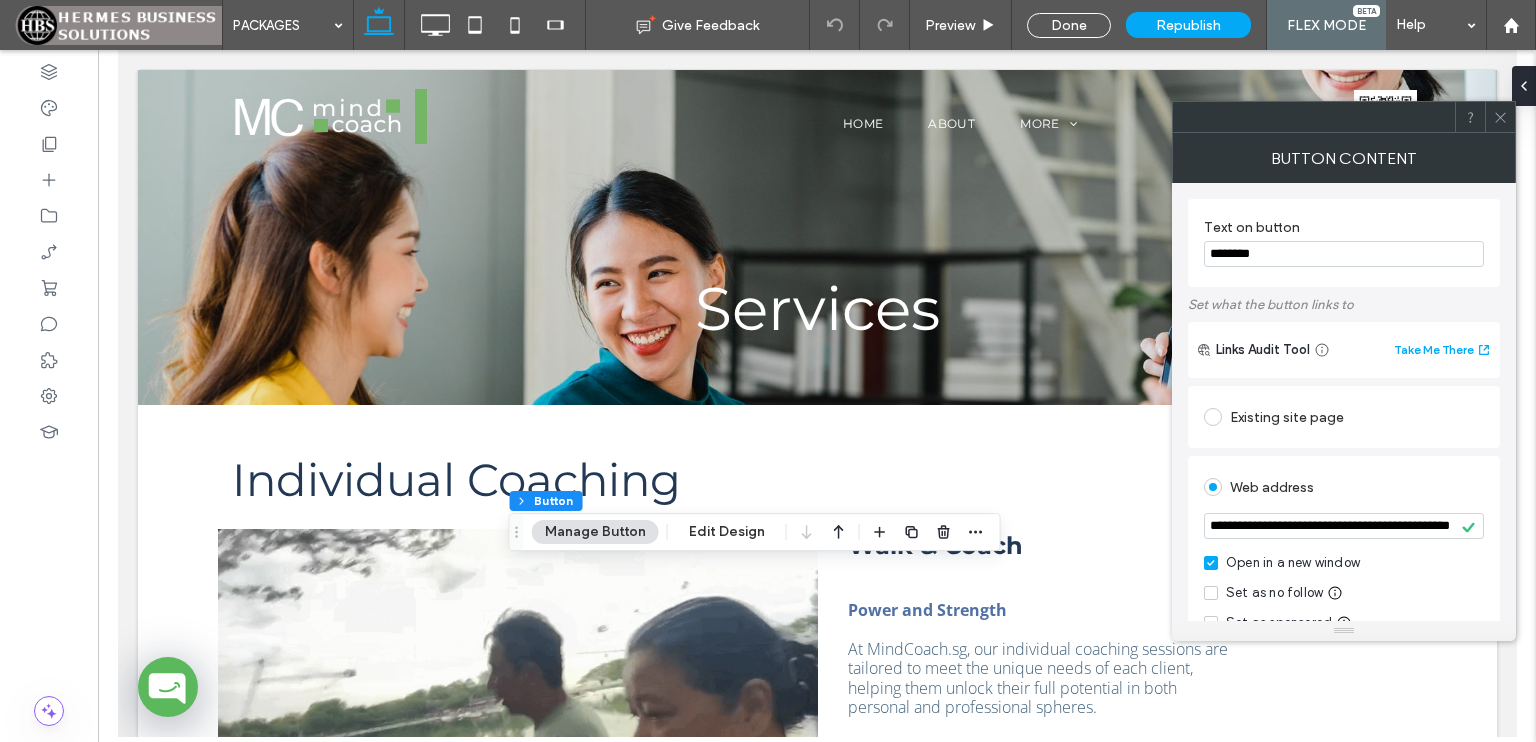 click 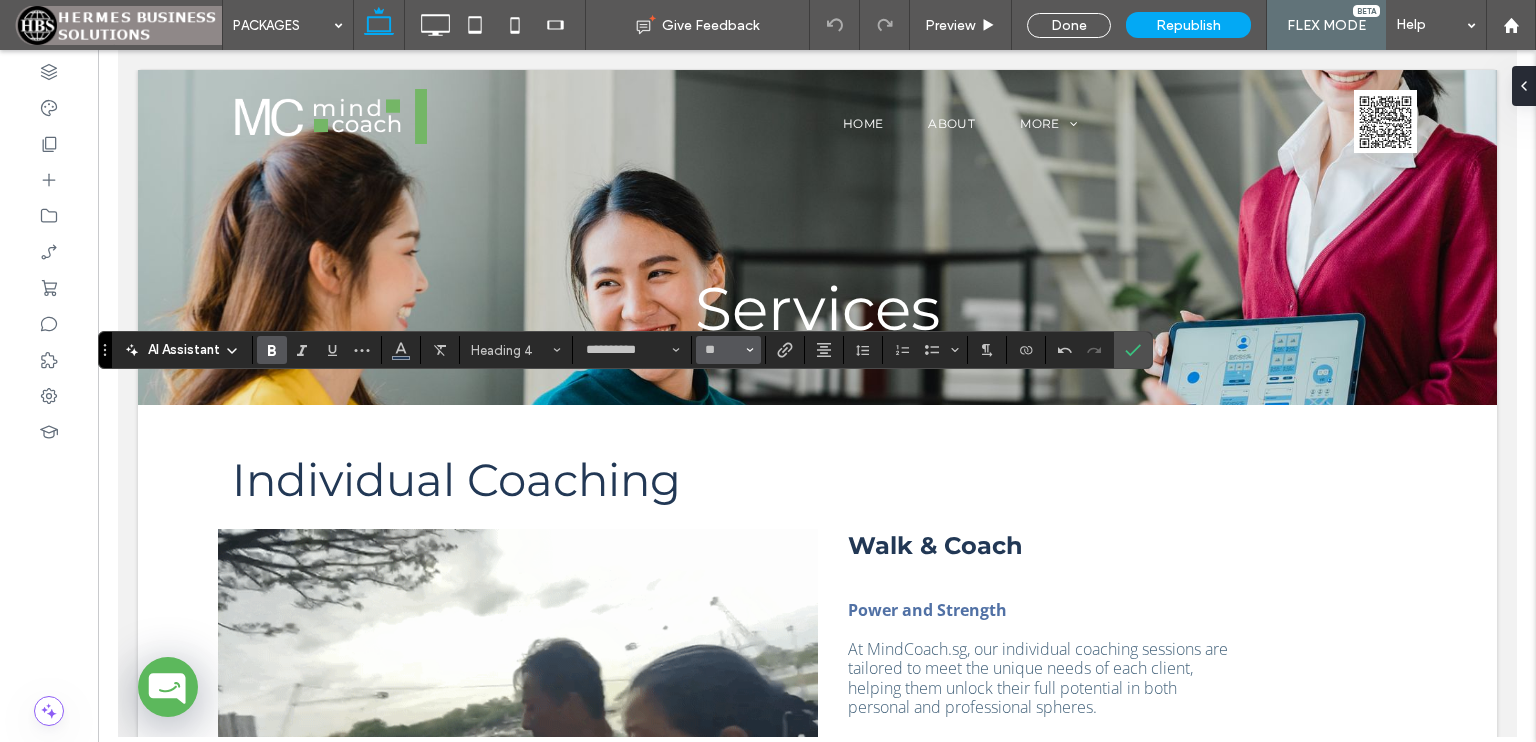 click at bounding box center (750, 350) 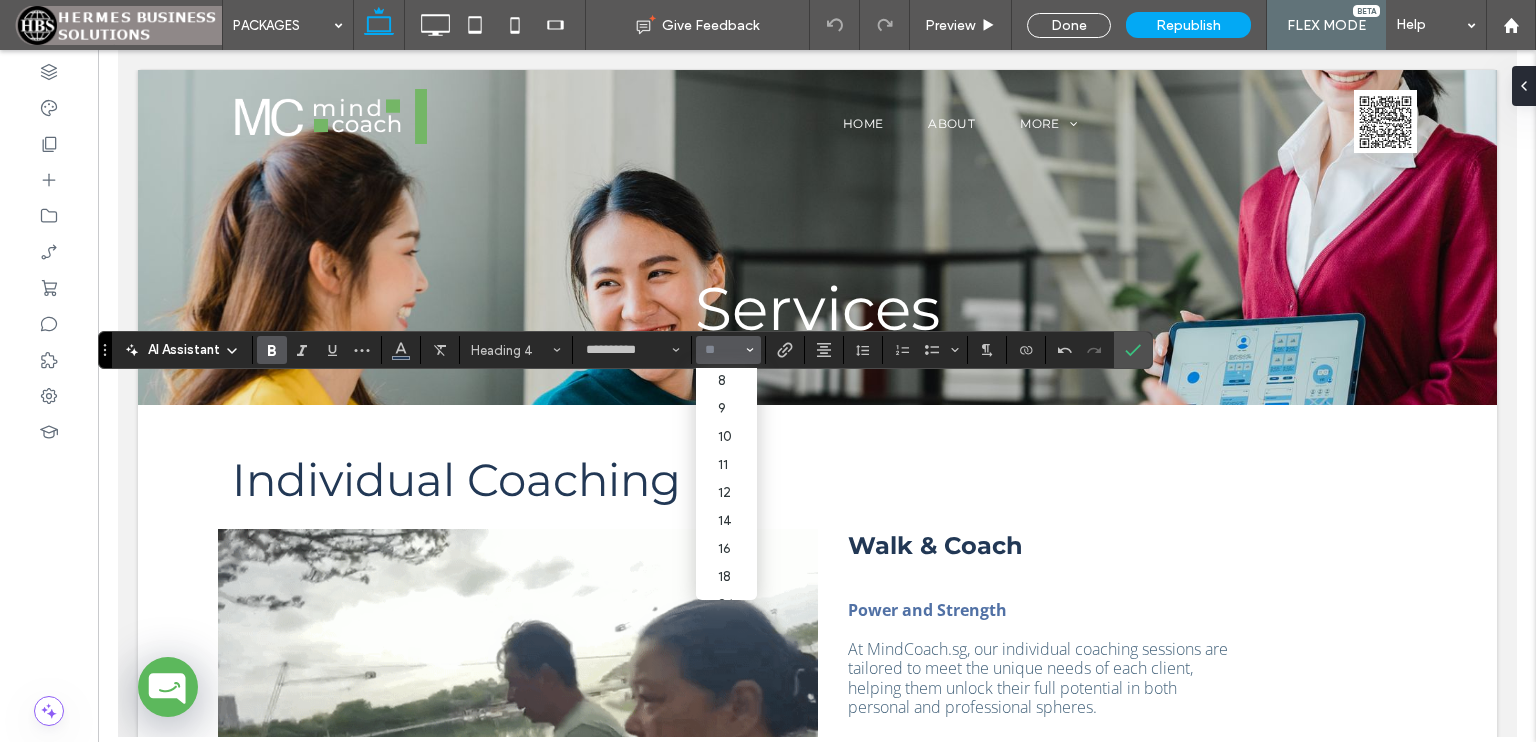 scroll, scrollTop: 6, scrollLeft: 0, axis: vertical 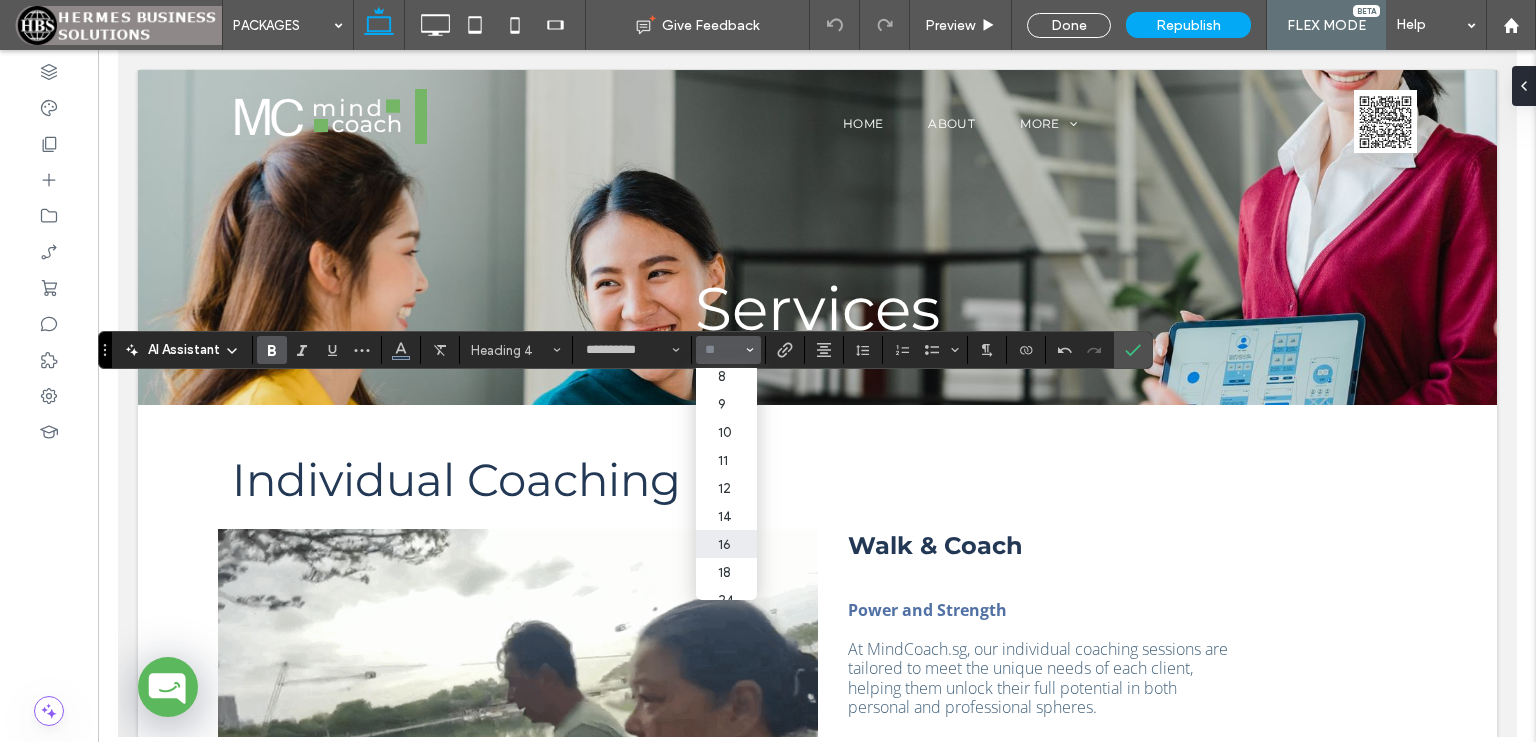 click on "16" at bounding box center [726, 544] 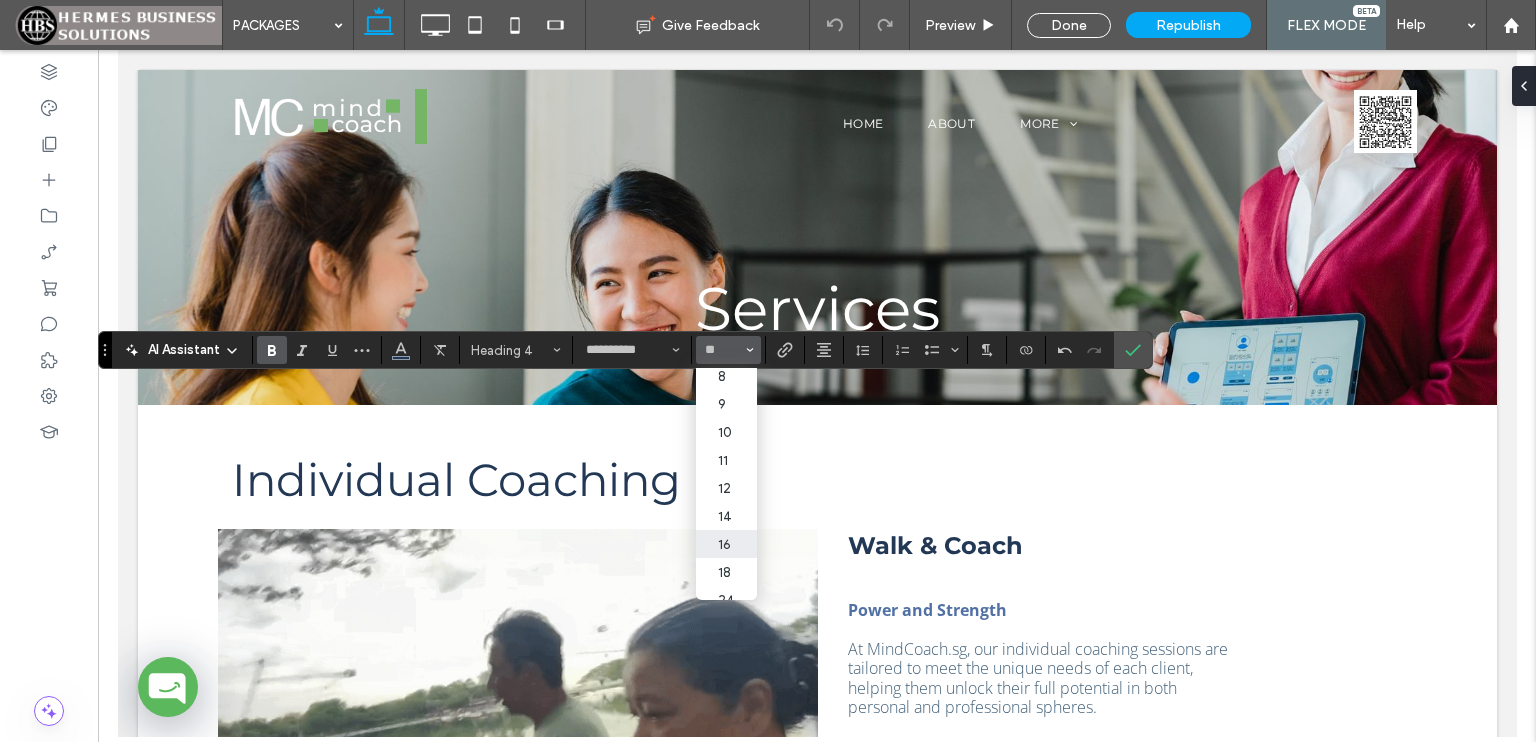 type on "**" 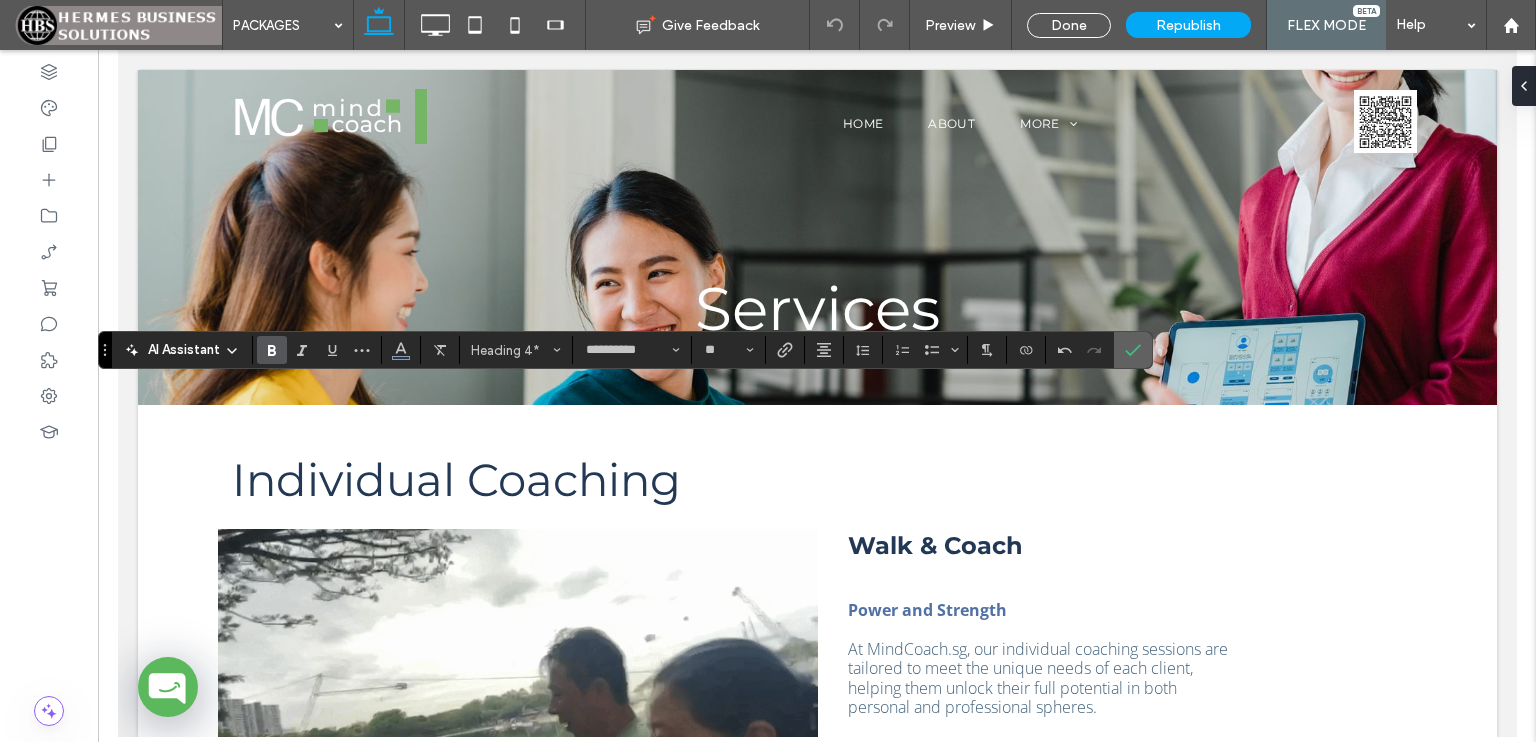 click at bounding box center [1129, 350] 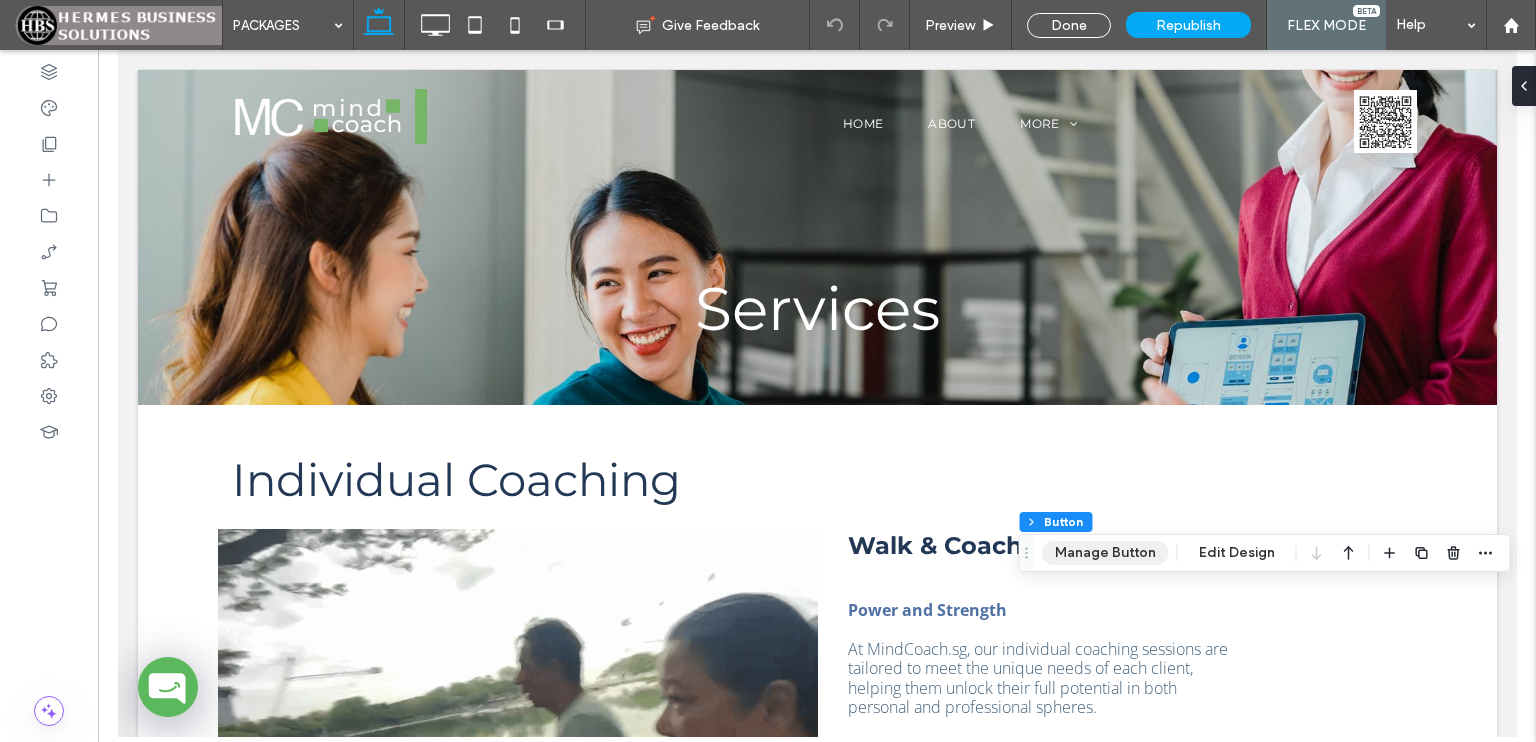 click on "Manage Button" at bounding box center [1105, 553] 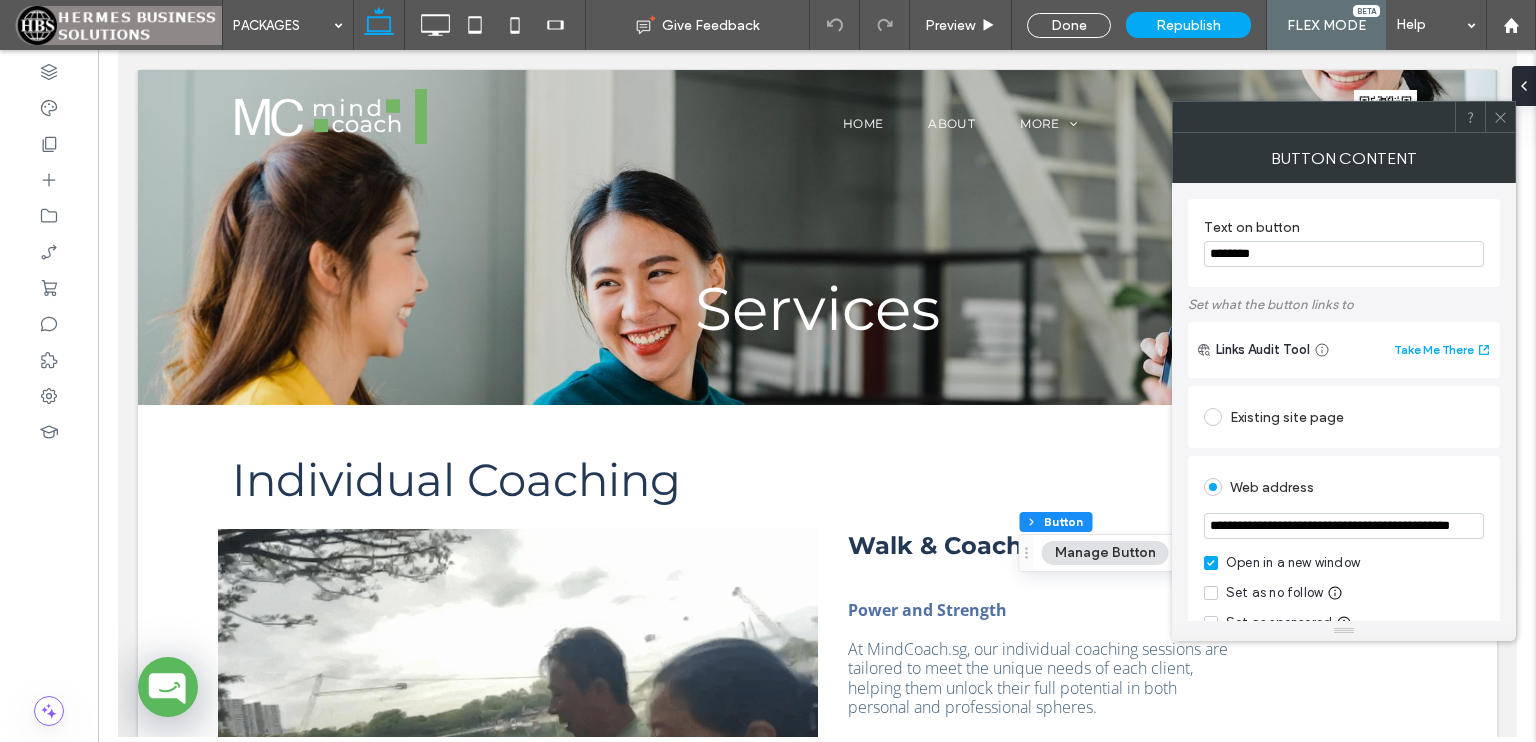 click on "**********" at bounding box center [1344, 526] 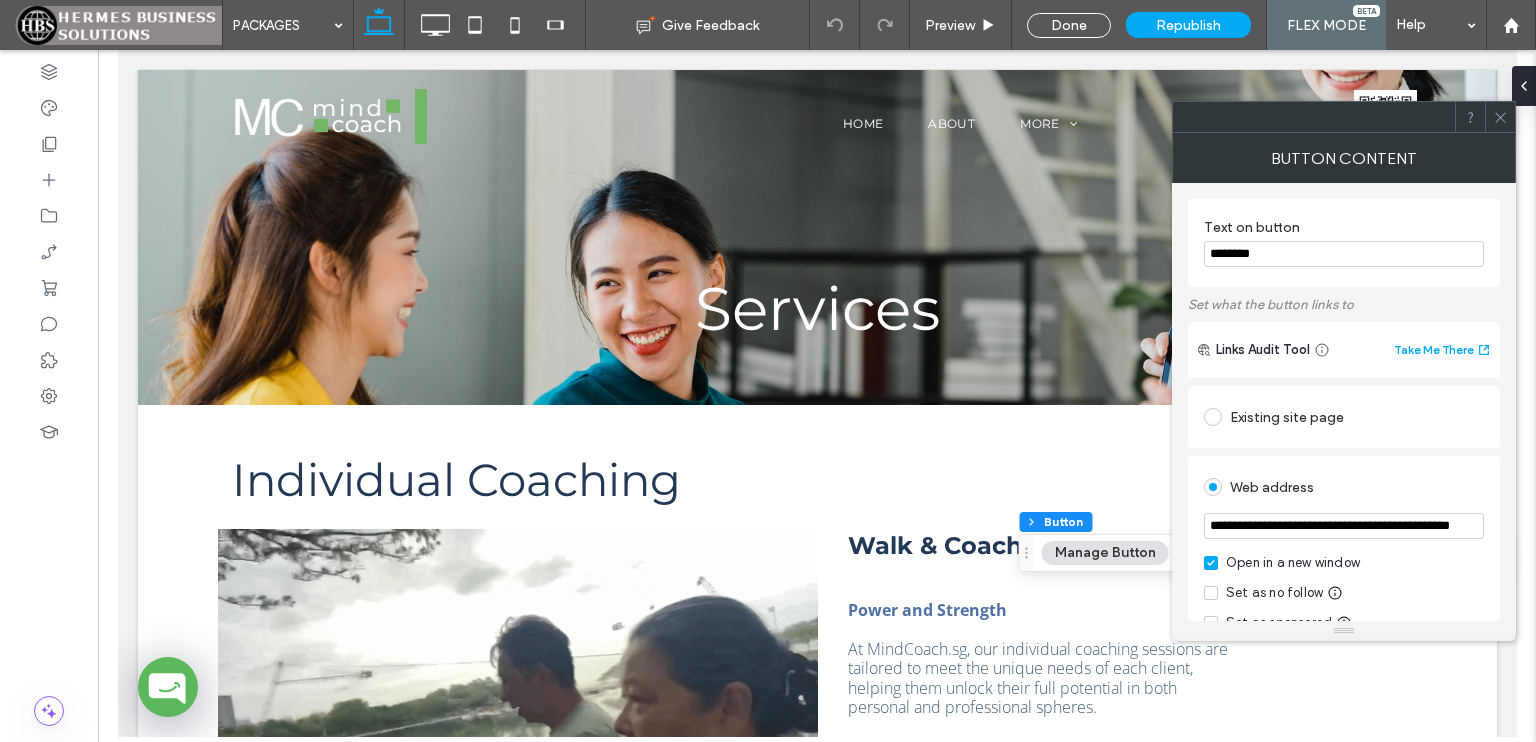 paste 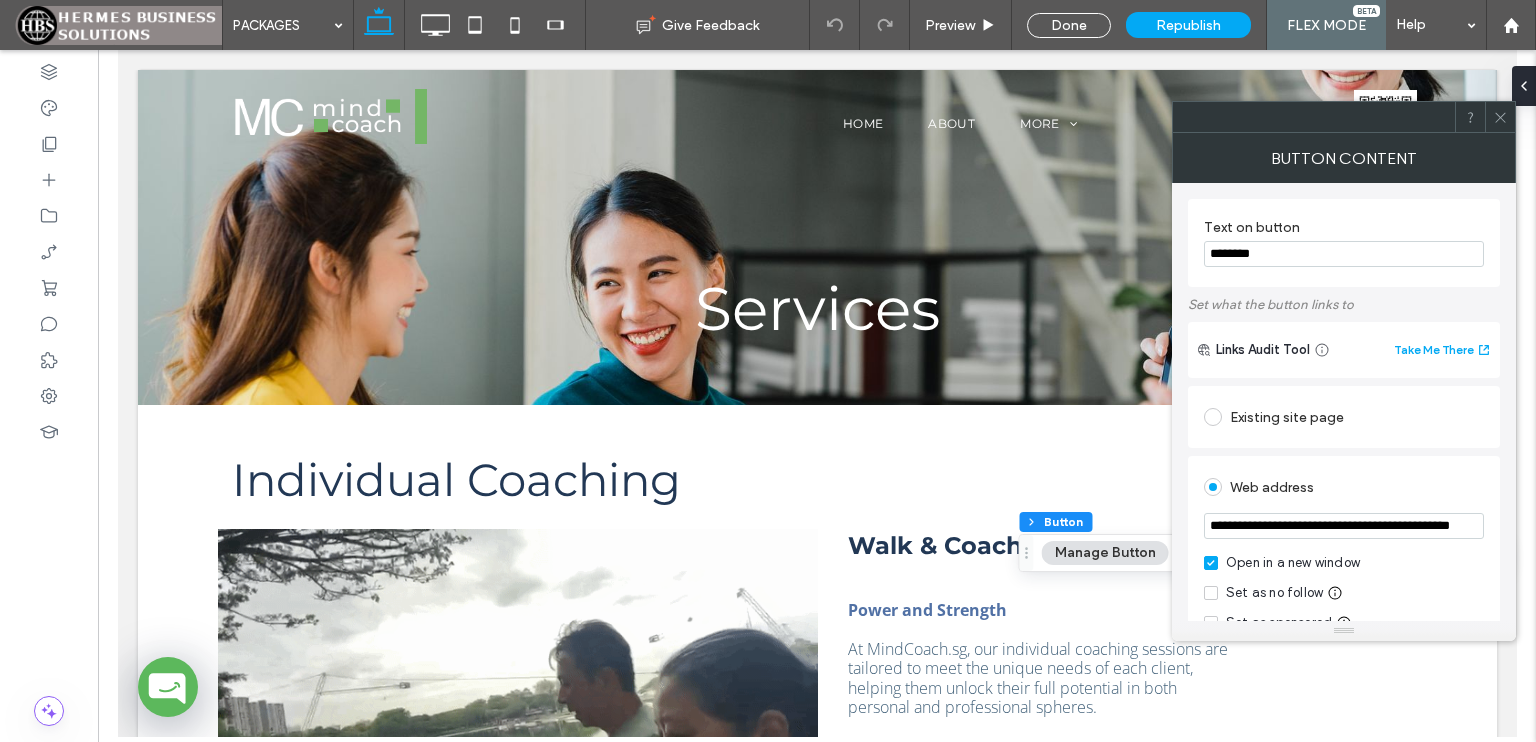 scroll, scrollTop: 0, scrollLeft: 111, axis: horizontal 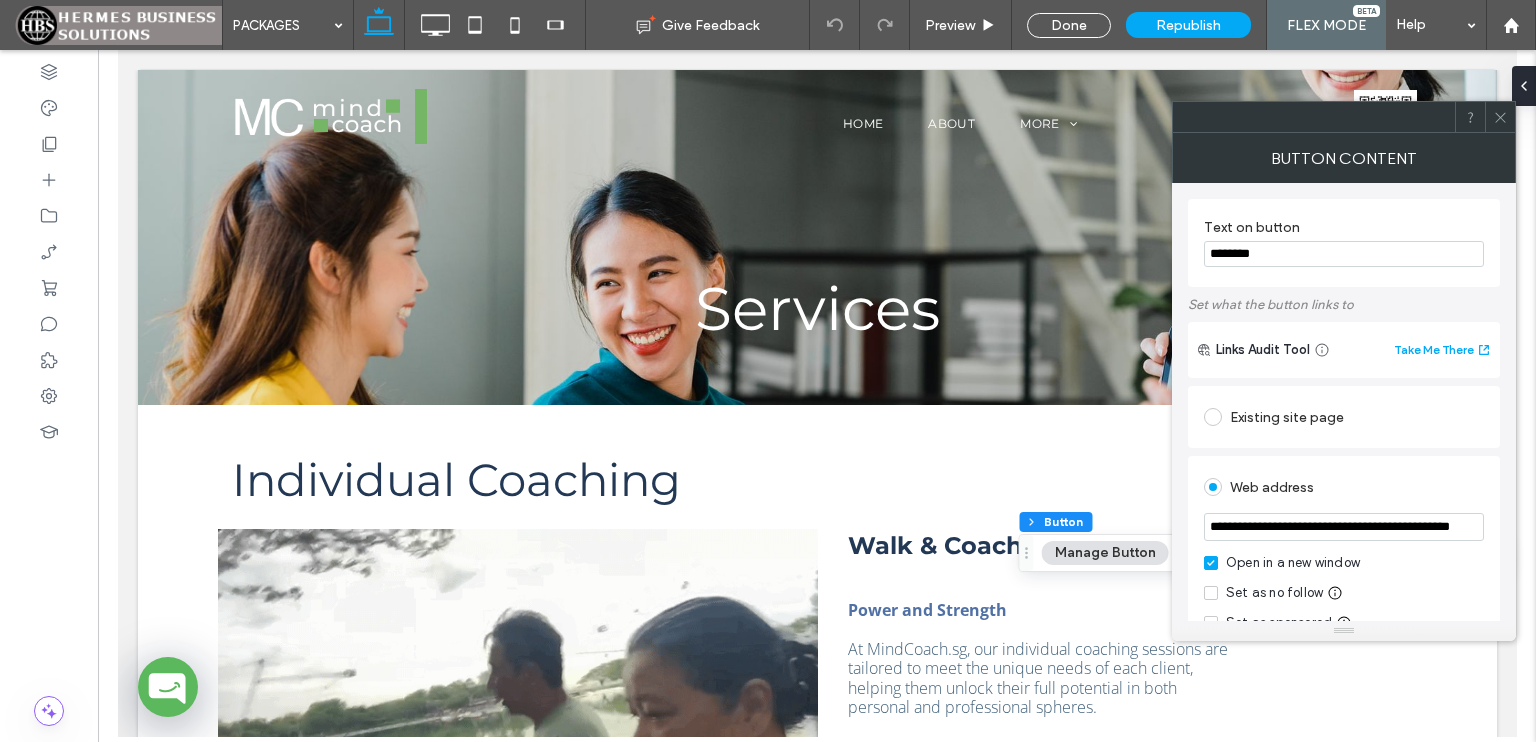type on "**********" 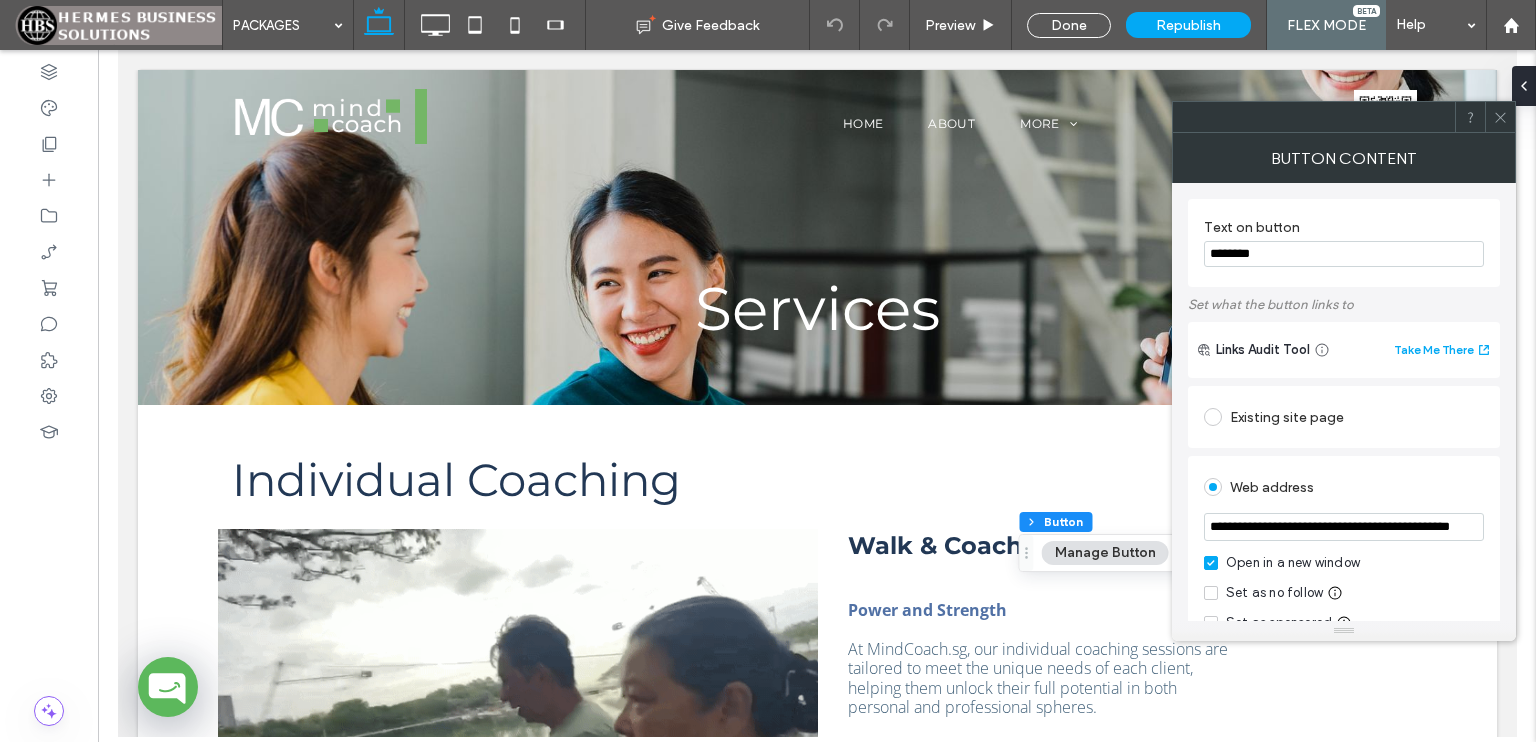scroll, scrollTop: 0, scrollLeft: 0, axis: both 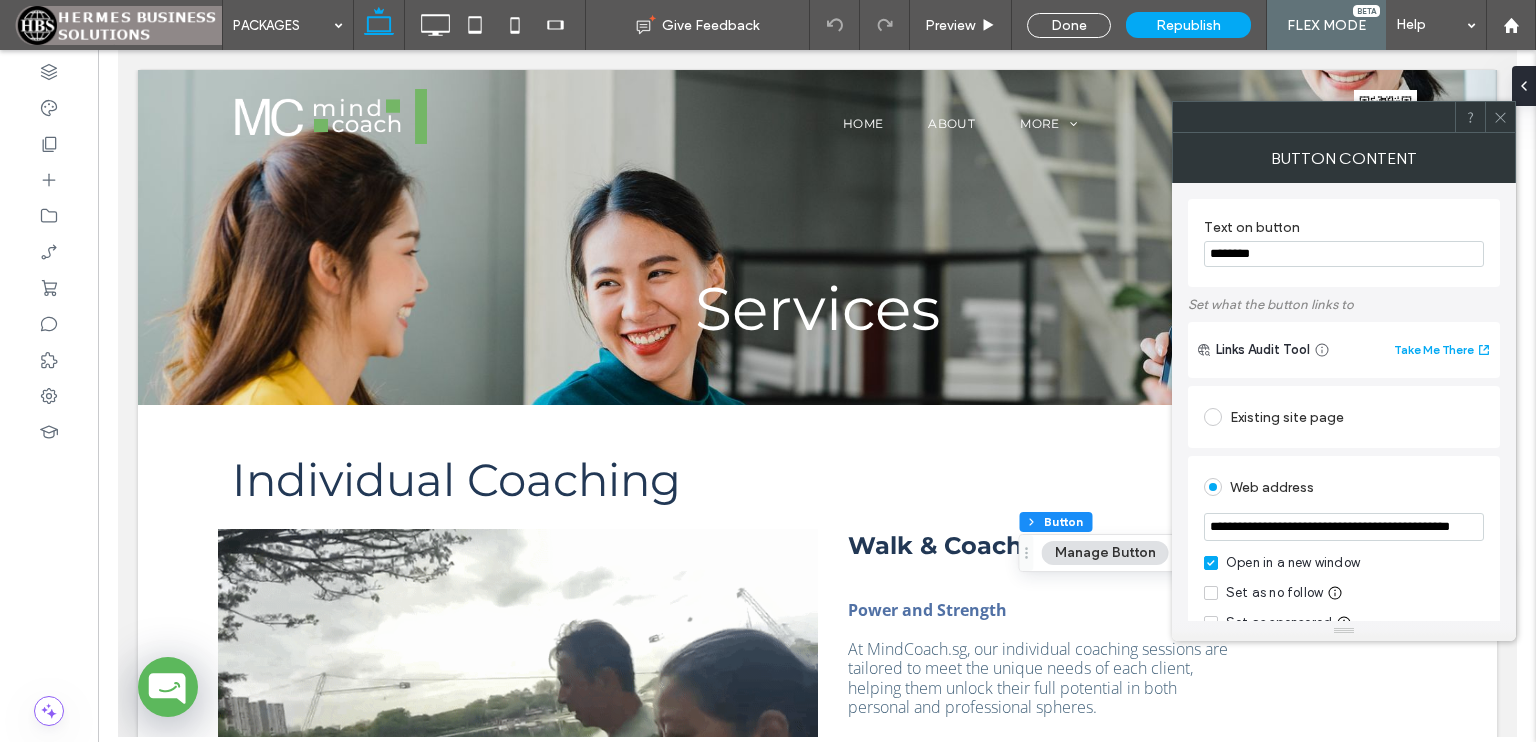 click on "Web address" at bounding box center (1344, 487) 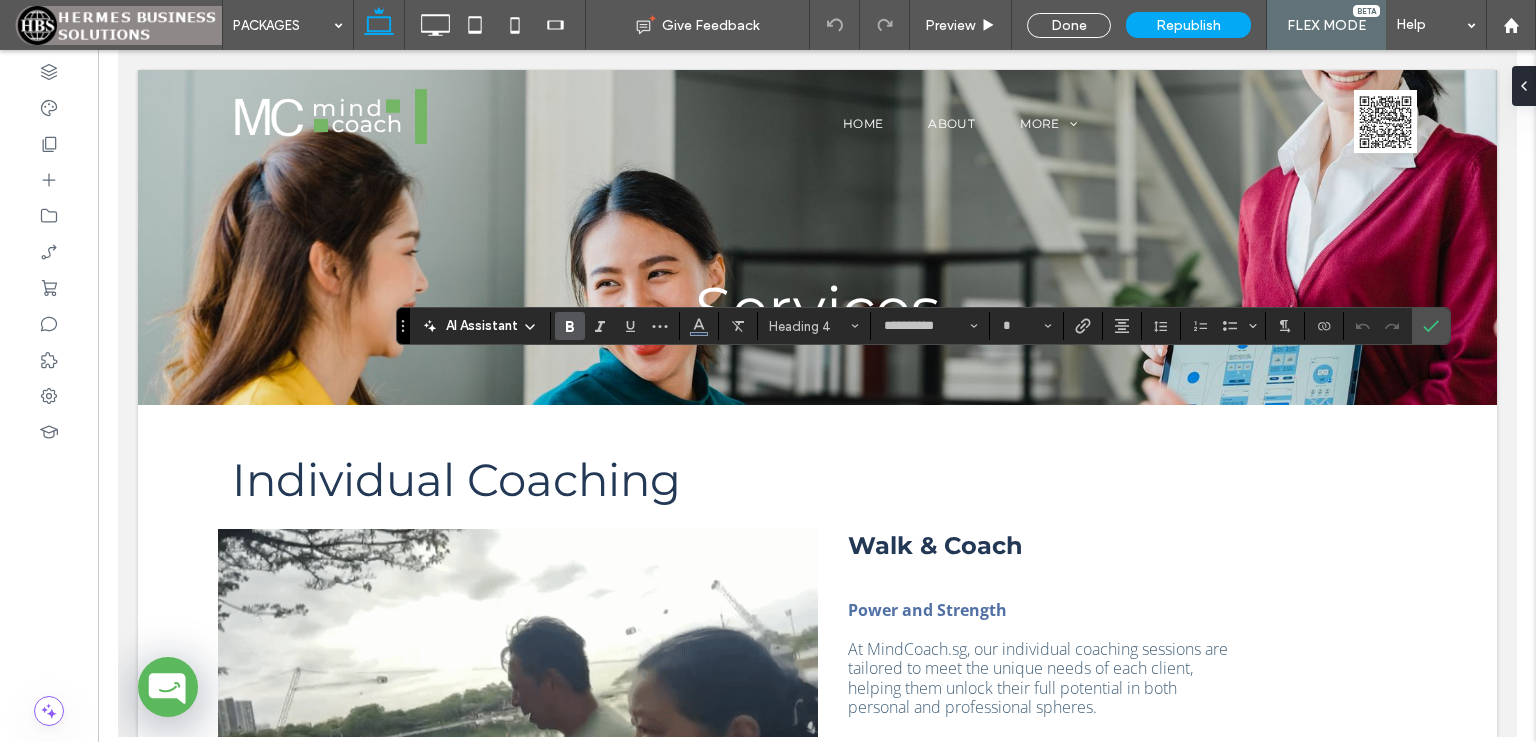 type on "**" 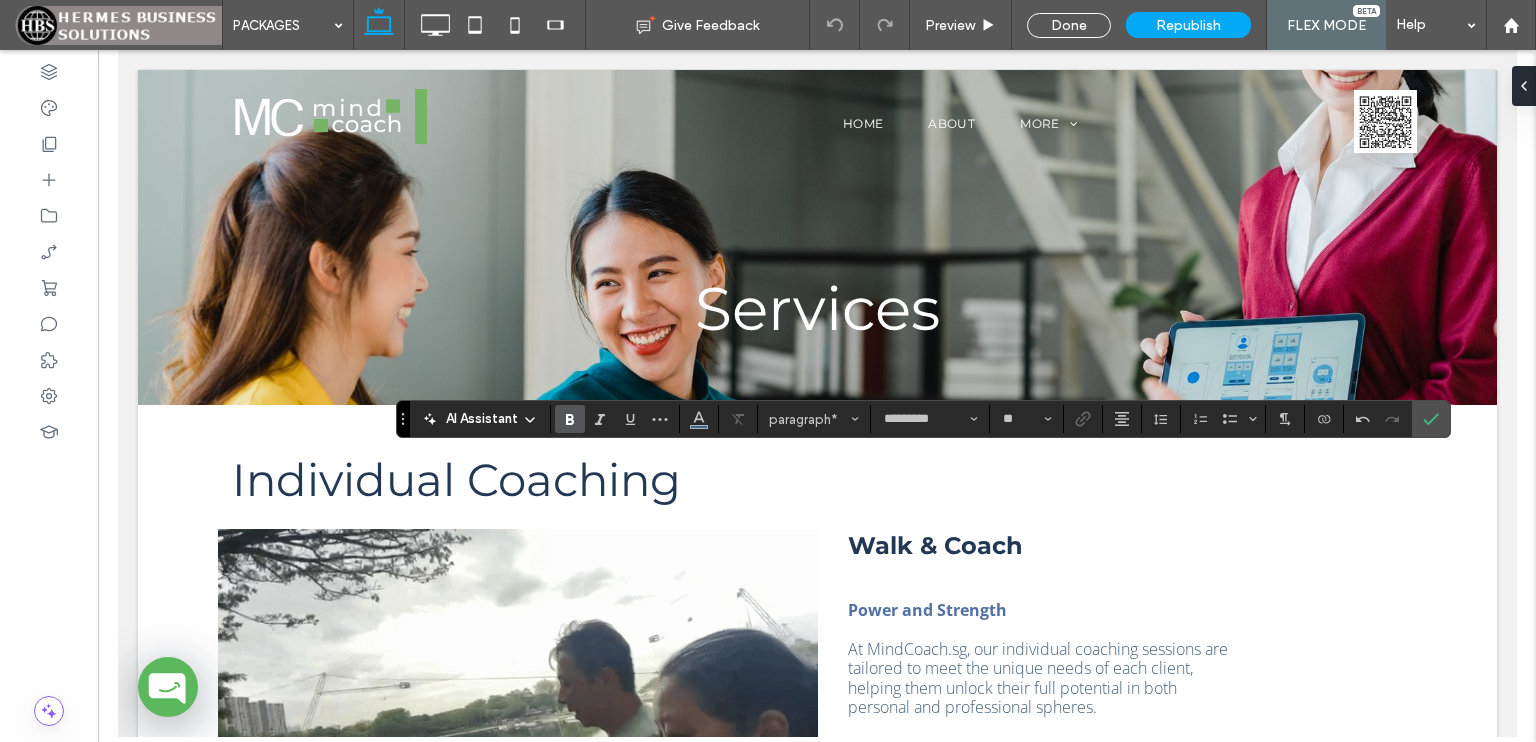 type on "**" 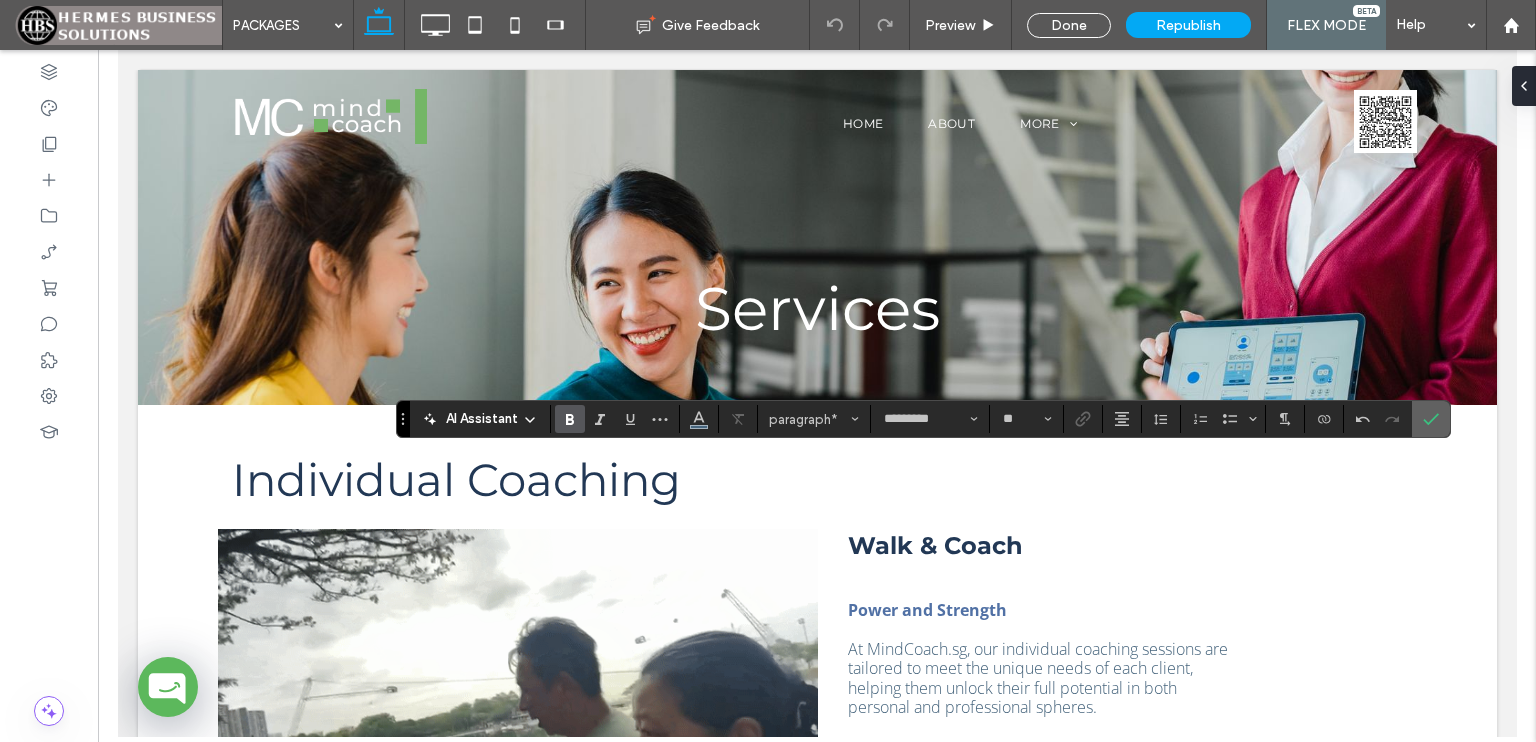 click at bounding box center (1431, 419) 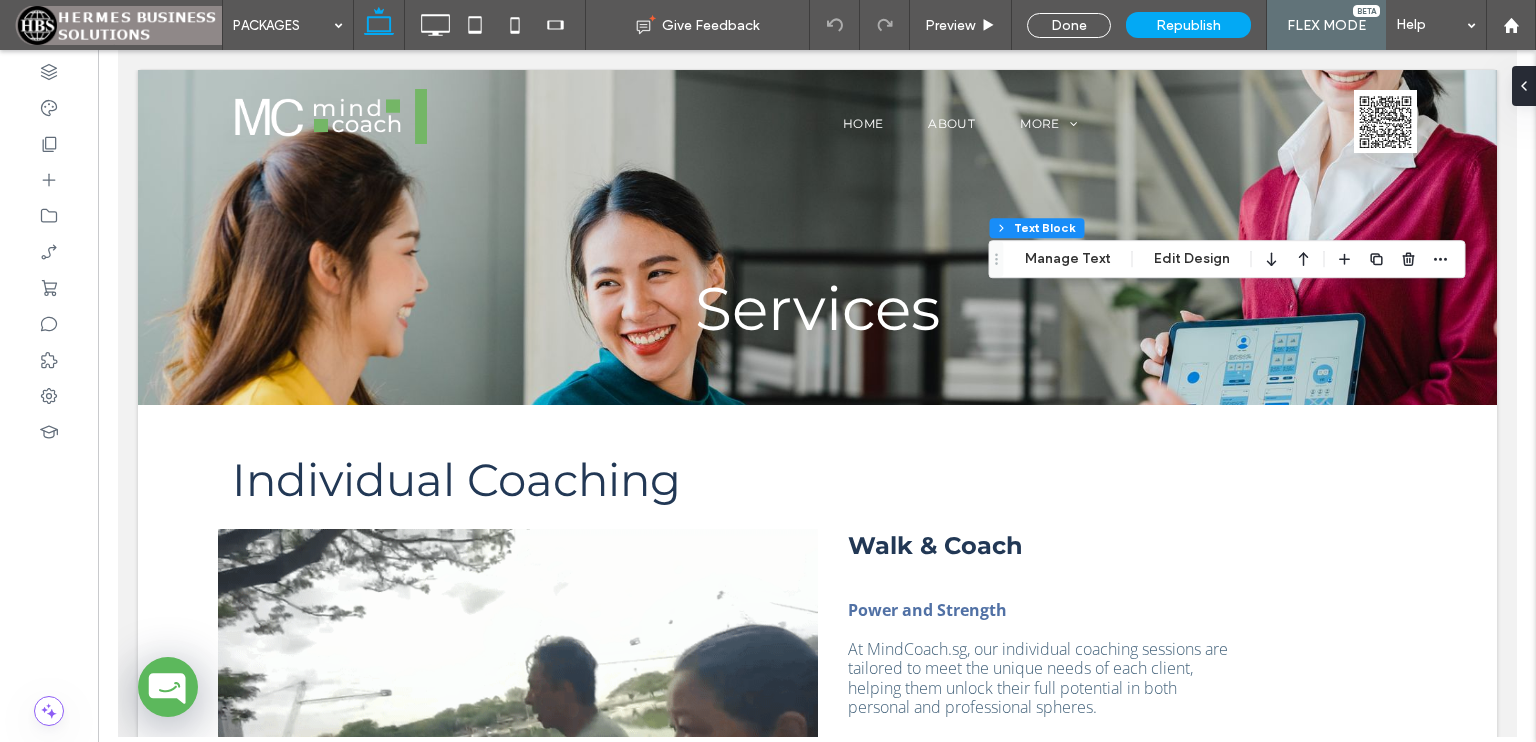 drag, startPoint x: 1046, startPoint y: 424, endPoint x: 999, endPoint y: 267, distance: 163.88411 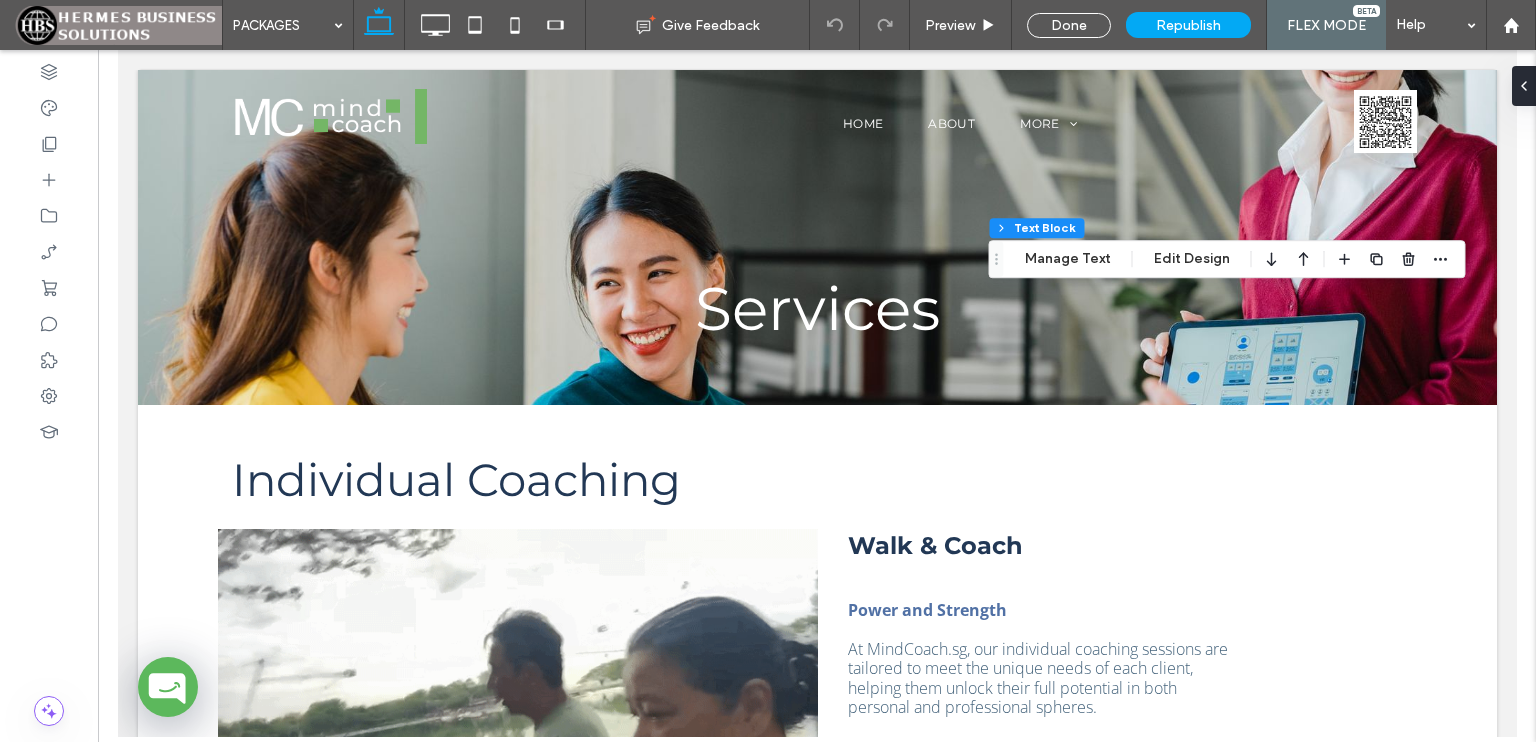 click 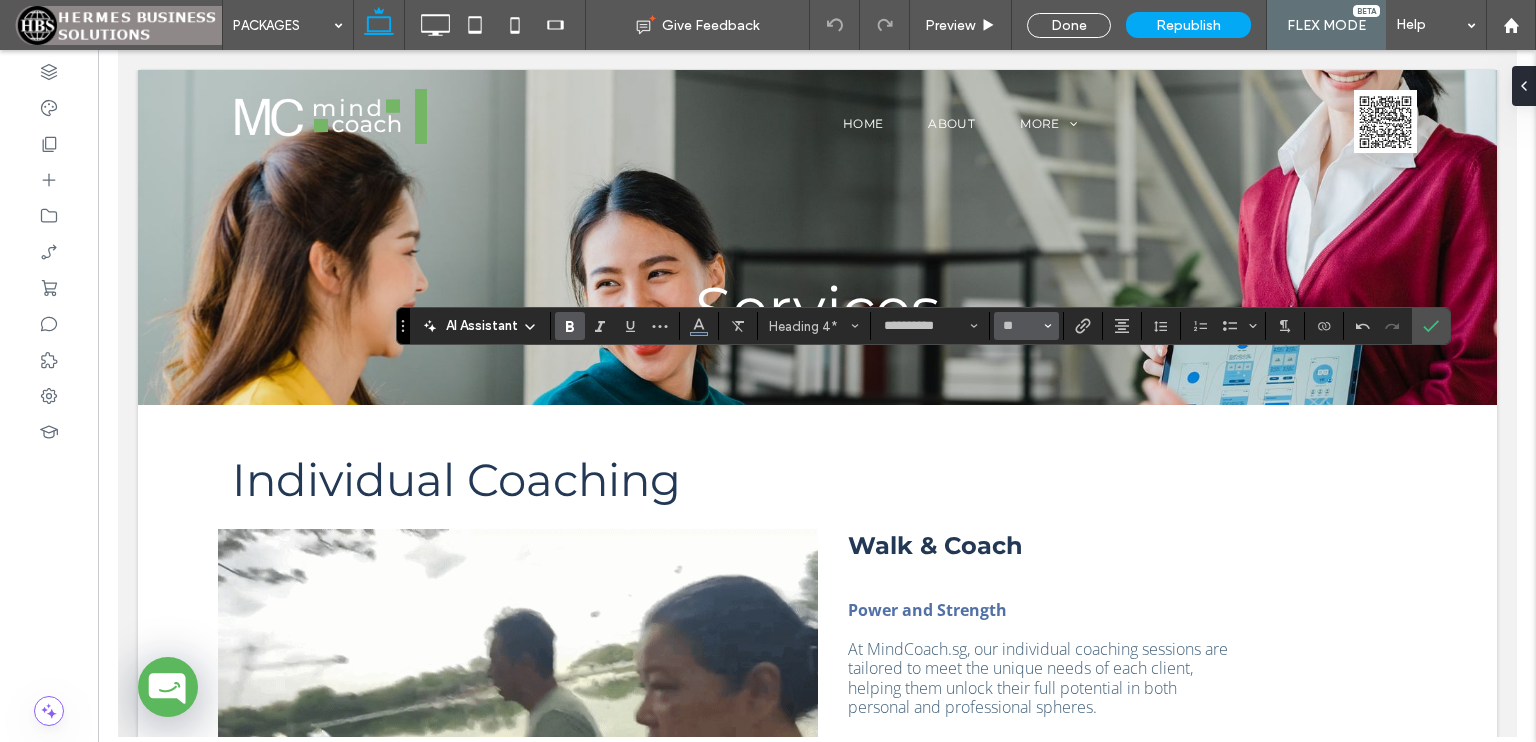 click on "**" at bounding box center [1026, 326] 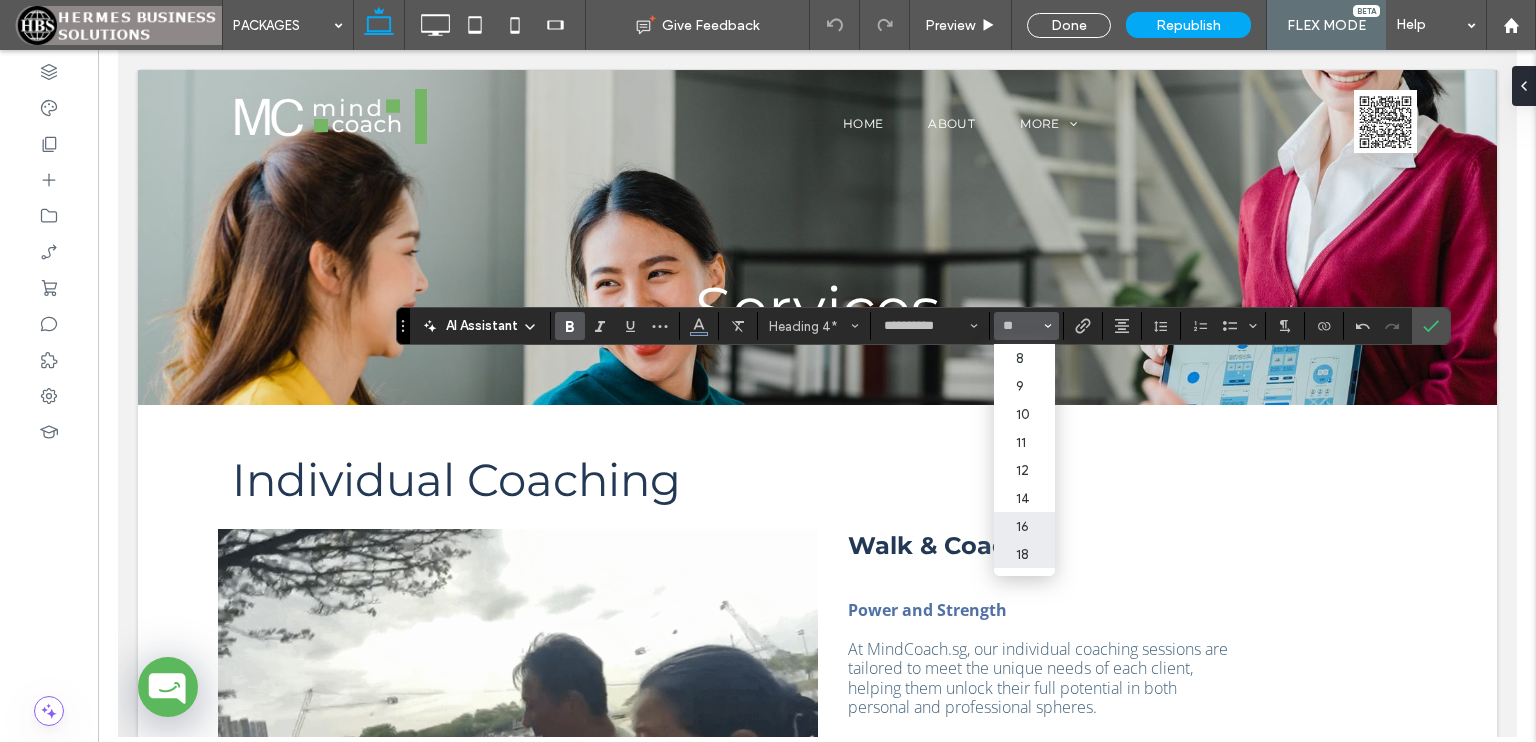 click on "16" at bounding box center (1024, 526) 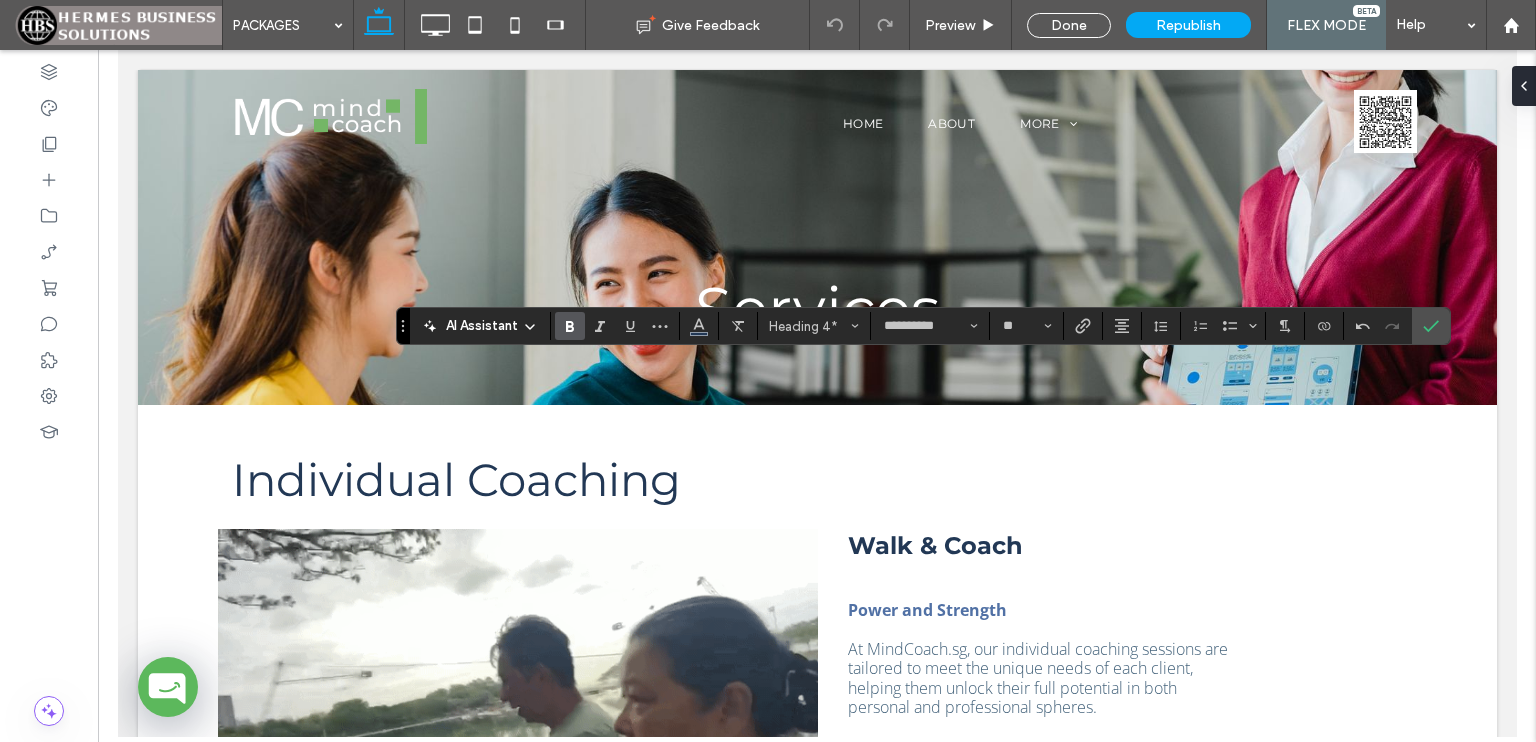type on "**" 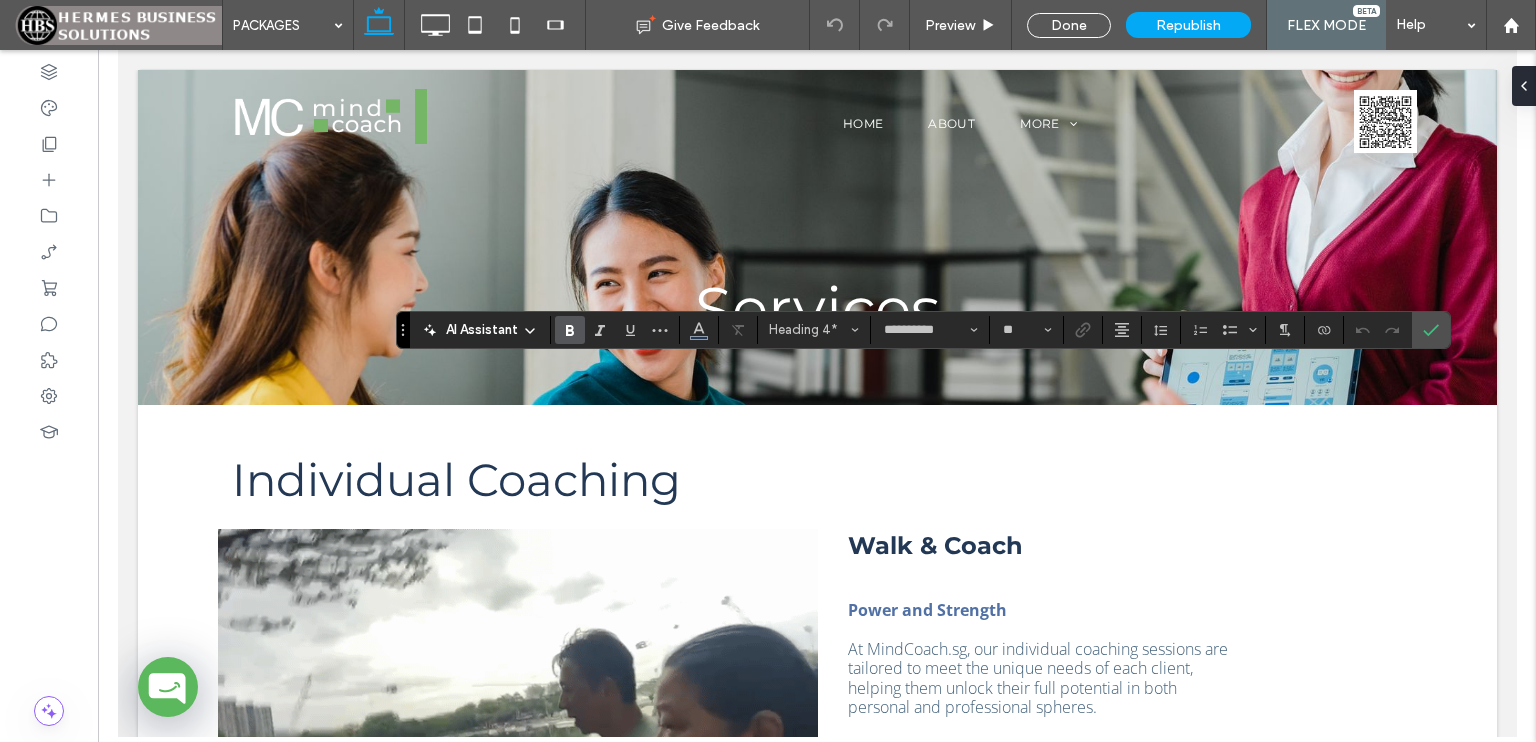 type on "**" 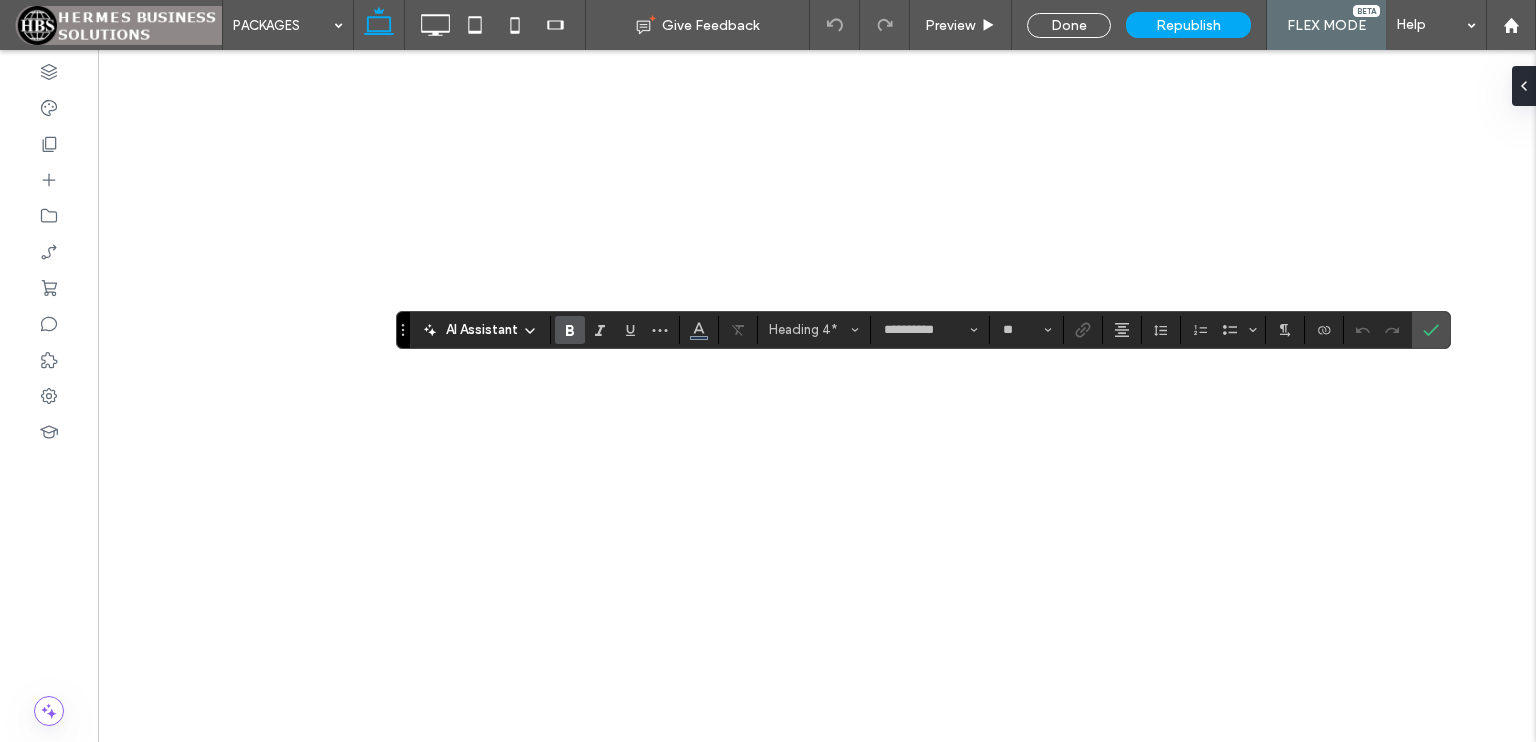 scroll, scrollTop: 0, scrollLeft: 0, axis: both 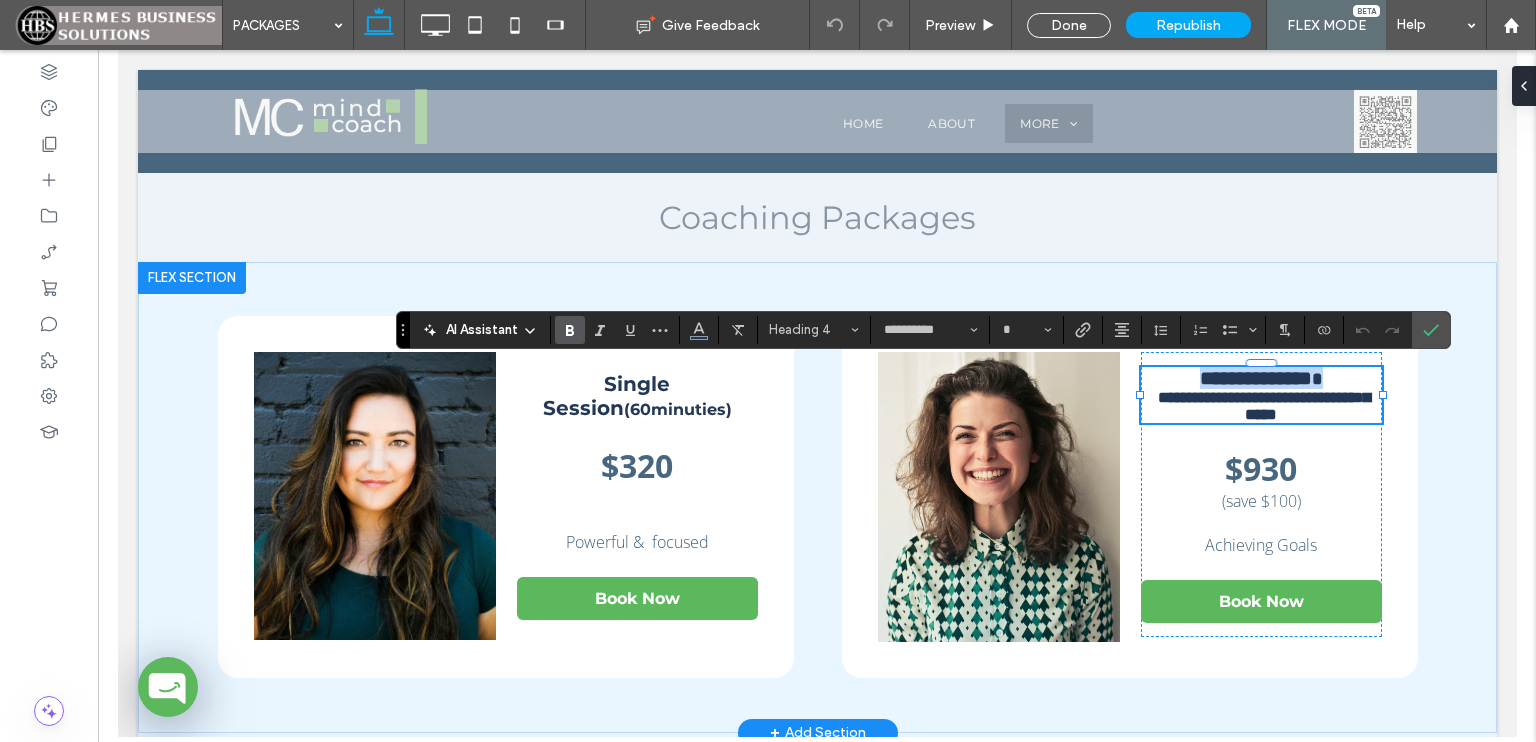 click on "**********" at bounding box center [1260, 378] 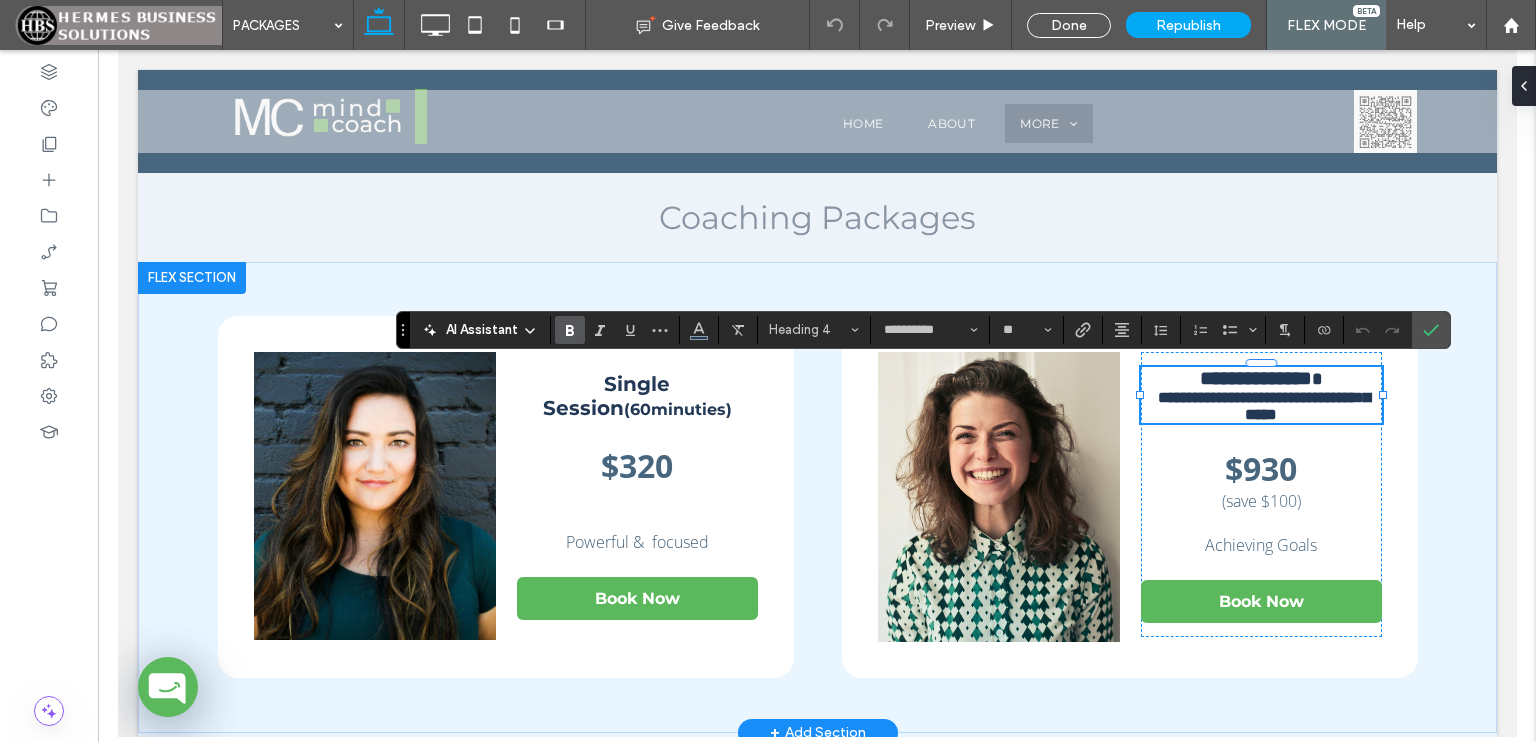 click on "**********" at bounding box center (1263, 406) 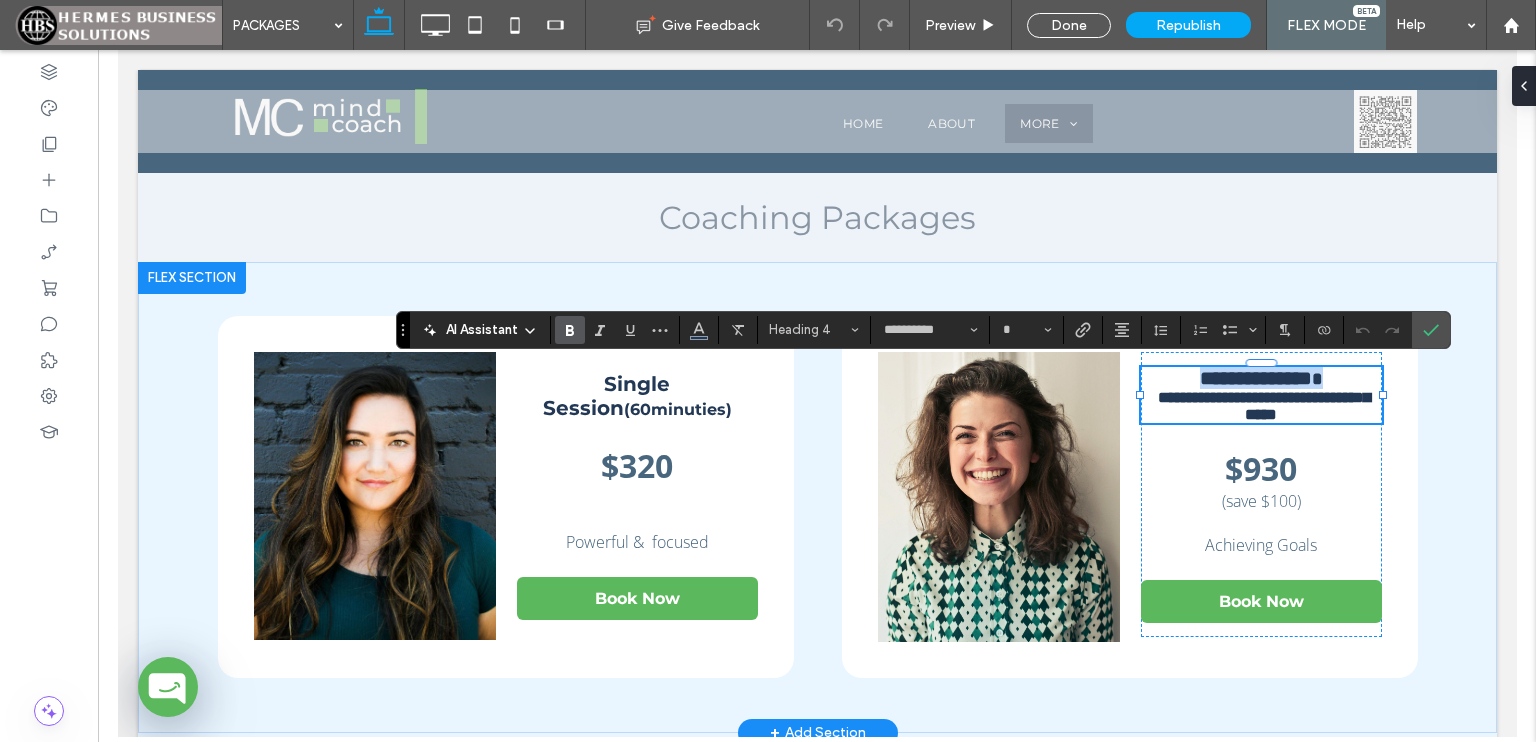 drag, startPoint x: 1341, startPoint y: 379, endPoint x: 1169, endPoint y: 376, distance: 172.02615 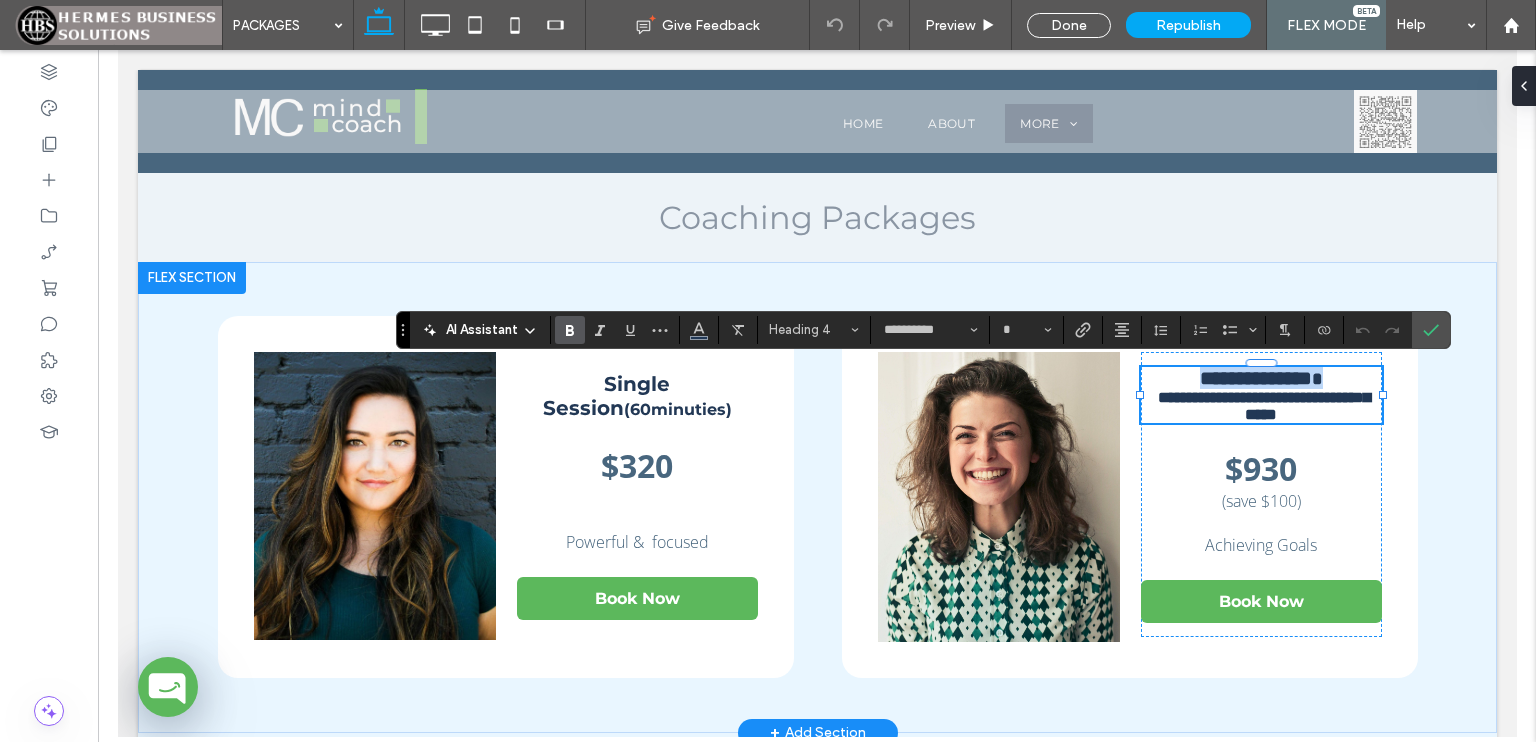 click on "**********" at bounding box center [1260, 378] 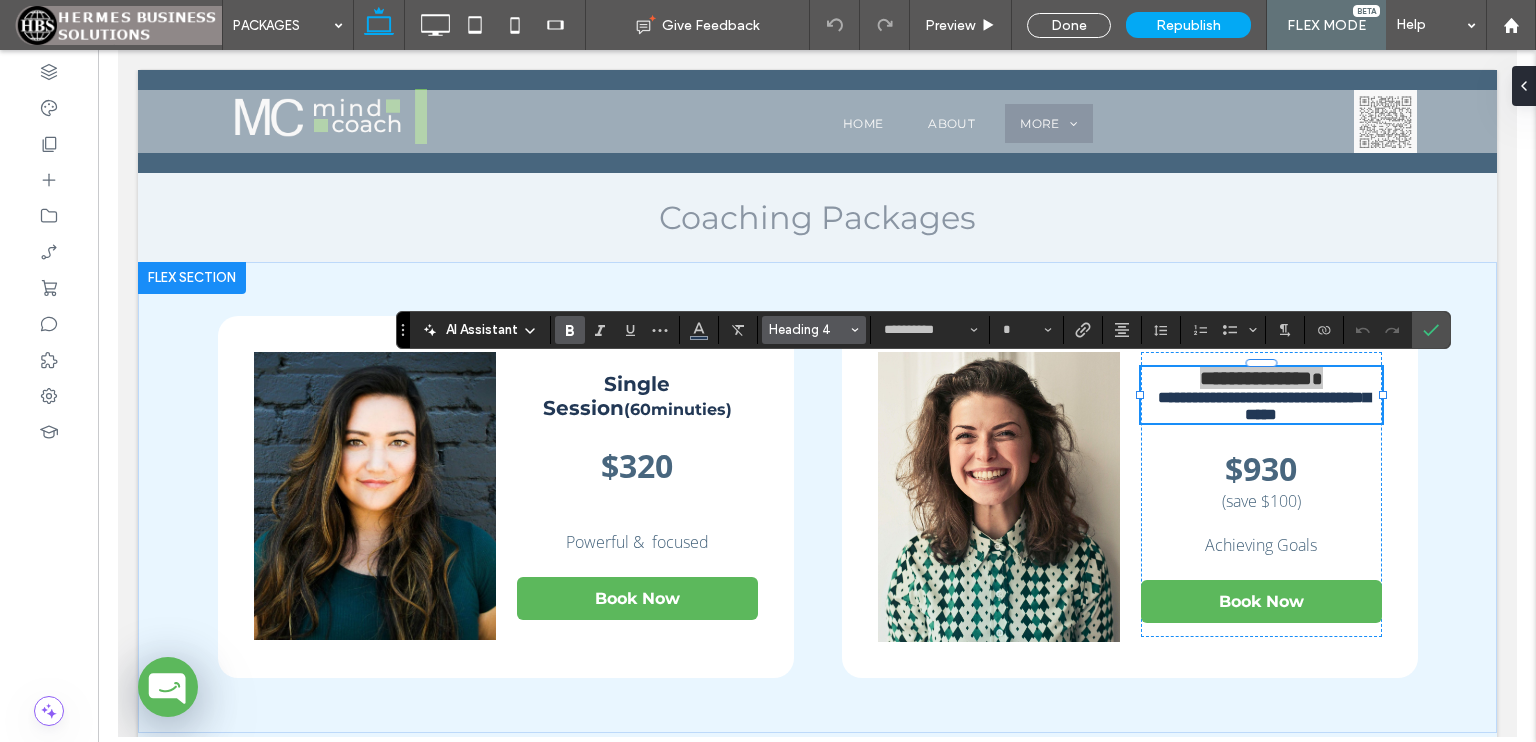 click at bounding box center (855, 330) 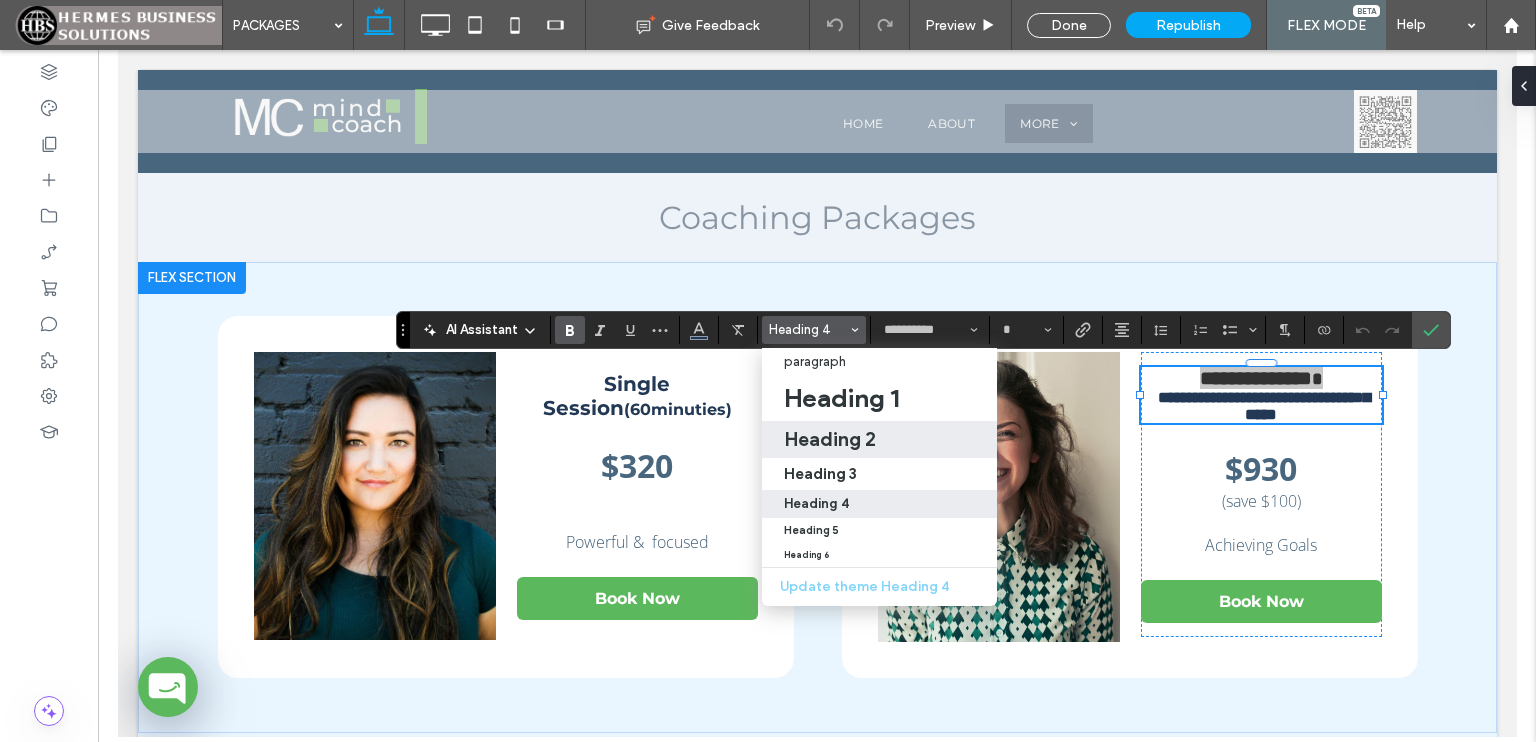 drag, startPoint x: 862, startPoint y: 431, endPoint x: 768, endPoint y: 379, distance: 107.42439 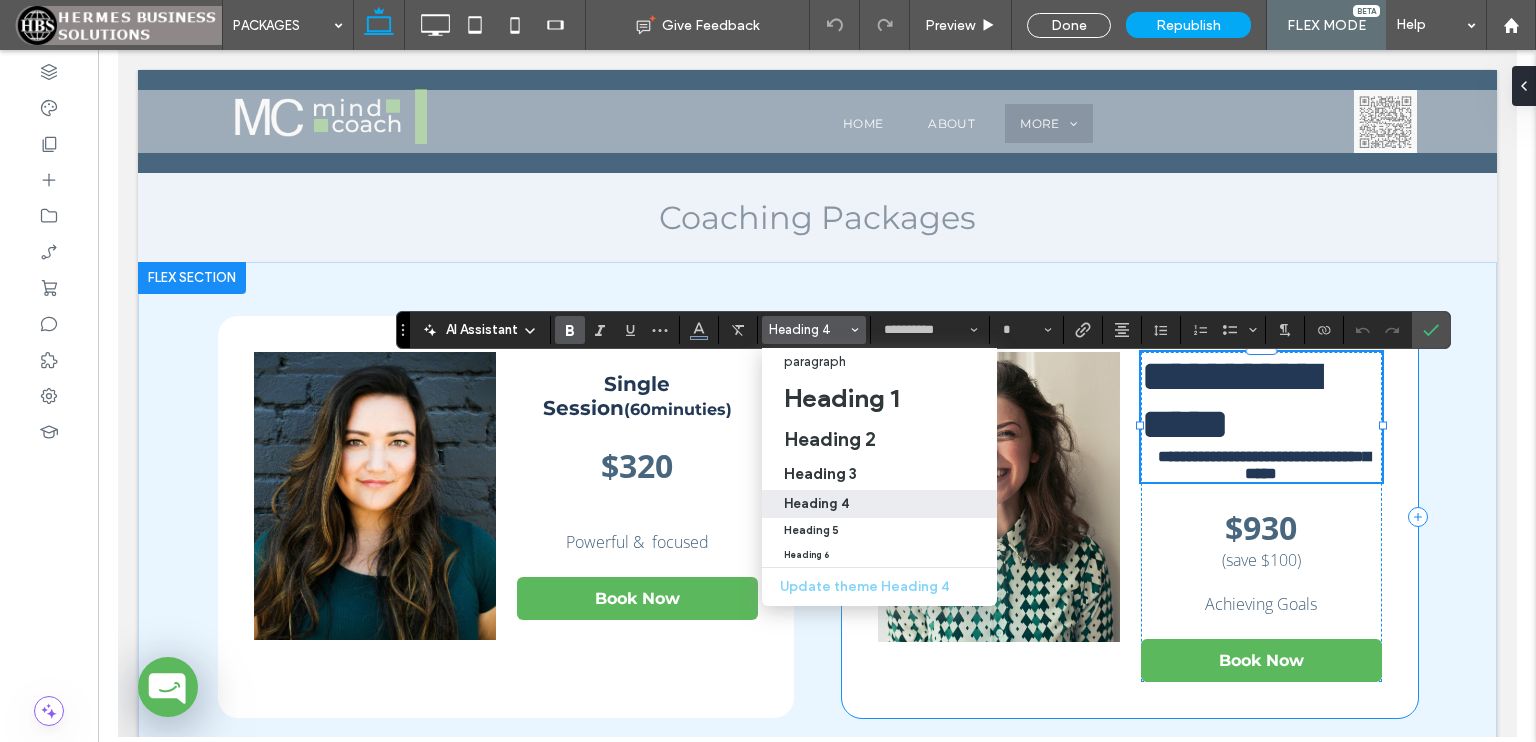 type on "**" 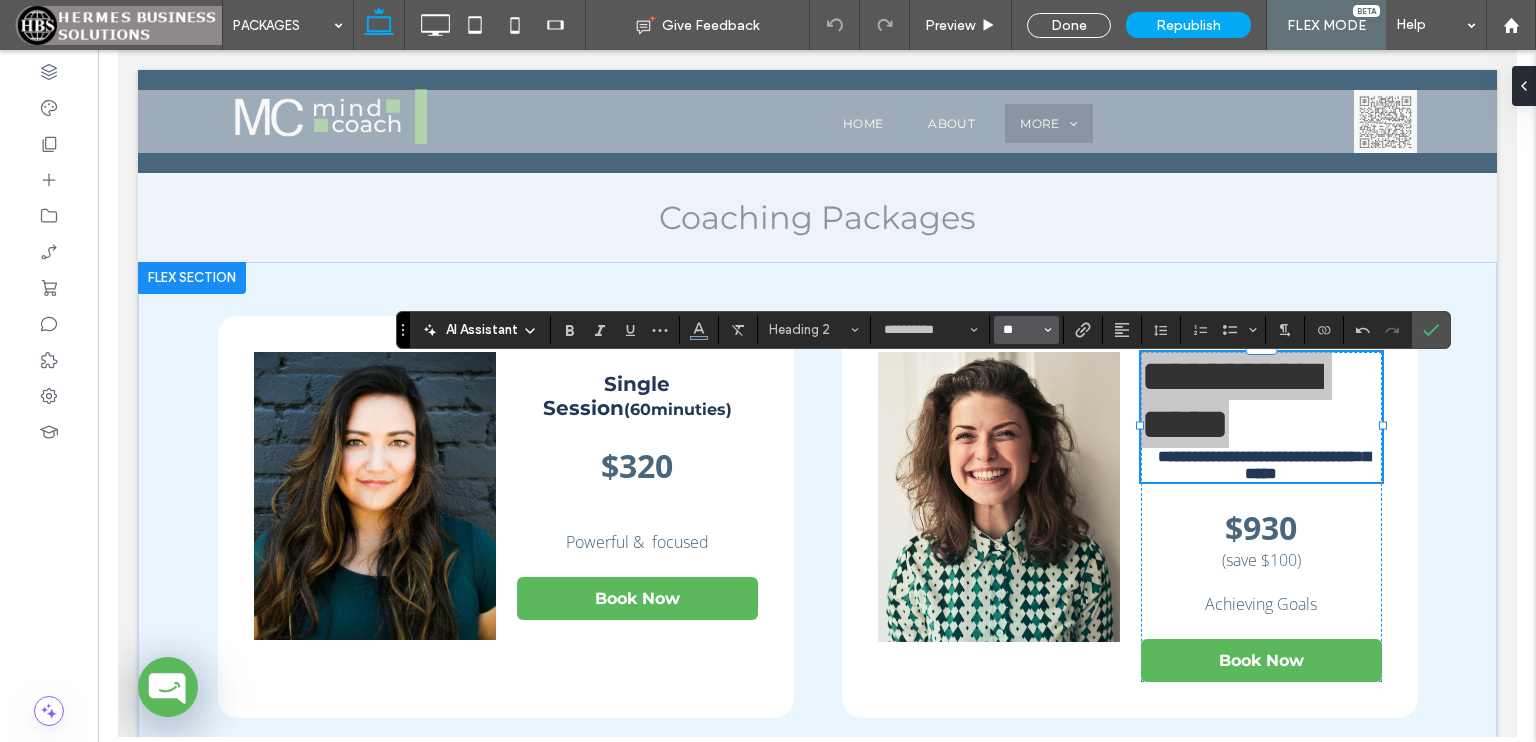 click on "**" at bounding box center [1020, 330] 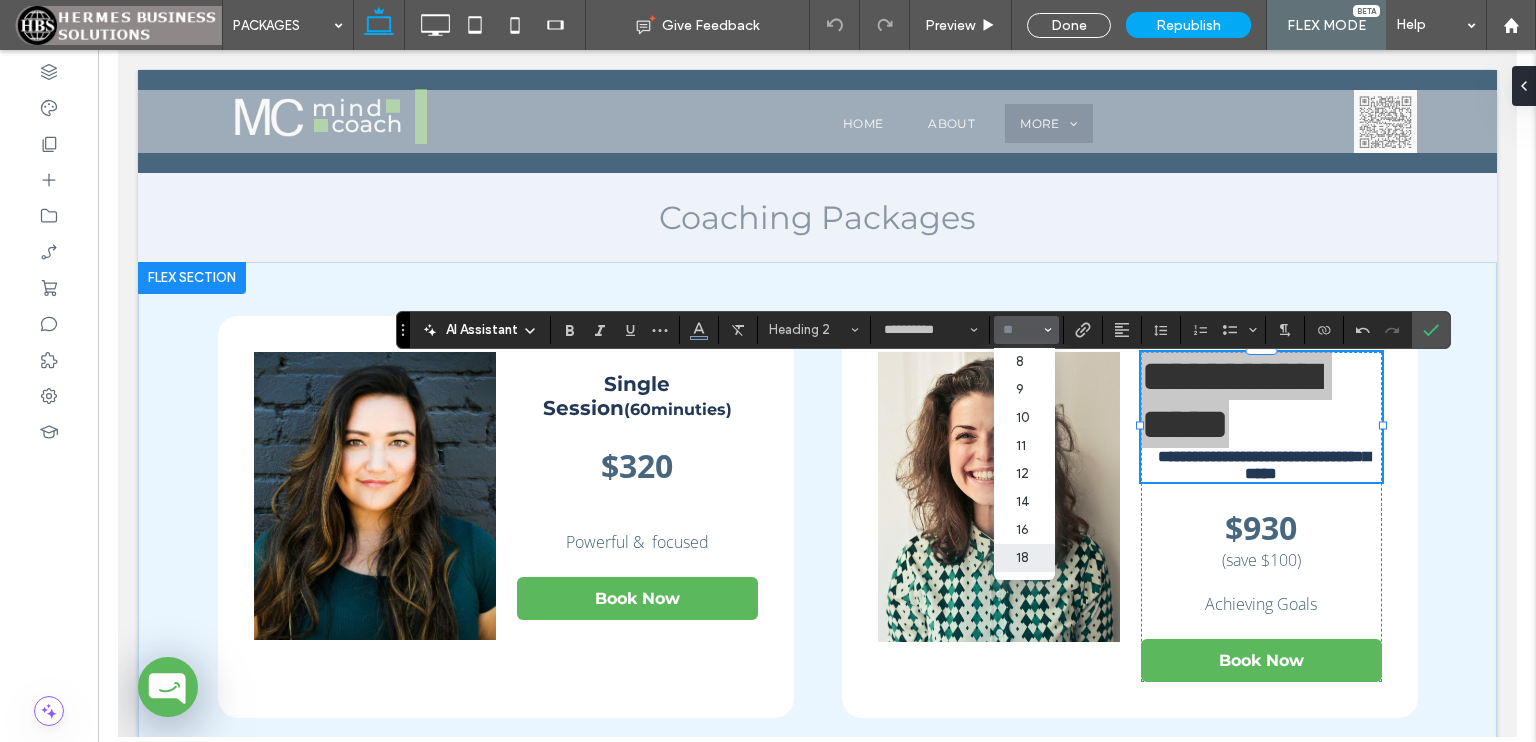 click on "18" at bounding box center [1024, 558] 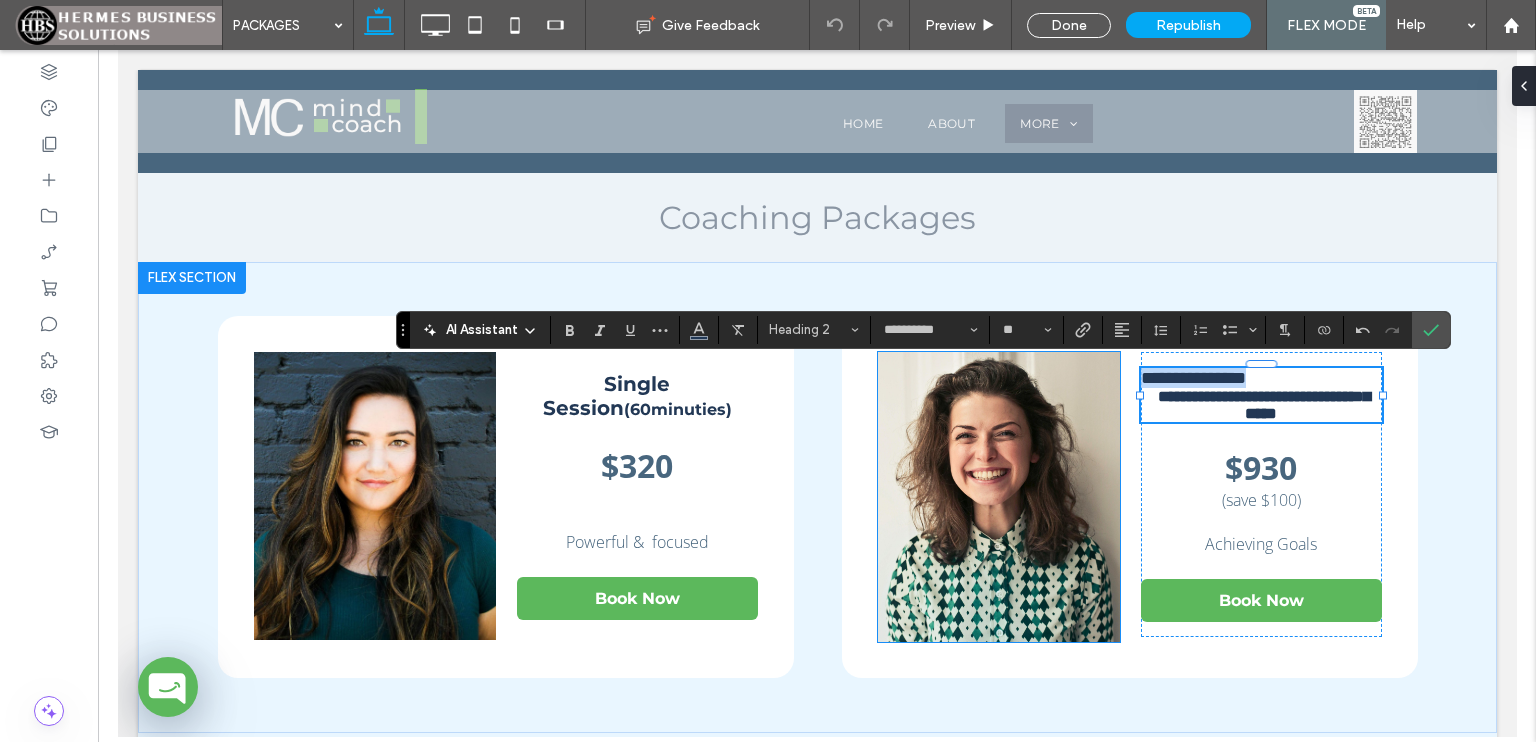 type on "**" 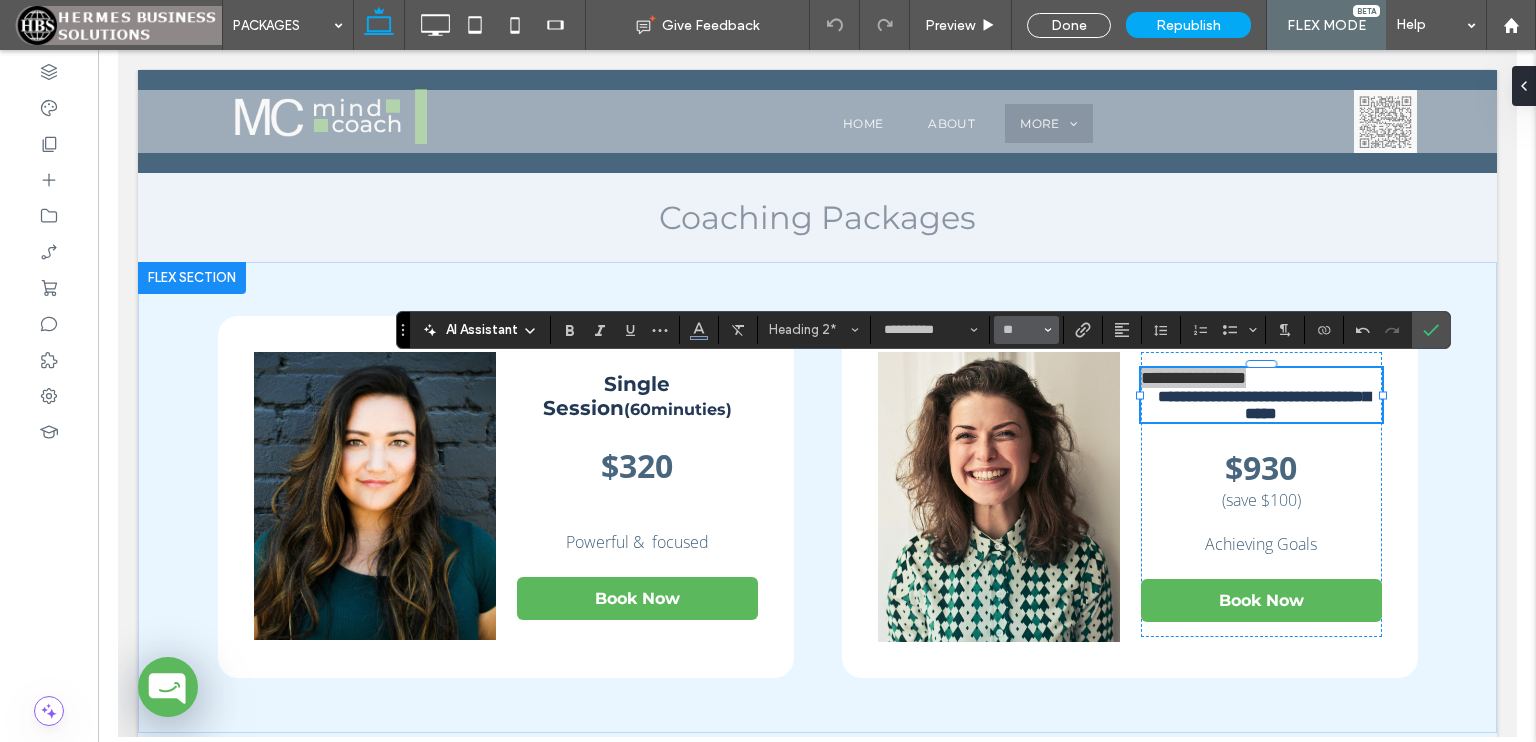 click 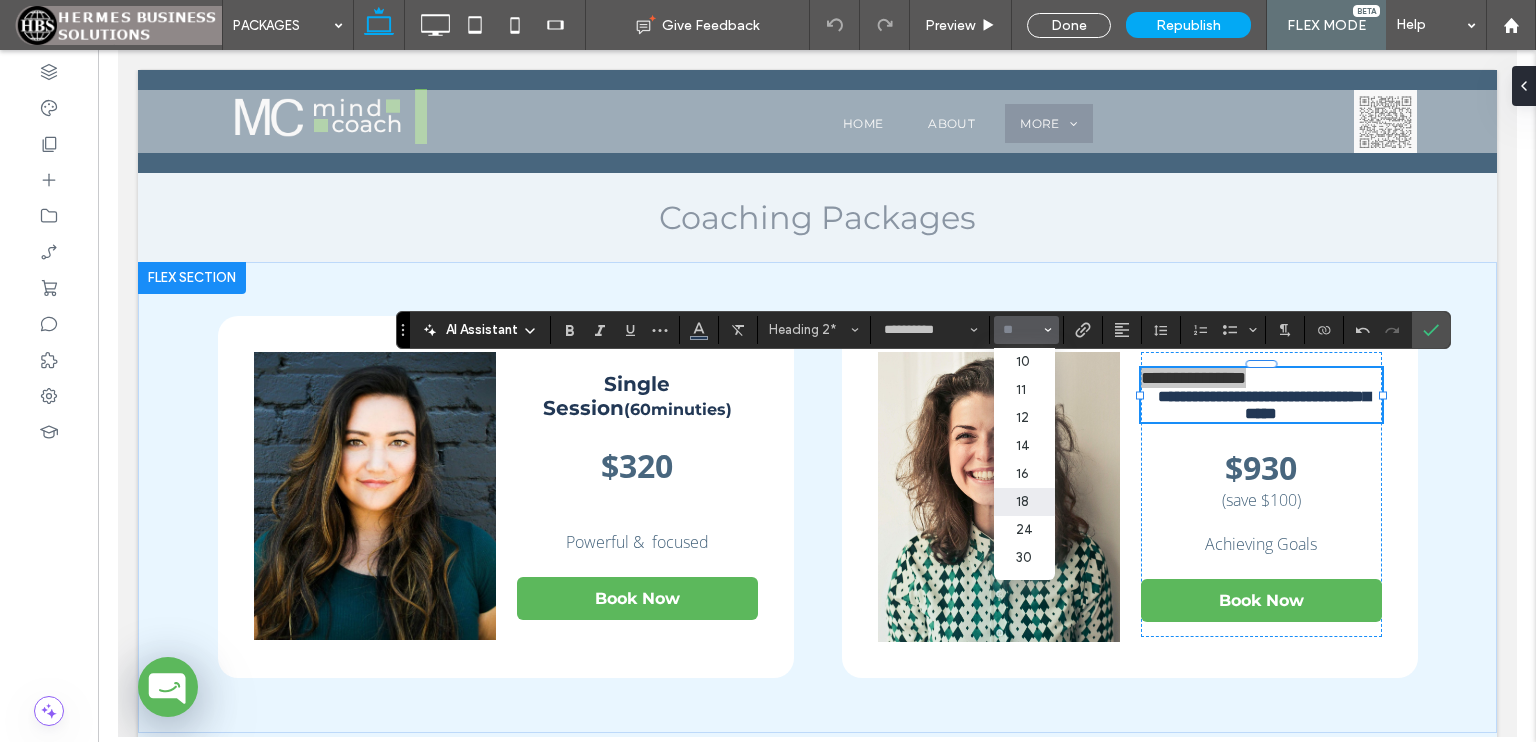 scroll, scrollTop: 71, scrollLeft: 0, axis: vertical 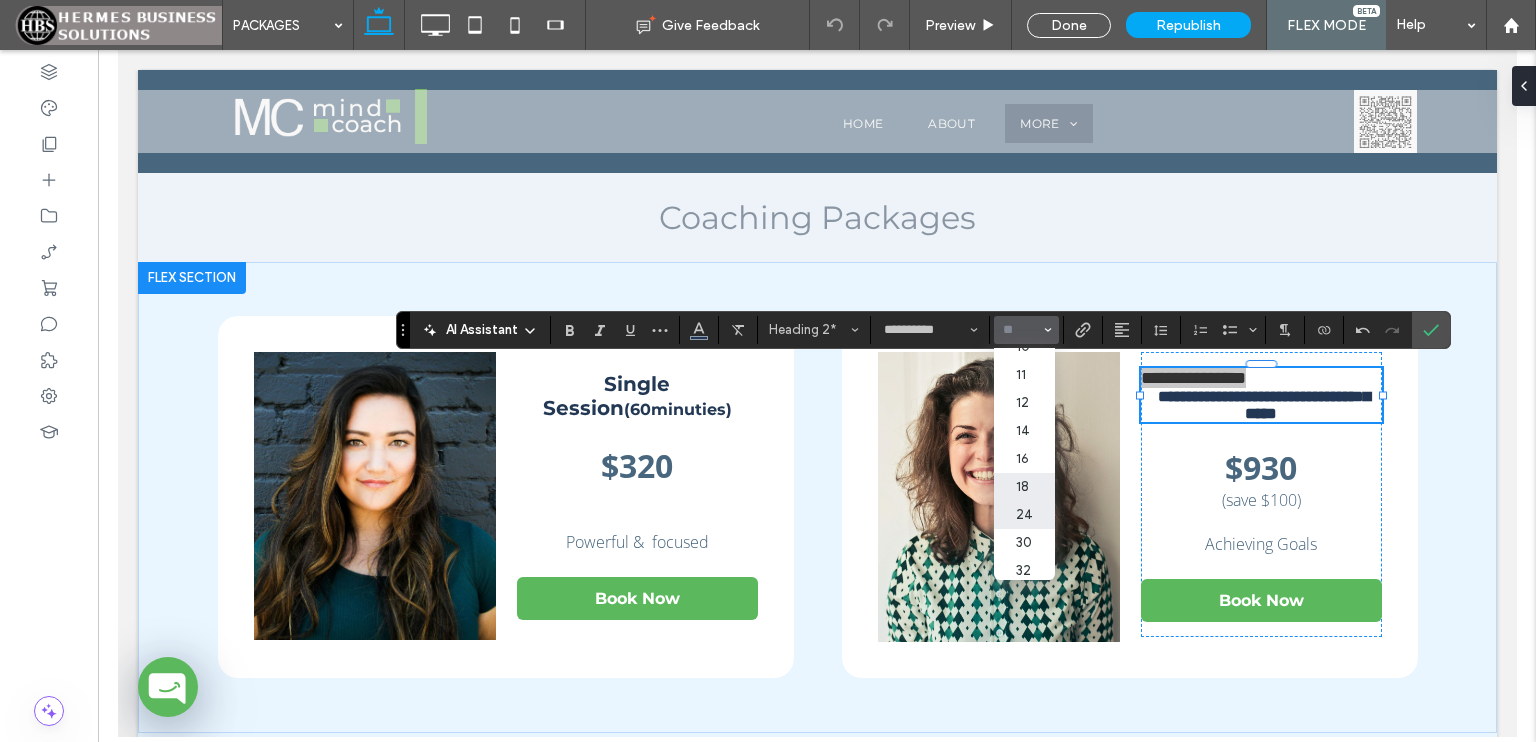 click on "24" at bounding box center (1024, 515) 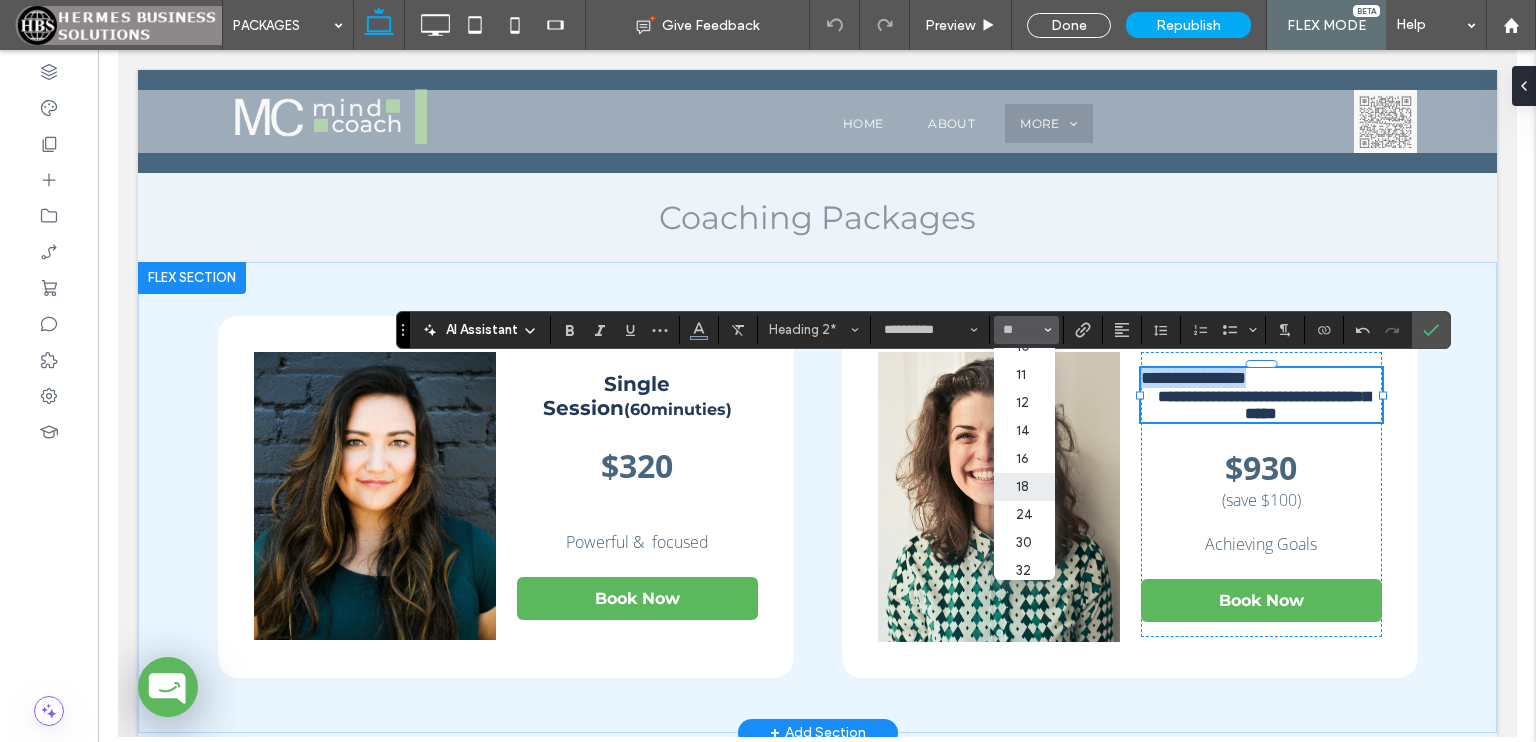 type on "**" 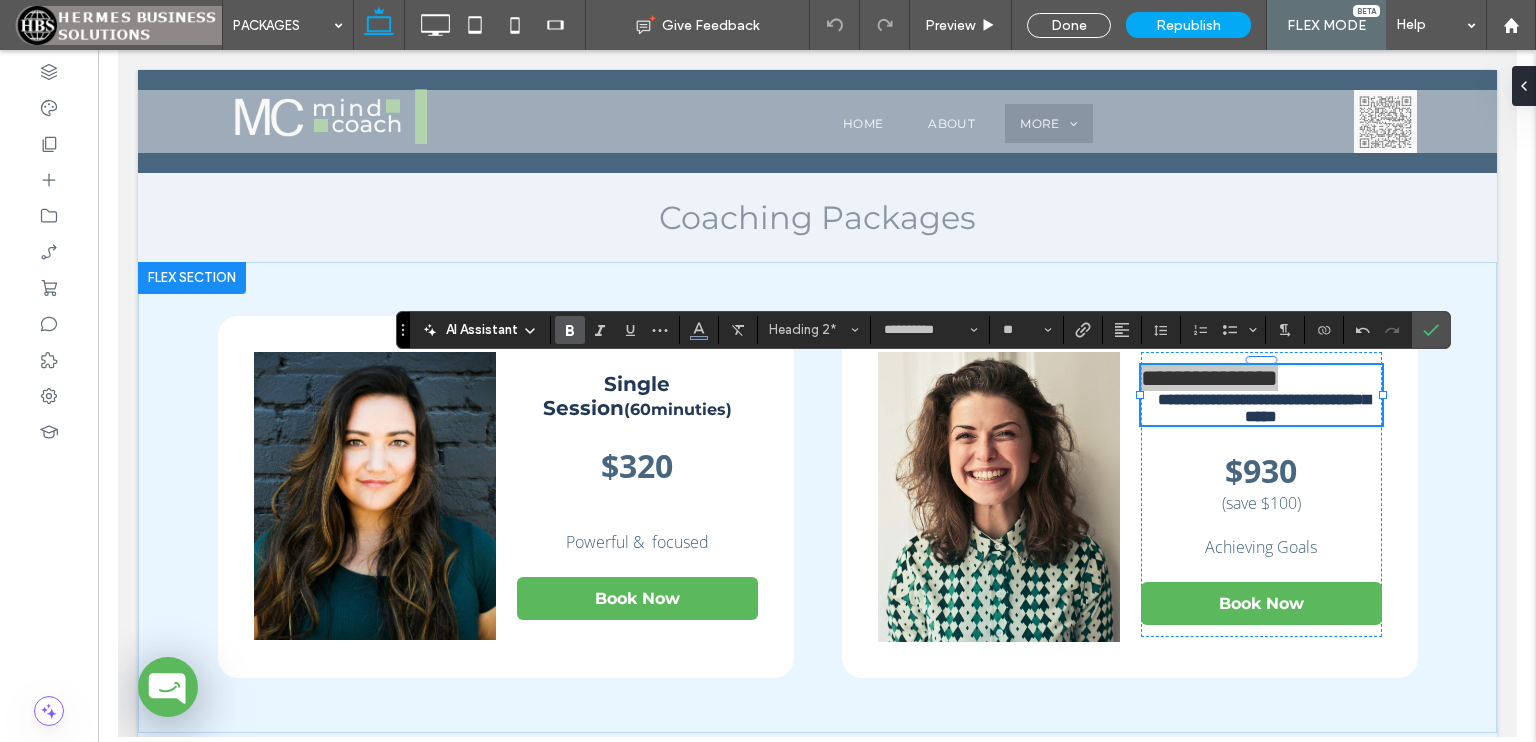 click 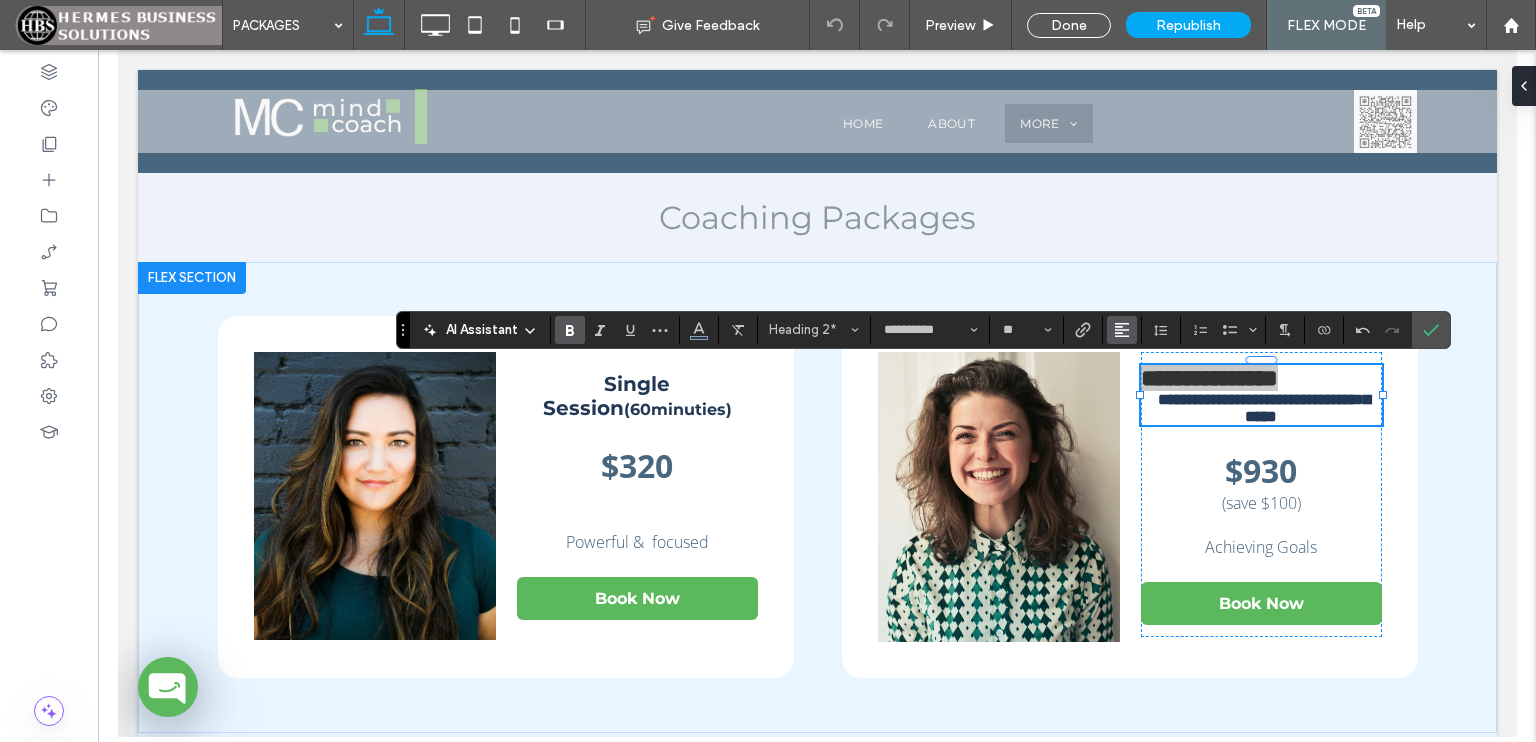click 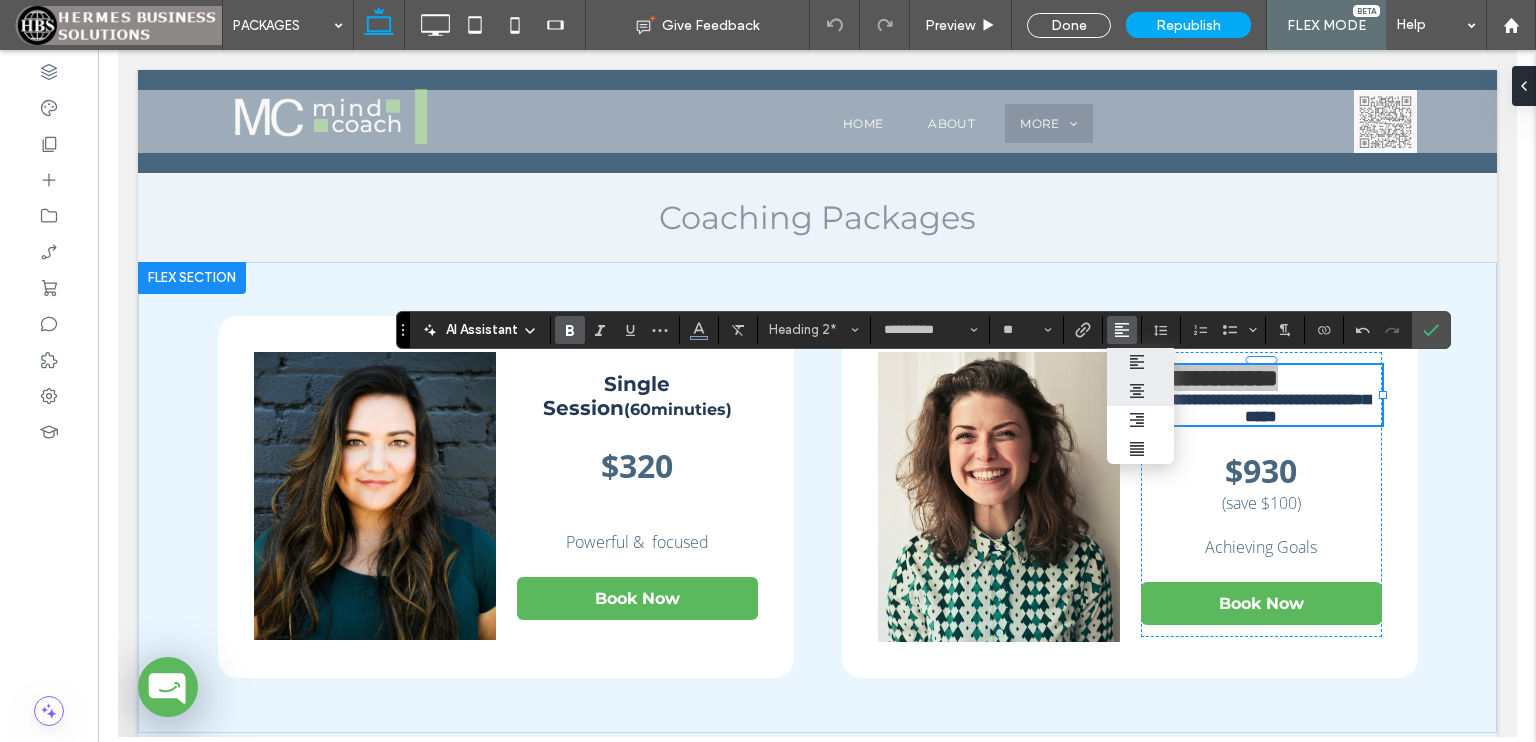 click at bounding box center (1140, 391) 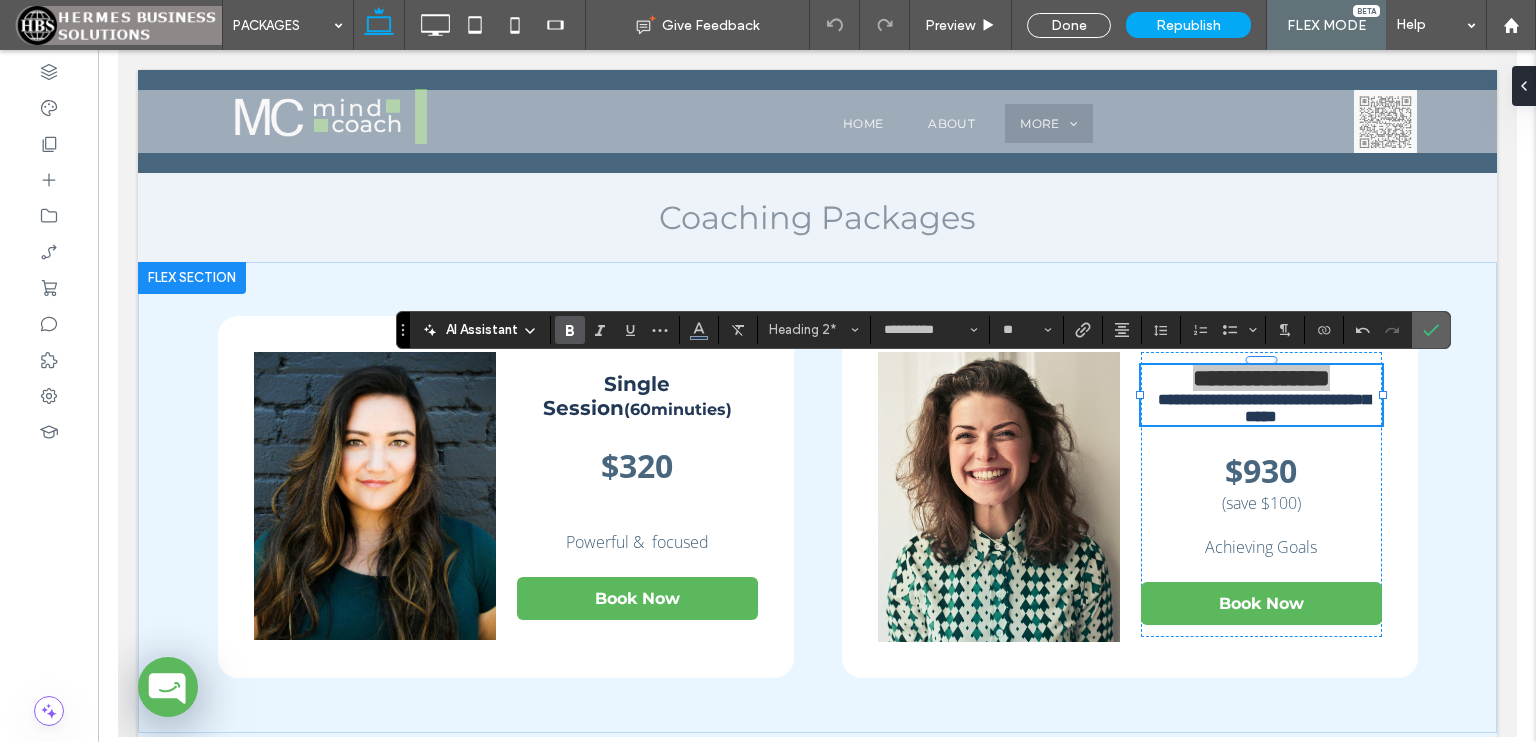 click 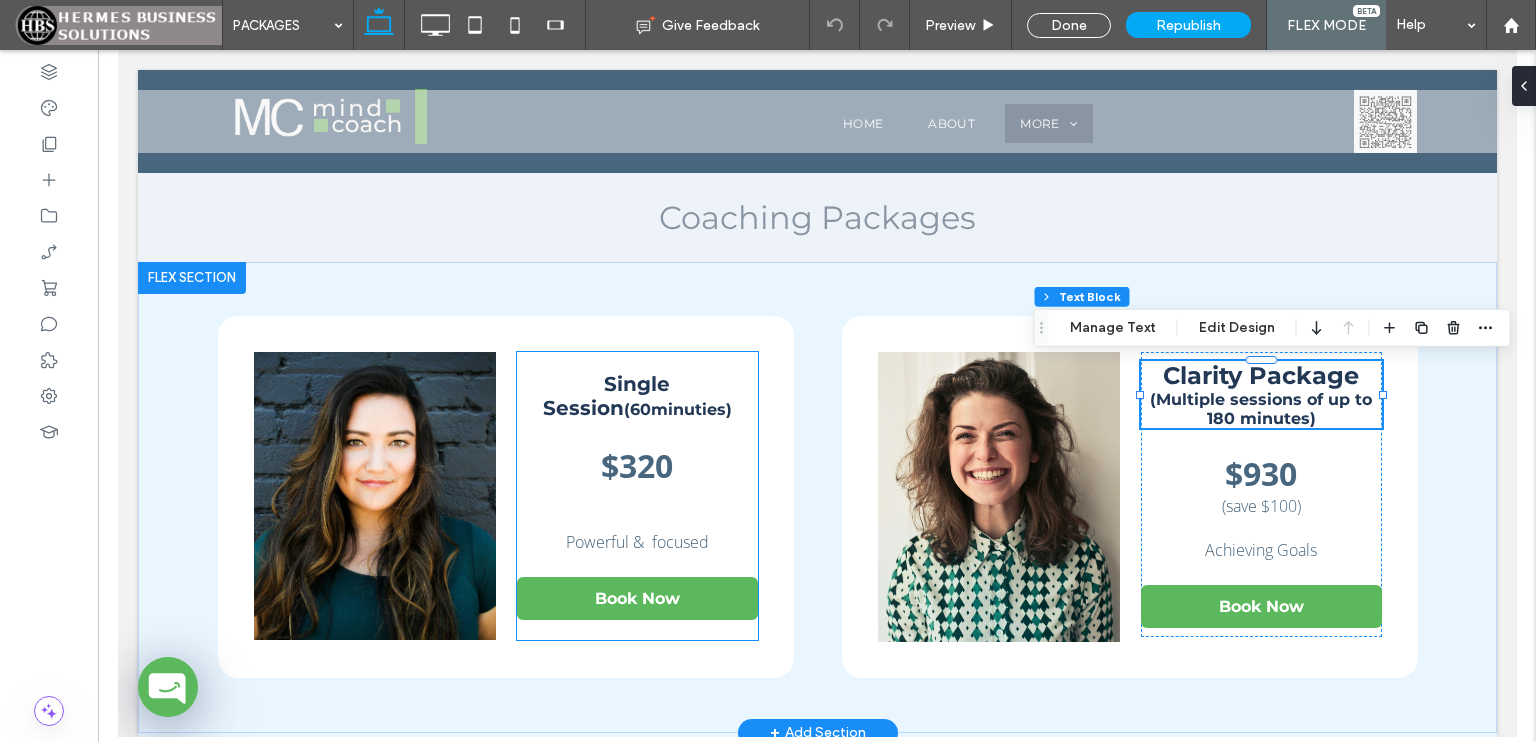 click on "Single Session" at bounding box center (606, 396) 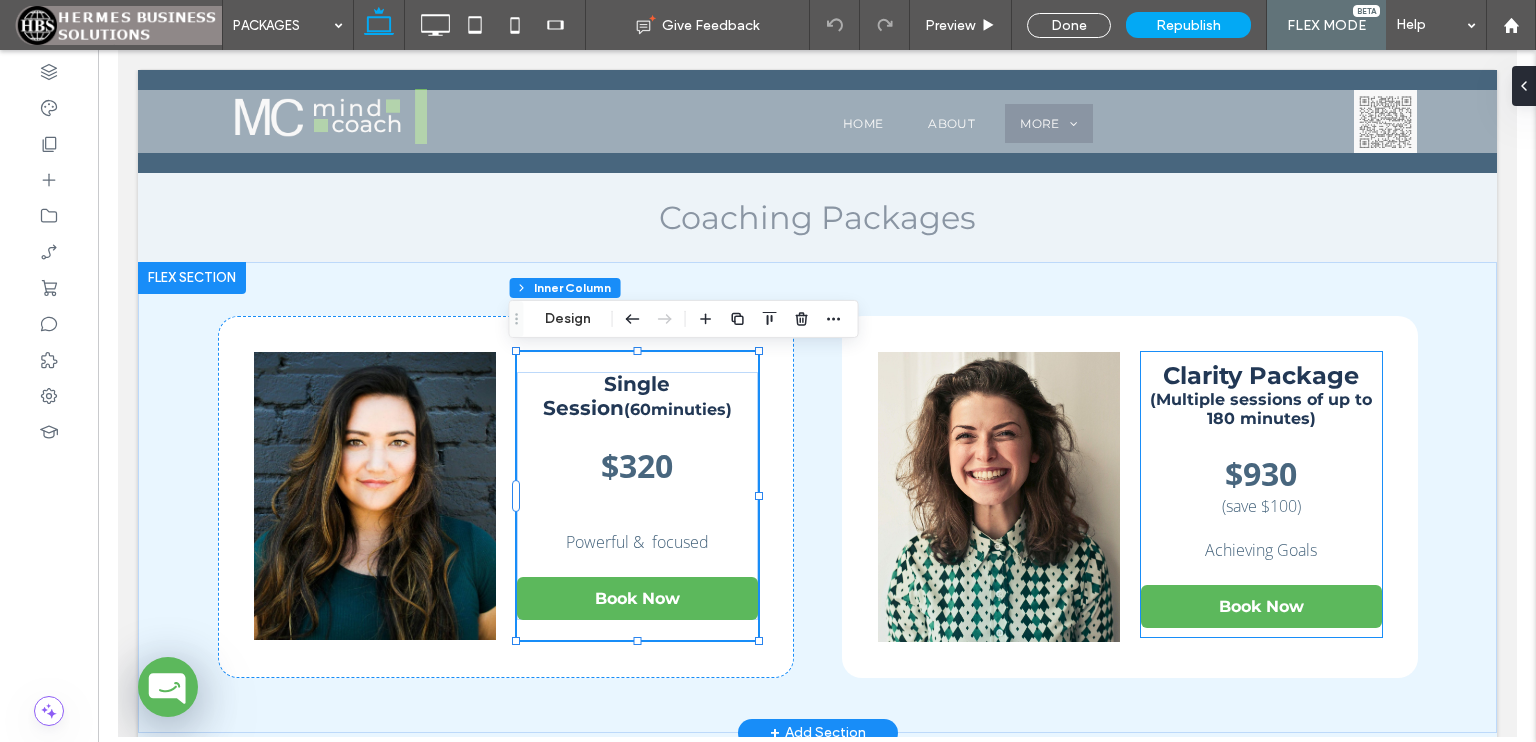 click on "Clarity Package" at bounding box center (1260, 375) 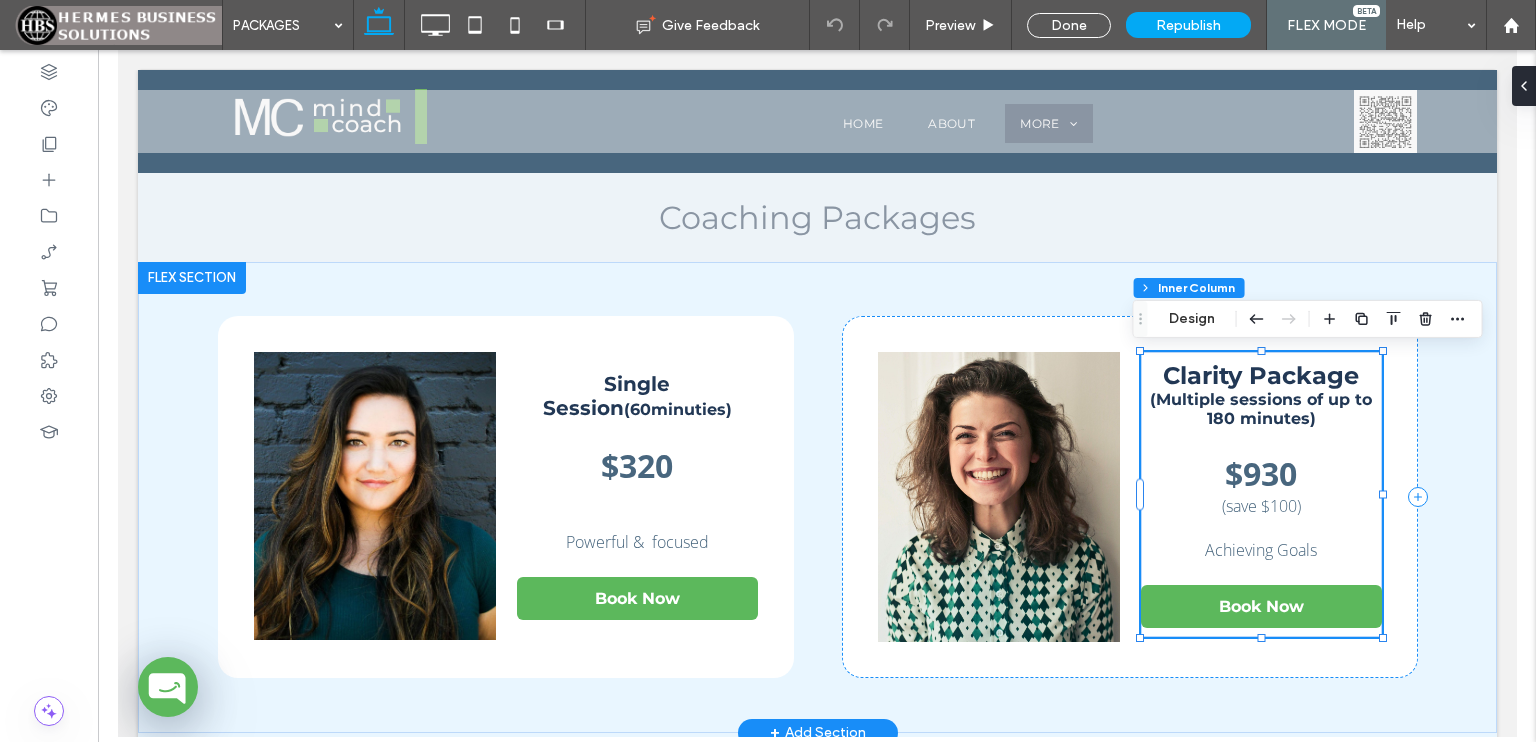 click on "Clarity Package" at bounding box center [1260, 375] 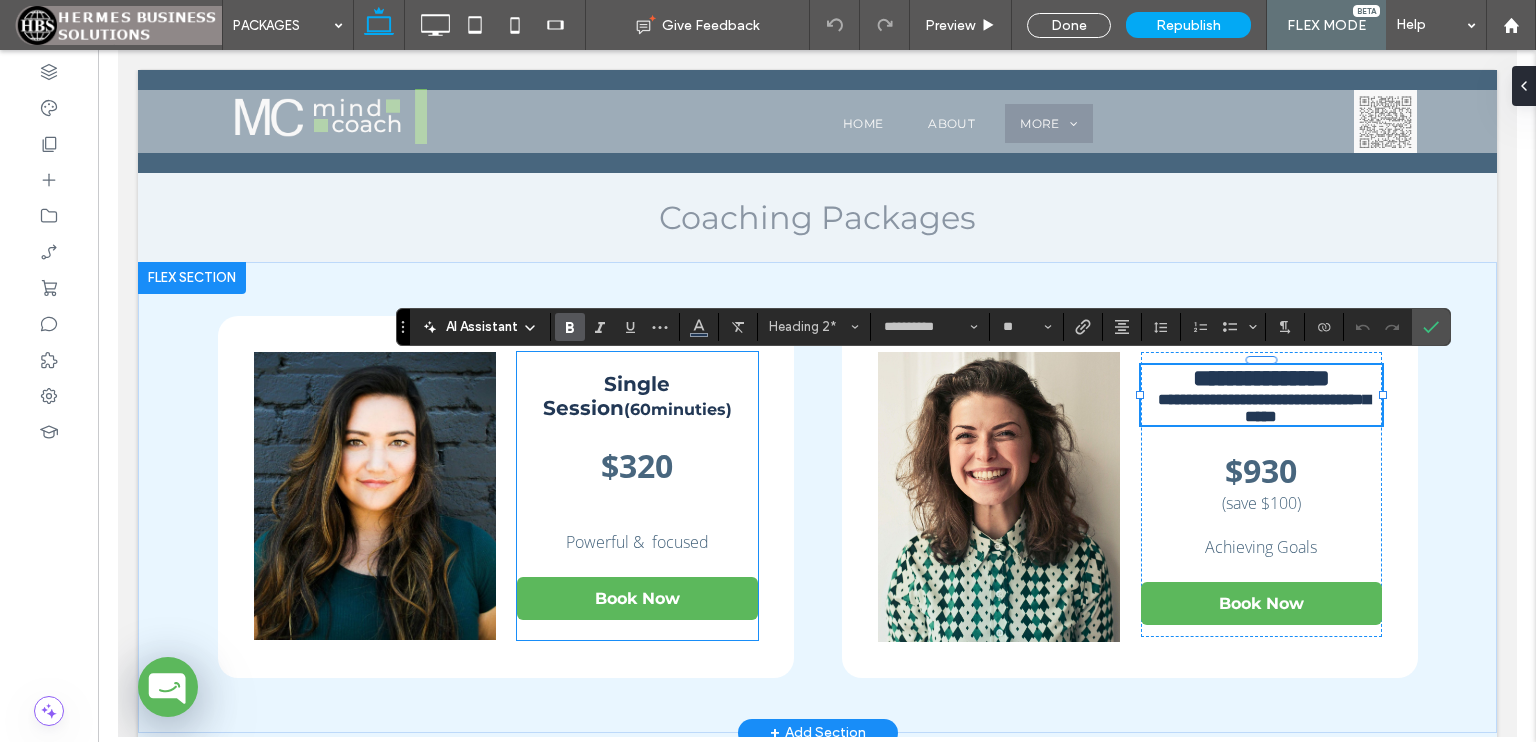 click on "(60minuties)" at bounding box center (677, 409) 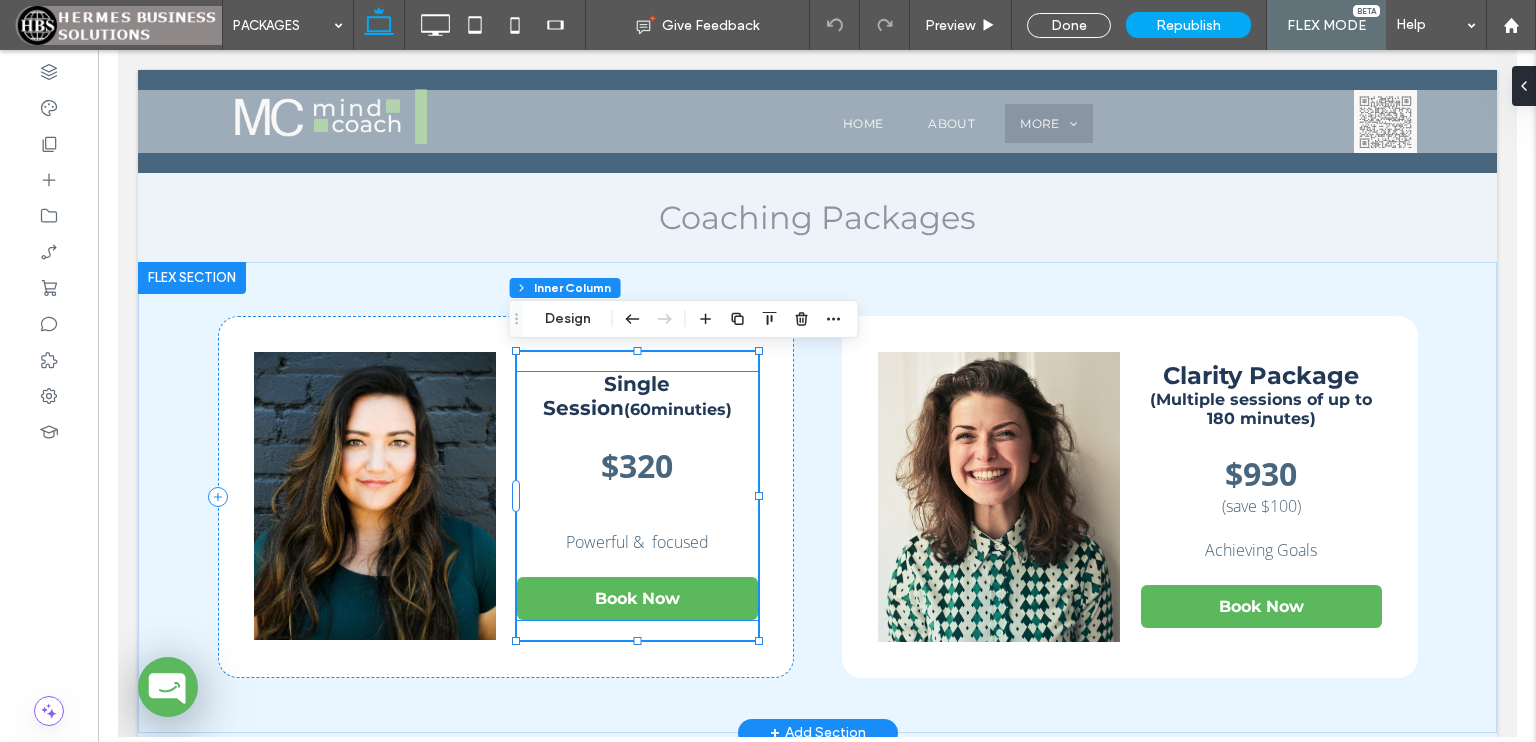 click on "Single Session" at bounding box center [606, 396] 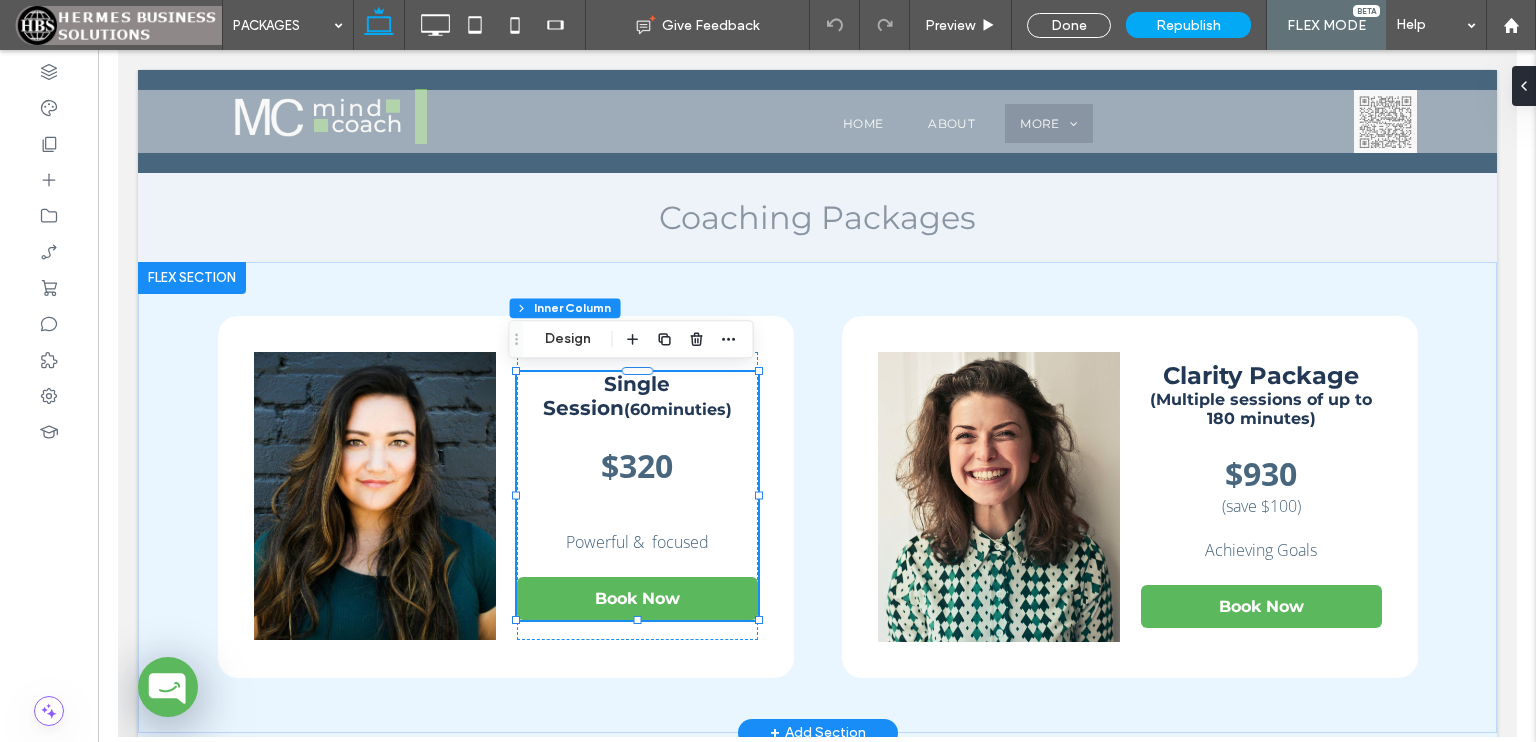 click on "Single Session" at bounding box center (606, 396) 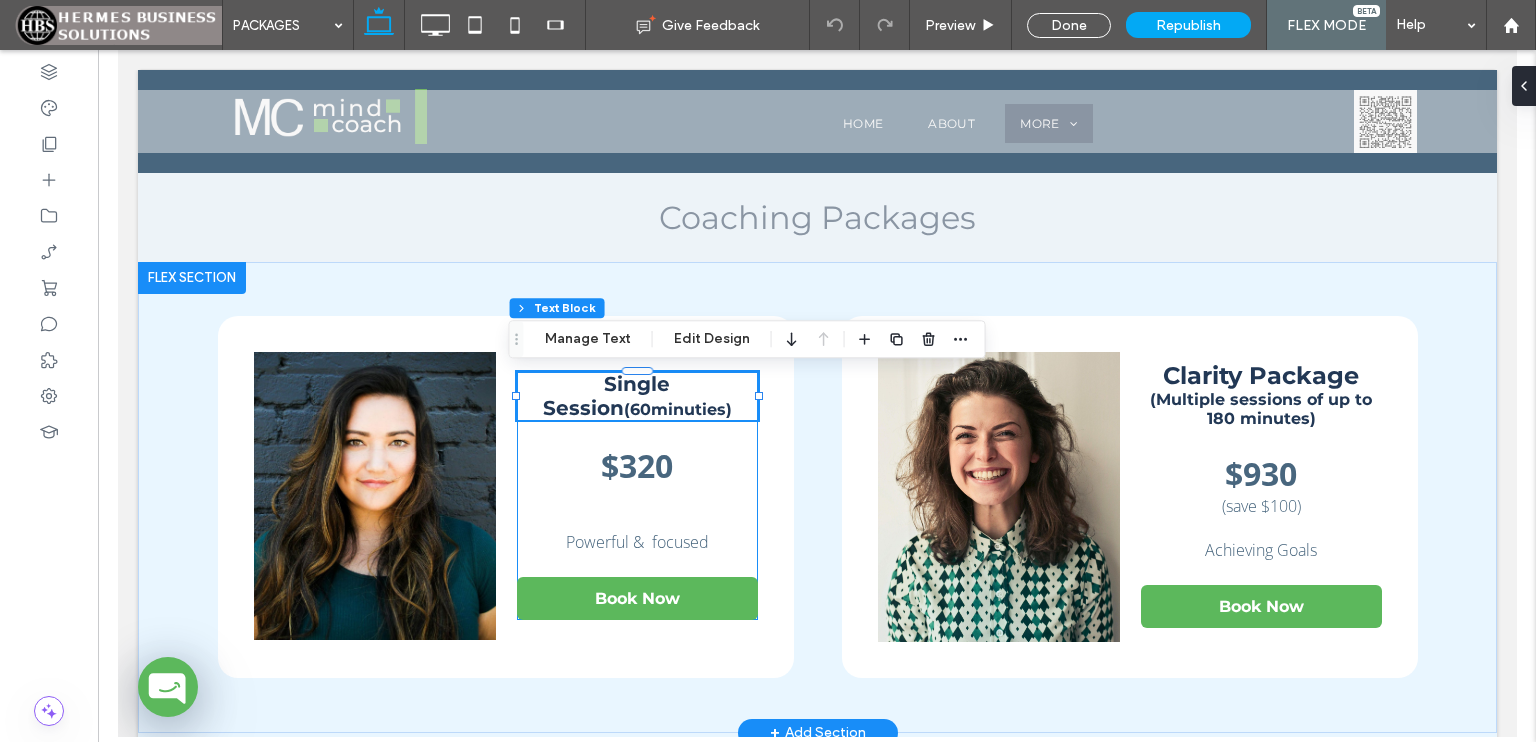 click on "Single Session" at bounding box center (606, 396) 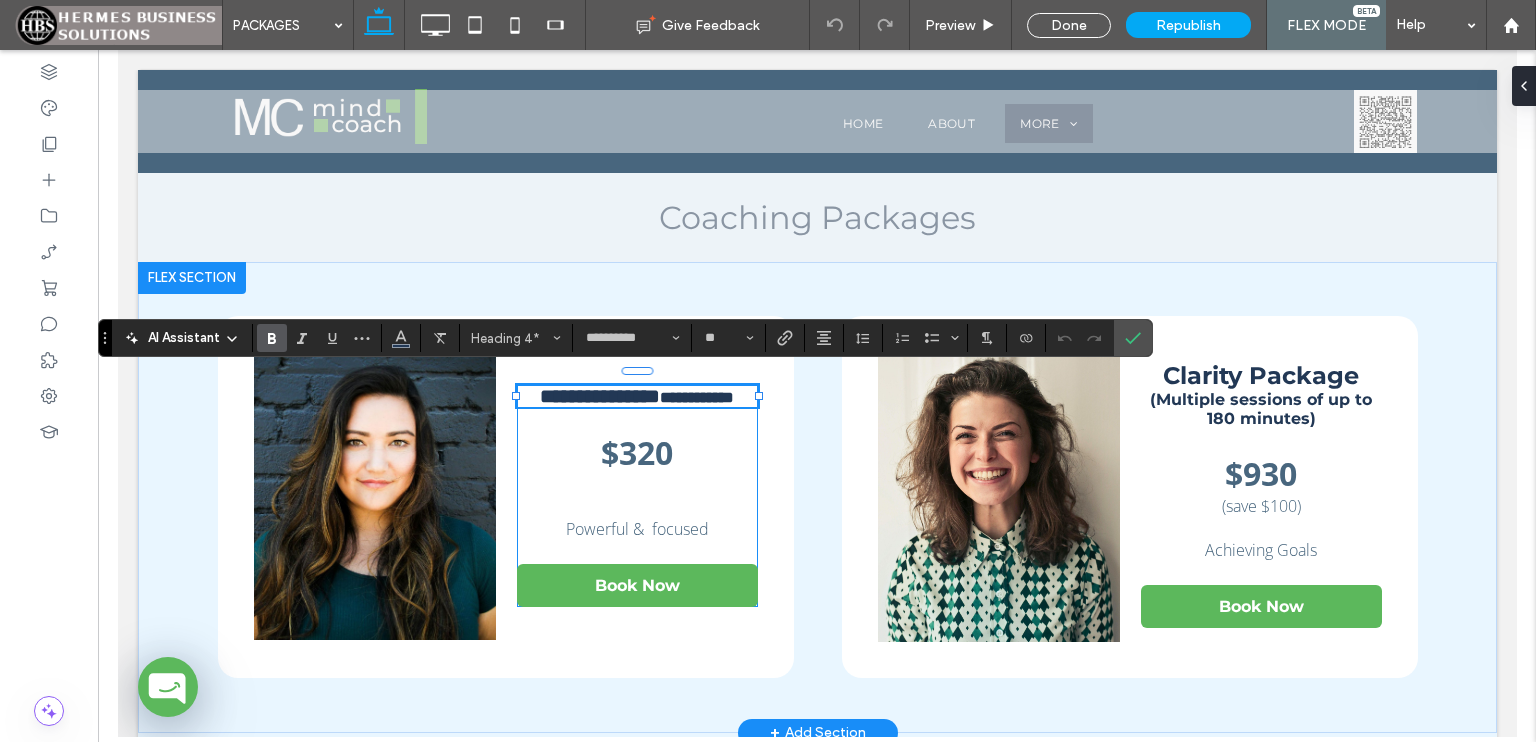 click on "**********" at bounding box center (599, 396) 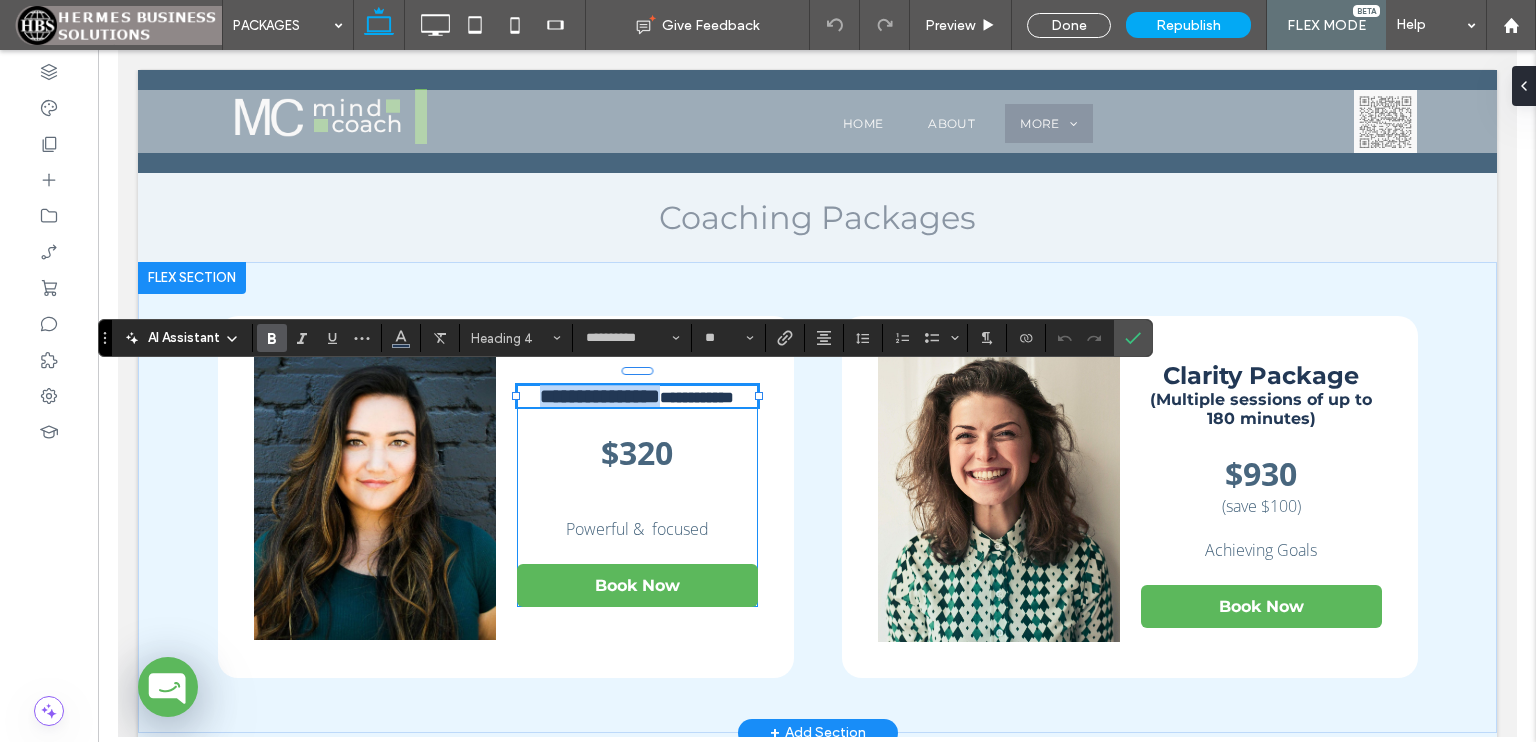 drag, startPoint x: 711, startPoint y: 386, endPoint x: 521, endPoint y: 382, distance: 190.0421 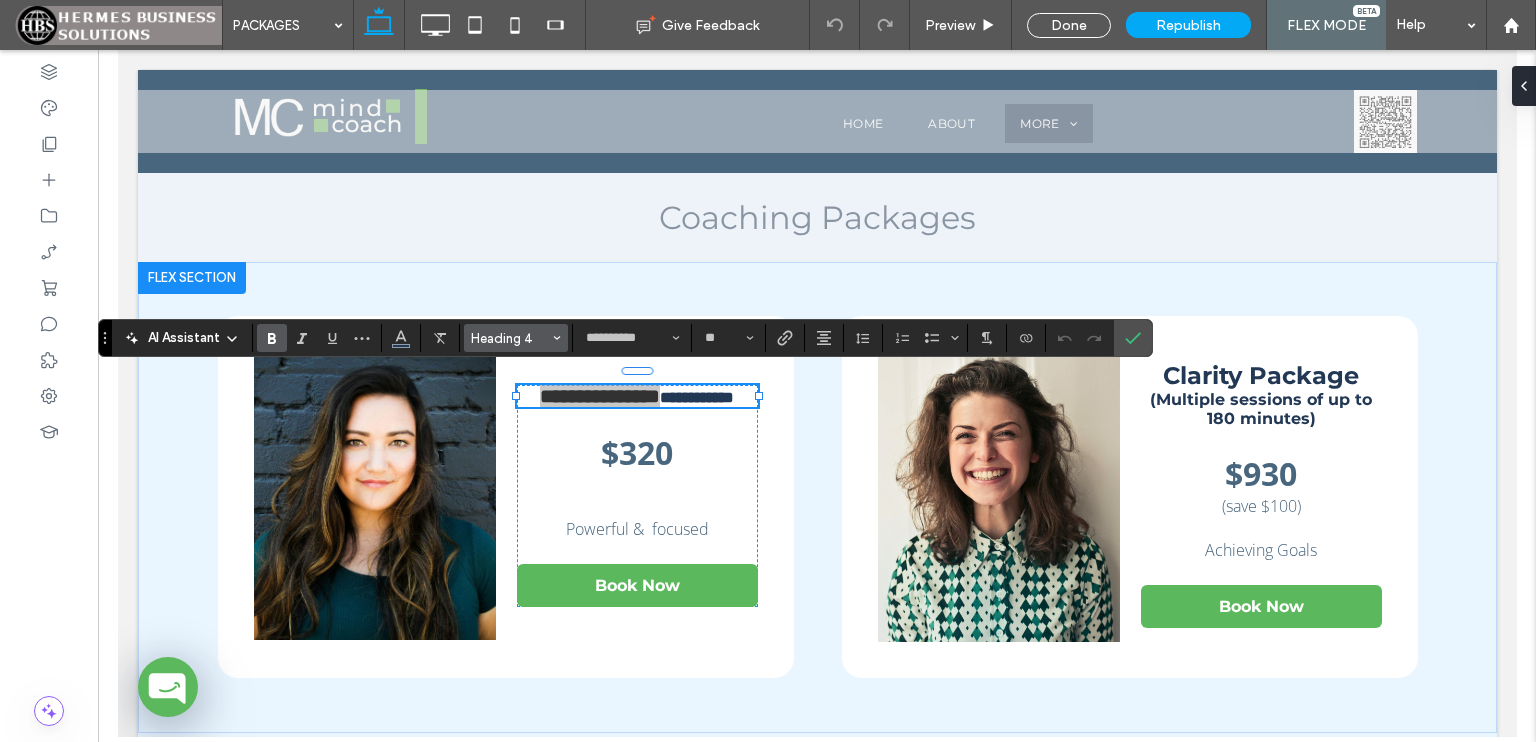 click on "Heading 4" at bounding box center [510, 338] 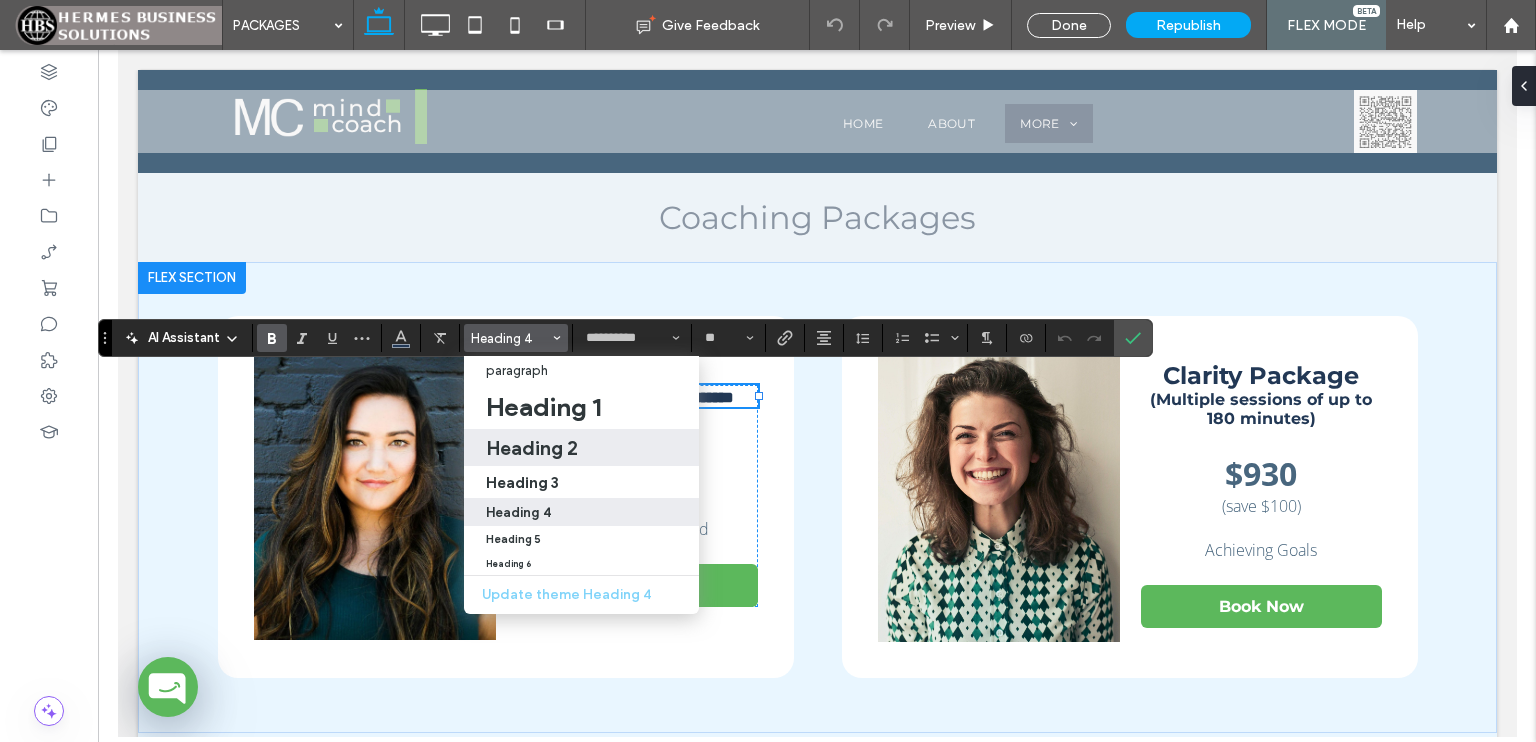 click on "Heading 2" at bounding box center [532, 448] 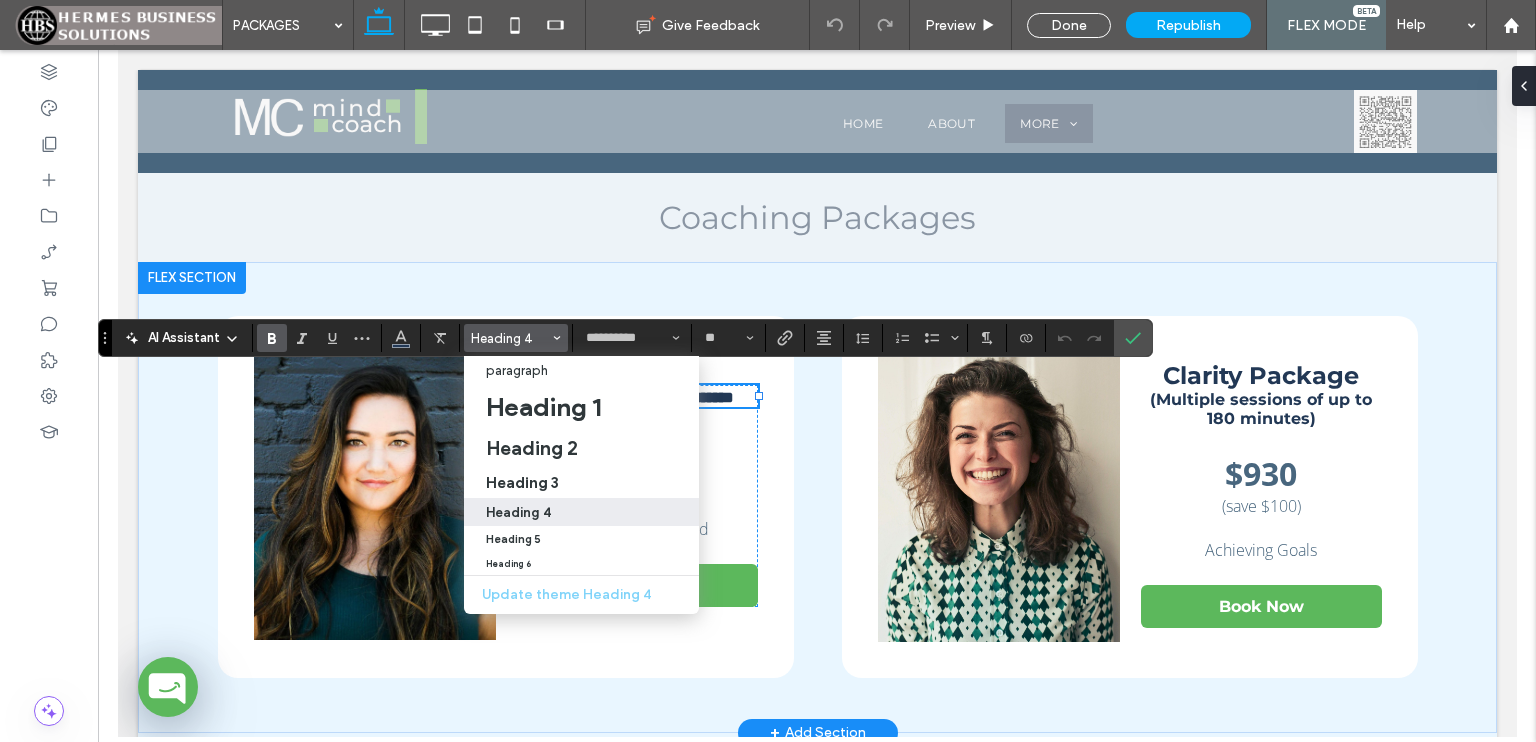 type on "**" 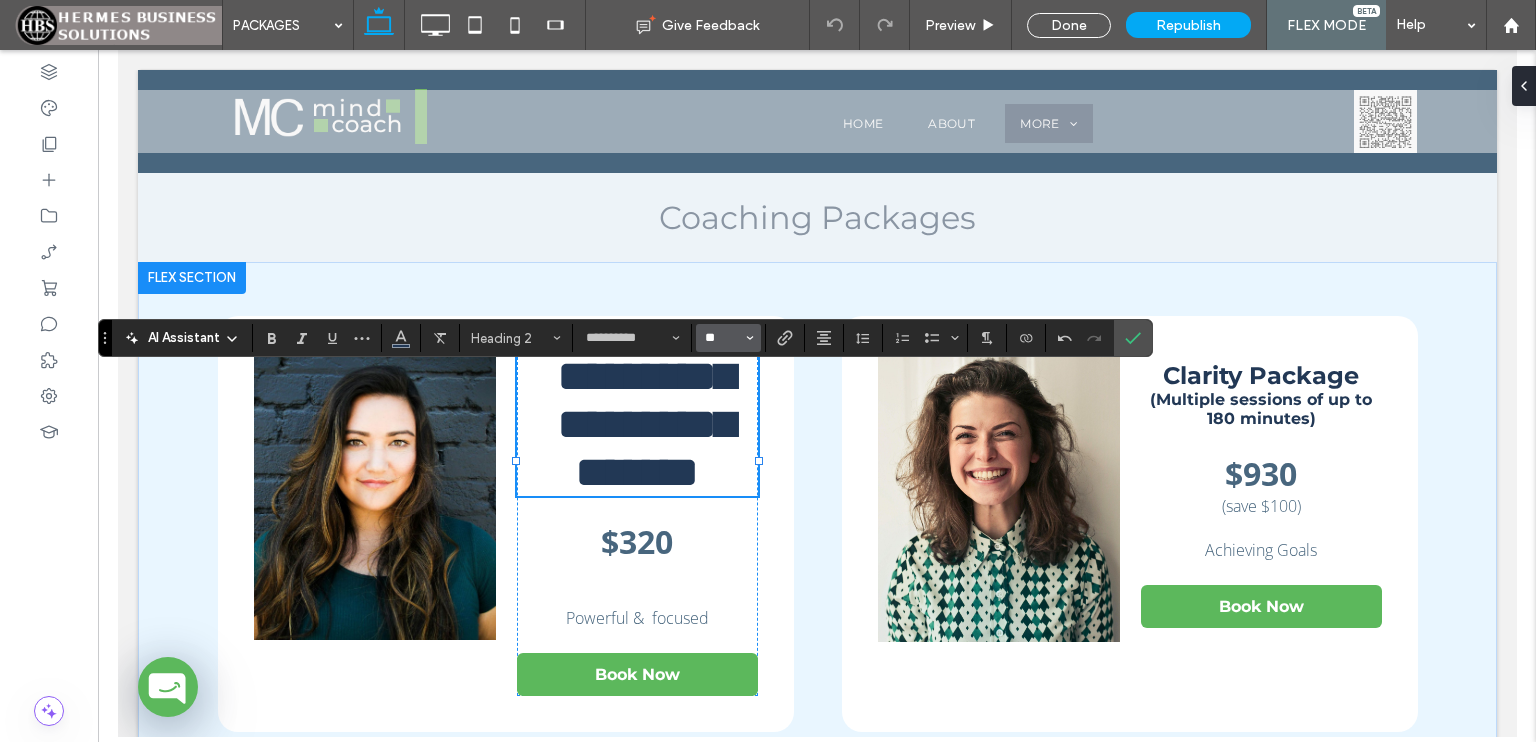 click on "**" at bounding box center (722, 338) 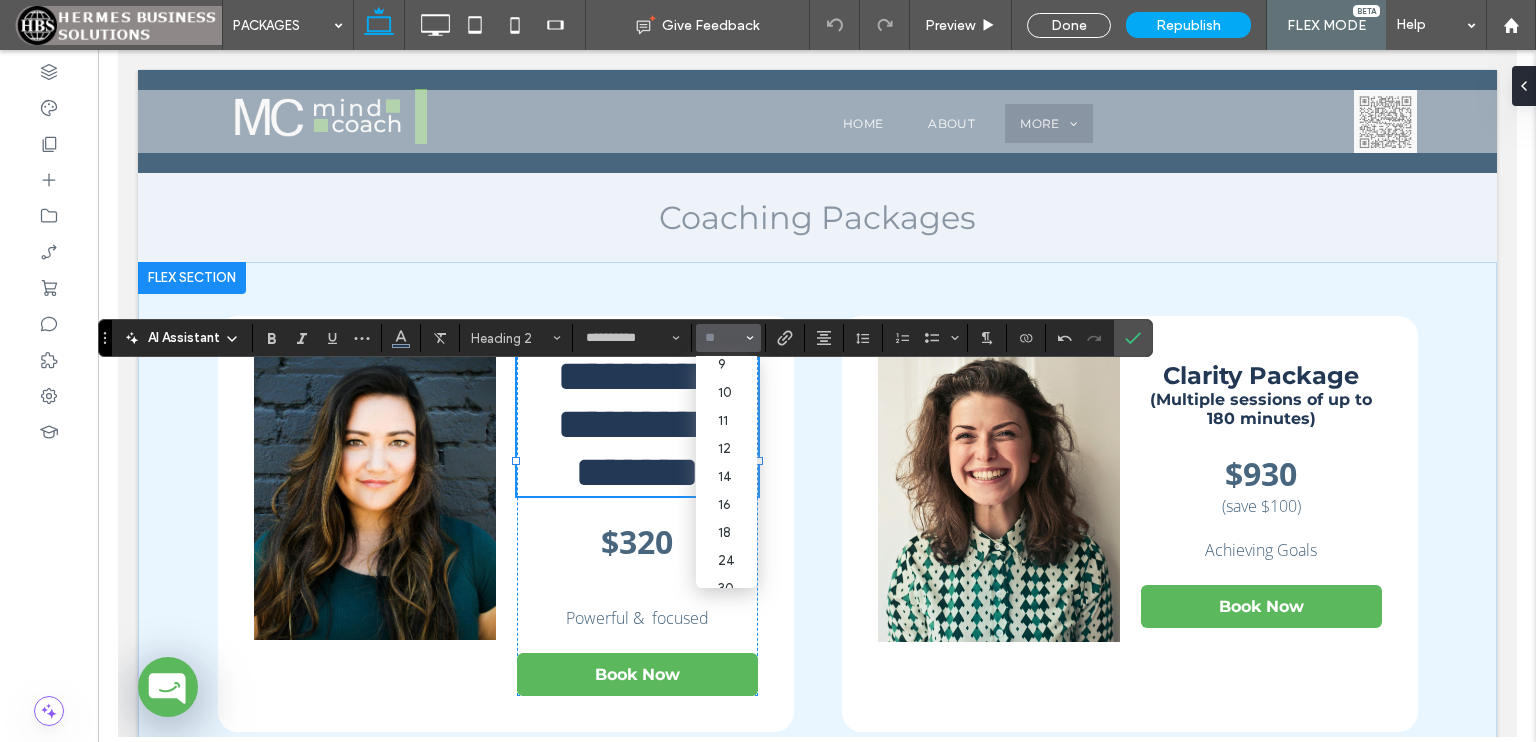 scroll, scrollTop: 36, scrollLeft: 0, axis: vertical 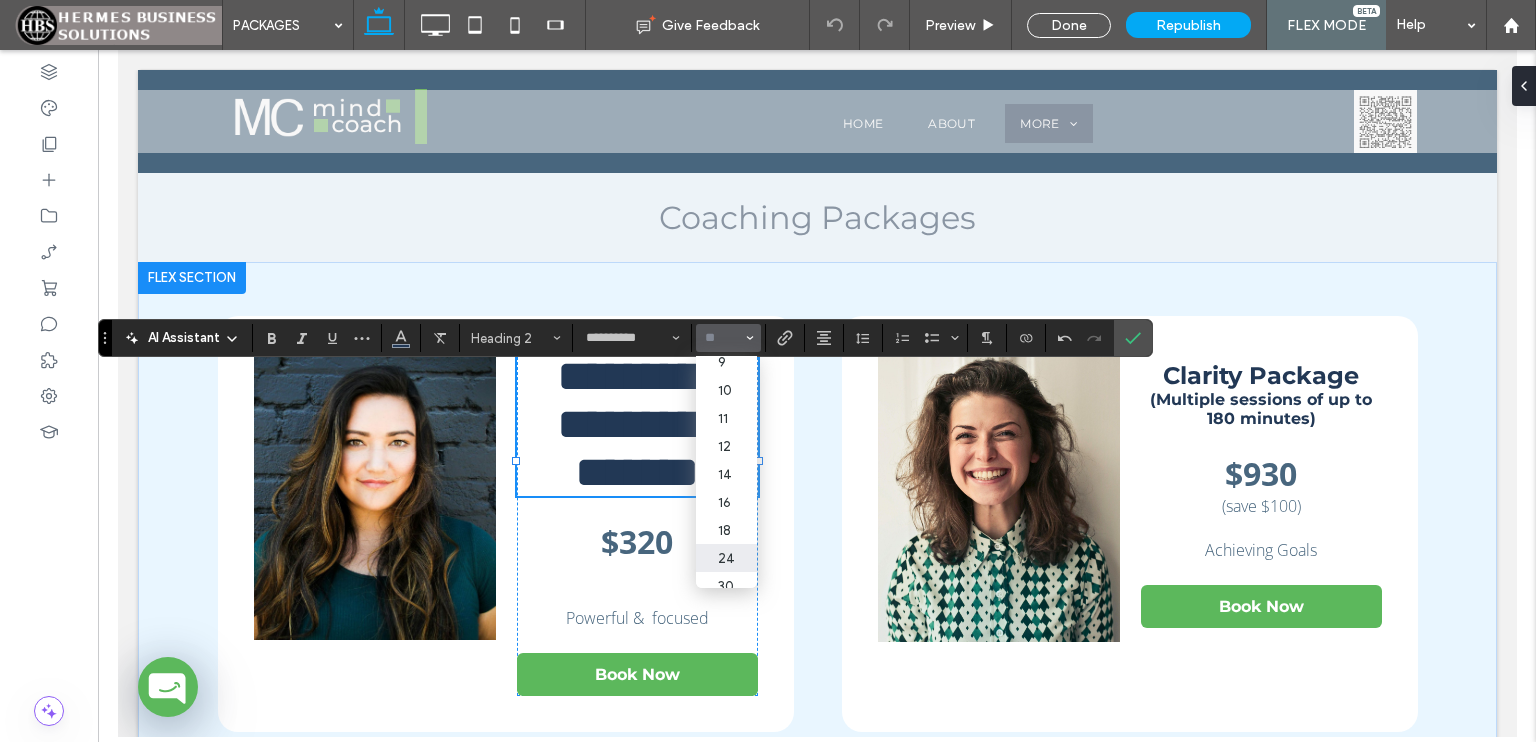 click on "24" at bounding box center (726, 558) 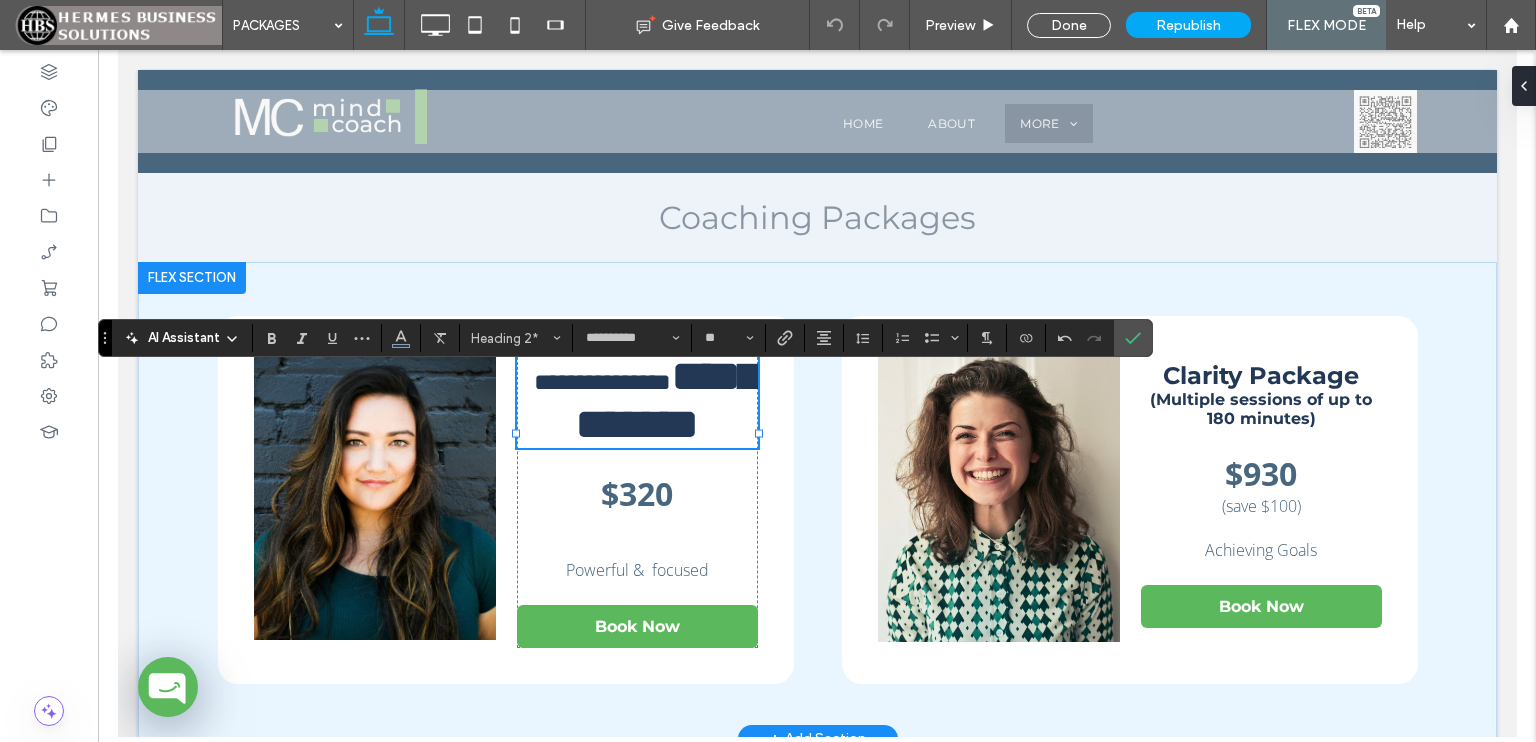 type on "**" 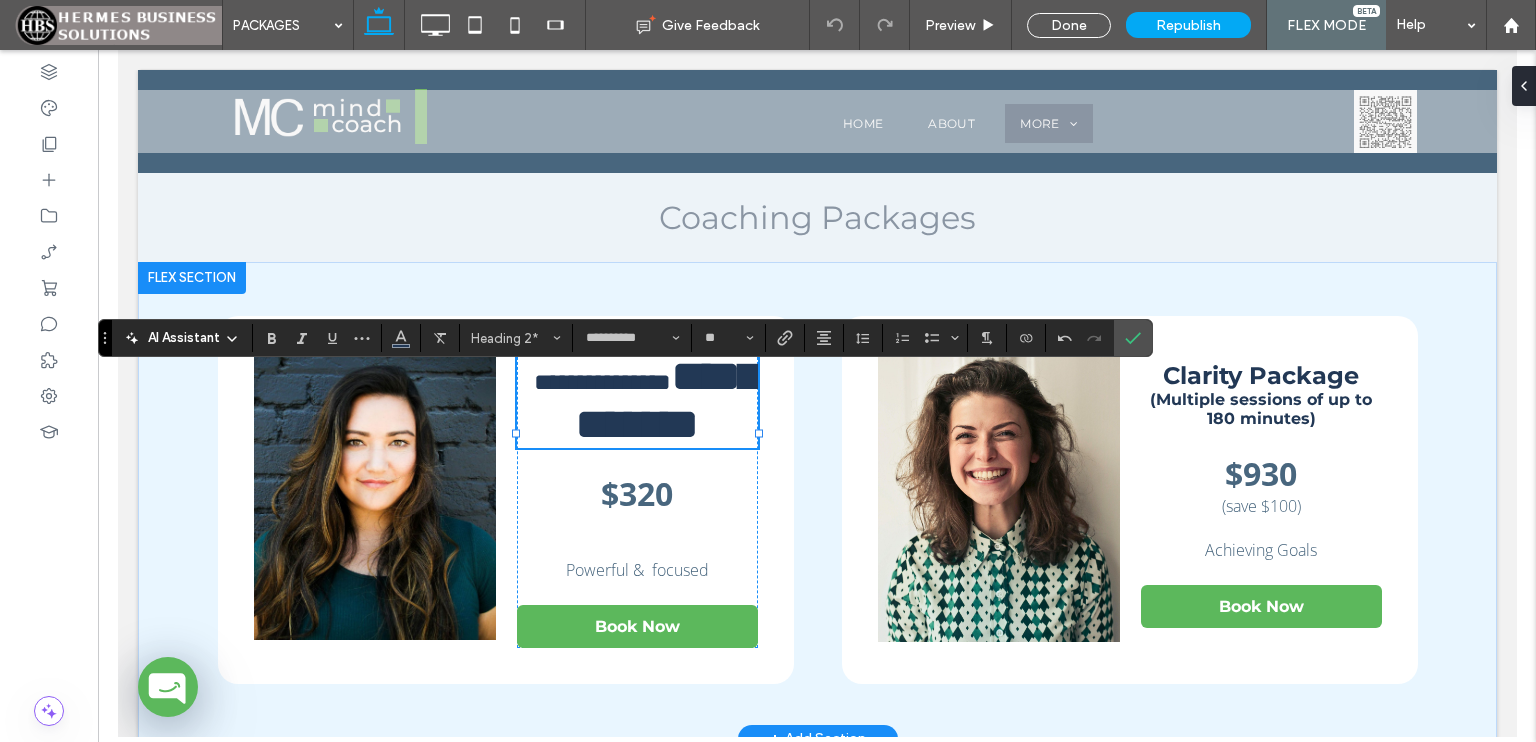 click on "**********" at bounding box center [666, 400] 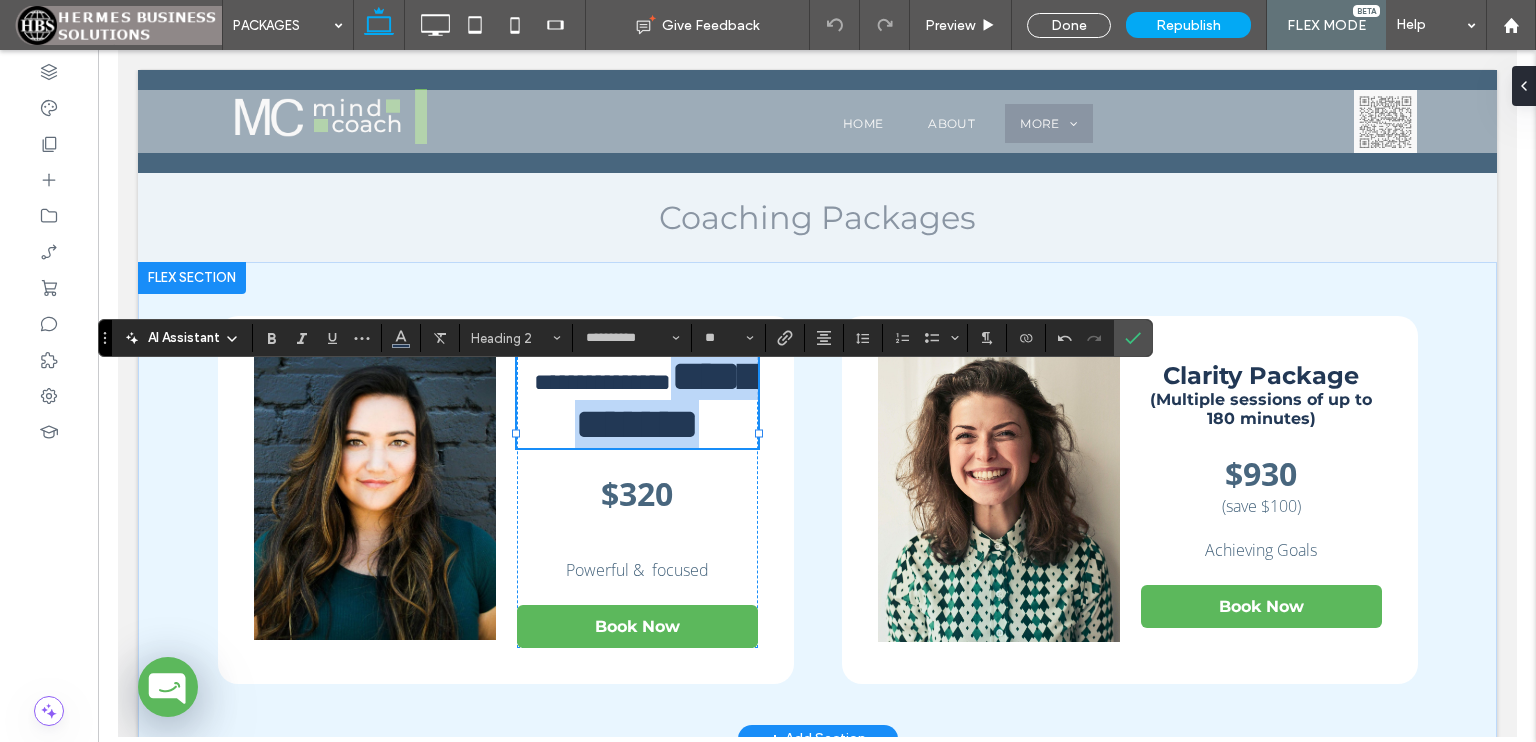 drag, startPoint x: 678, startPoint y: 499, endPoint x: 519, endPoint y: 435, distance: 171.3972 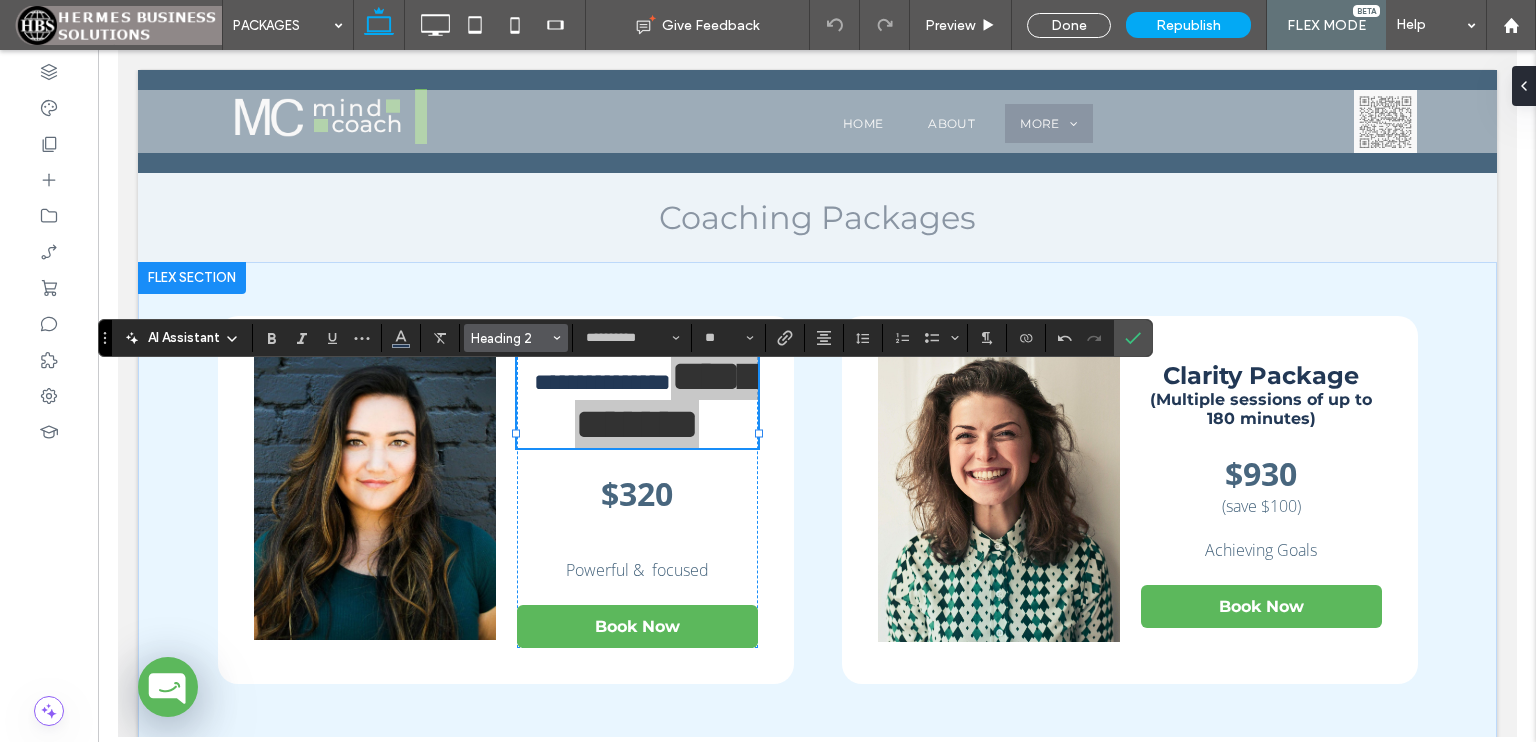 click on "Heading 2" at bounding box center (510, 338) 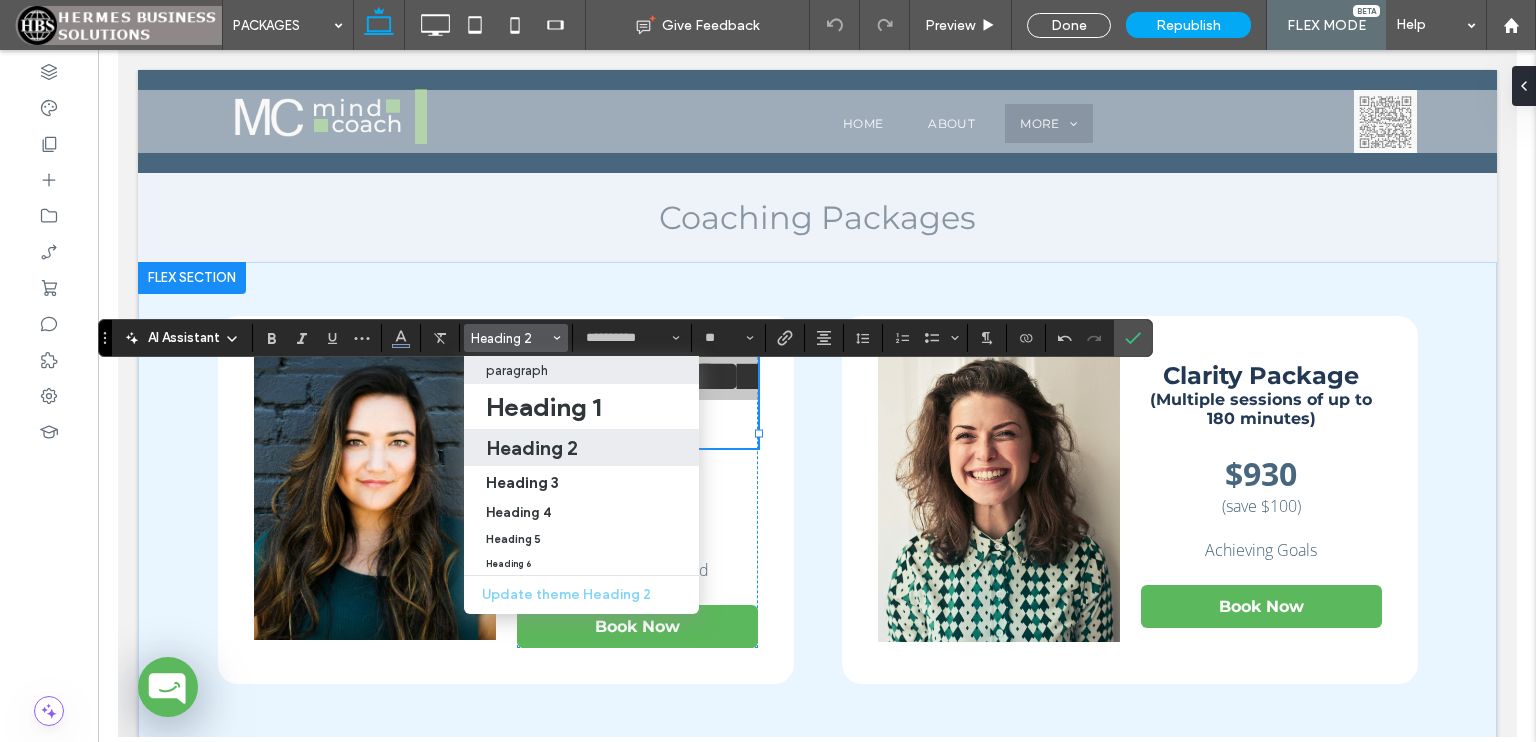 click on "paragraph" at bounding box center (517, 370) 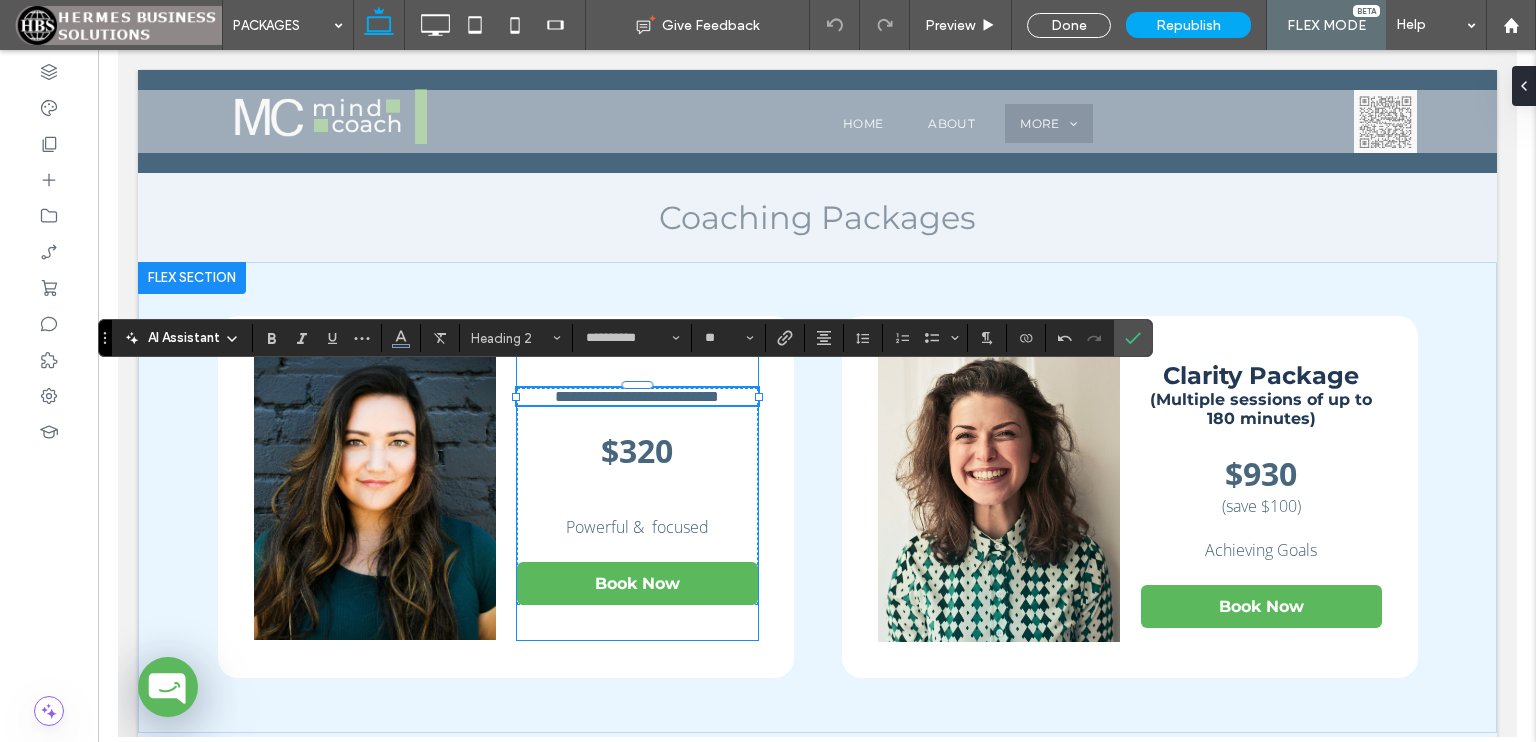 type on "*********" 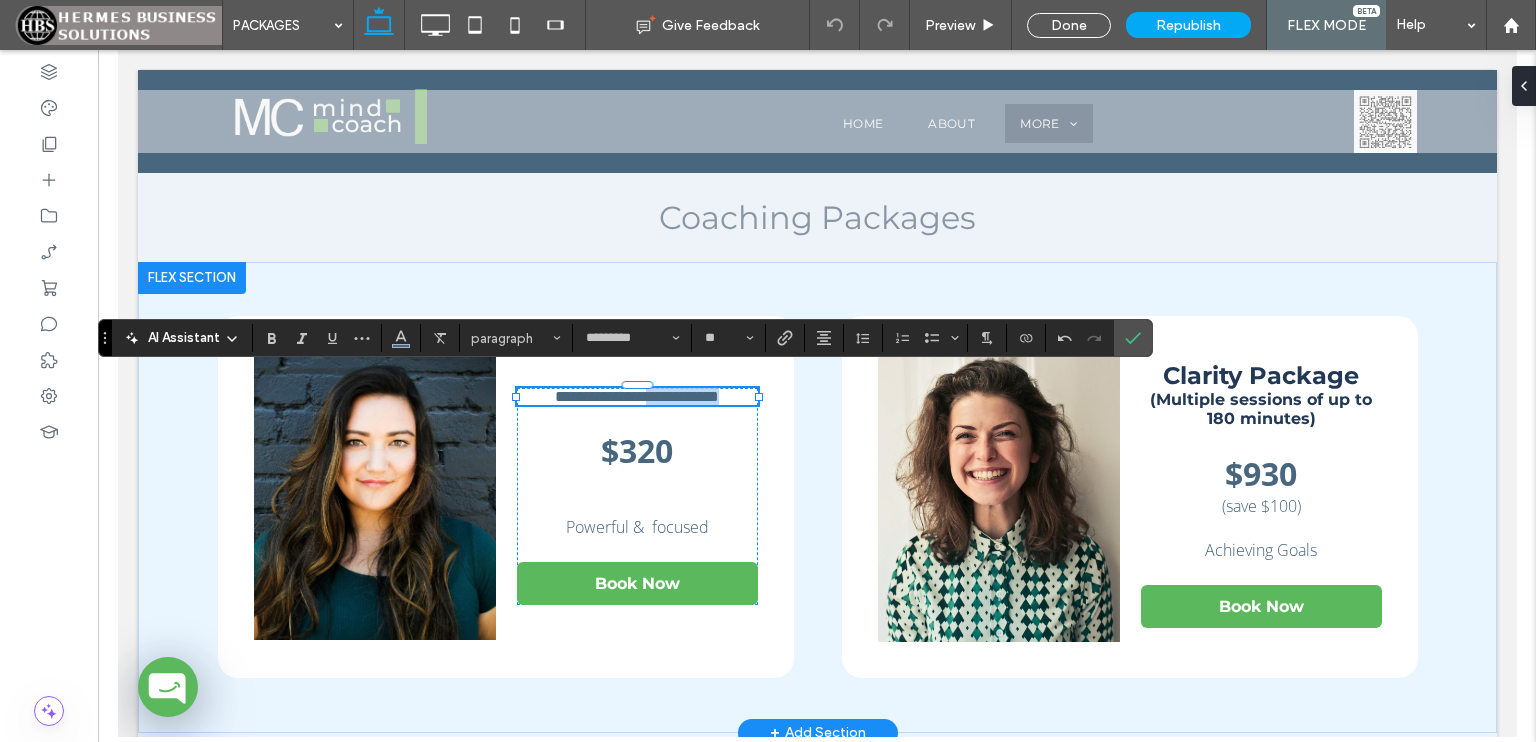 click on "**********" at bounding box center (636, 396) 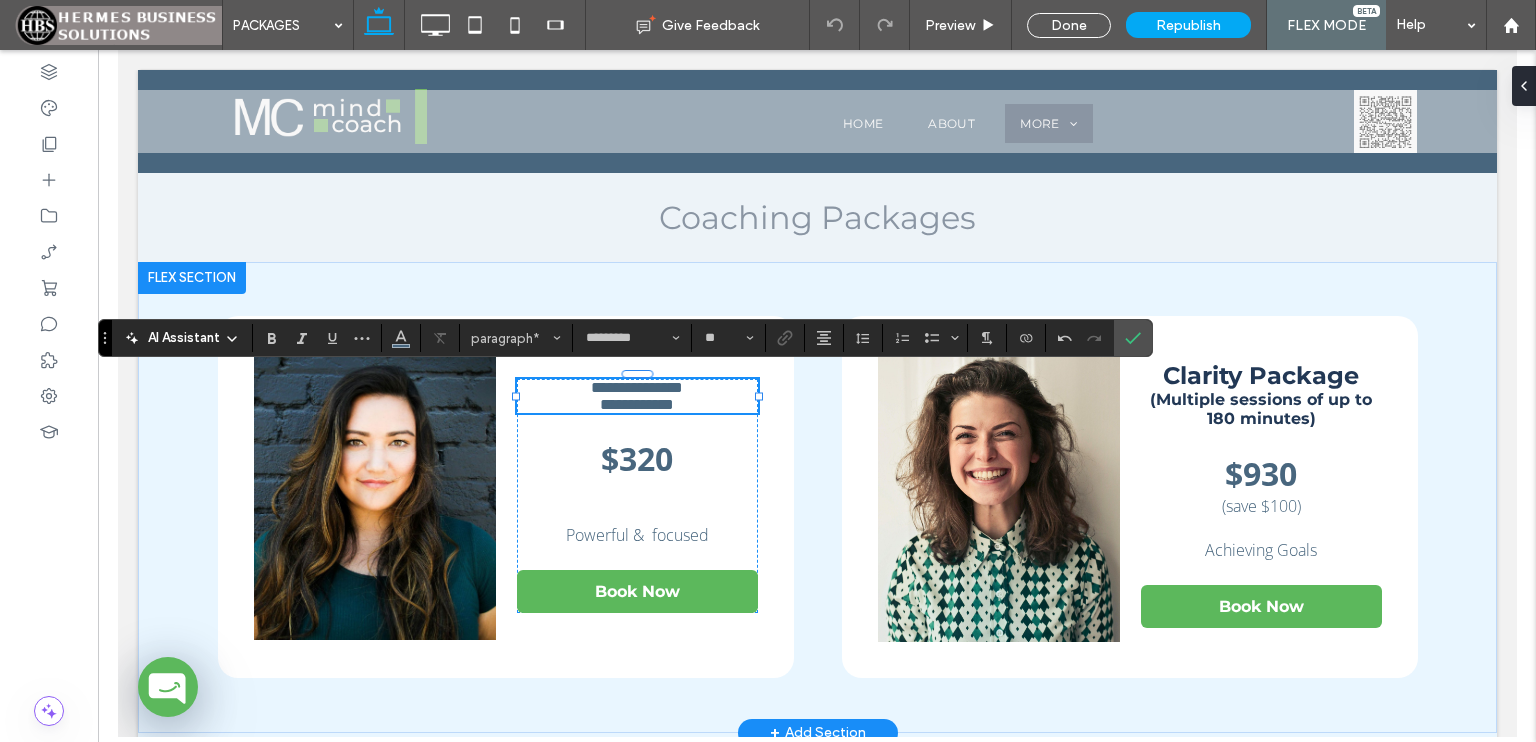 click on "**********" at bounding box center (636, 404) 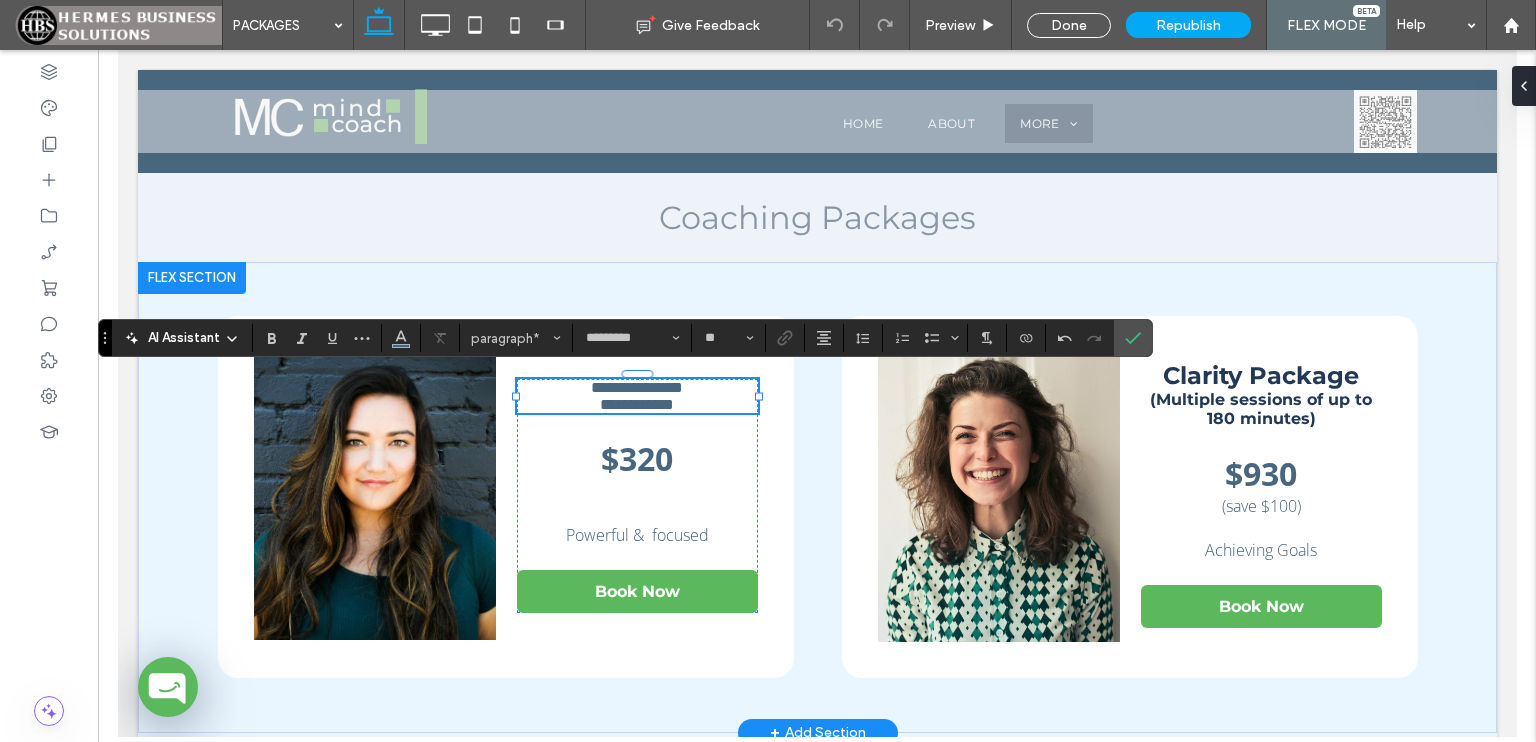click on "**********" at bounding box center [636, 387] 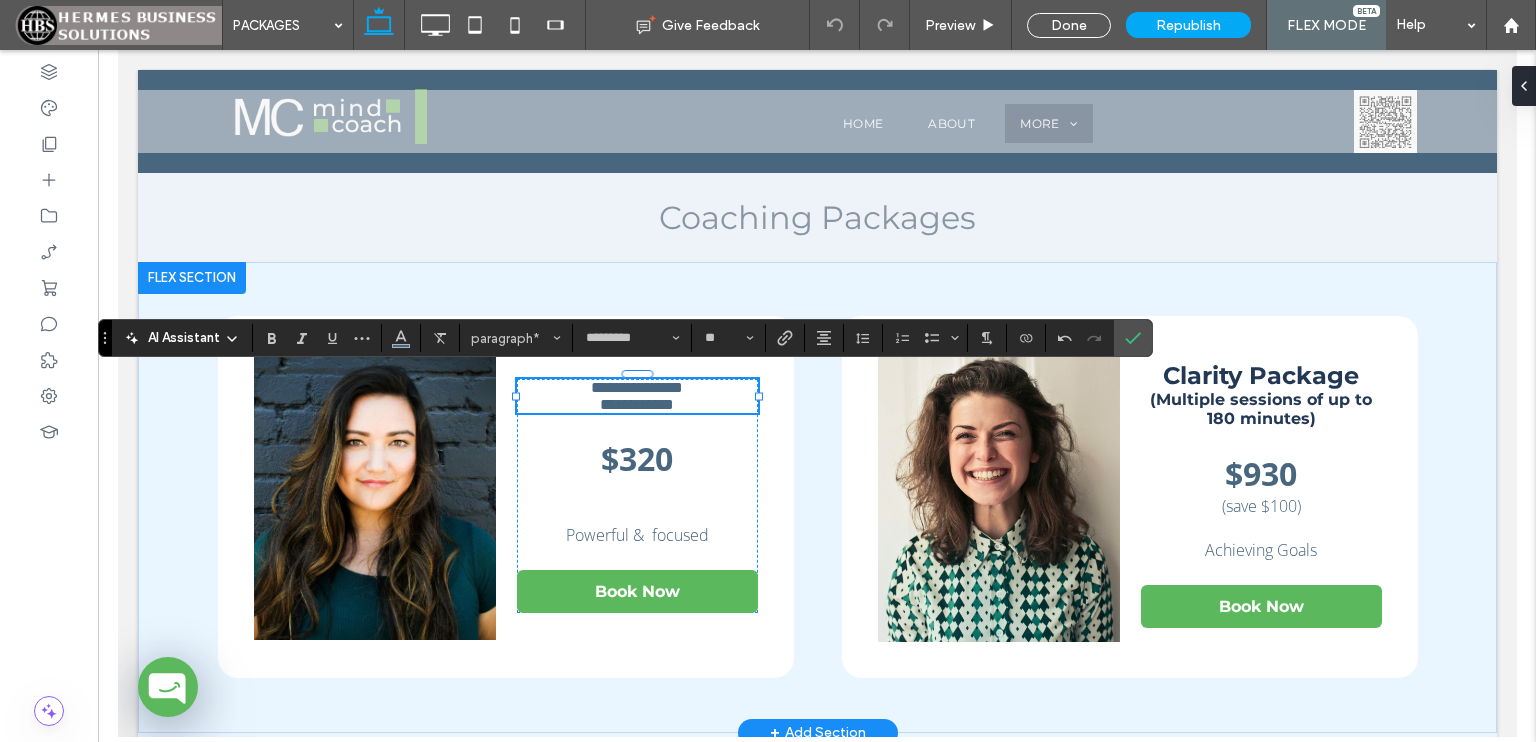 click on "**********" at bounding box center [636, 387] 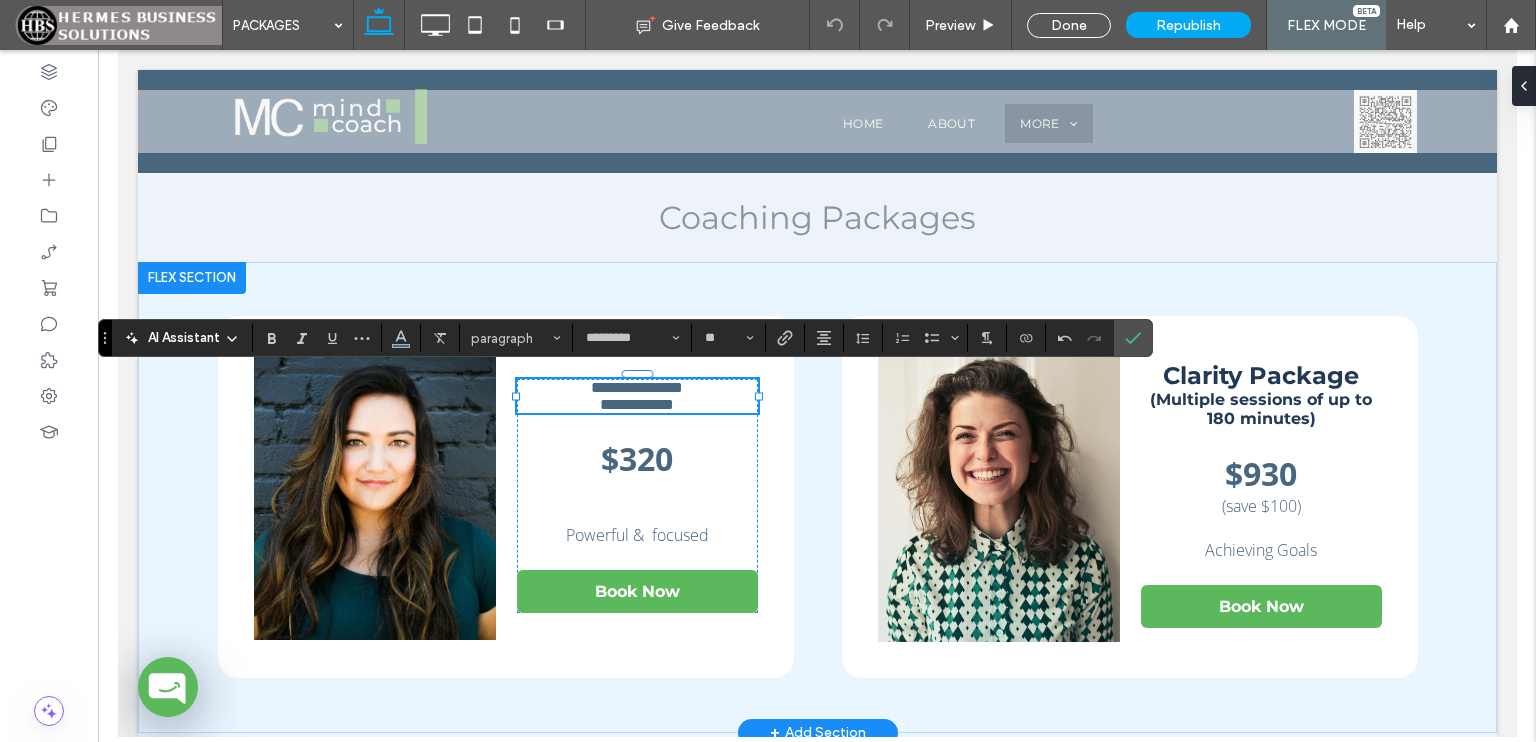 click on "**********" at bounding box center (636, 387) 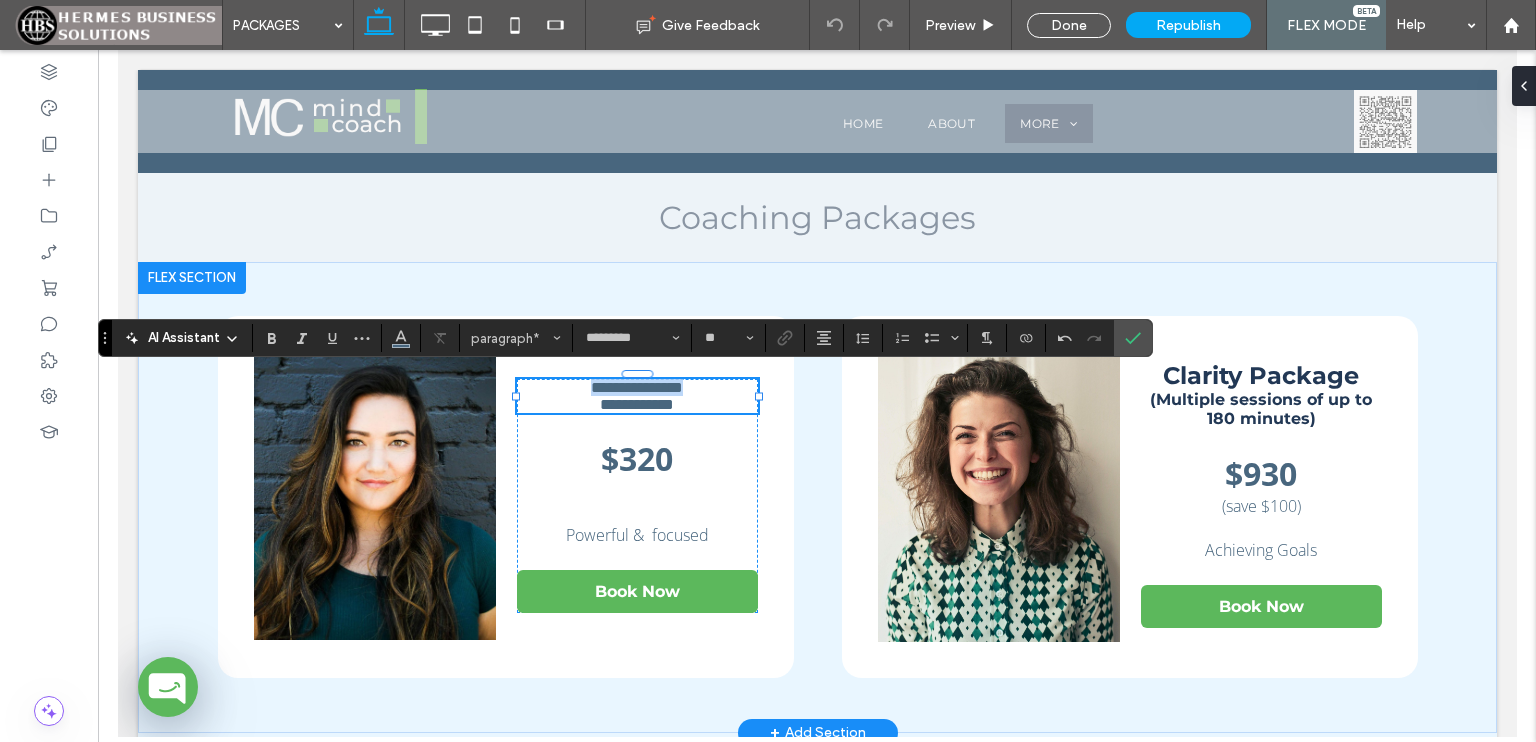 click on "**********" at bounding box center [636, 387] 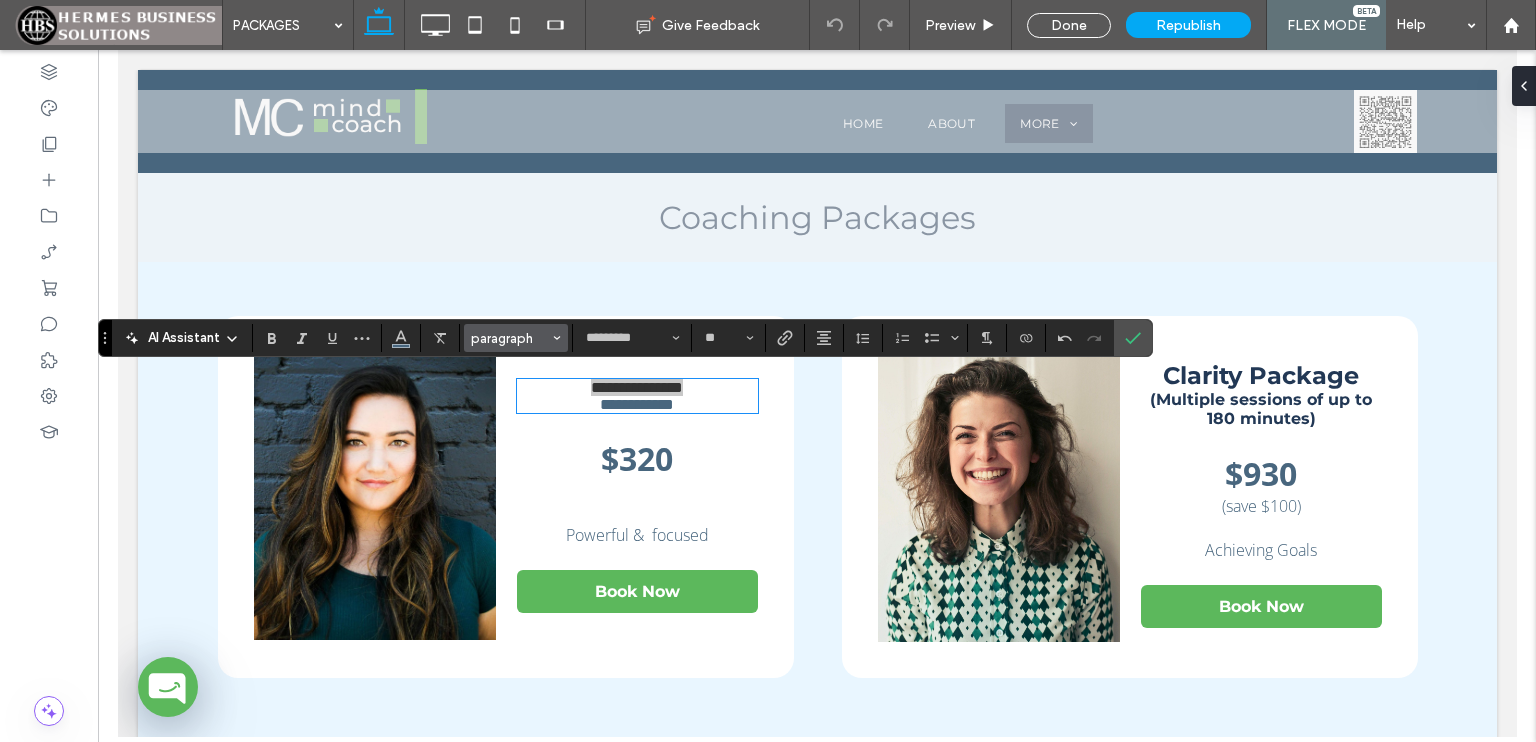 click on "paragraph" at bounding box center (510, 338) 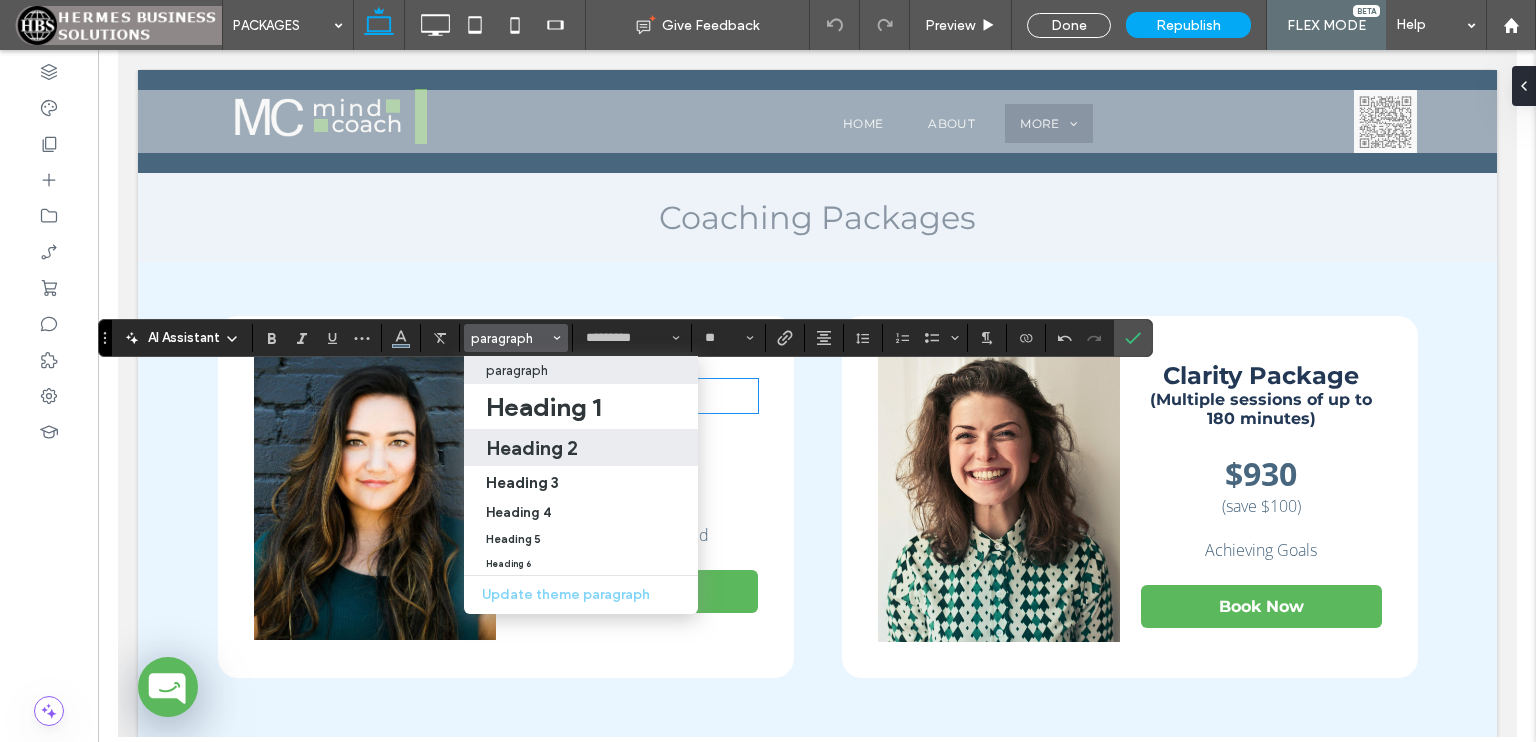click on "Heading 2" at bounding box center (532, 448) 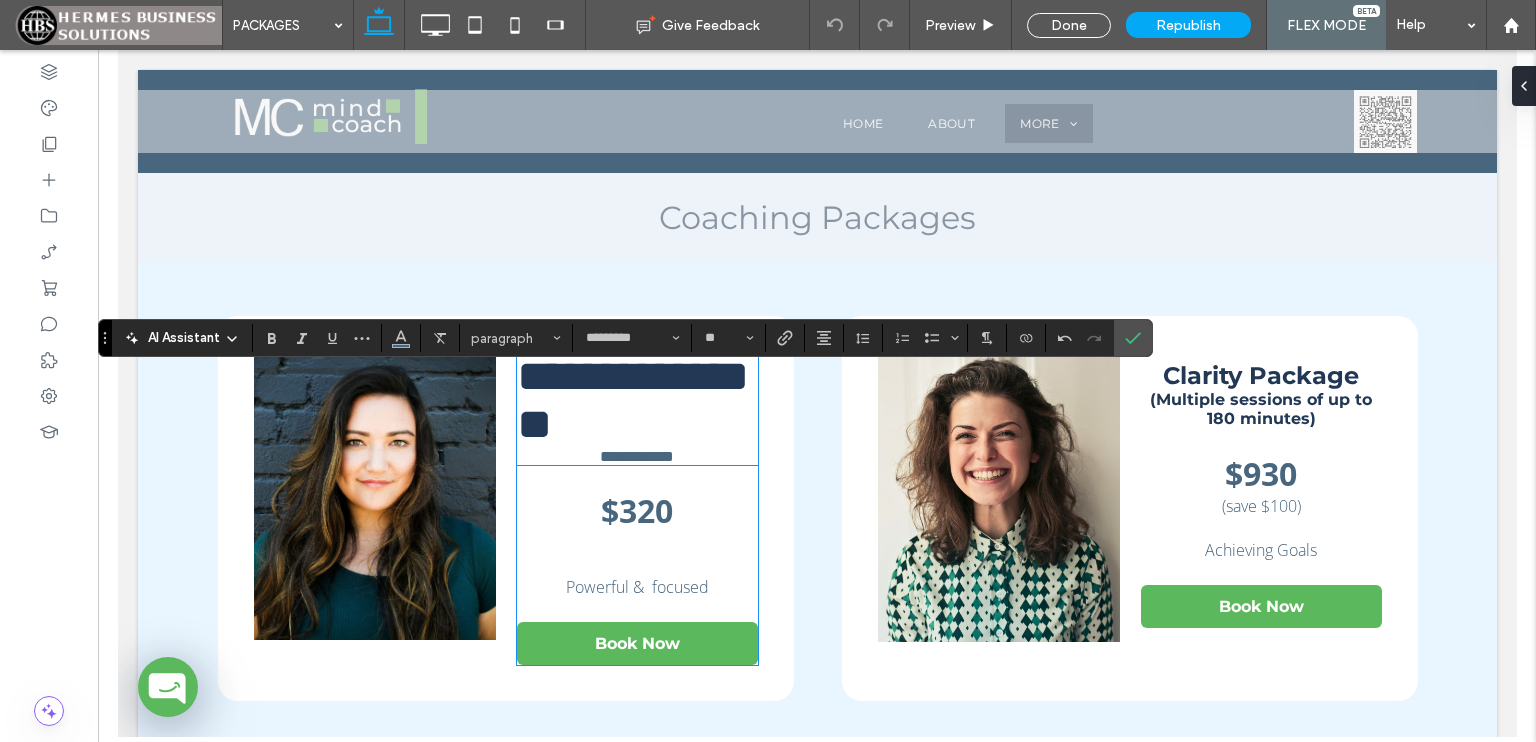 type on "**********" 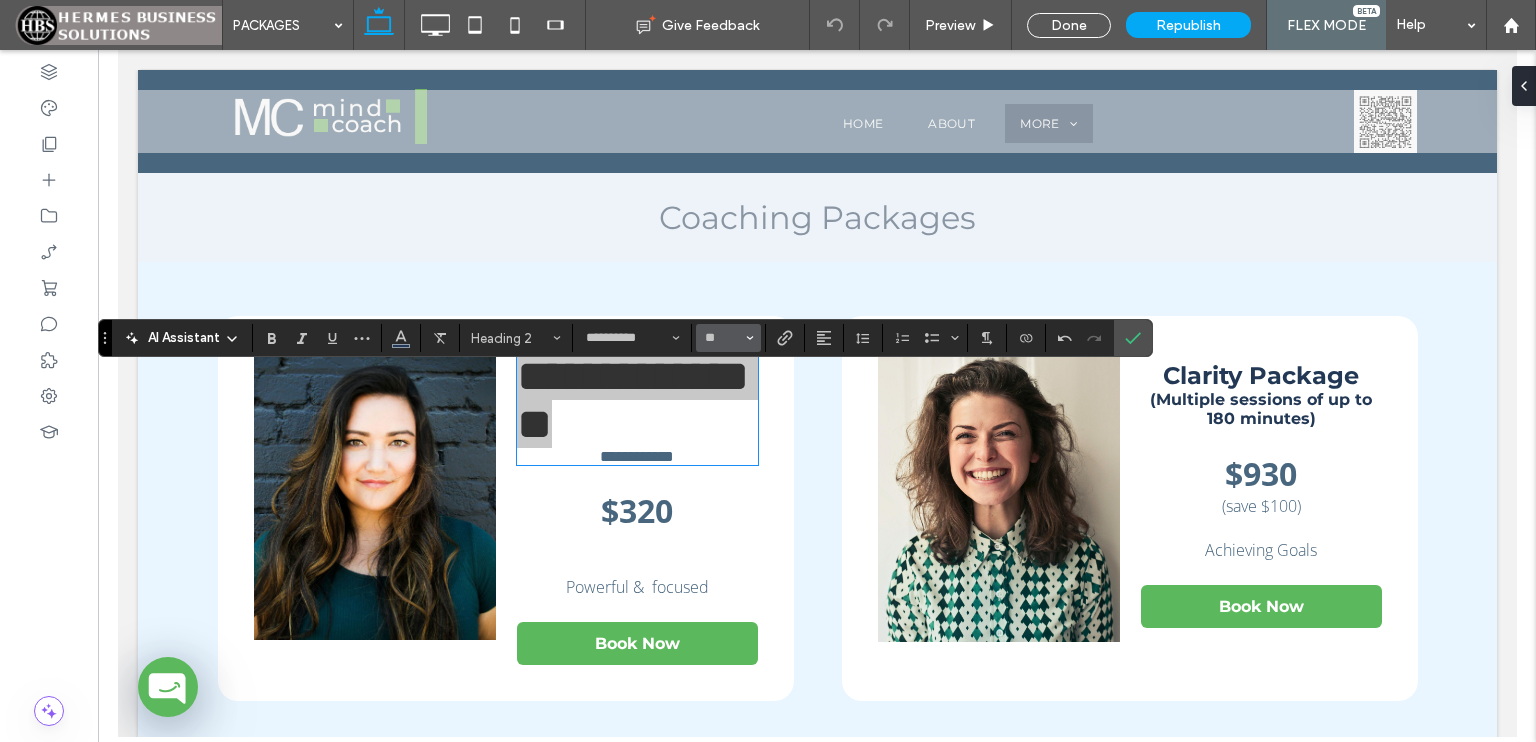 click on "**" at bounding box center [722, 338] 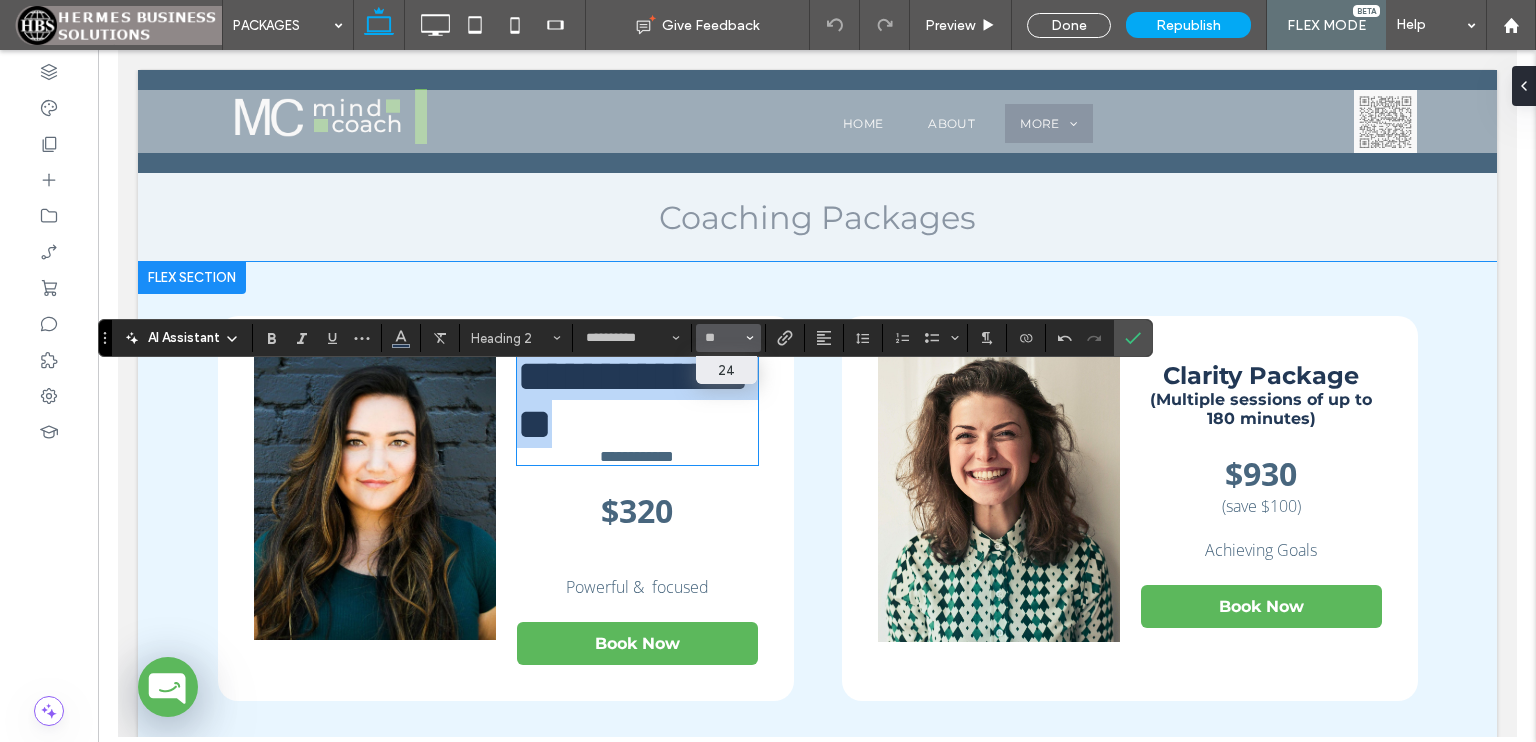 type on "**" 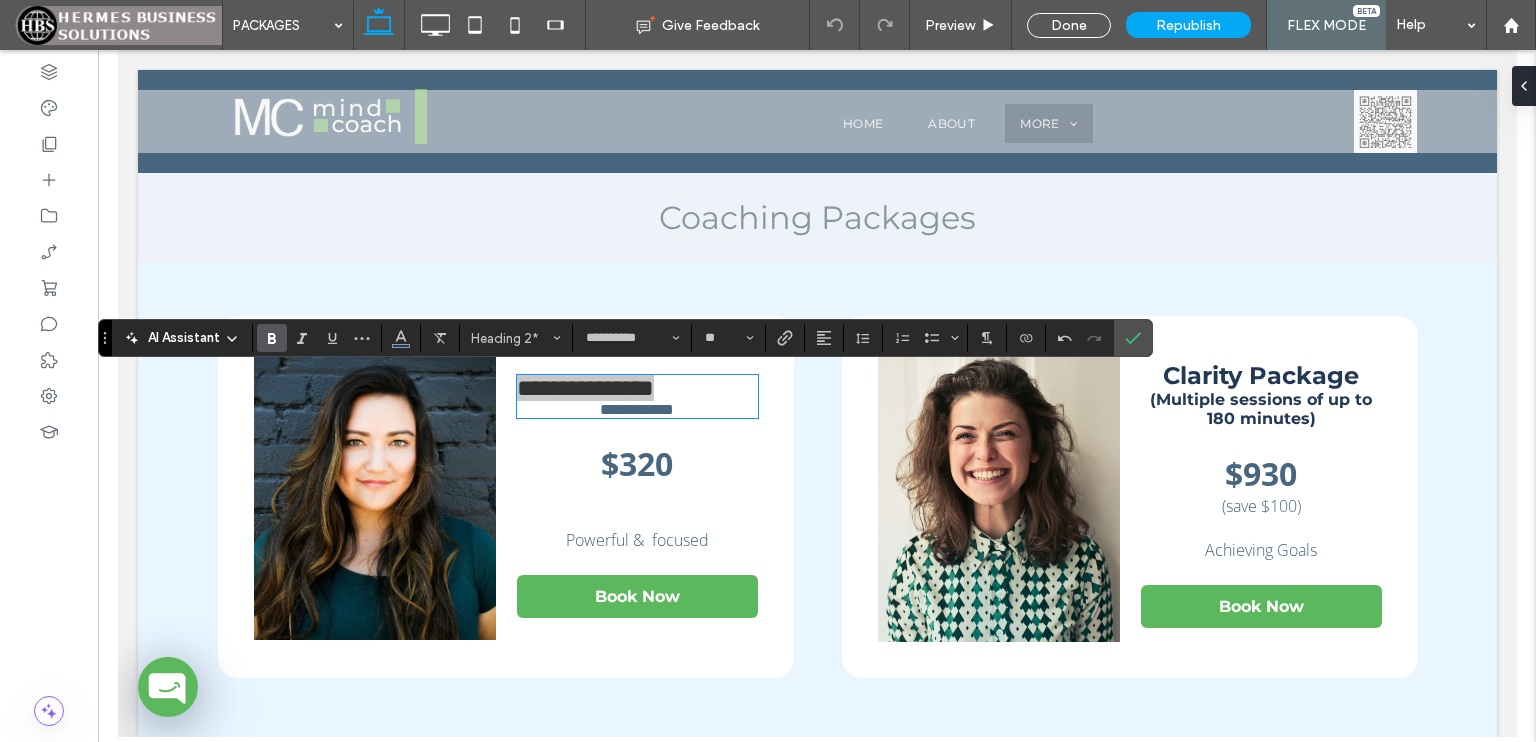 click 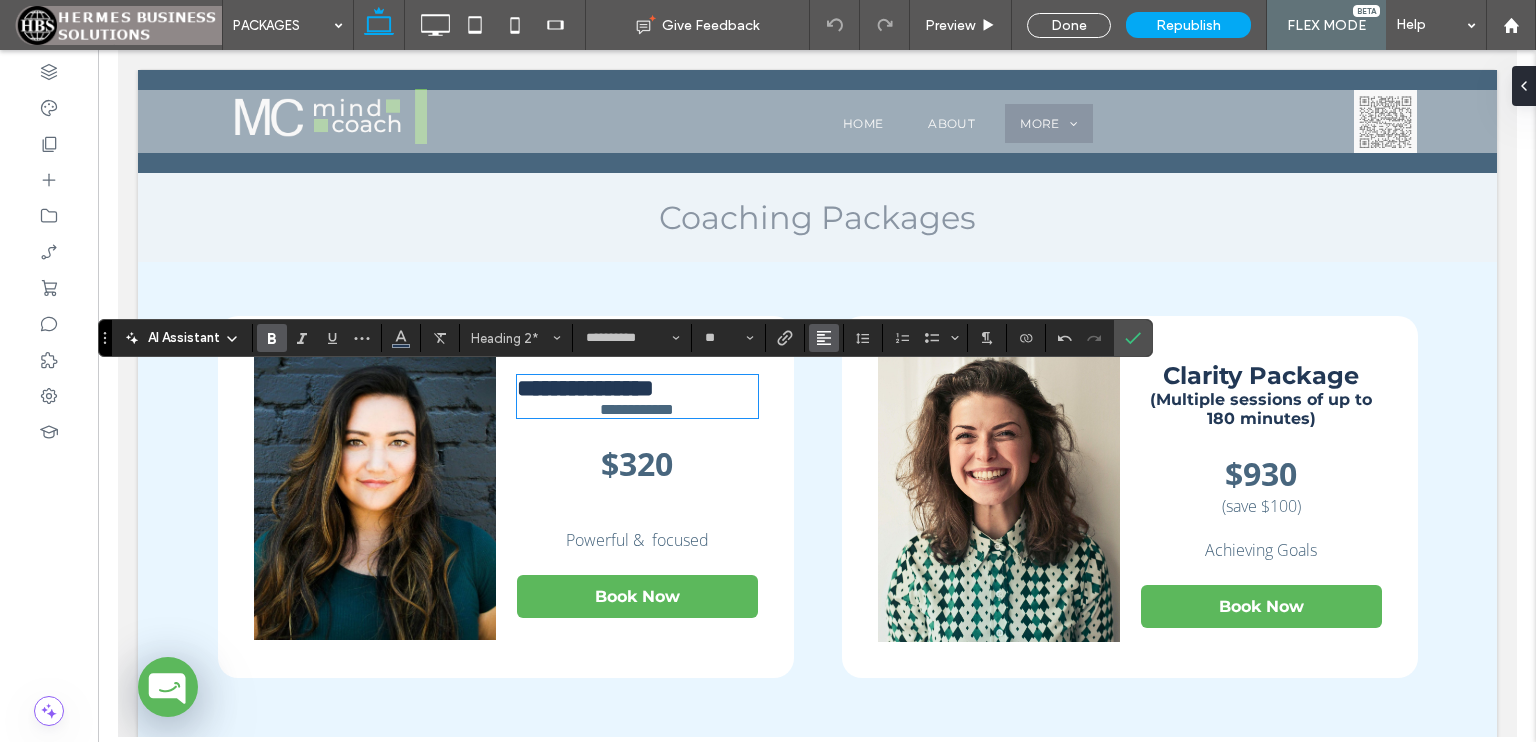 click 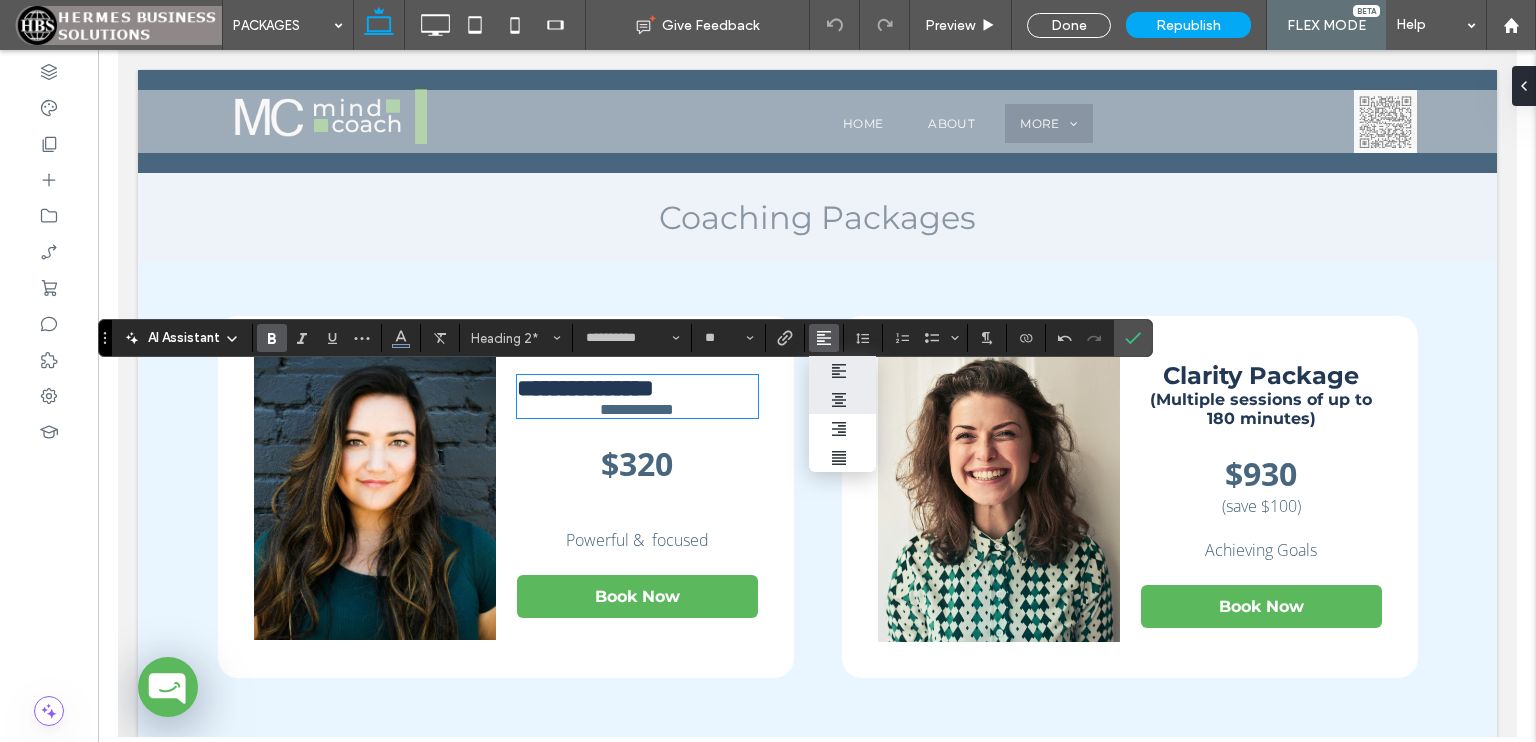 click 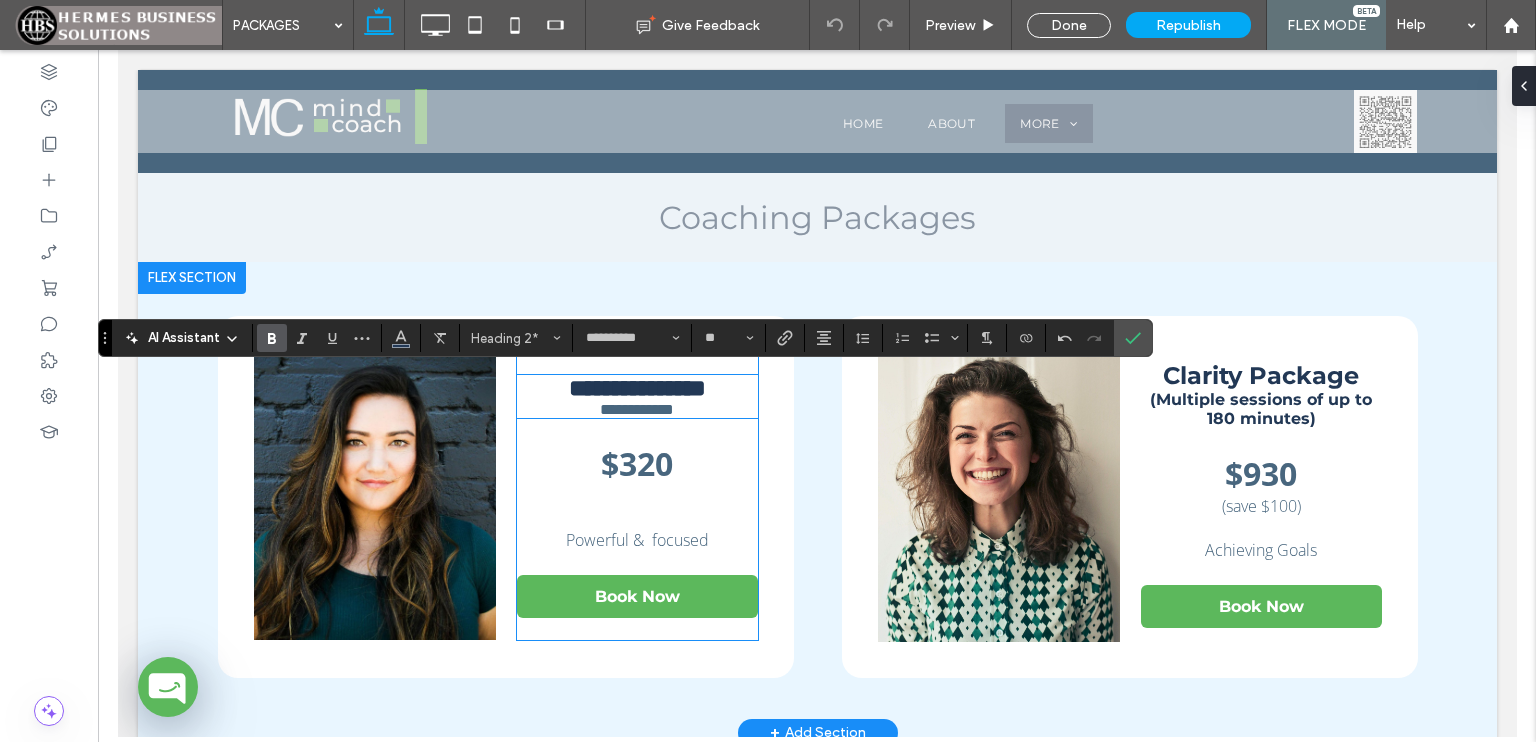 type on "*********" 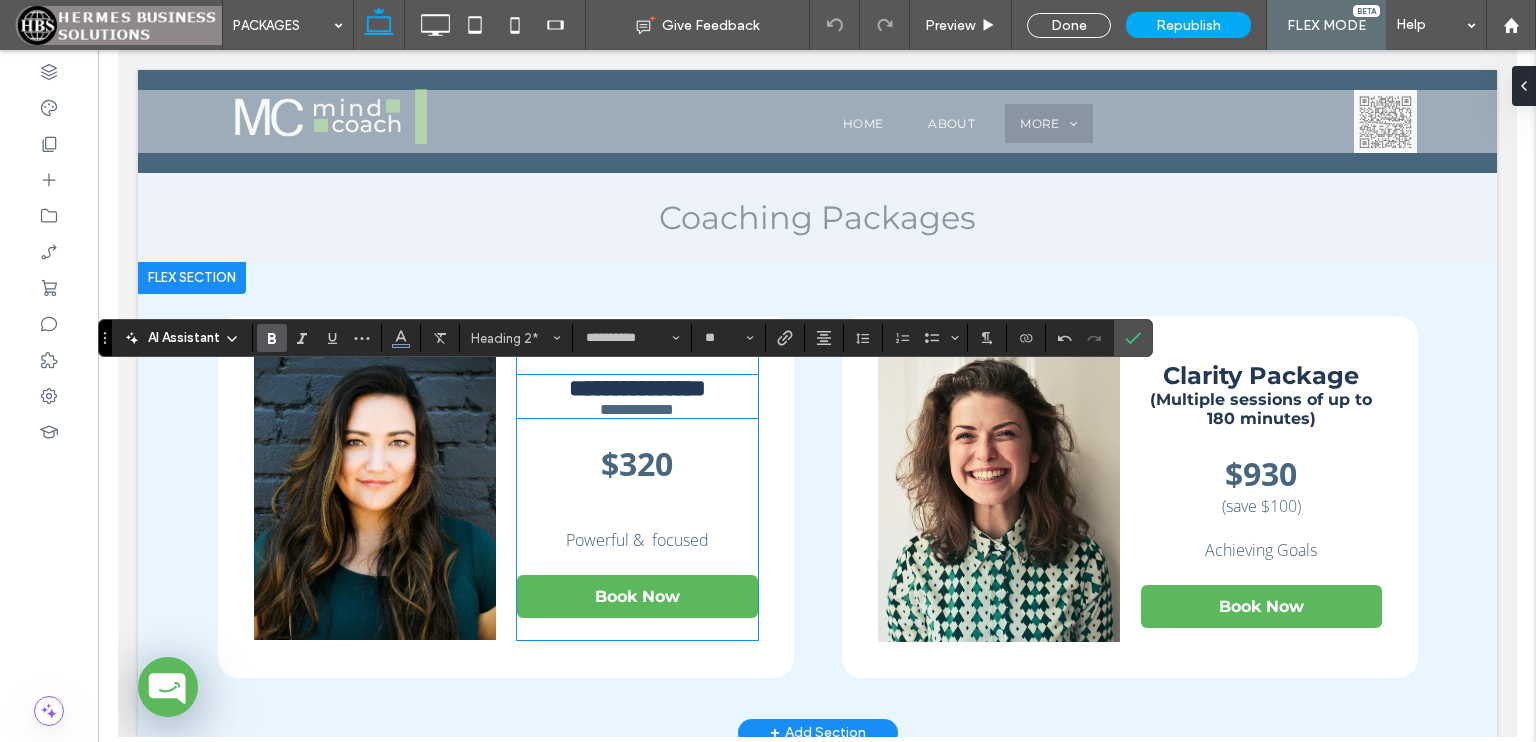 type on "**" 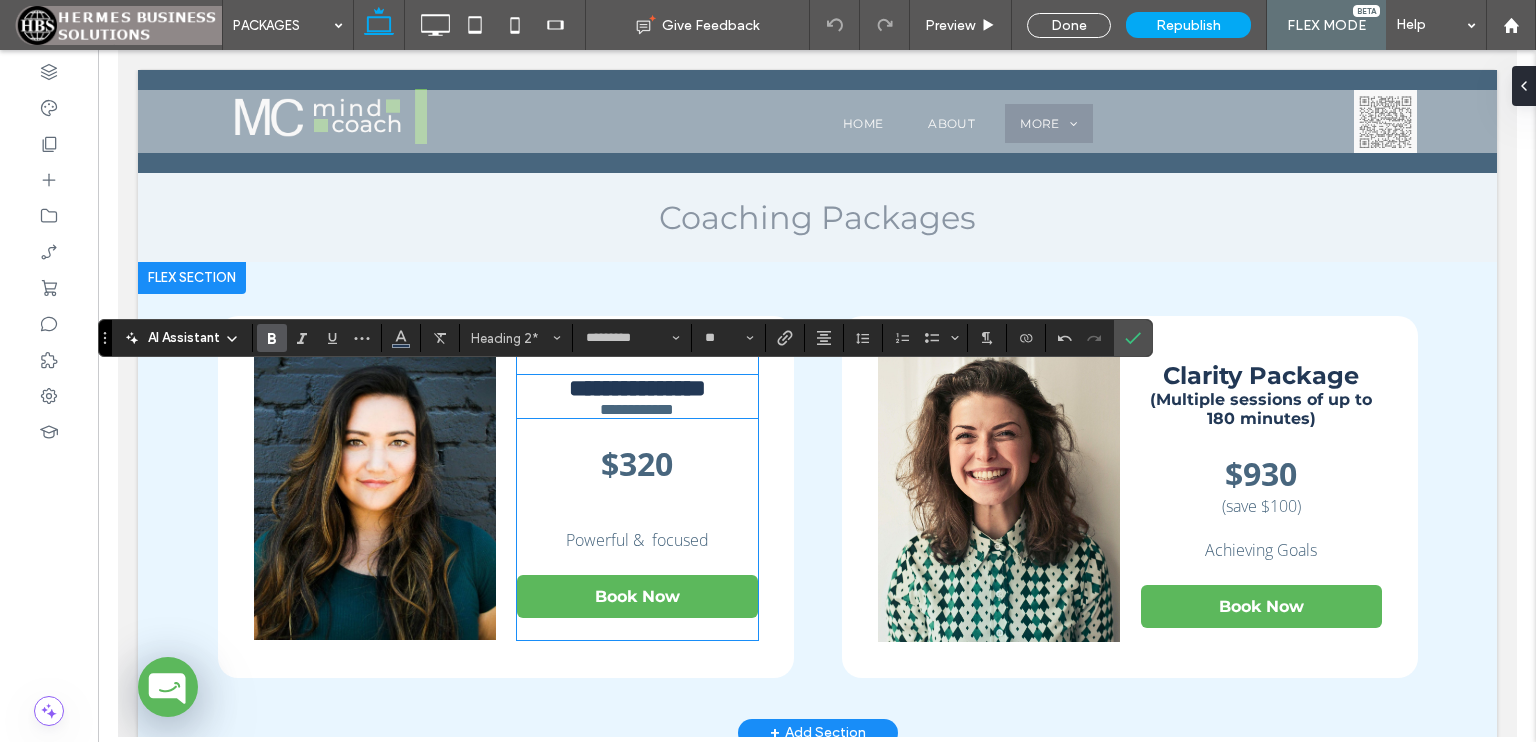 click on "**********" at bounding box center [636, 409] 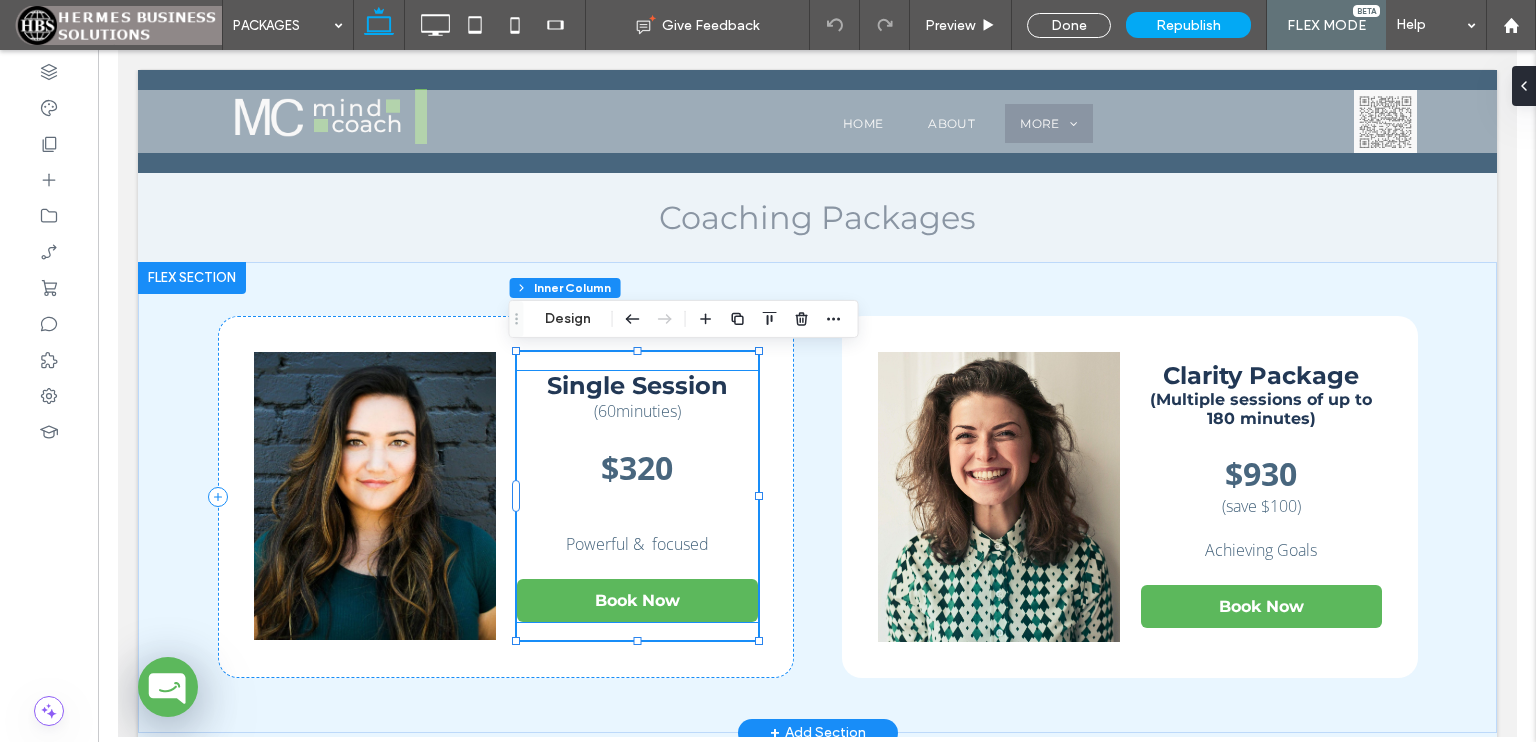 click on "(60minuties)" at bounding box center [636, 411] 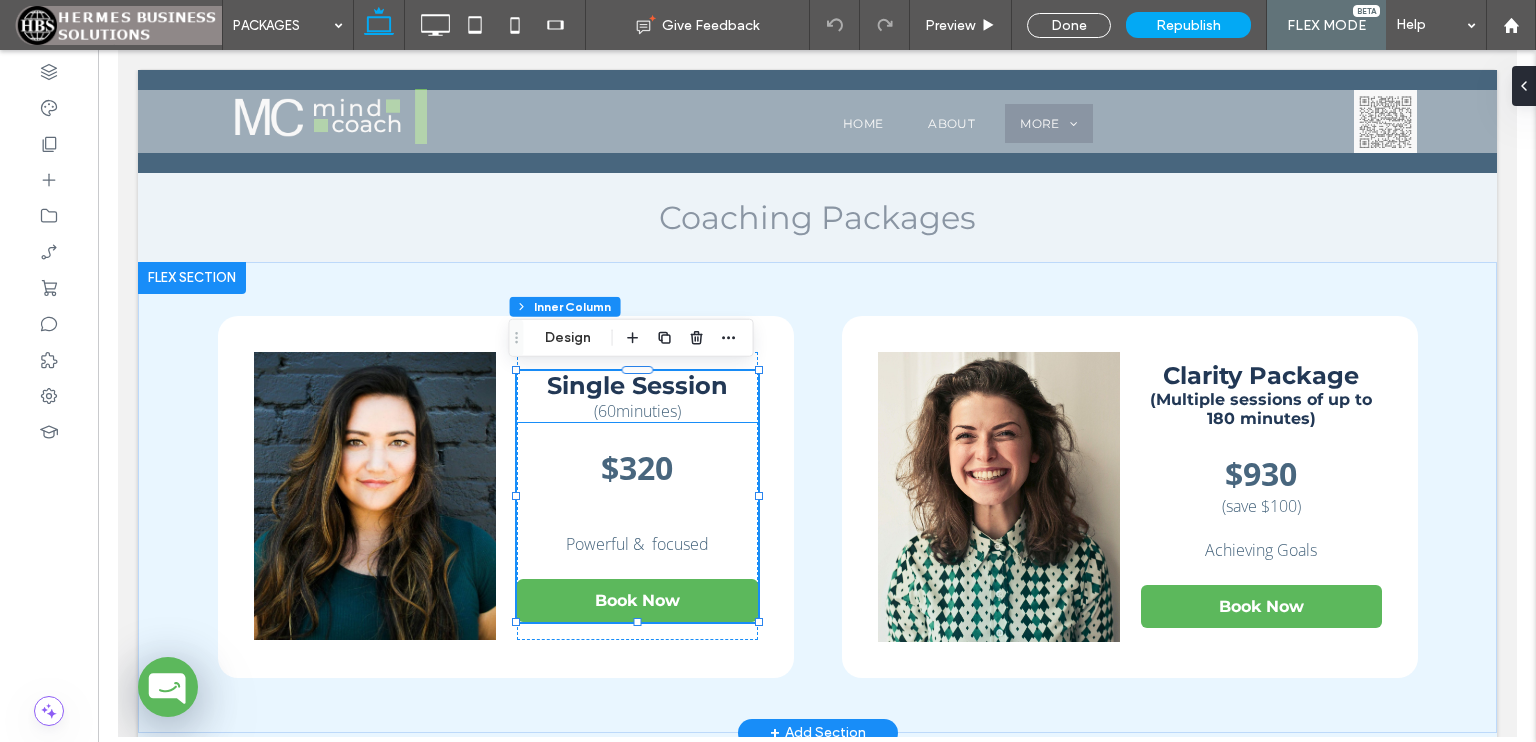 click on "(60minuties)" at bounding box center (636, 411) 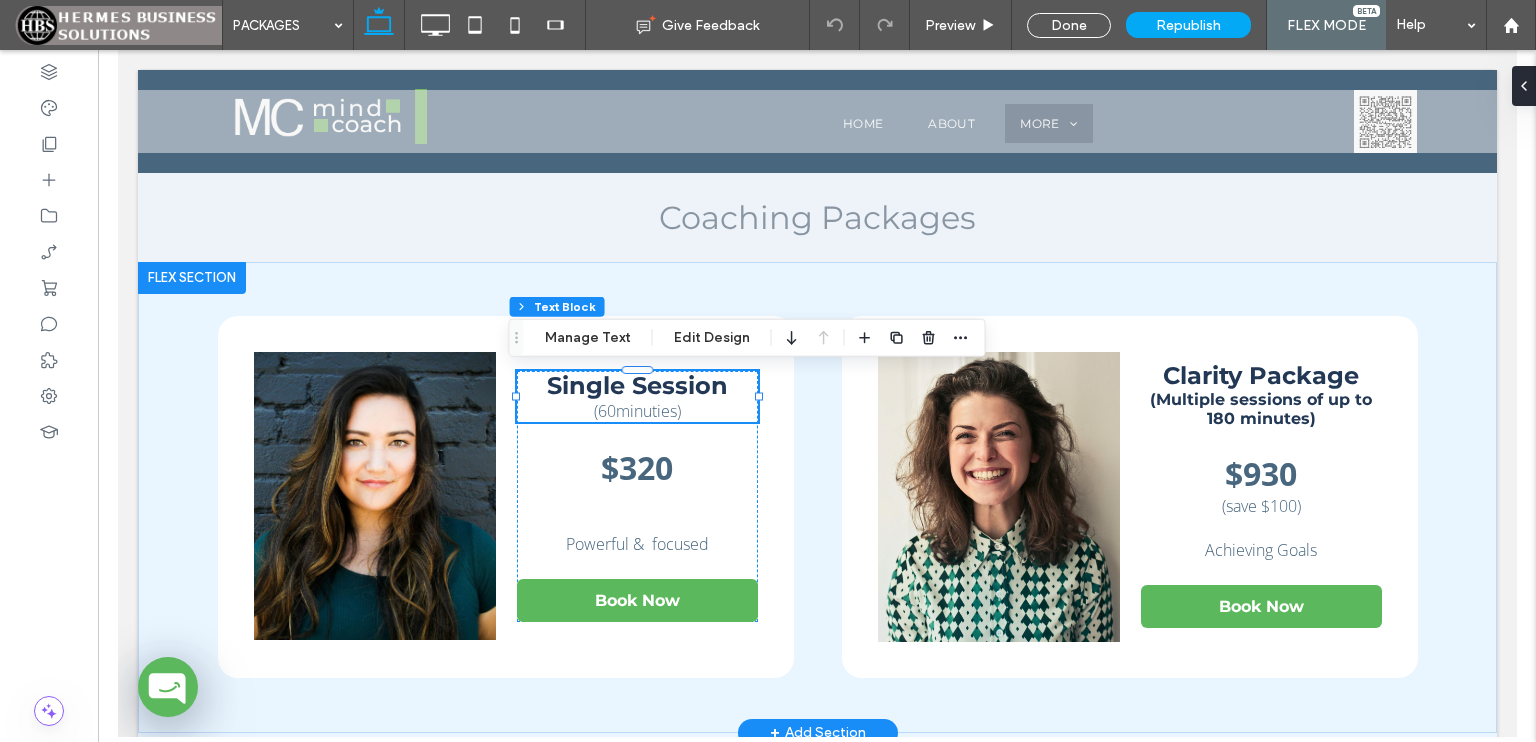 click on "(60minuties)" at bounding box center [636, 411] 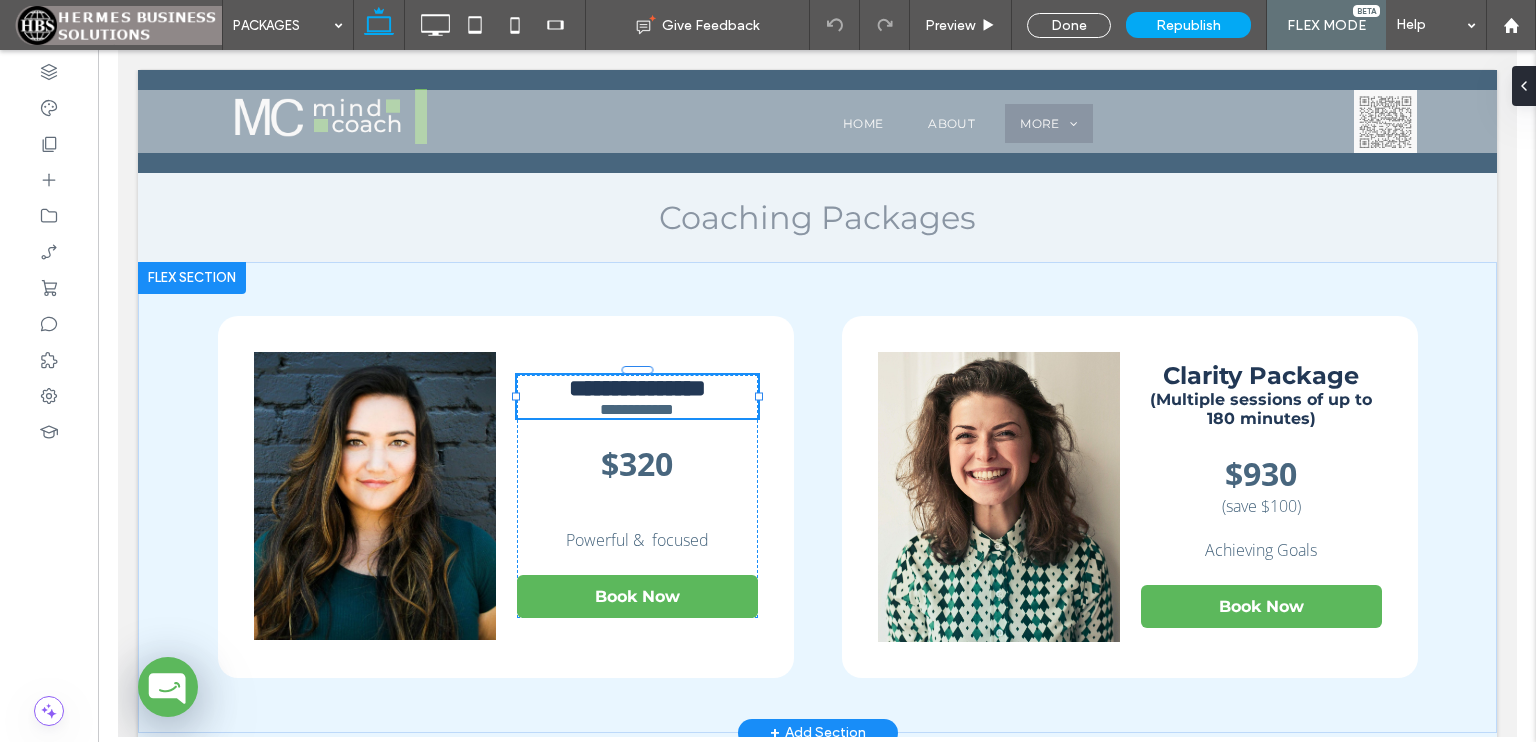 type on "*********" 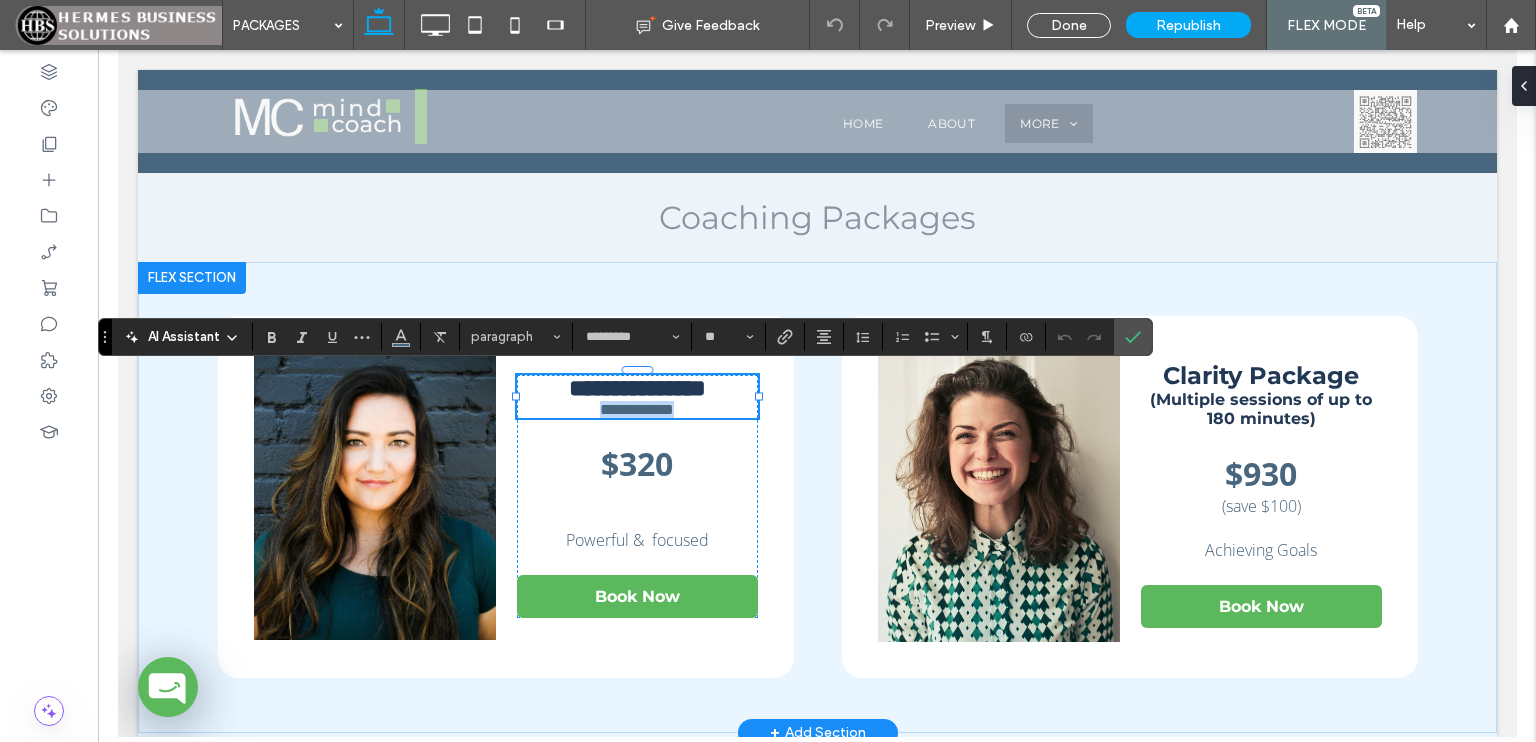 drag, startPoint x: 681, startPoint y: 412, endPoint x: 574, endPoint y: 415, distance: 107.042046 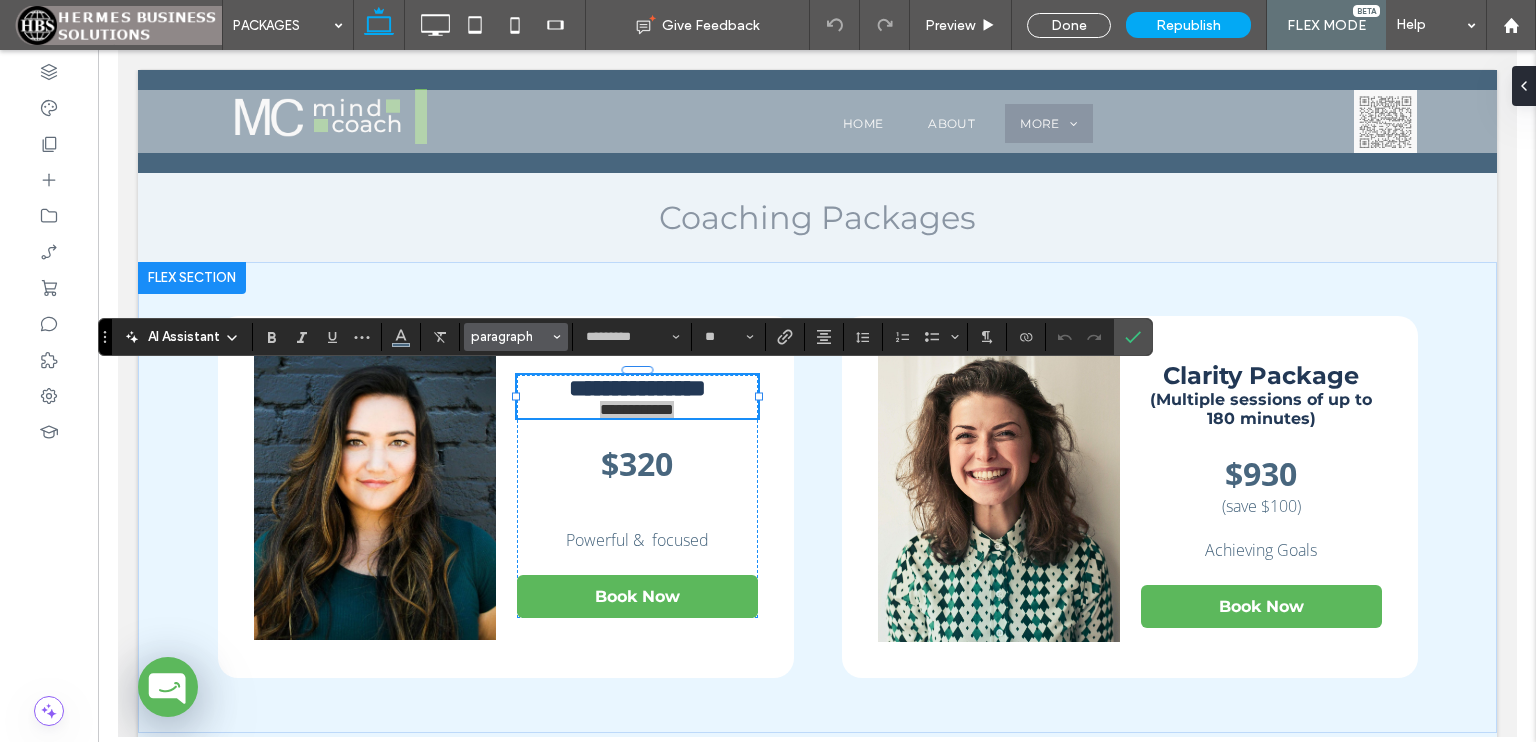 click on "paragraph" at bounding box center [516, 337] 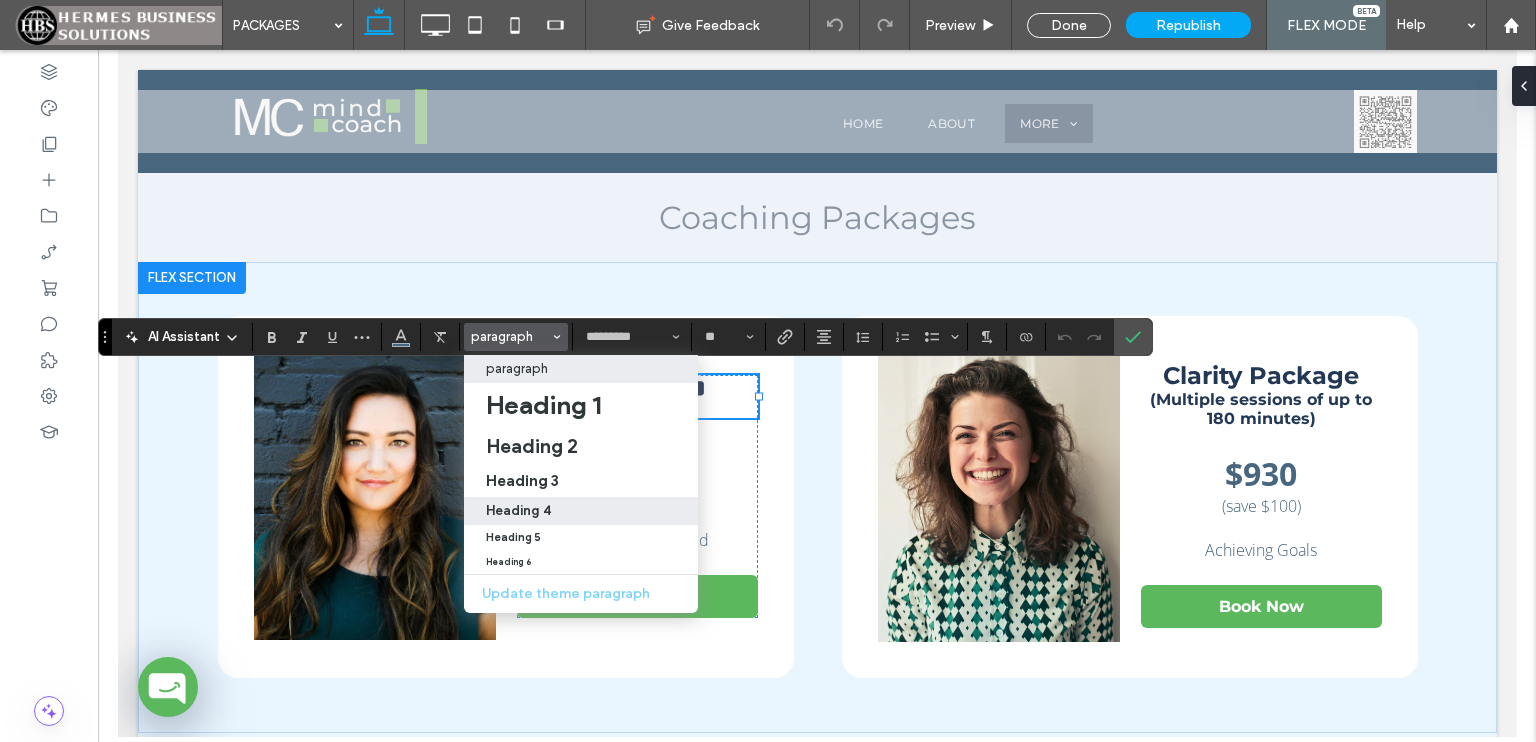 click on "Heading 4" at bounding box center [581, 510] 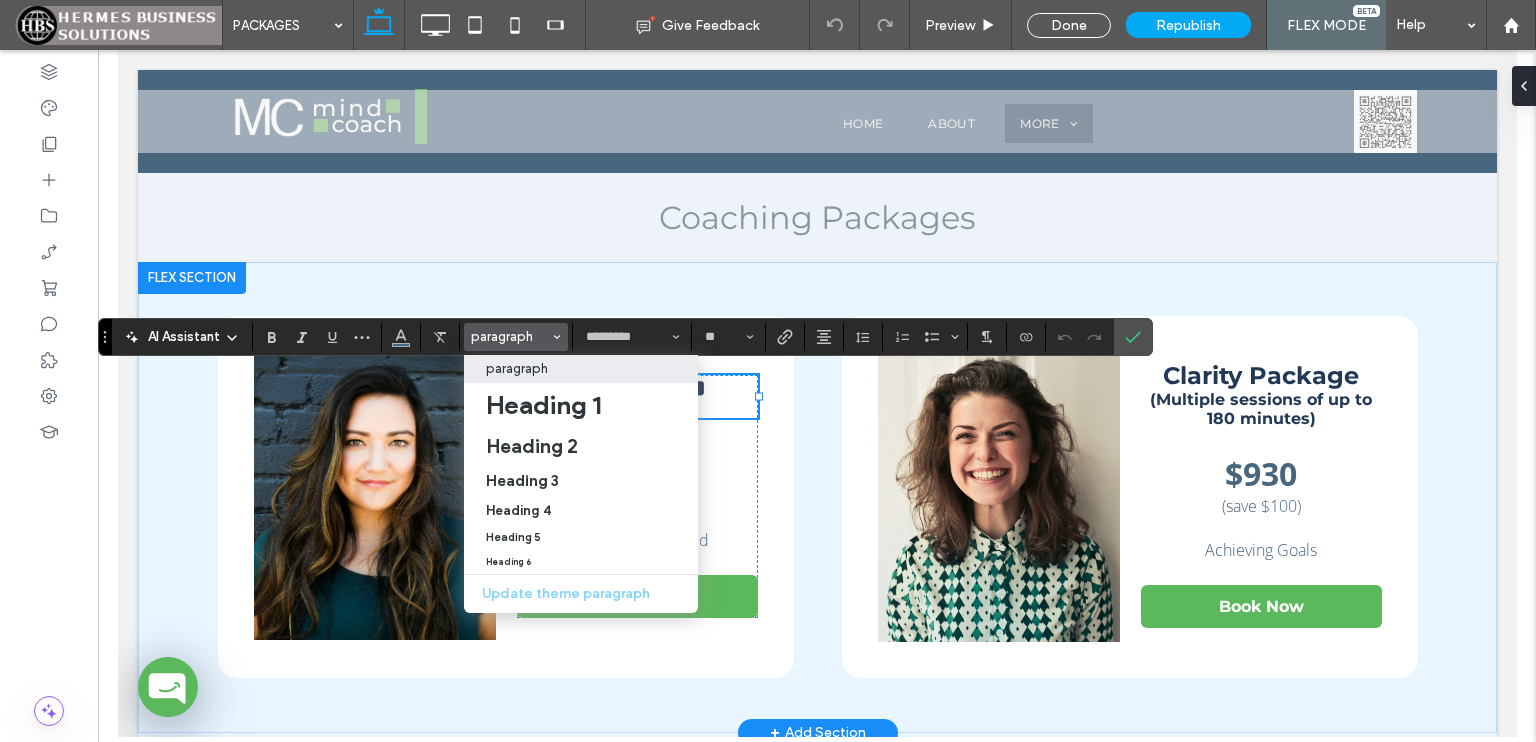 type on "**********" 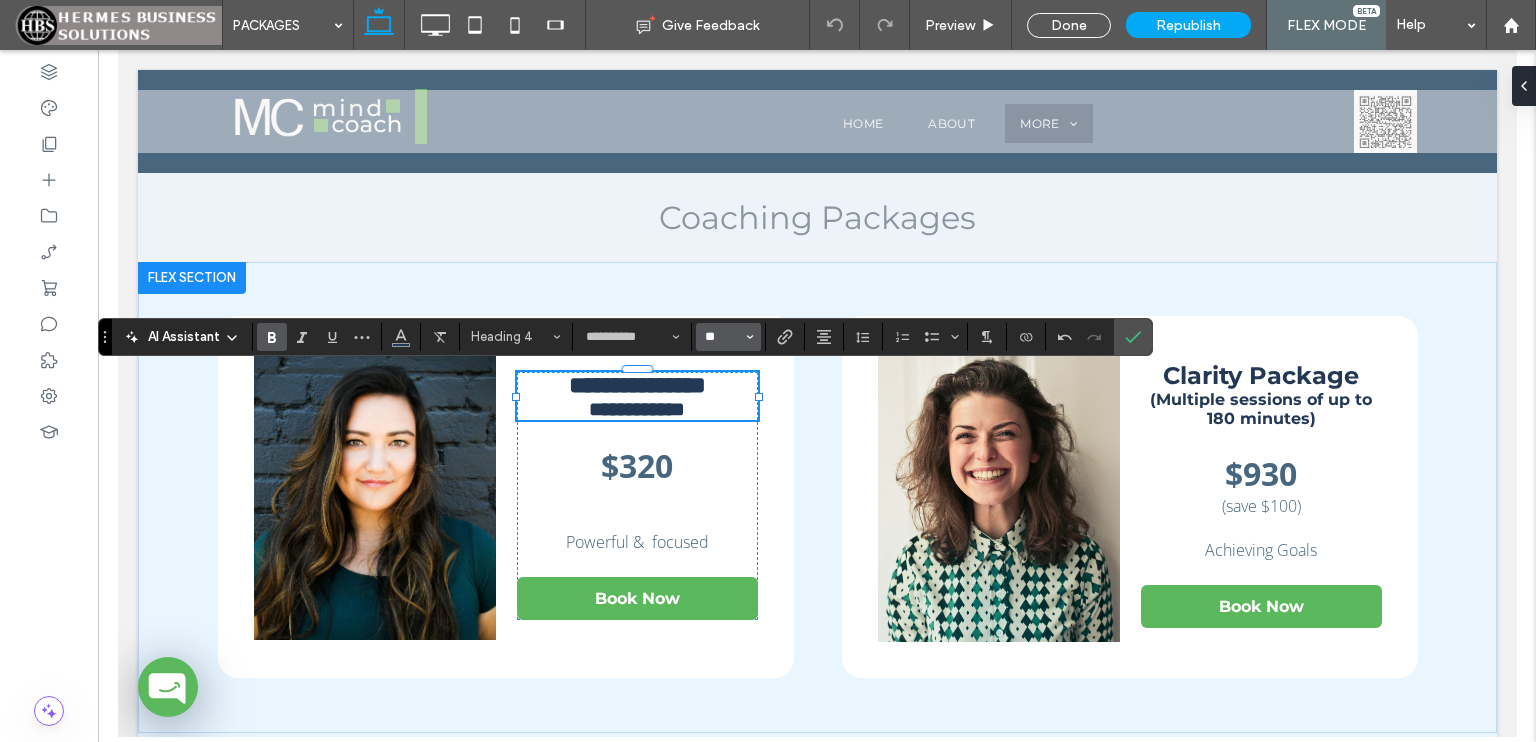 click on "**" at bounding box center (722, 337) 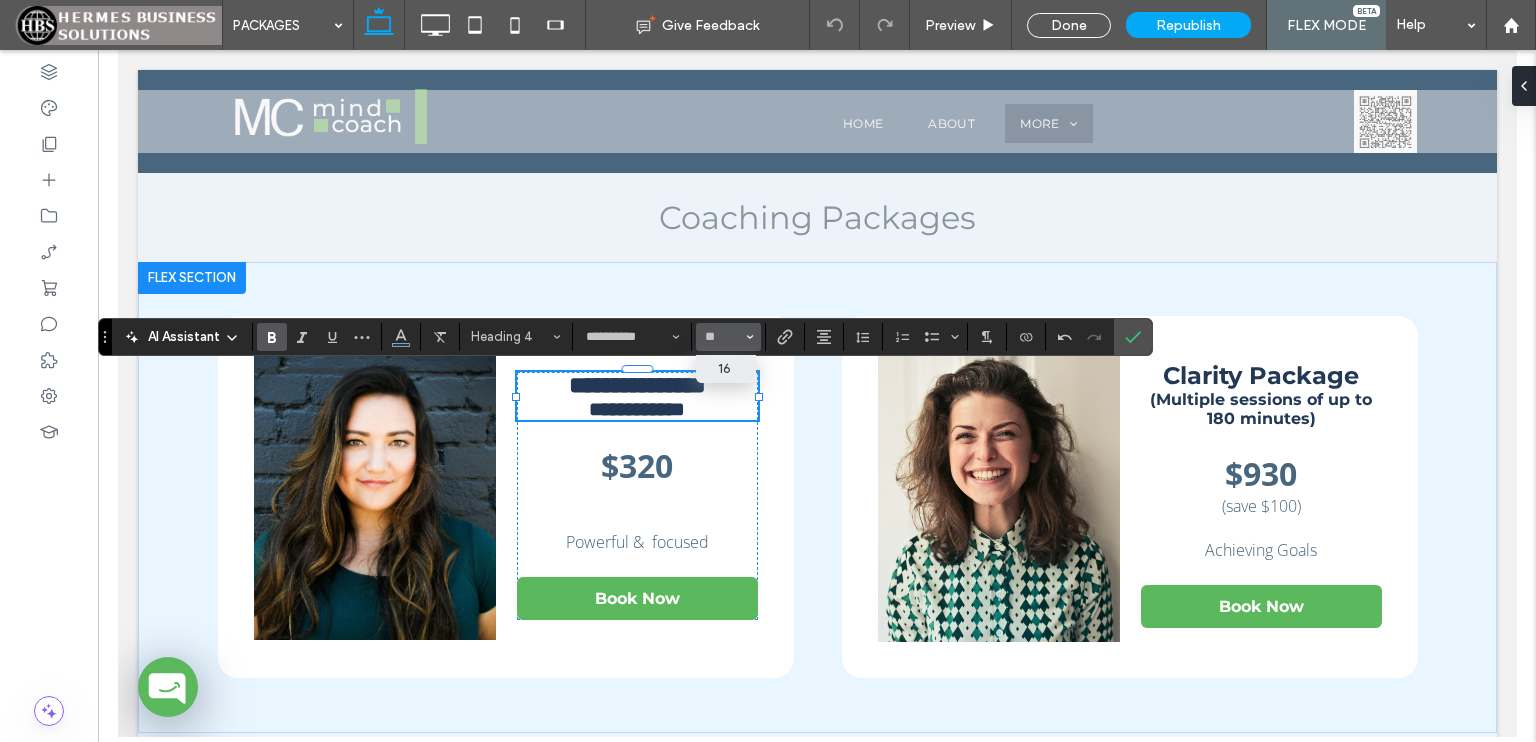 type on "**" 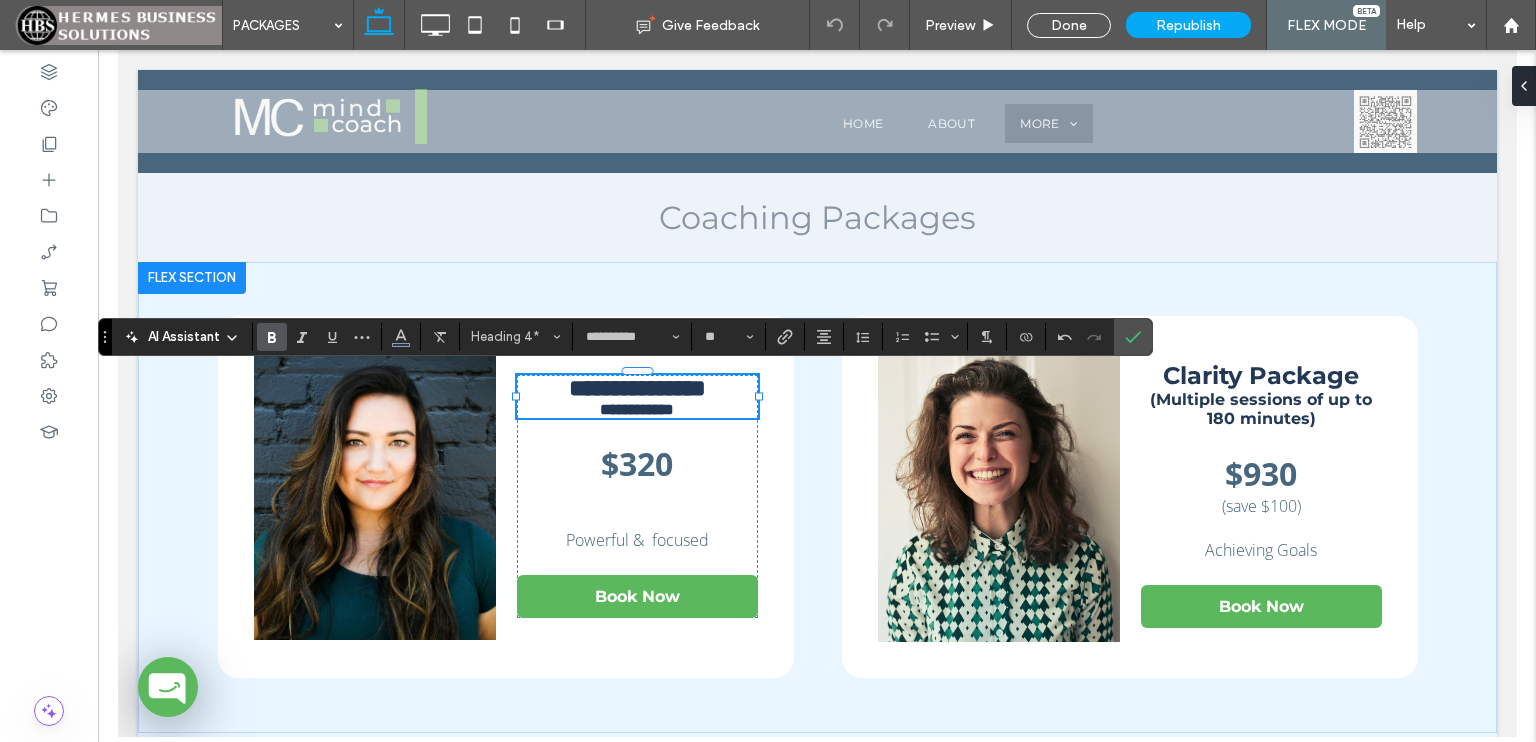 click 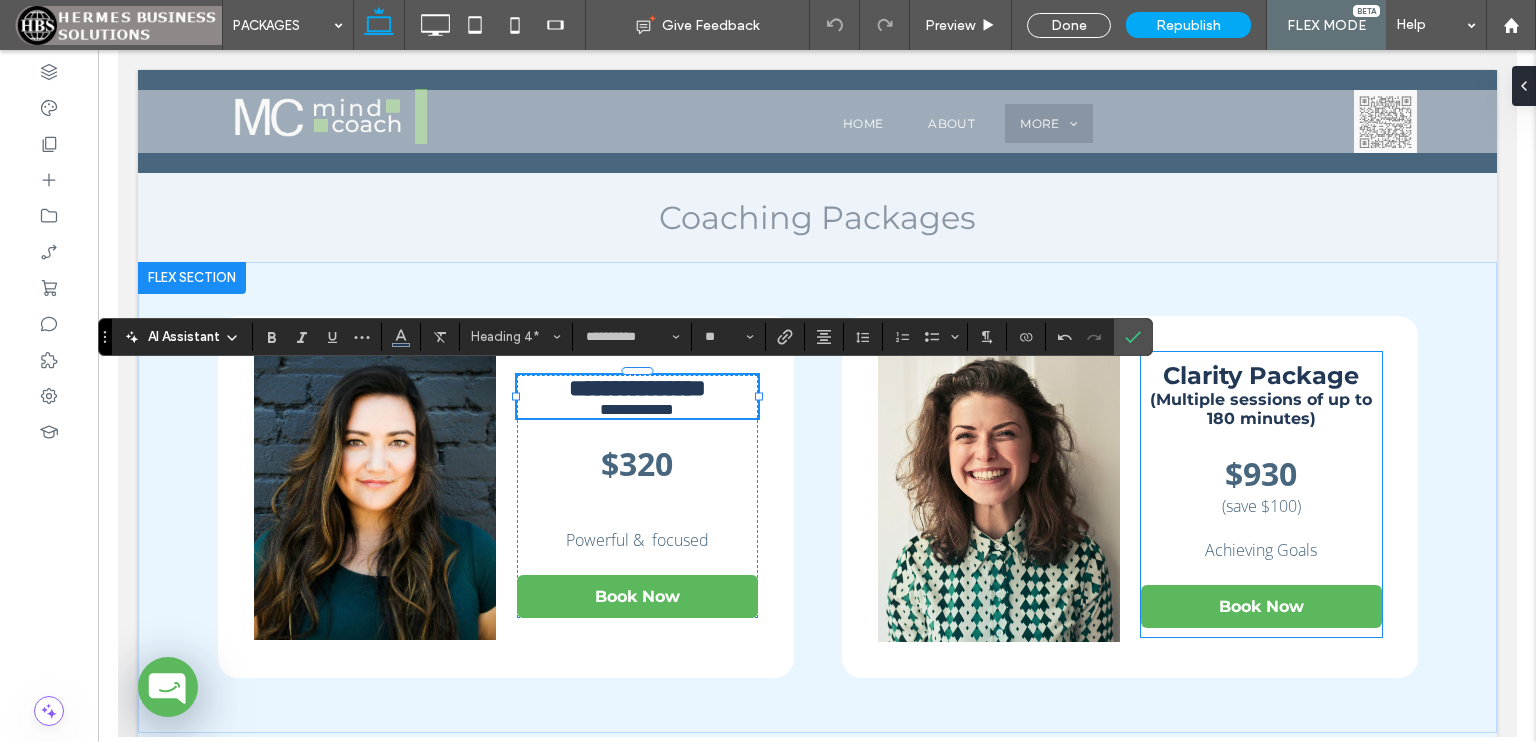 click on "(Multiple sessions of up to 180 minutes)" at bounding box center (1260, 409) 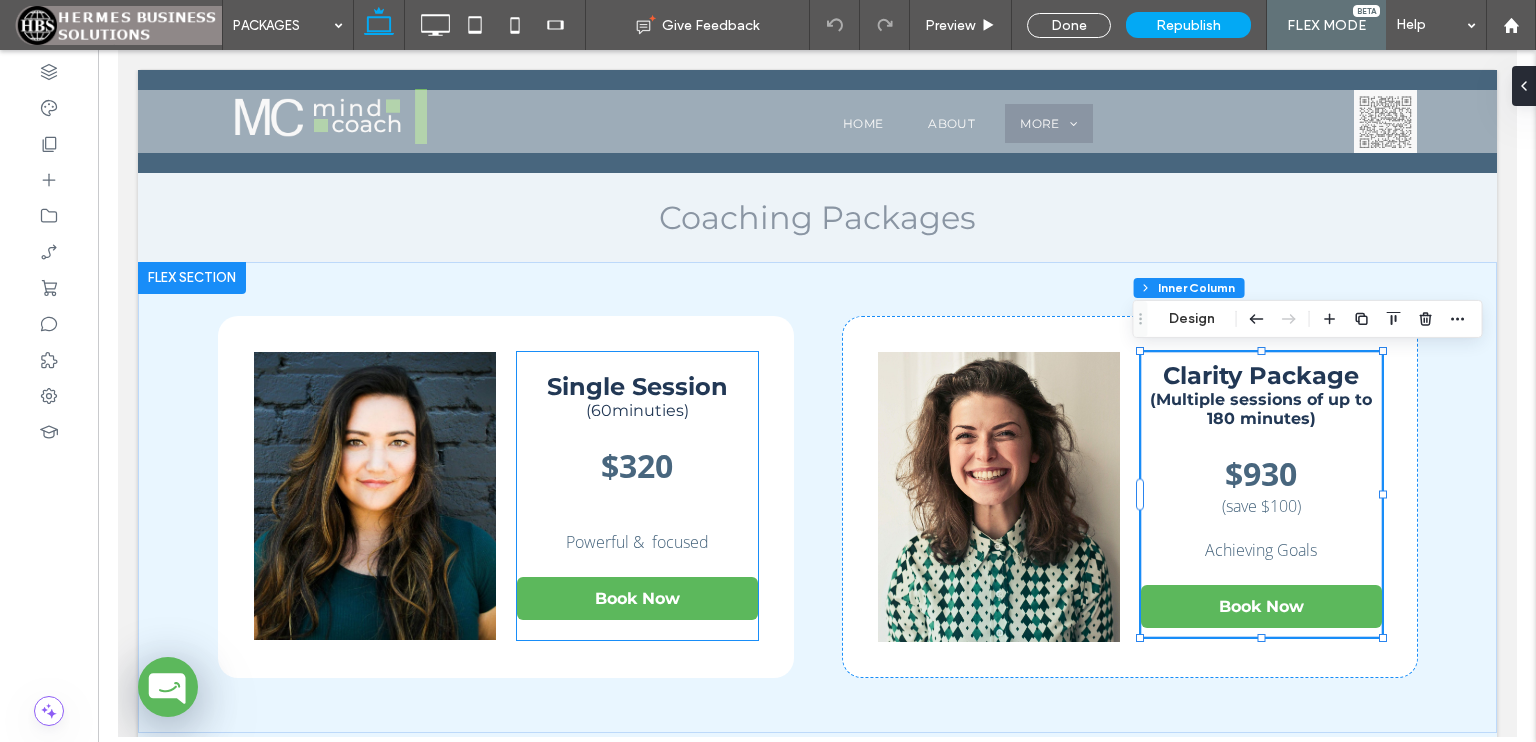 click on "(60minuties)" at bounding box center [636, 410] 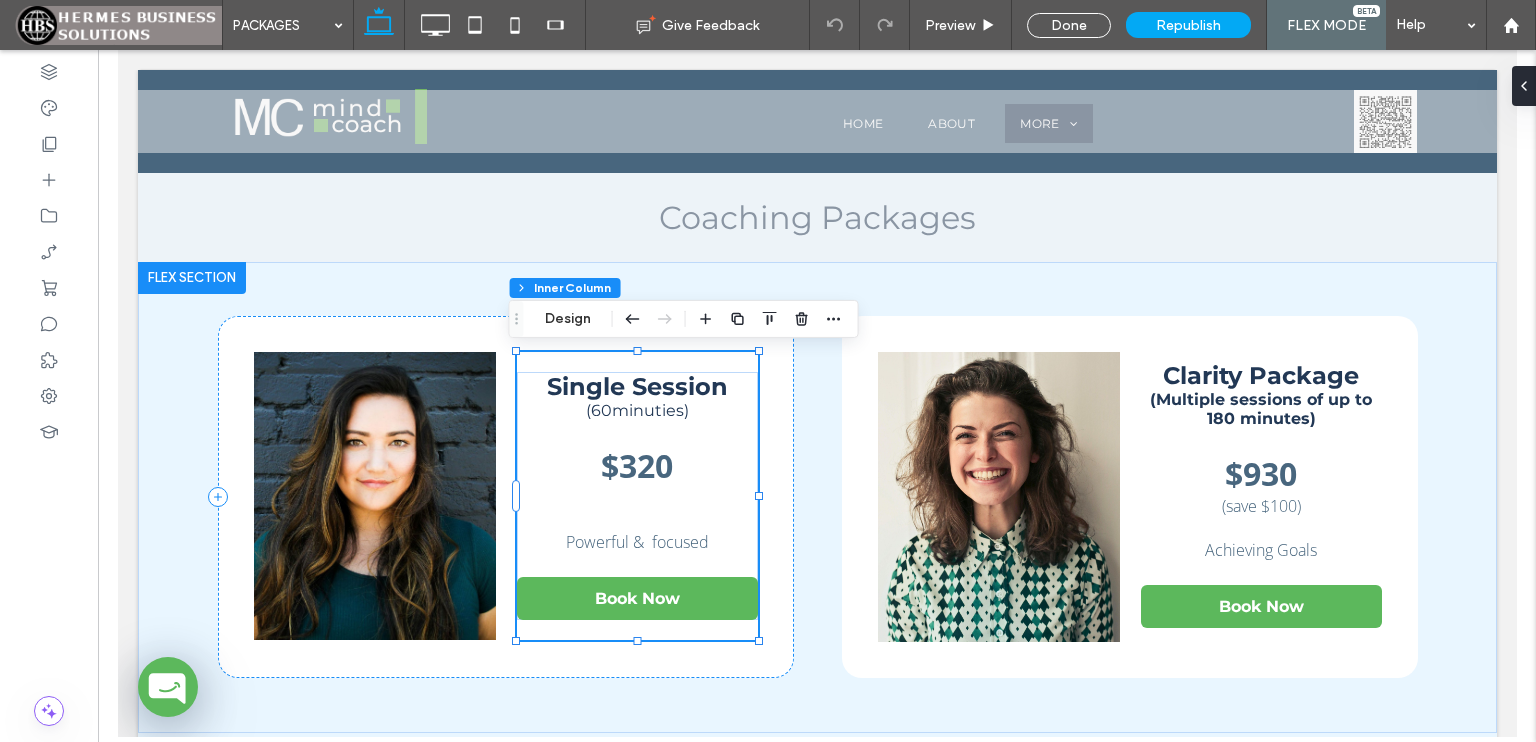 click on "(60minuties)" at bounding box center (636, 410) 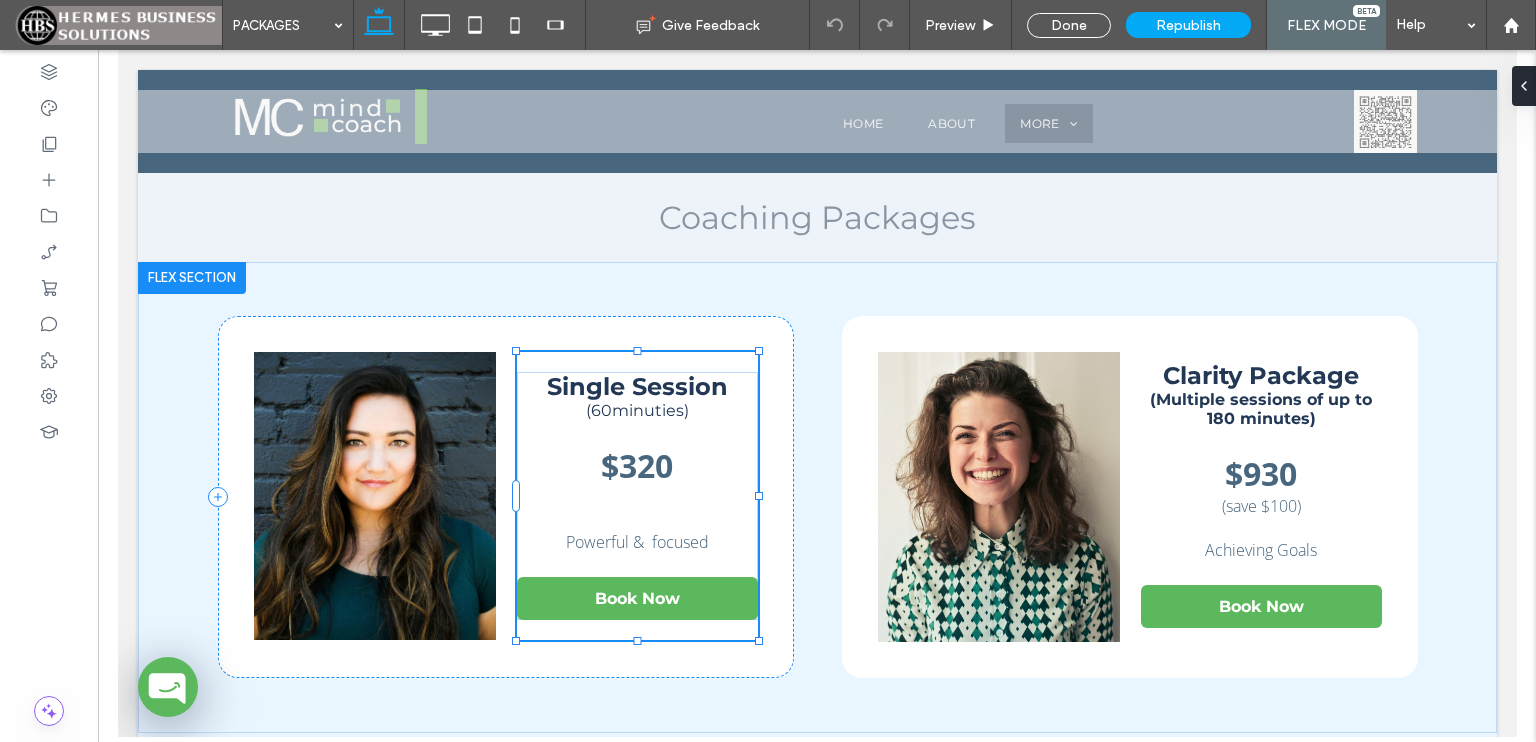 type on "**********" 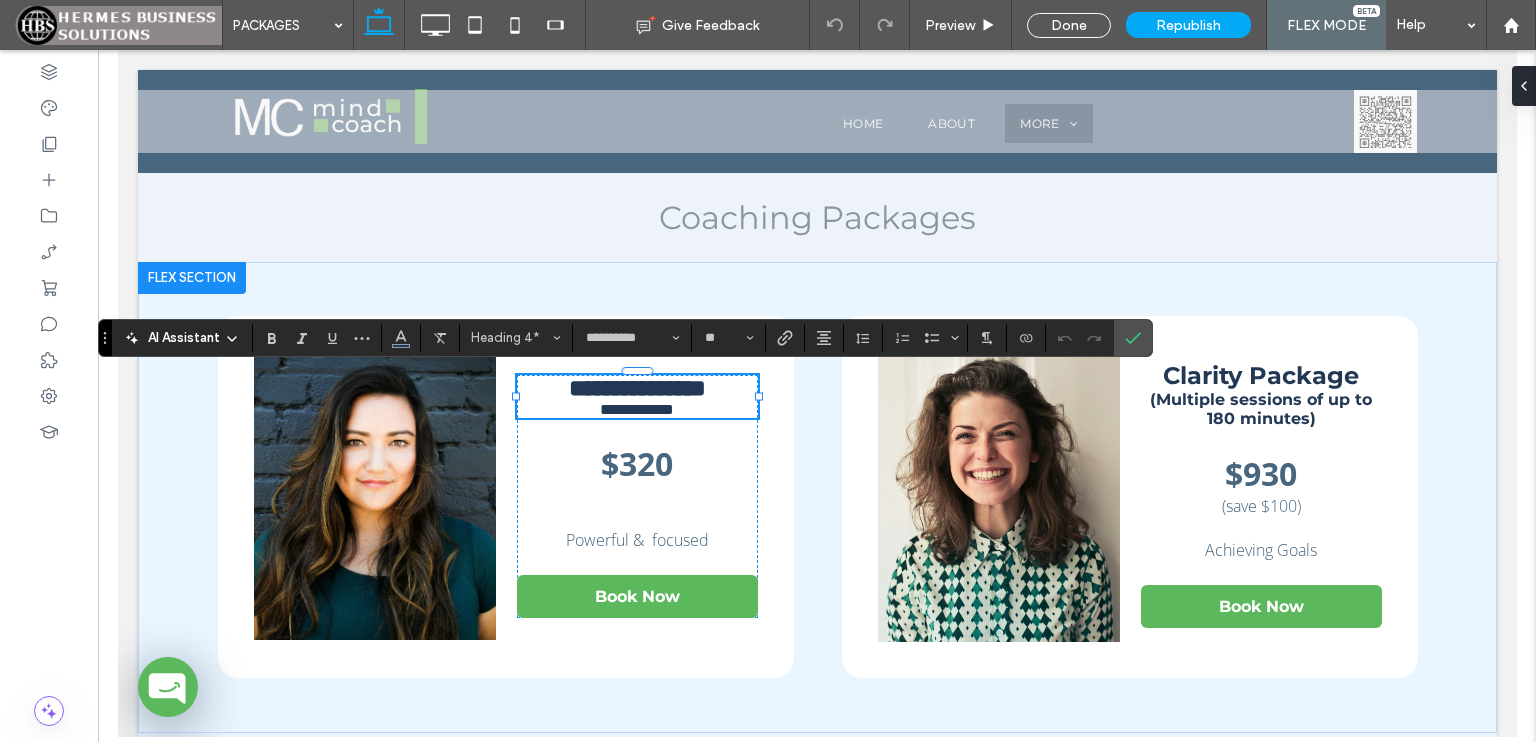 click on "**********" at bounding box center (636, 409) 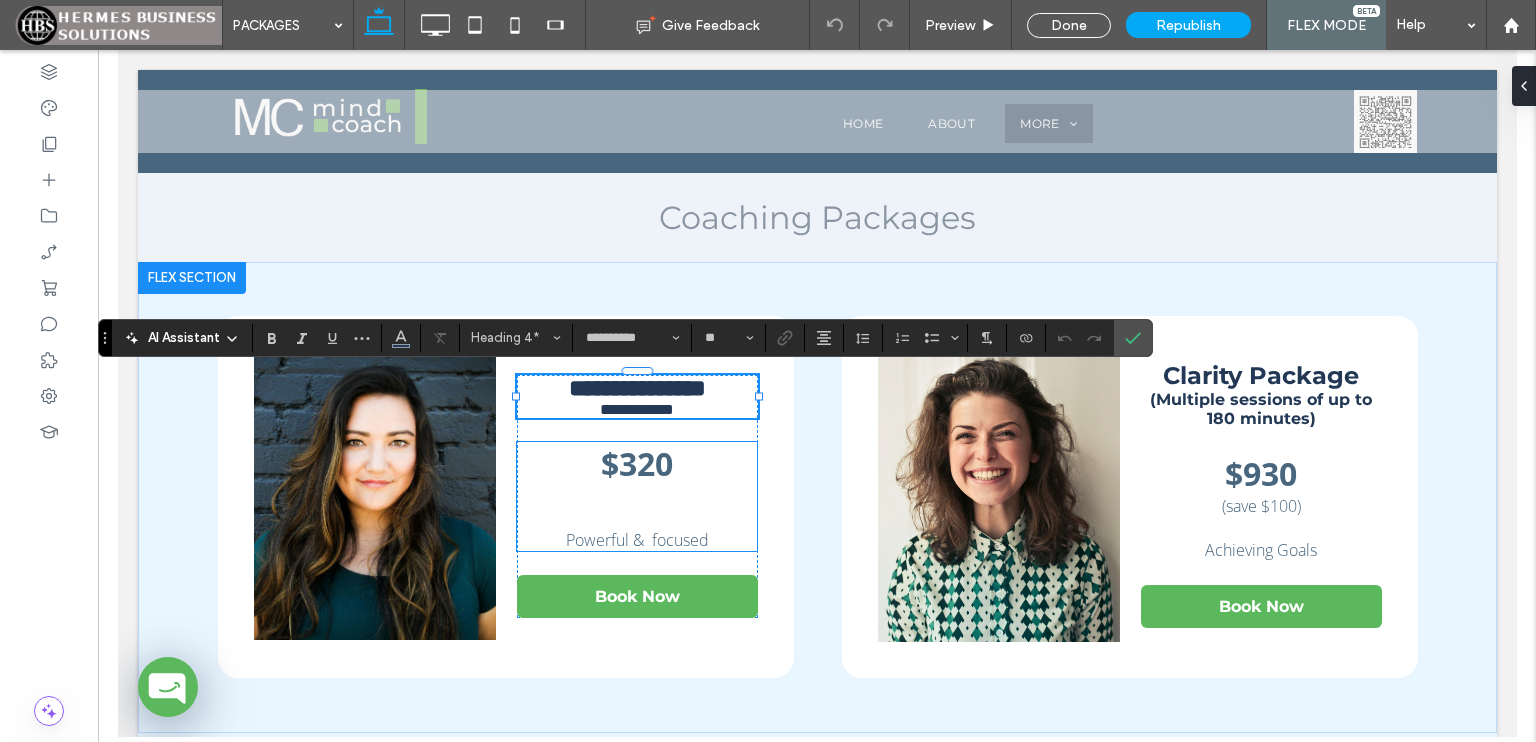 type 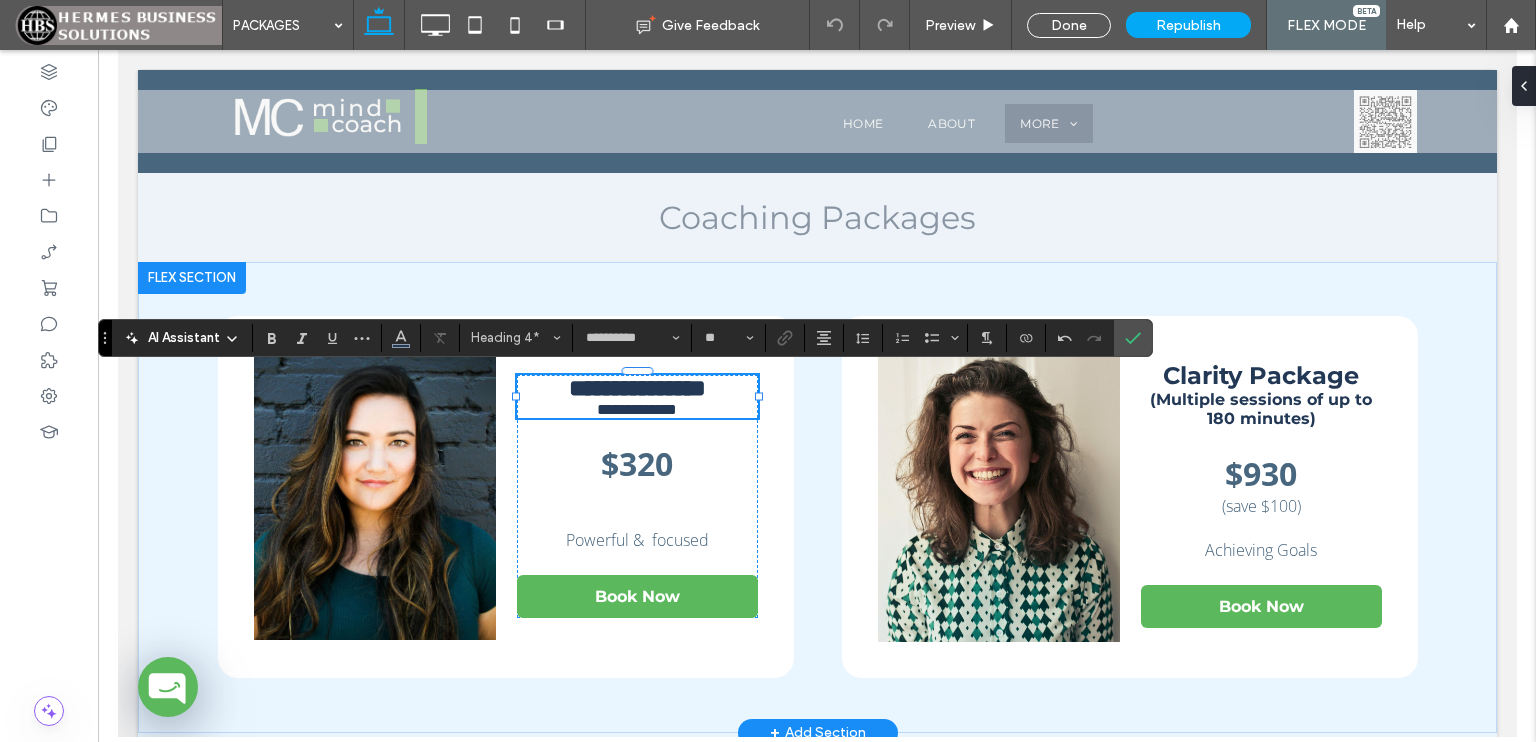 click on "**********" at bounding box center [636, 409] 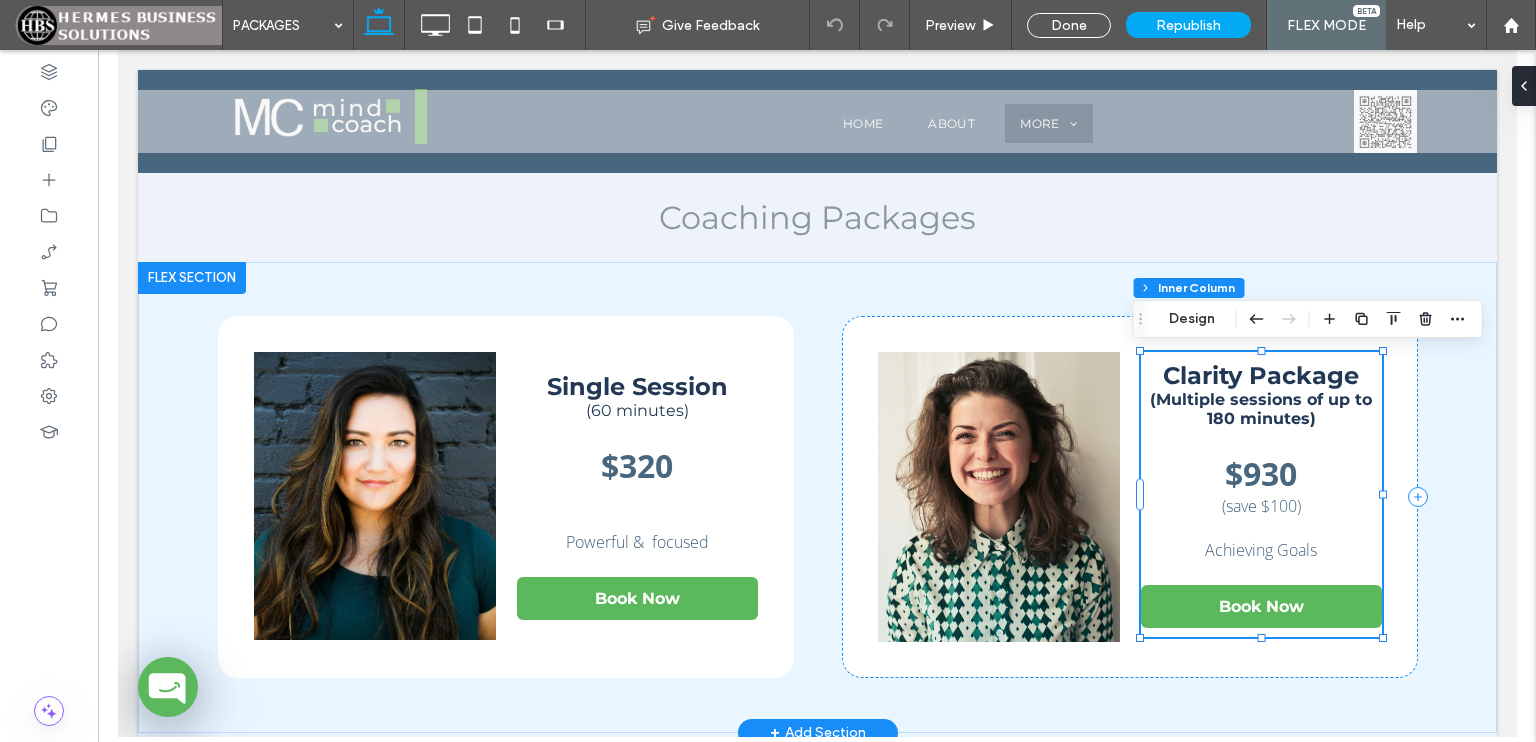 click on "(Multiple sessions of up to 180 minutes)" at bounding box center [1260, 409] 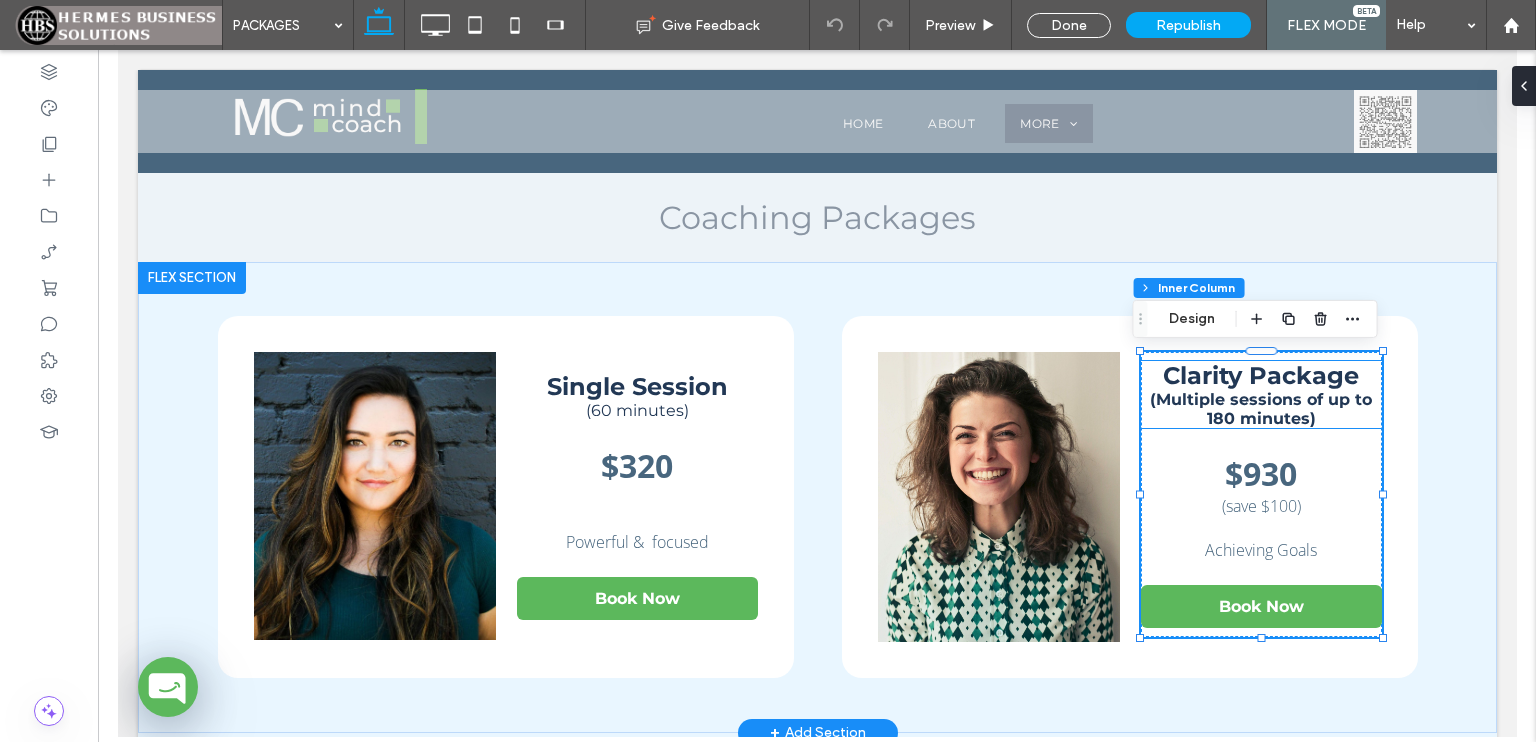 click on "(Multiple sessions of up to 180 minutes)" at bounding box center (1260, 409) 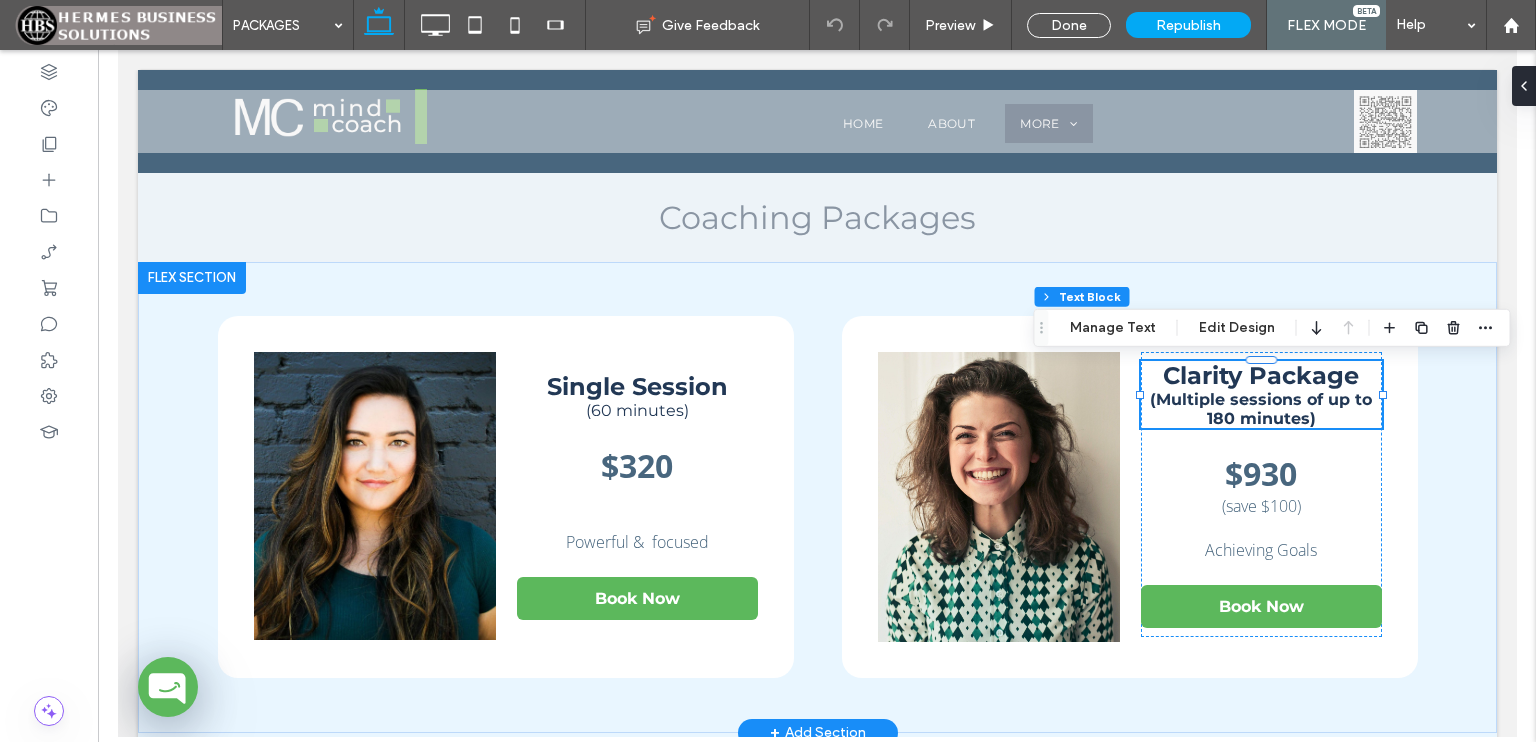 click on "(Multiple sessions of up to 180 minutes)" at bounding box center [1260, 409] 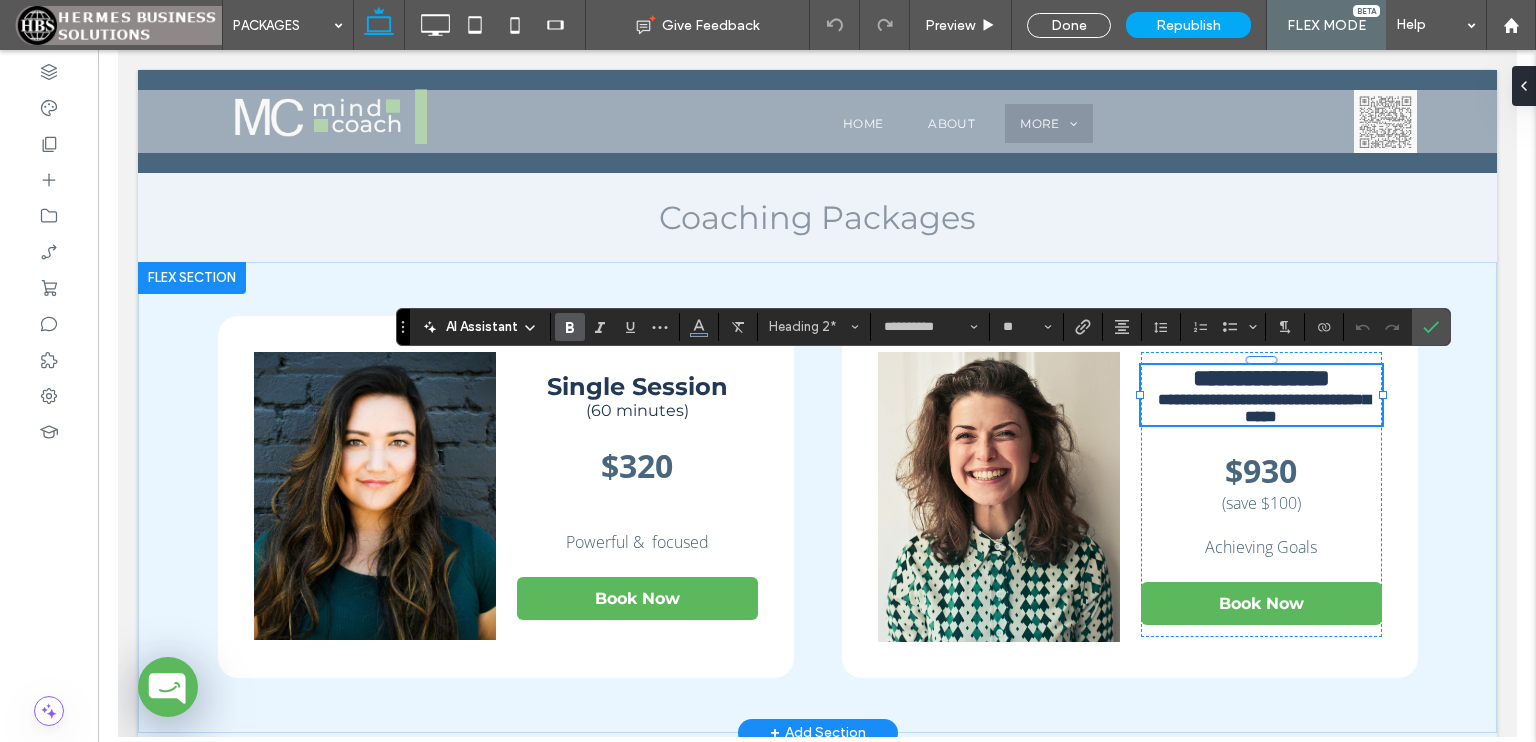 click on "**********" at bounding box center [1260, 408] 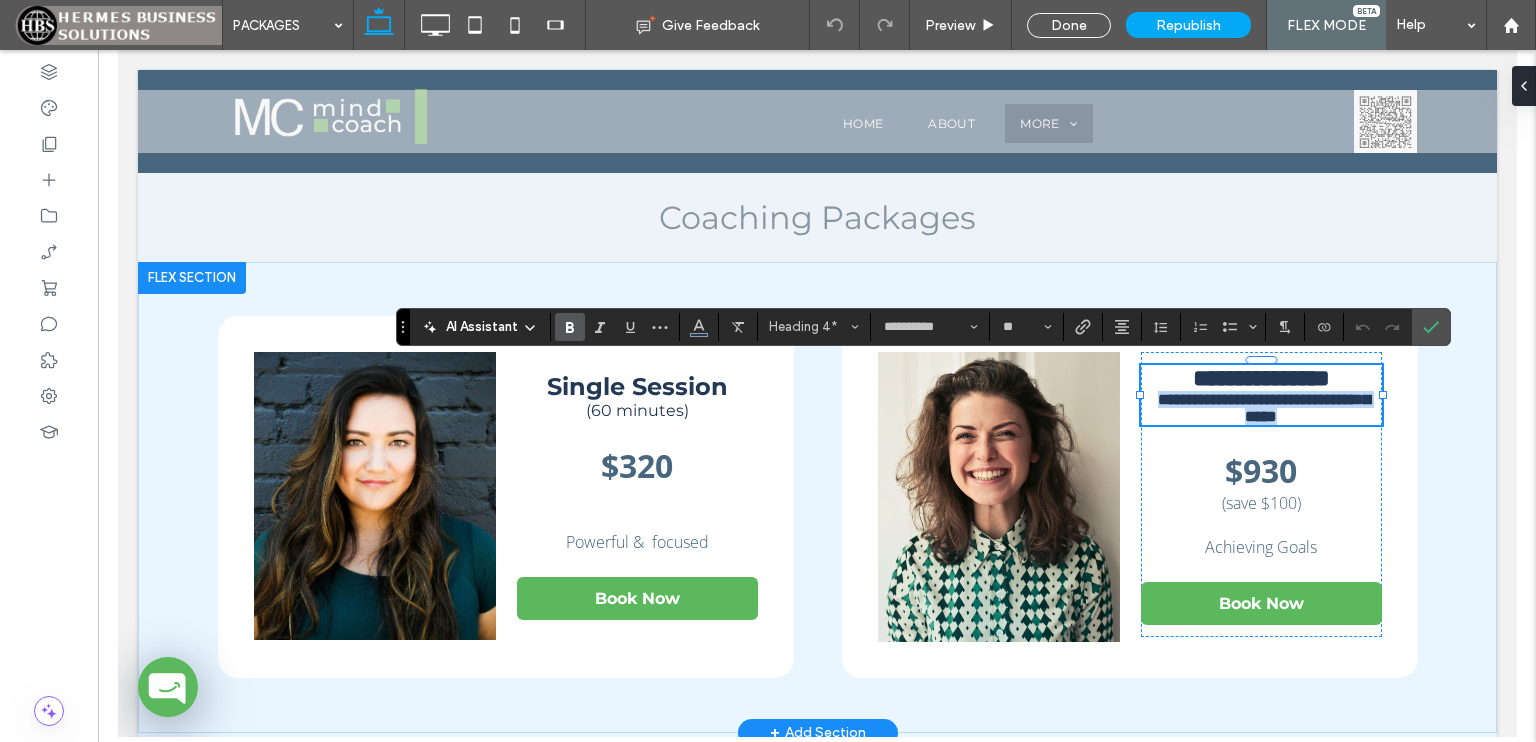 drag, startPoint x: 1311, startPoint y: 421, endPoint x: 1139, endPoint y: 403, distance: 172.9393 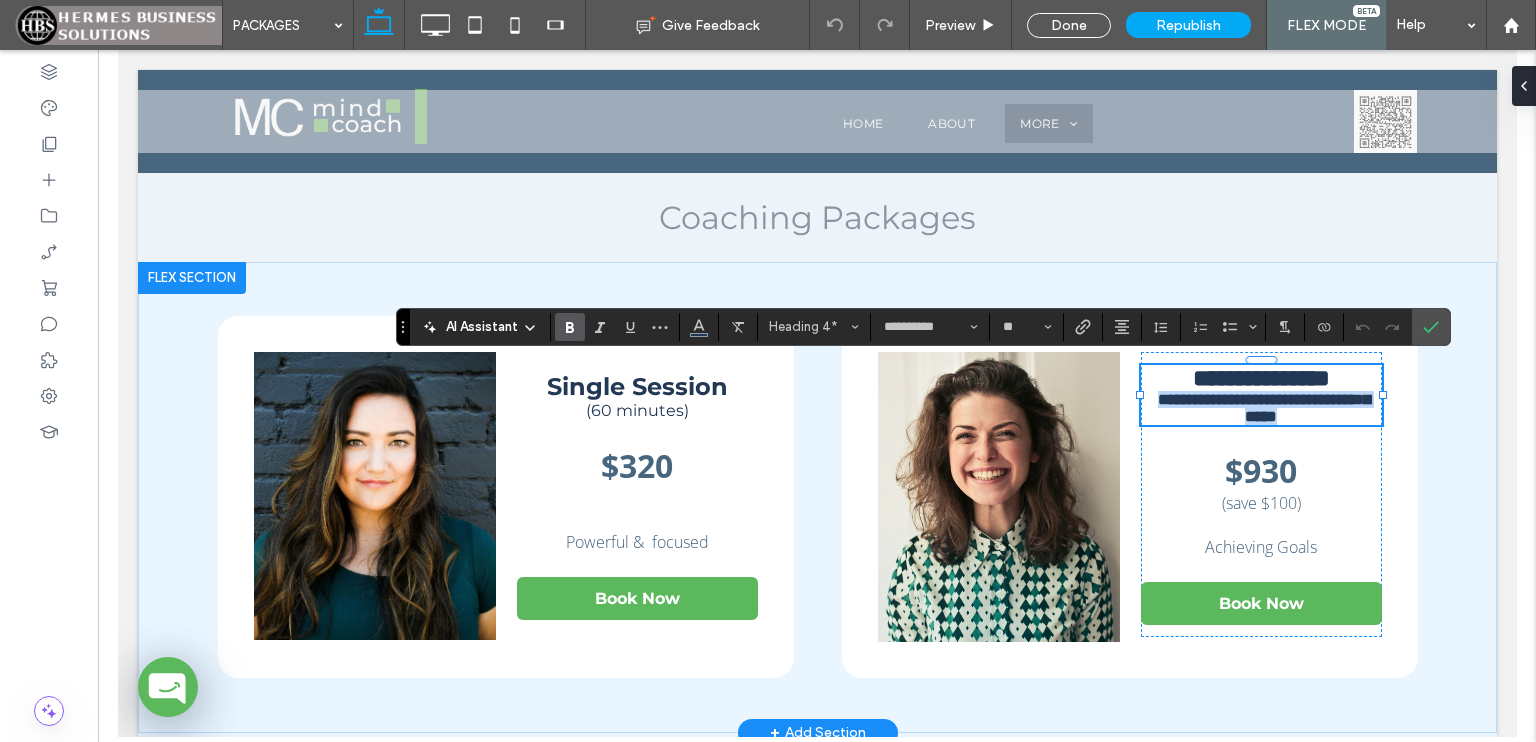 click on "**********" at bounding box center [1260, 408] 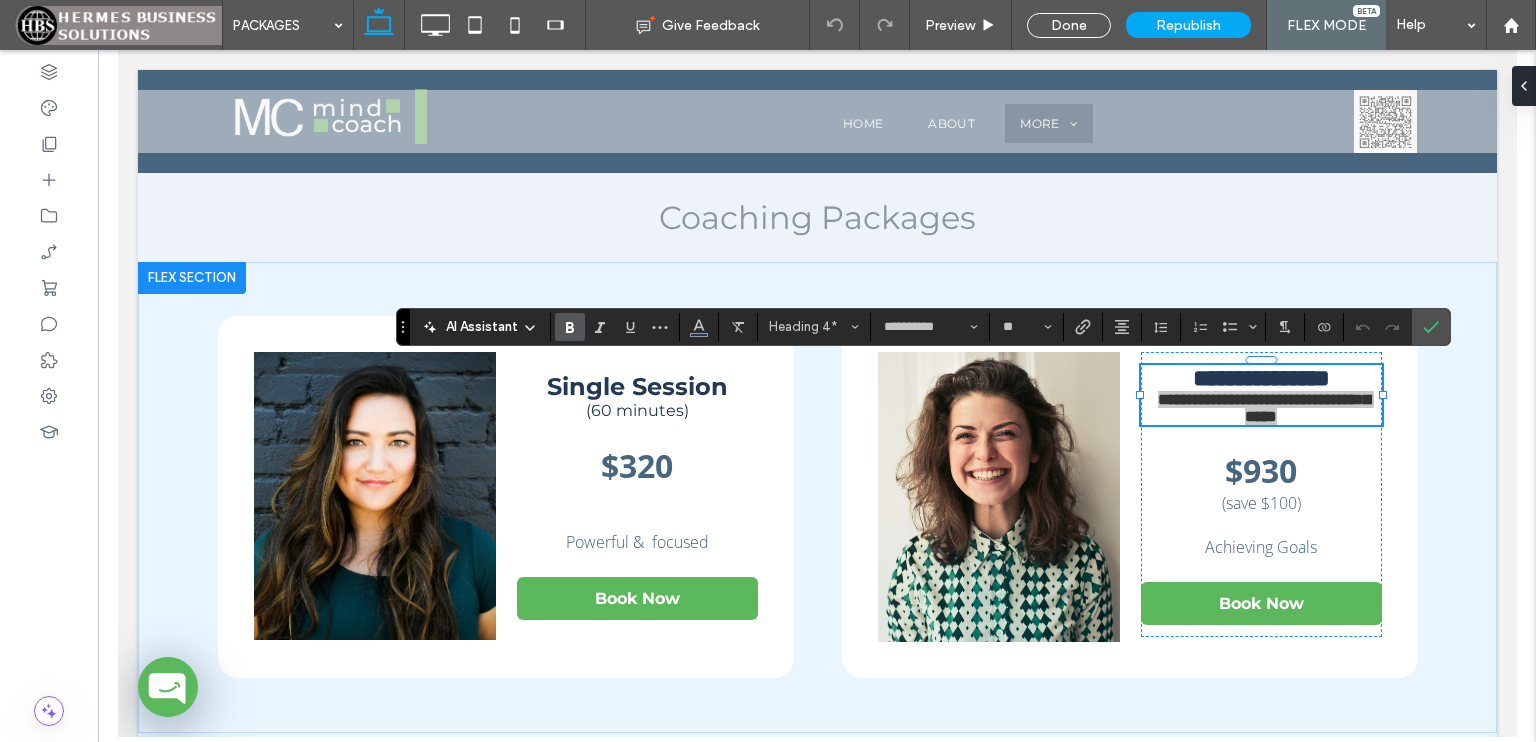 click 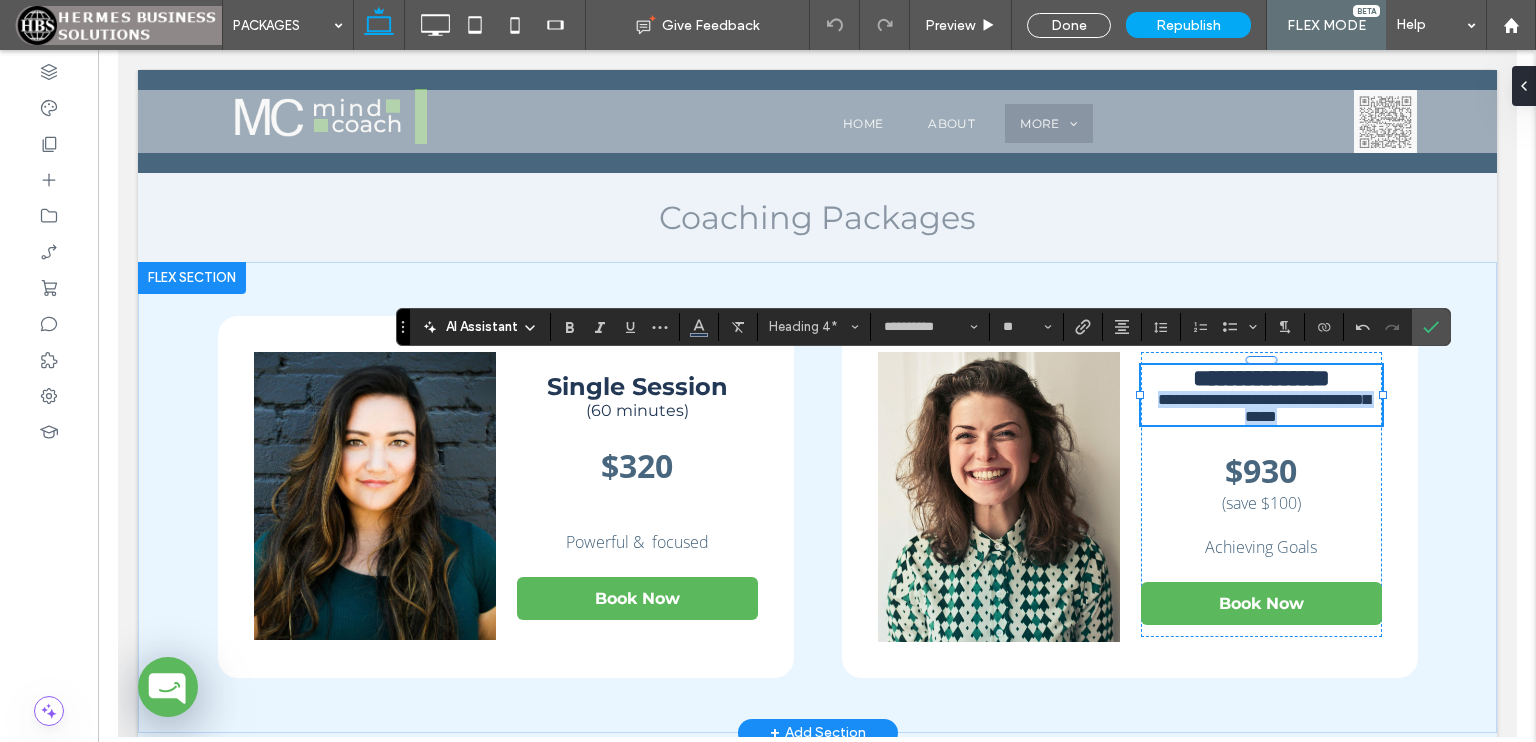 type on "**" 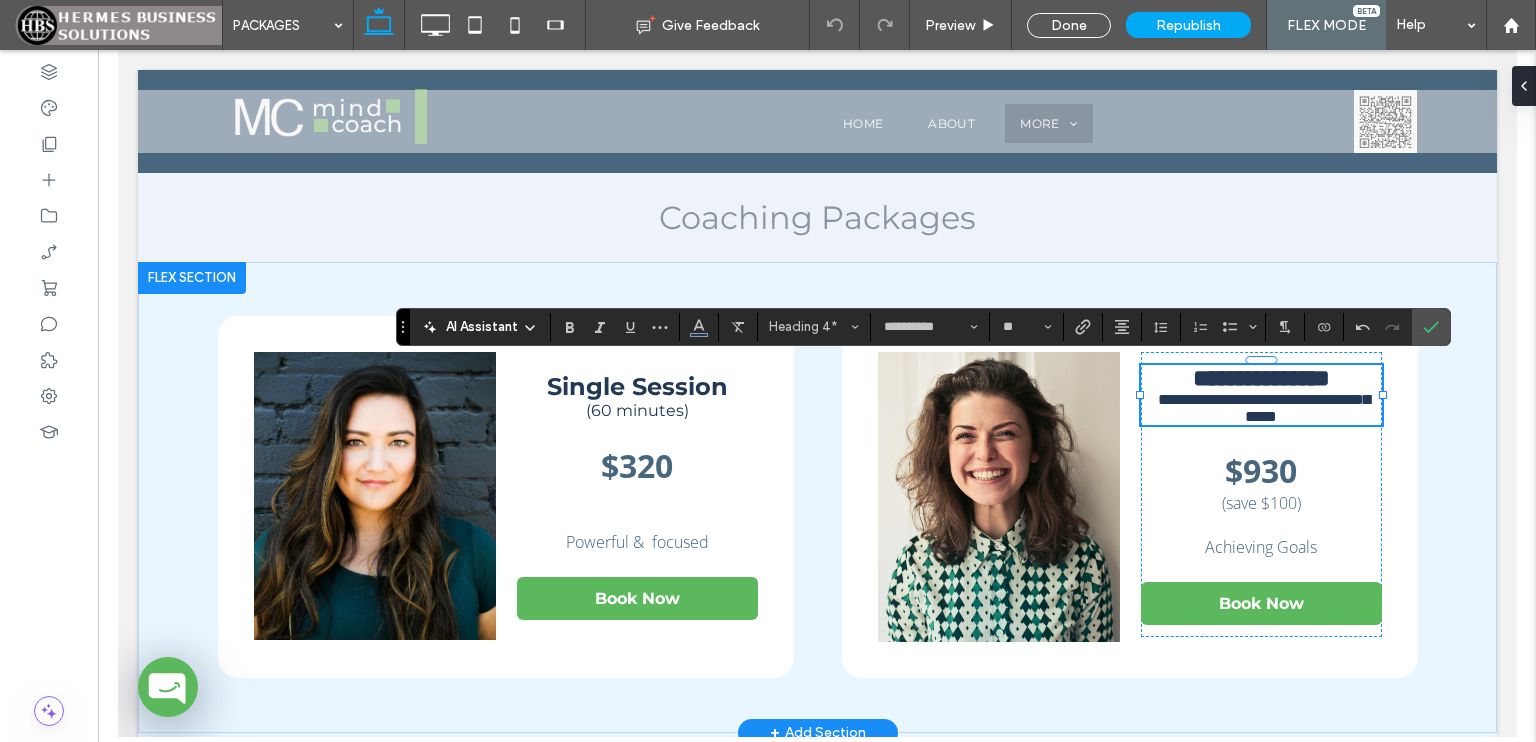 click on "**********" at bounding box center [1260, 378] 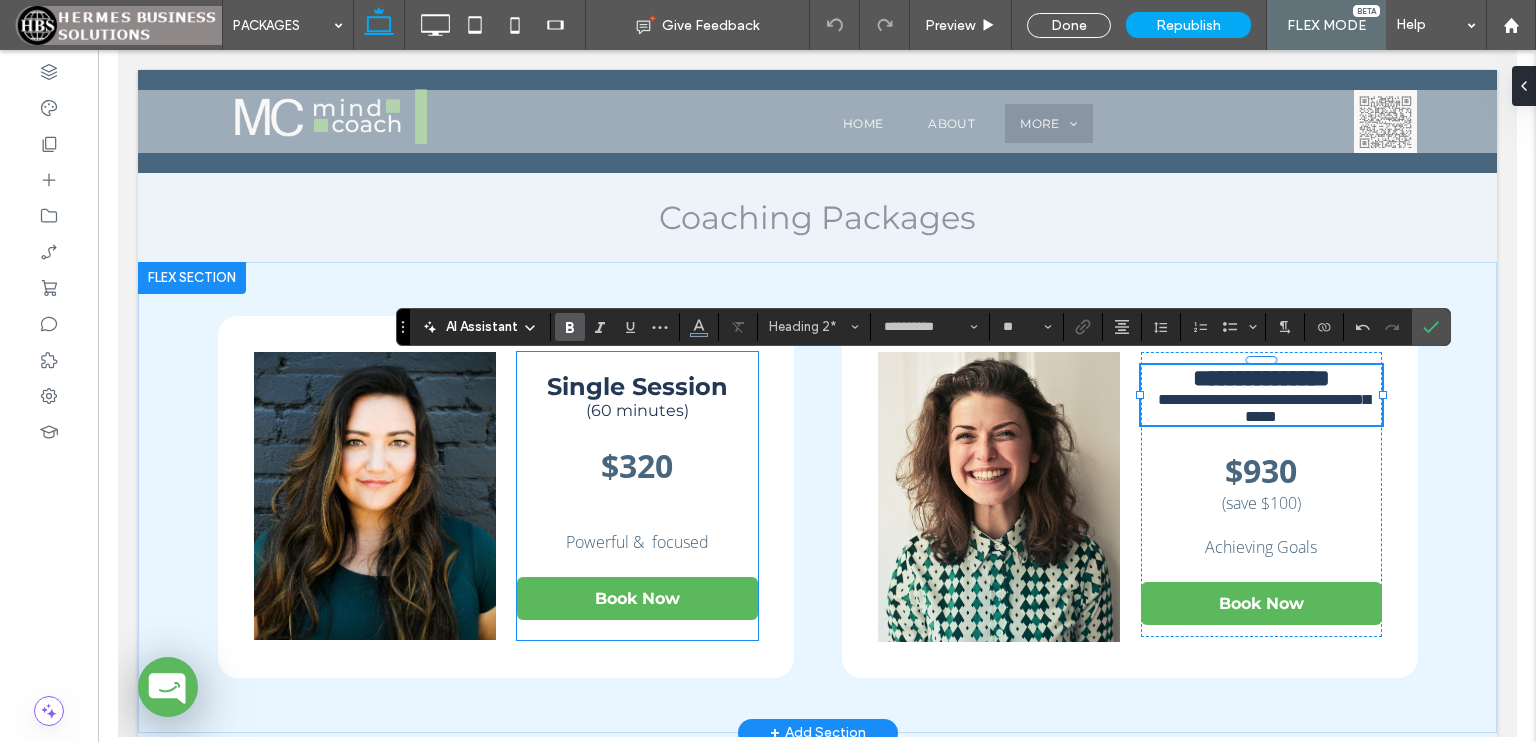 click on "Single Session  (60 minutes)
$320 Powerful &  focused
Book Now" at bounding box center (636, 496) 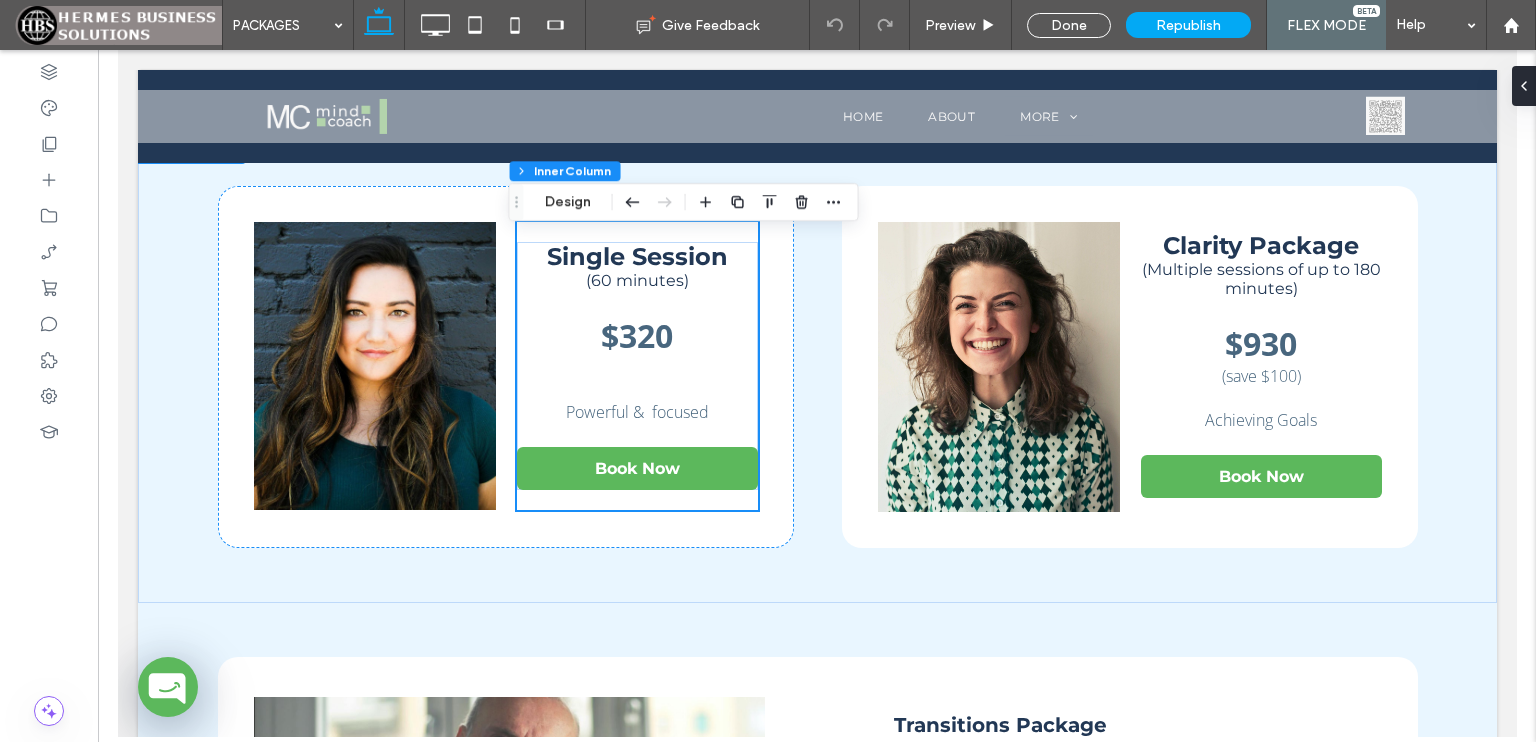 scroll, scrollTop: 137, scrollLeft: 0, axis: vertical 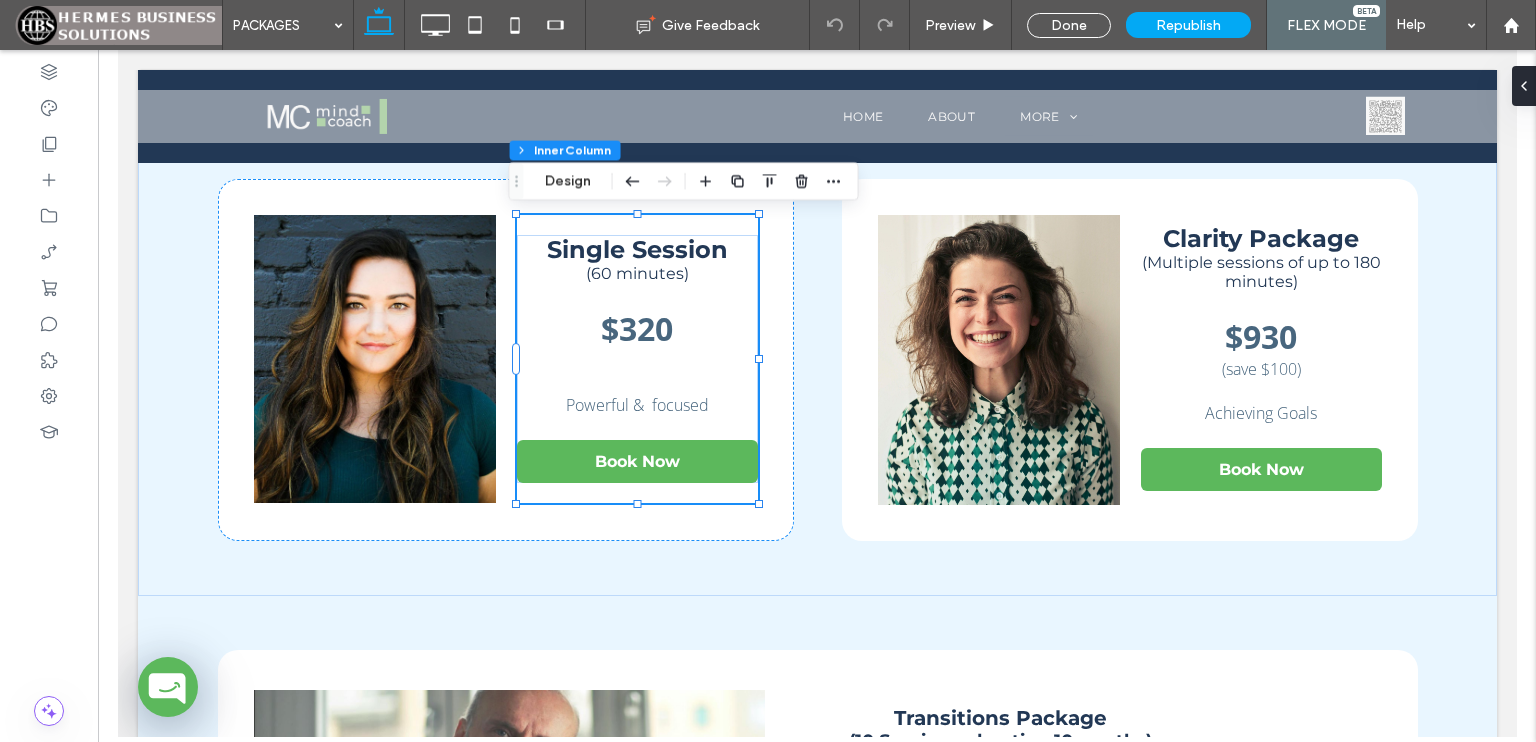 drag, startPoint x: 1507, startPoint y: 354, endPoint x: 1637, endPoint y: 472, distance: 175.56766 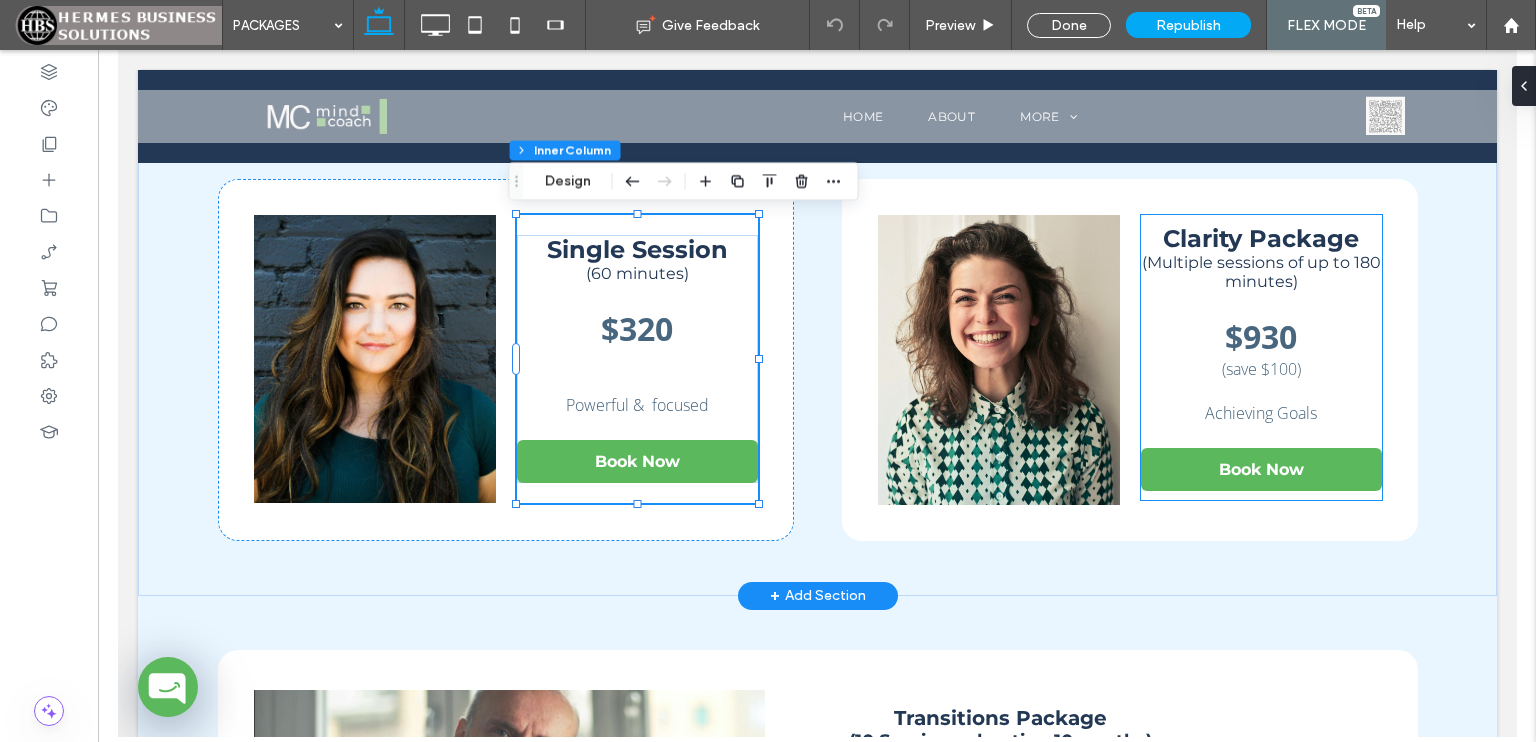 click on "(save $100)" at bounding box center (1260, 369) 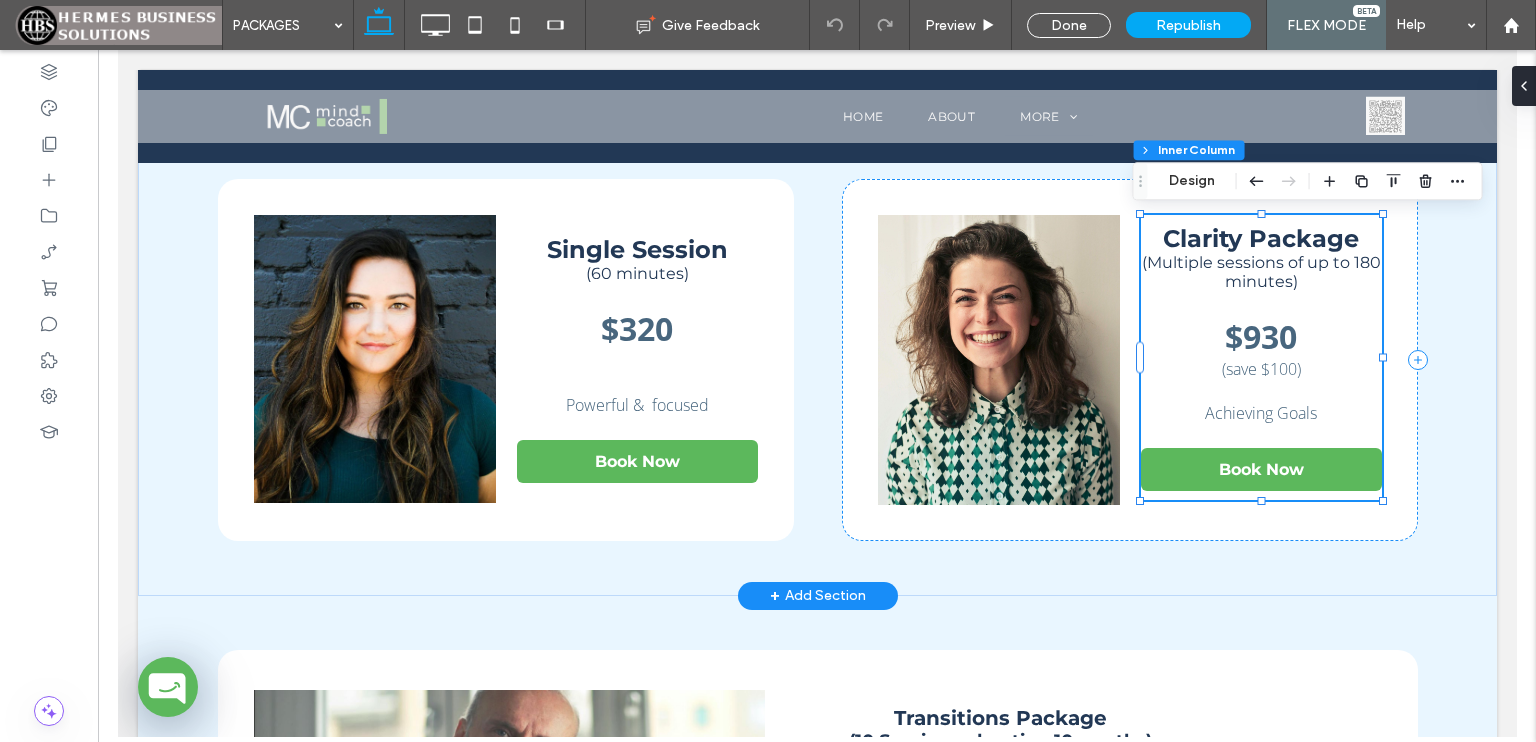 click on "(save $100)" at bounding box center (1260, 369) 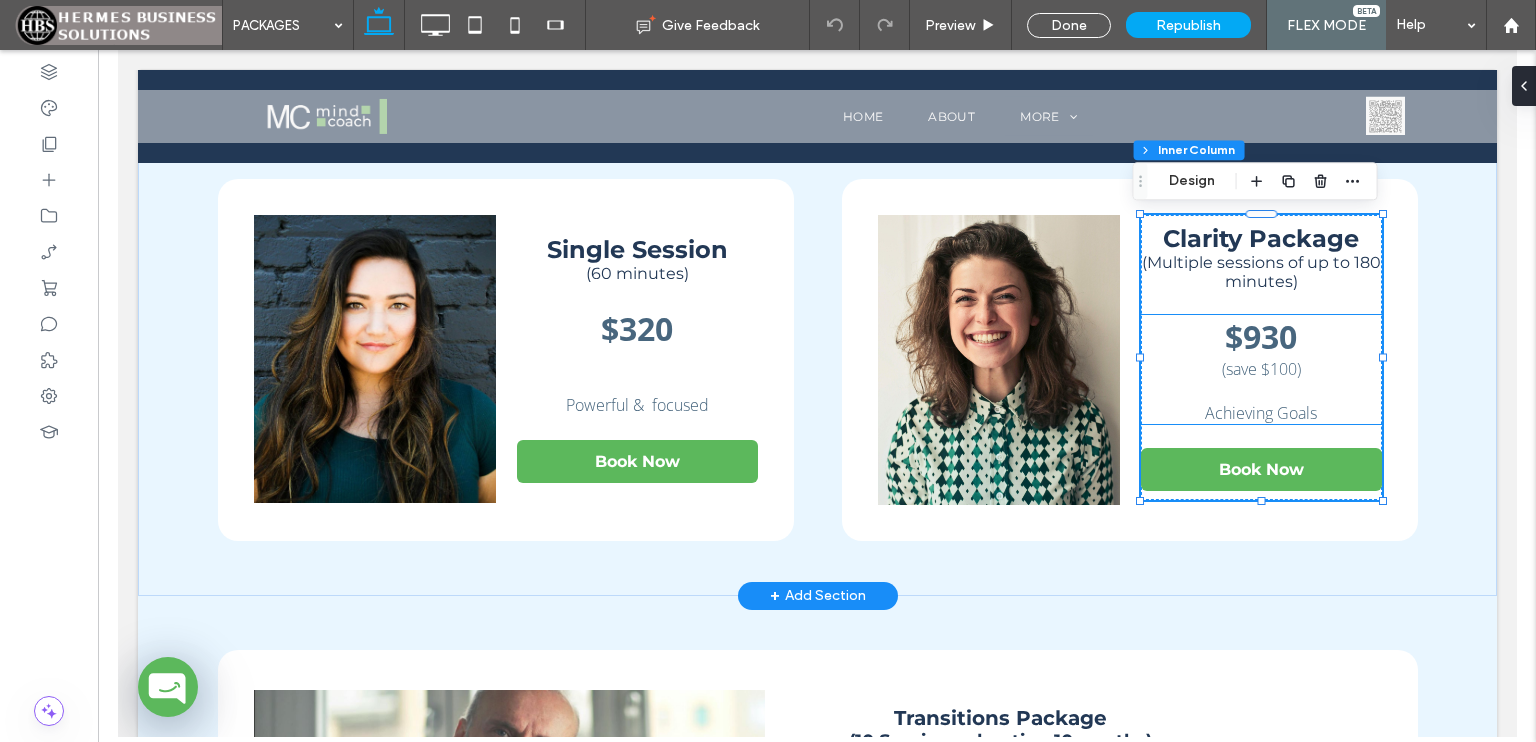 click on "(save $100)" at bounding box center [1260, 369] 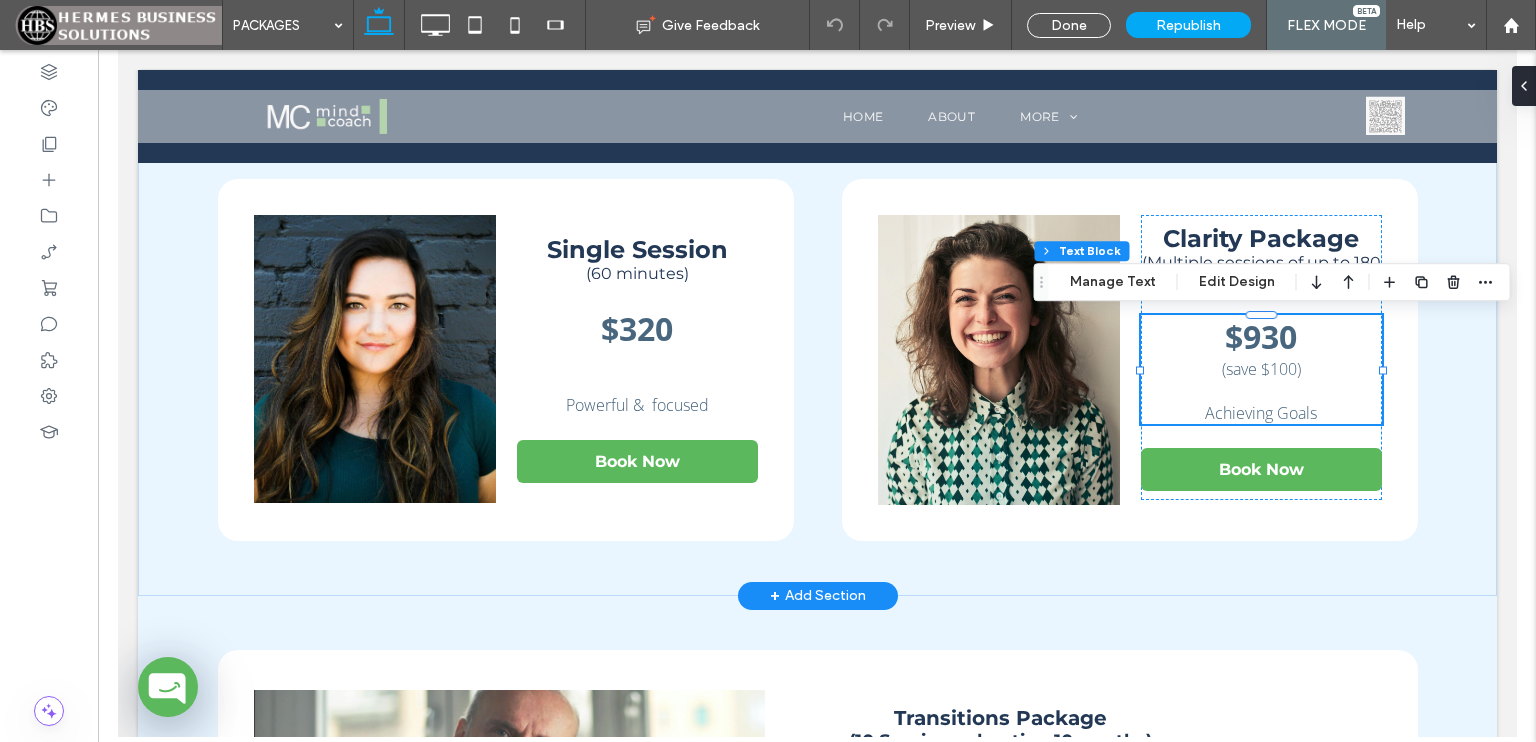 click on "(save $100)" at bounding box center (1260, 369) 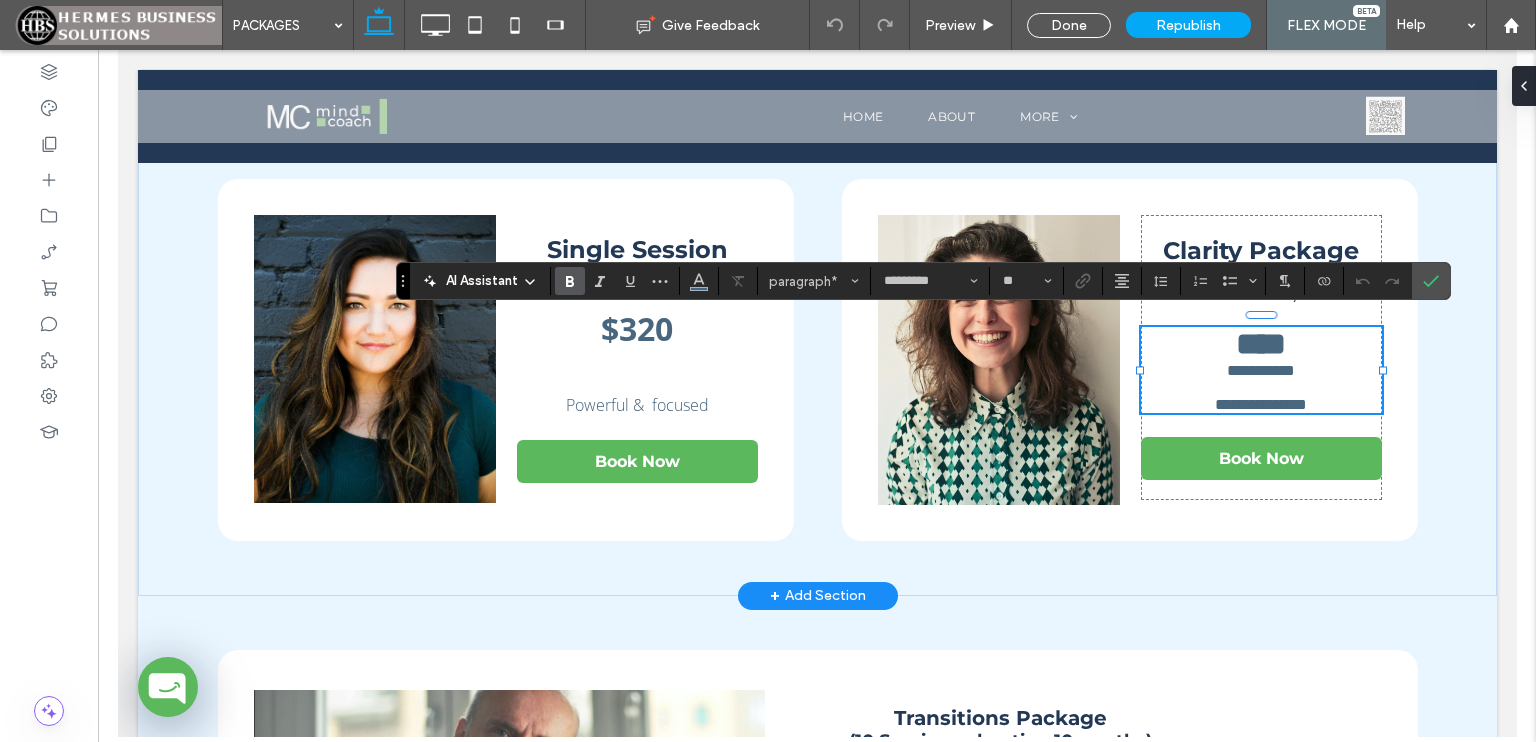 type on "**" 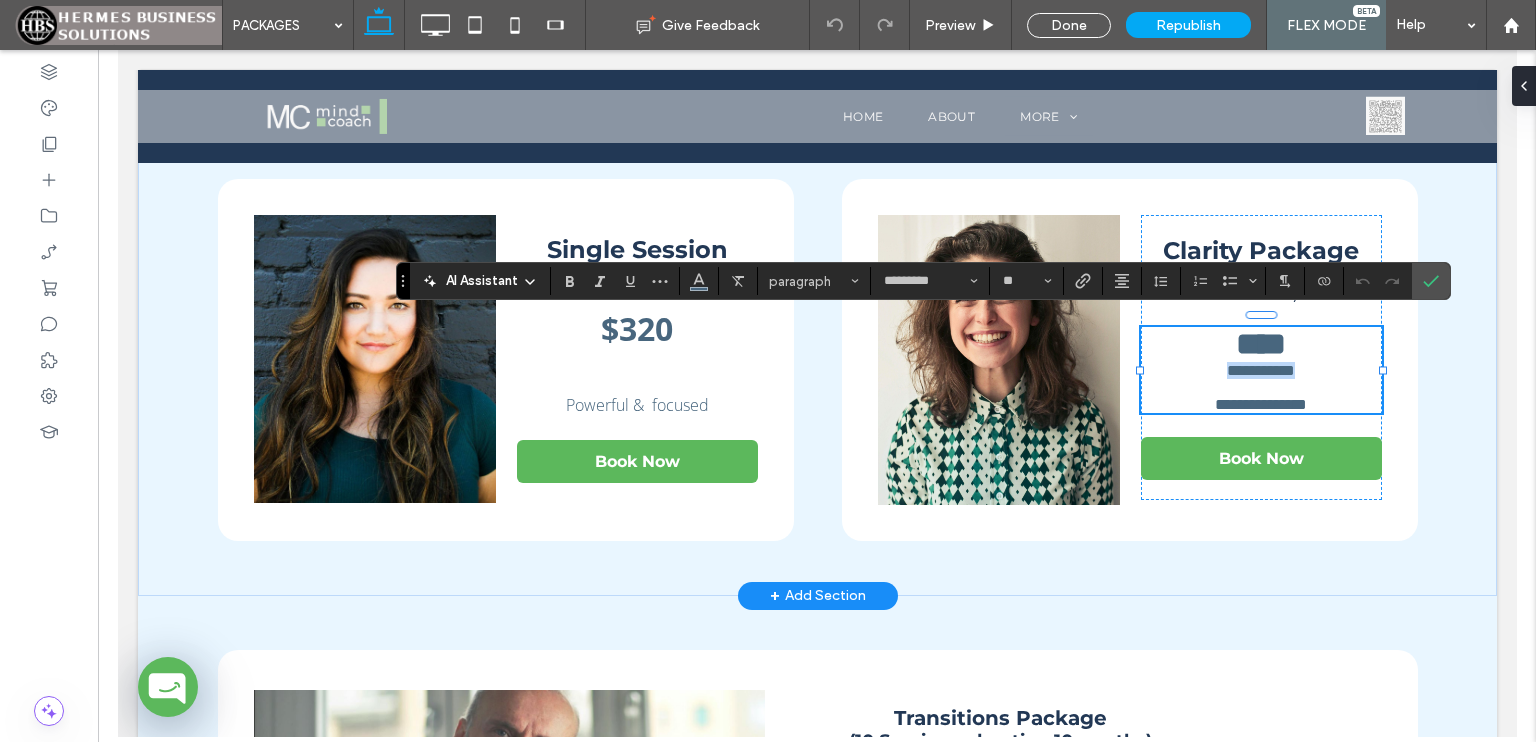 drag, startPoint x: 1309, startPoint y: 368, endPoint x: 1213, endPoint y: 375, distance: 96.25487 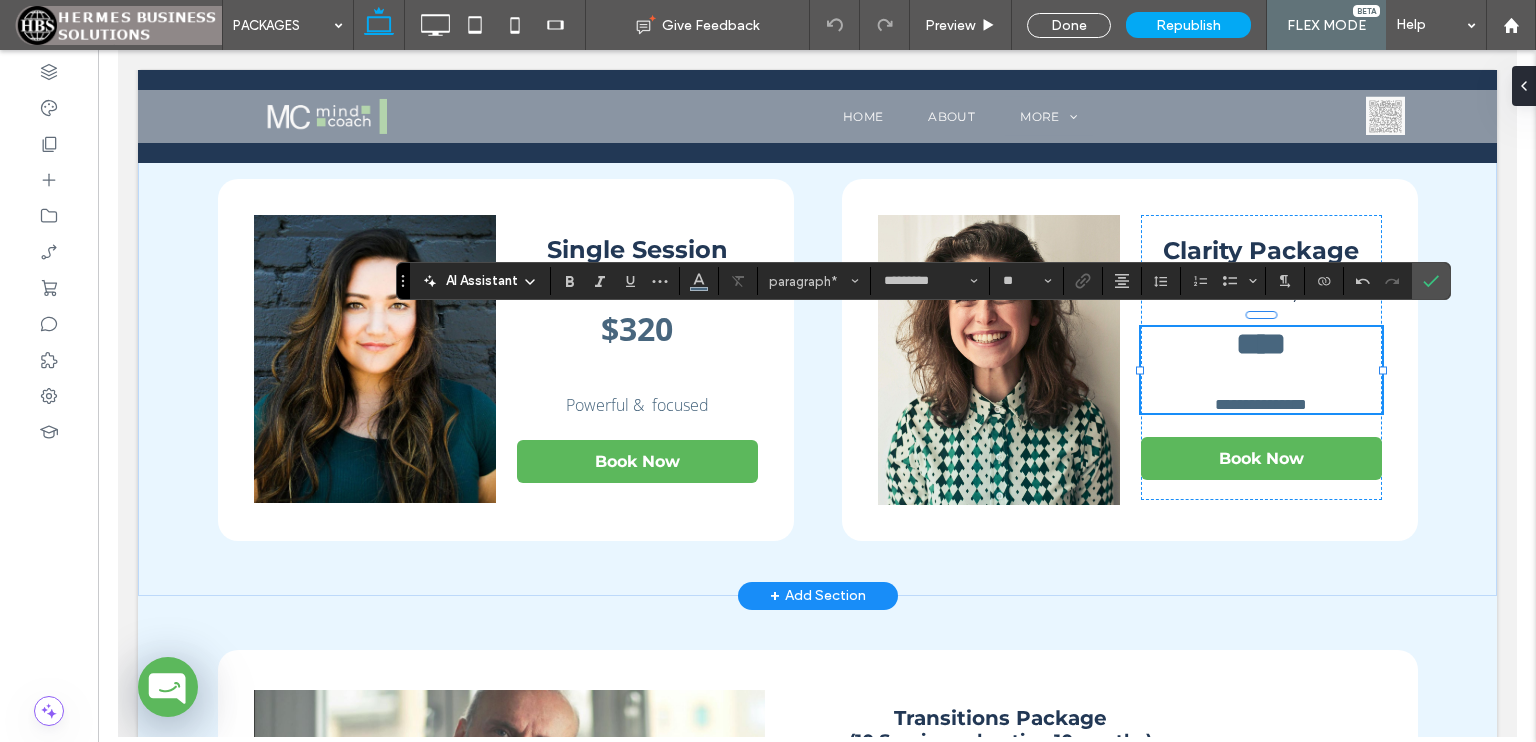 click on "**********" at bounding box center [1260, 404] 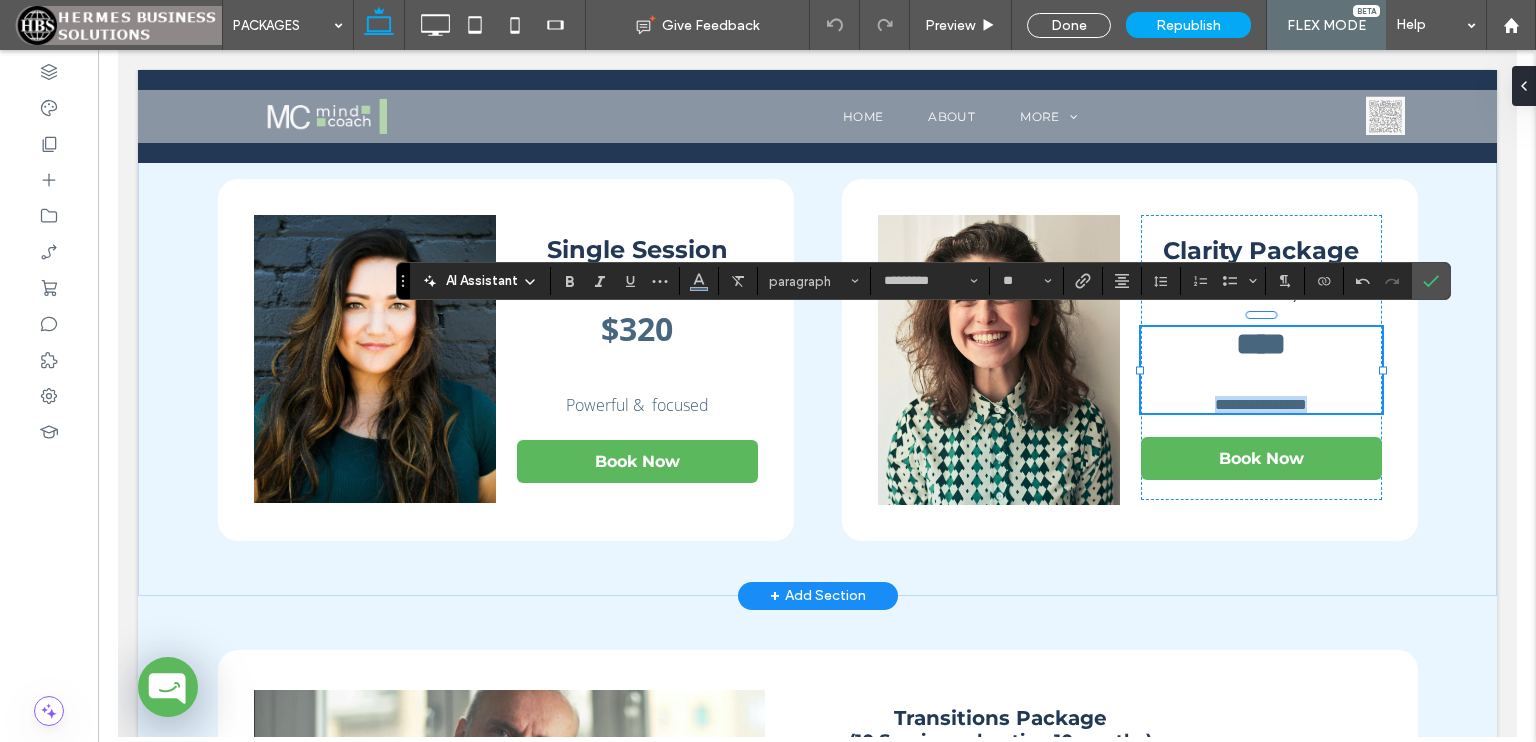 drag, startPoint x: 1325, startPoint y: 412, endPoint x: 1187, endPoint y: 412, distance: 138 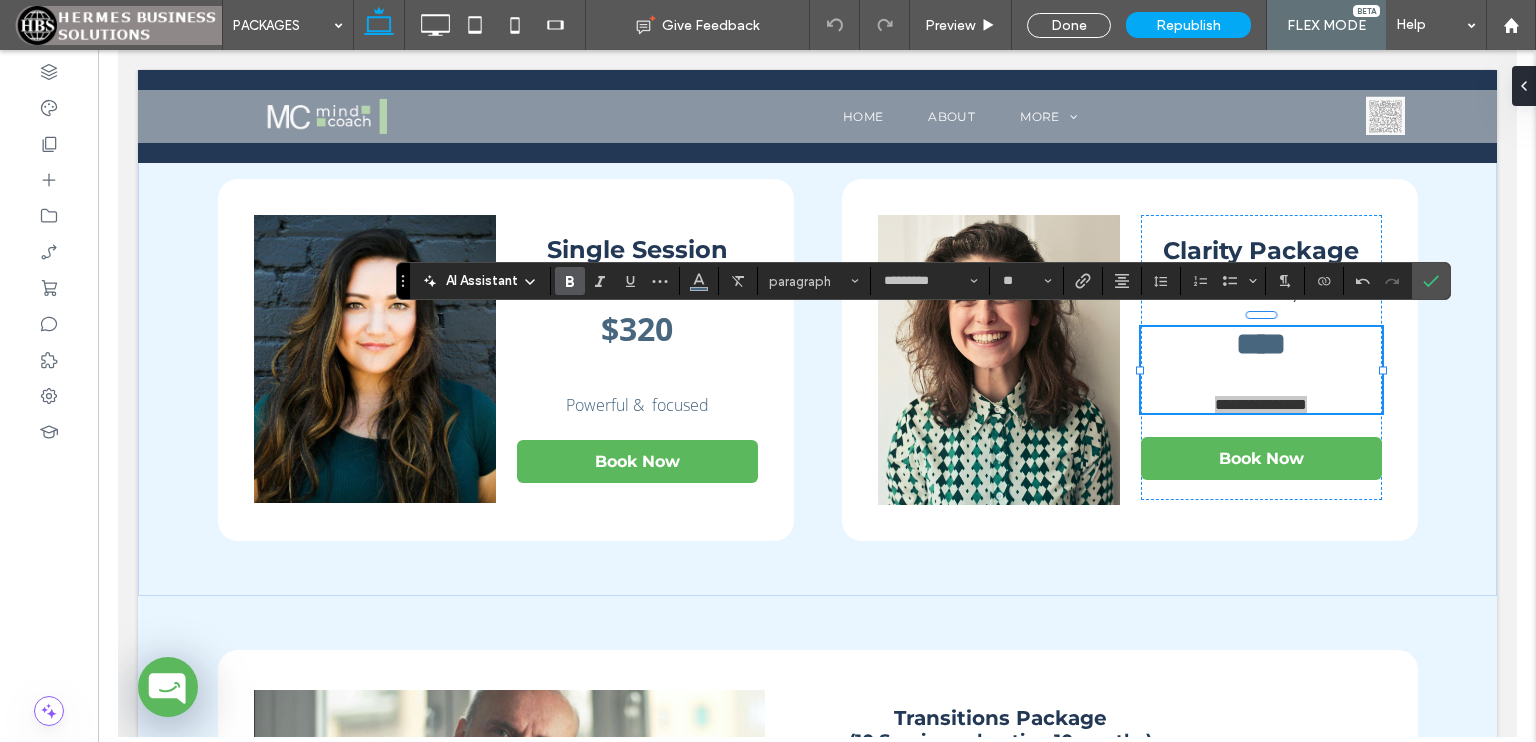 click 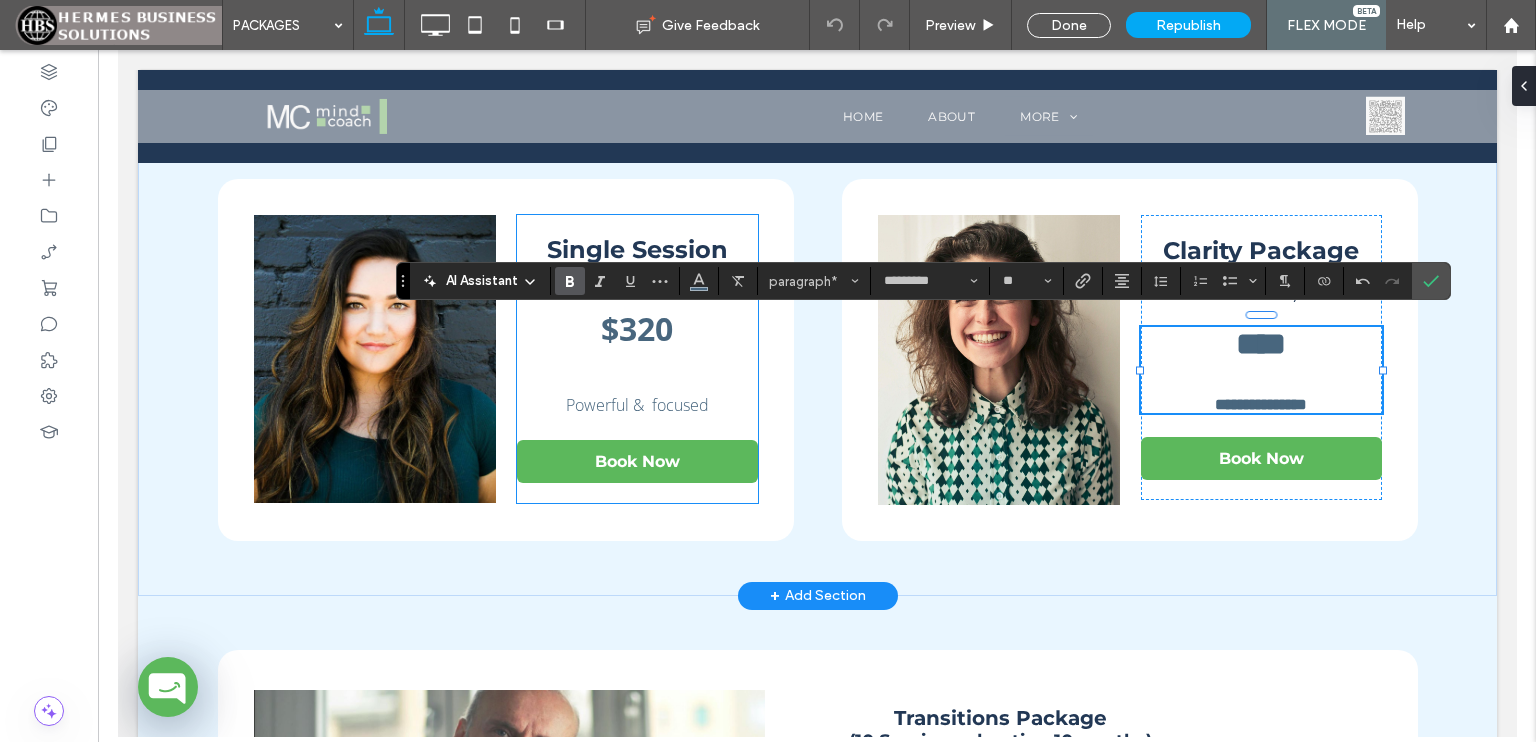 click on "Powerful &  focused" at bounding box center [636, 405] 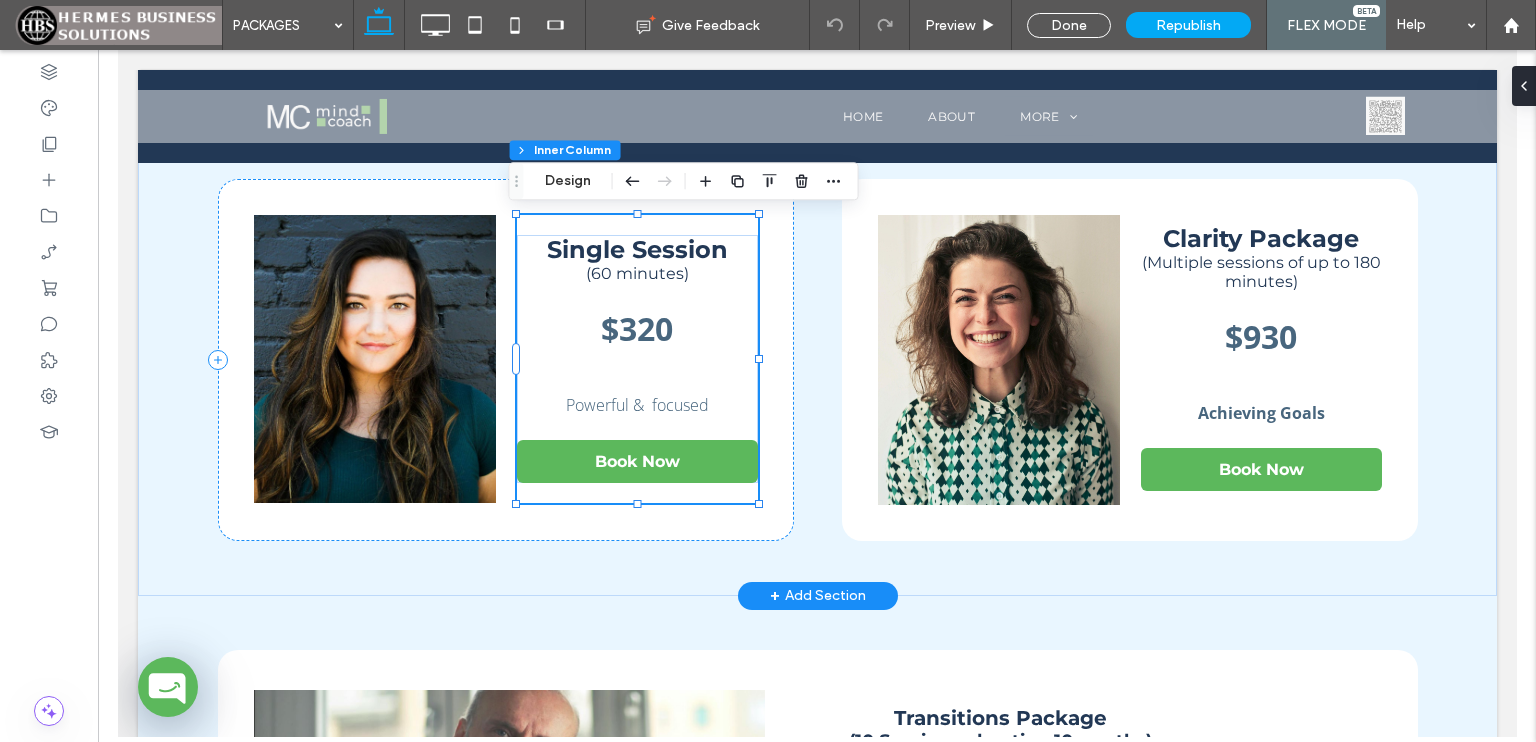 click on "Powerful &  focused" at bounding box center [636, 405] 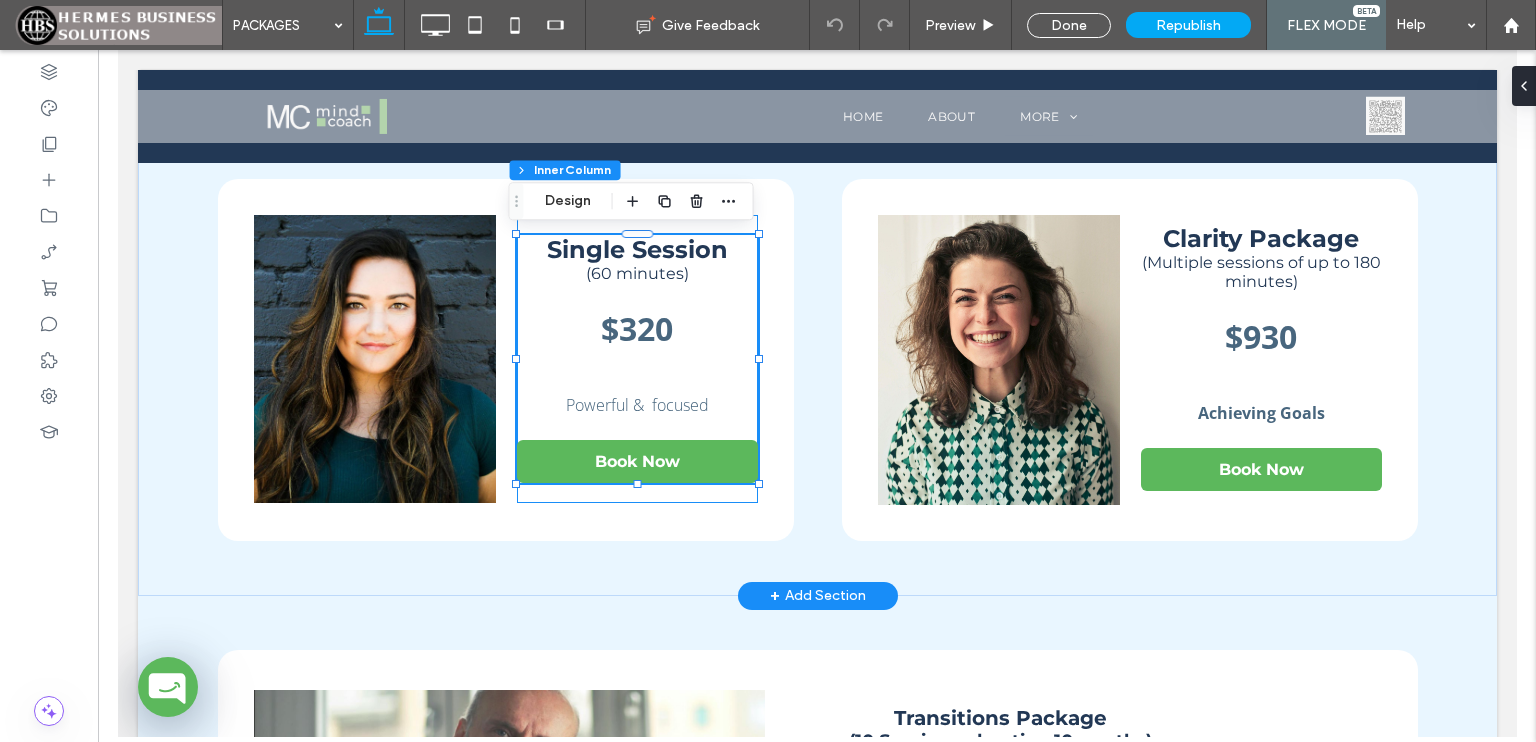 click on "Powerful &  focused" at bounding box center (636, 405) 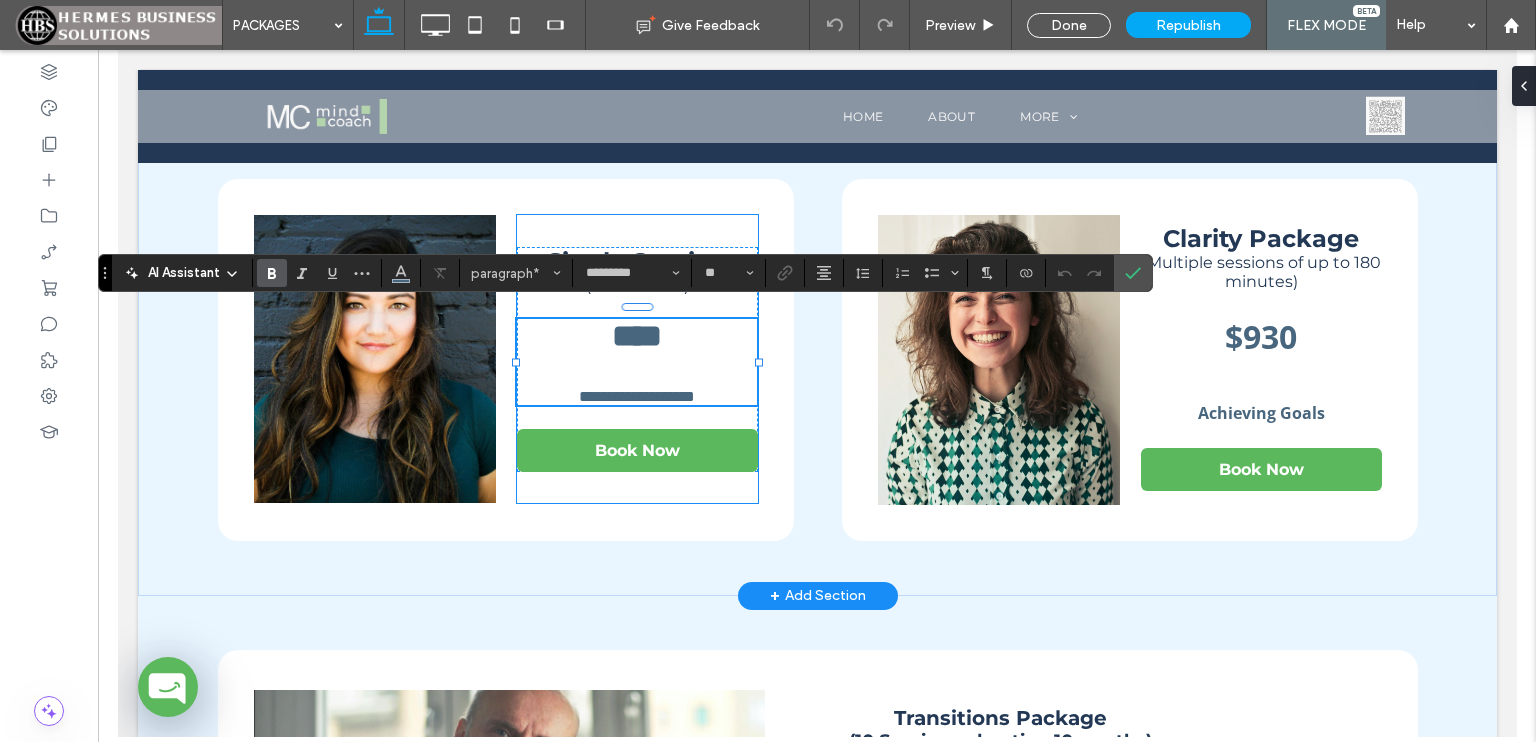 type on "**" 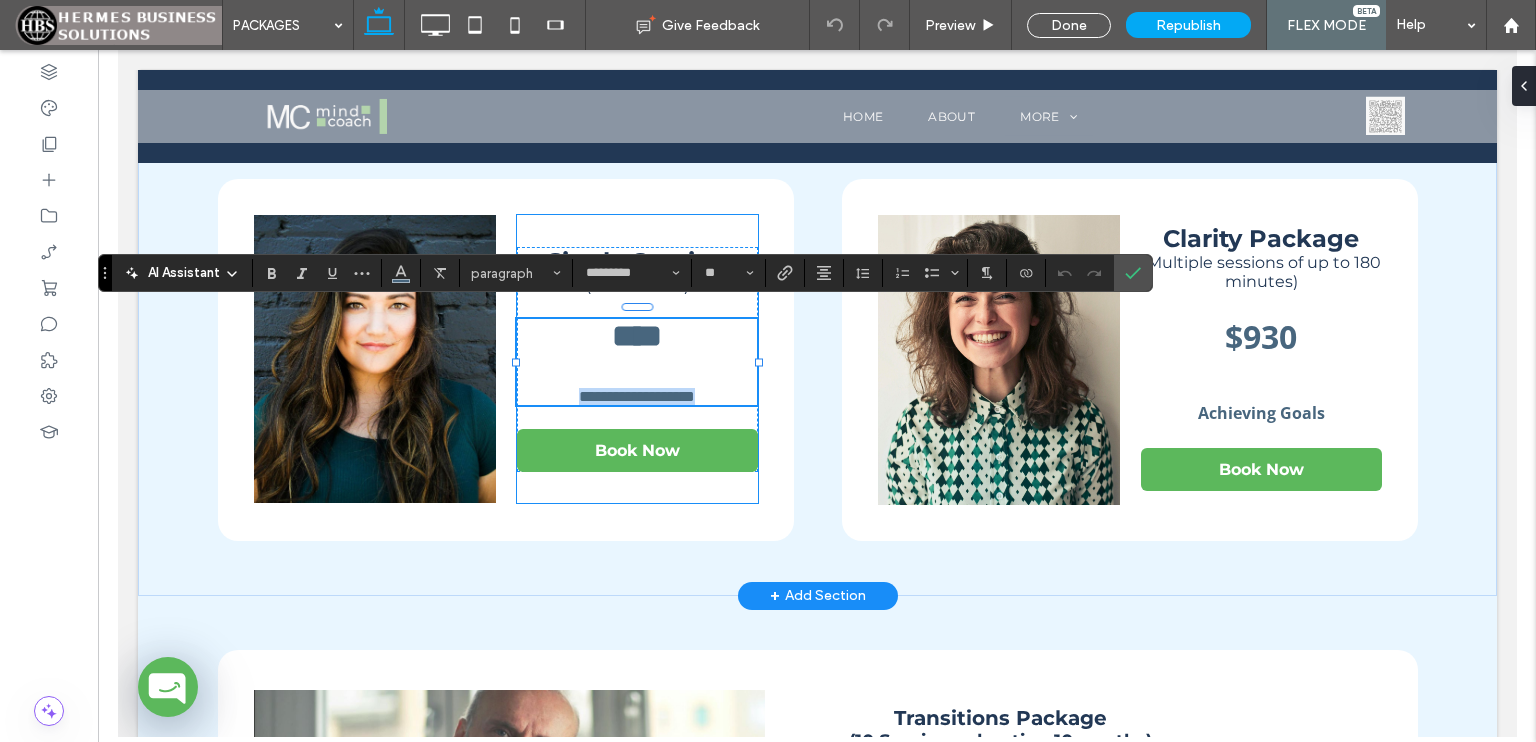 drag, startPoint x: 706, startPoint y: 402, endPoint x: 554, endPoint y: 395, distance: 152.1611 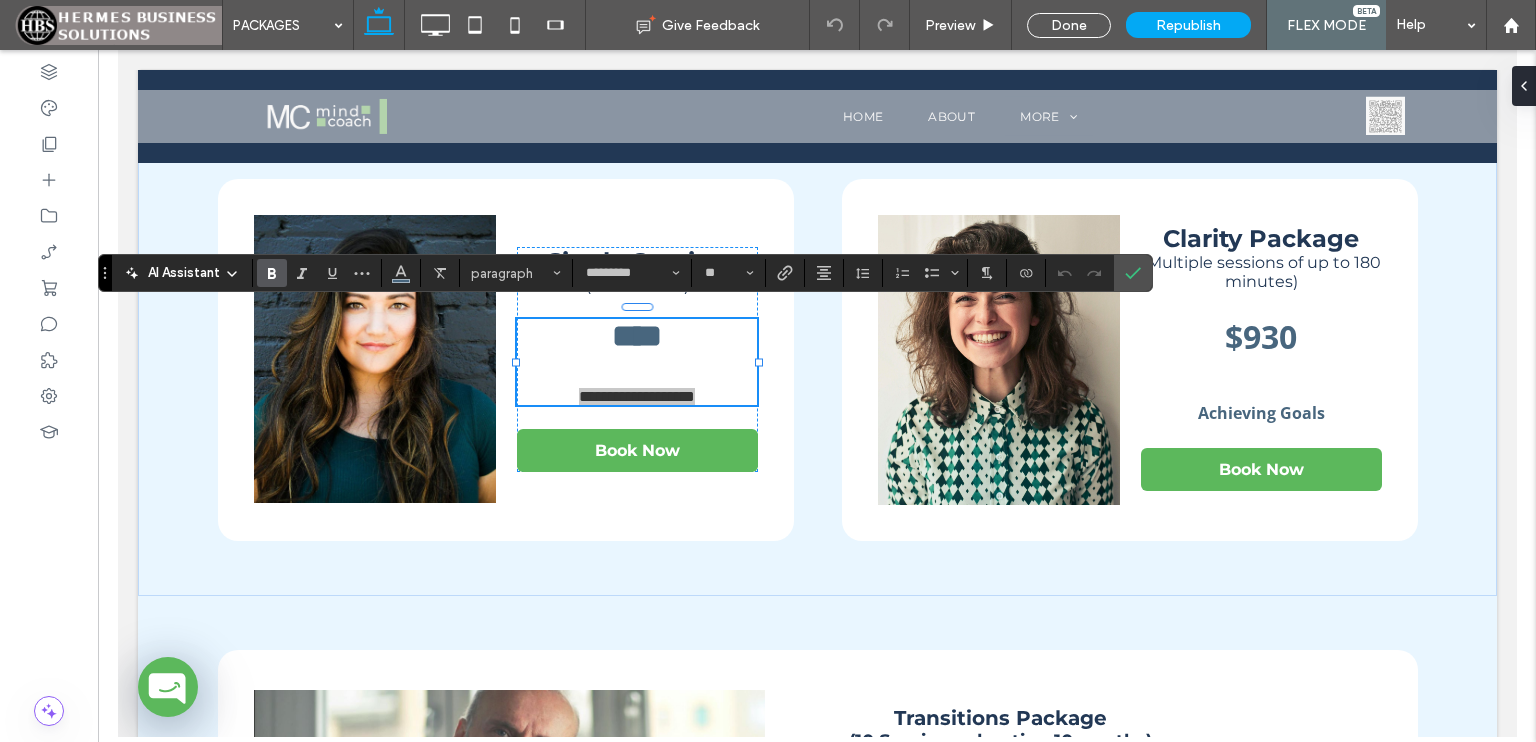 click 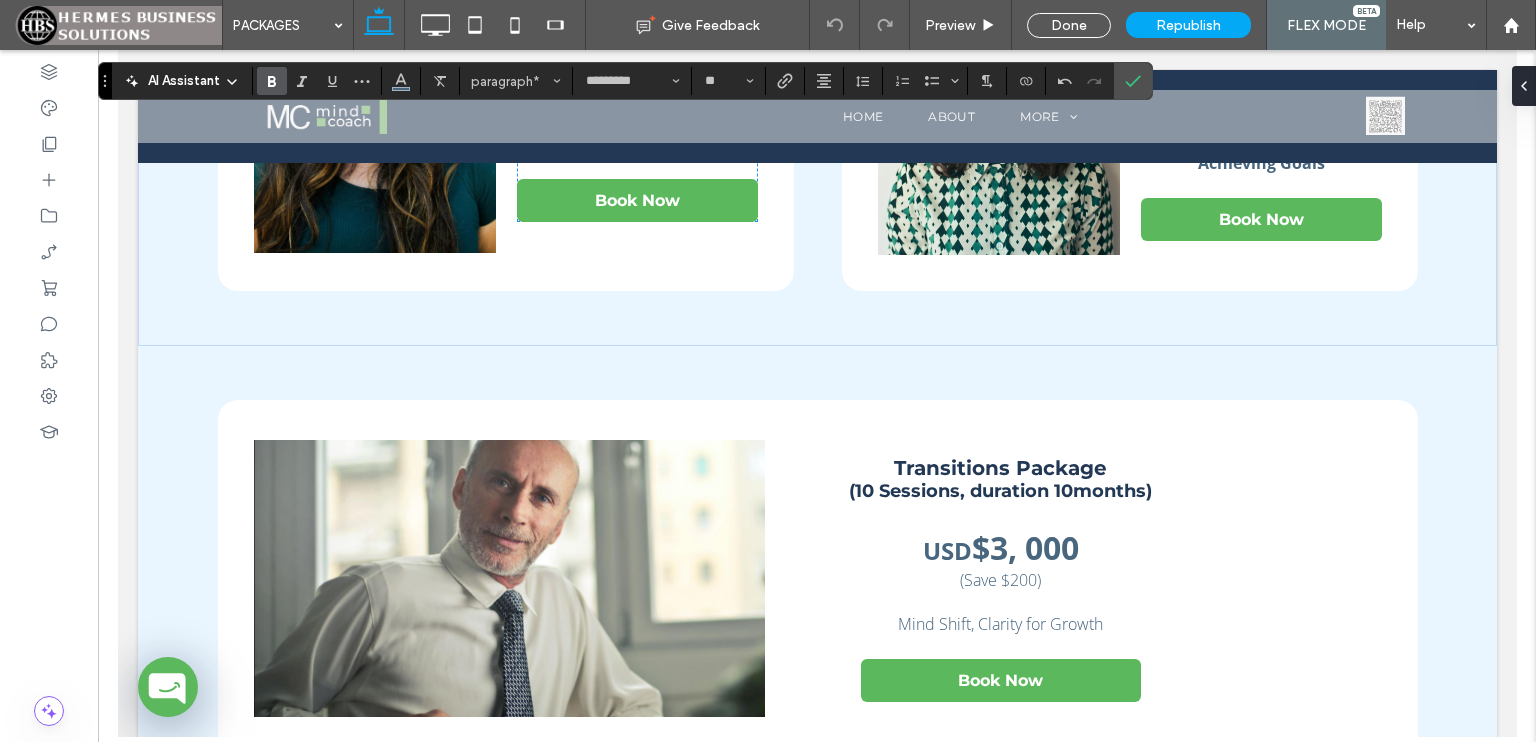scroll, scrollTop: 388, scrollLeft: 0, axis: vertical 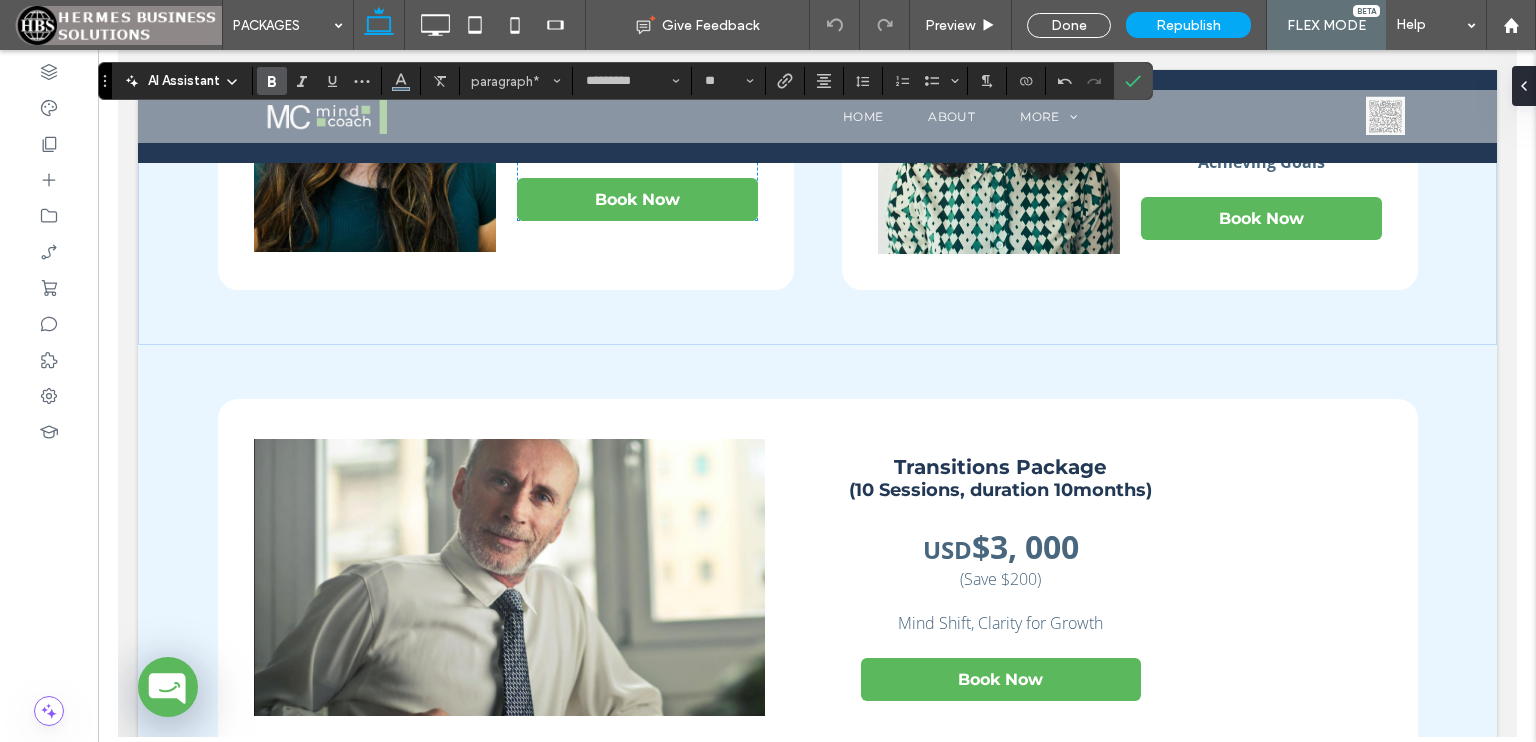 drag, startPoint x: 1511, startPoint y: 419, endPoint x: 1633, endPoint y: 585, distance: 206.0097 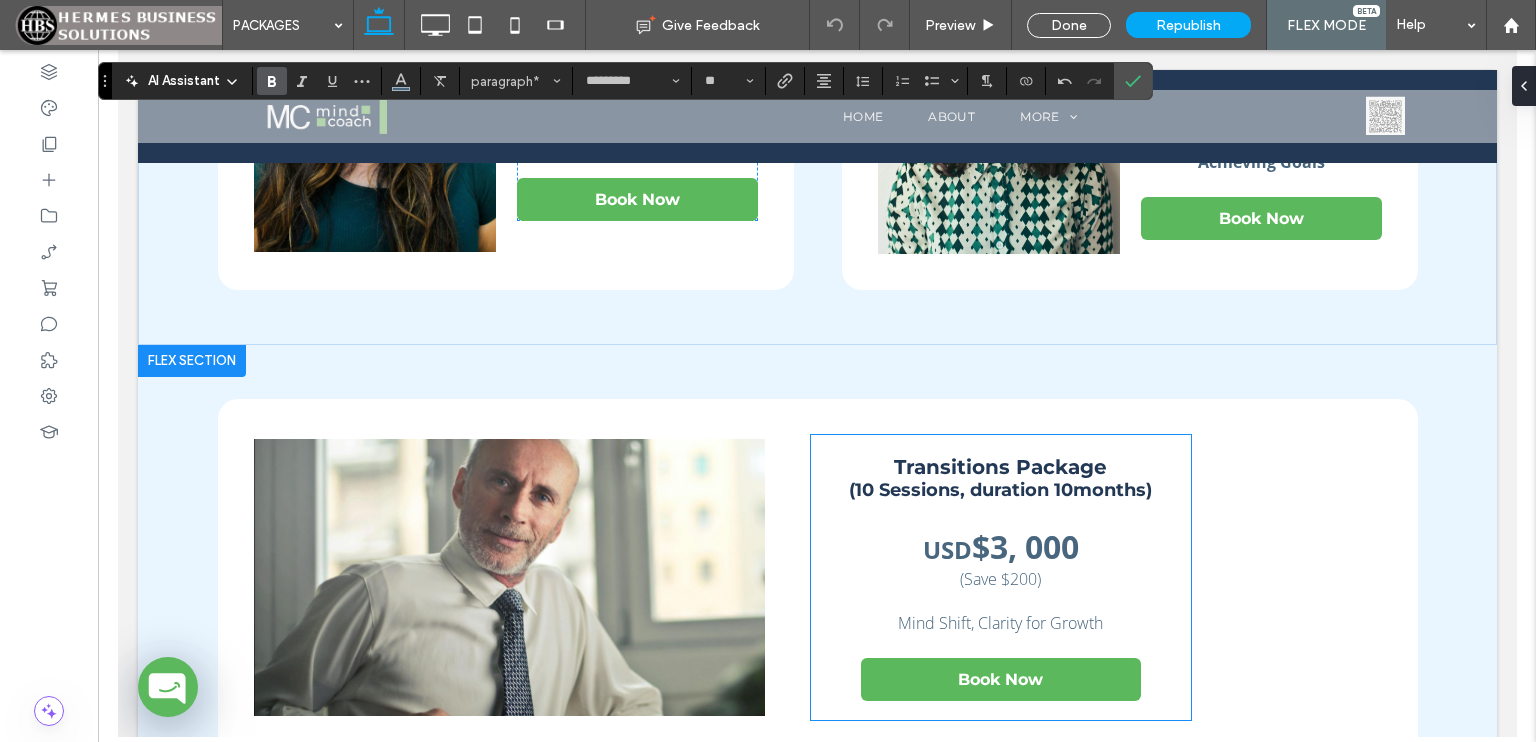 click on "Transitions Package" at bounding box center [999, 467] 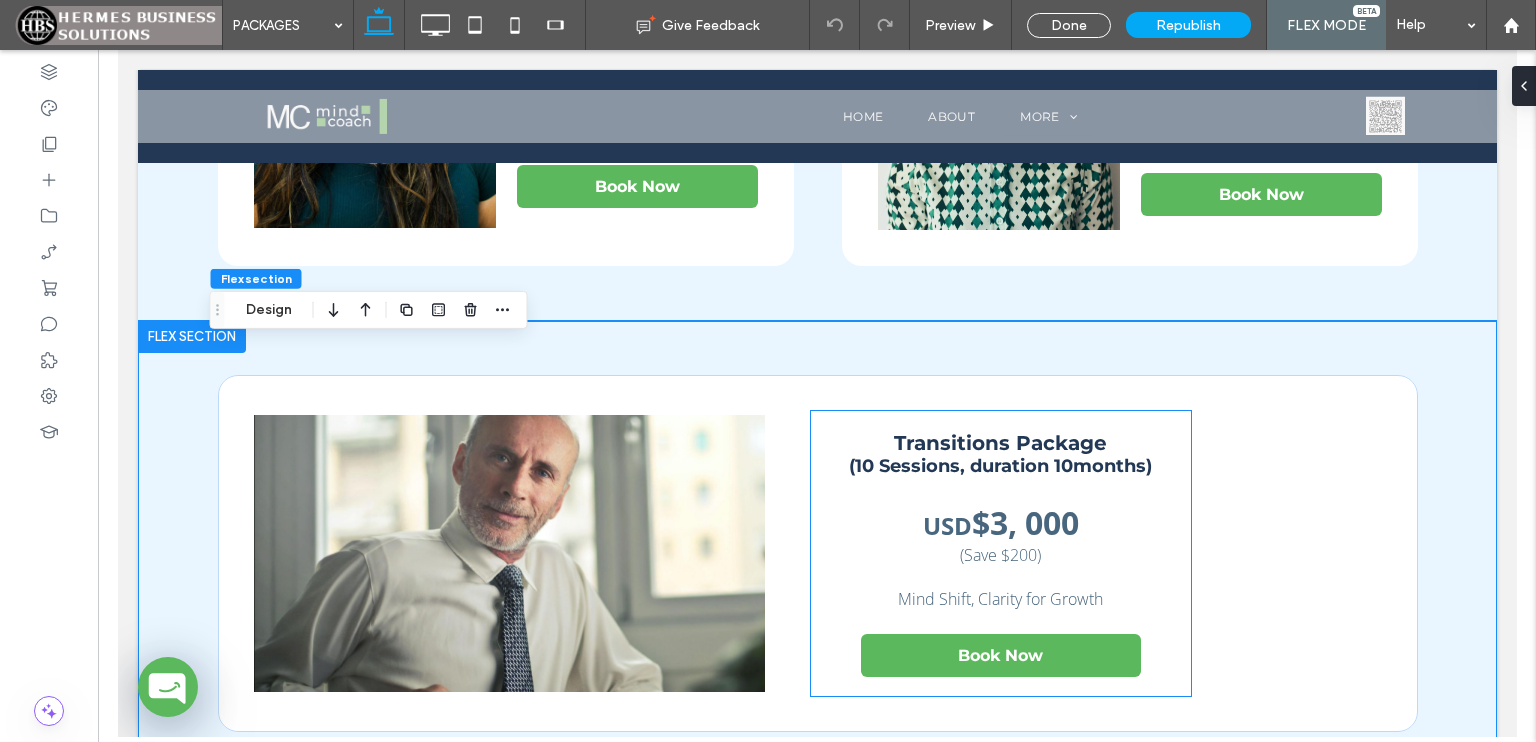 scroll, scrollTop: 459, scrollLeft: 0, axis: vertical 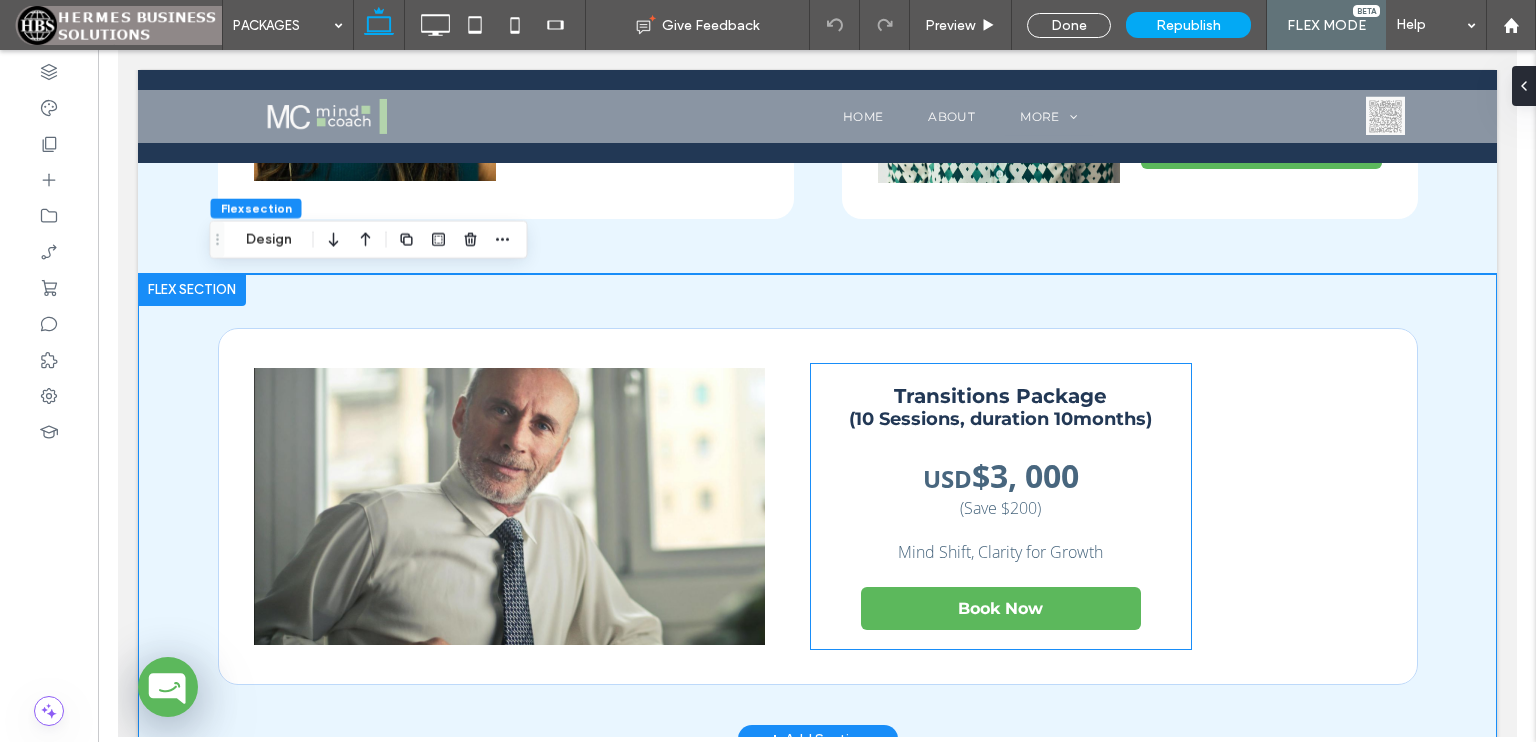 click on "Transitions Package" at bounding box center [999, 396] 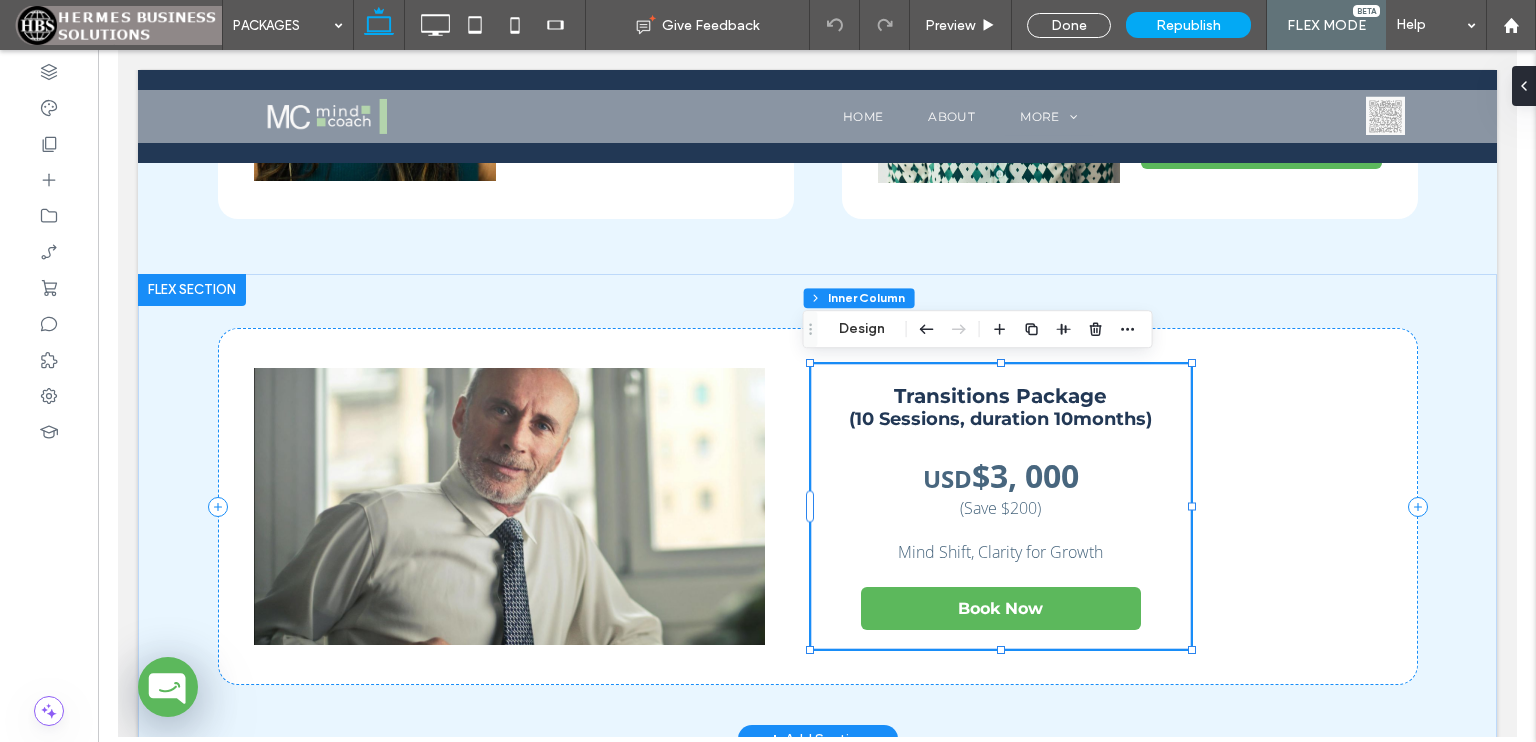 click on "Transitions Package" at bounding box center [999, 396] 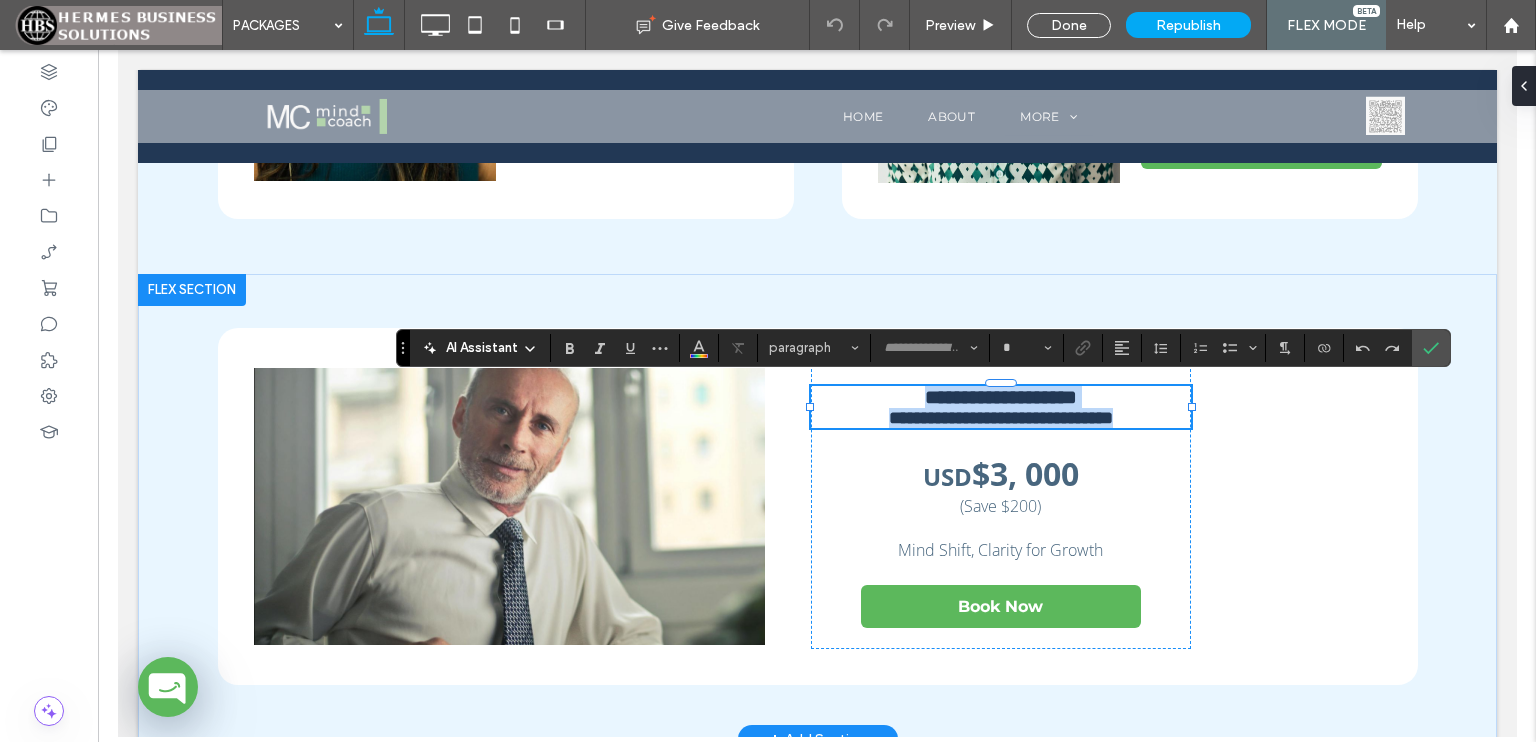 type on "**********" 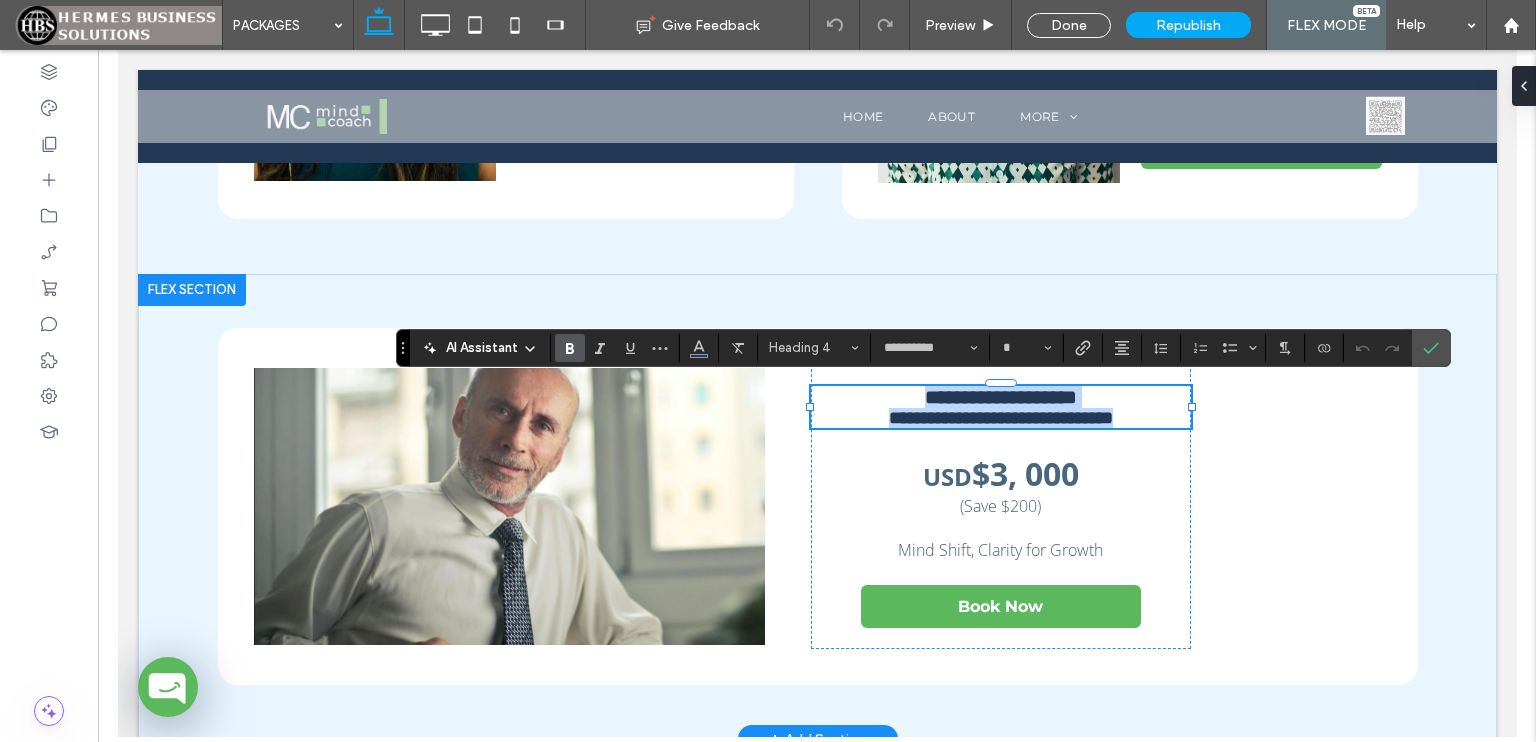 click on "**********" at bounding box center (1000, 397) 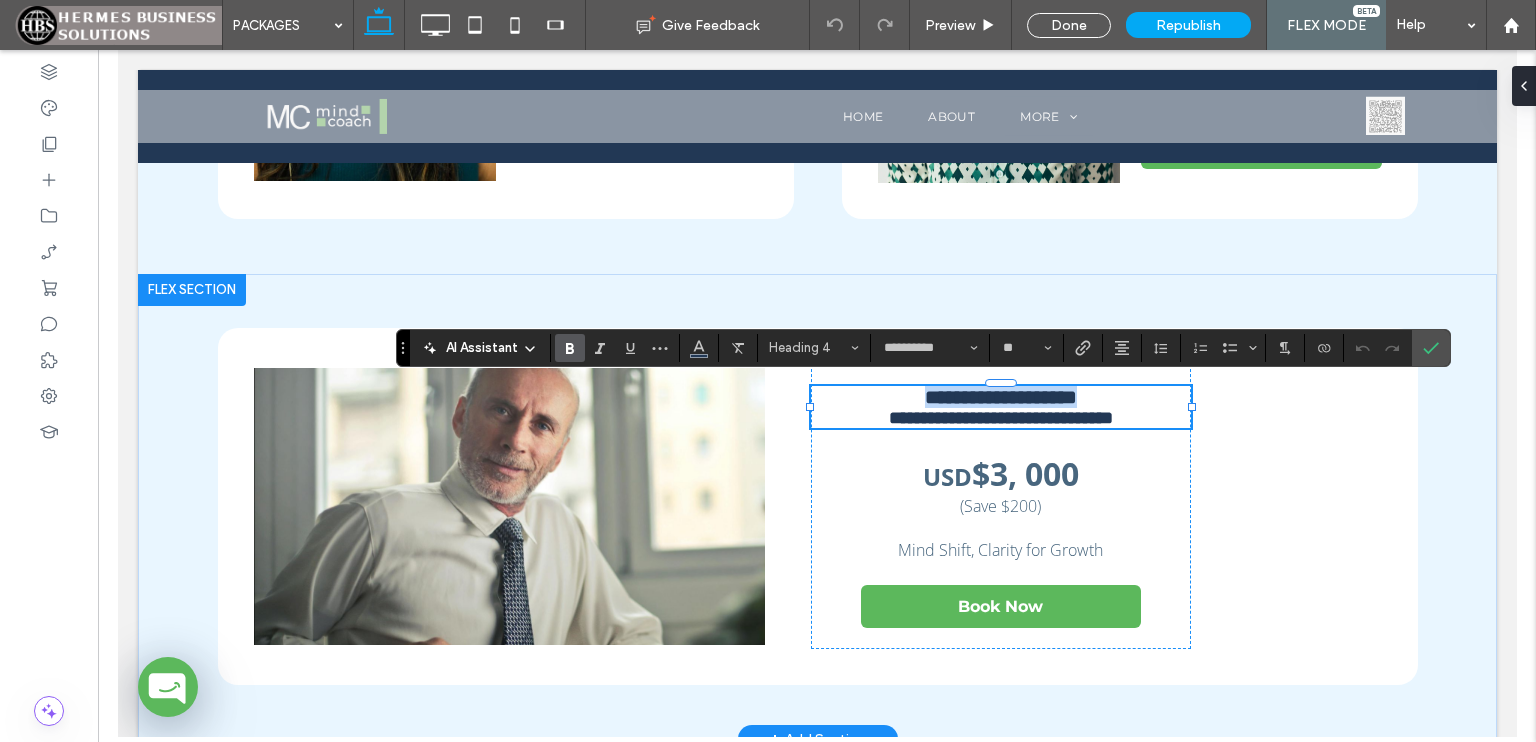 drag, startPoint x: 1108, startPoint y: 399, endPoint x: 879, endPoint y: 391, distance: 229.1397 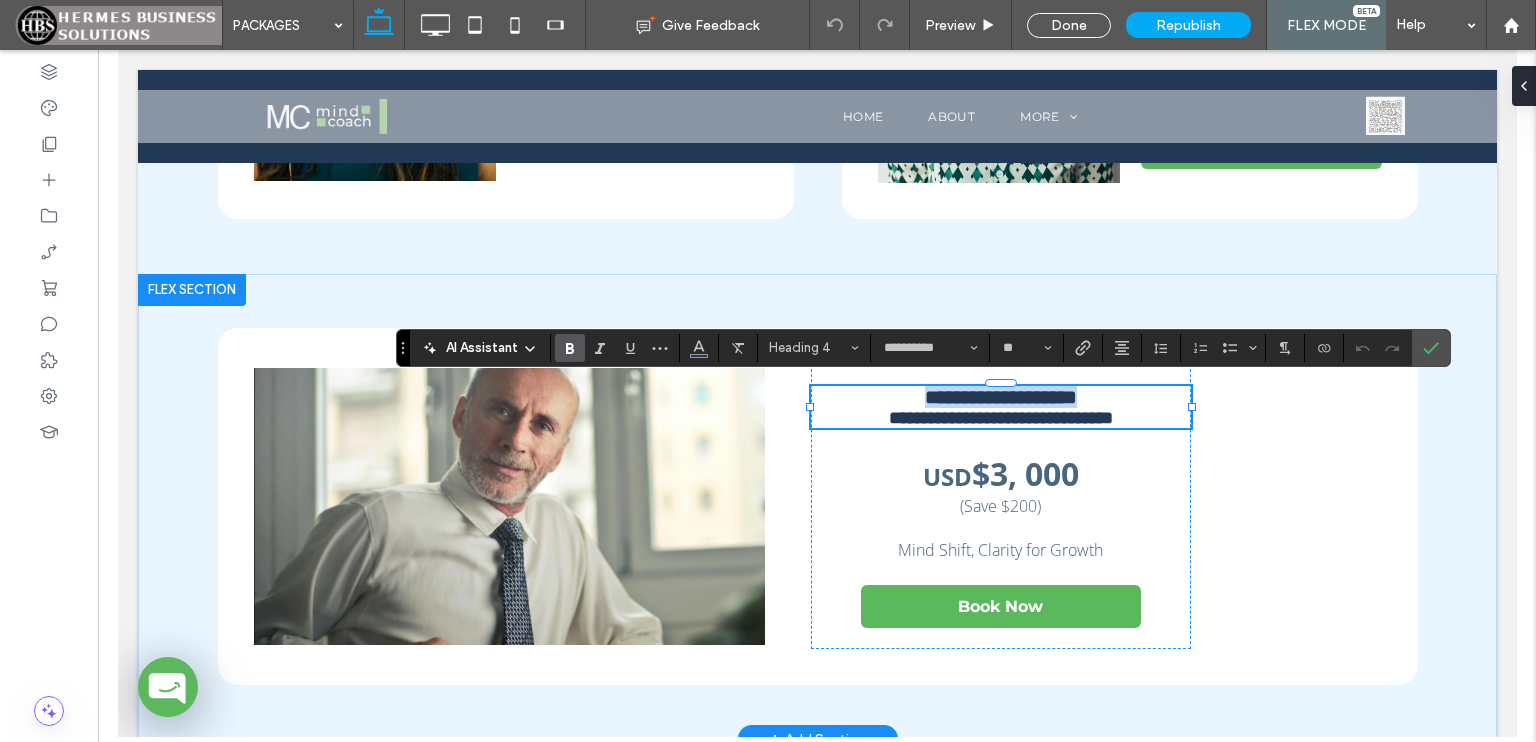 click on "**********" at bounding box center (1000, 397) 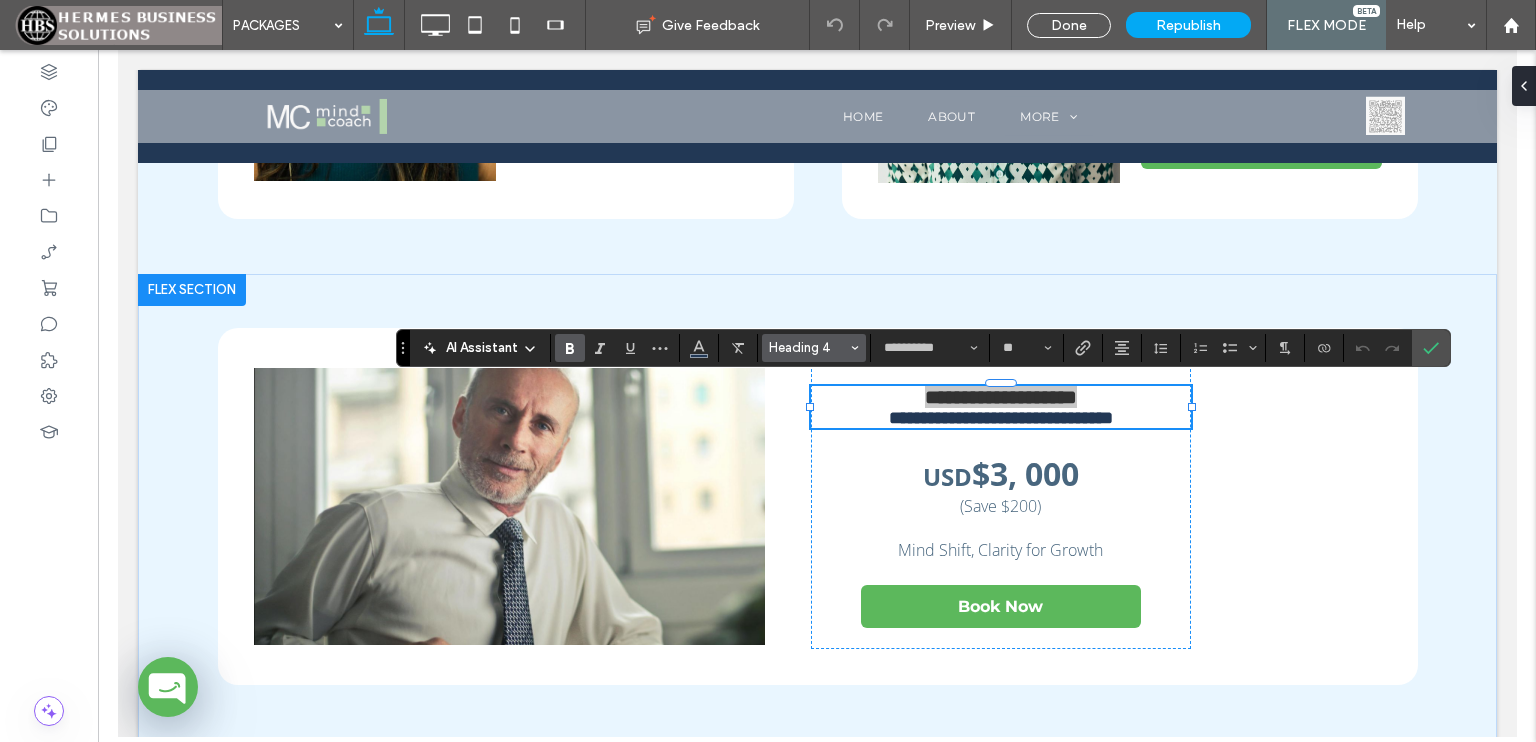 click on "Heading 4" at bounding box center (814, 348) 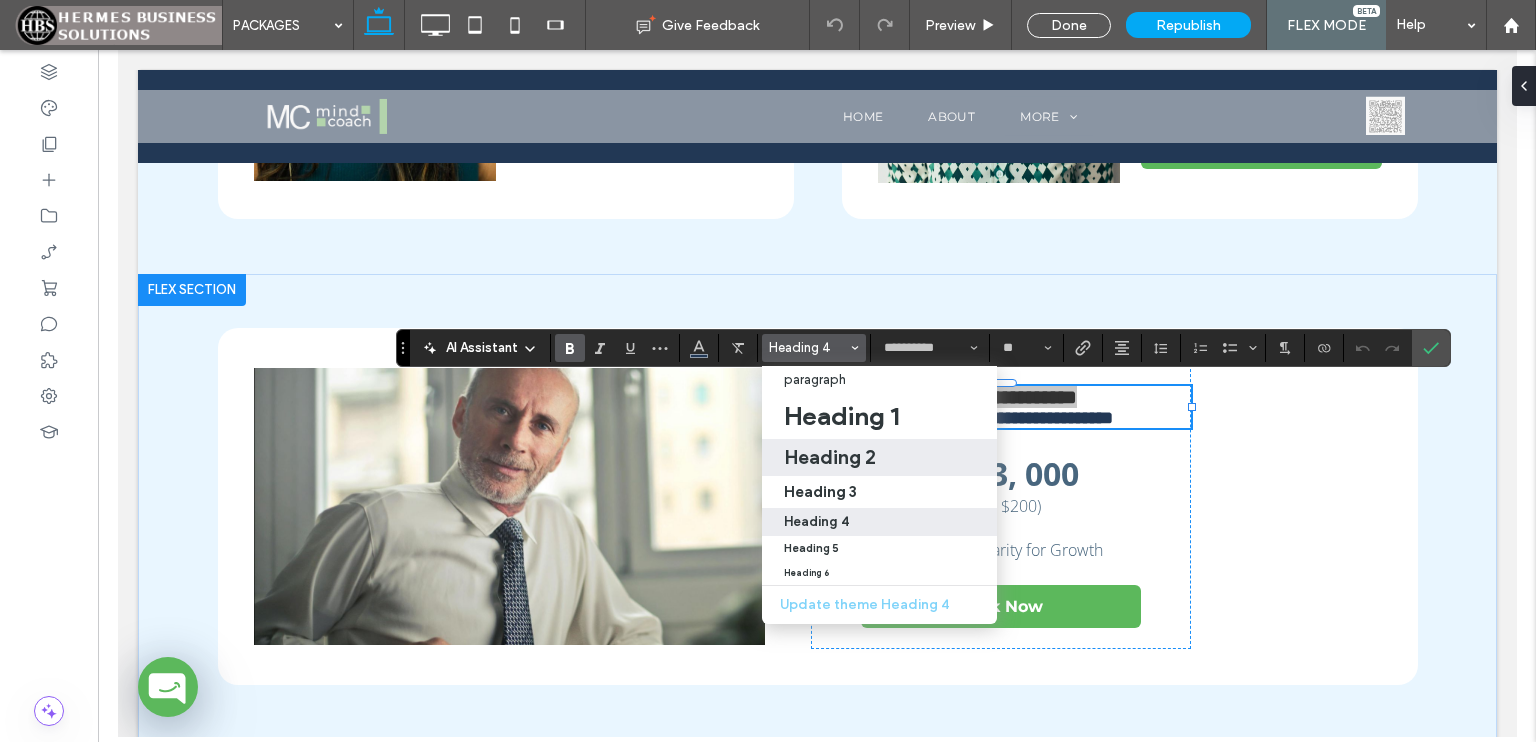 click on "Heading 2" at bounding box center [830, 457] 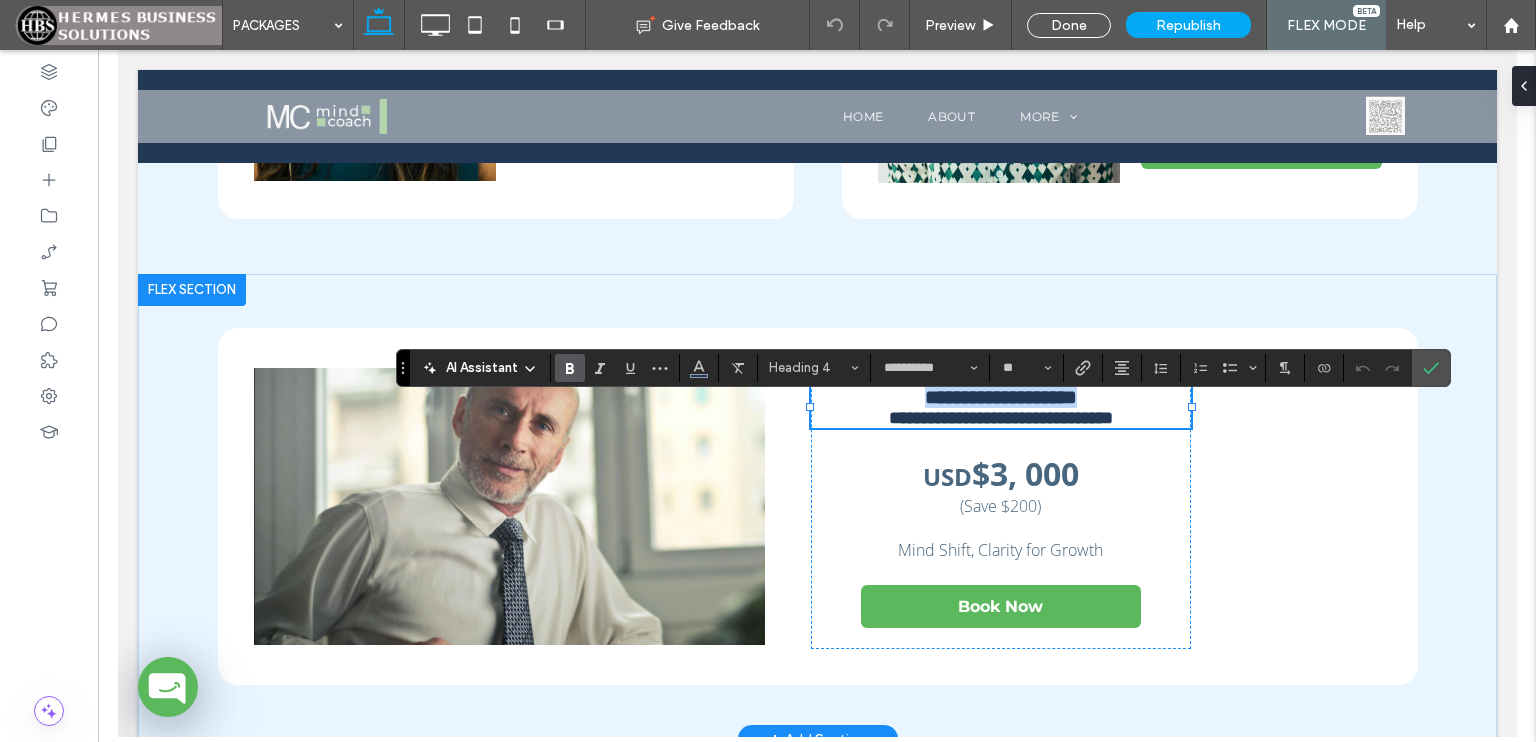 type on "**" 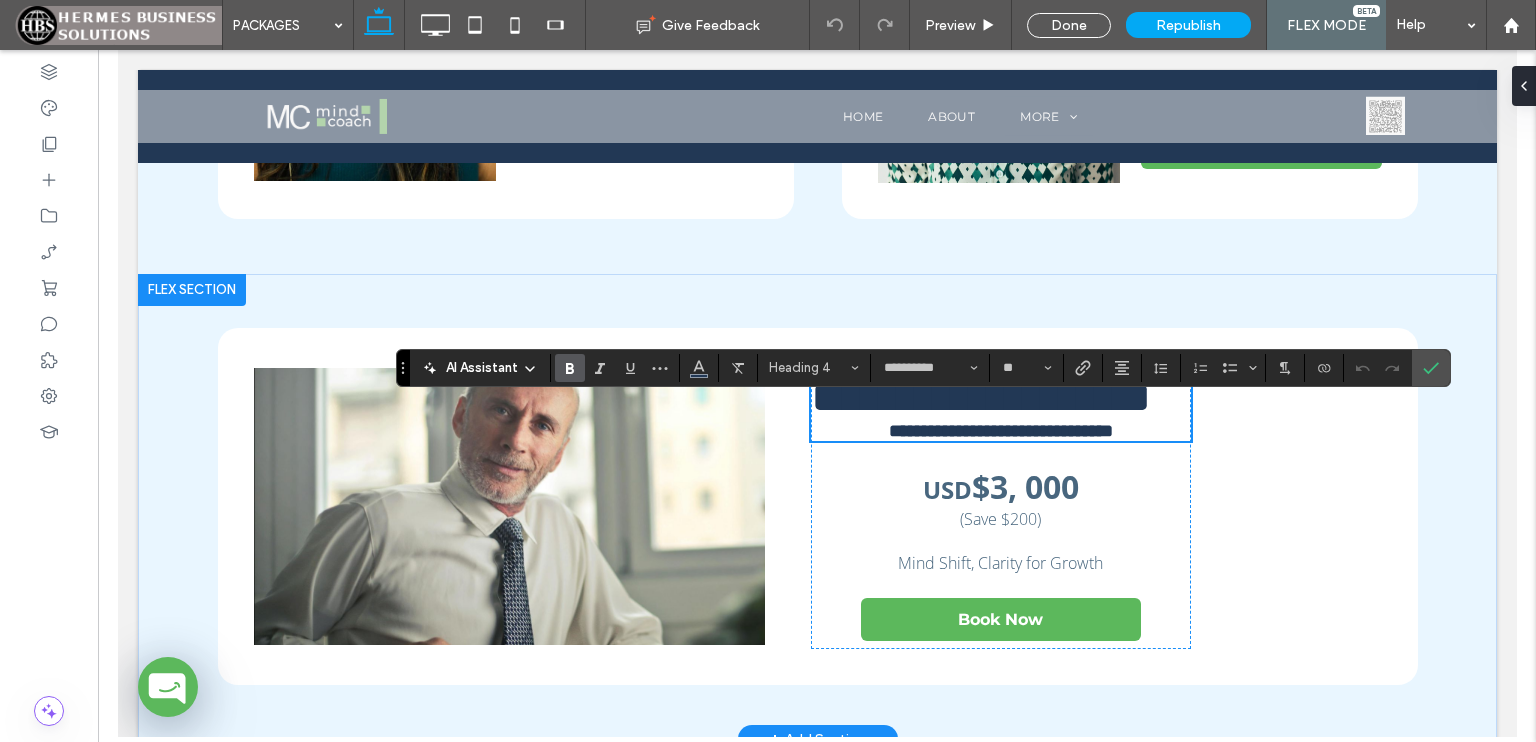scroll, scrollTop: 439, scrollLeft: 0, axis: vertical 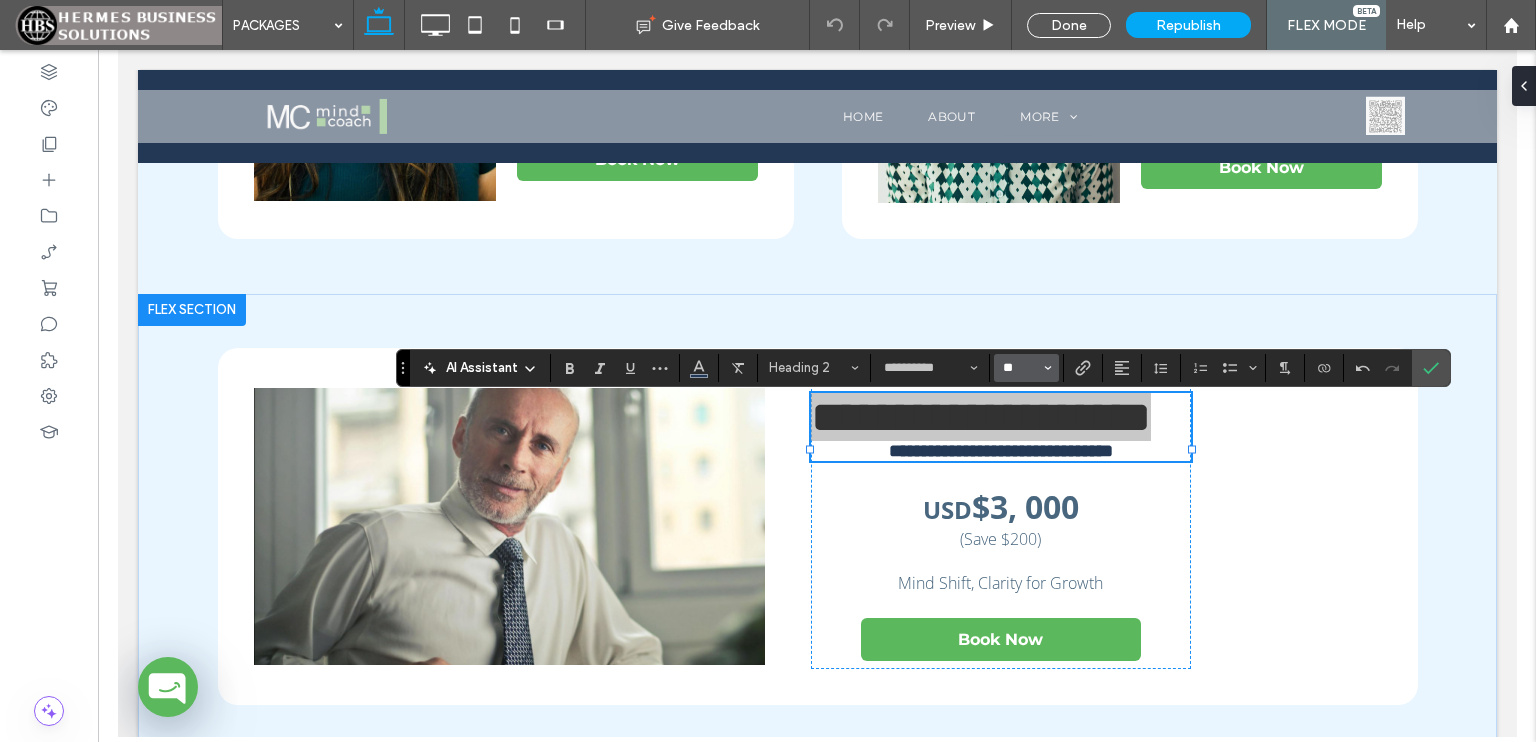 click on "**" at bounding box center (1020, 368) 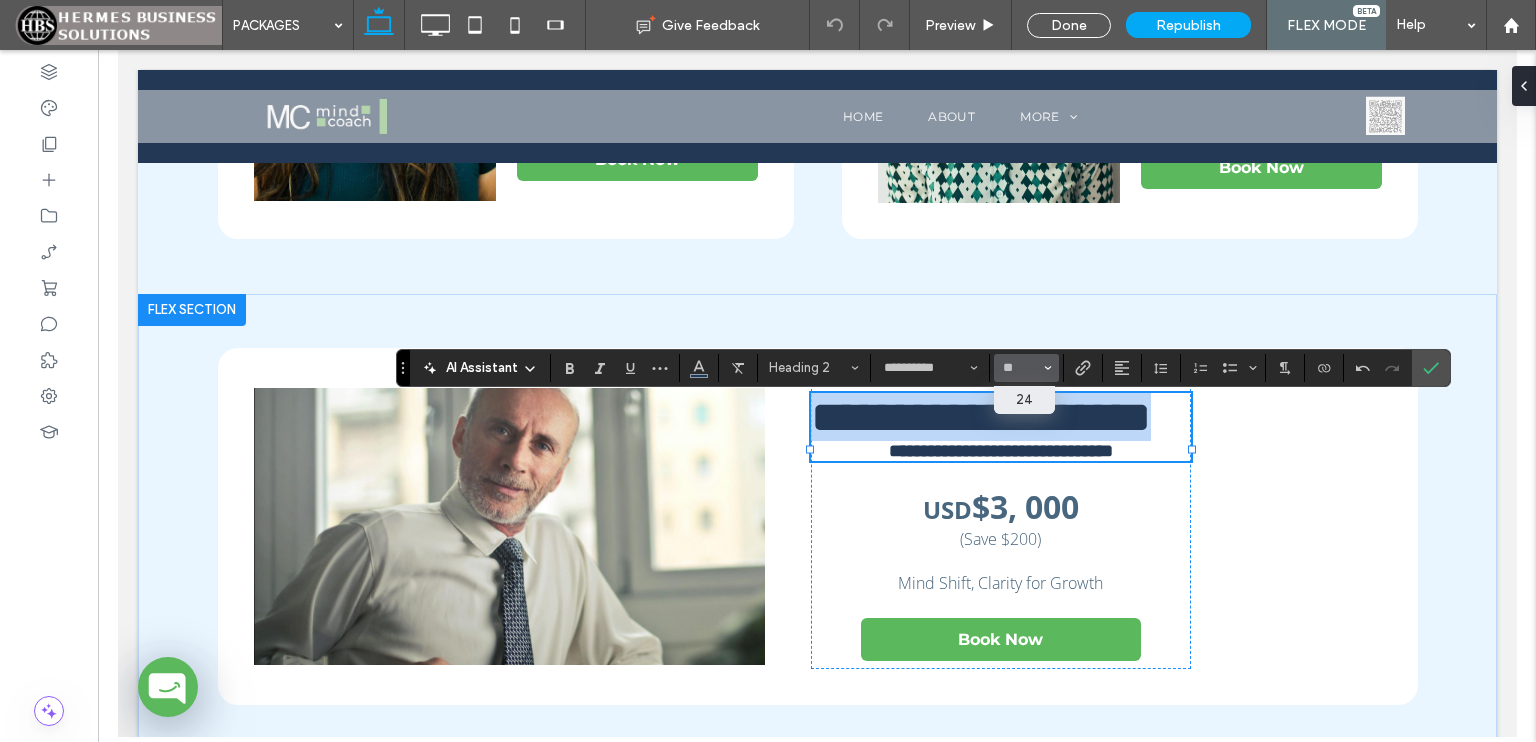 scroll, scrollTop: 456, scrollLeft: 0, axis: vertical 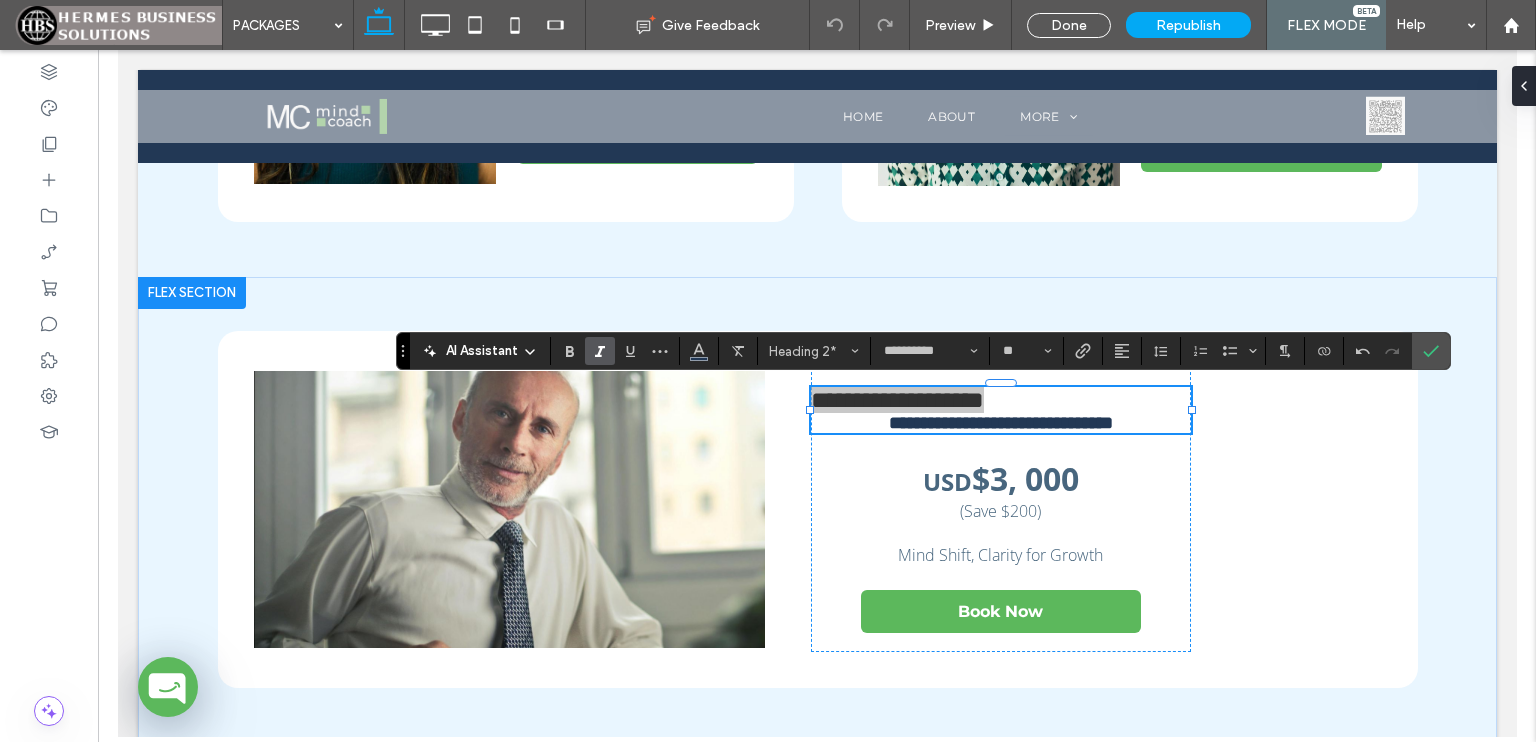 click 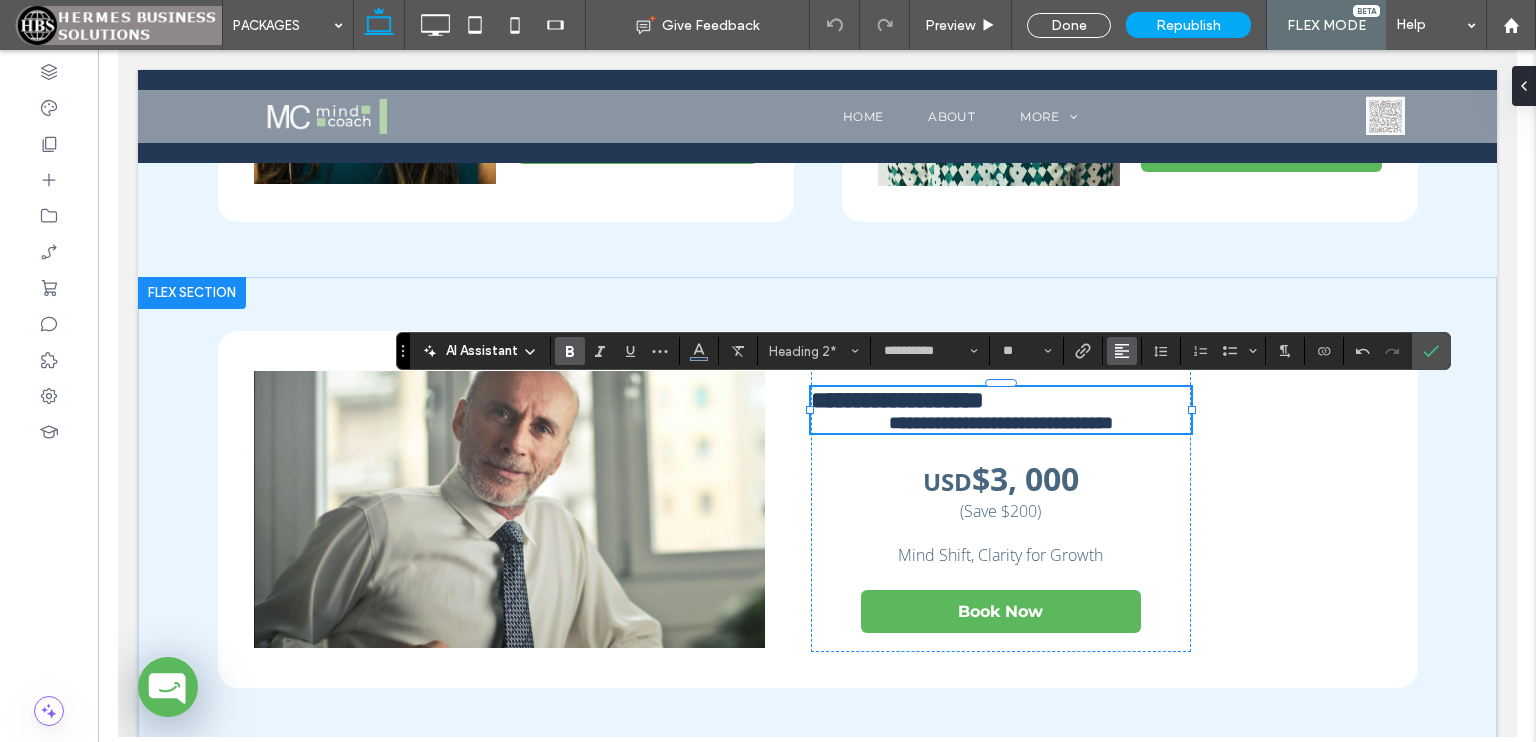 click 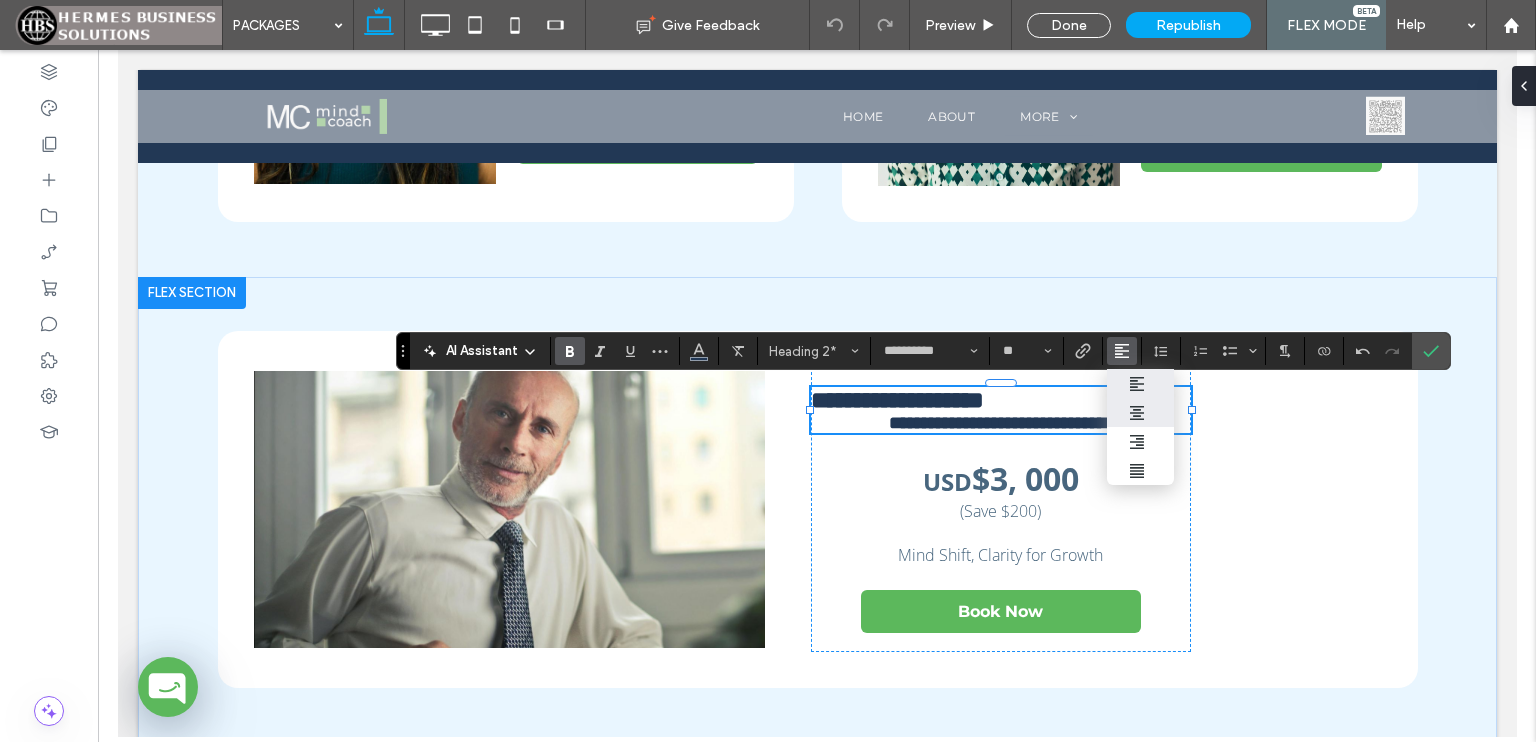 click 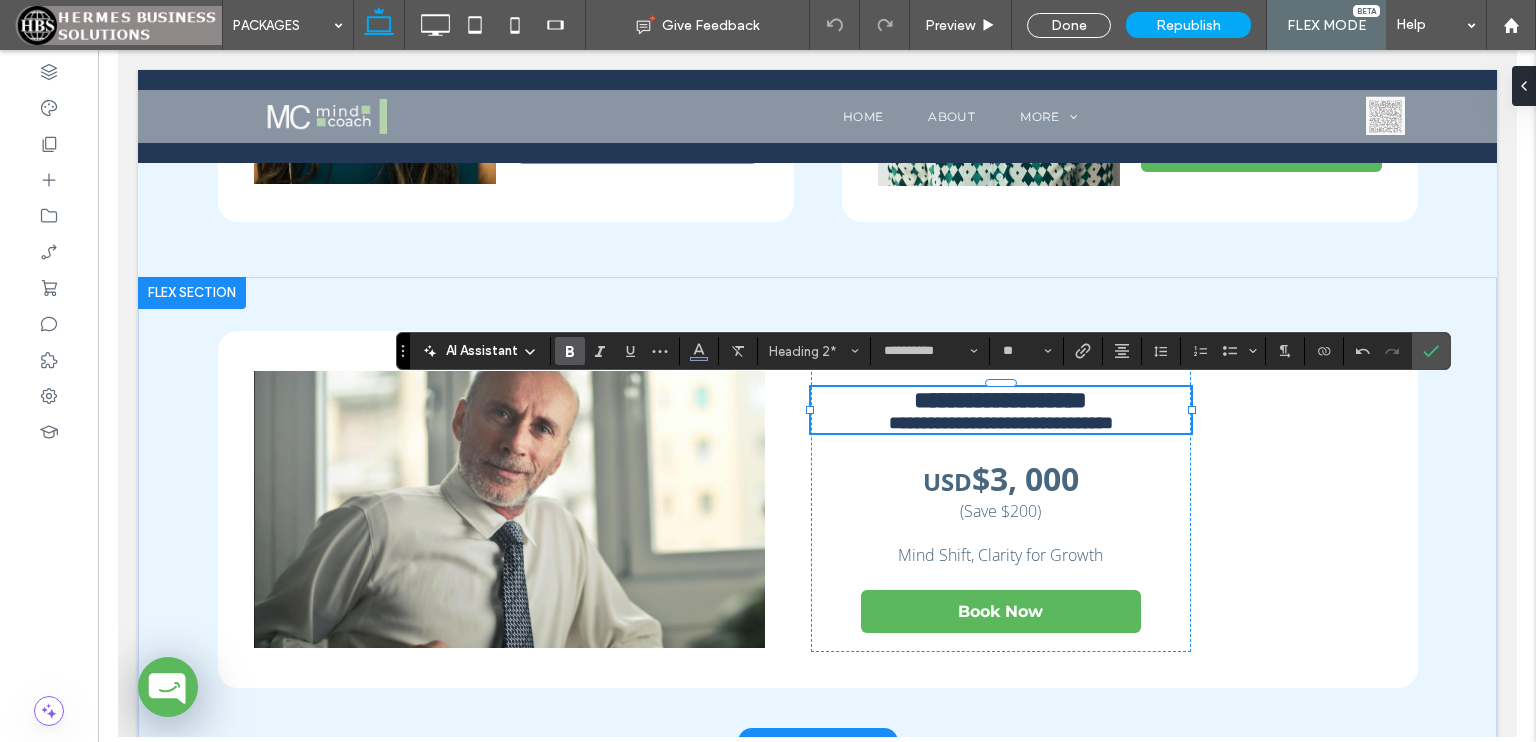 type on "**" 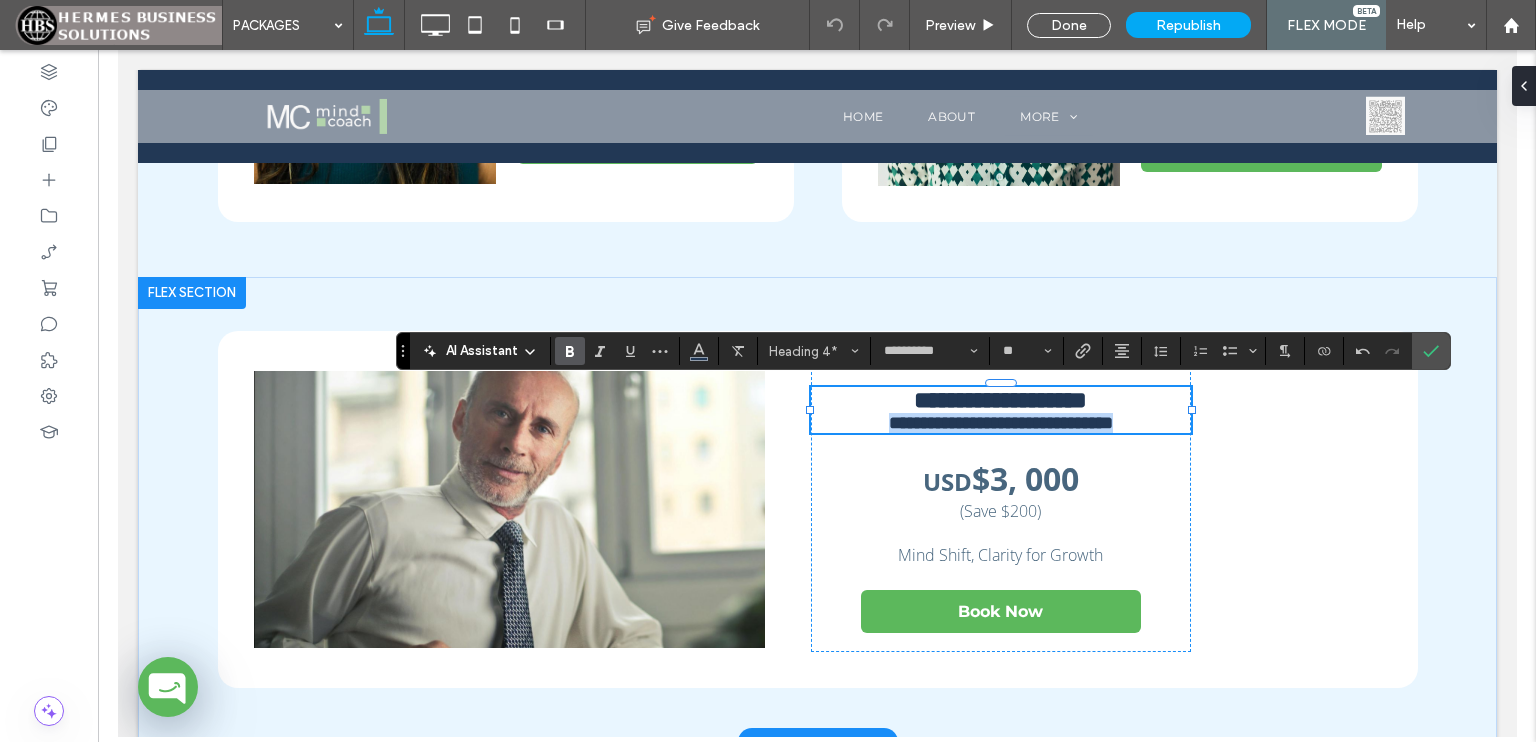 drag, startPoint x: 1153, startPoint y: 421, endPoint x: 841, endPoint y: 422, distance: 312.00162 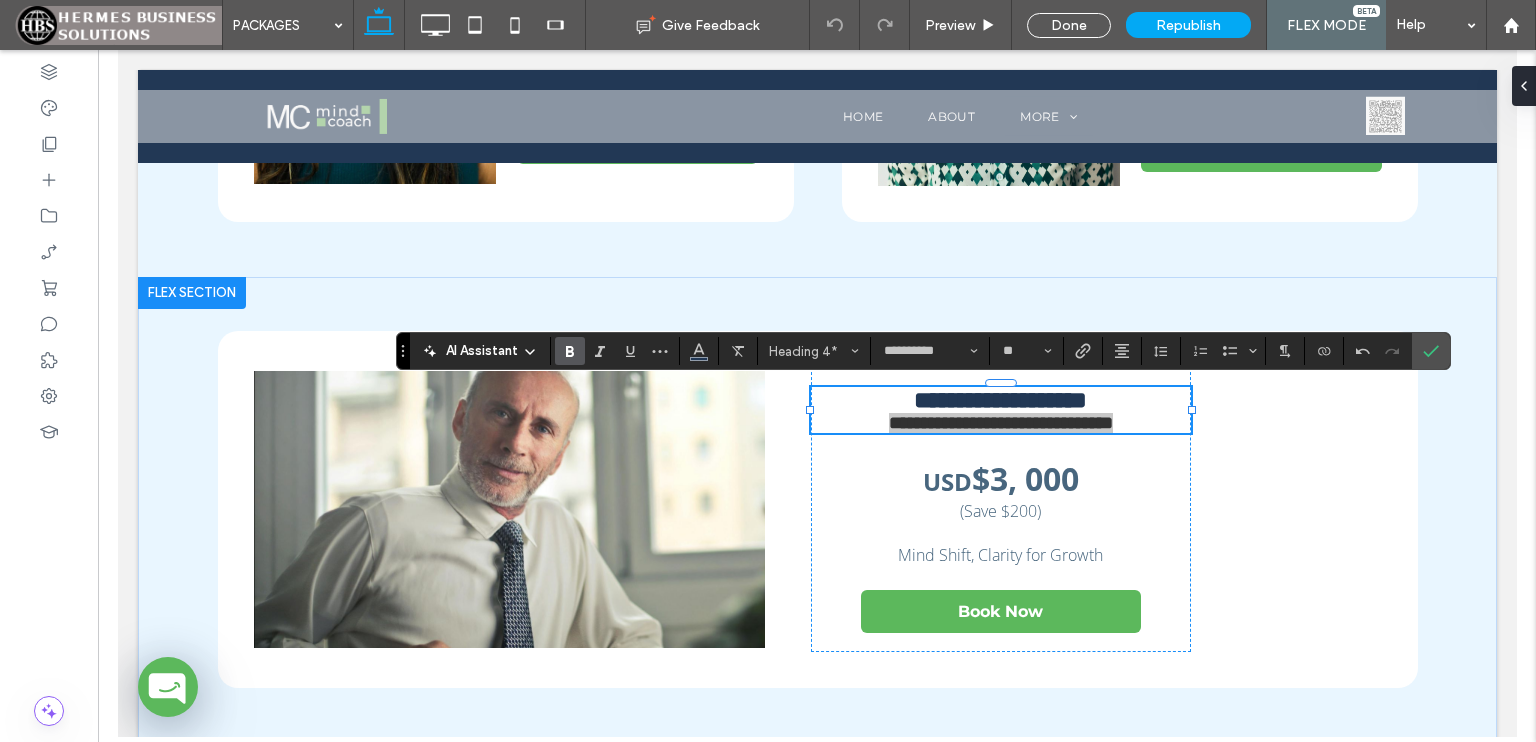 click 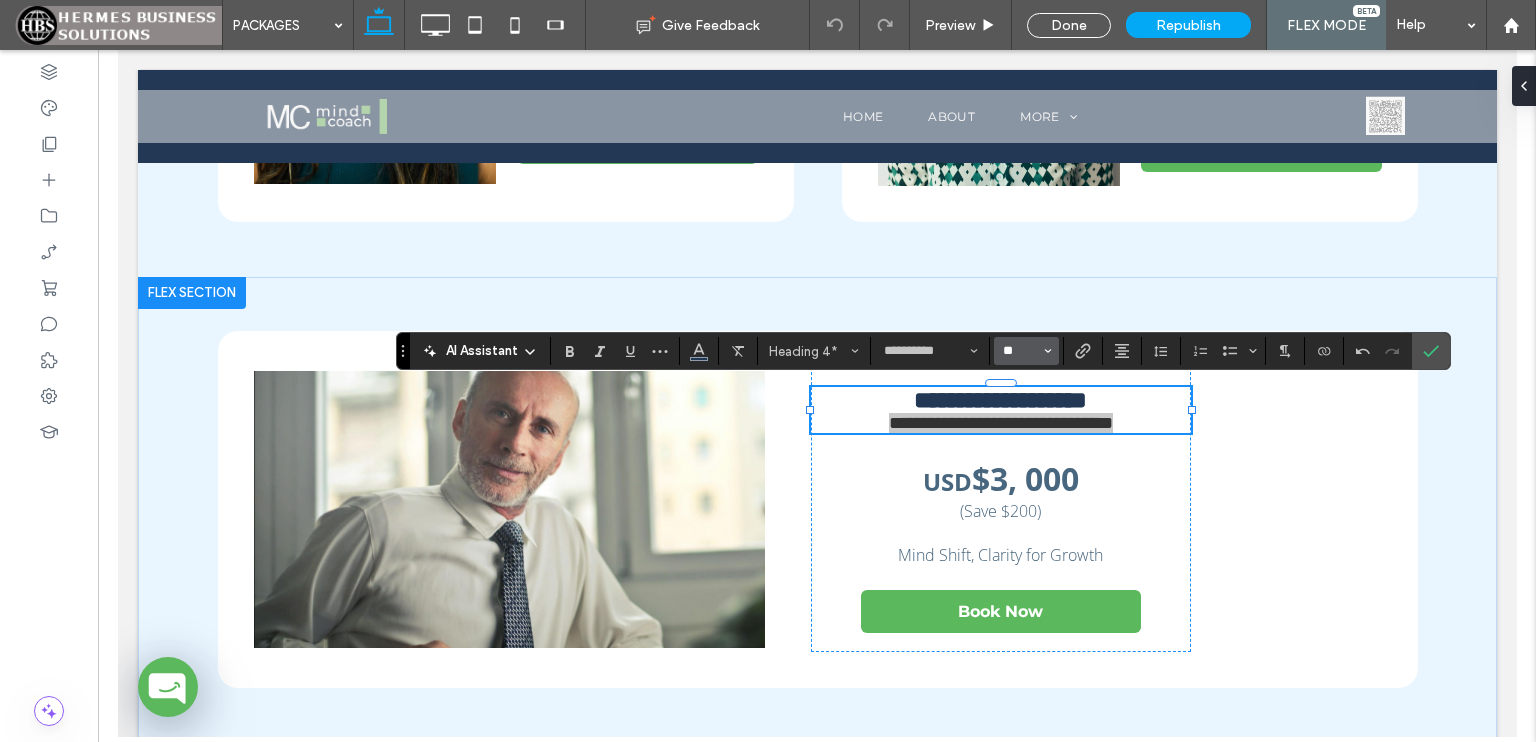 drag, startPoint x: 1012, startPoint y: 351, endPoint x: 1028, endPoint y: 352, distance: 16.03122 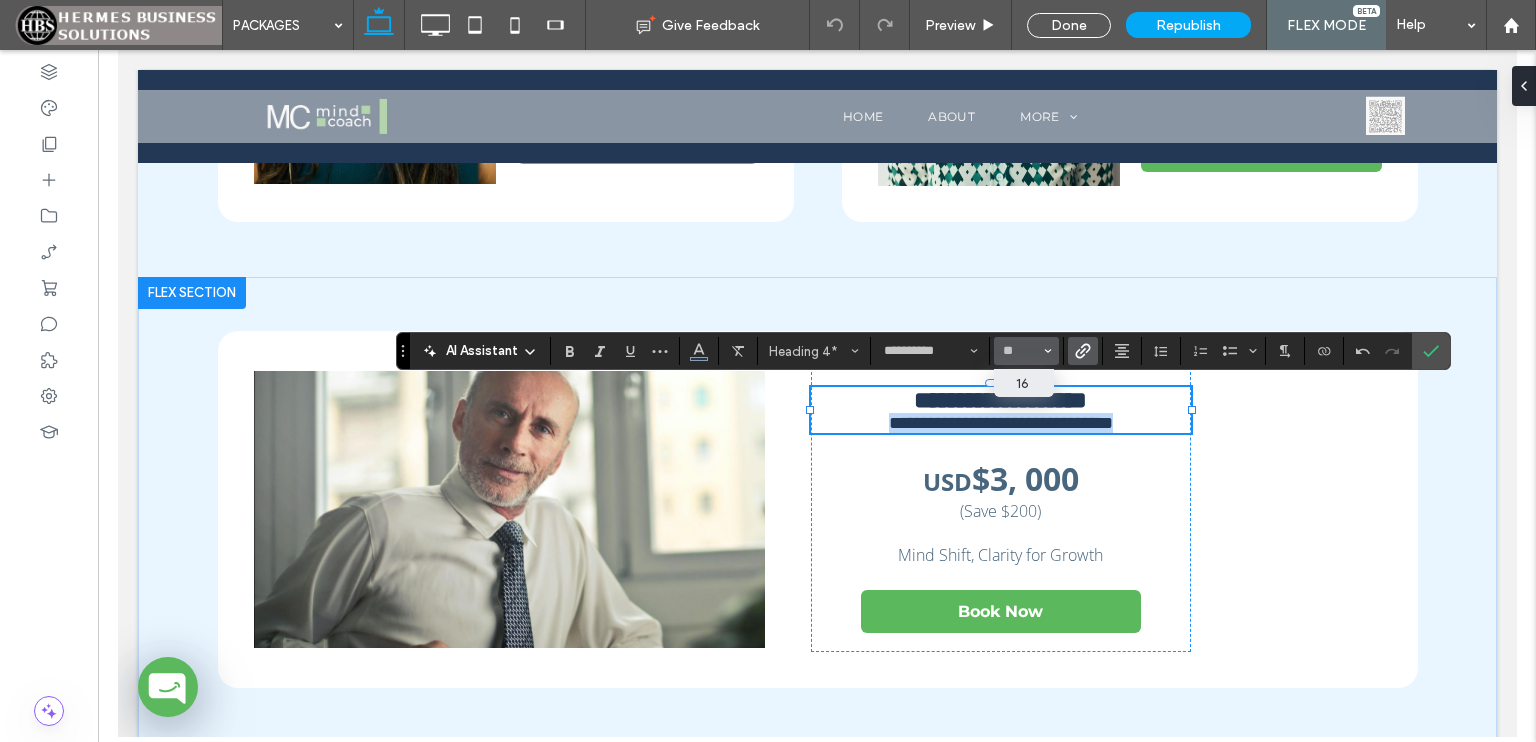 scroll, scrollTop: 457, scrollLeft: 0, axis: vertical 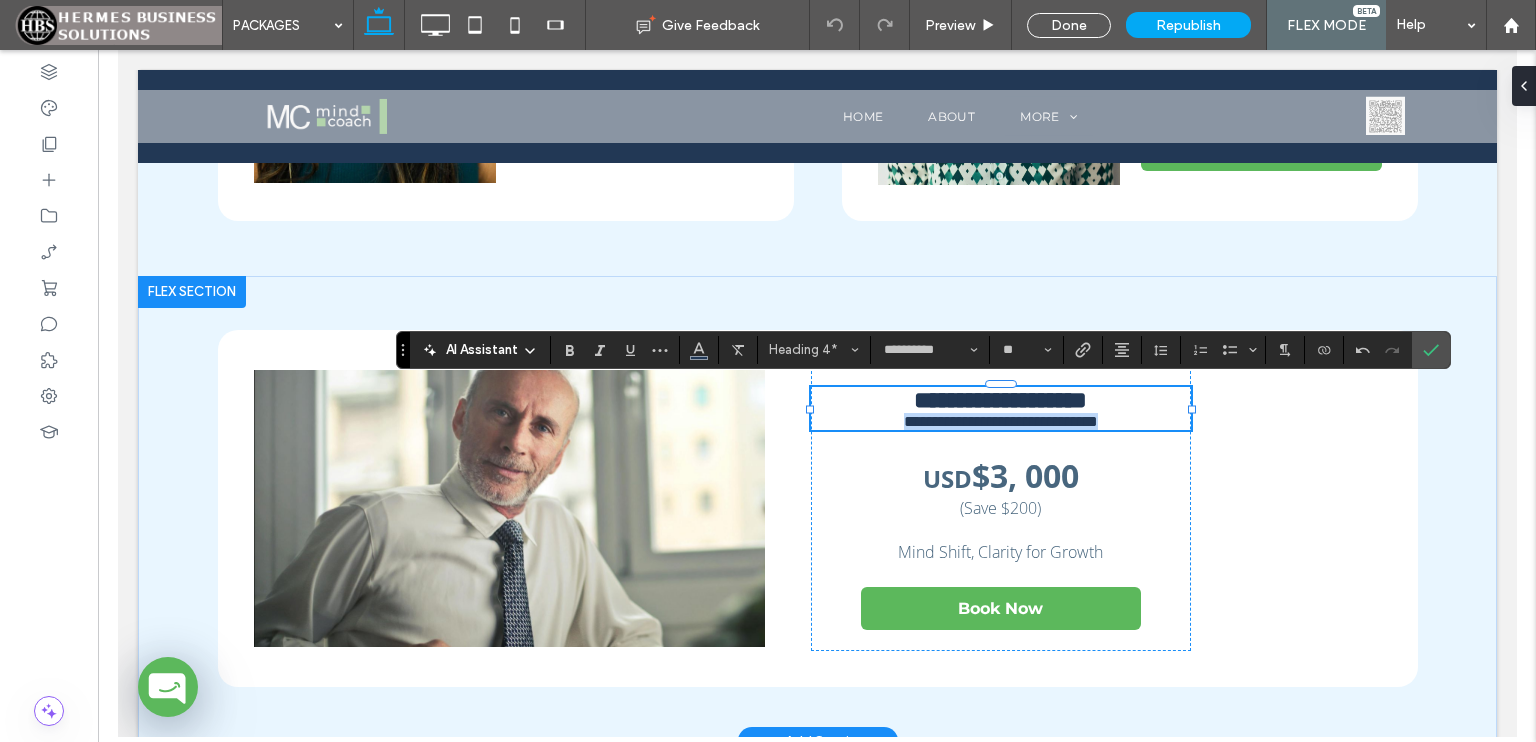click on "**********" at bounding box center [1000, 421] 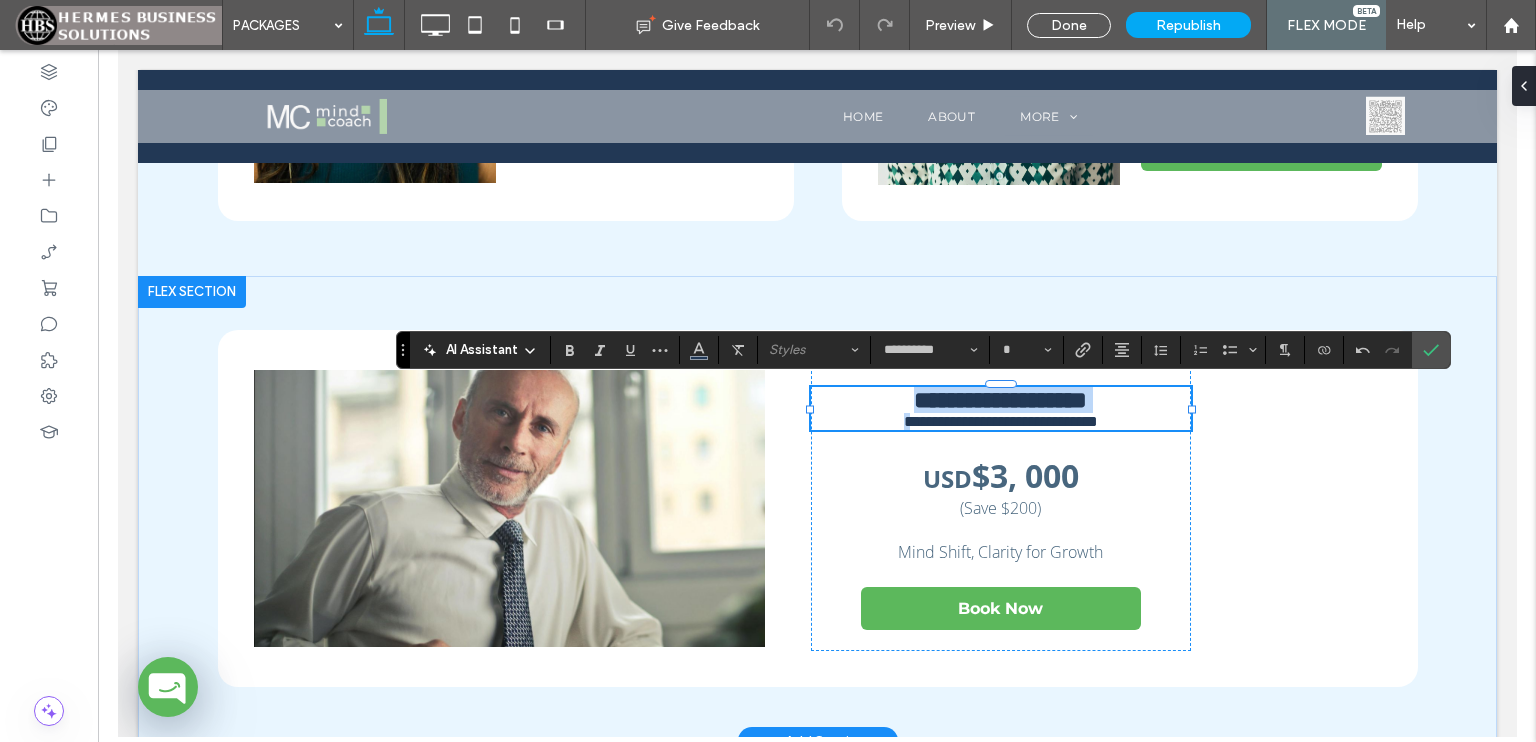 type on "**" 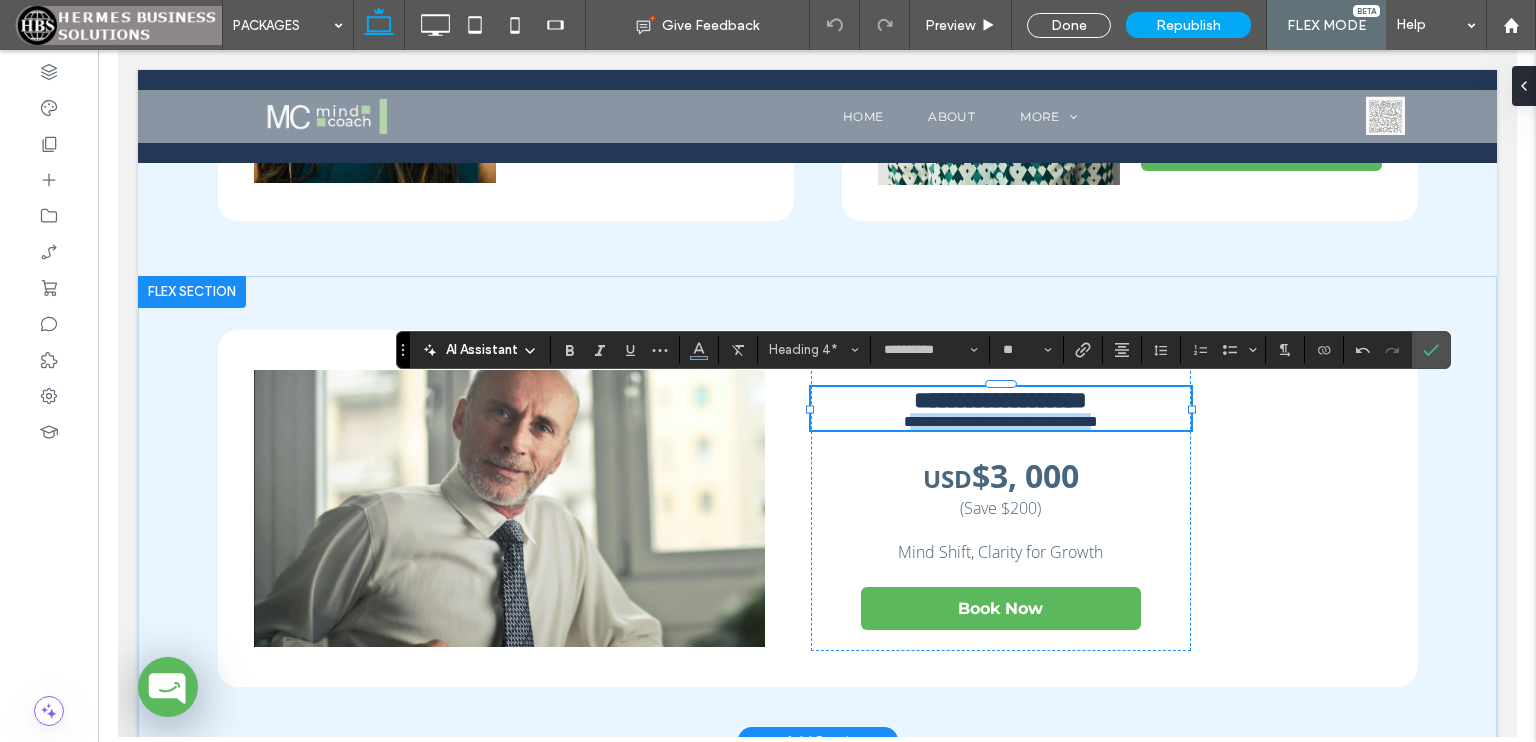 drag, startPoint x: 869, startPoint y: 422, endPoint x: 1115, endPoint y: 427, distance: 246.05081 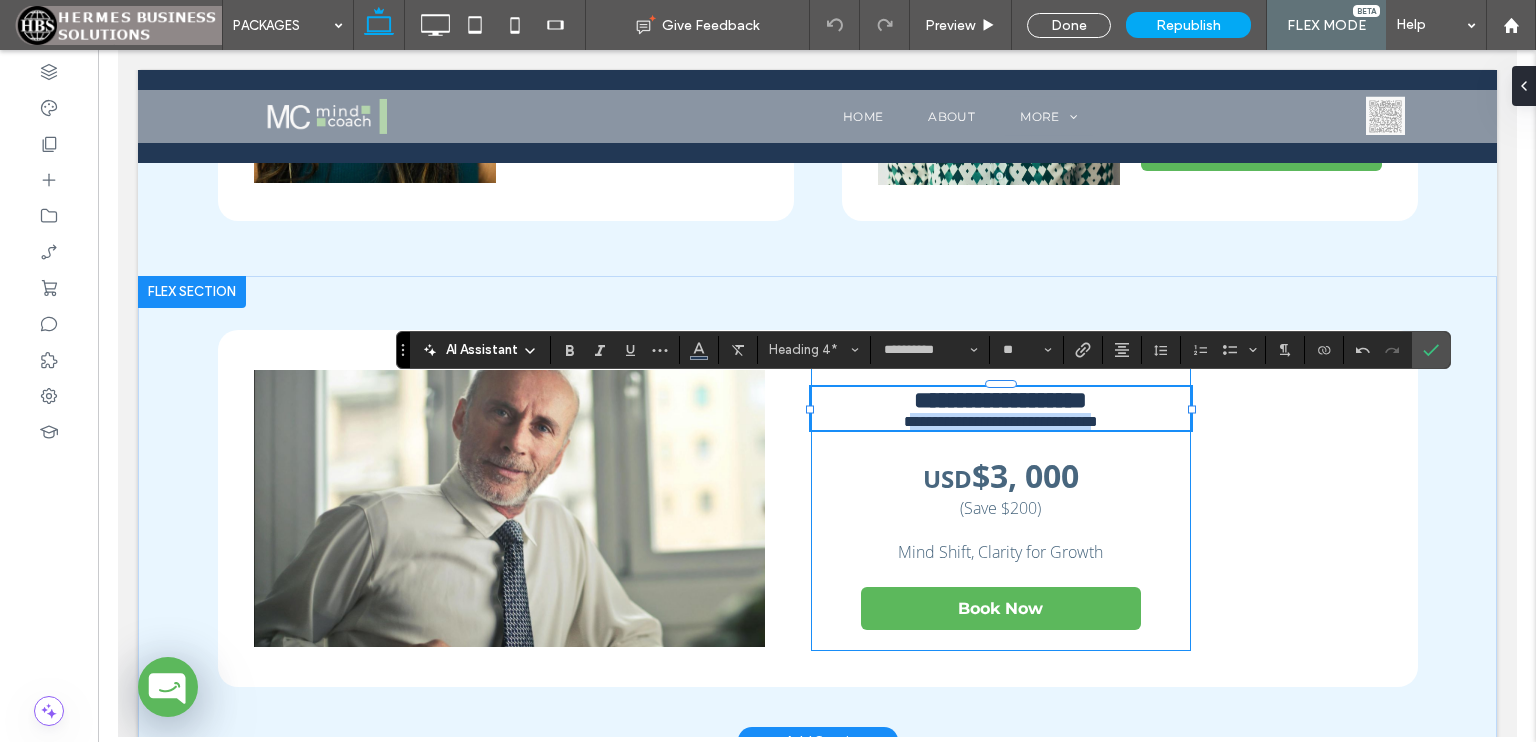 type 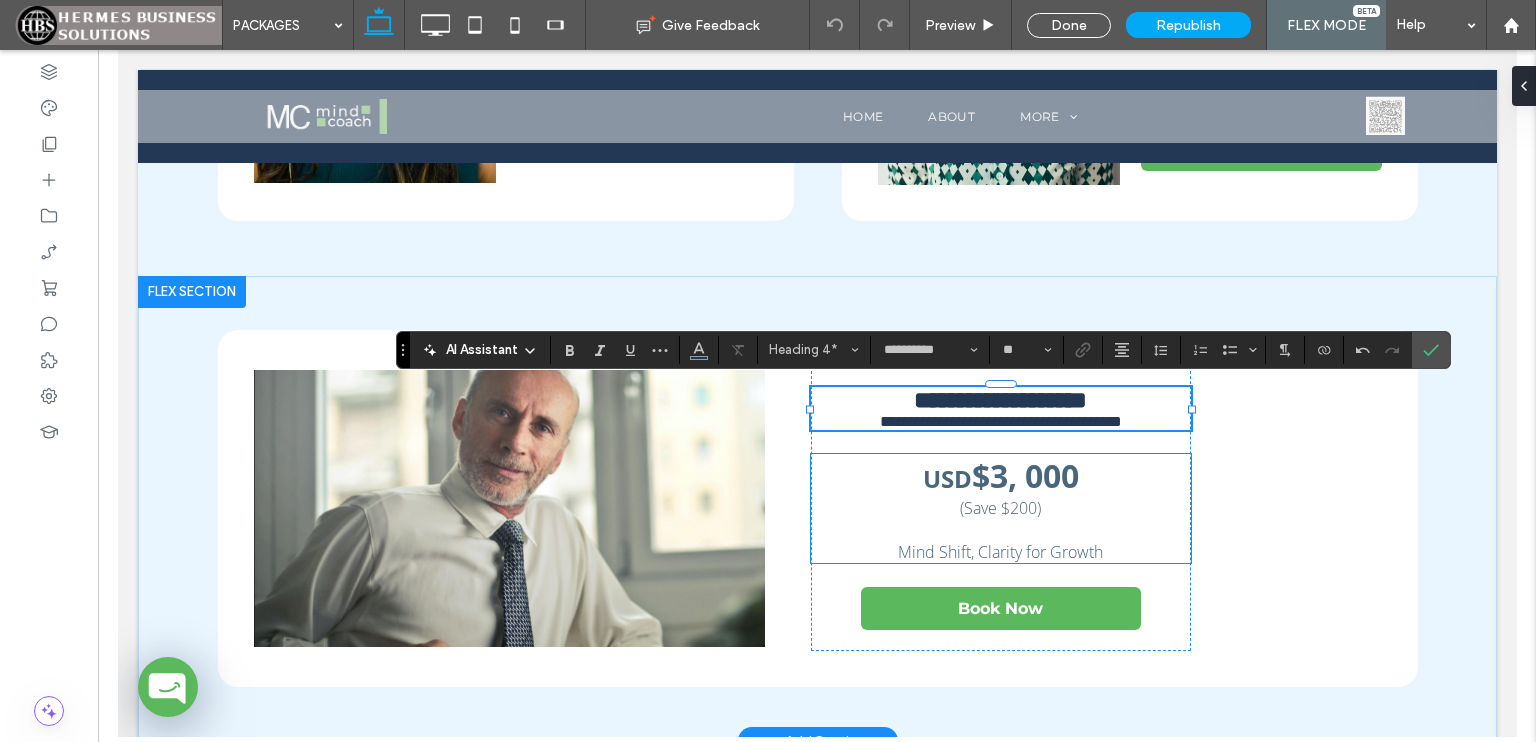 click on "$3, 000" at bounding box center (1024, 475) 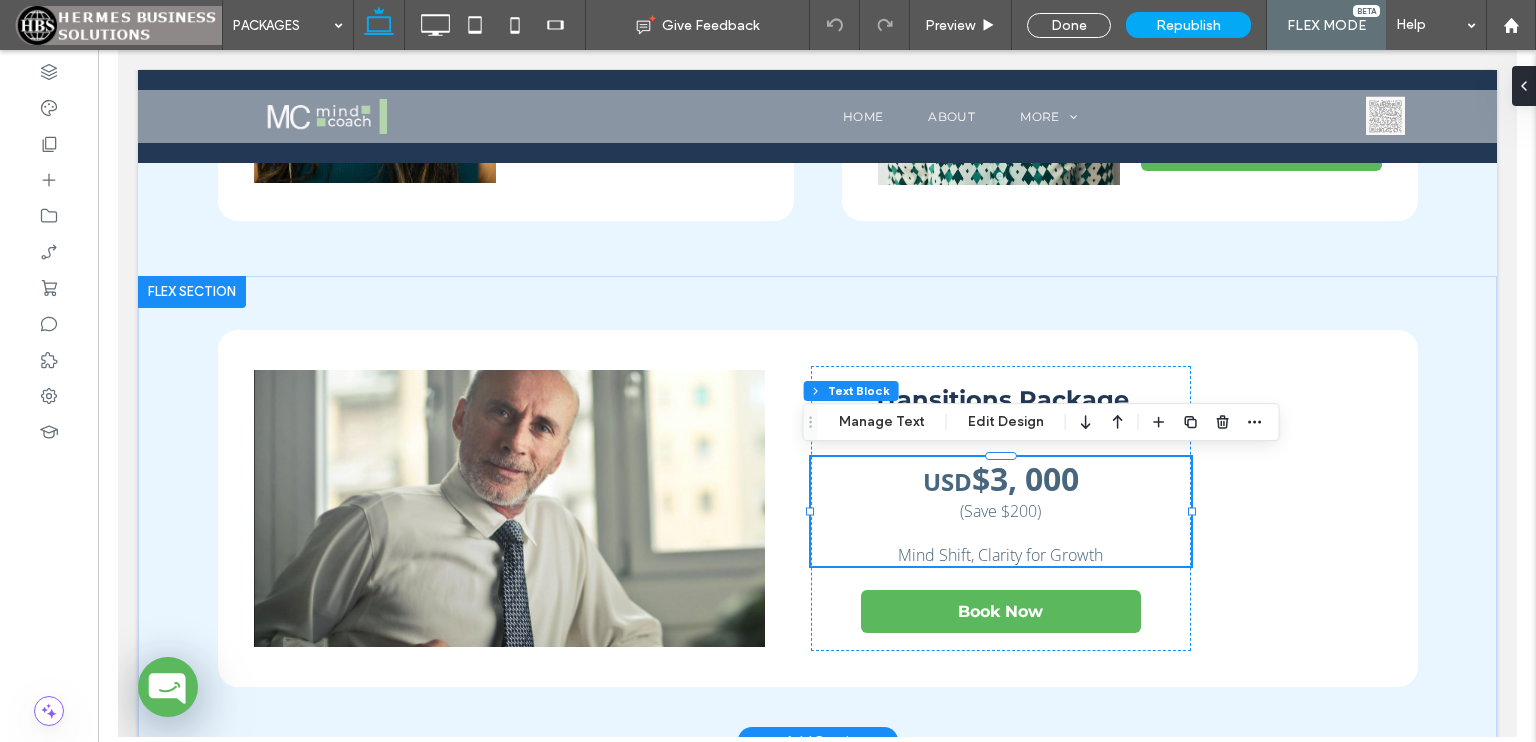 click on "$3, 000" at bounding box center (1024, 478) 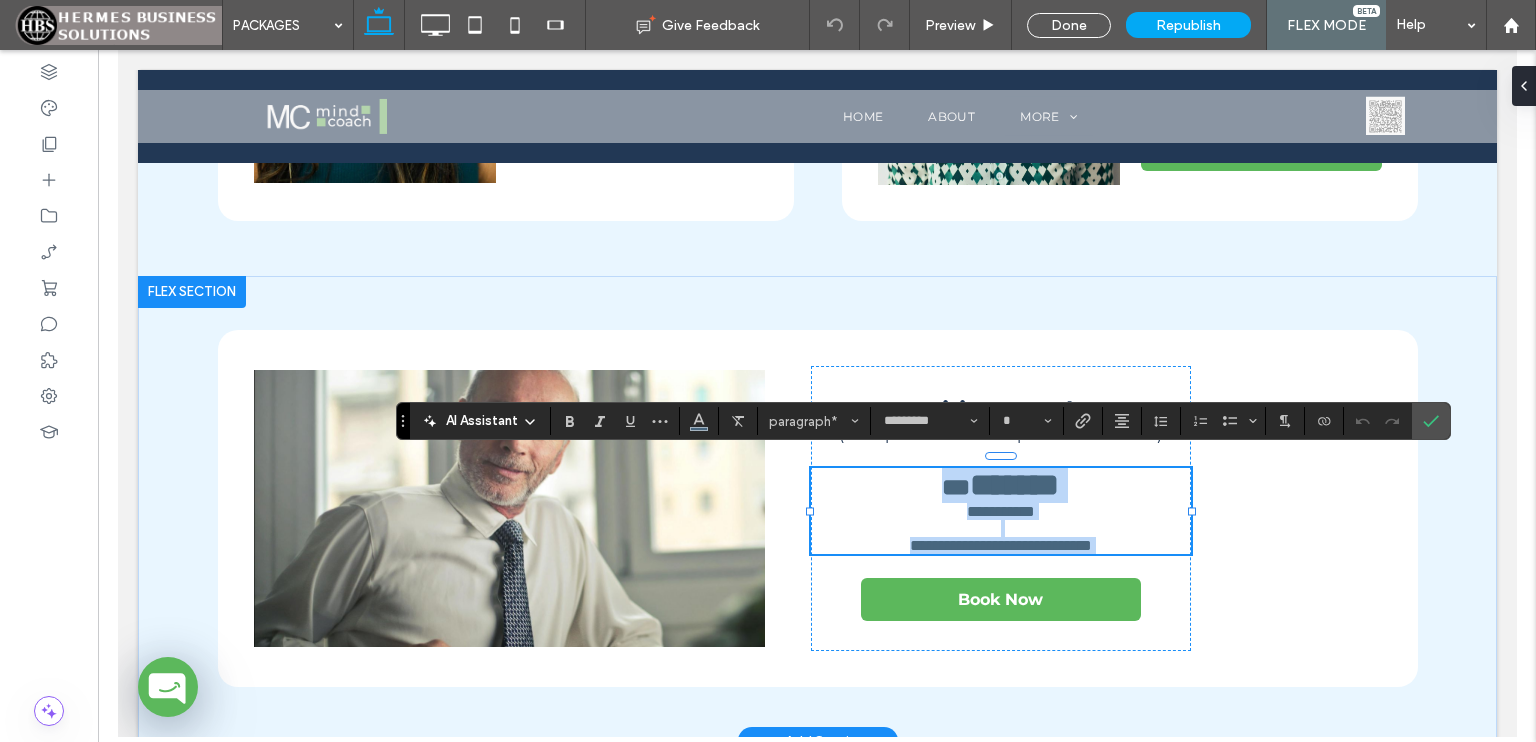 click on "*******" at bounding box center [1013, 485] 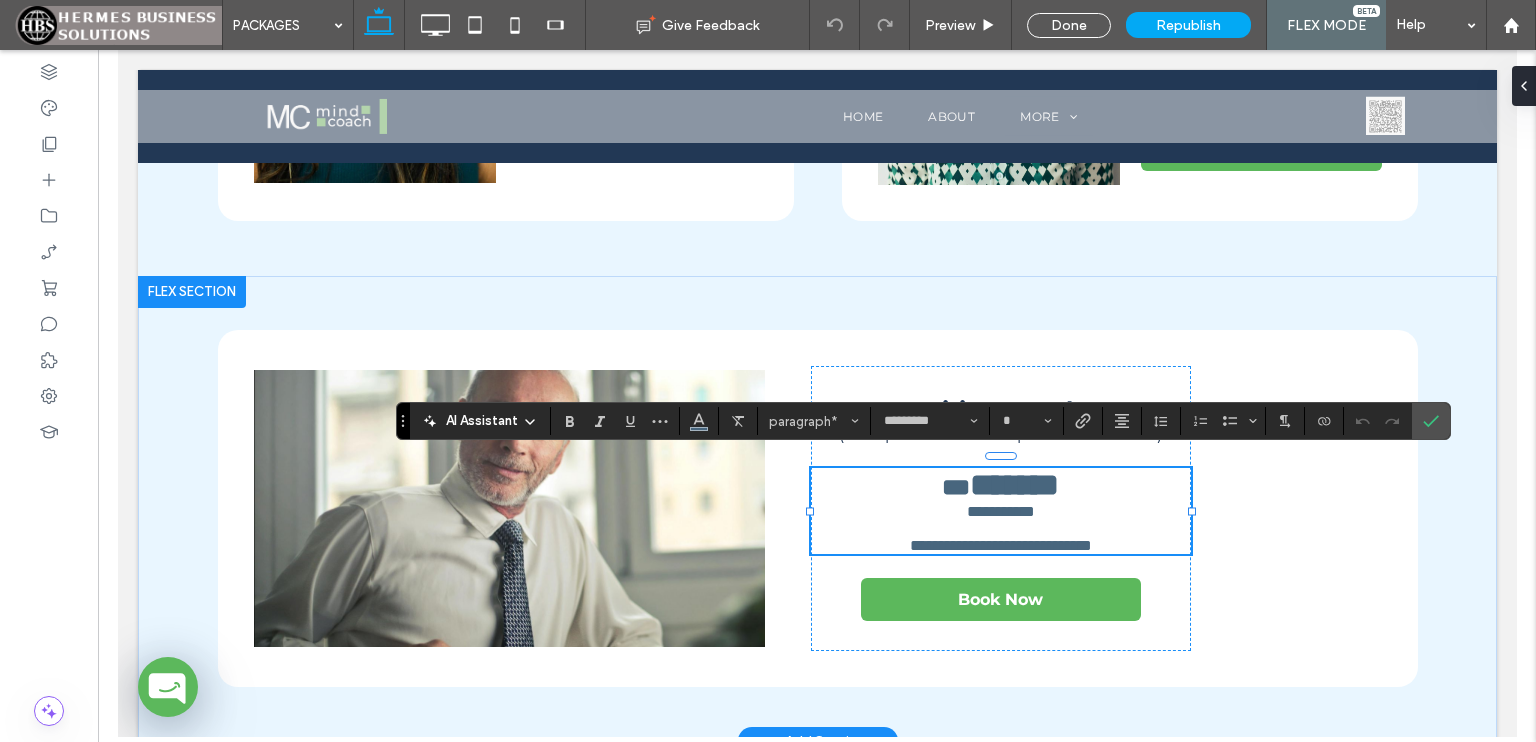 type on "**" 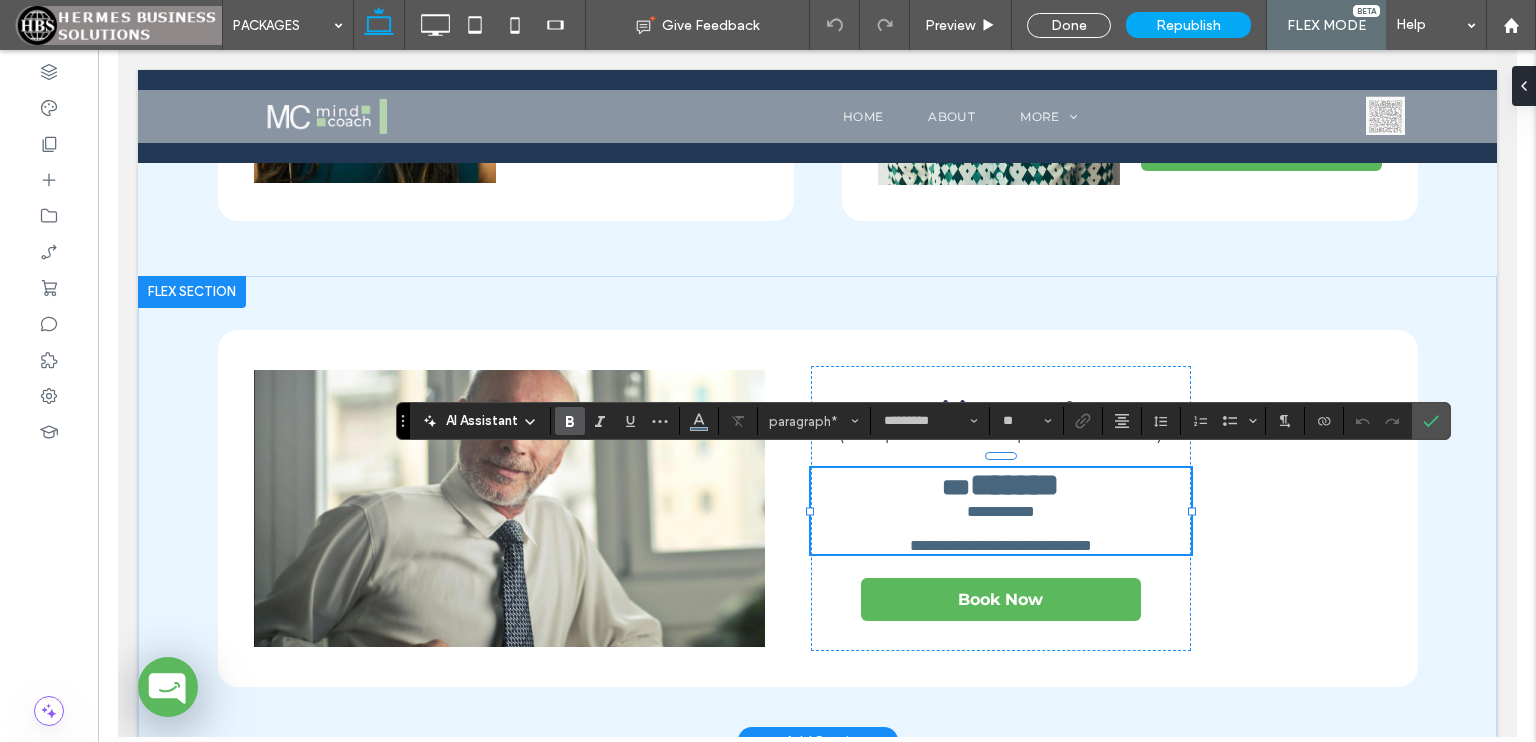 type 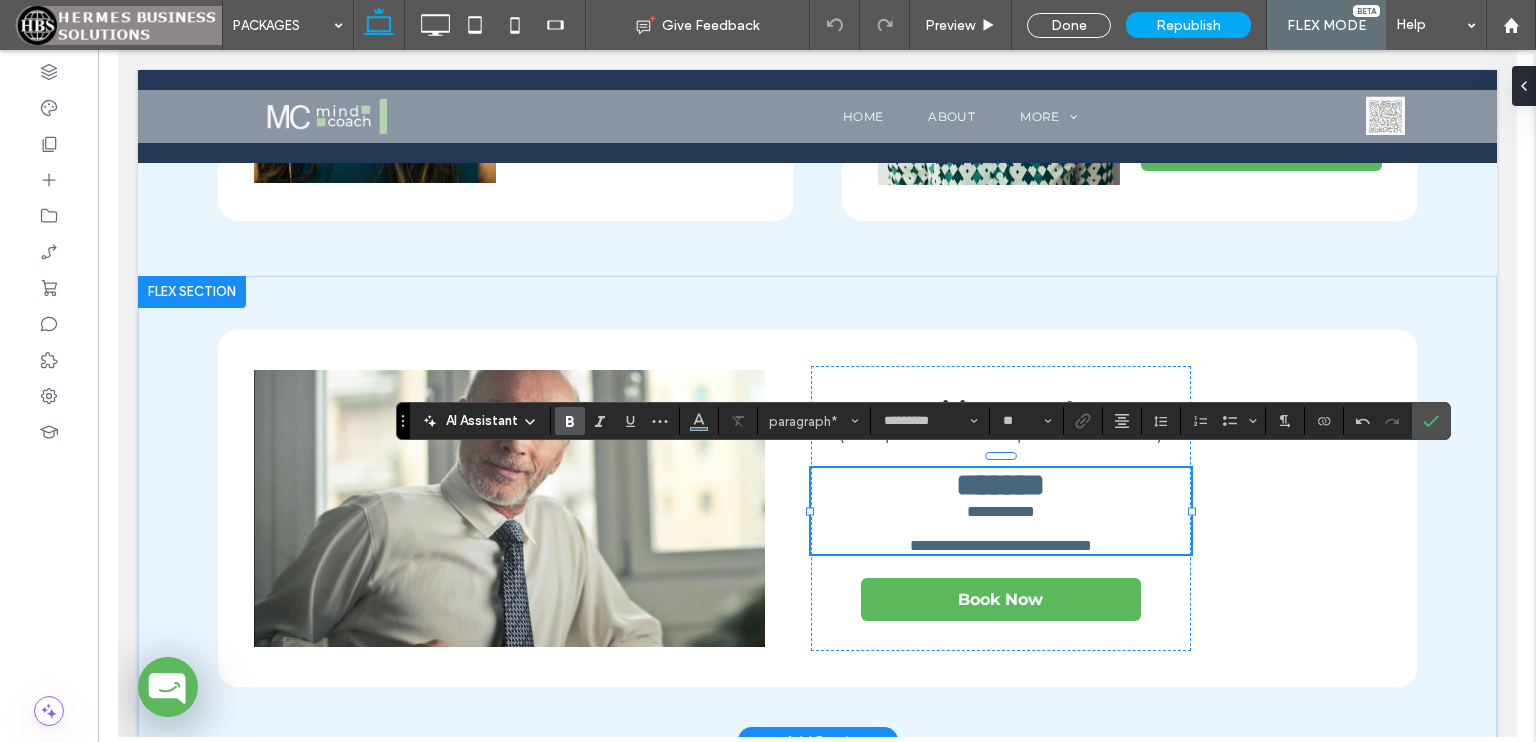 click on "**********" at bounding box center [1000, 511] 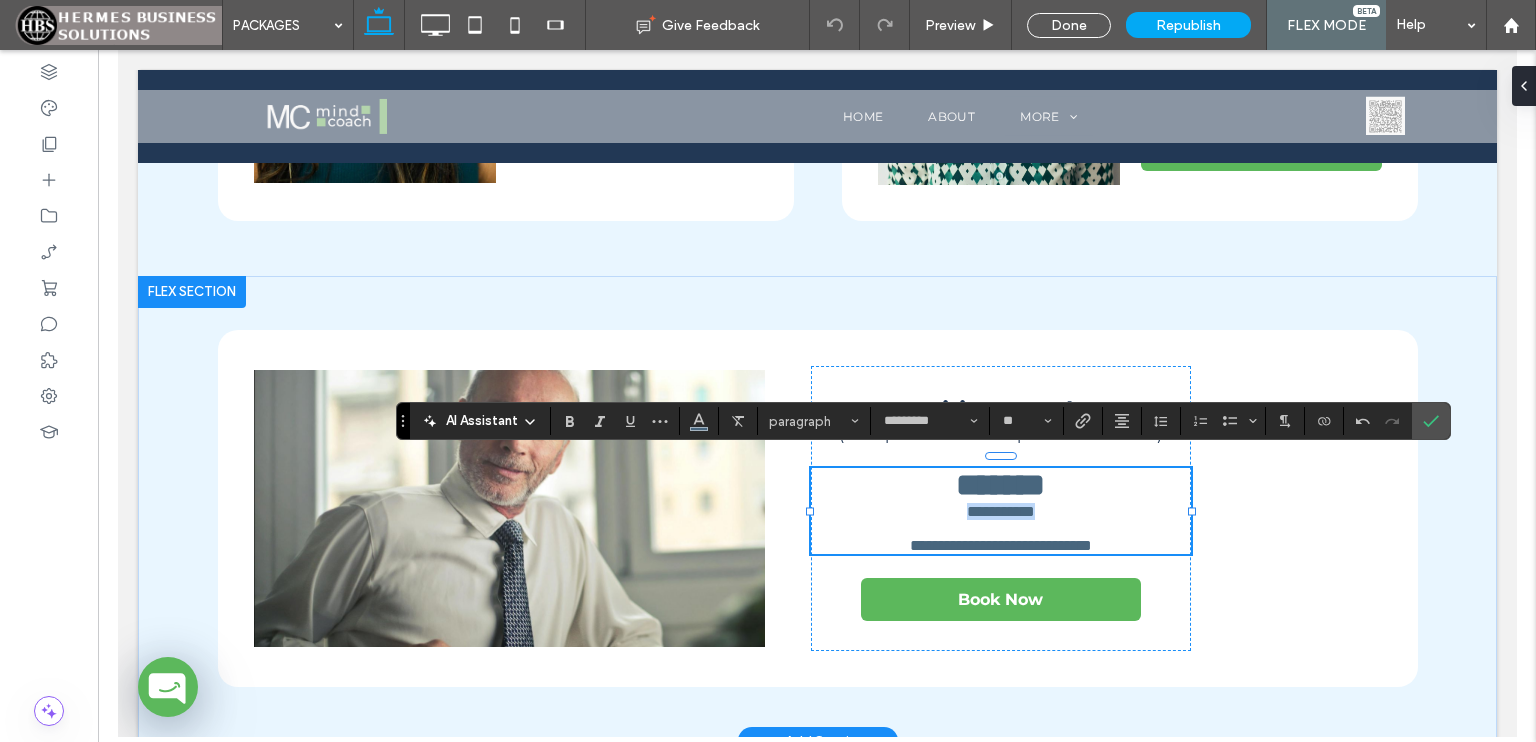 drag, startPoint x: 1059, startPoint y: 513, endPoint x: 944, endPoint y: 512, distance: 115.00435 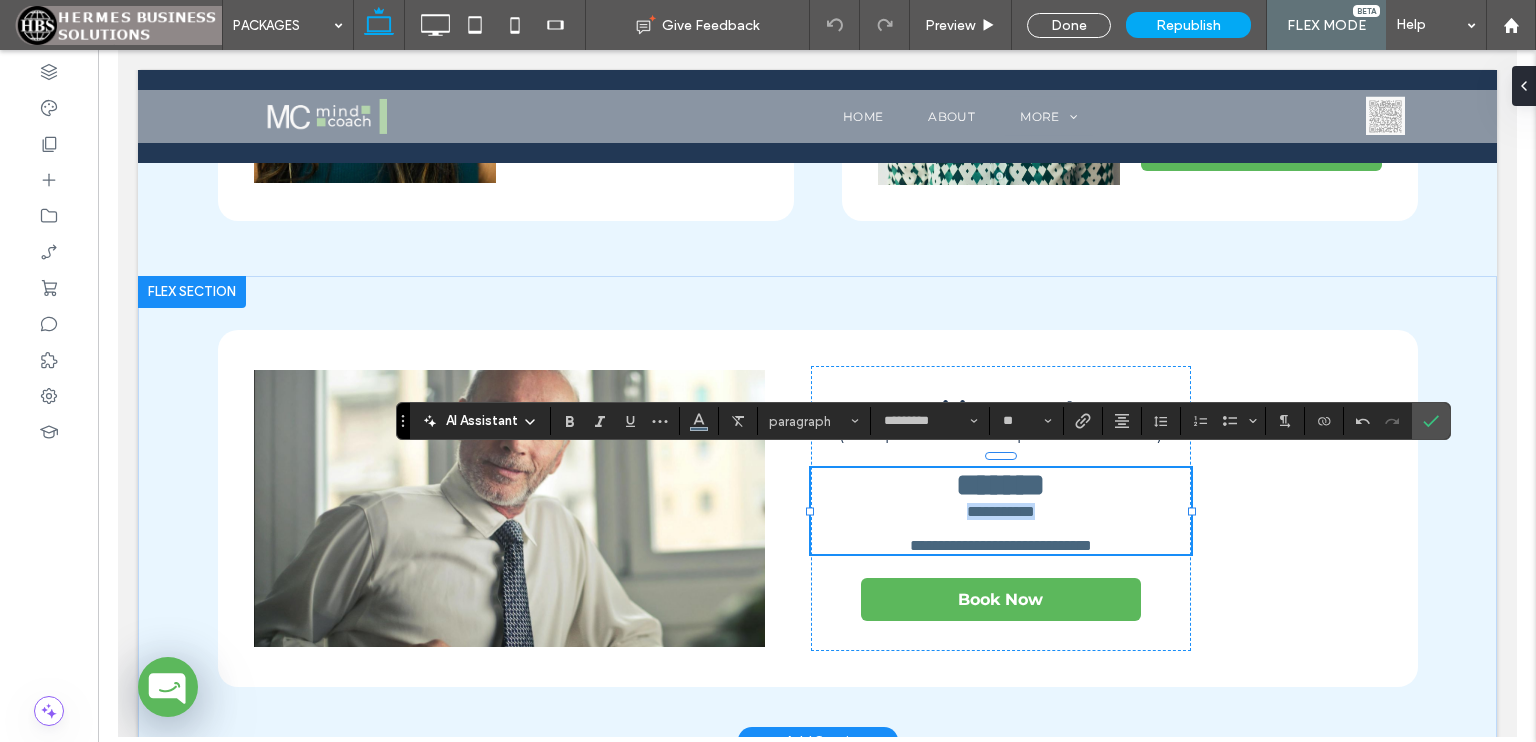 click on "**********" at bounding box center [1000, 511] 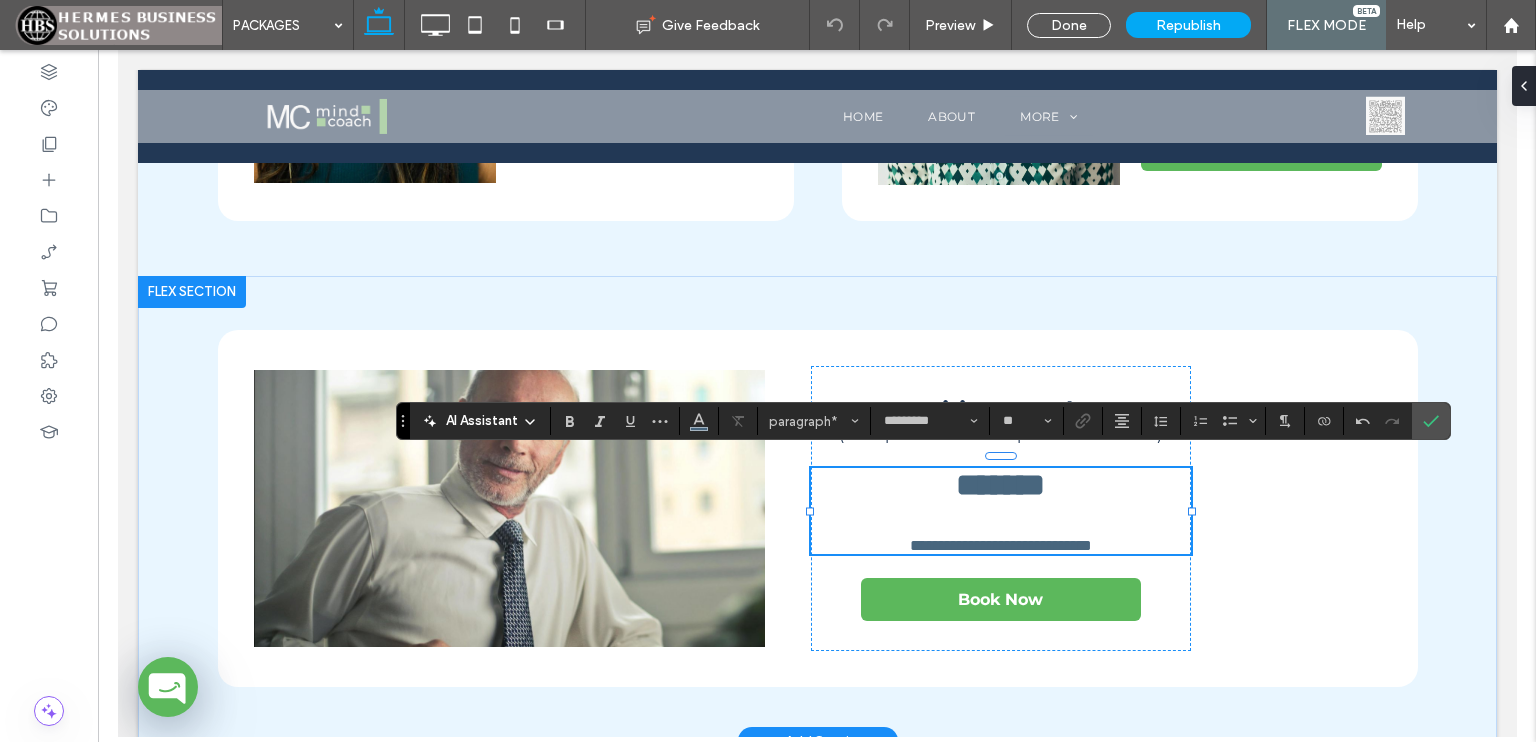 scroll, scrollTop: 468, scrollLeft: 0, axis: vertical 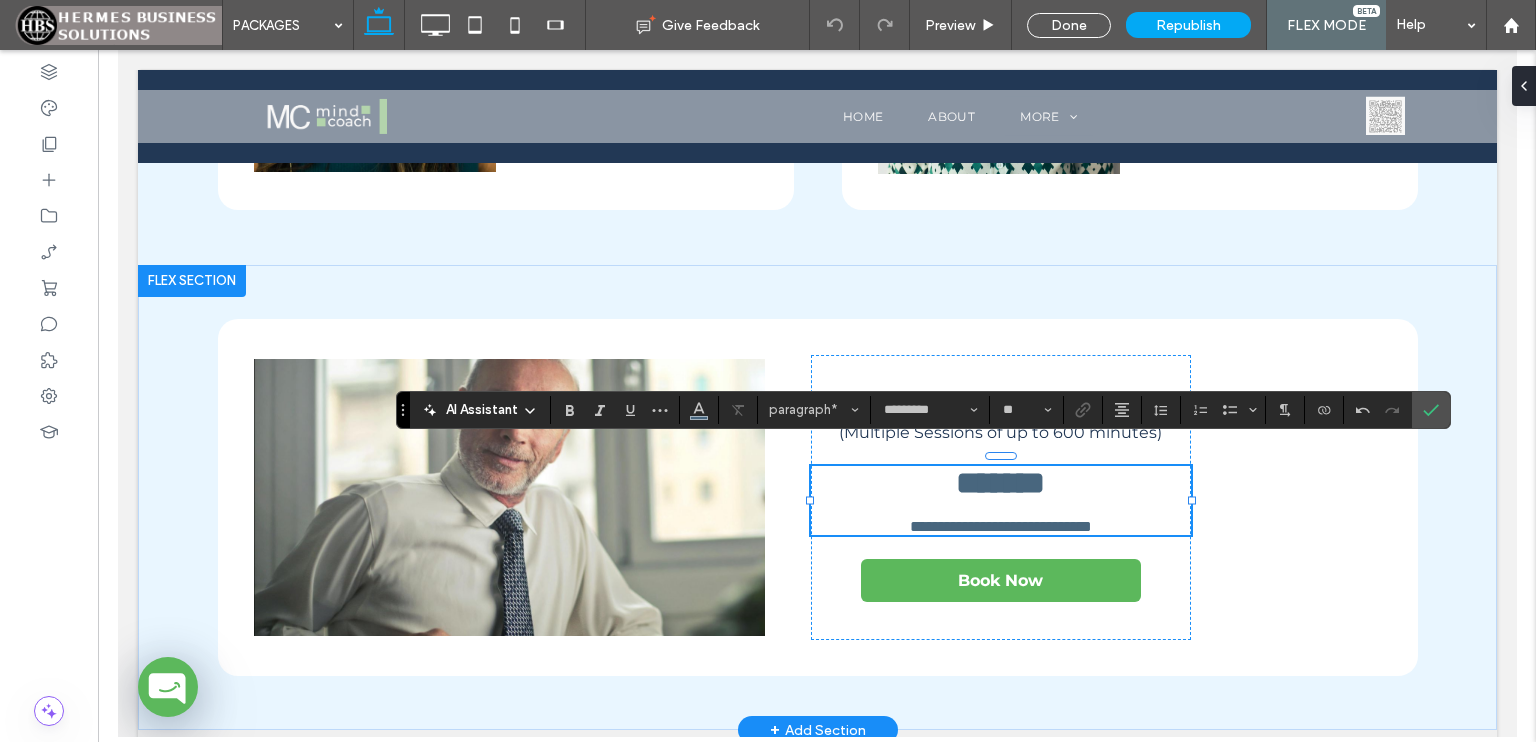 type on "**" 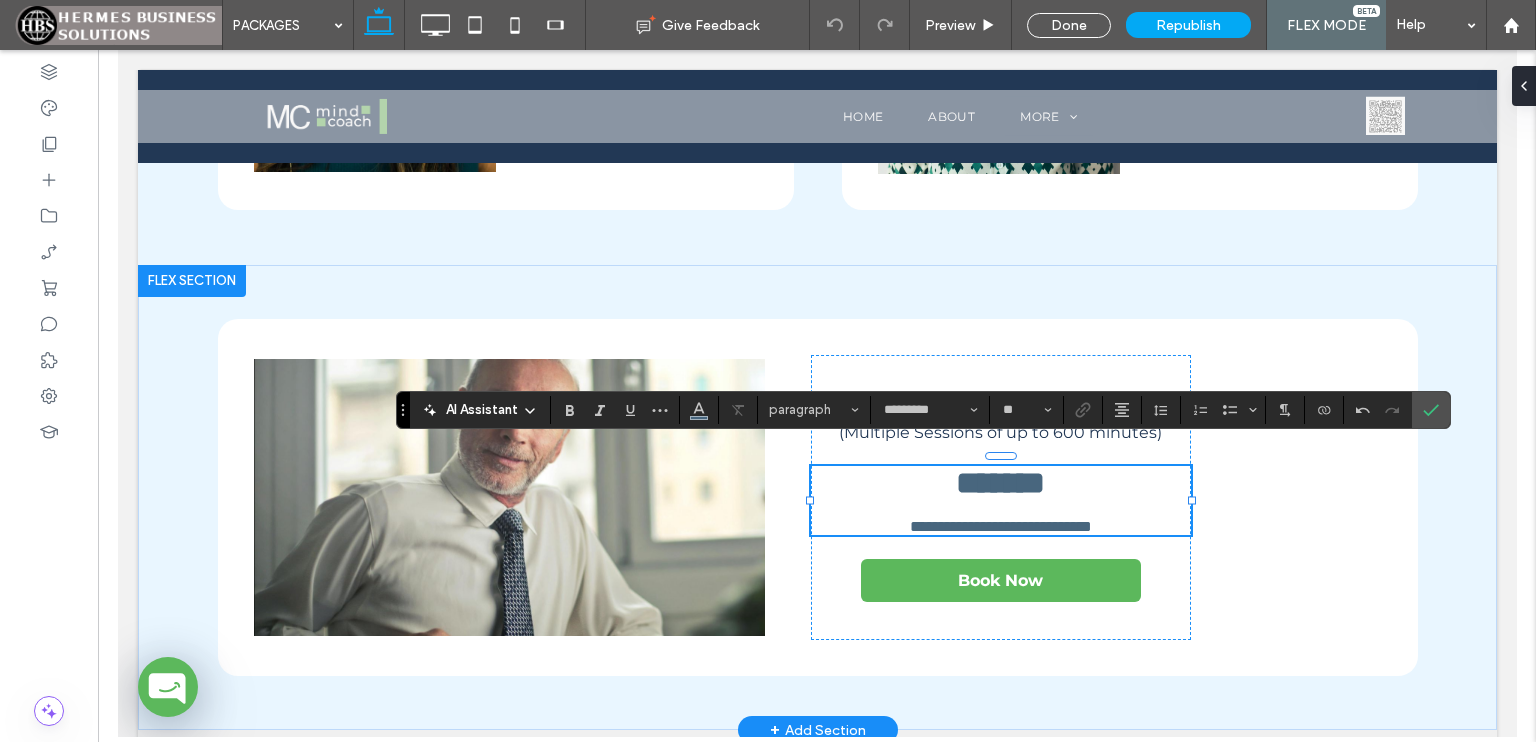 scroll, scrollTop: 457, scrollLeft: 0, axis: vertical 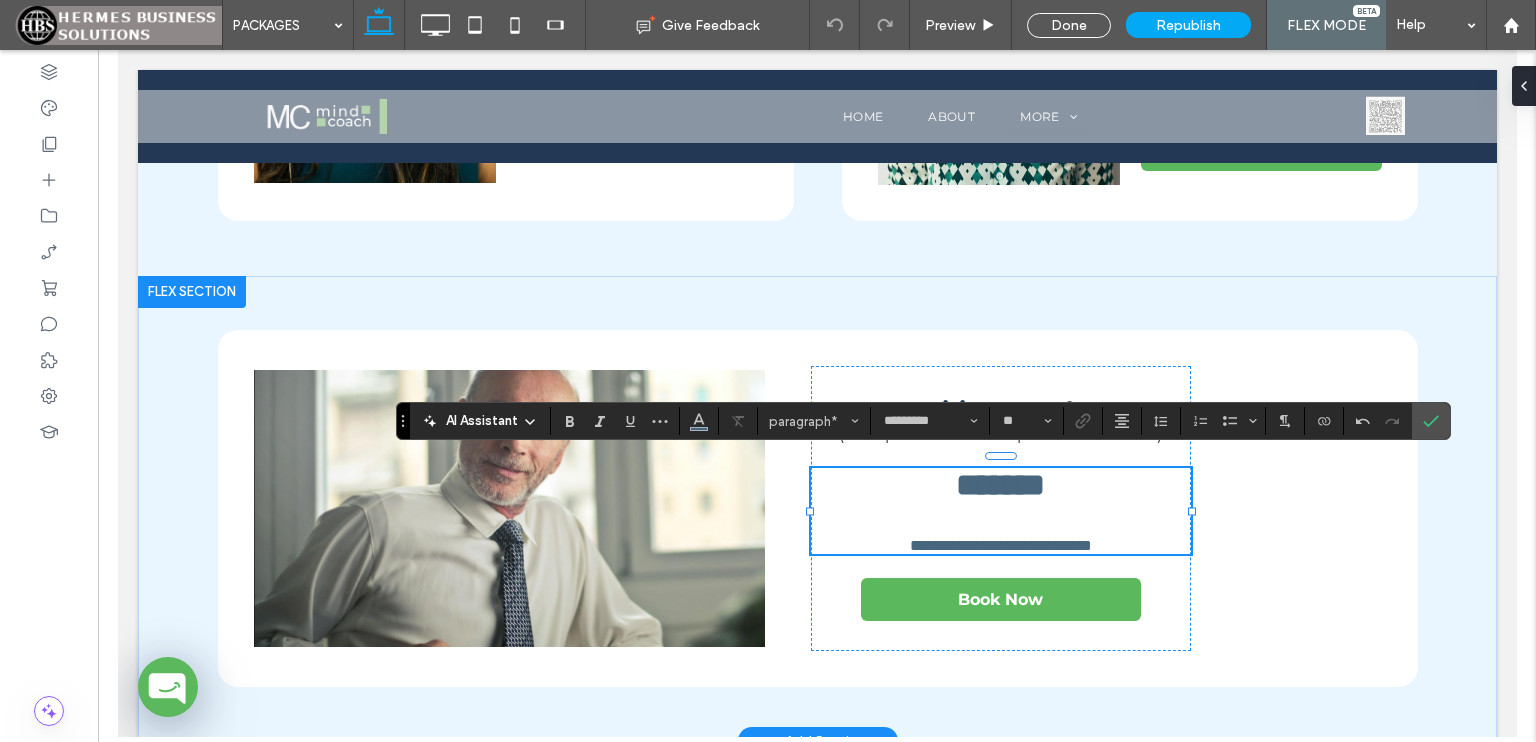 click on "**********" at bounding box center (1000, 545) 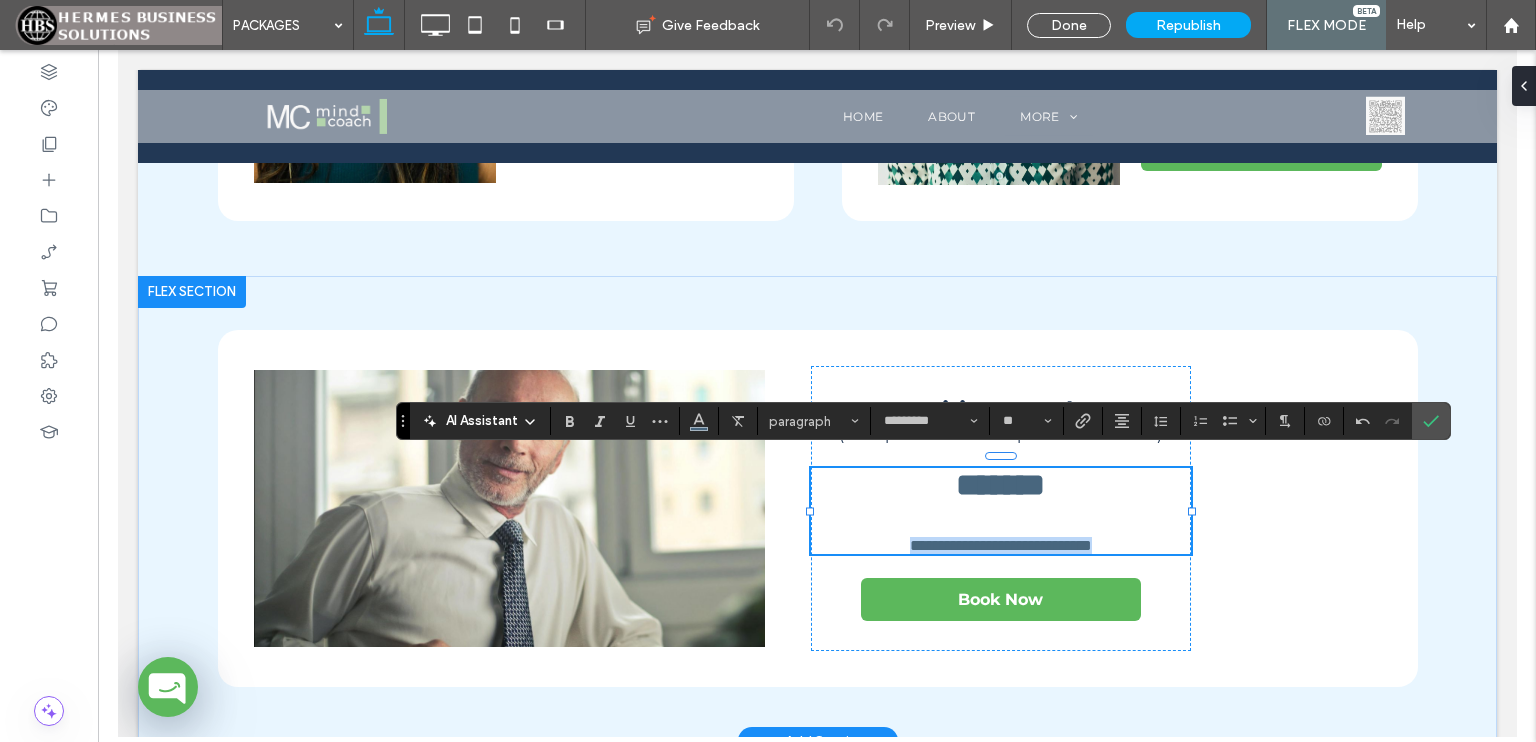 drag, startPoint x: 1108, startPoint y: 555, endPoint x: 876, endPoint y: 555, distance: 232 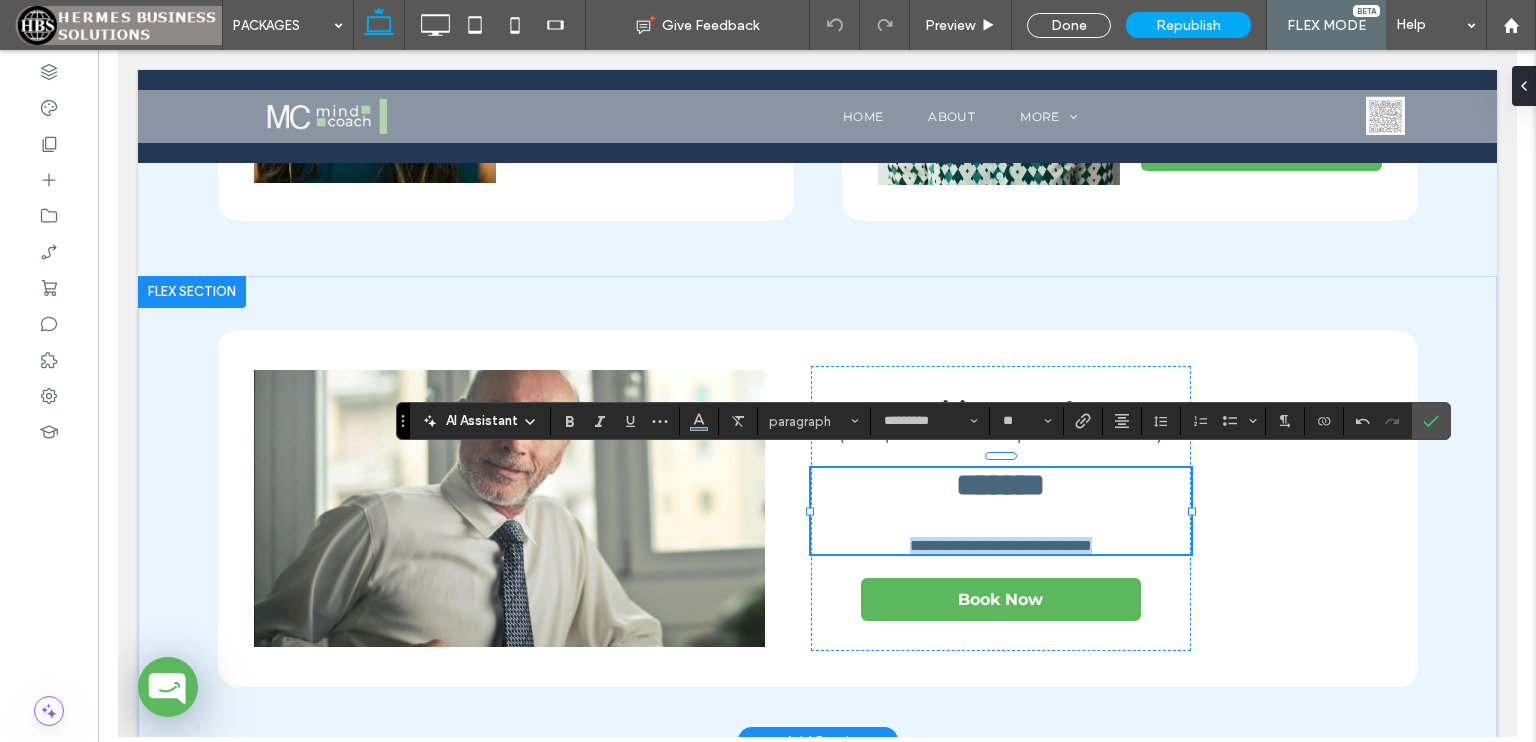 click on "**********" at bounding box center (1000, 545) 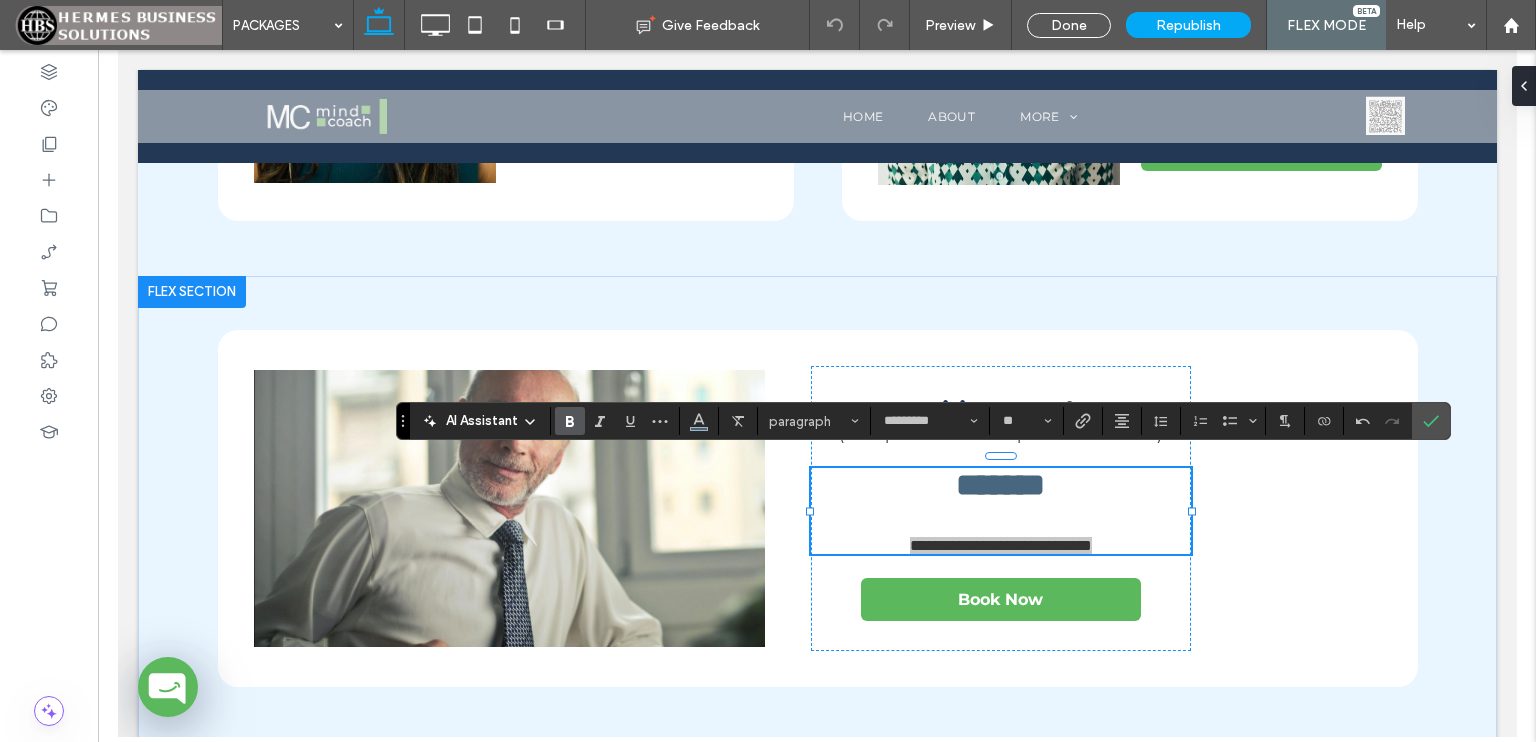 click 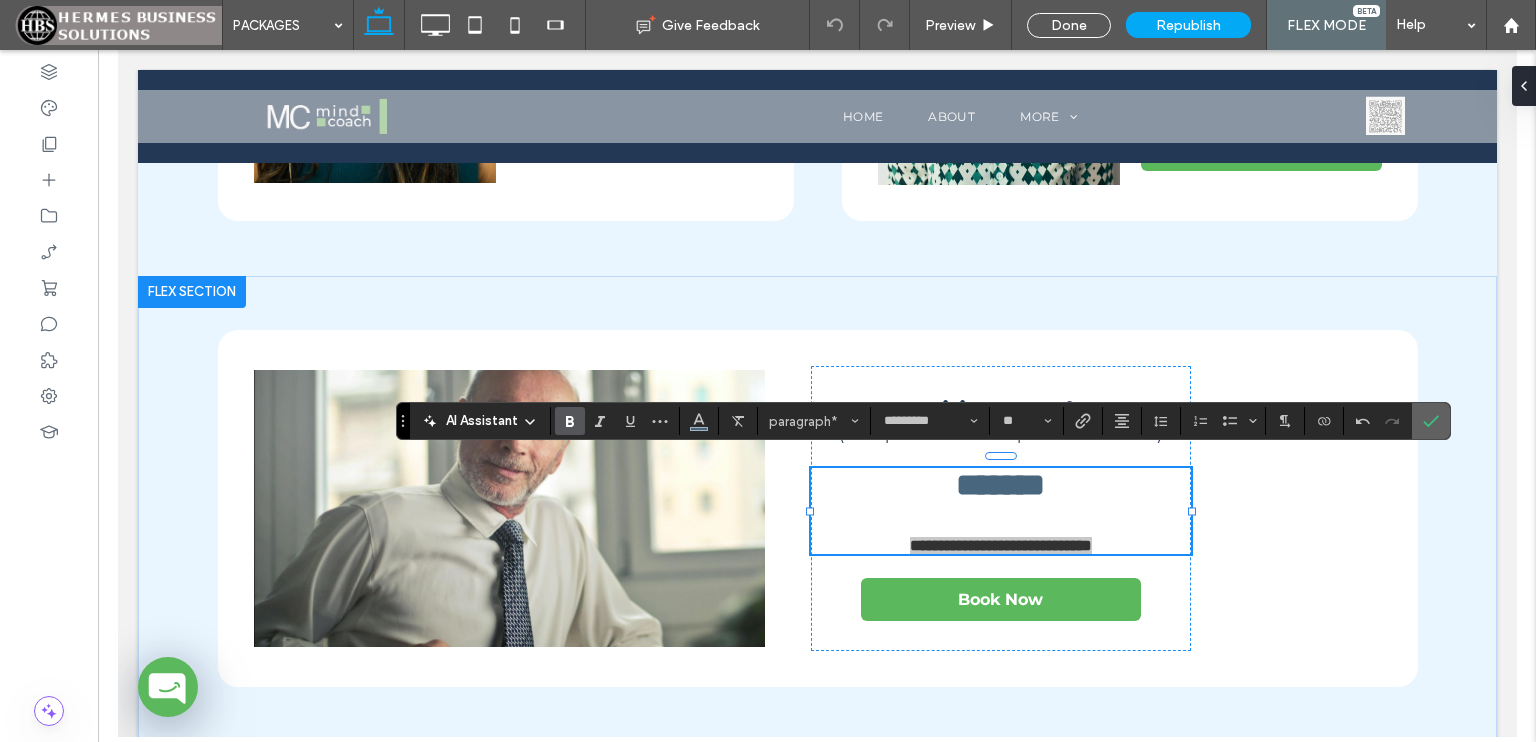 click 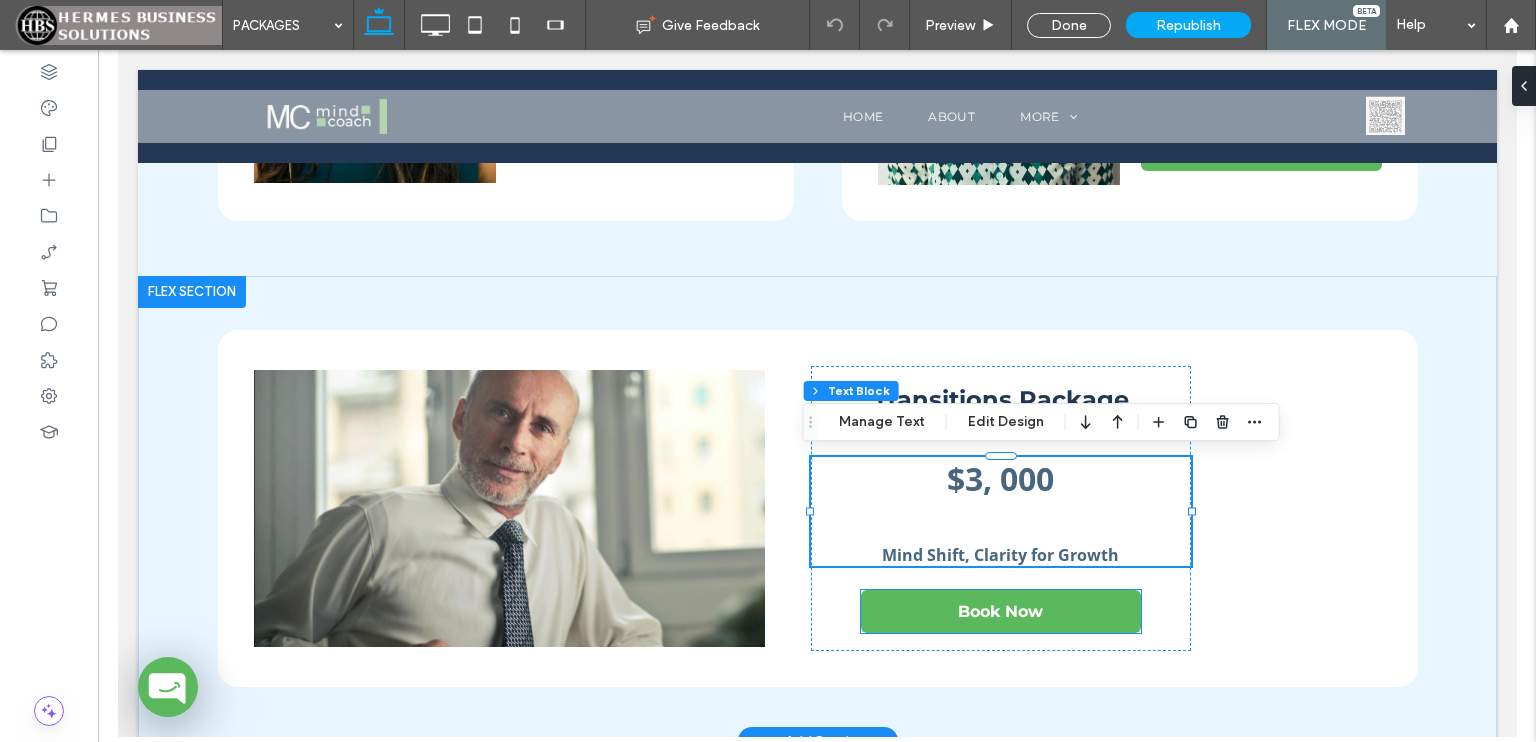 click on "Book Now" at bounding box center (1000, 611) 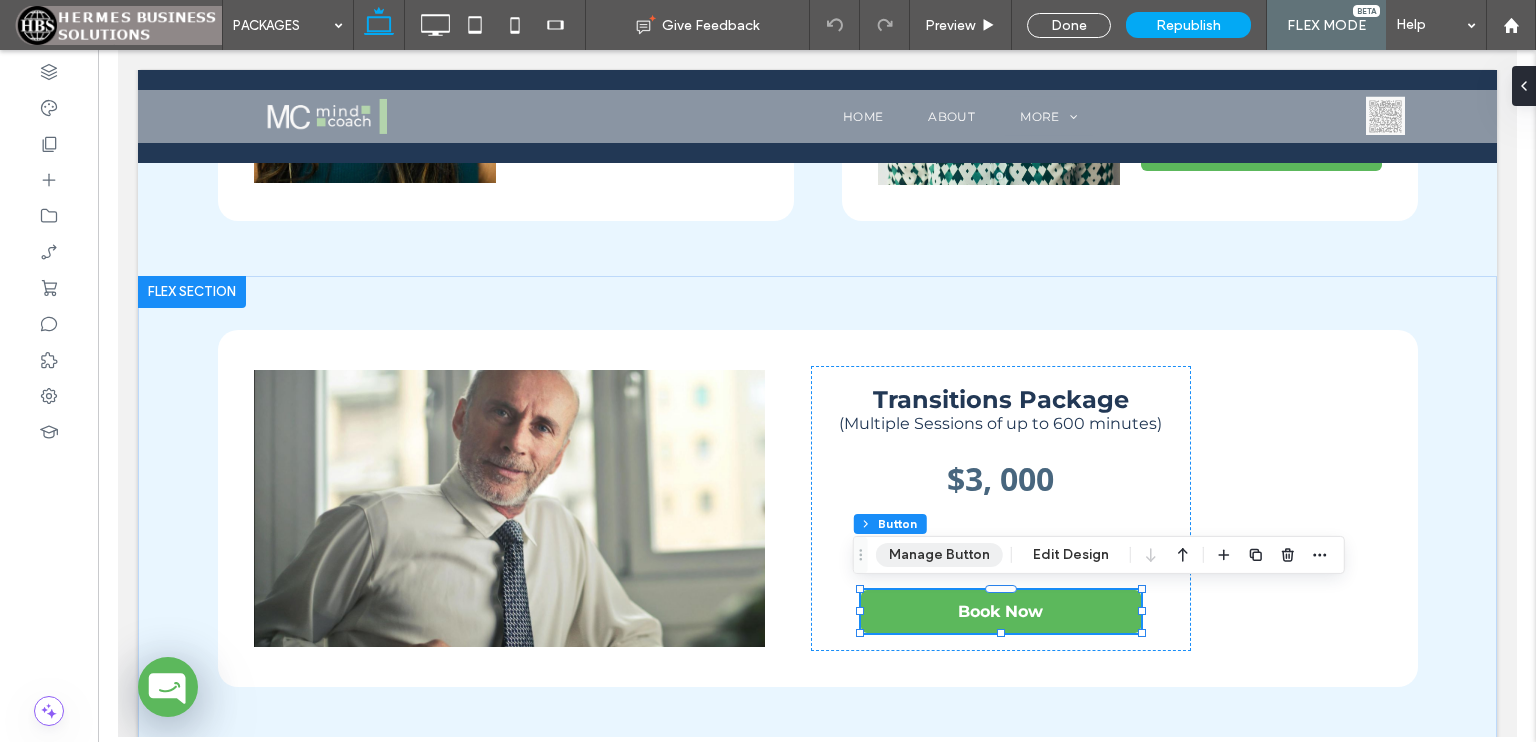 click on "Manage Button" at bounding box center (939, 555) 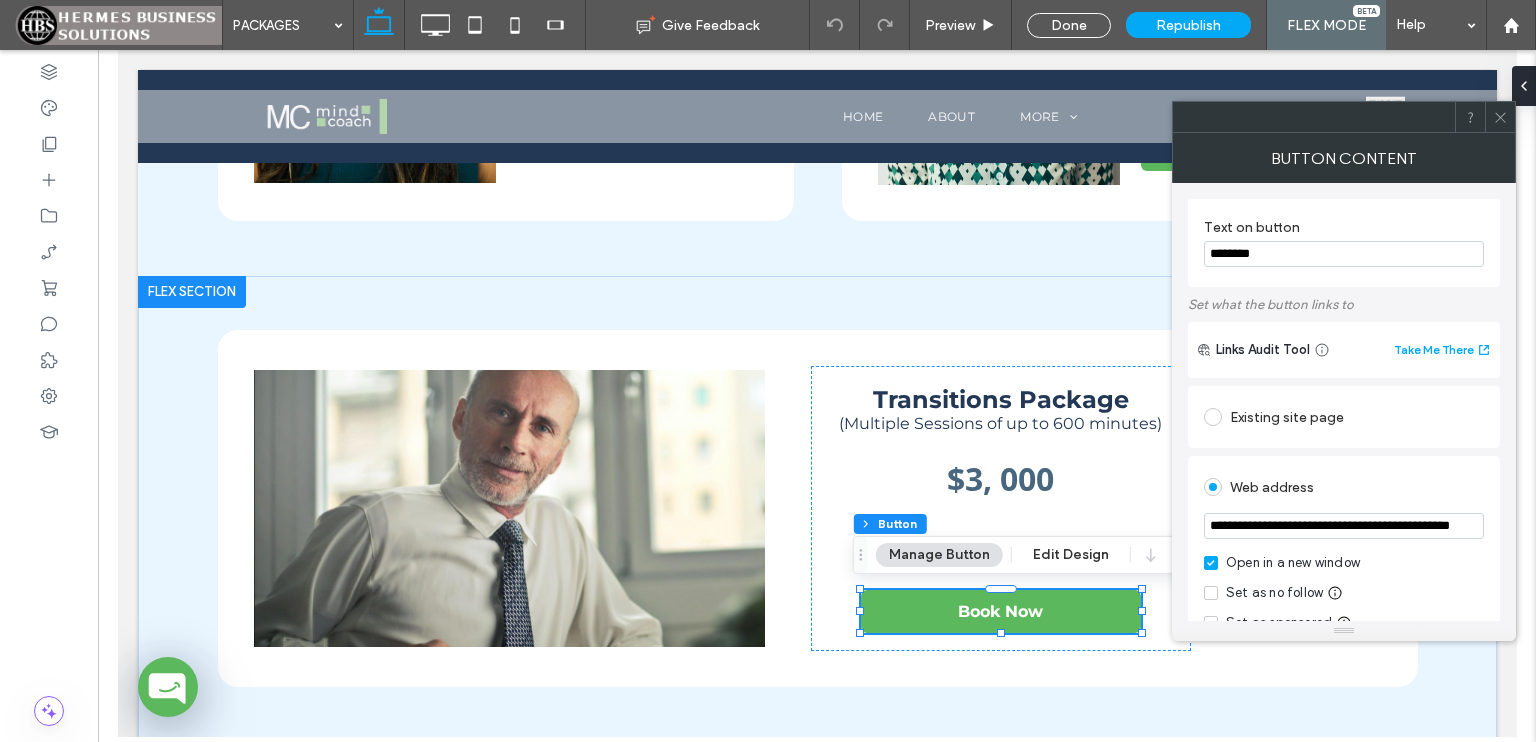 click on "**********" at bounding box center (1344, 526) 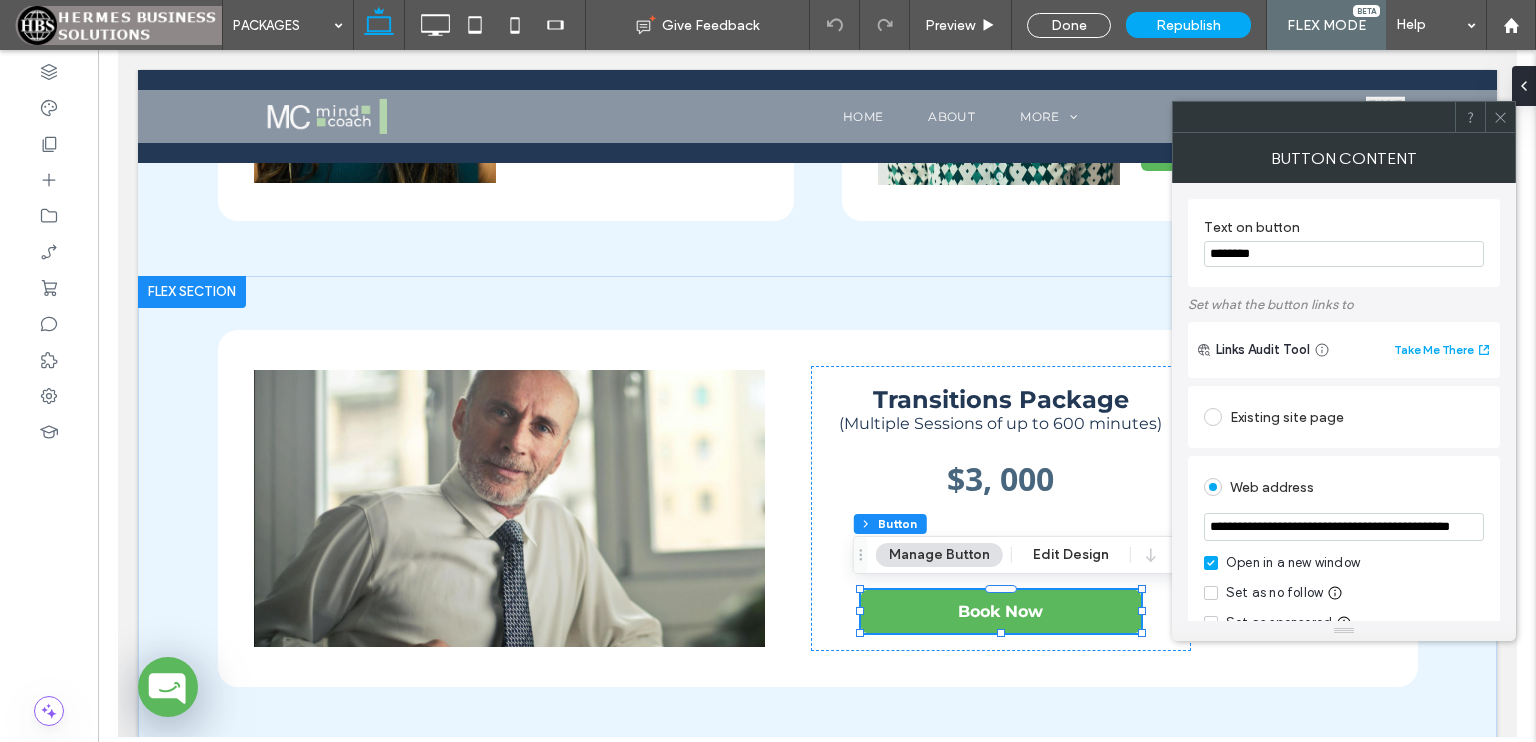 type on "**********" 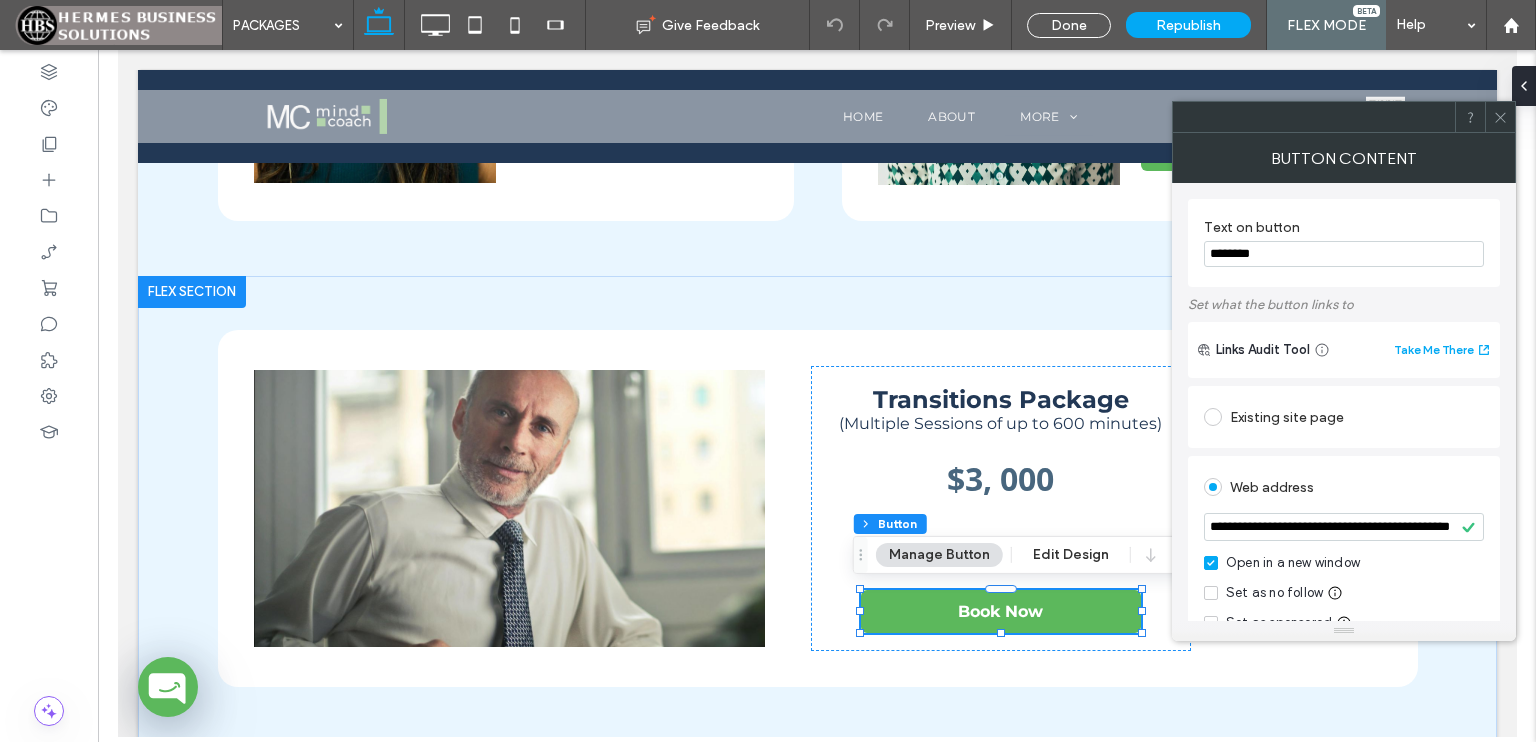 click on "Web address" at bounding box center [1344, 487] 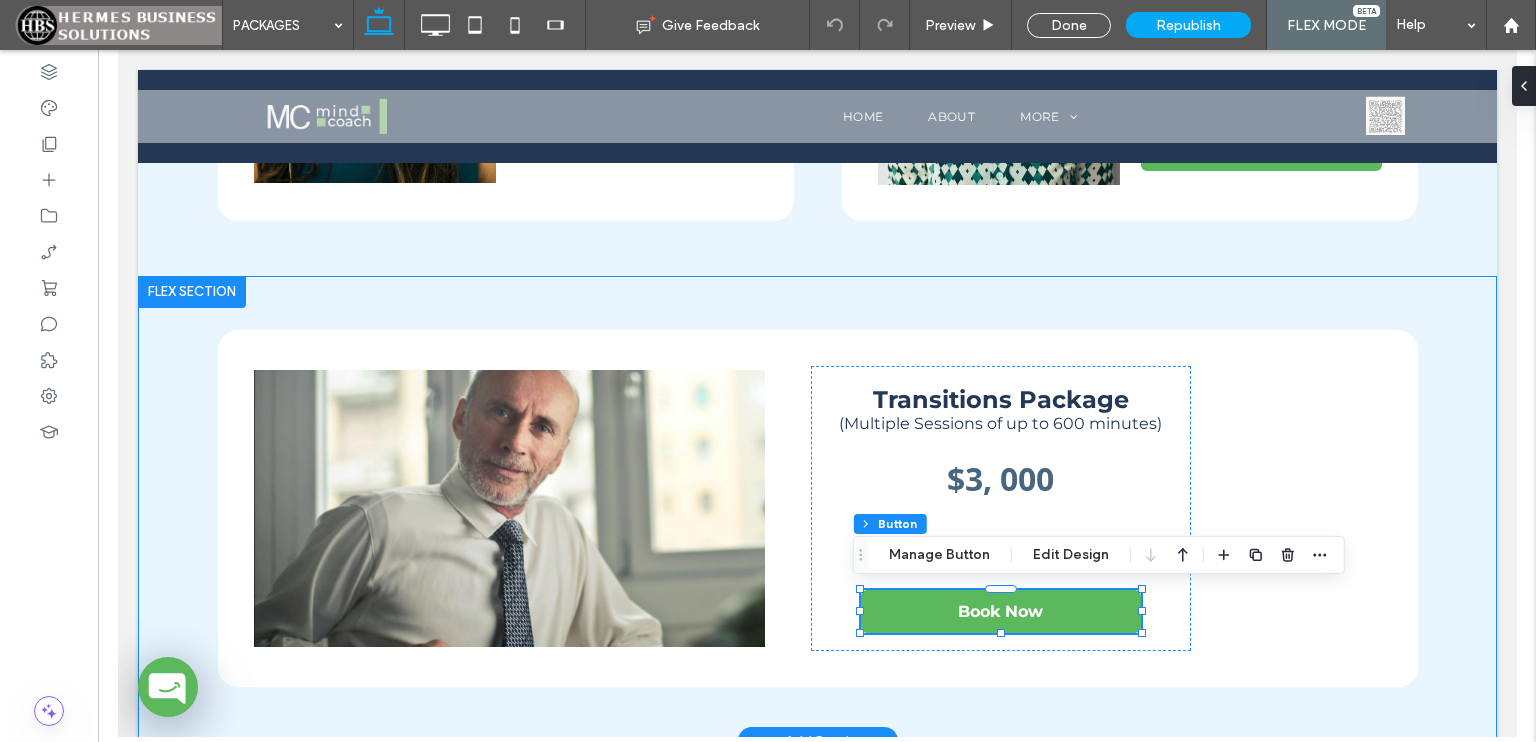 click on "Transitions Package (Multiple Sessions of up to 600 minutes)
$3, 000 Mind Shift, Clarity for Growth
Book Now" at bounding box center (816, 509) 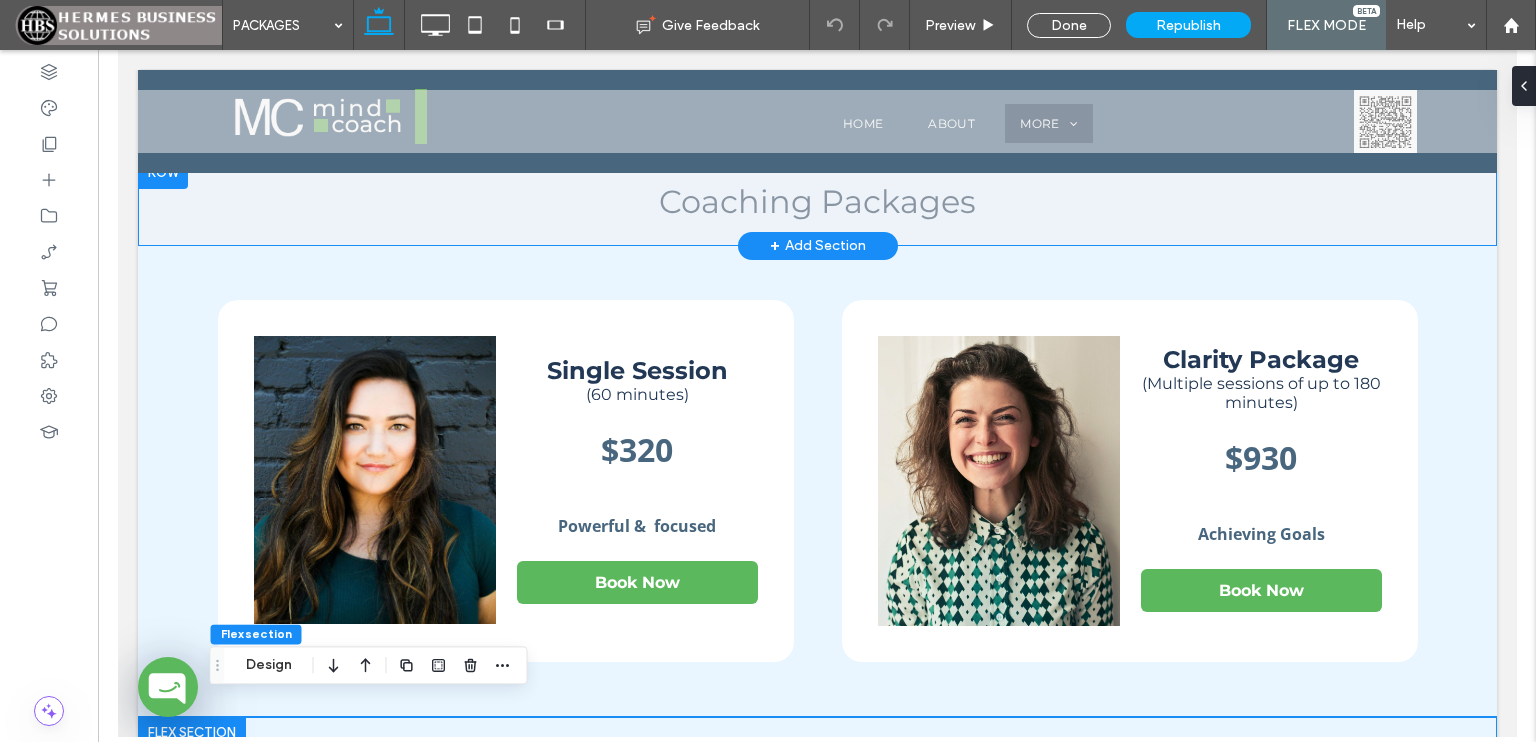 scroll, scrollTop: 14, scrollLeft: 0, axis: vertical 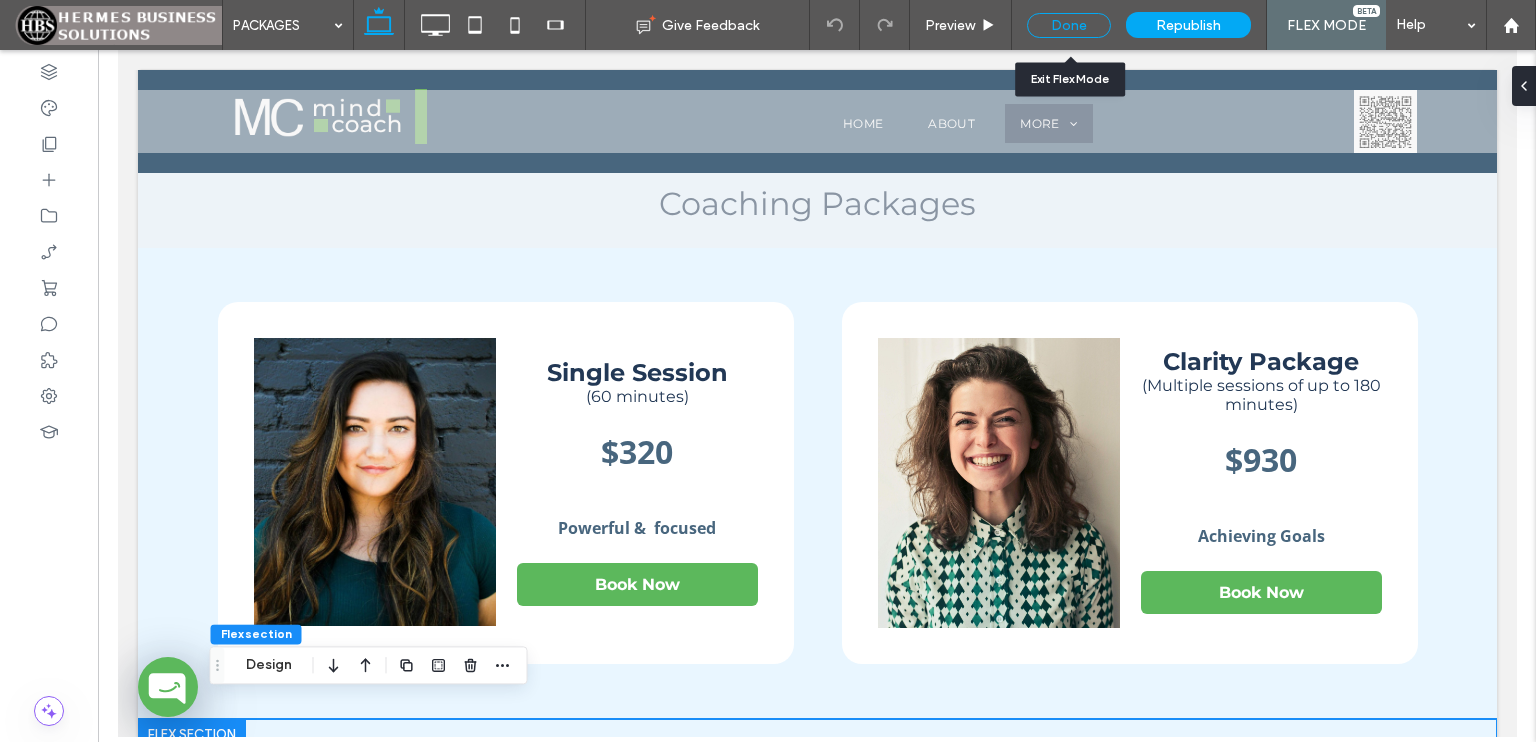 click on "Done" at bounding box center [1069, 25] 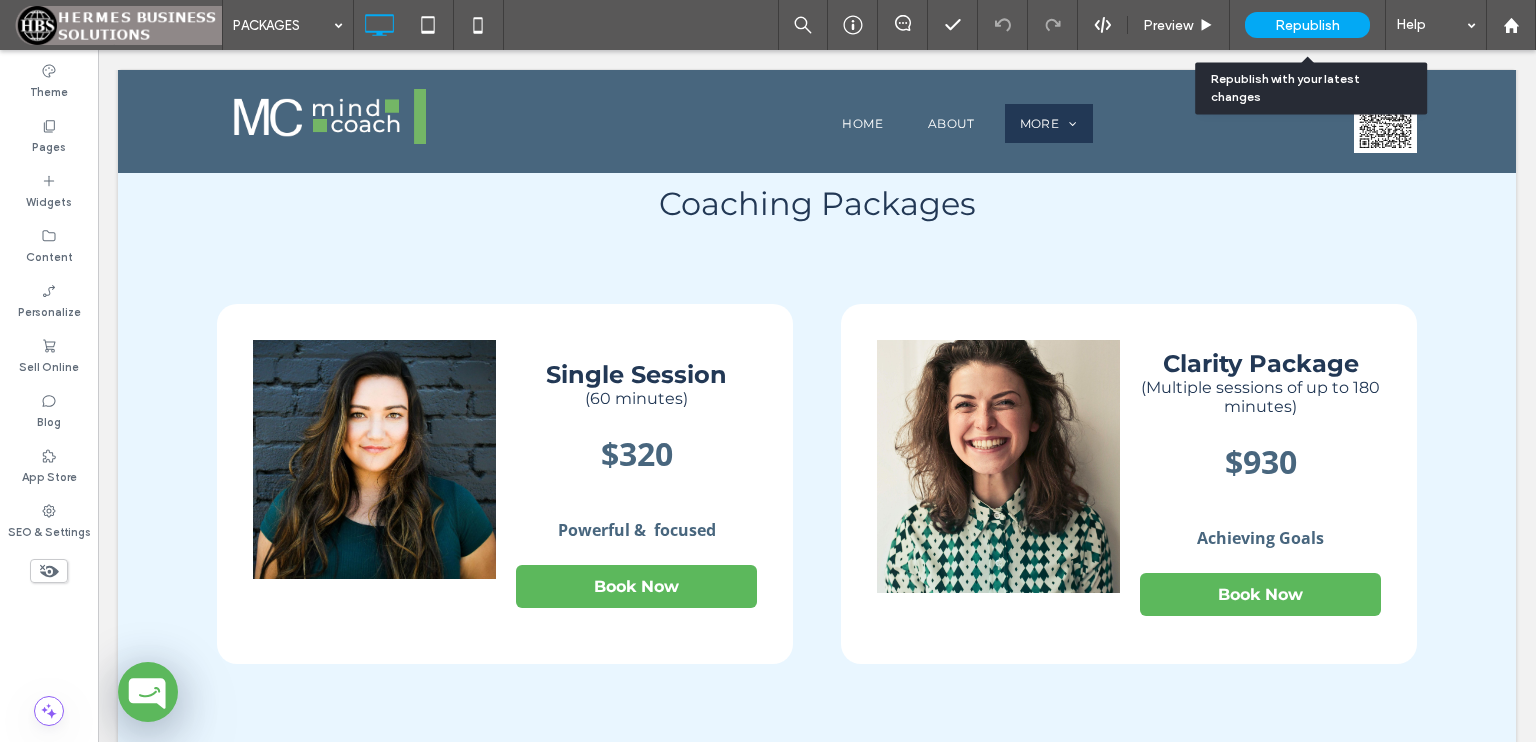 click on "Republish" at bounding box center [1307, 25] 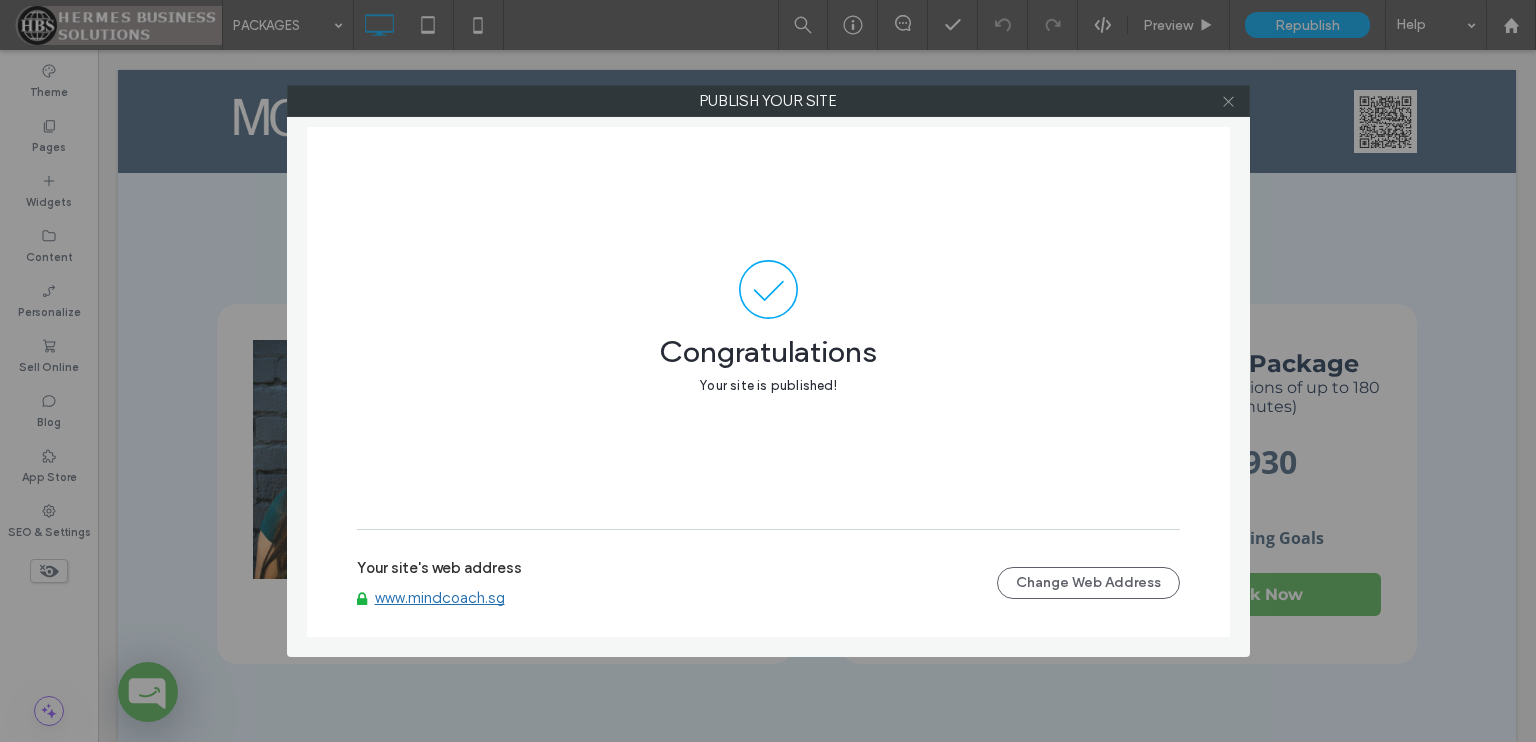 click 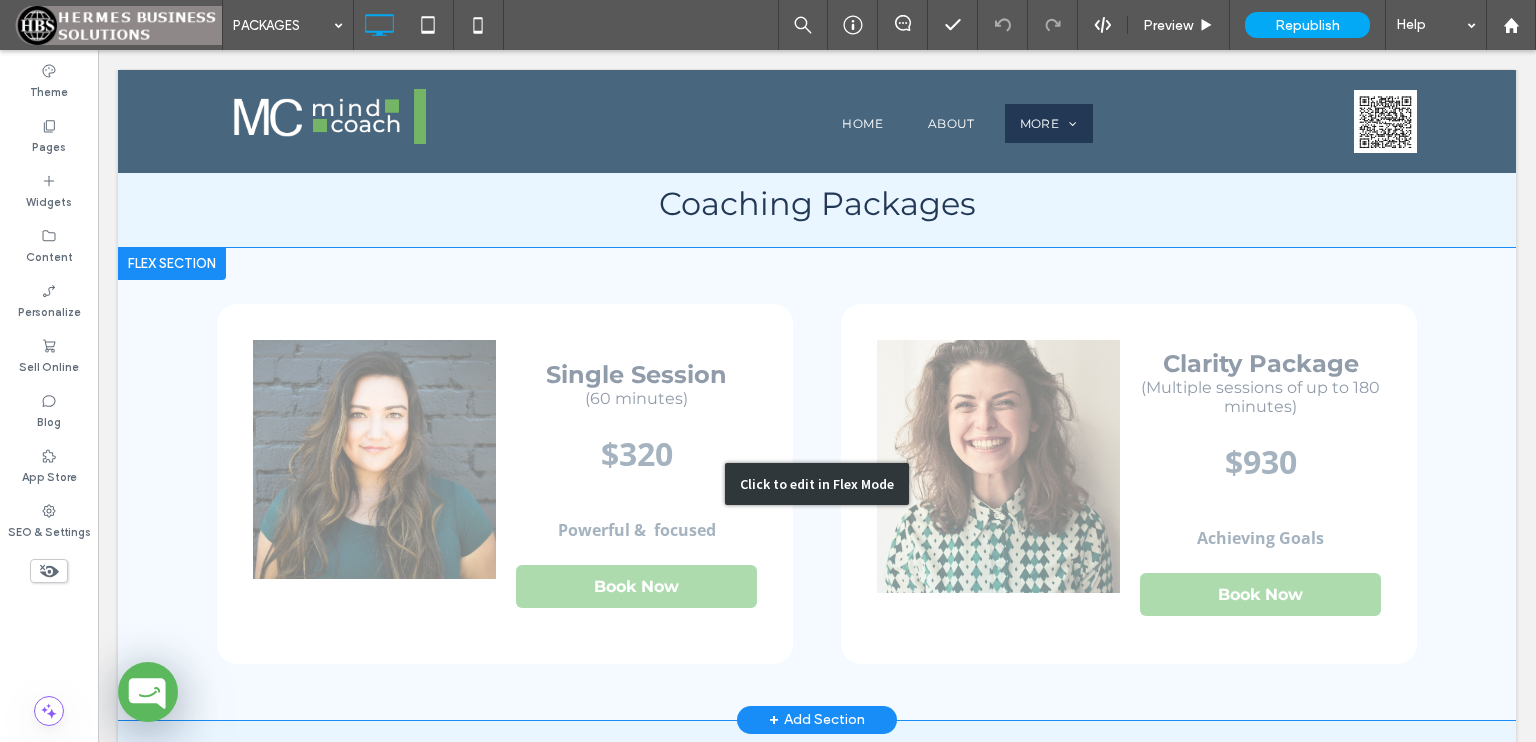 click on "Click to edit in Flex Mode" at bounding box center (817, 484) 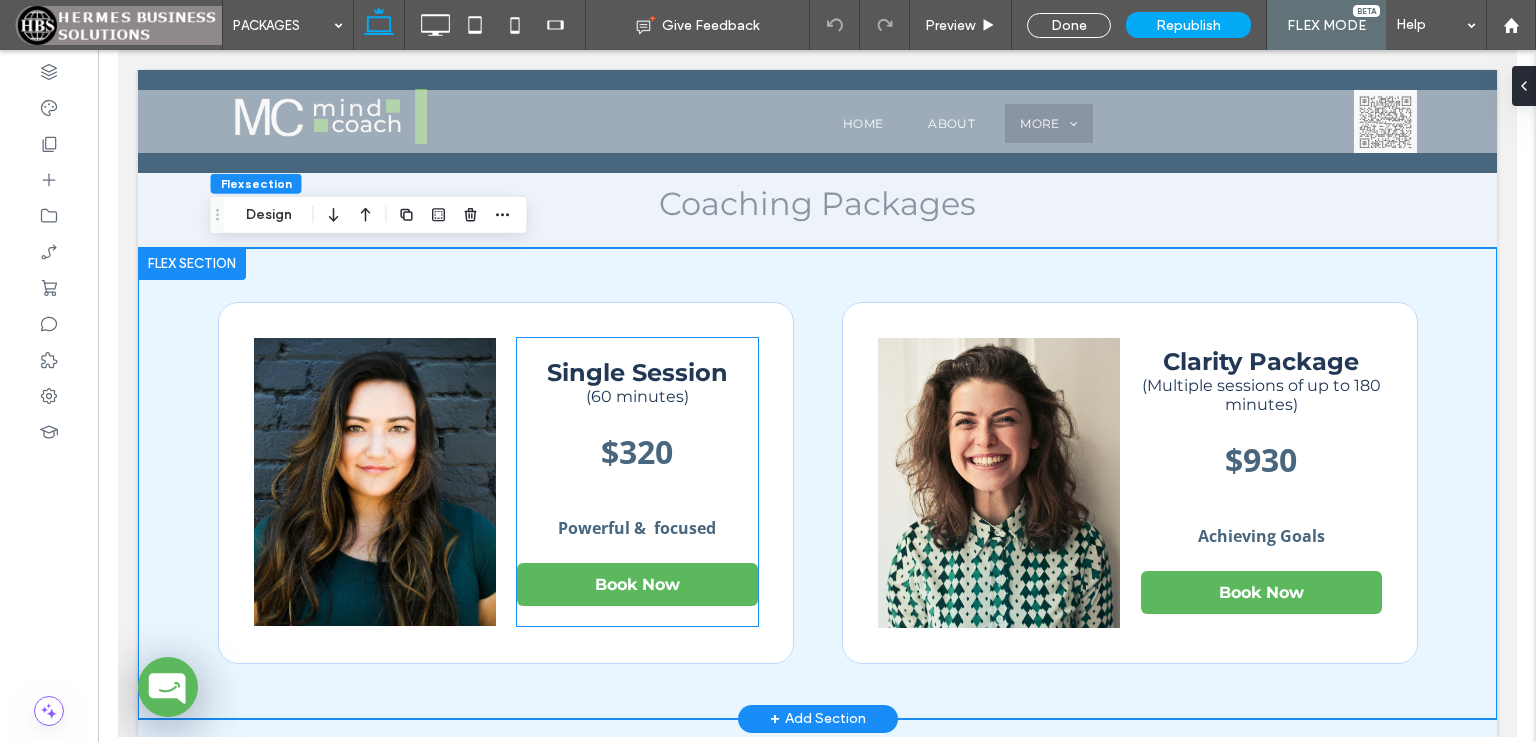 click on "Book Now" at bounding box center [636, 584] 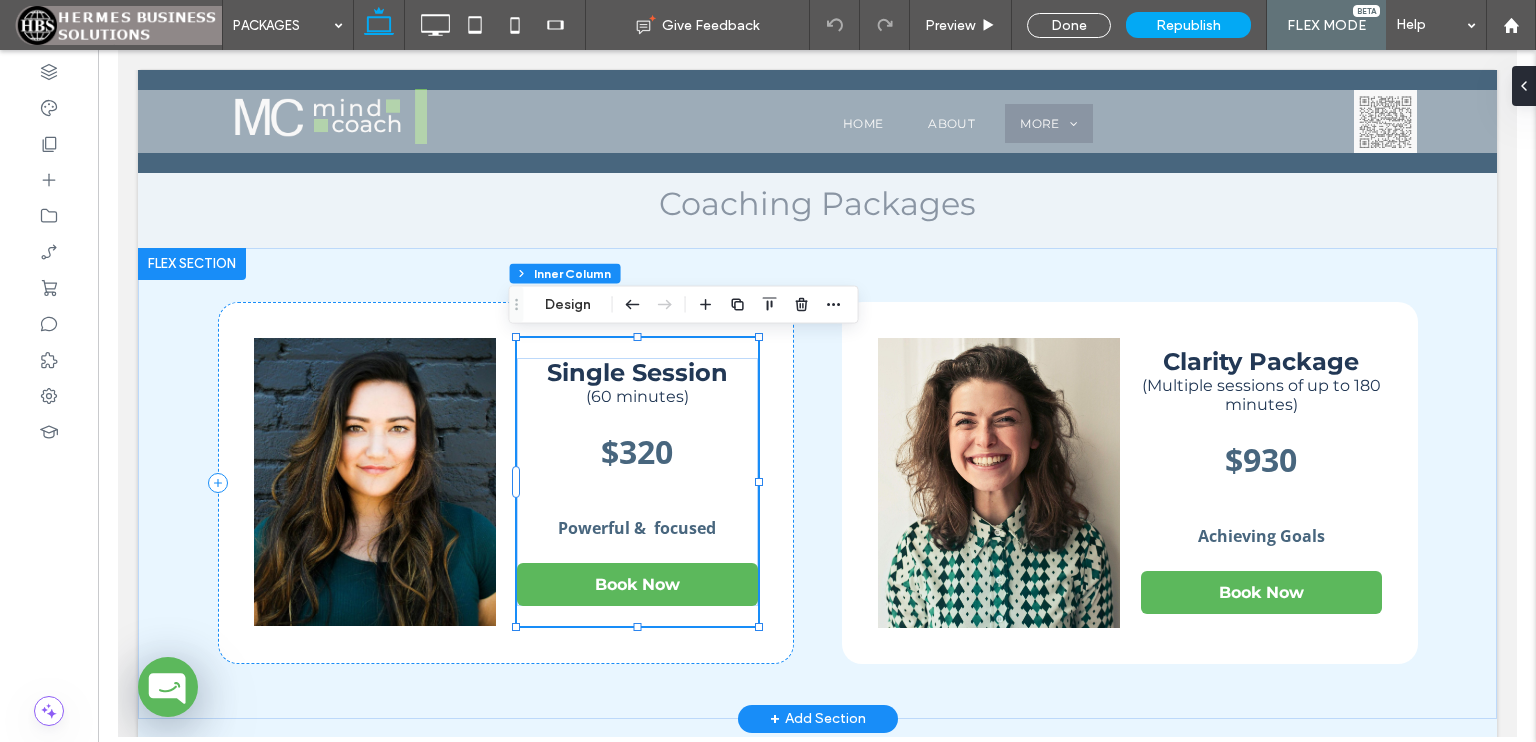 click on "Book Now" at bounding box center [636, 584] 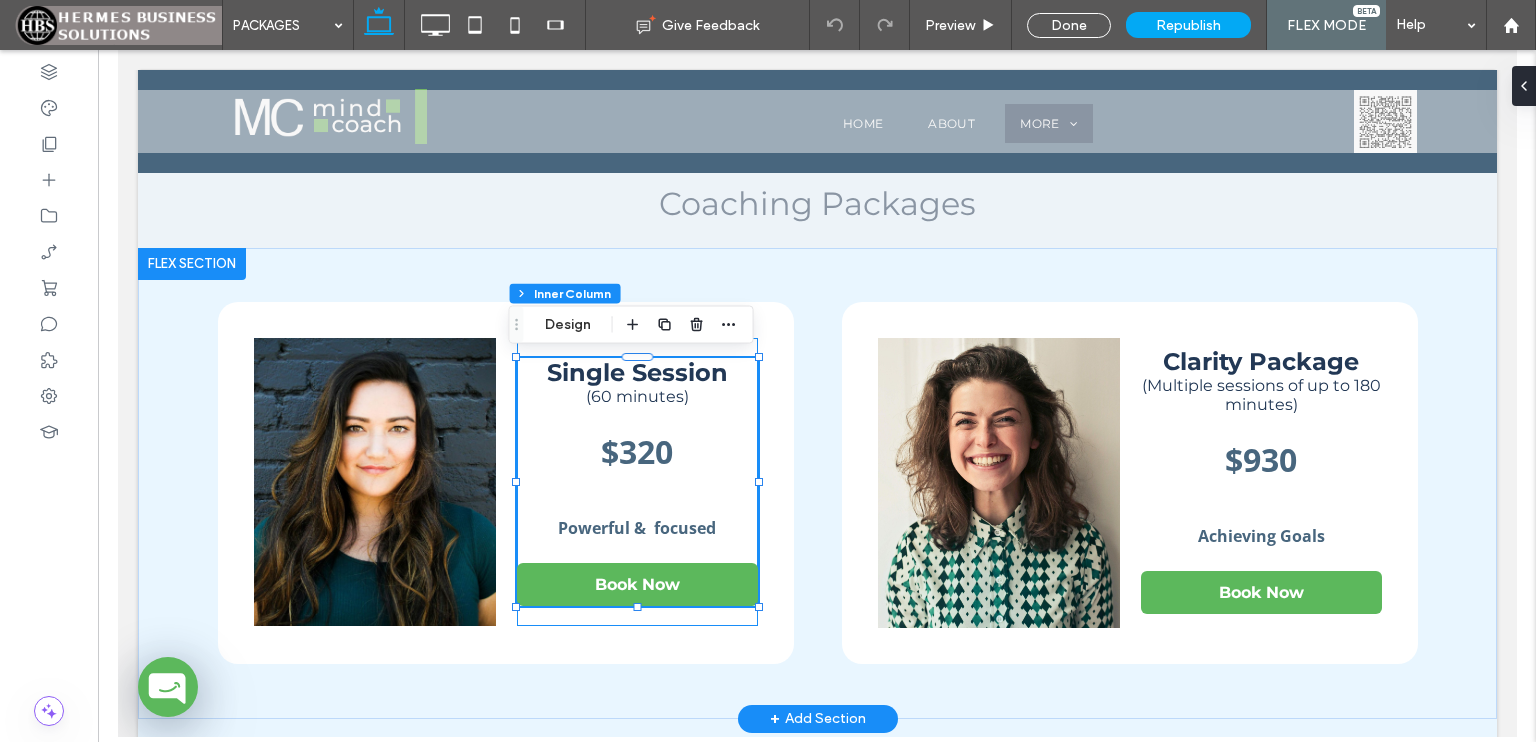 click on "Book Now" at bounding box center [636, 584] 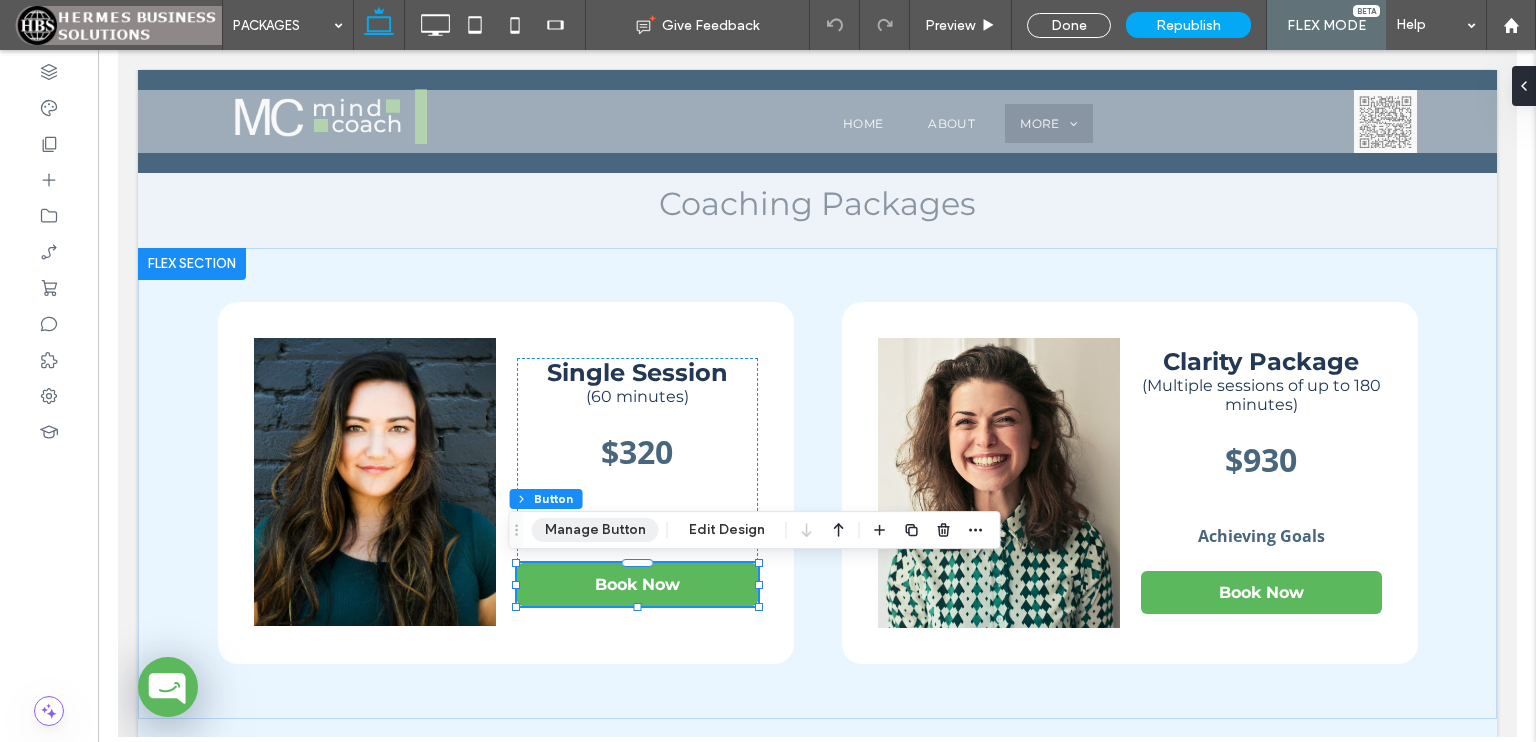 click on "Manage Button" at bounding box center (595, 530) 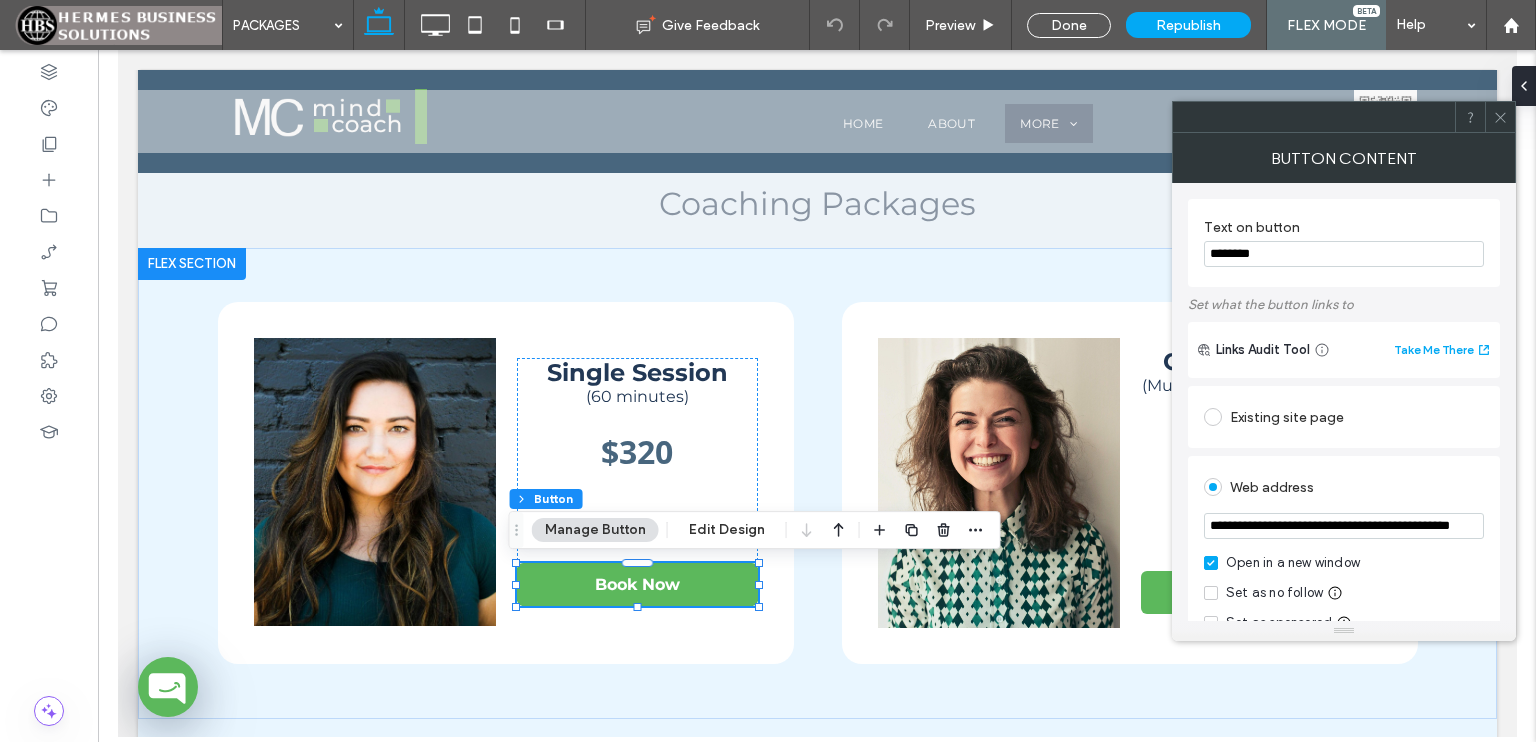 click on "**********" at bounding box center [1344, 526] 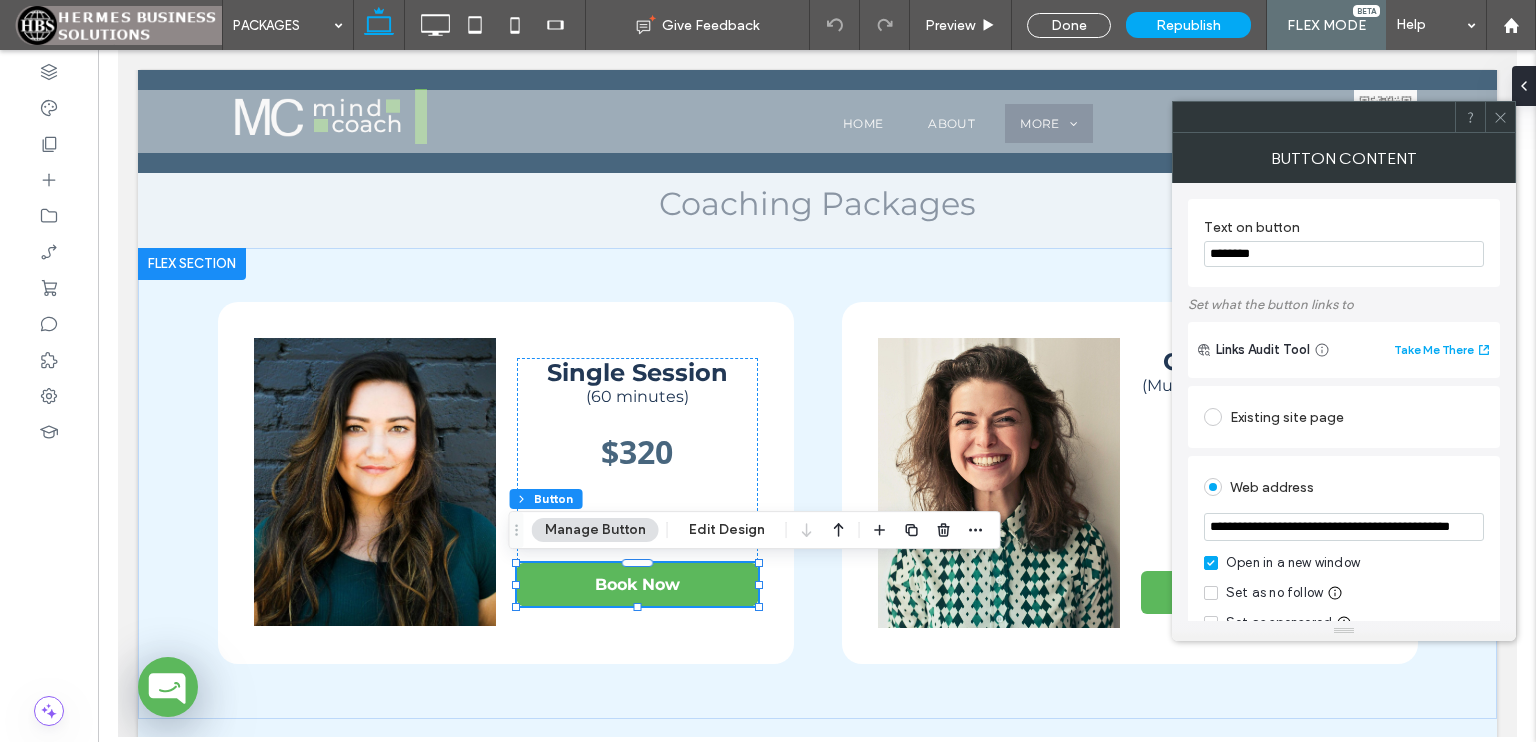 type on "**********" 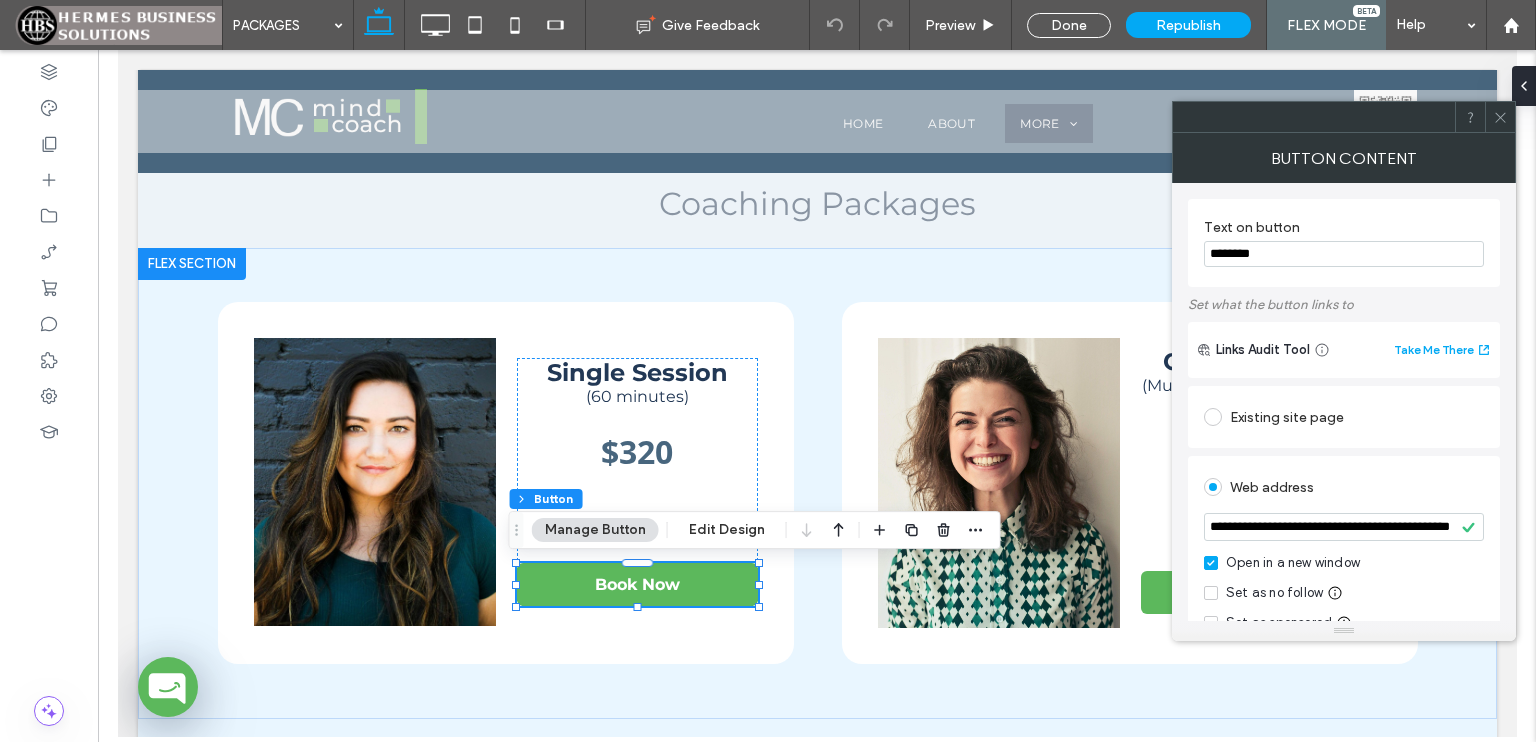 click on "**********" at bounding box center (1344, 574) 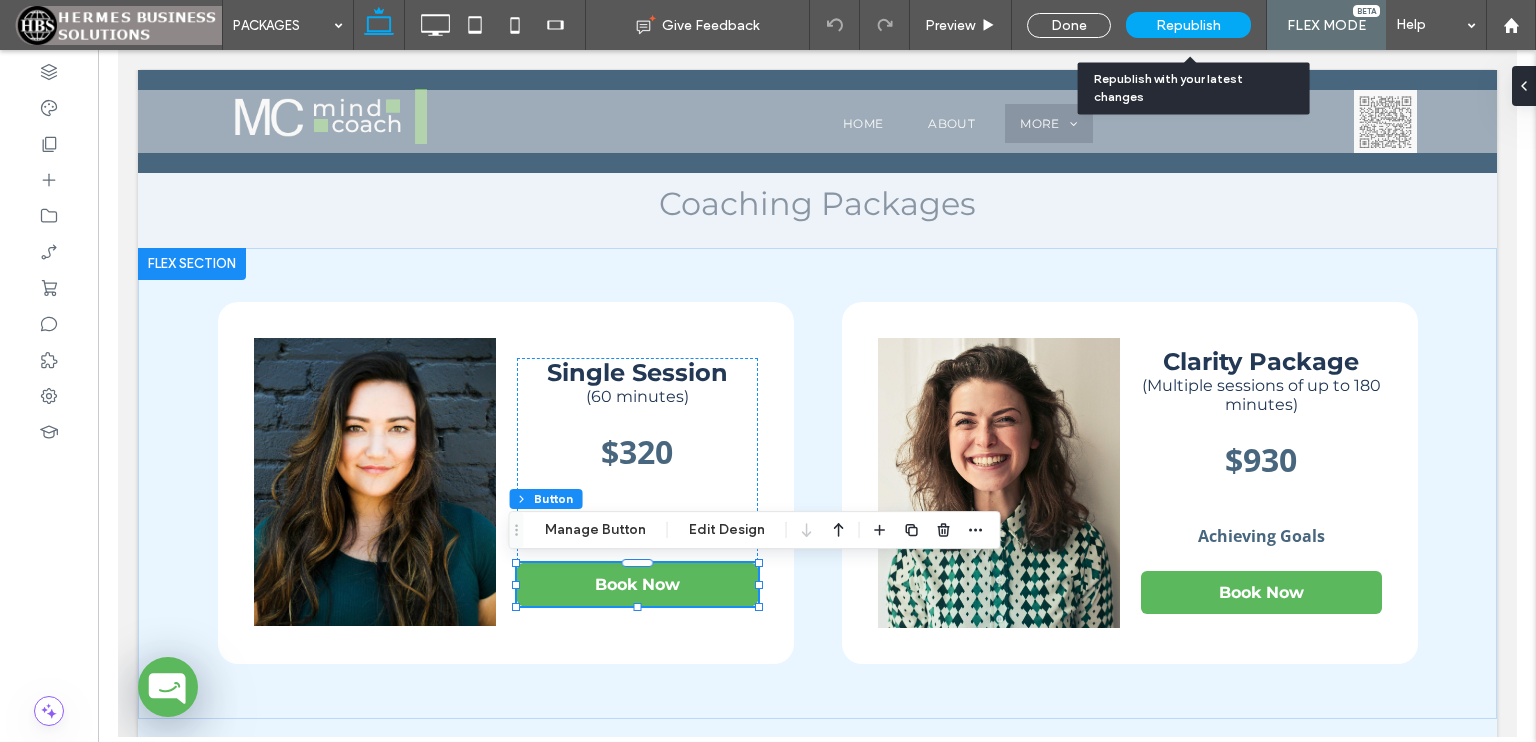 click on "Republish" at bounding box center (1188, 25) 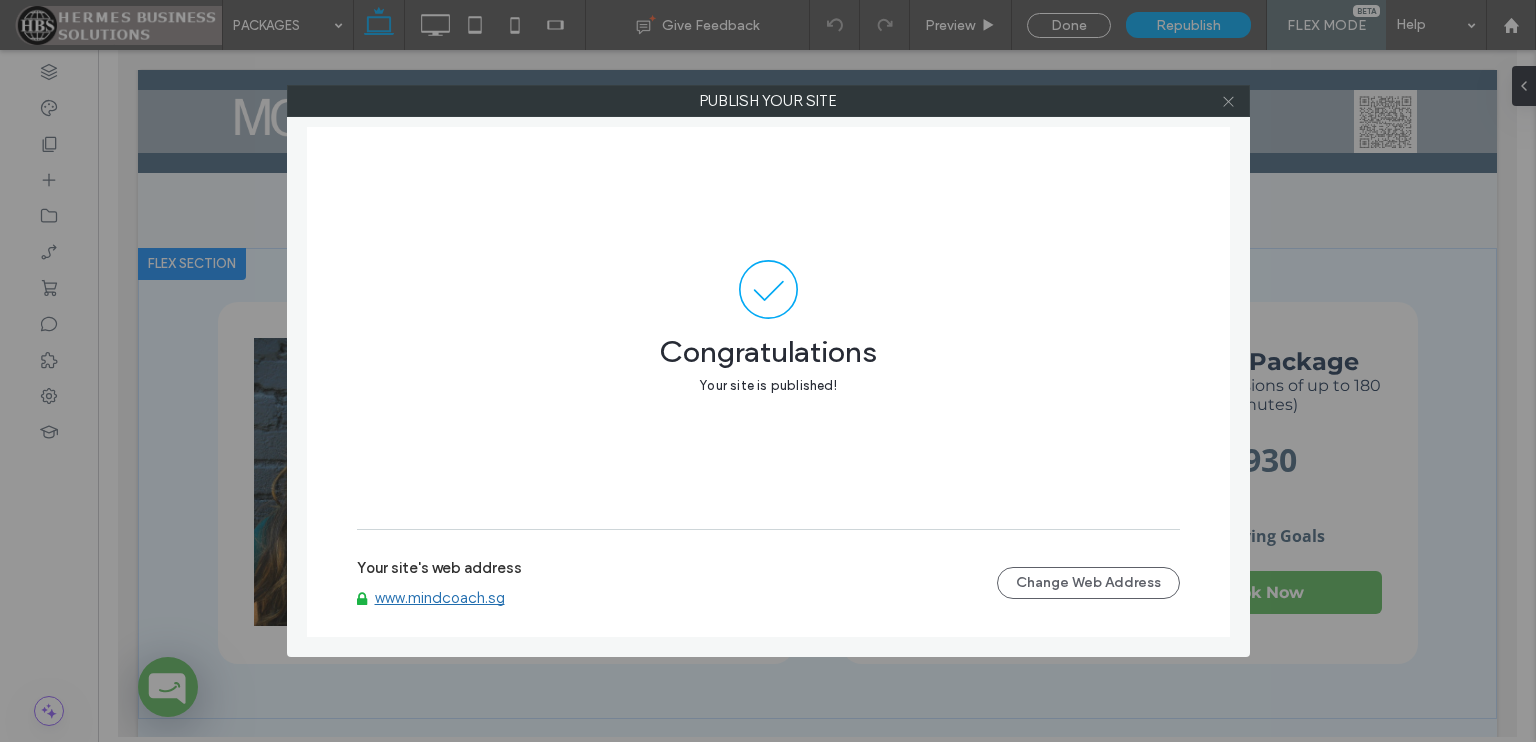 click 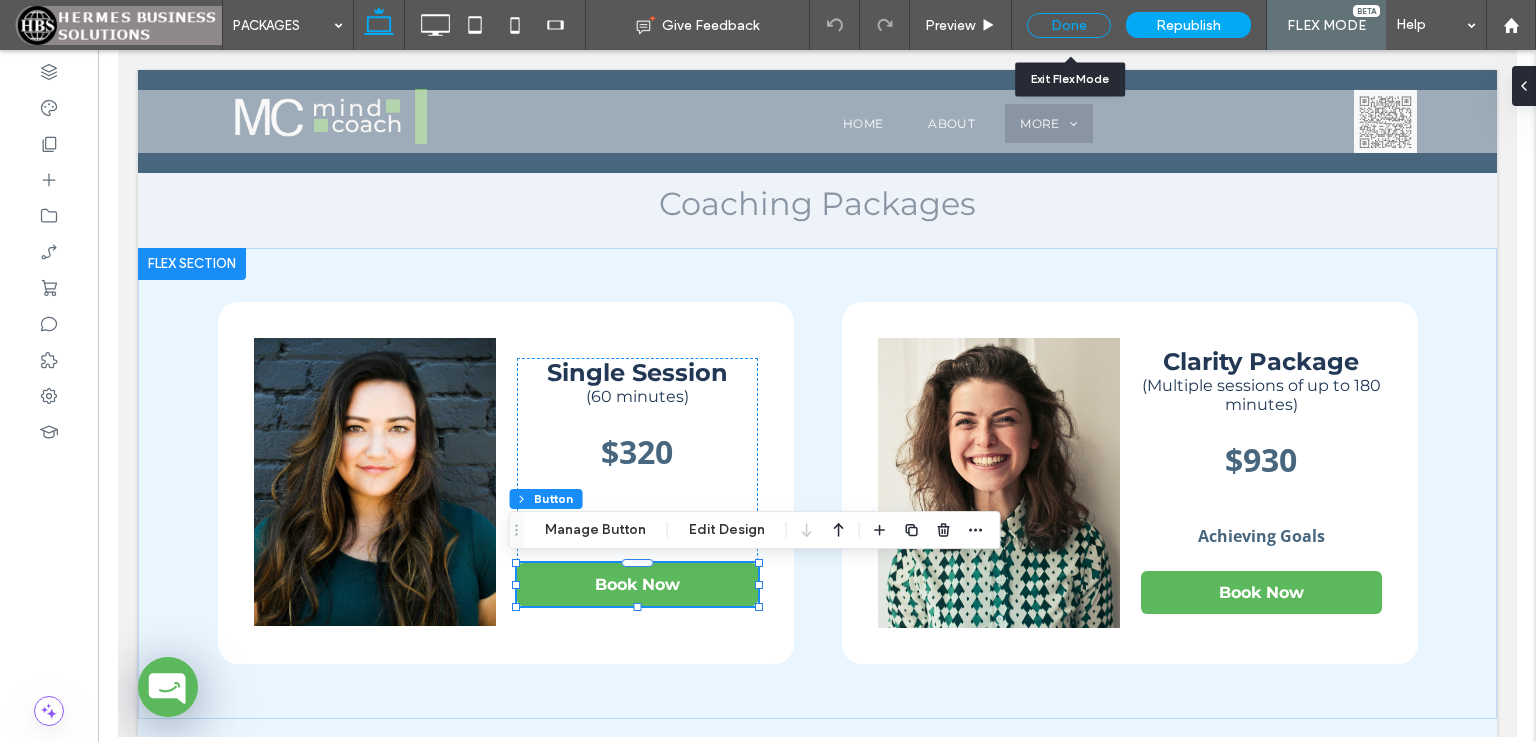 drag, startPoint x: 1078, startPoint y: 24, endPoint x: 1046, endPoint y: 23, distance: 32.01562 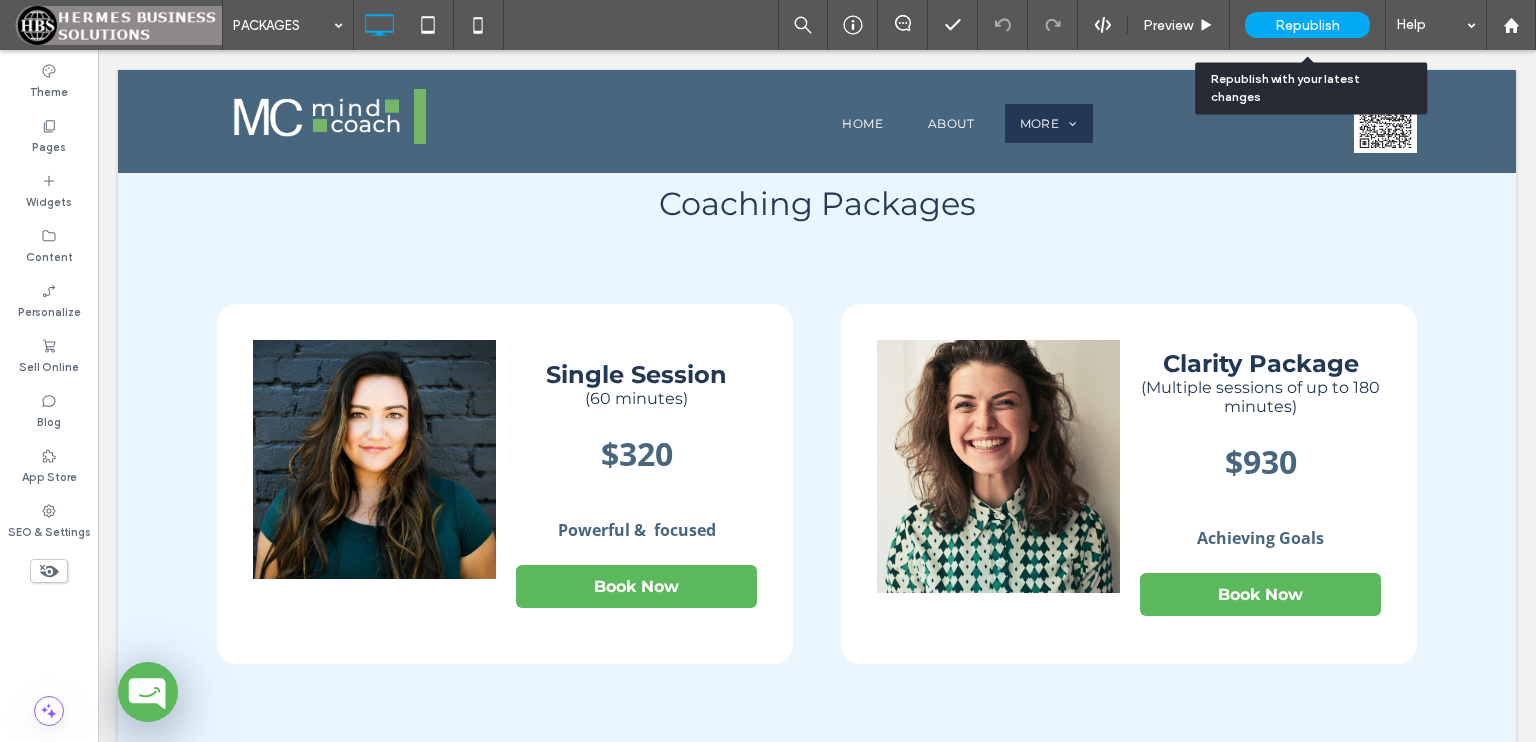 click on "Republish" at bounding box center (1307, 25) 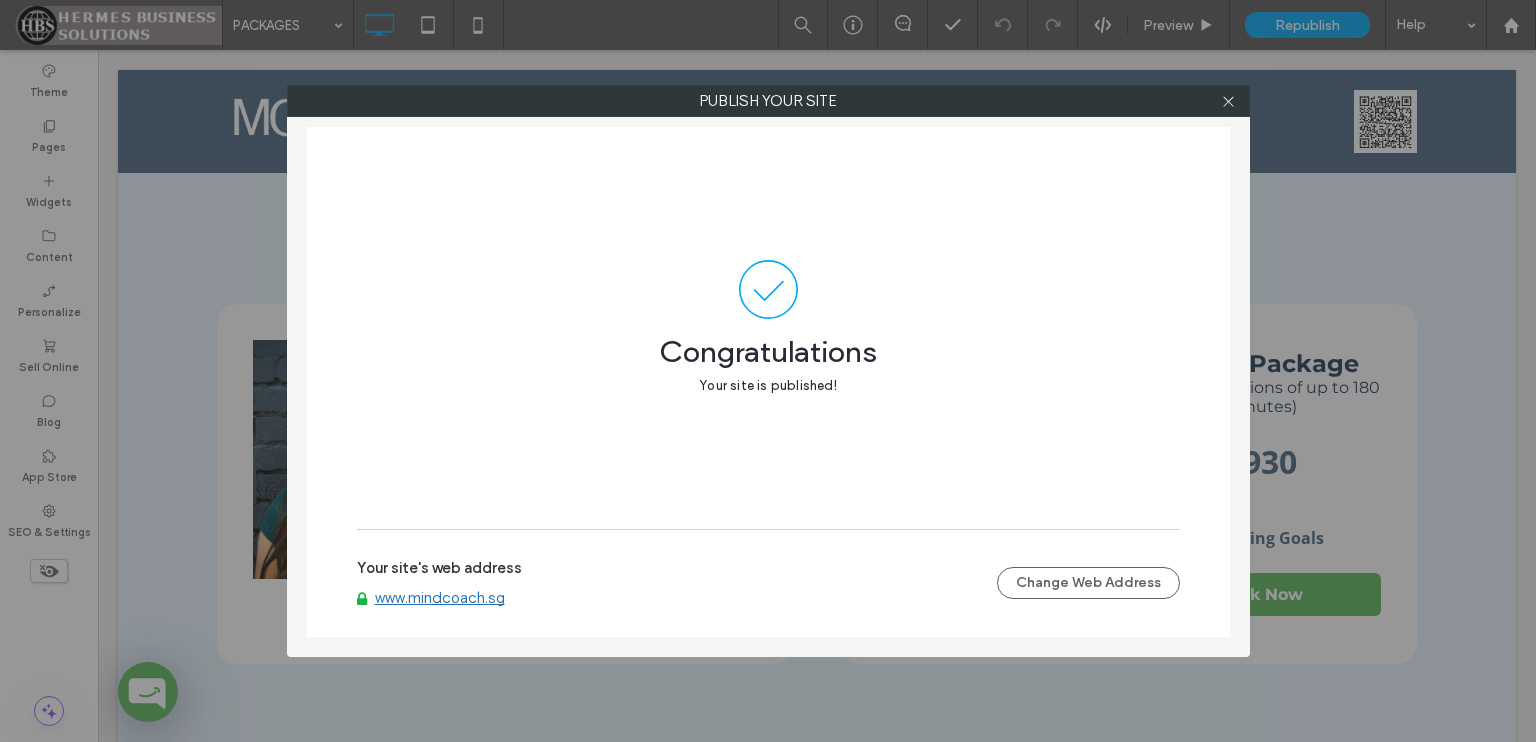 drag, startPoint x: 1232, startPoint y: 102, endPoint x: 1216, endPoint y: 106, distance: 16.492422 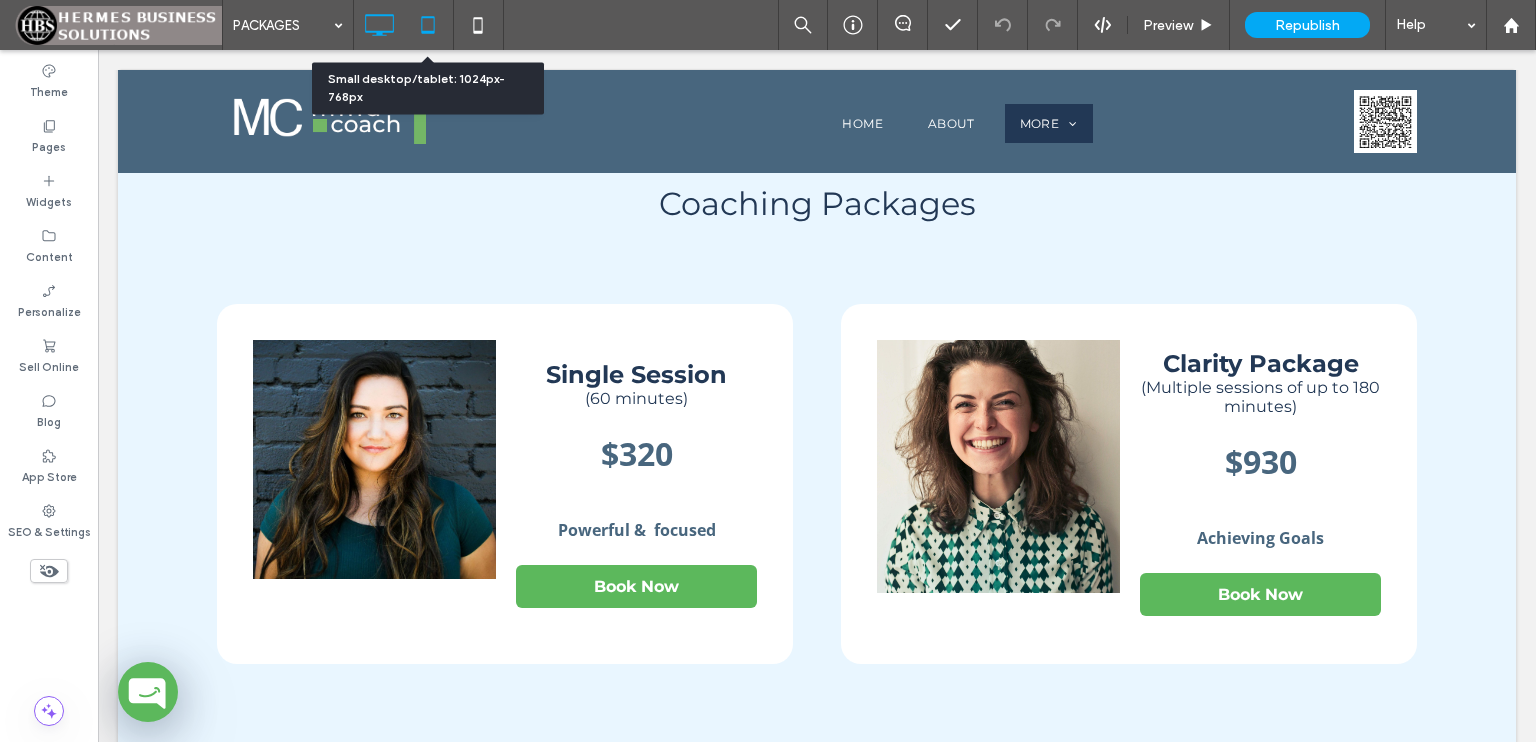 click 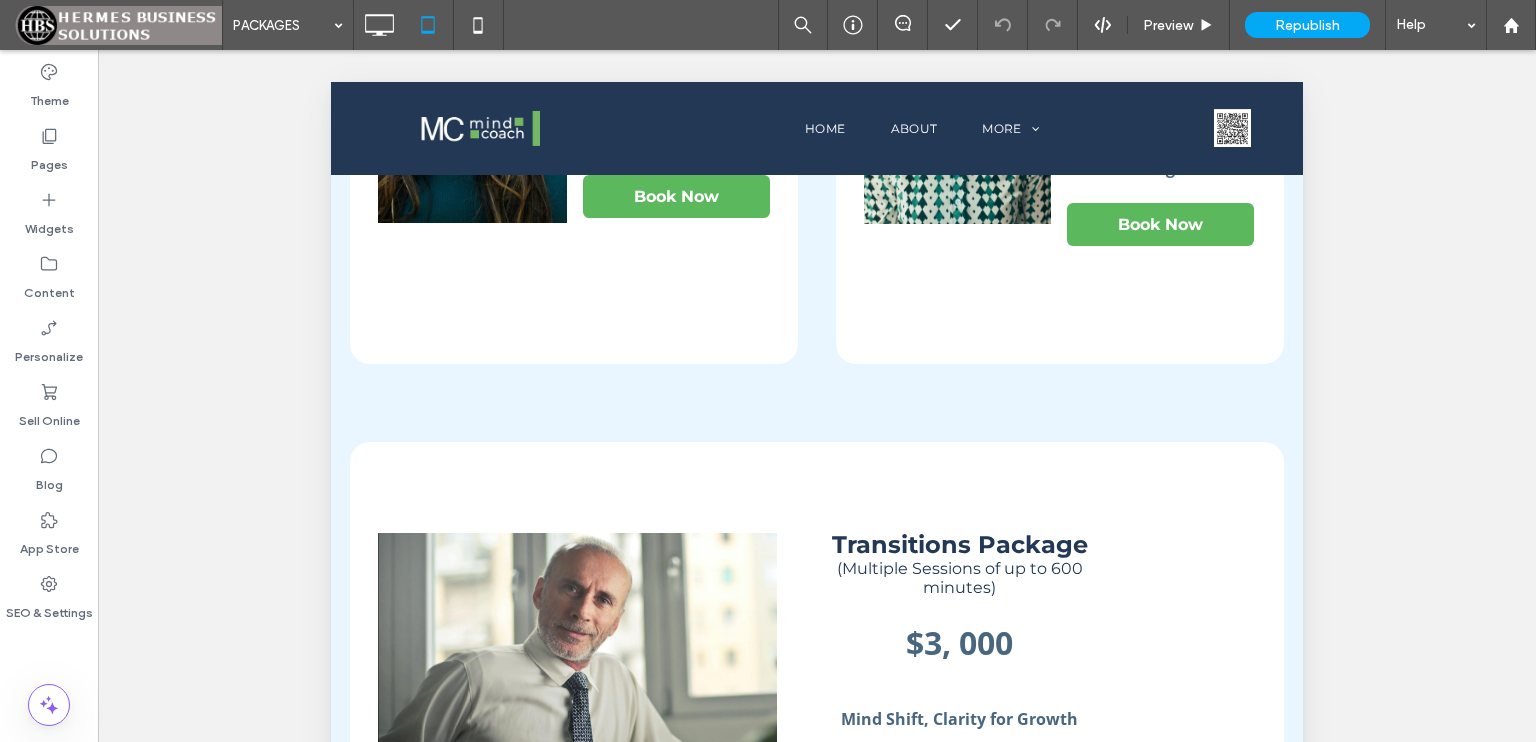 scroll, scrollTop: 390, scrollLeft: 0, axis: vertical 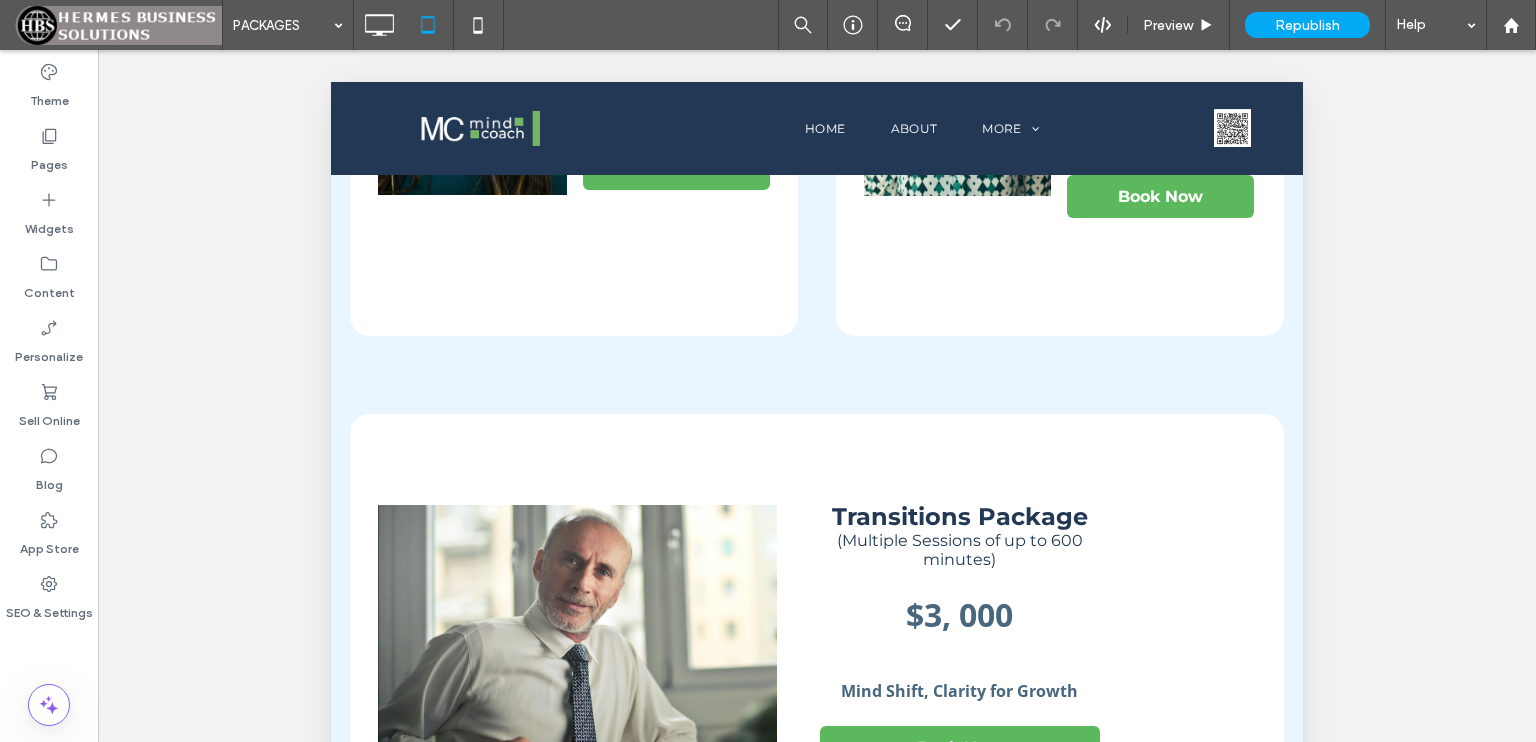 drag, startPoint x: 1298, startPoint y: 460, endPoint x: 1667, endPoint y: 798, distance: 500.40485 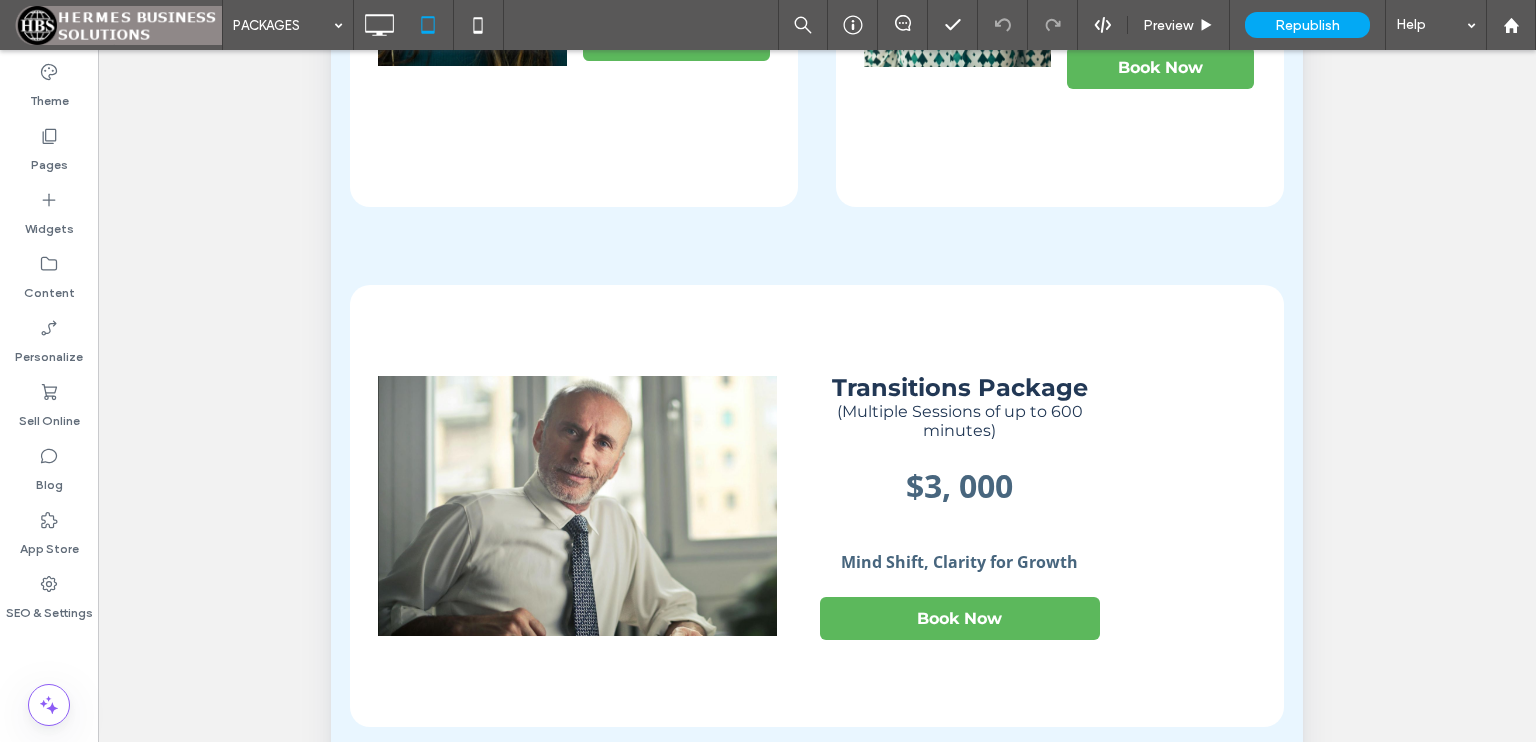 scroll, scrollTop: 0, scrollLeft: 0, axis: both 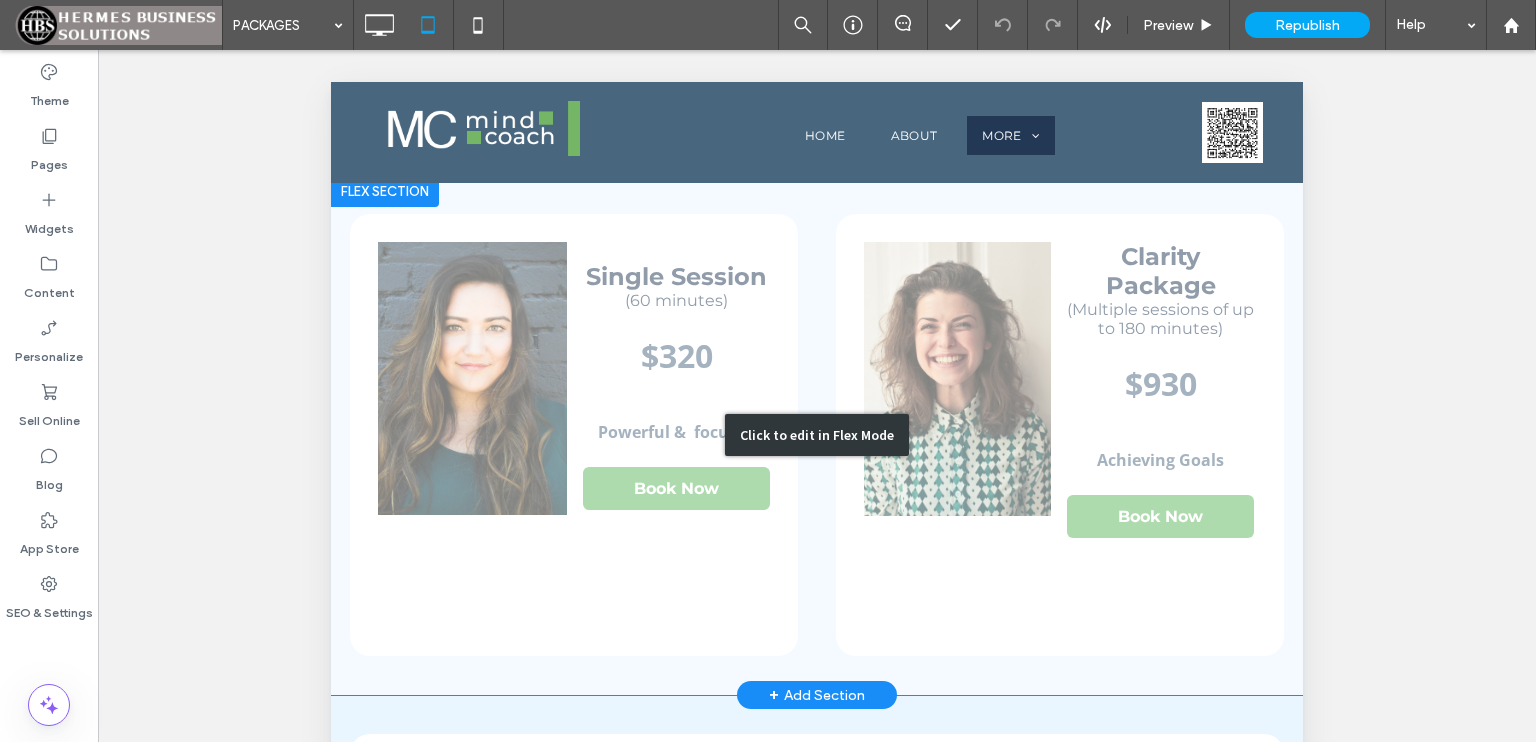 click on "Click to edit in Flex Mode" at bounding box center (817, 435) 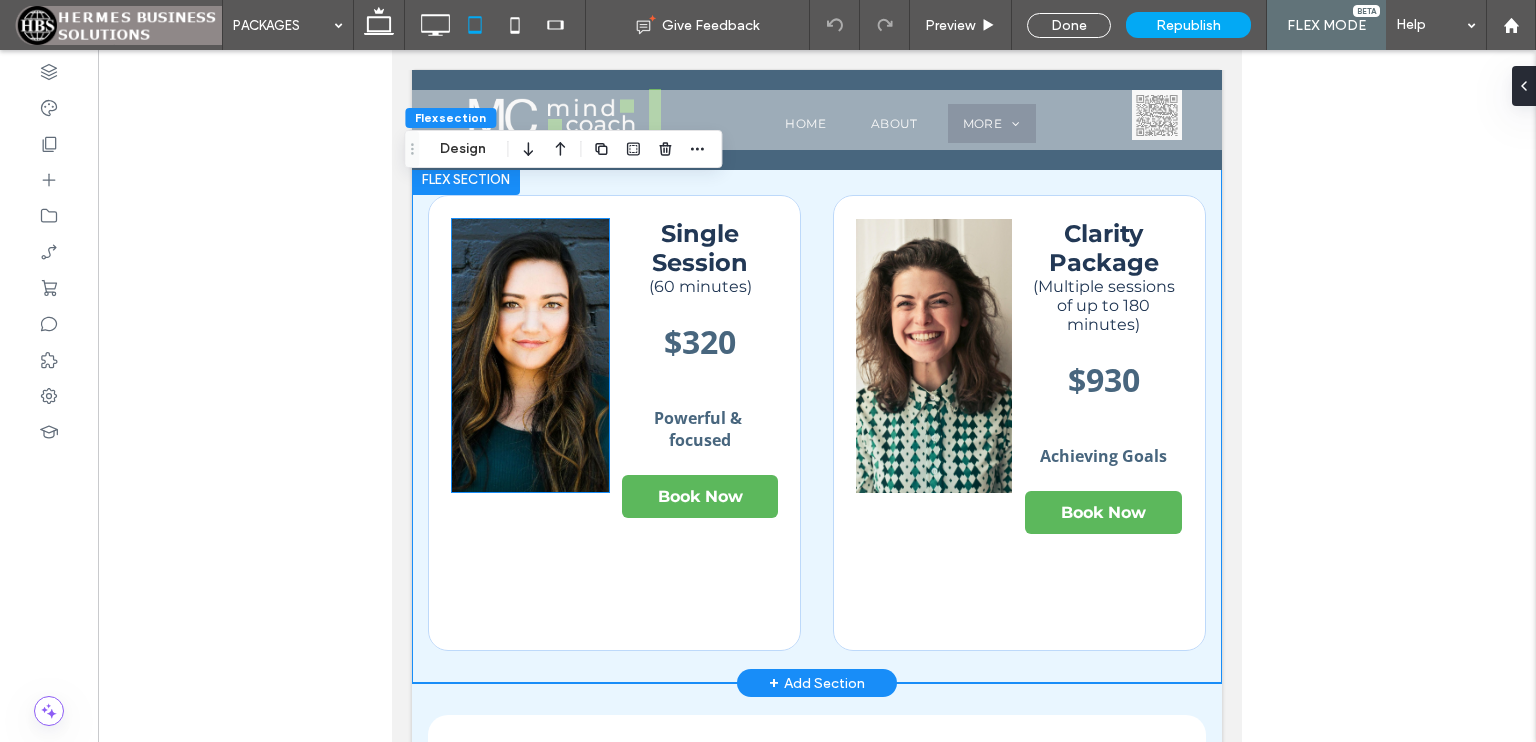 click at bounding box center (530, 355) 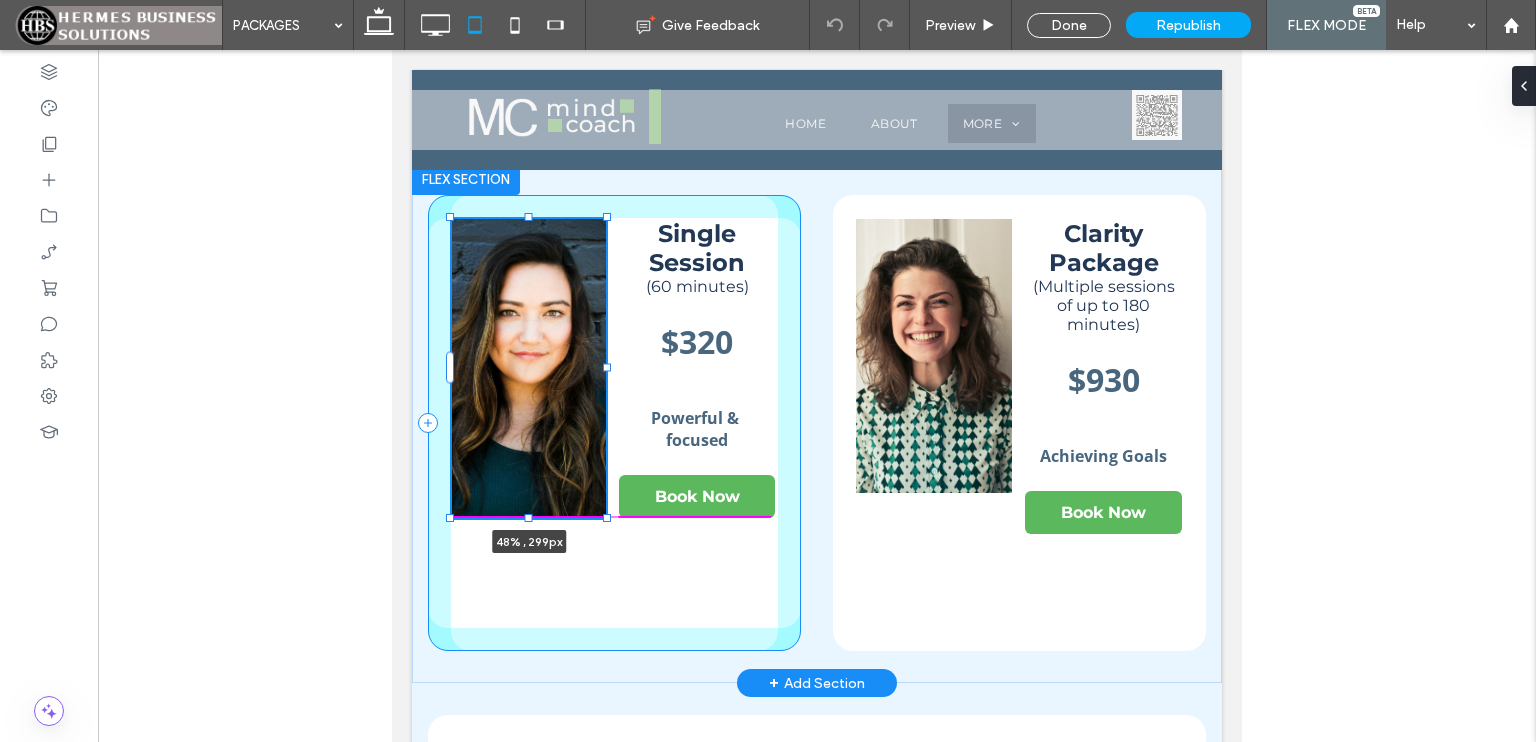 drag, startPoint x: 530, startPoint y: 491, endPoint x: 530, endPoint y: 516, distance: 25 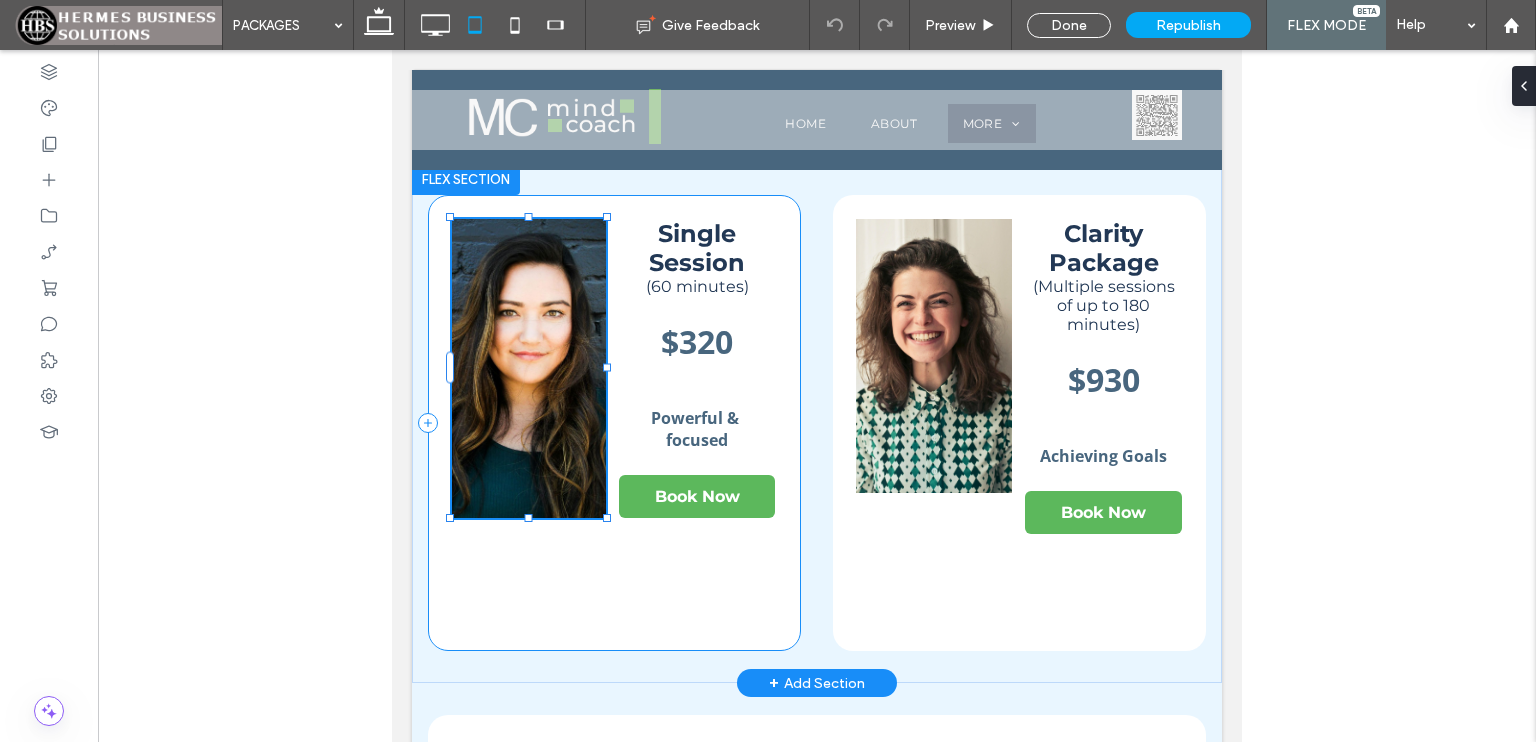 type on "***" 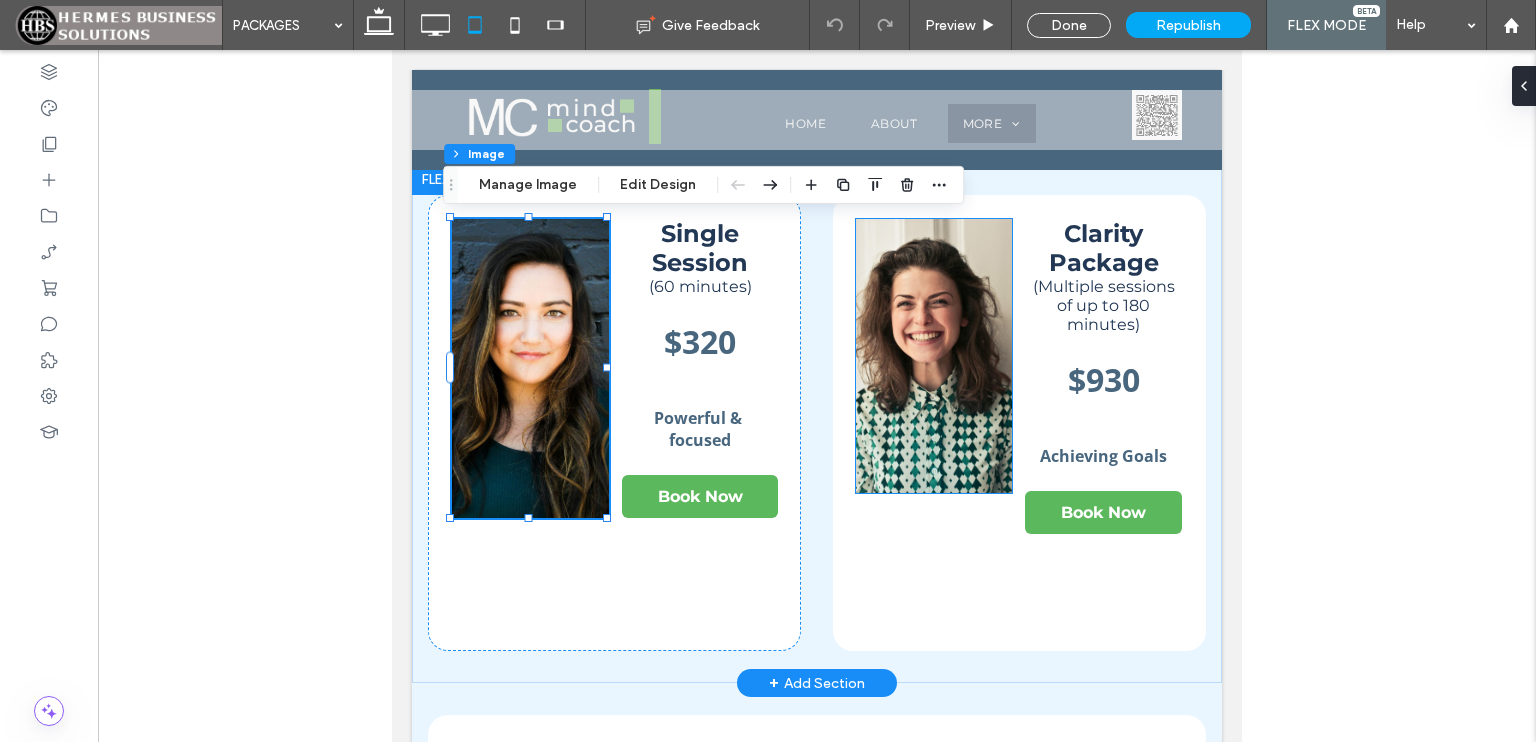 click at bounding box center [934, 356] 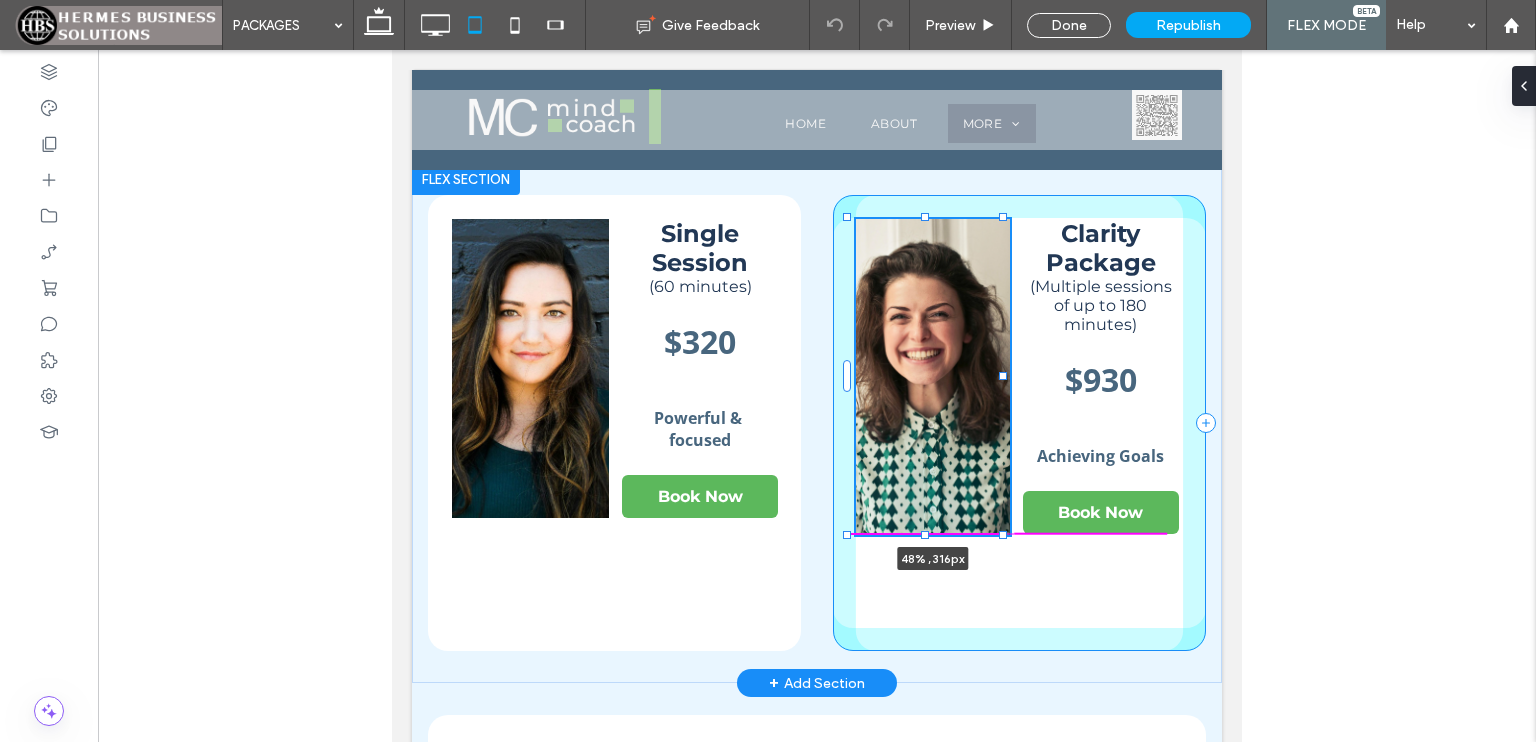 drag, startPoint x: 924, startPoint y: 493, endPoint x: 938, endPoint y: 533, distance: 42.379242 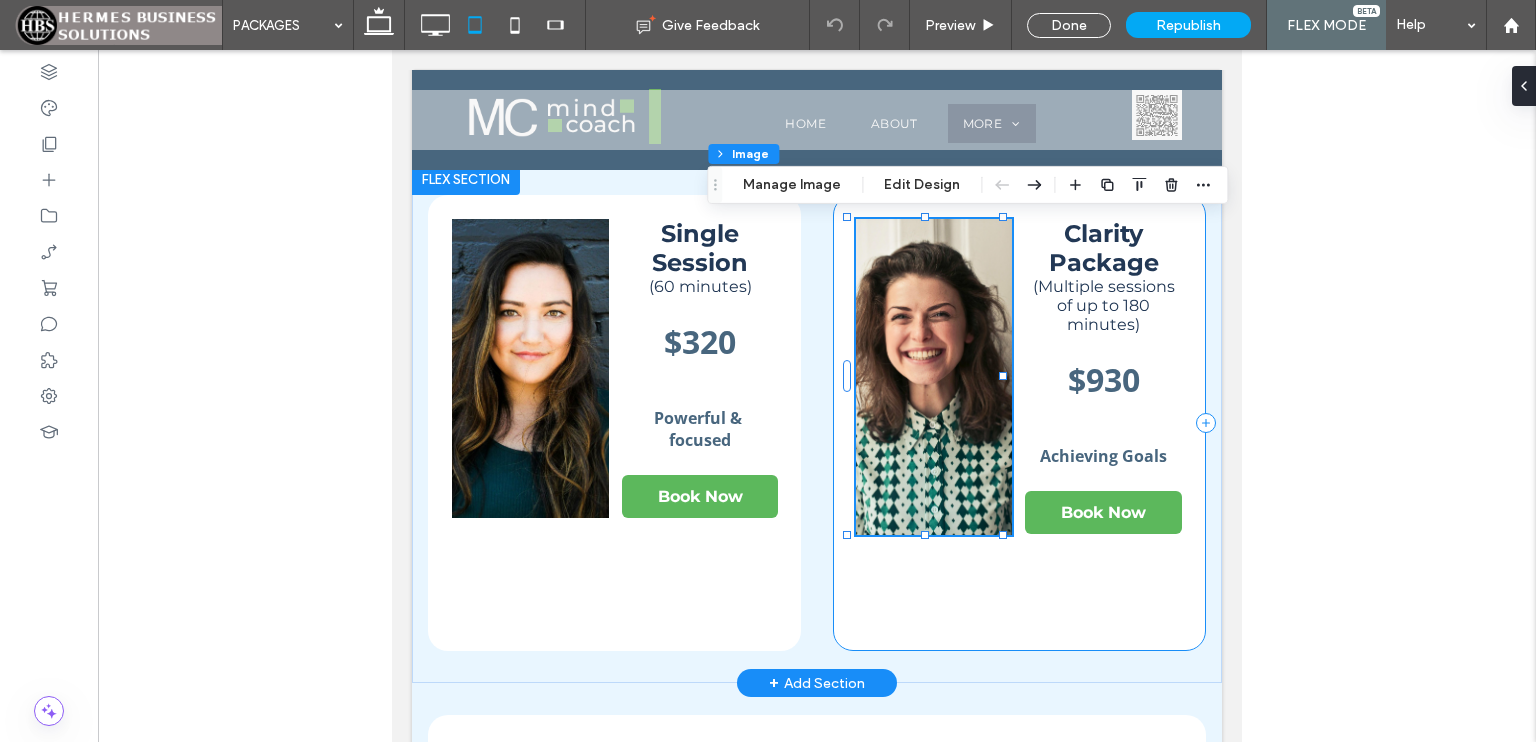 click on "48% , 316px
Clarity Package (Multiple sessions of up to 180 minutes)
$930 Achieving Goals
Book Now" at bounding box center [1019, 422] 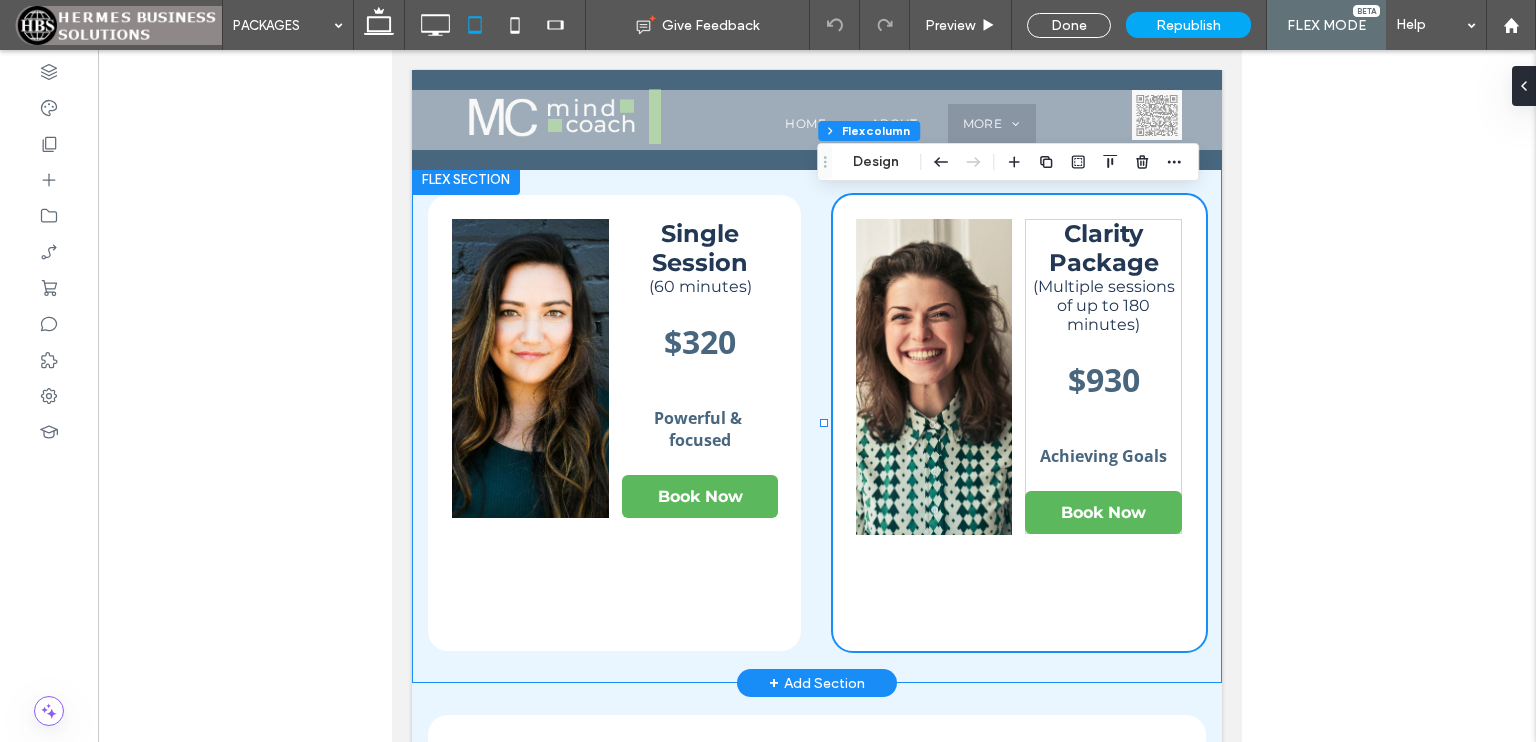 click on "Single Session  (60 minutes)
$320 Powerful &  focused
Book Now
Clarity Package (Multiple sessions of up to 180 minutes)
$930 Achieving Goals
Book Now" at bounding box center (817, 423) 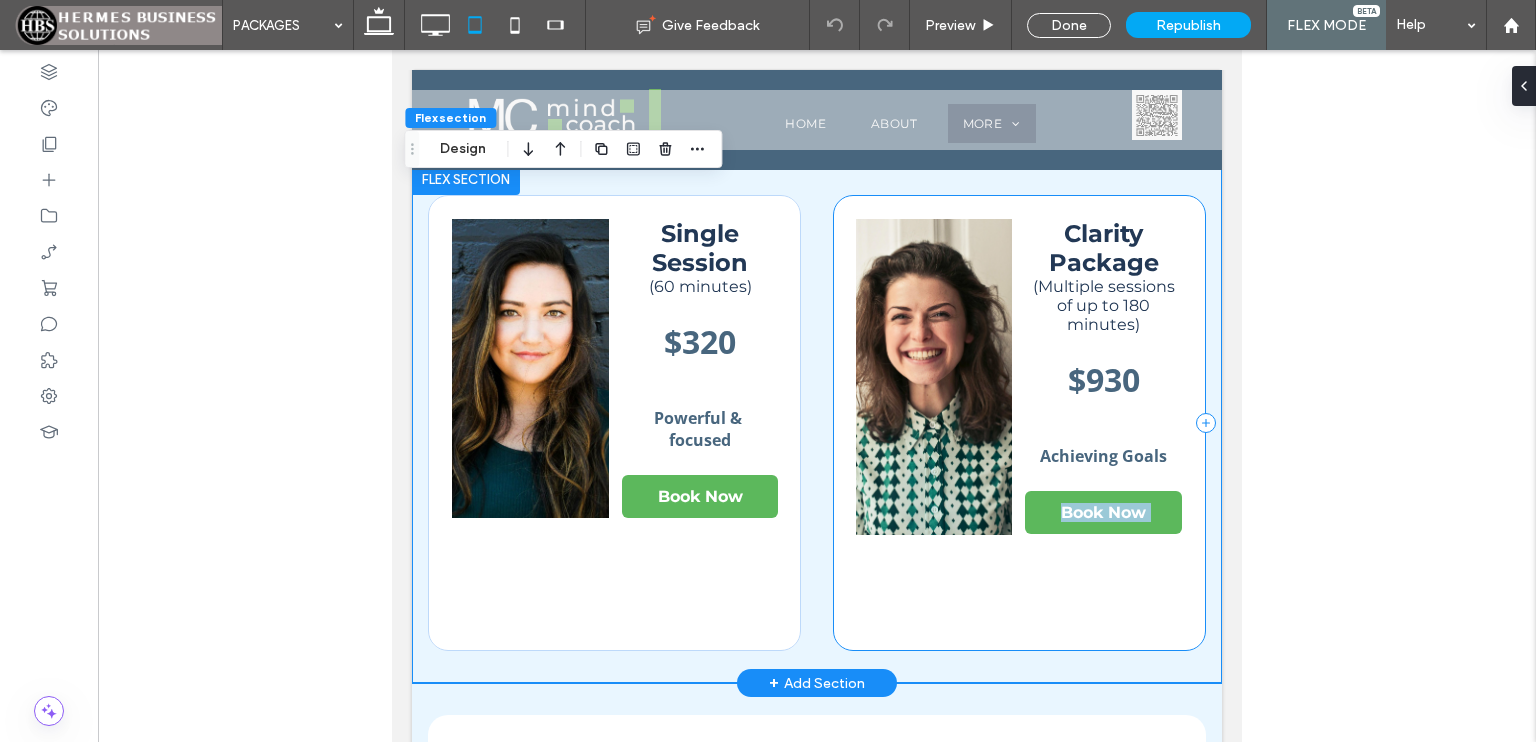 click on "Clarity Package (Multiple sessions of up to 180 minutes)
$930 Achieving Goals
Book Now" at bounding box center (1019, 422) 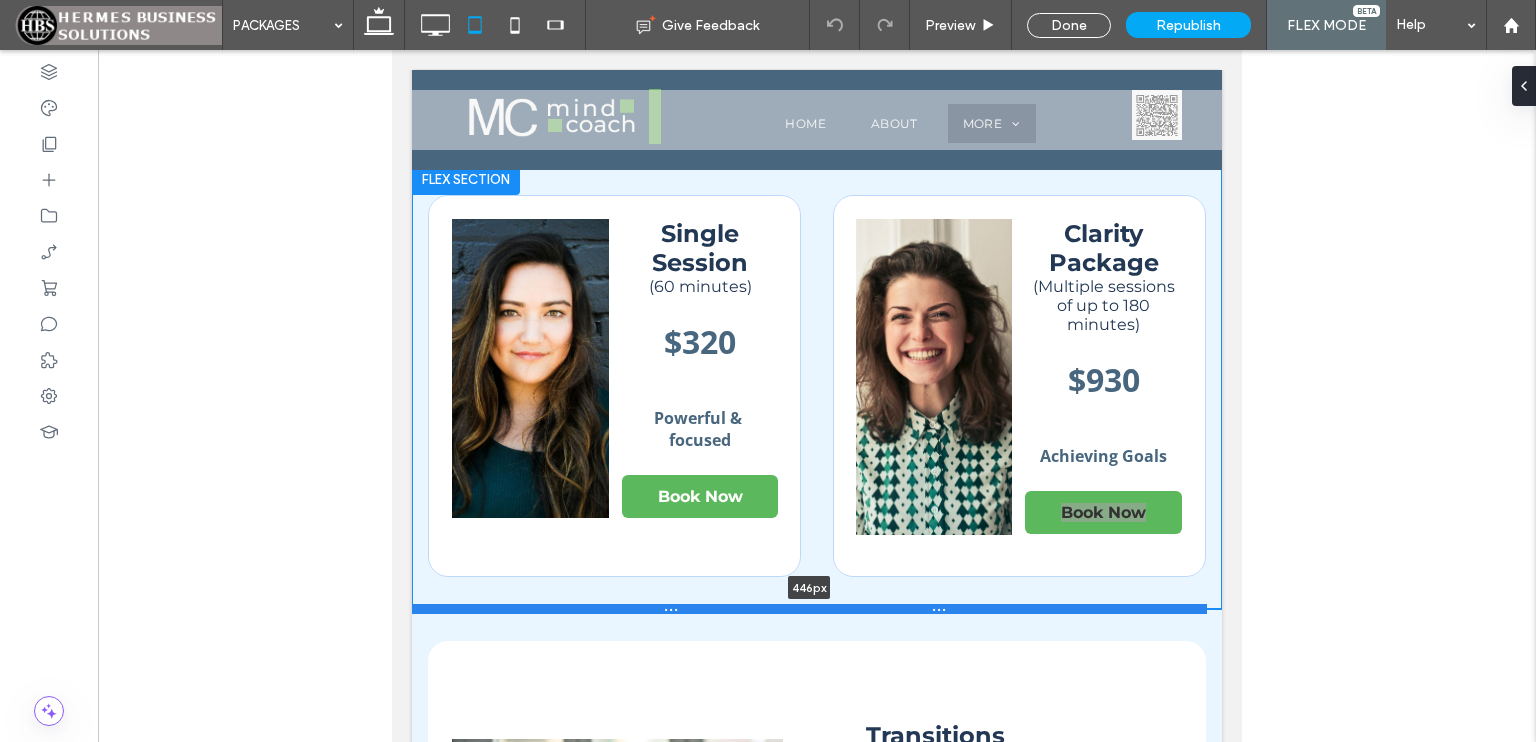drag, startPoint x: 937, startPoint y: 687, endPoint x: 945, endPoint y: 613, distance: 74.431175 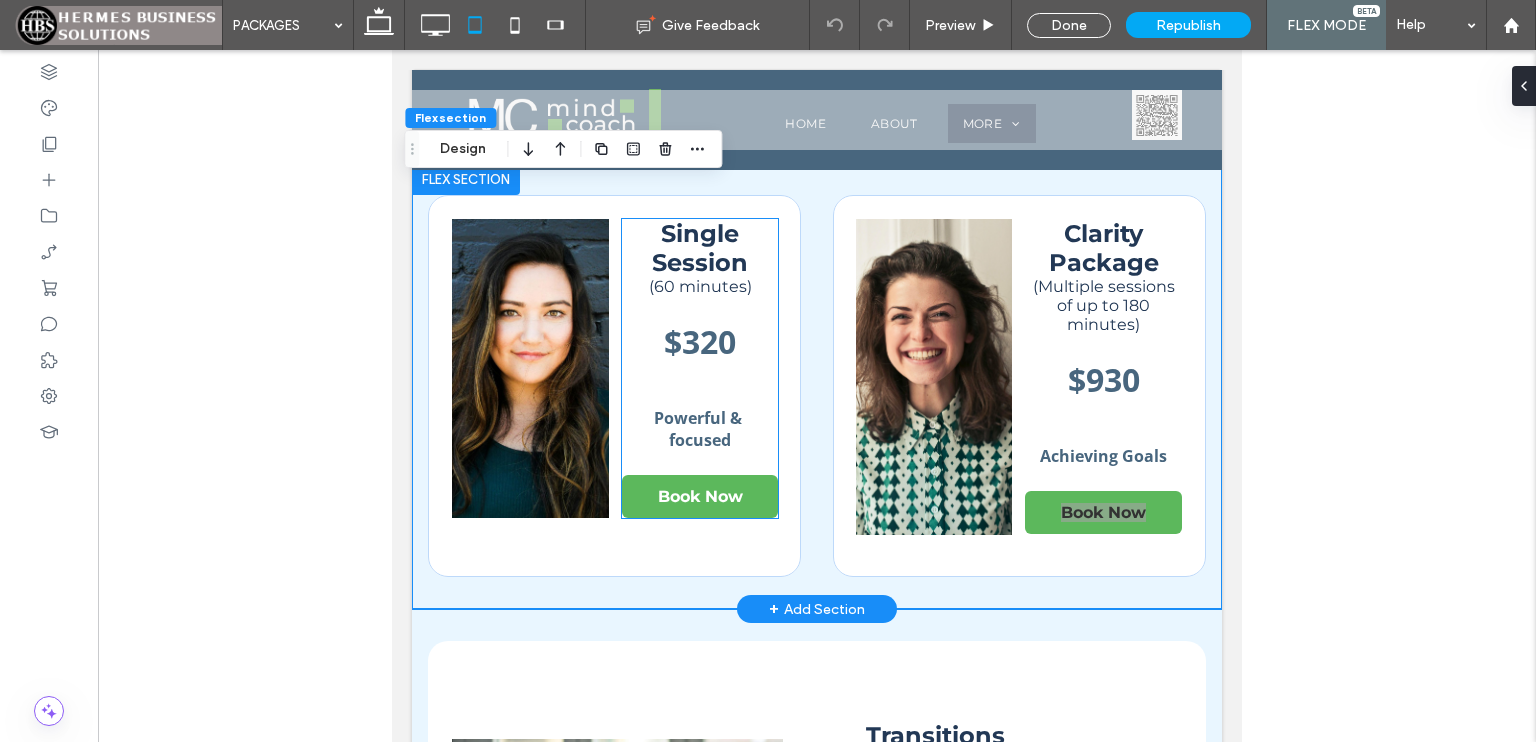 click on "Single Session  (60 minutes)
$320 Powerful &  focused
Book Now" at bounding box center (700, 368) 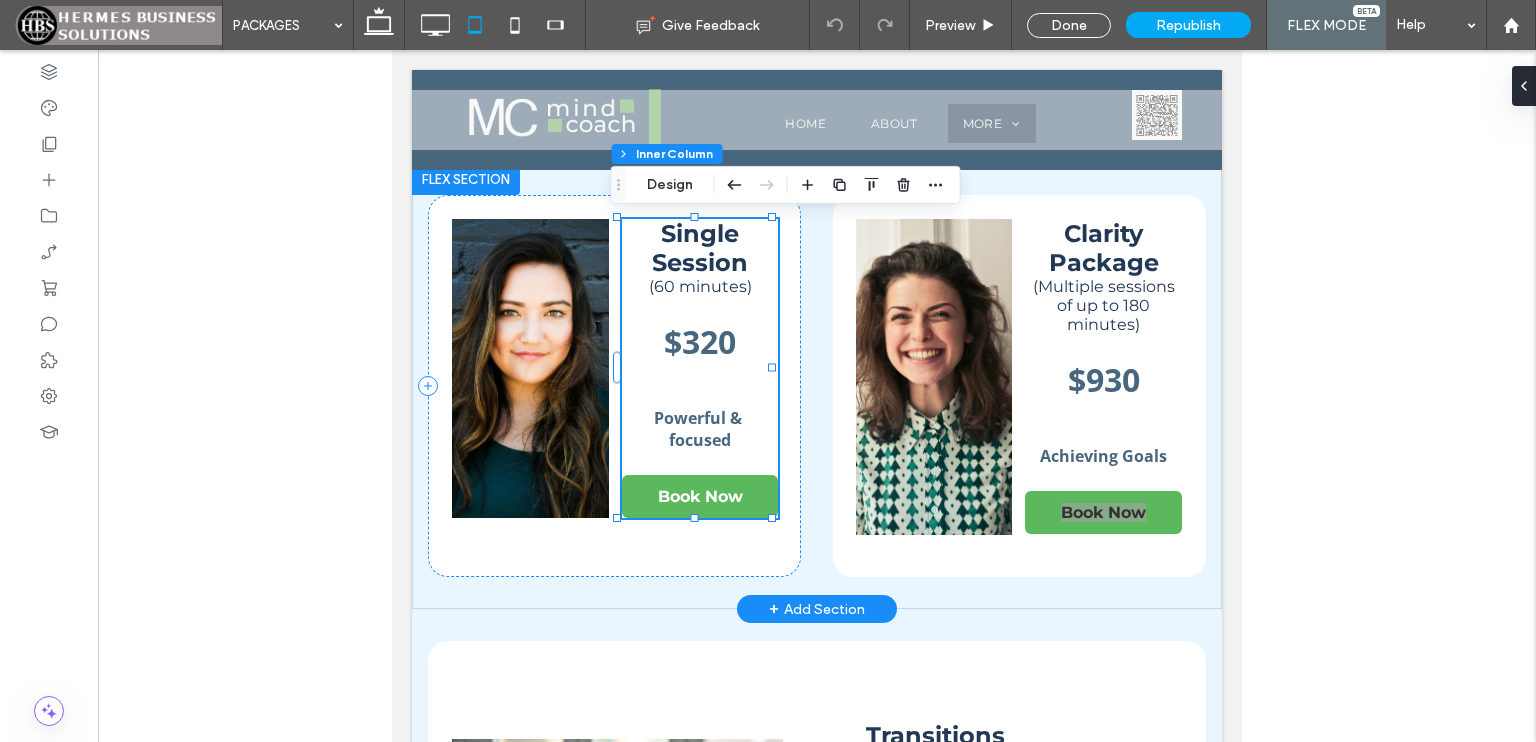 click on "$320" at bounding box center [700, 341] 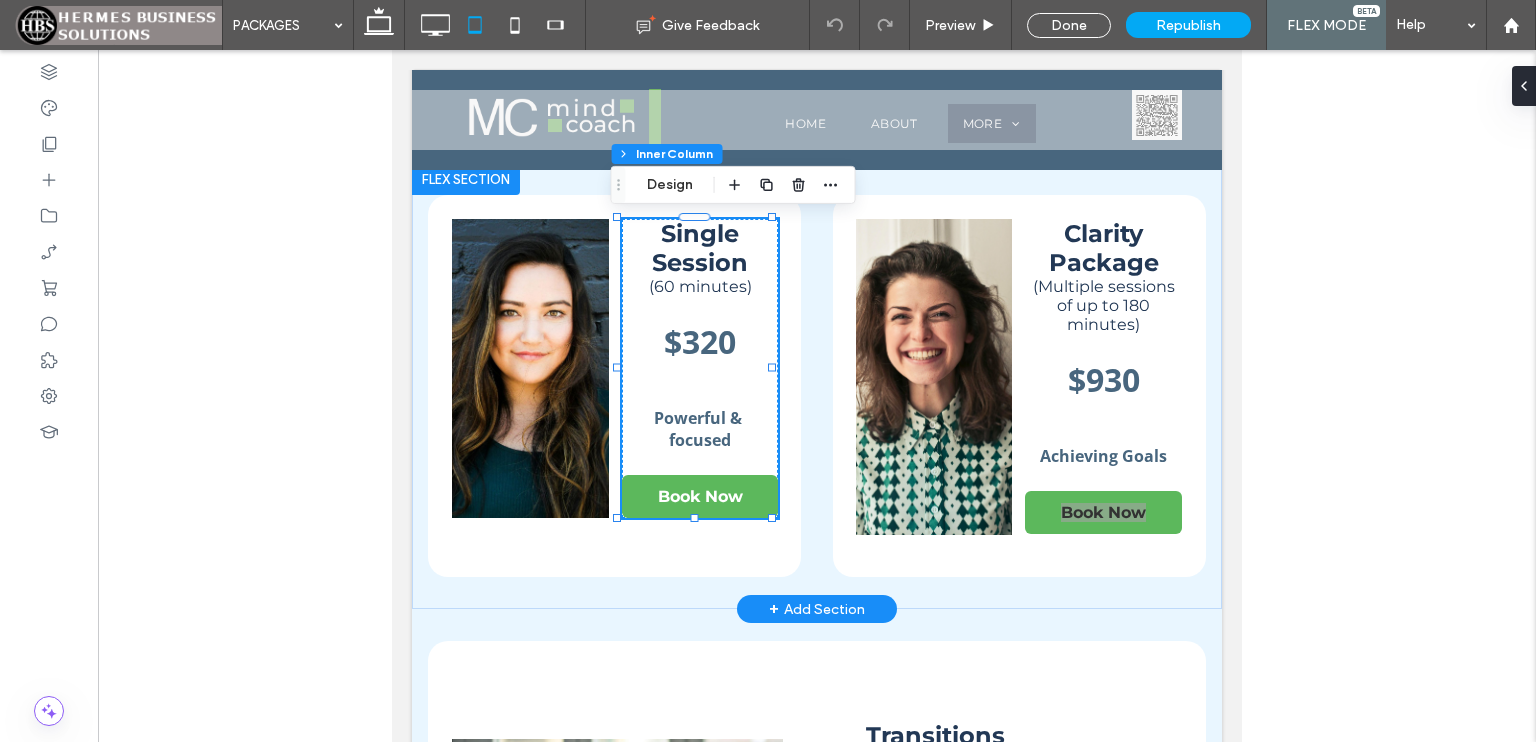 click on "Single Session  (60 minutes)
$320 Powerful &  focused
Book Now" at bounding box center (700, 368) 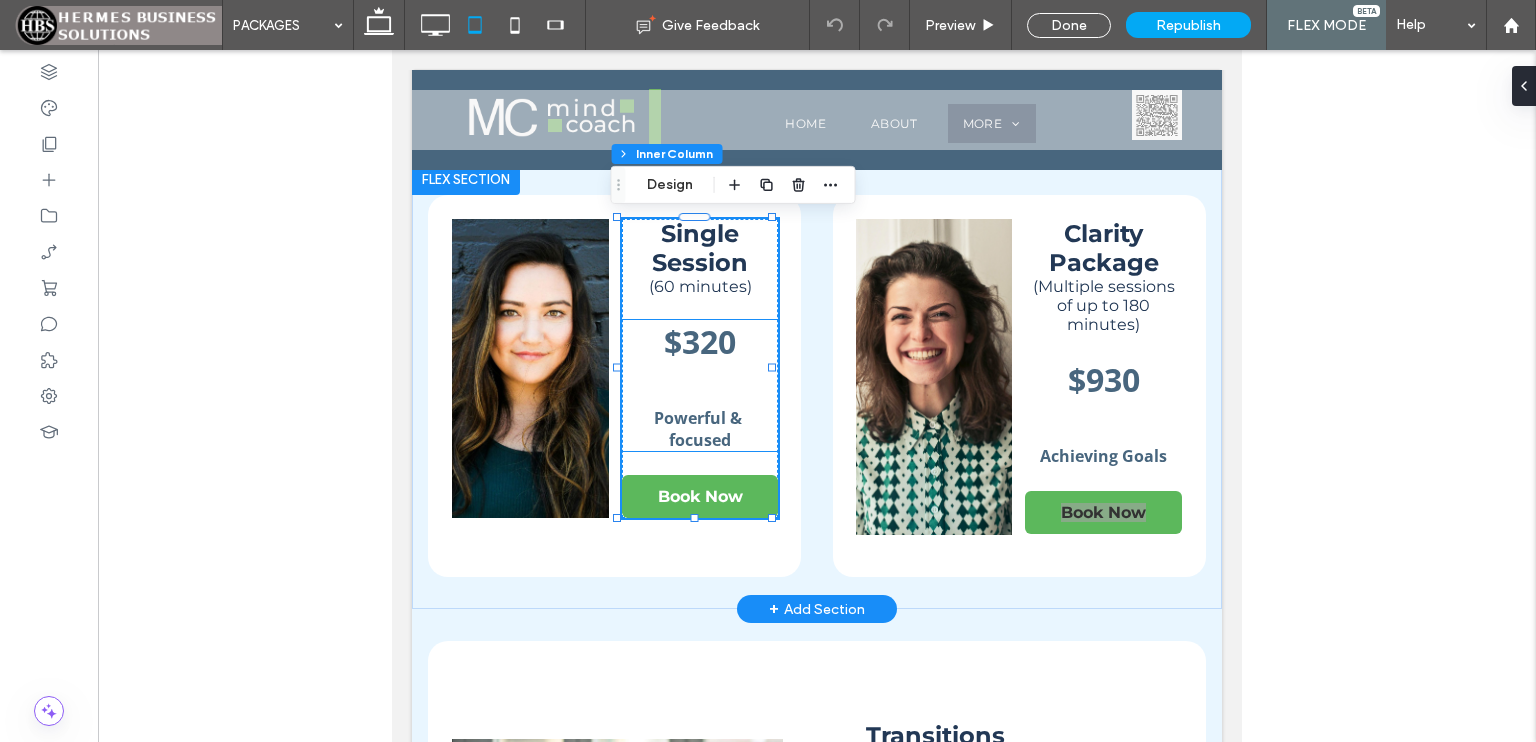 click at bounding box center [700, 374] 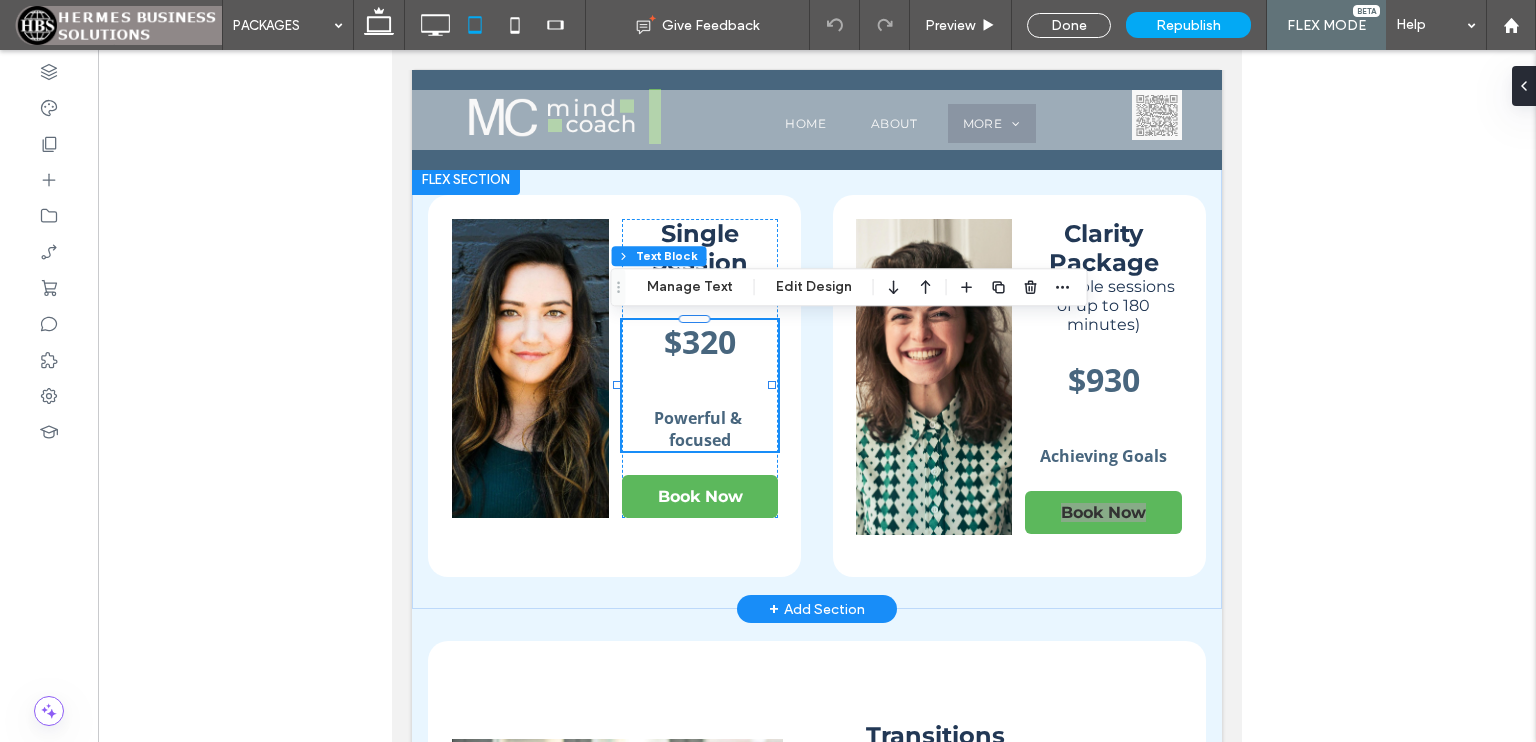 click at bounding box center [700, 374] 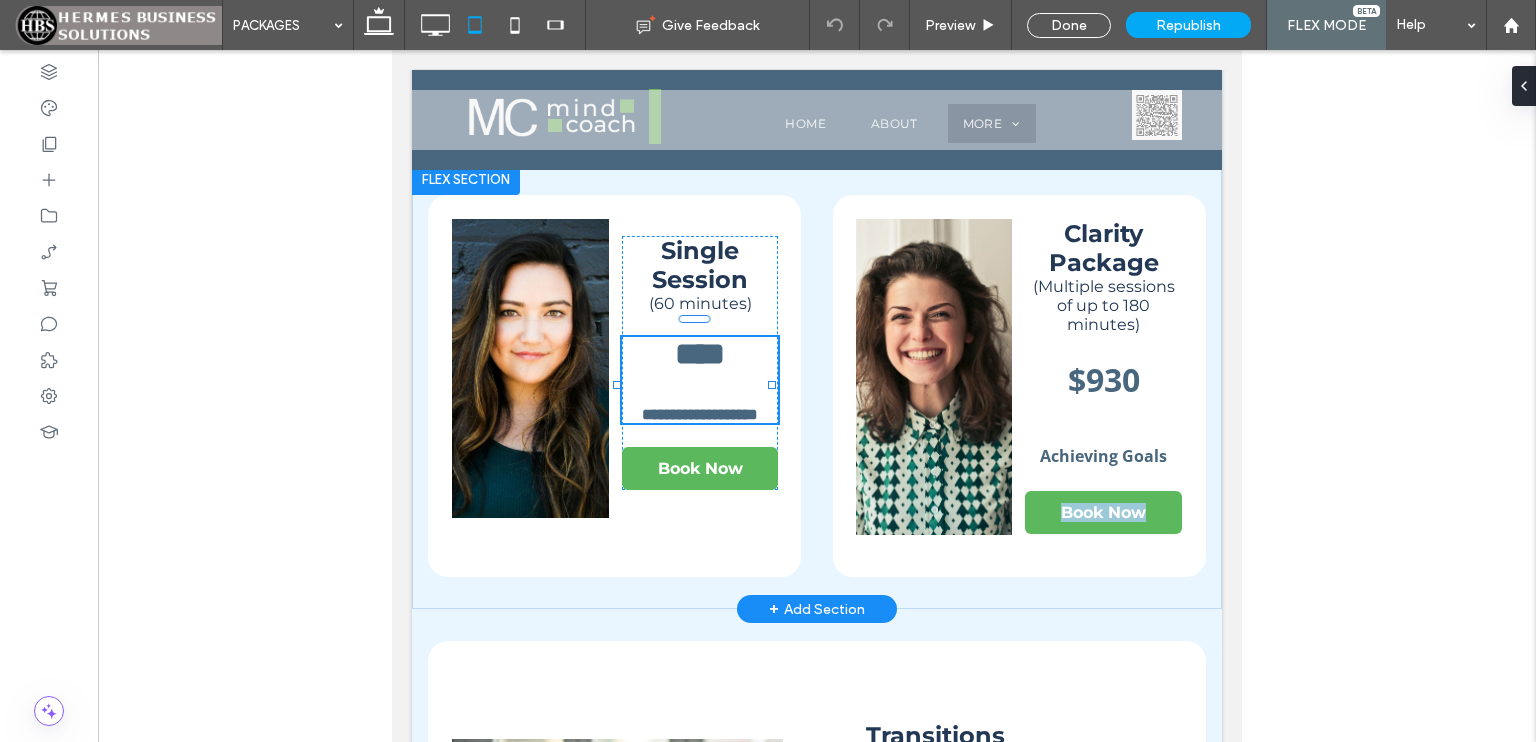 type on "*********" 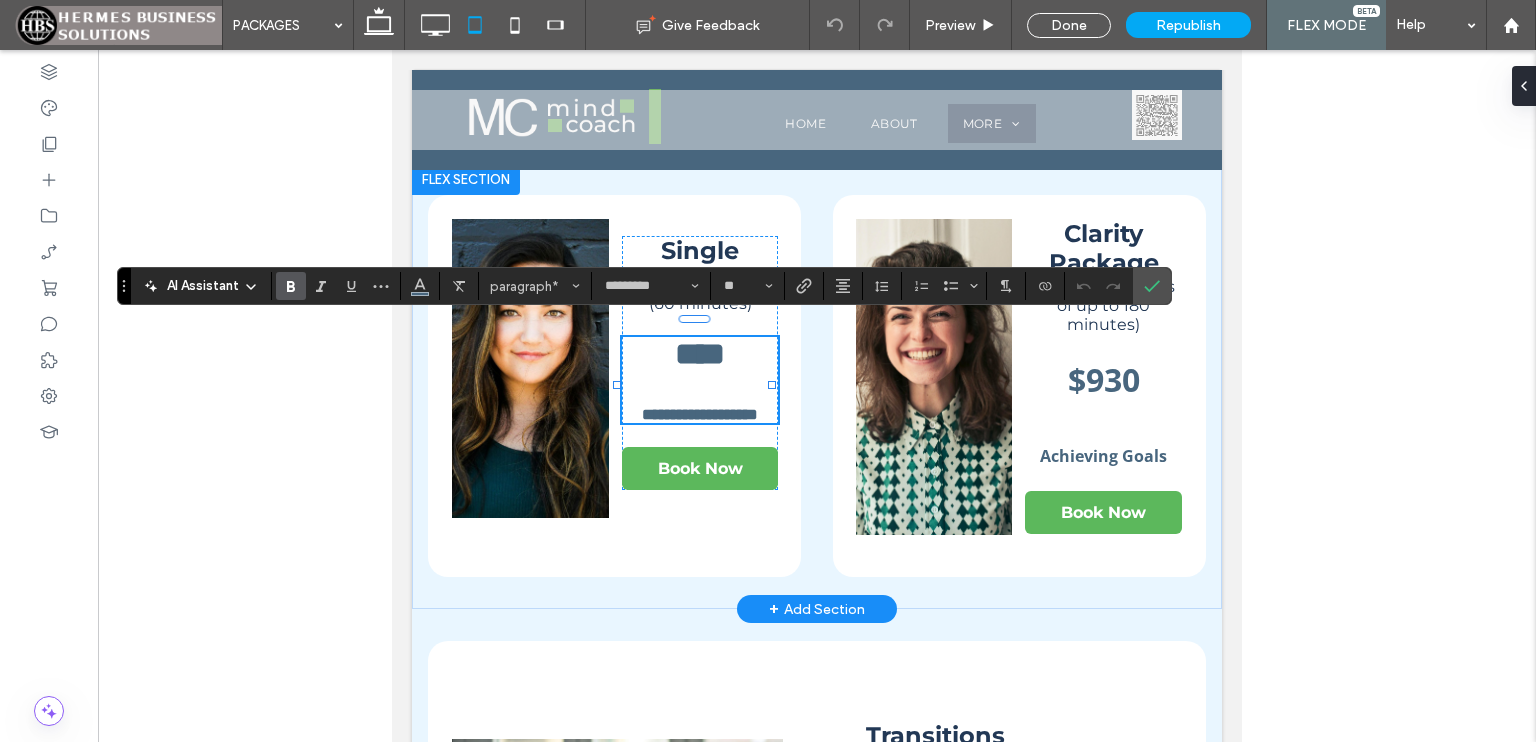 click at bounding box center [700, 380] 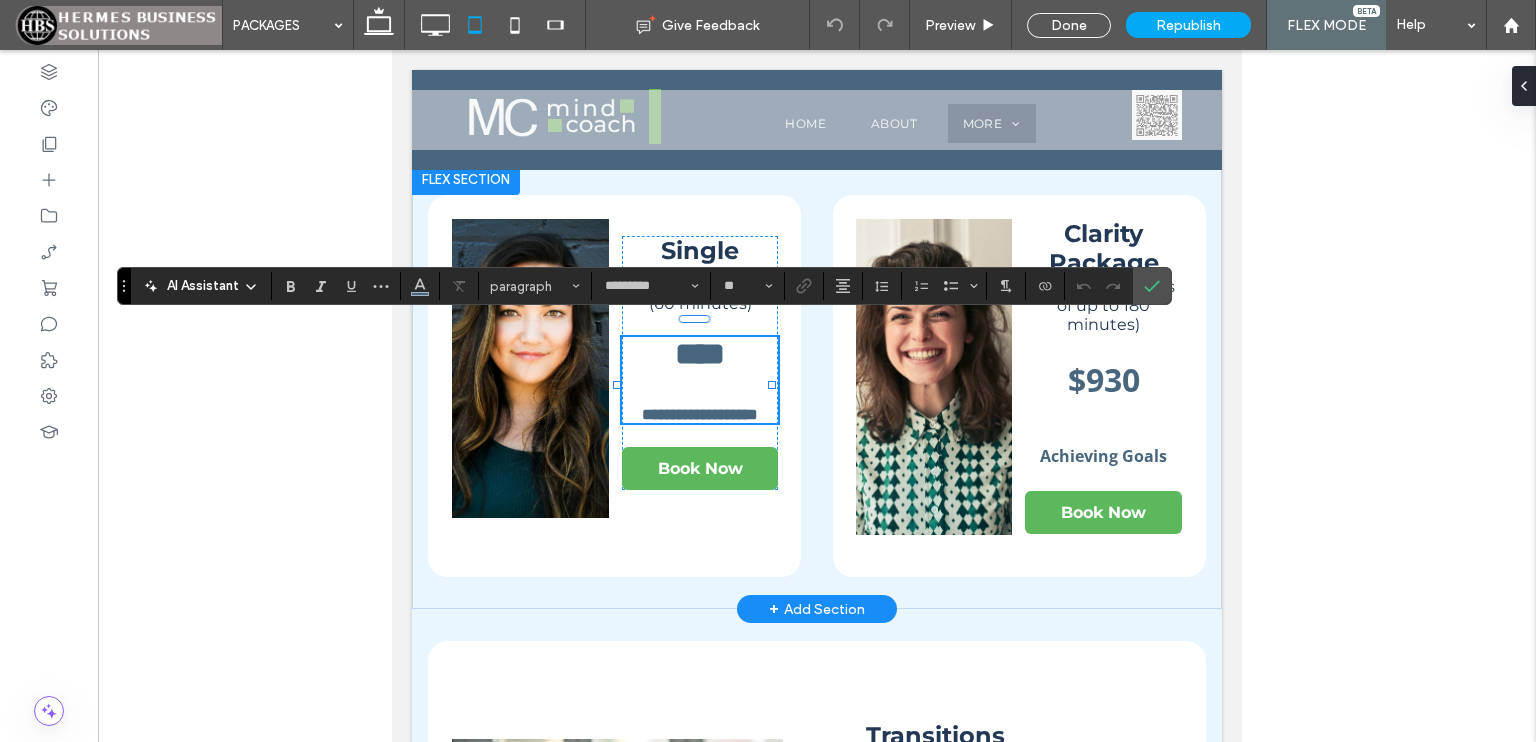 click on "****" at bounding box center [700, 354] 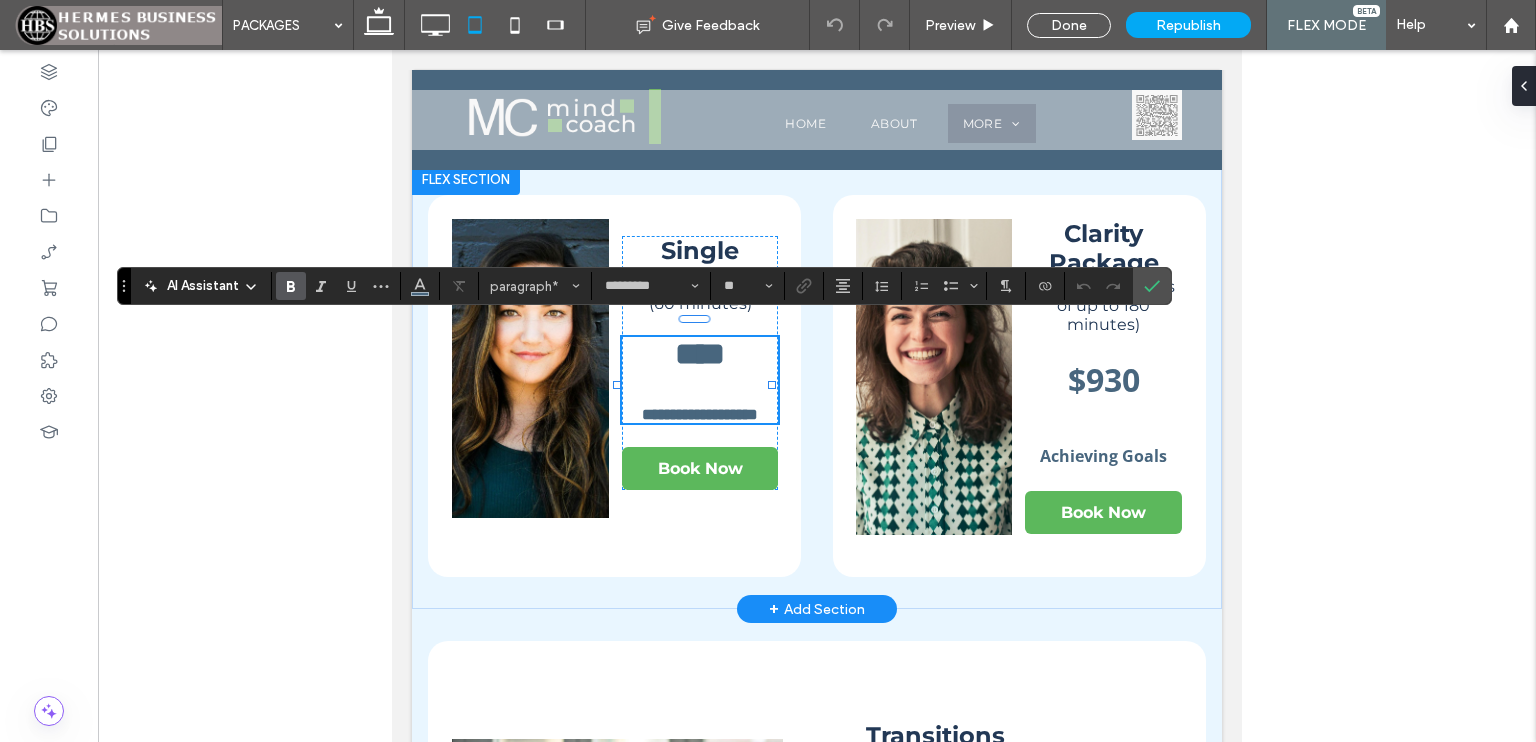 type on "**" 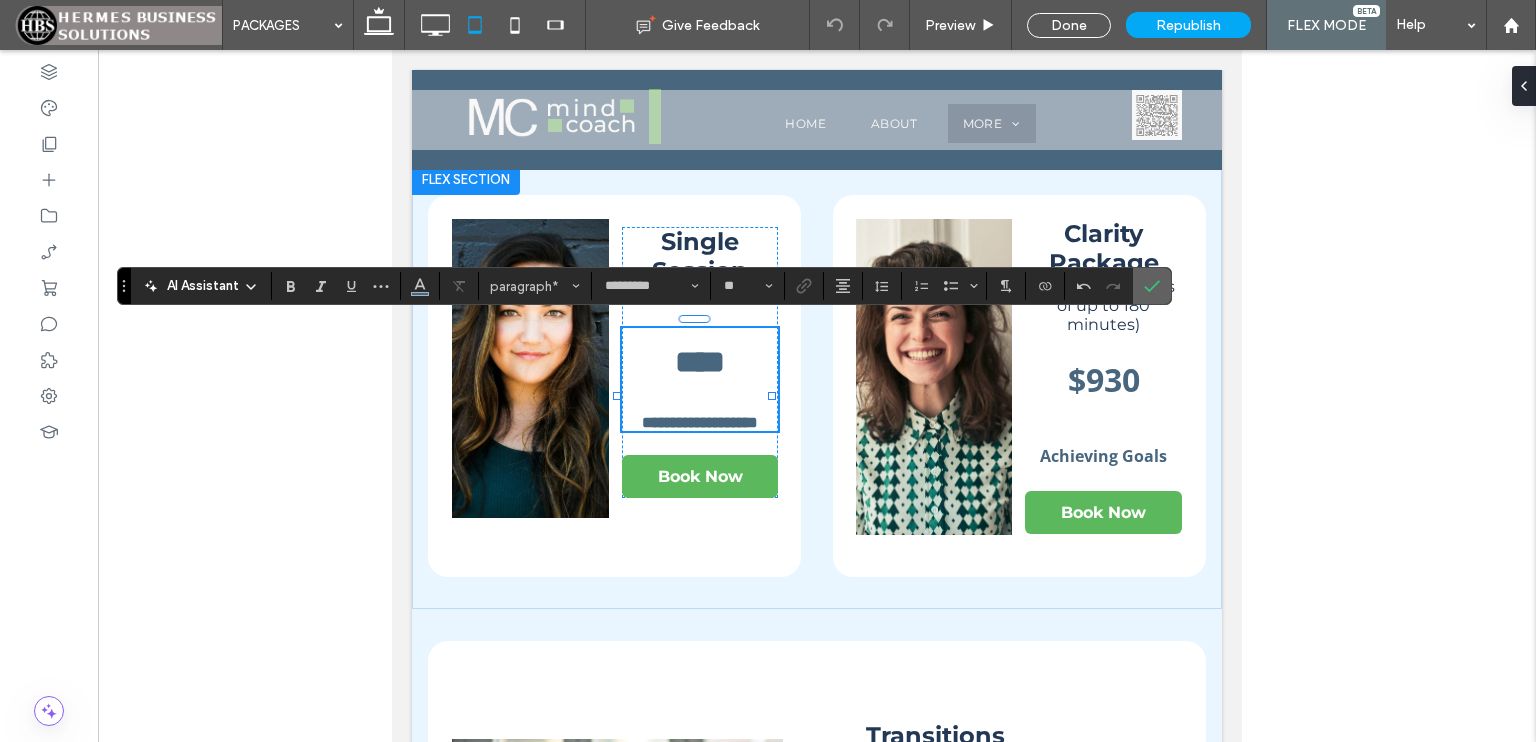 click 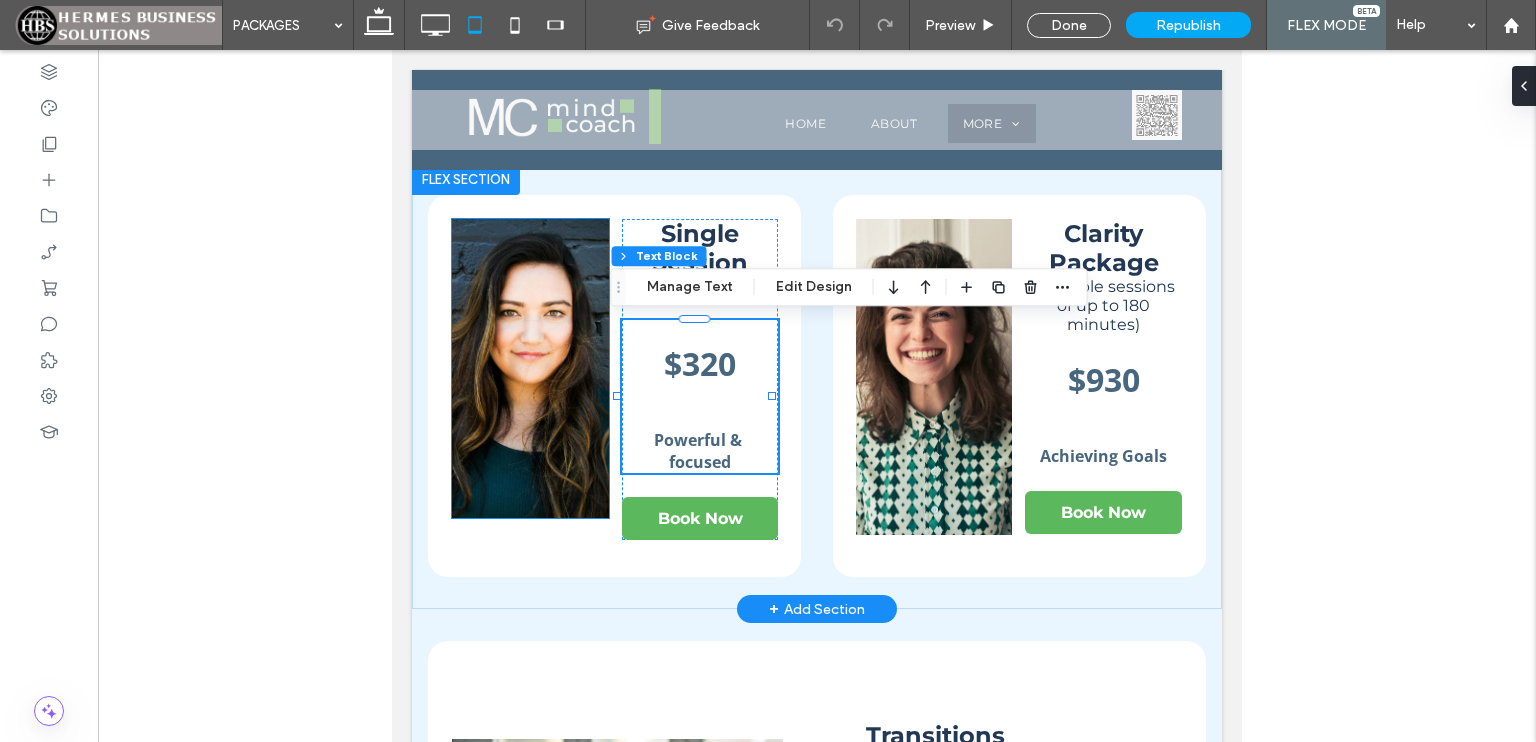click at bounding box center [530, 368] 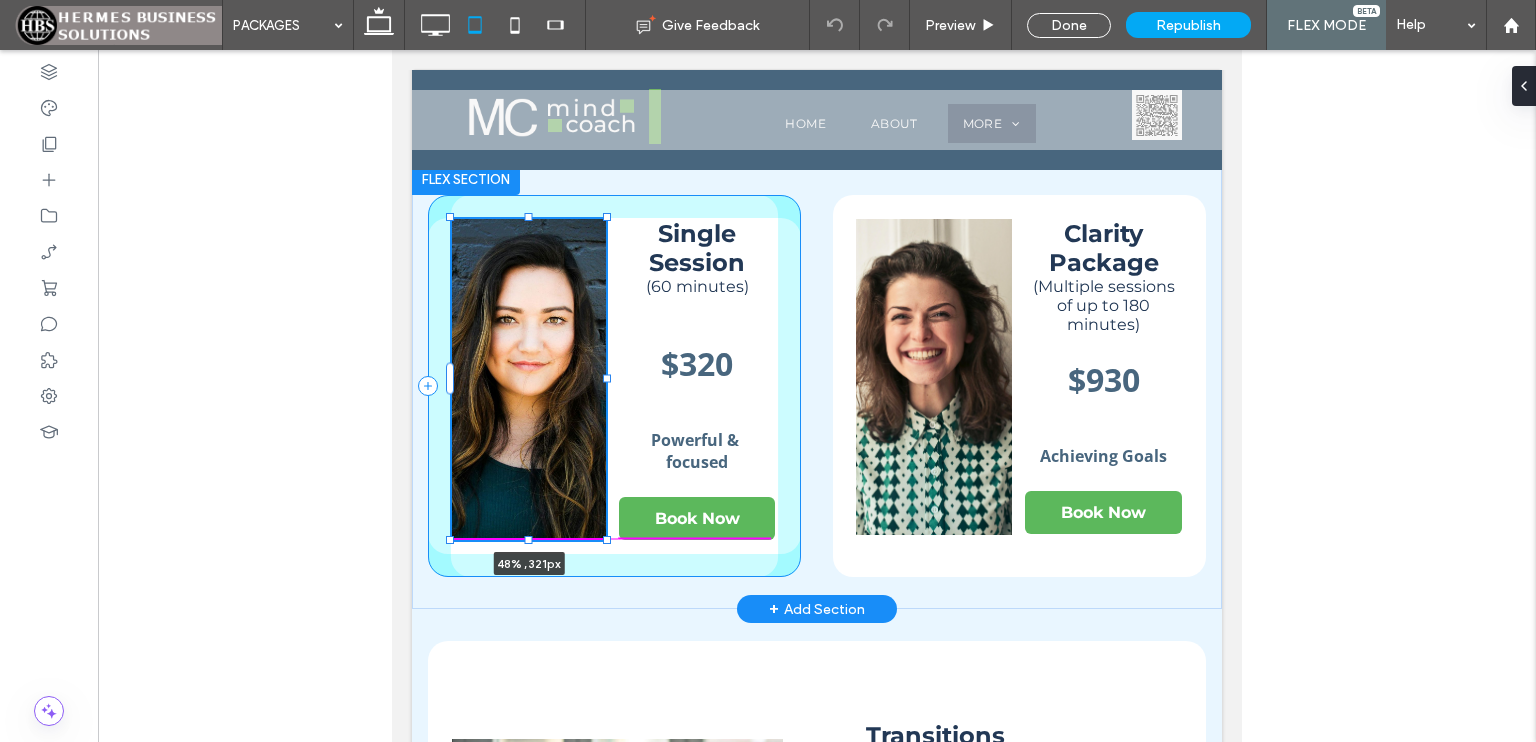 drag, startPoint x: 526, startPoint y: 521, endPoint x: 527, endPoint y: 540, distance: 19.026299 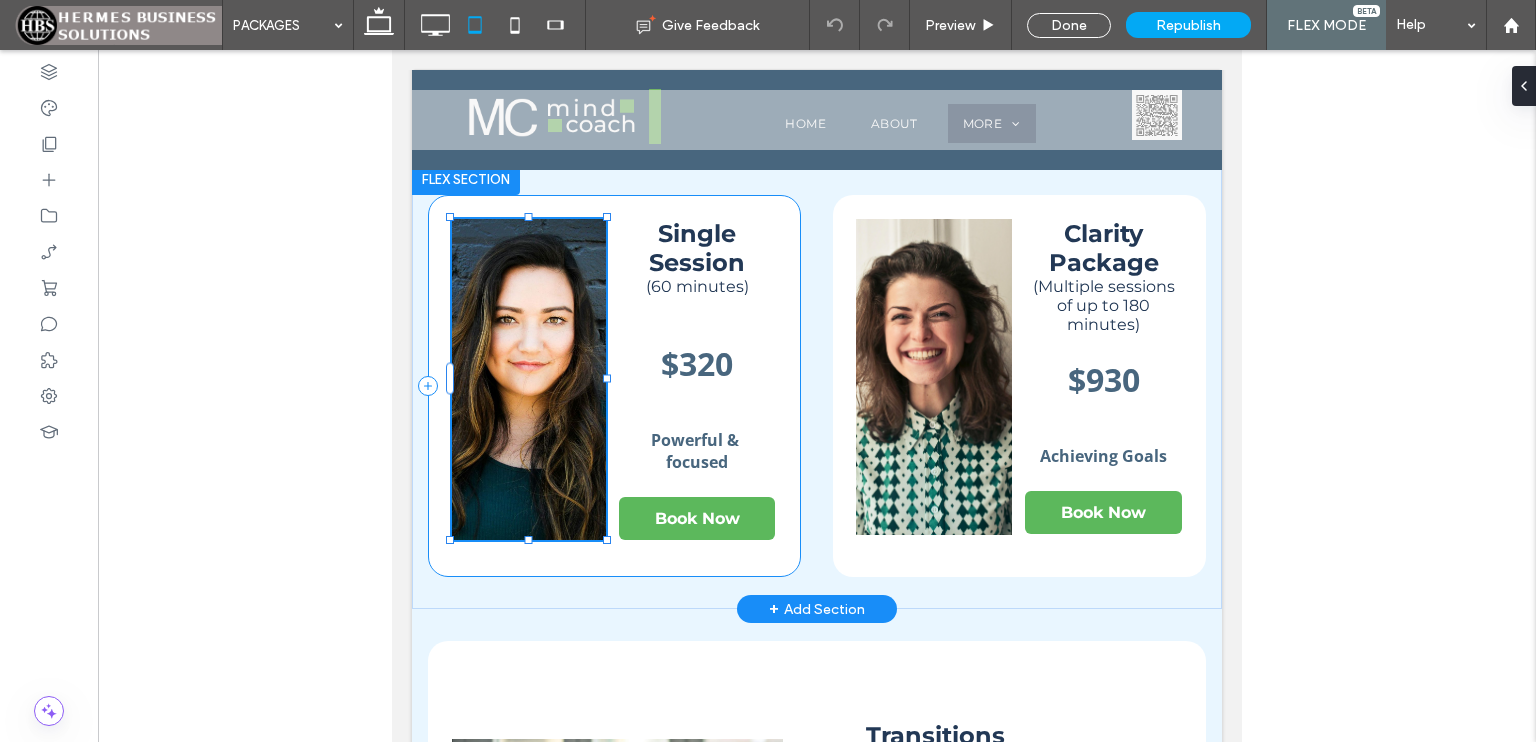 type on "***" 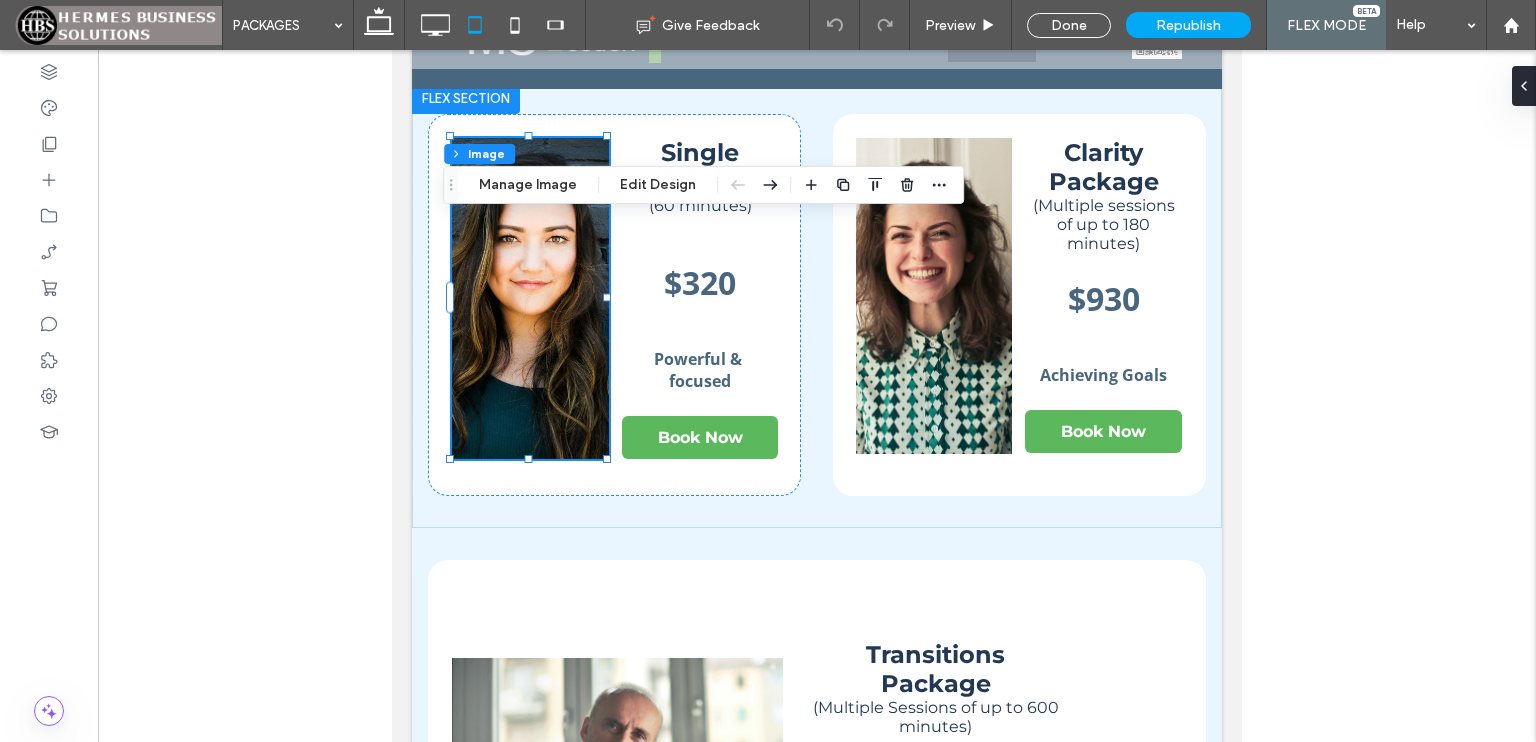 scroll, scrollTop: 108, scrollLeft: 0, axis: vertical 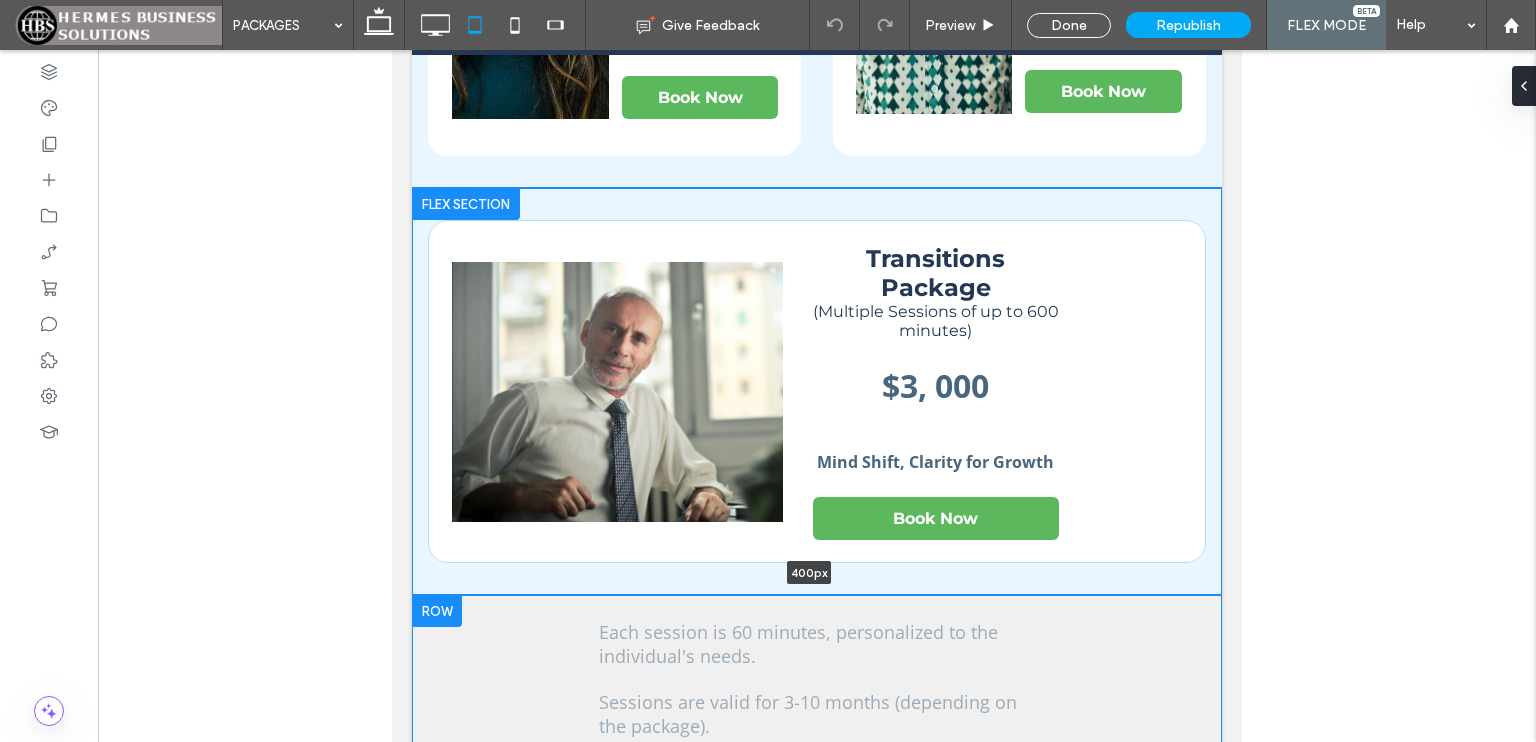 drag, startPoint x: 934, startPoint y: 703, endPoint x: 942, endPoint y: 583, distance: 120.26637 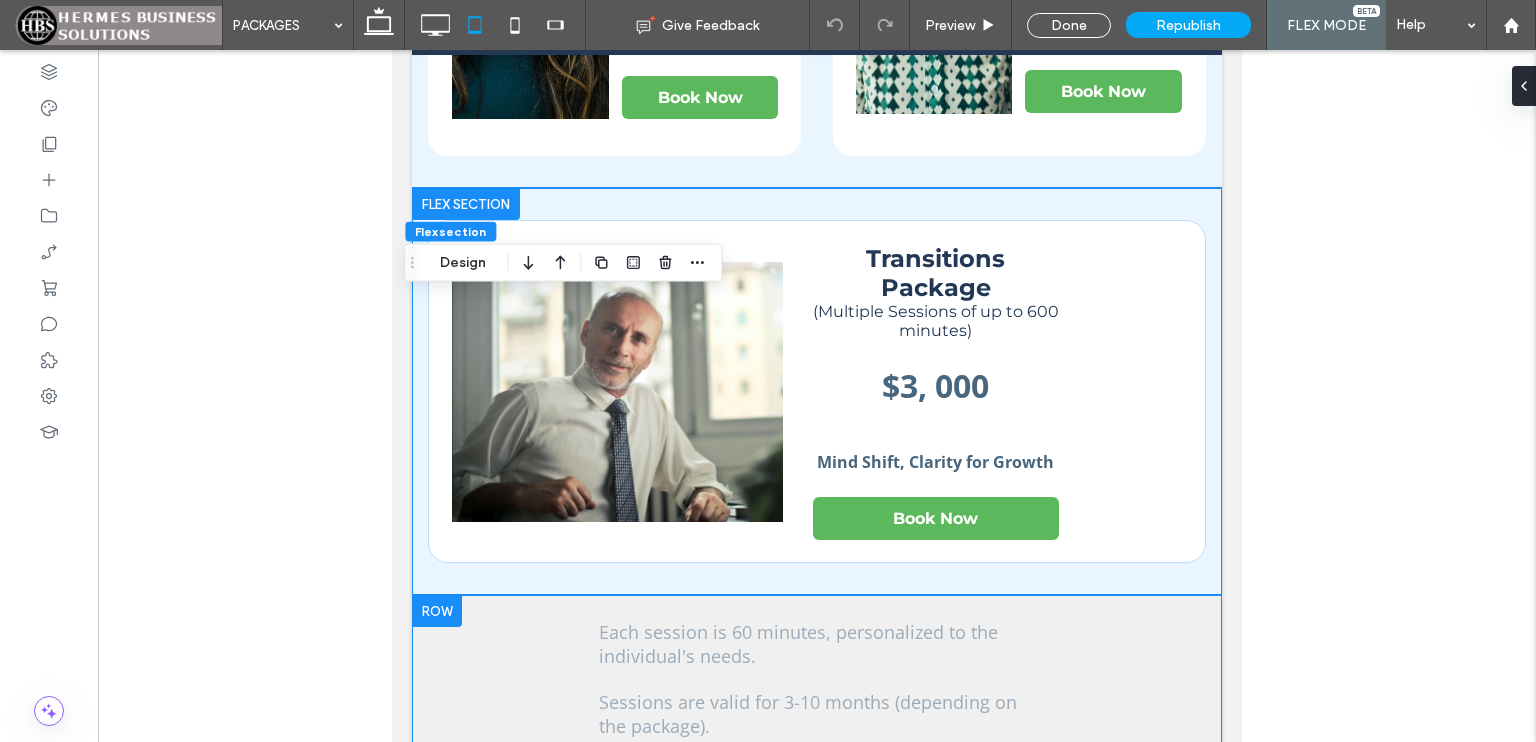 click at bounding box center (817, 579) 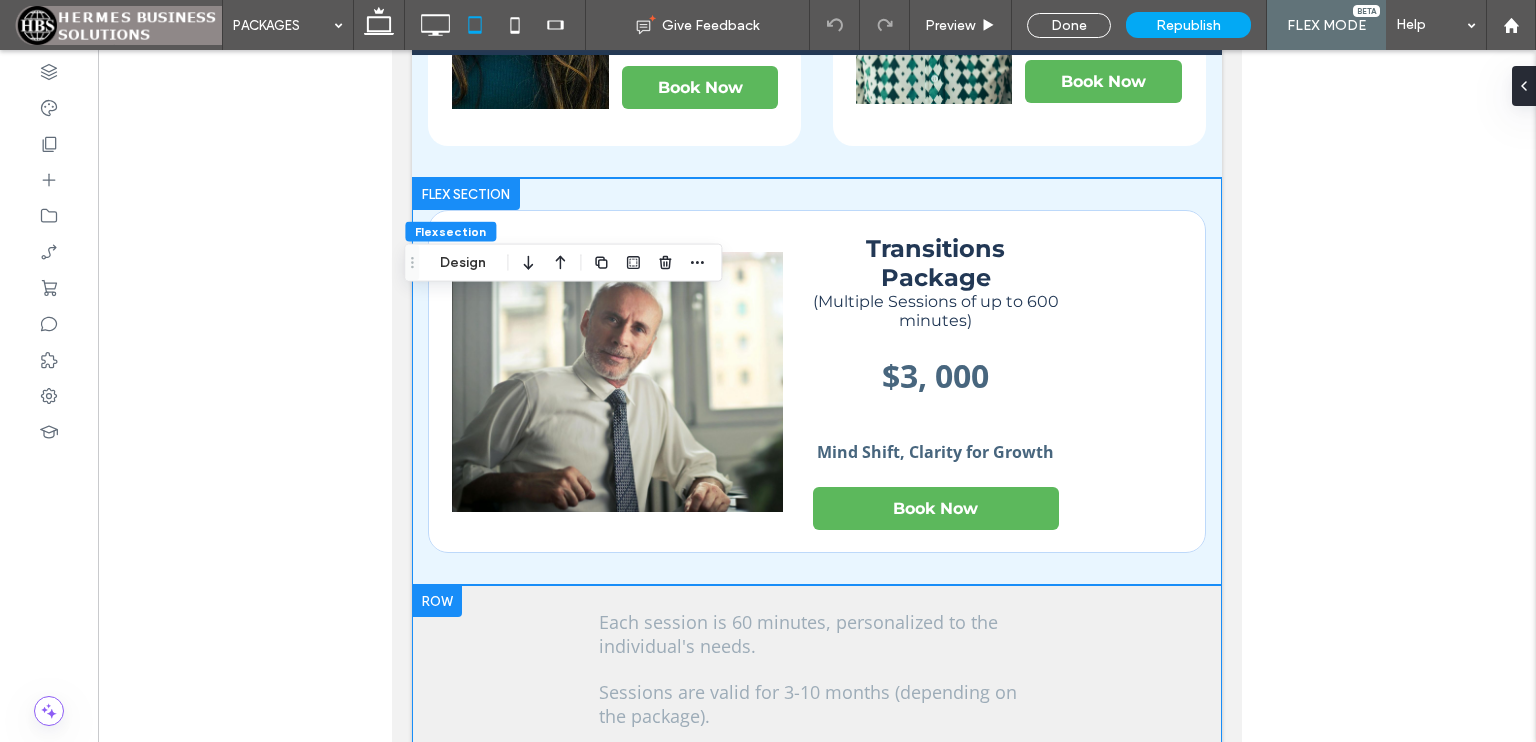 scroll, scrollTop: 478, scrollLeft: 0, axis: vertical 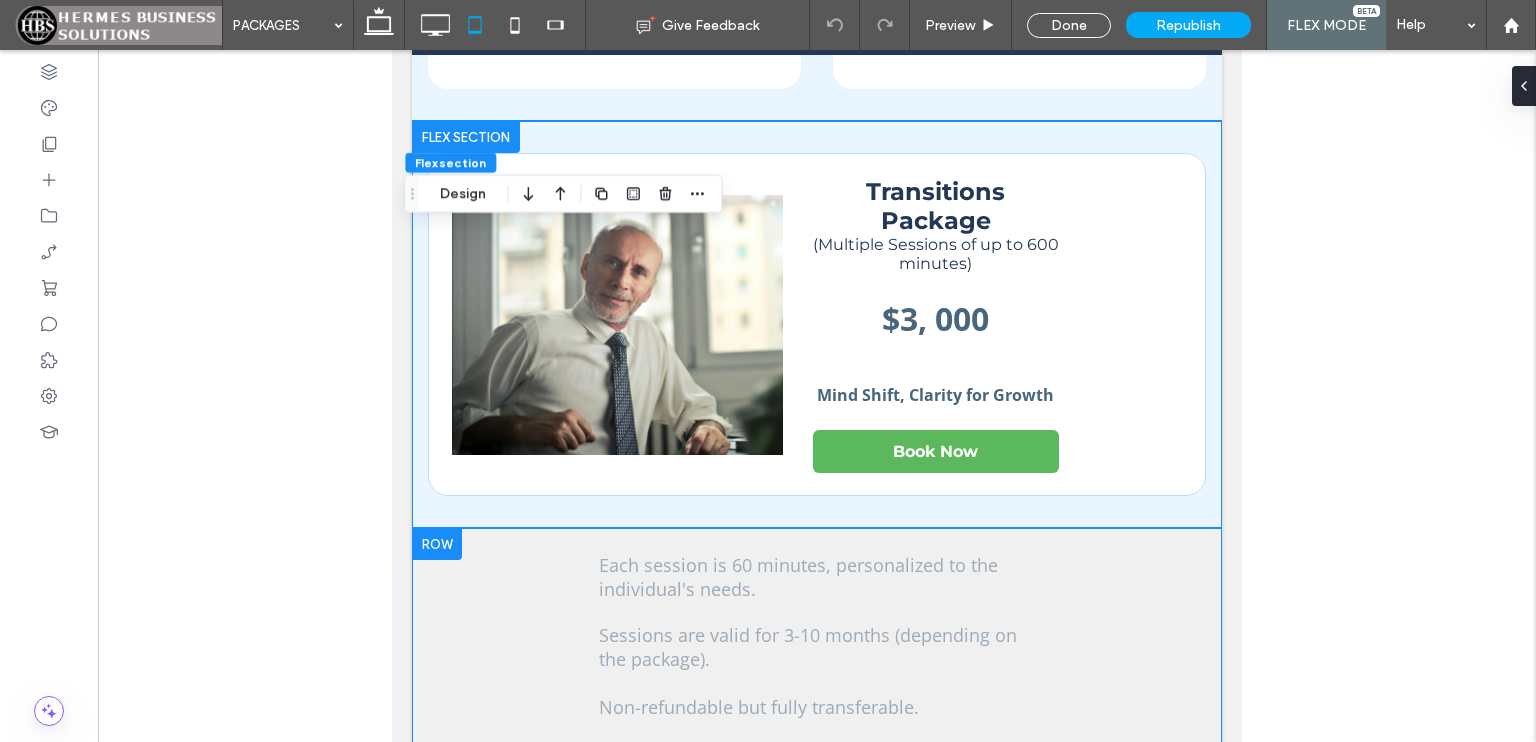 drag, startPoint x: 1237, startPoint y: 522, endPoint x: 1802, endPoint y: 501, distance: 565.39014 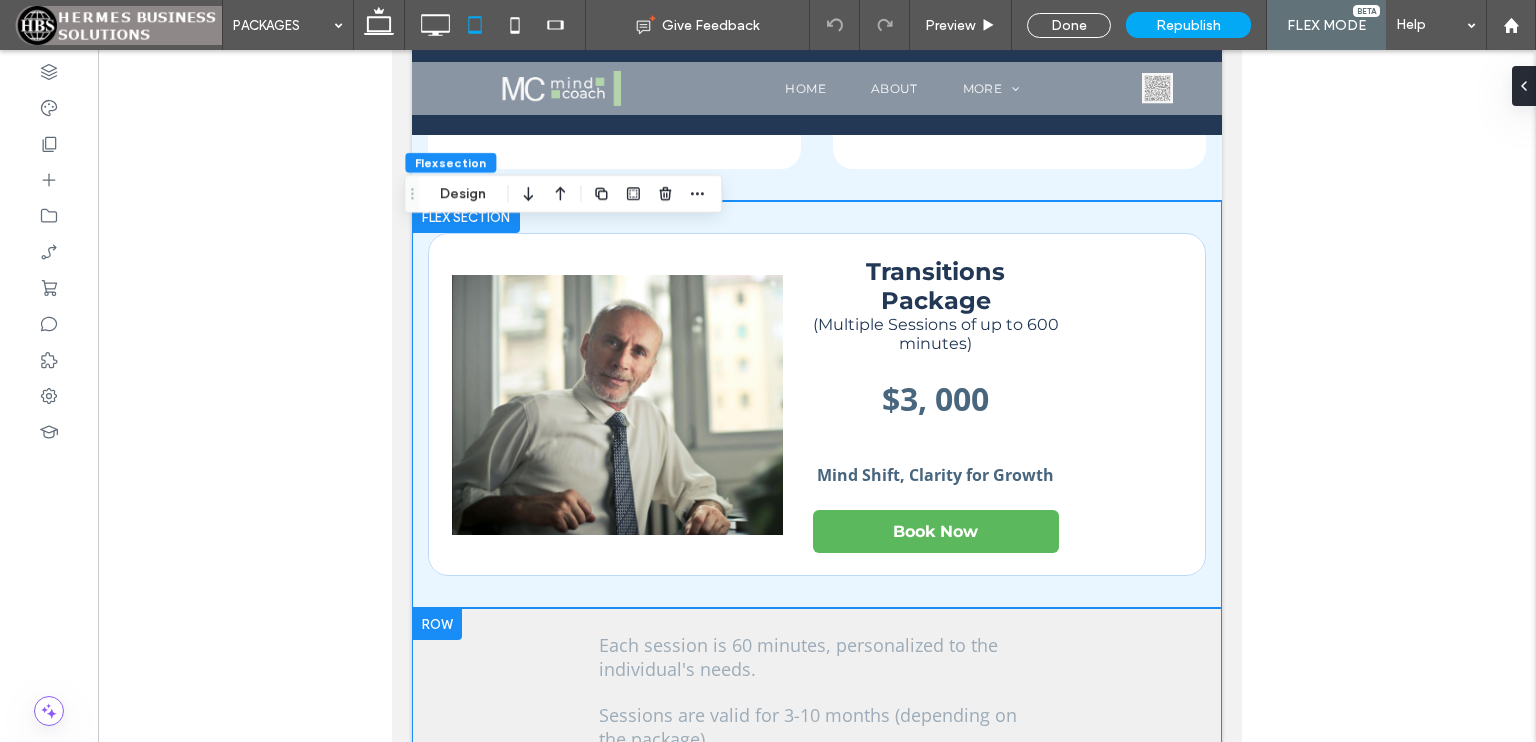 scroll, scrollTop: 0, scrollLeft: 0, axis: both 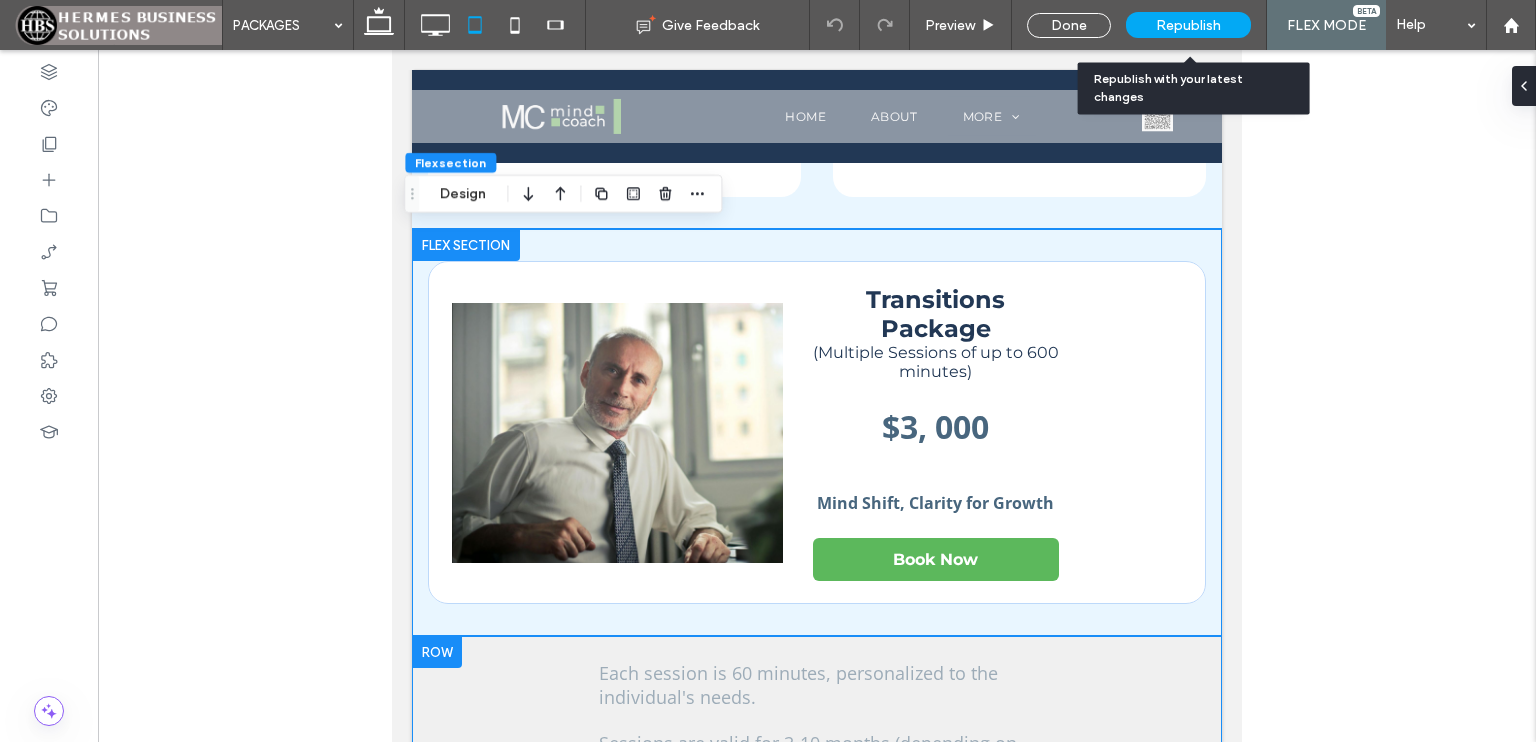 click on "Republish" at bounding box center (1188, 25) 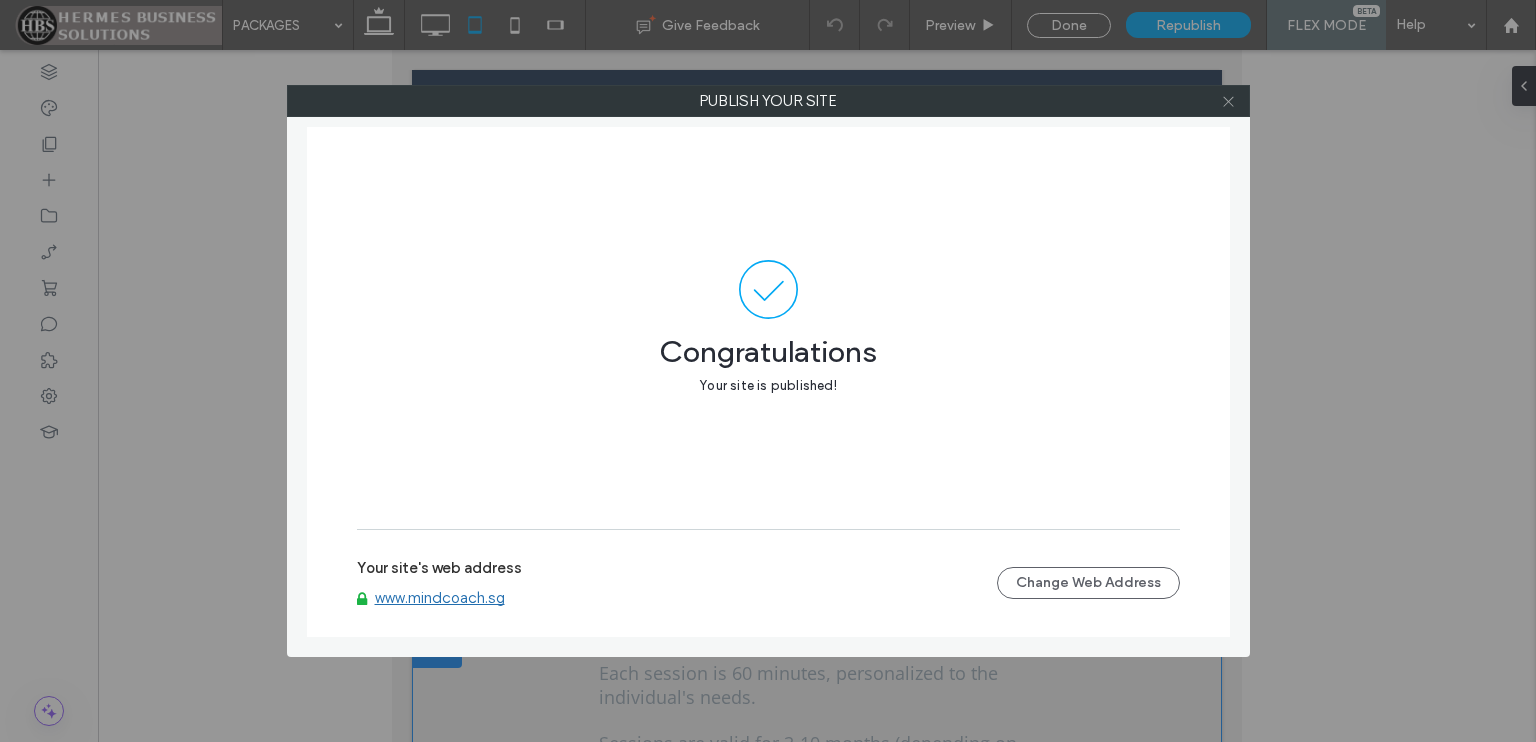click 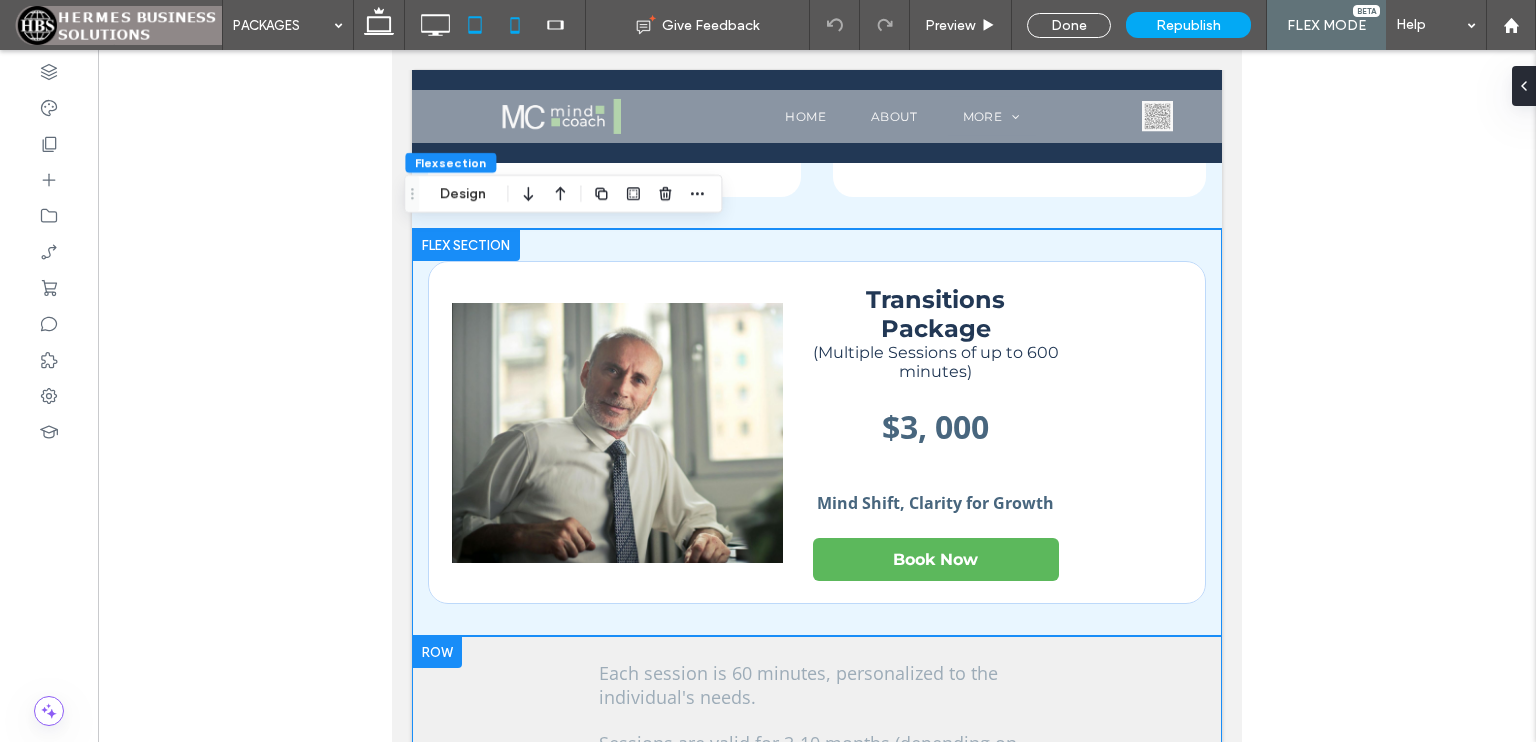 click 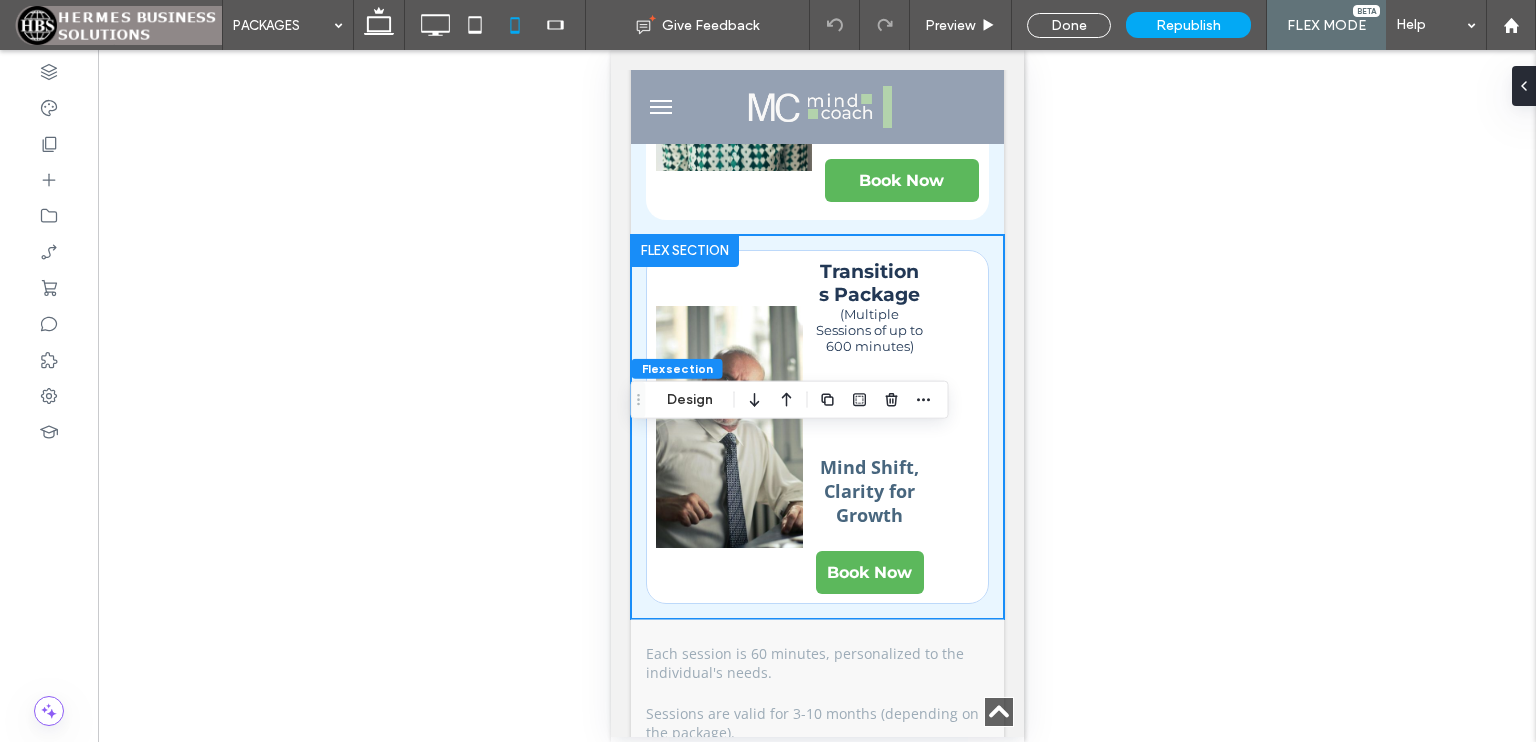 scroll, scrollTop: 688, scrollLeft: 0, axis: vertical 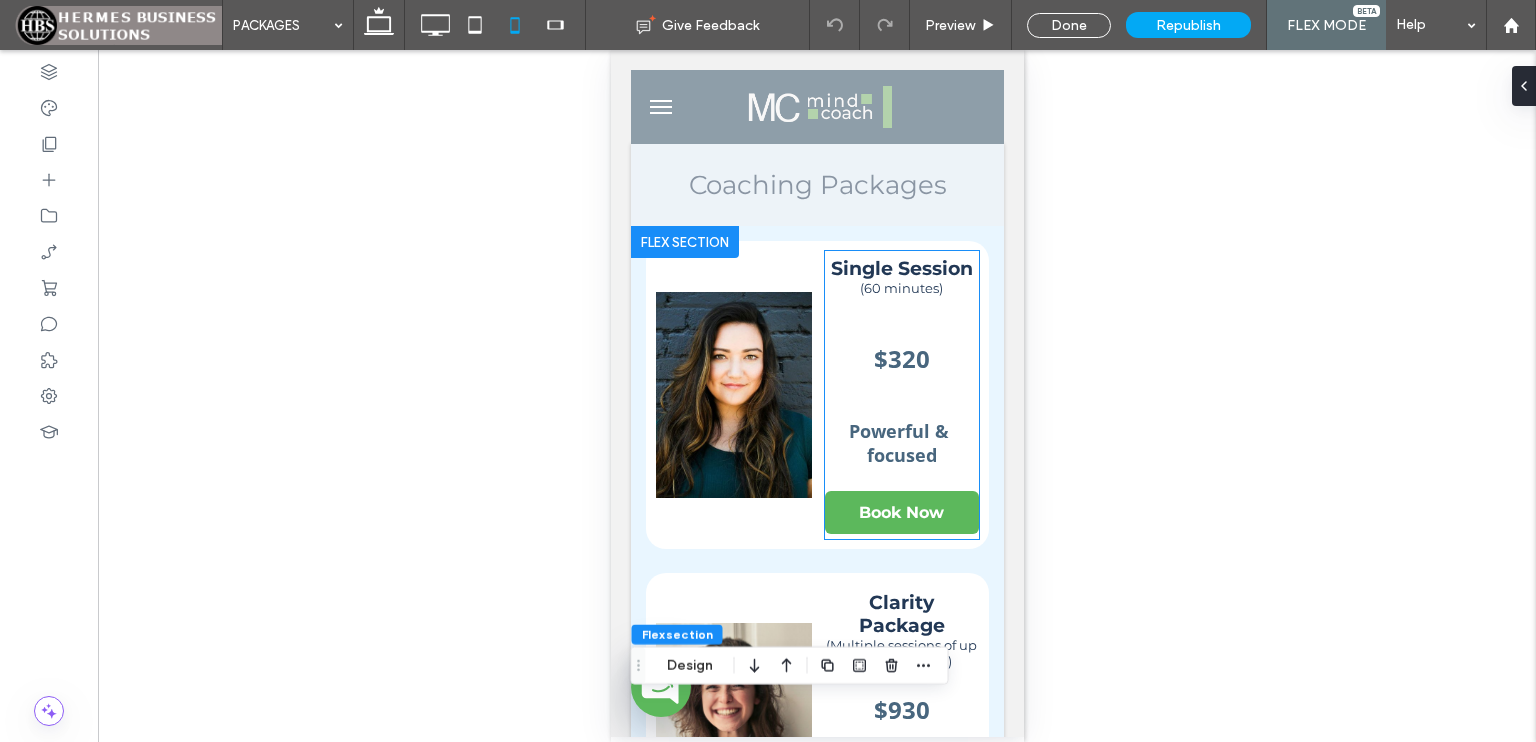 click at bounding box center (901, 386) 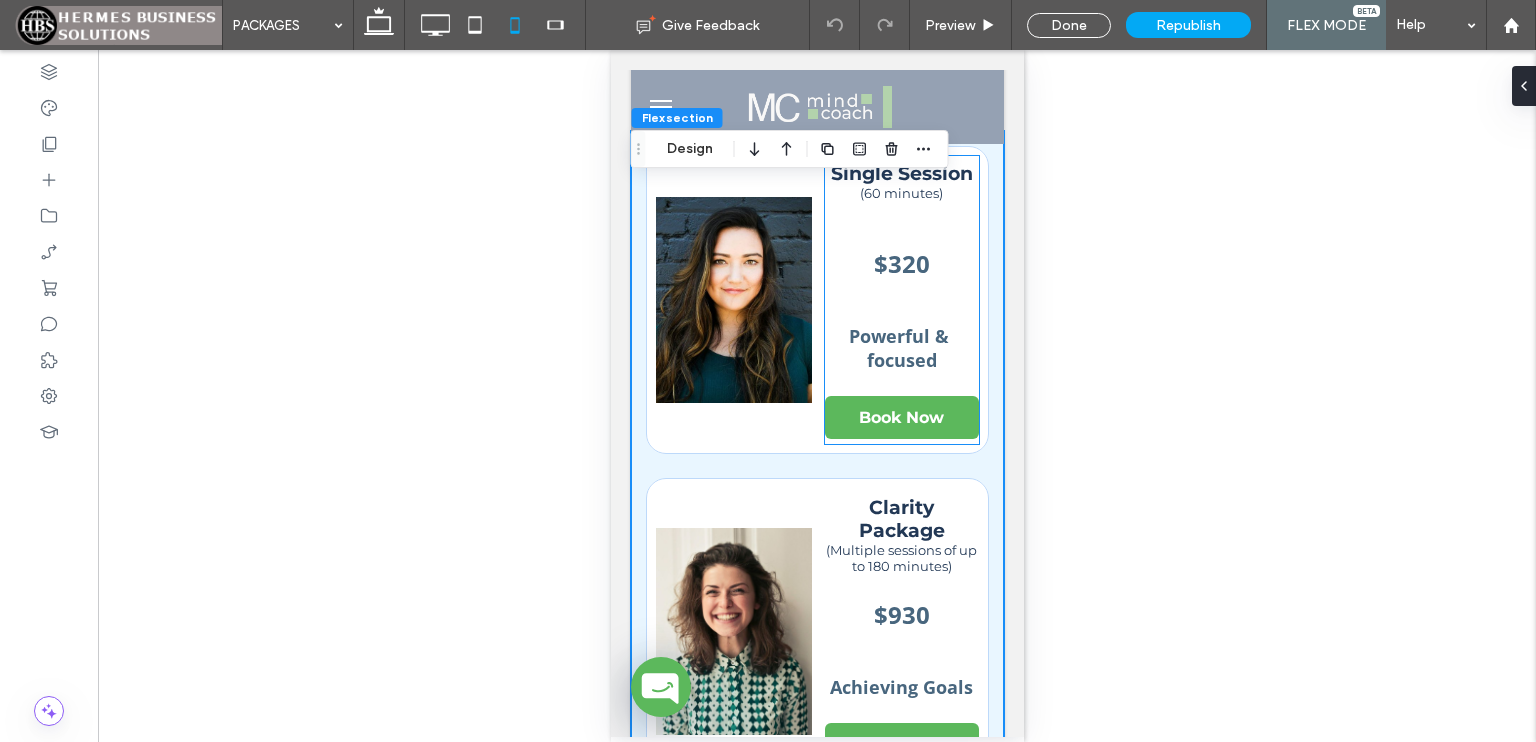 scroll, scrollTop: 152, scrollLeft: 0, axis: vertical 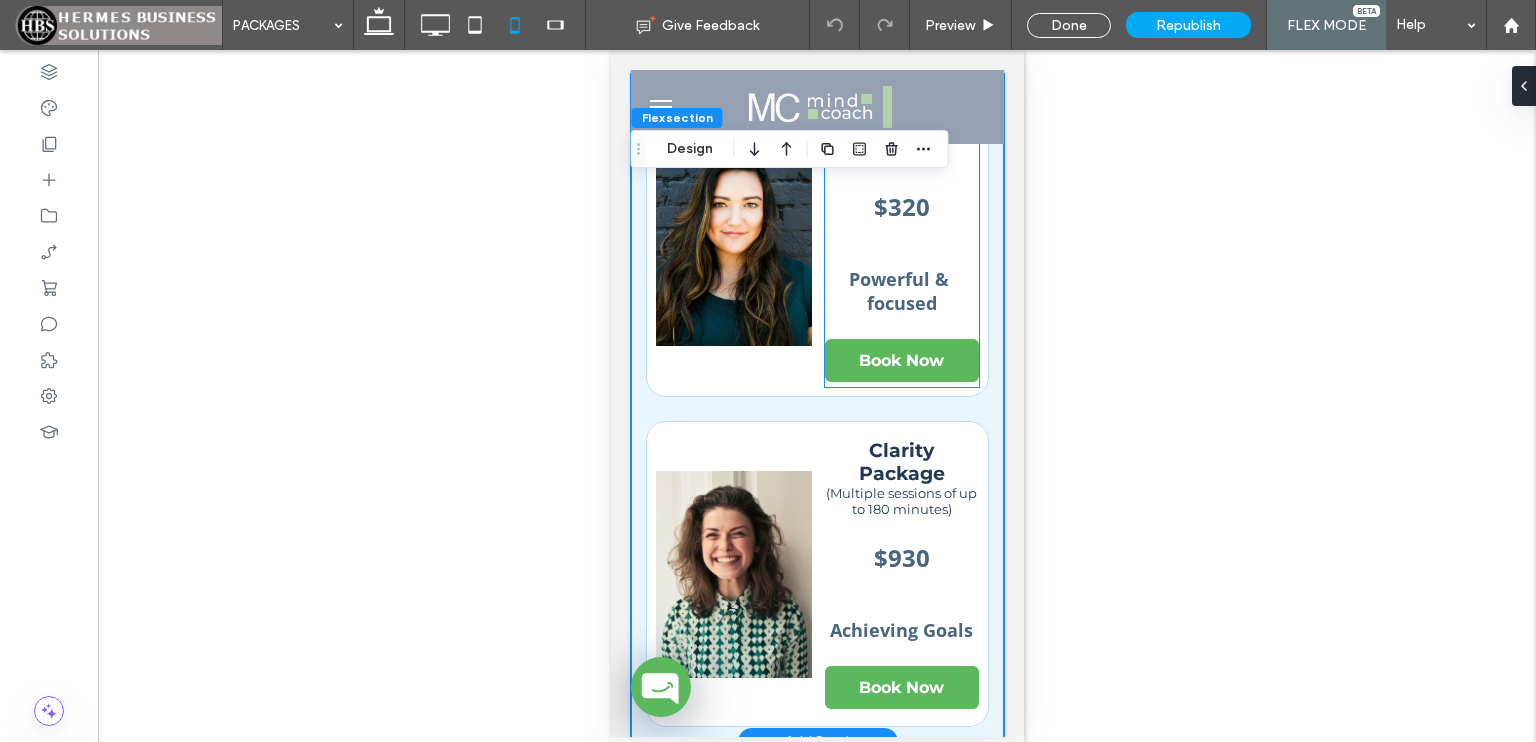click at bounding box center [901, 234] 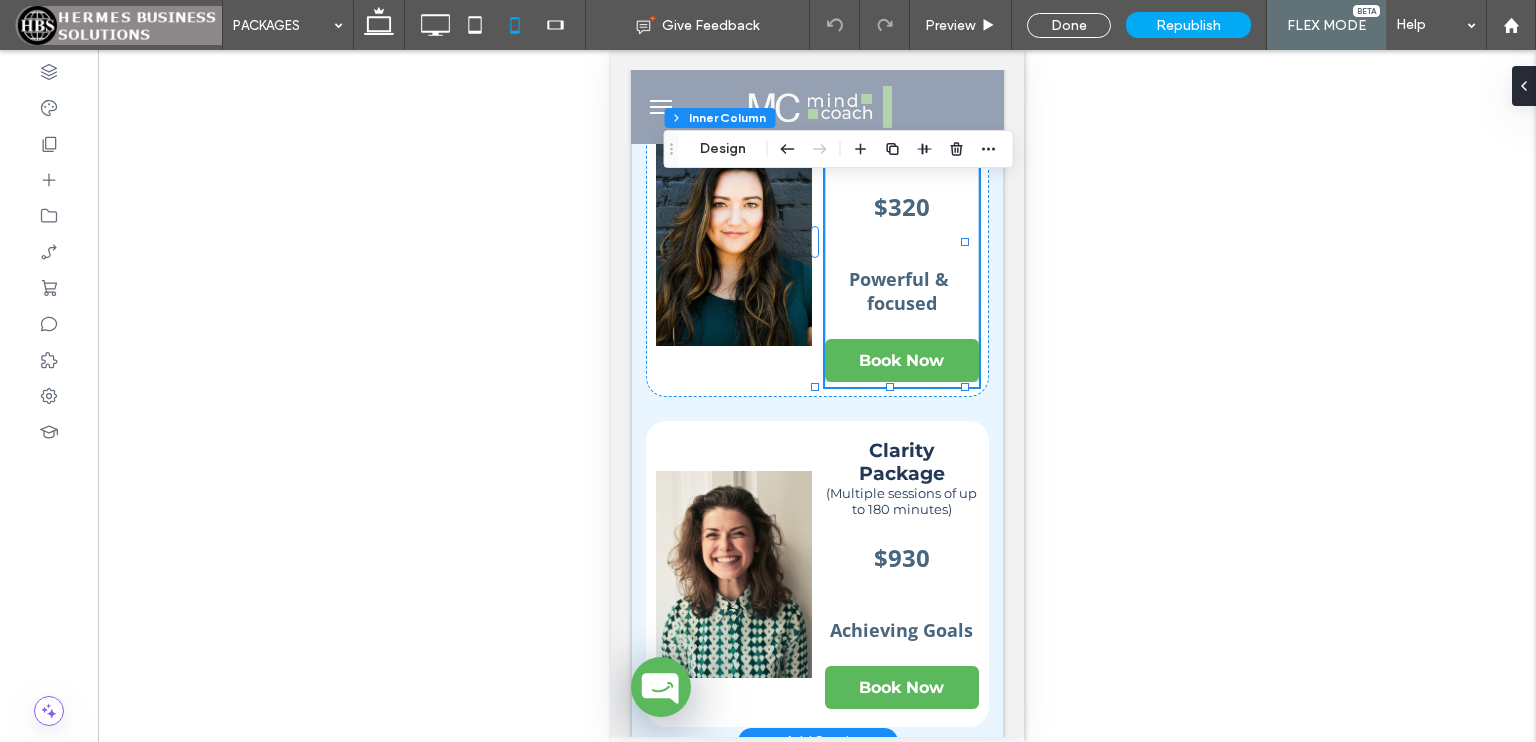 click at bounding box center [901, 234] 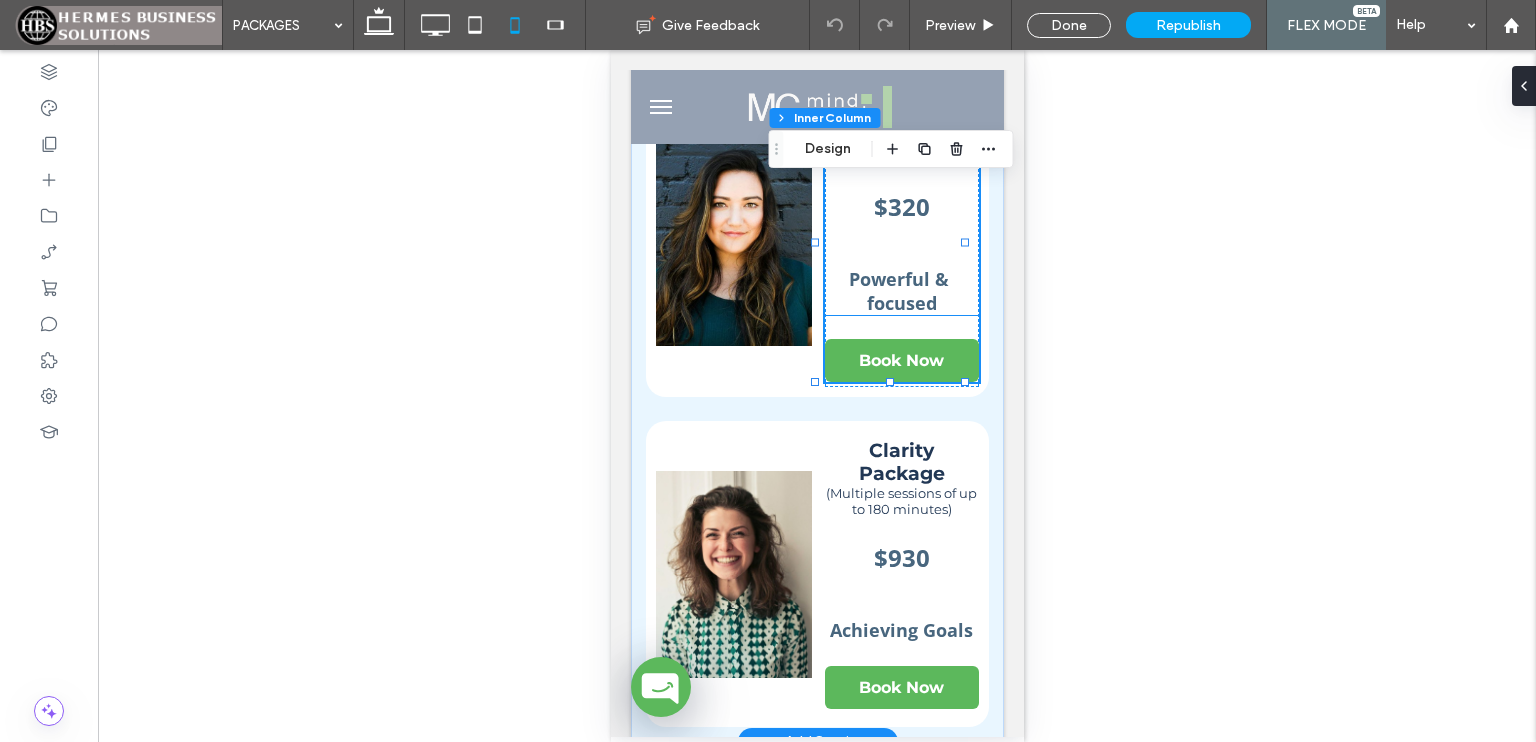 click at bounding box center [901, 256] 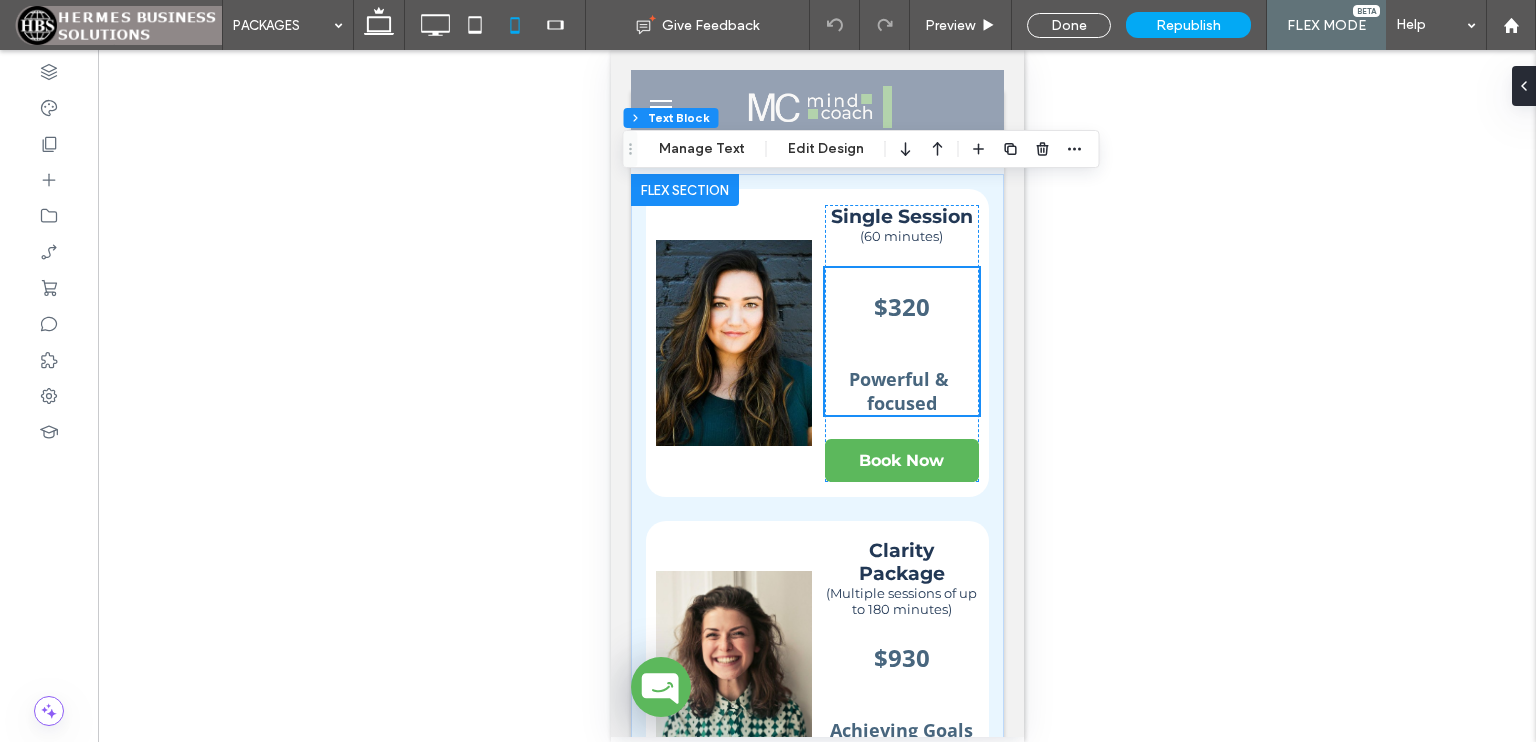 scroll, scrollTop: 32, scrollLeft: 0, axis: vertical 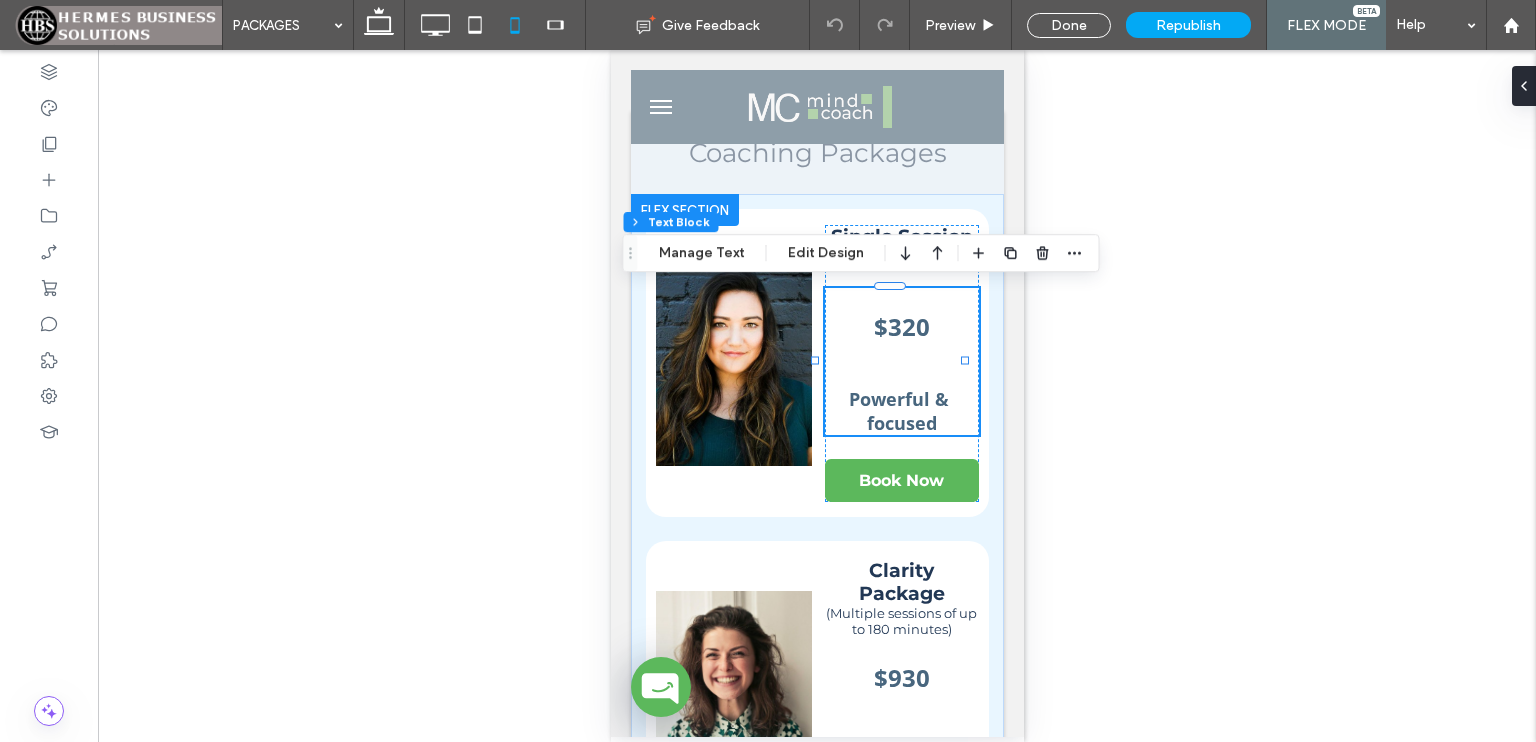 click at bounding box center [901, 354] 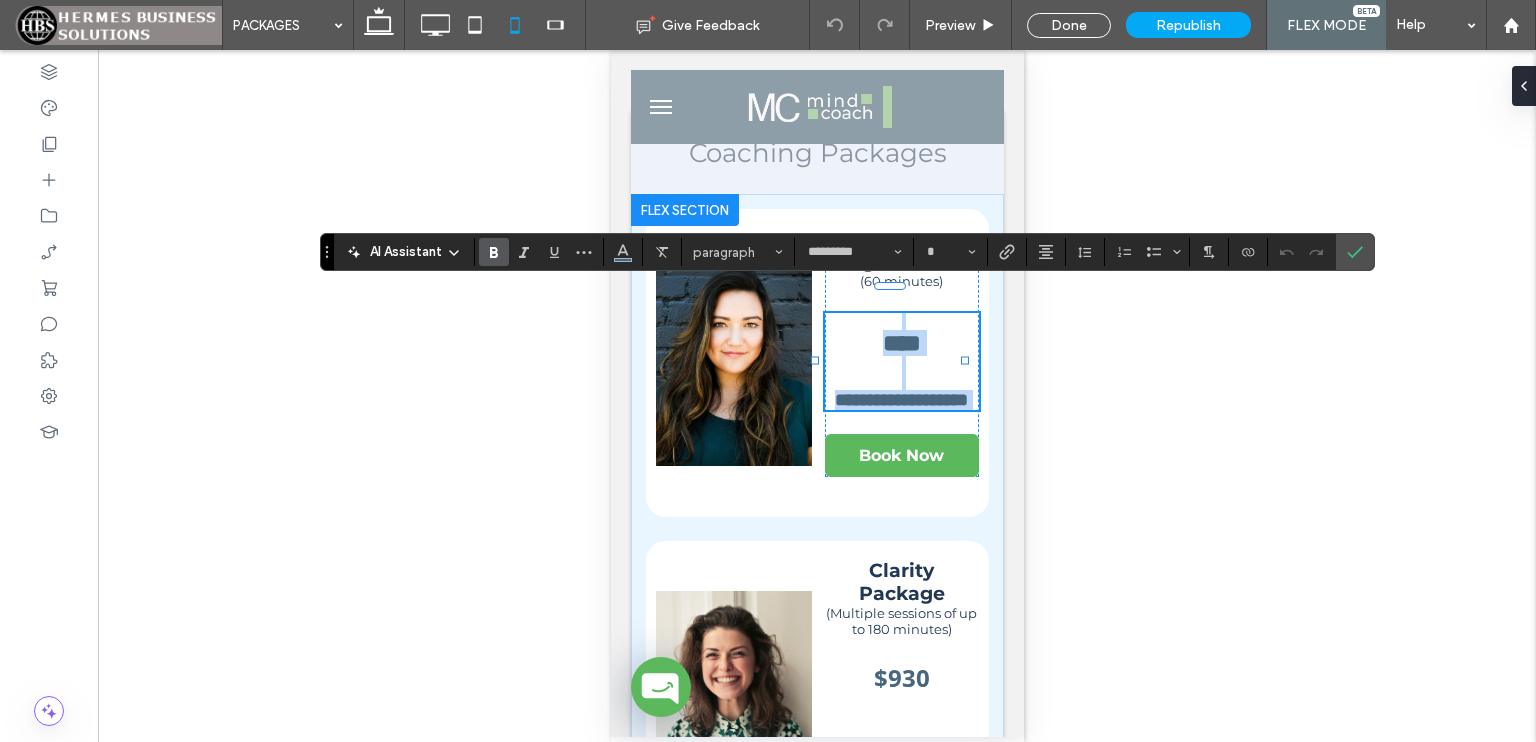 click at bounding box center [901, 381] 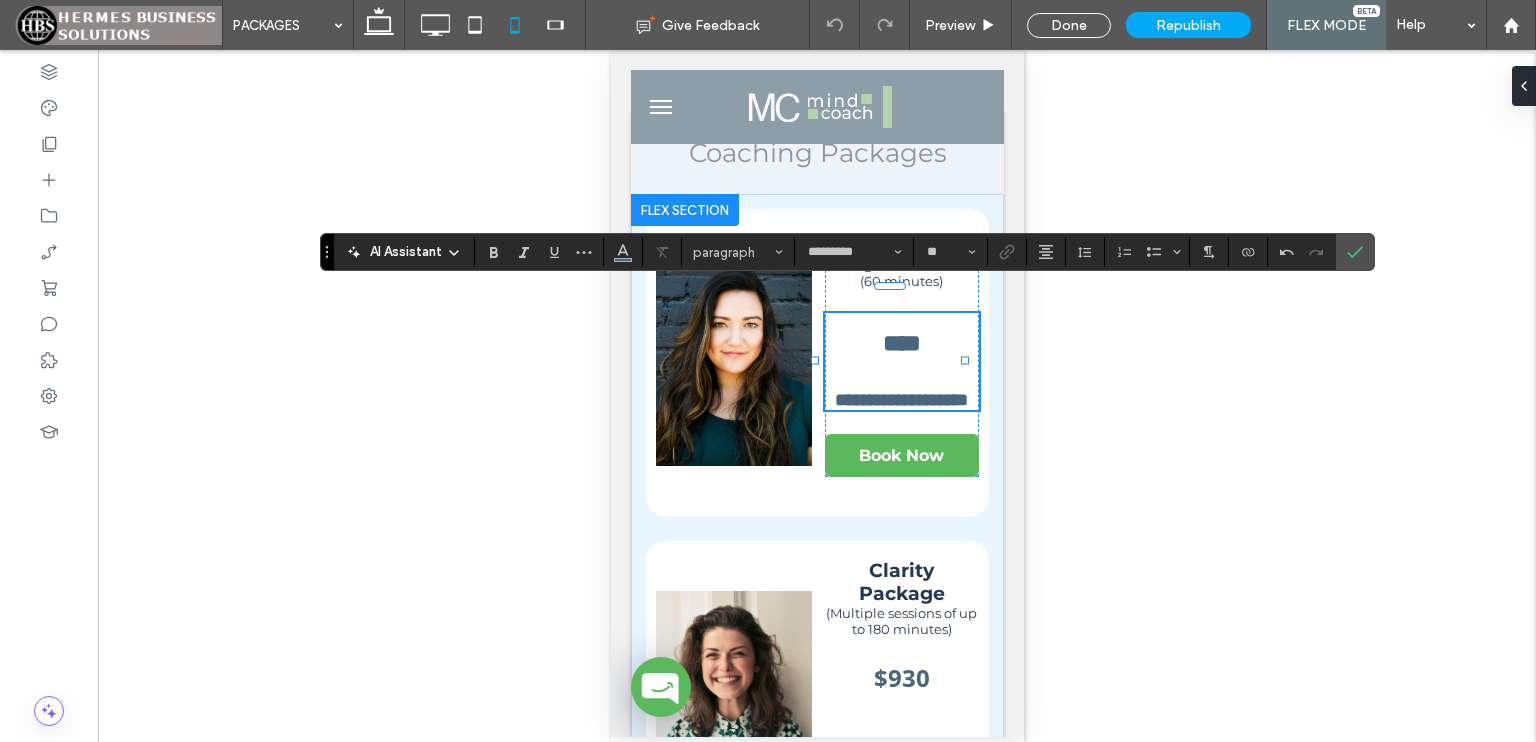 type on "**" 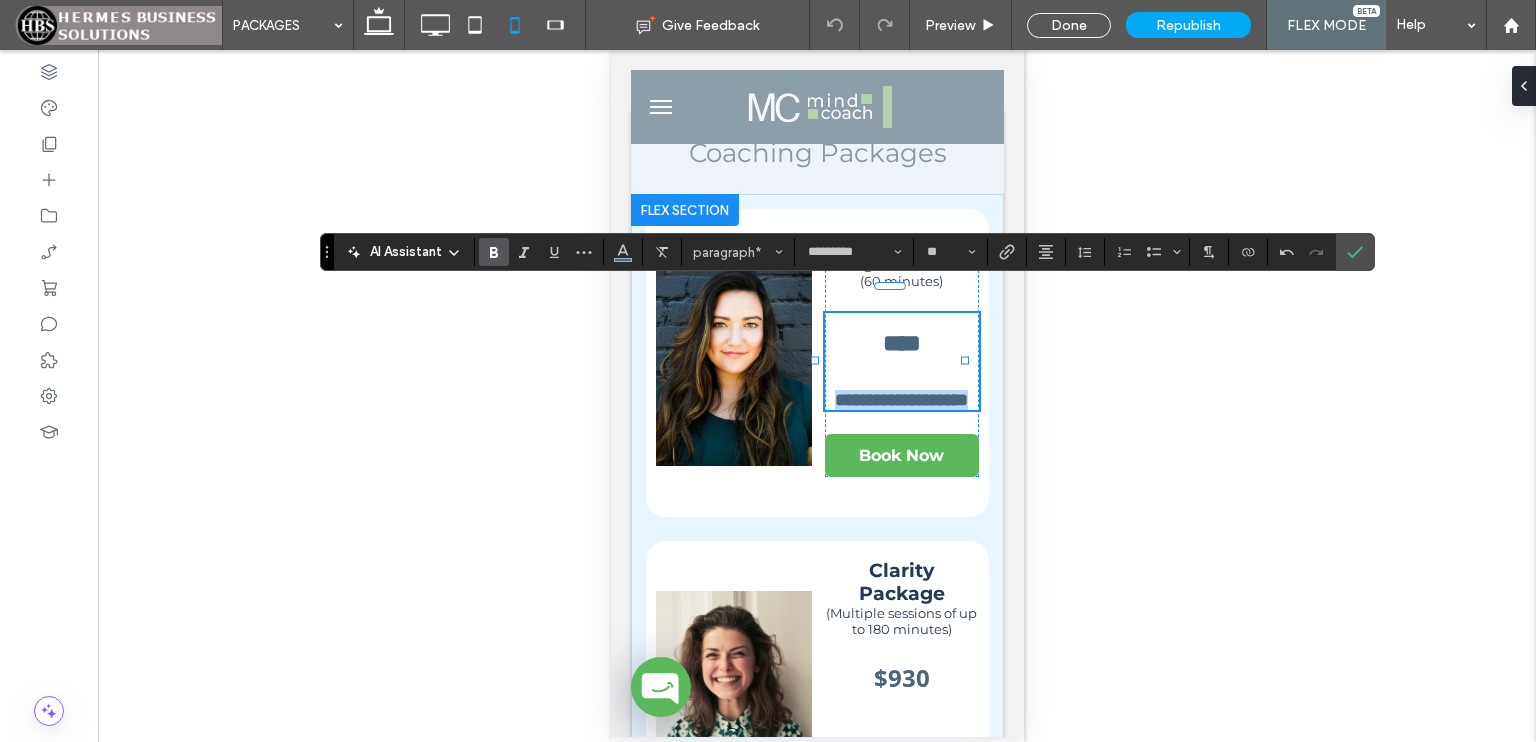 drag, startPoint x: 929, startPoint y: 421, endPoint x: 833, endPoint y: 391, distance: 100.57833 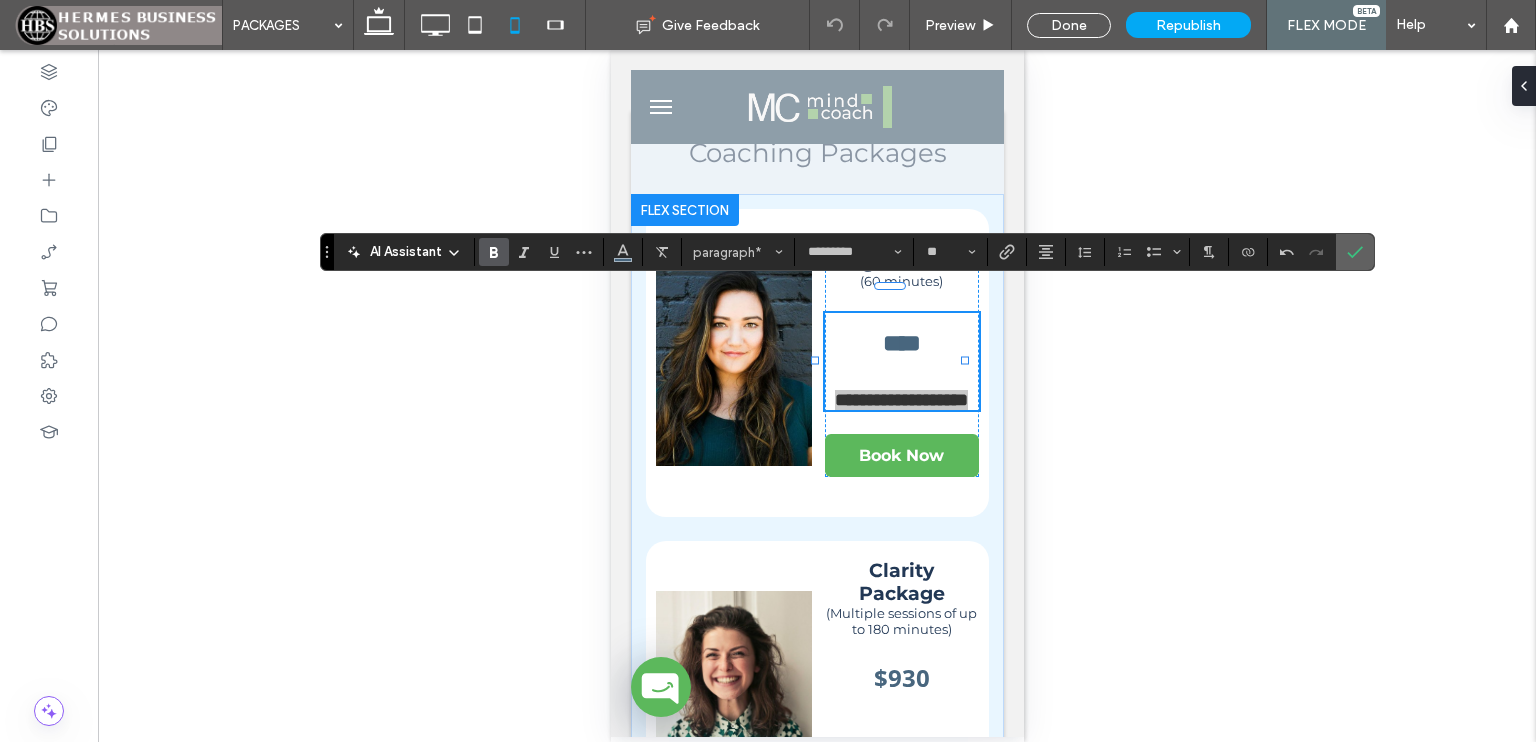 click 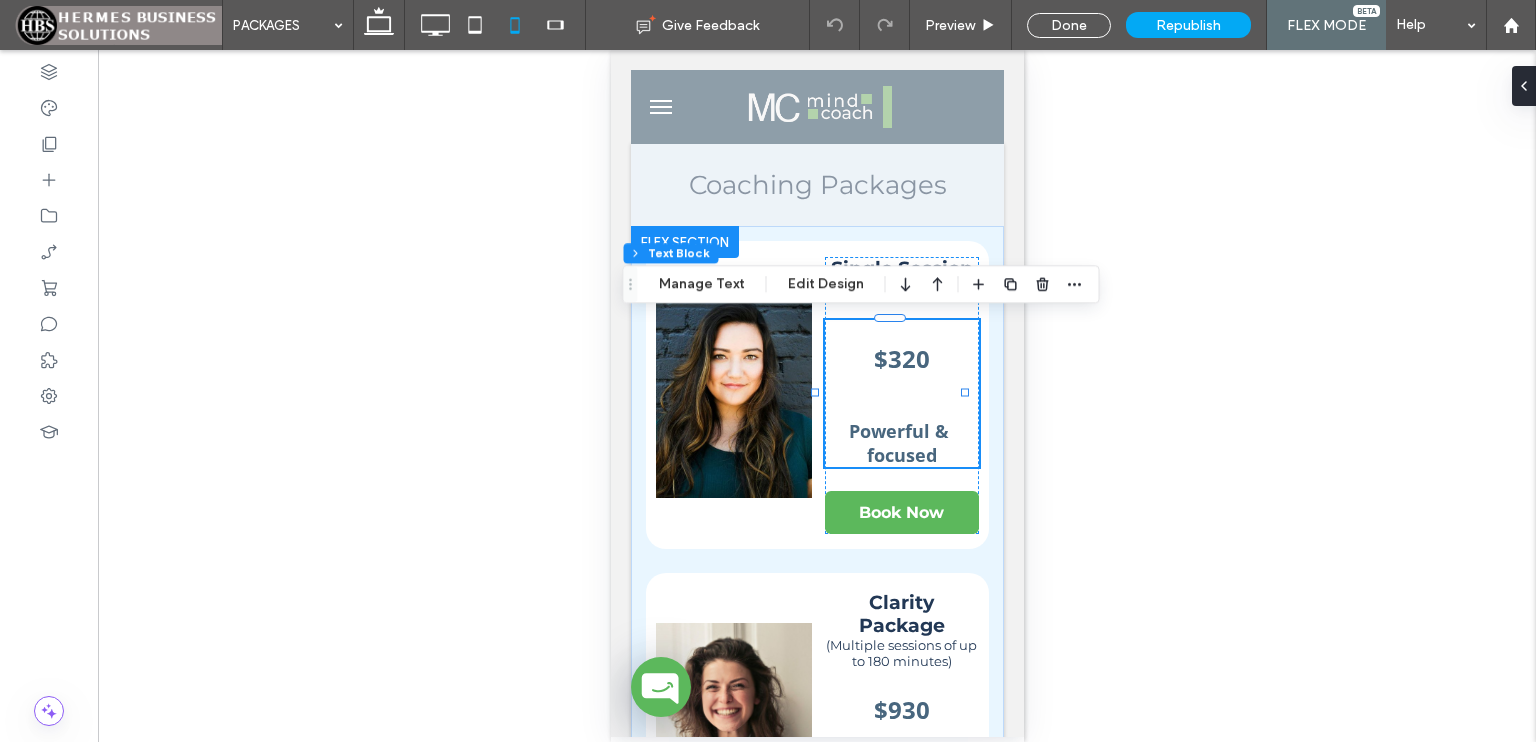 scroll, scrollTop: 86, scrollLeft: 0, axis: vertical 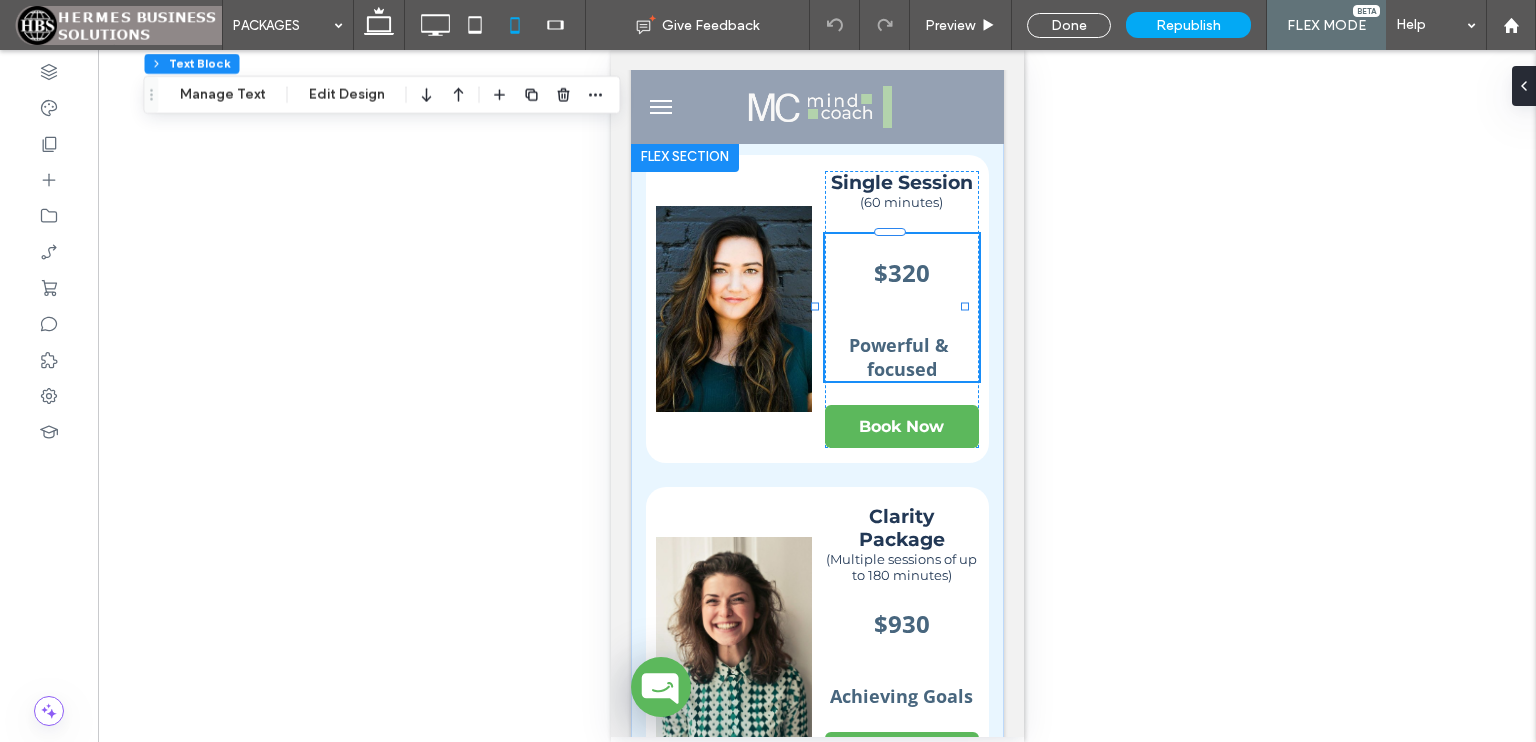 drag, startPoint x: 631, startPoint y: 200, endPoint x: 147, endPoint y: 103, distance: 493.62436 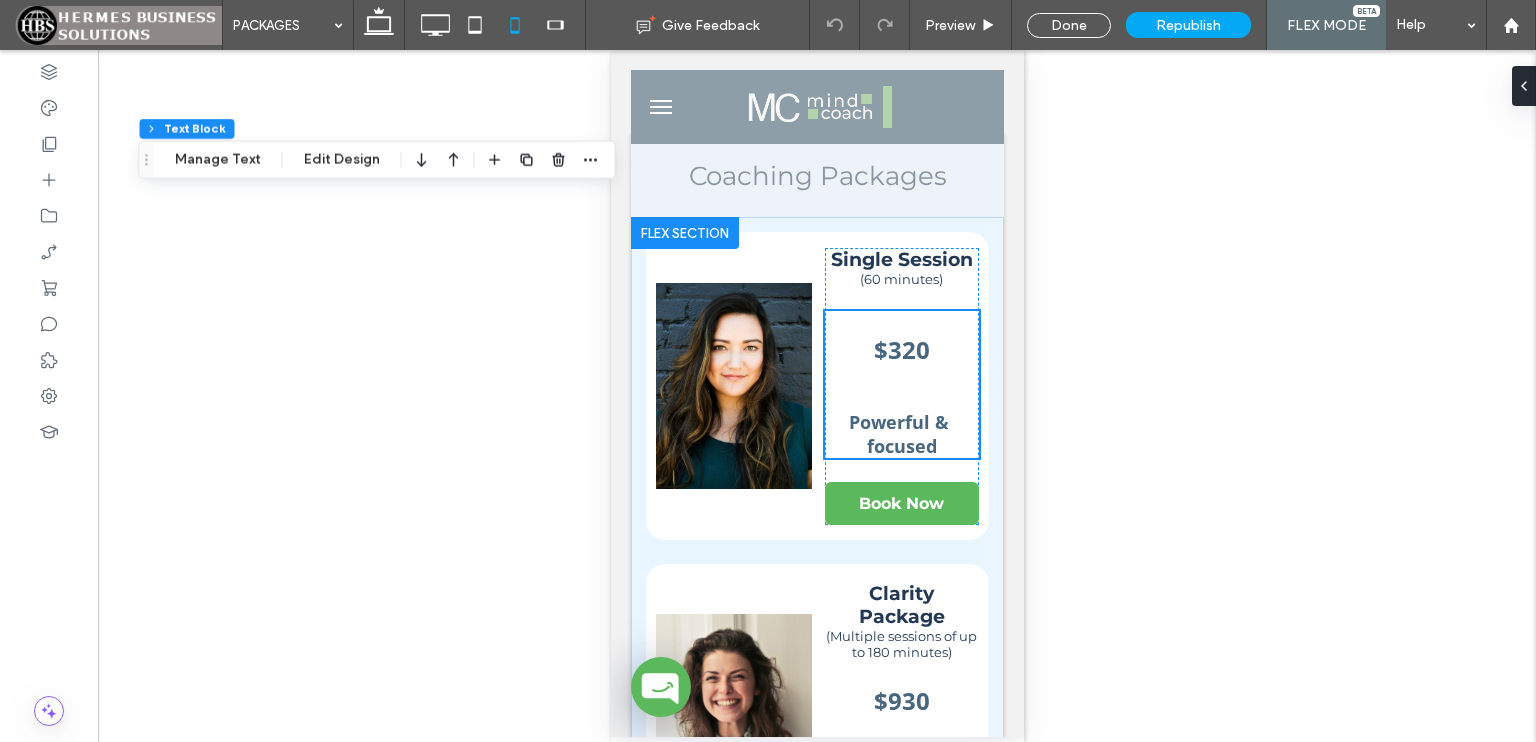 scroll, scrollTop: 0, scrollLeft: 0, axis: both 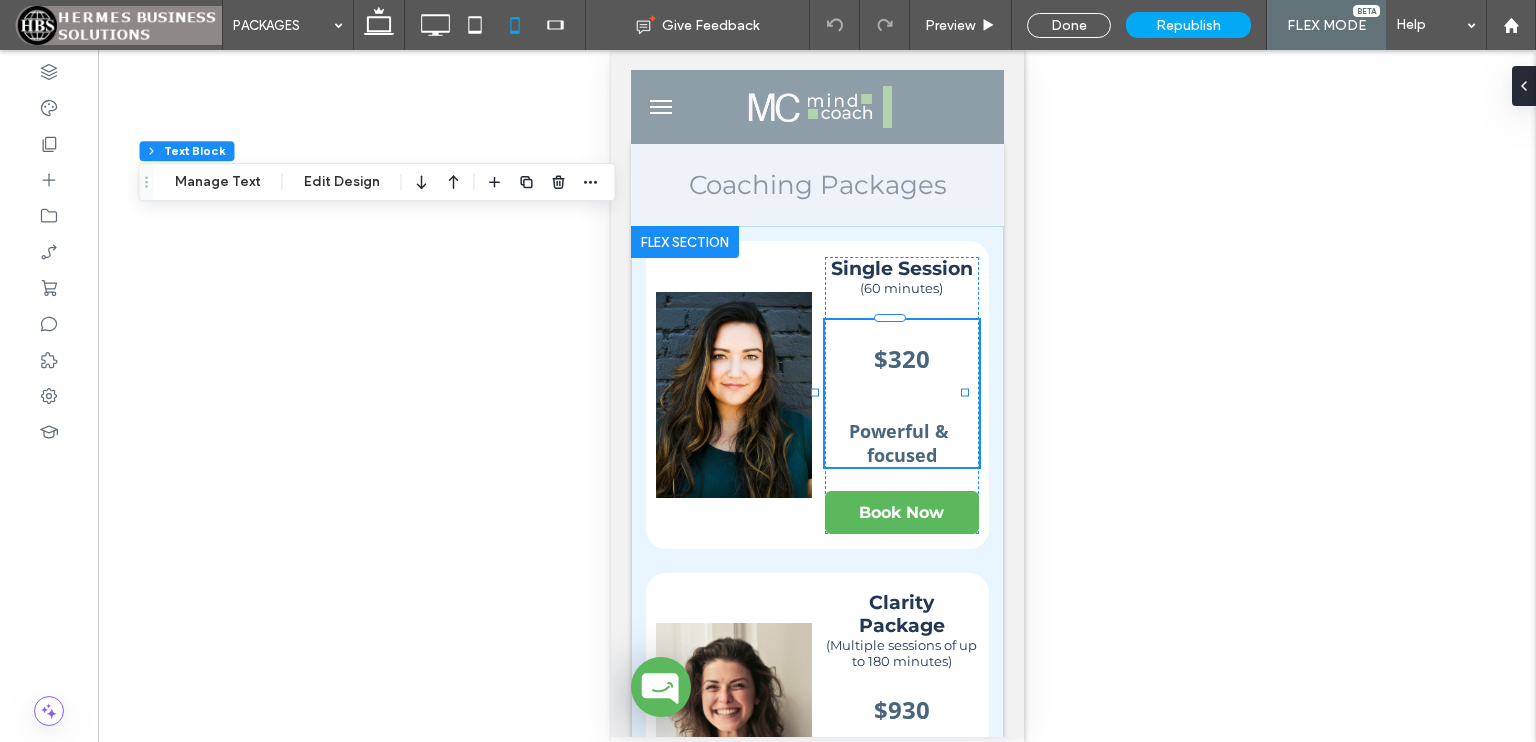 click at bounding box center (901, 397) 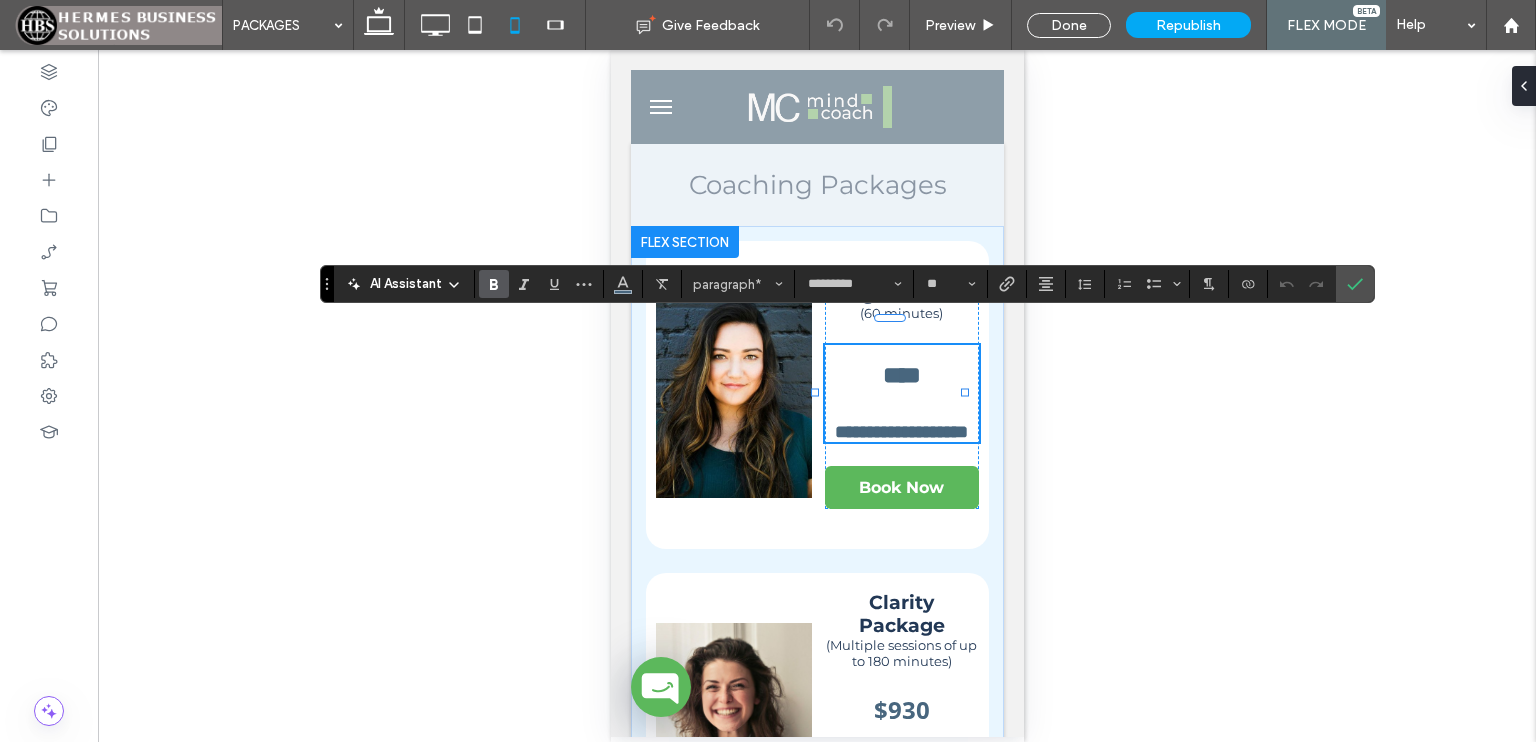 click at bounding box center [901, 405] 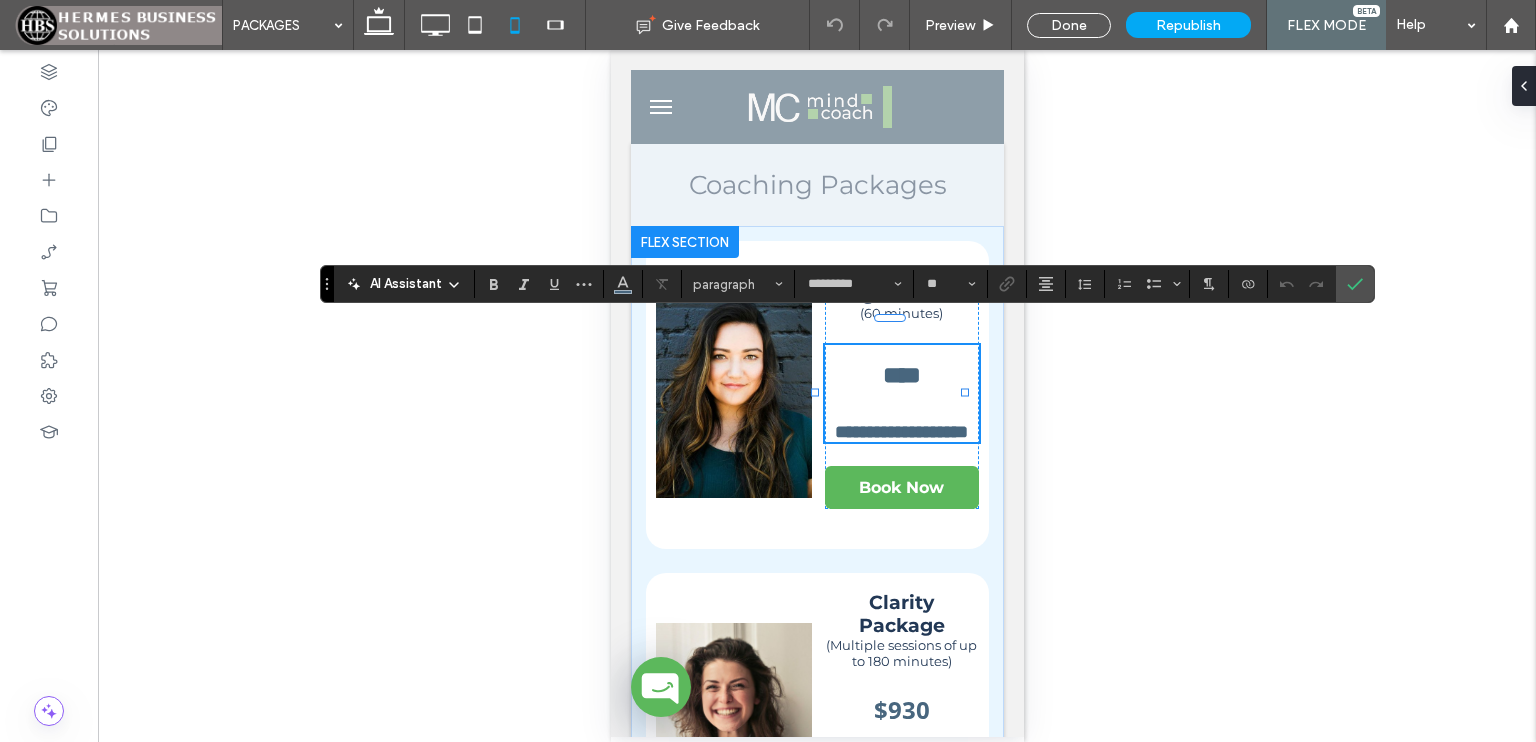 type on "**" 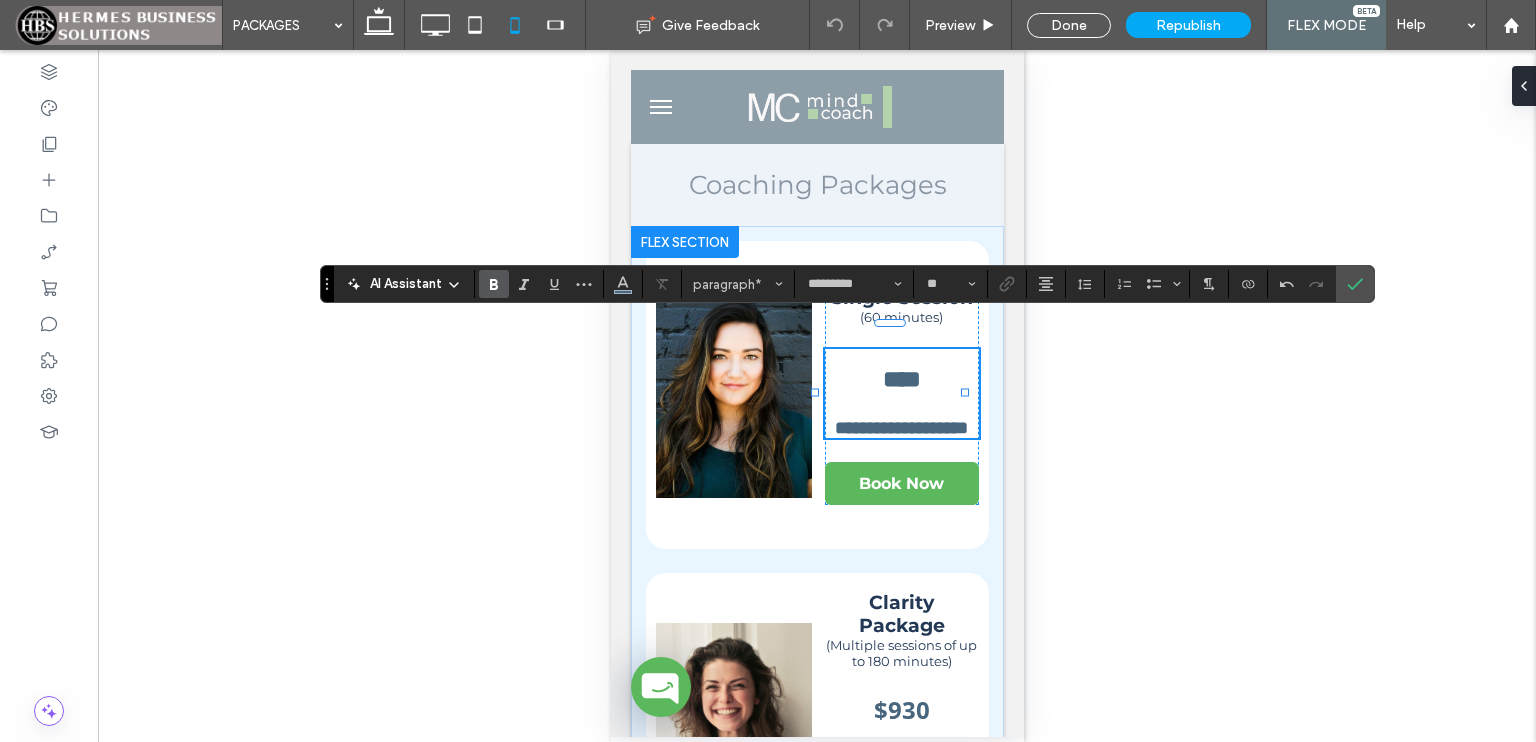 click on "****" at bounding box center (901, 392) 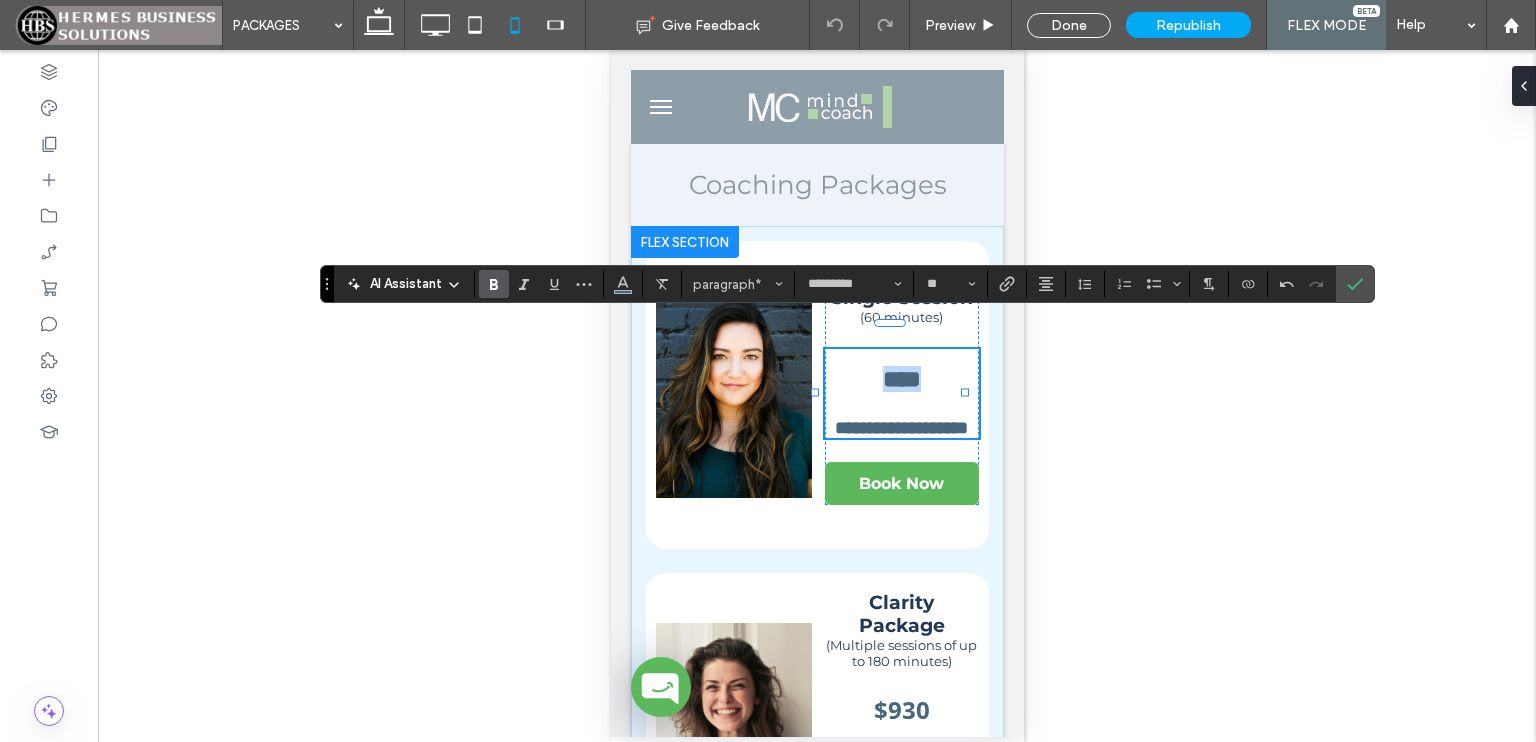 drag, startPoint x: 925, startPoint y: 367, endPoint x: 849, endPoint y: 354, distance: 77.10383 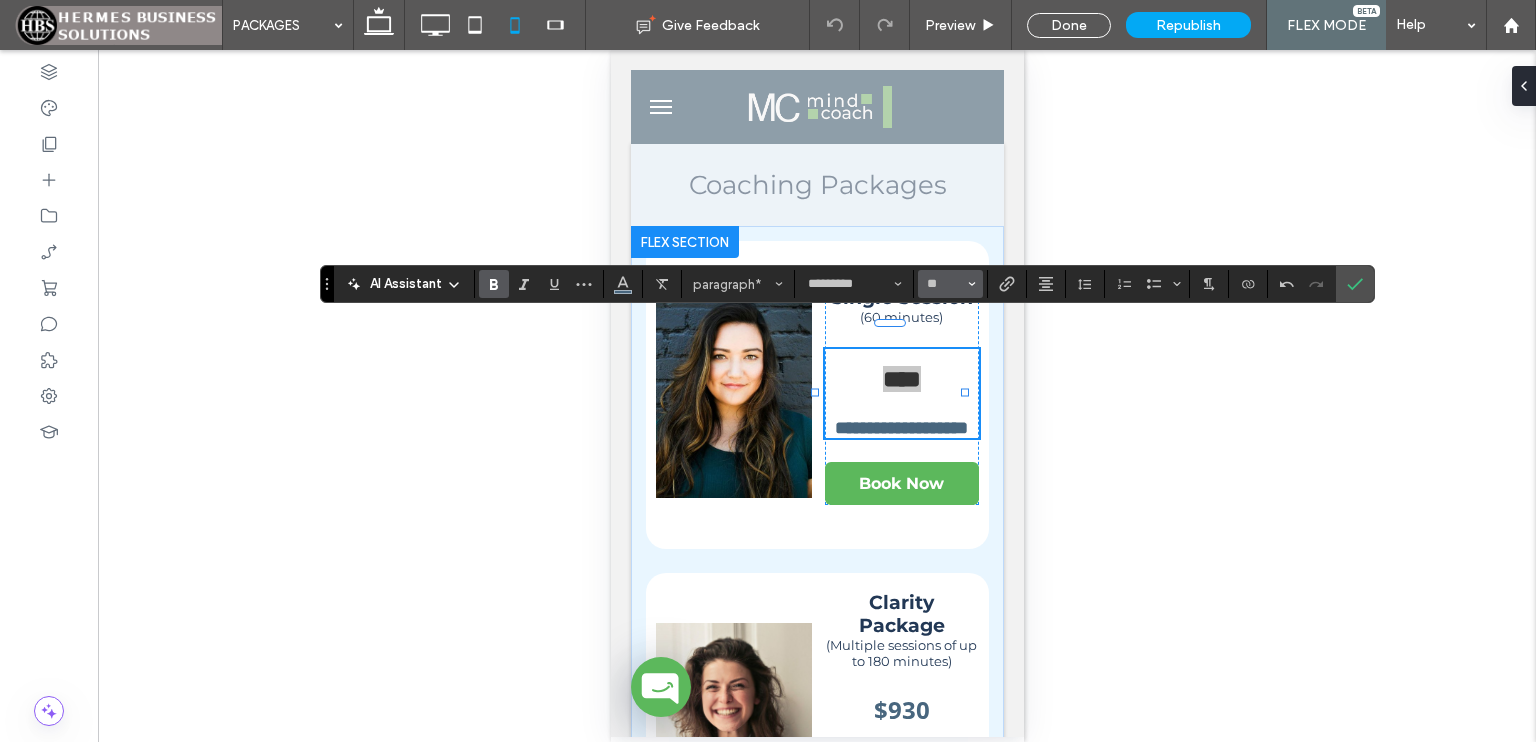 click 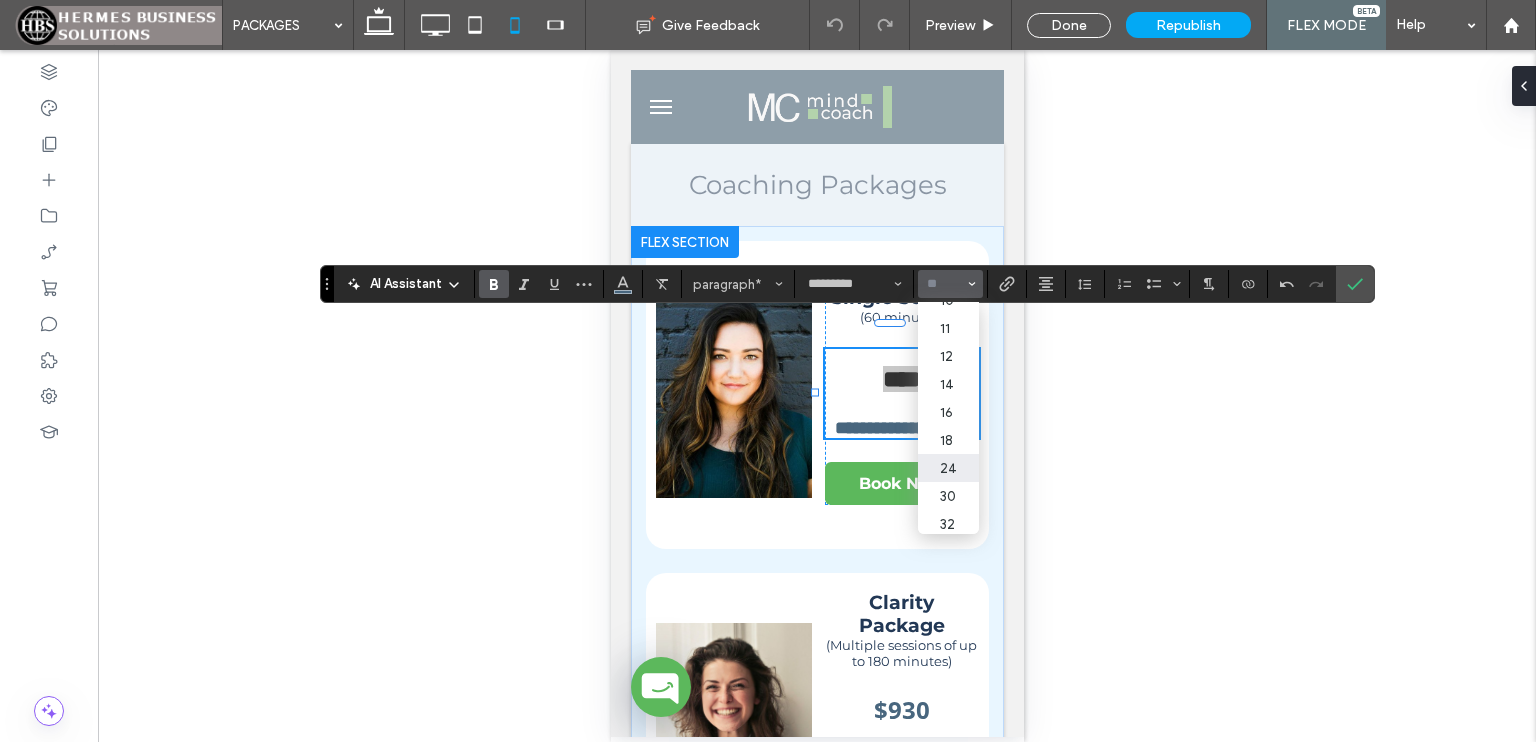scroll, scrollTop: 89, scrollLeft: 0, axis: vertical 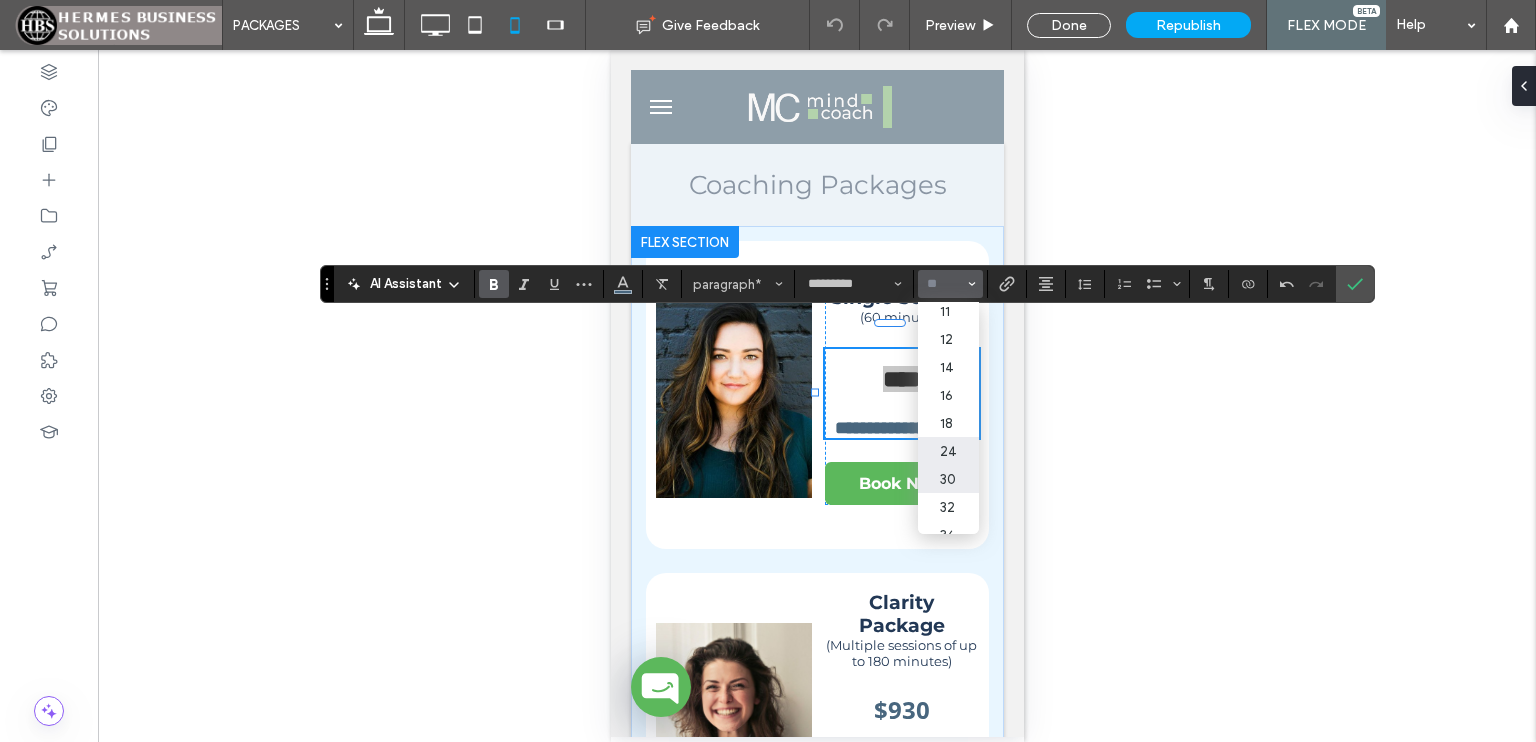 drag, startPoint x: 949, startPoint y: 483, endPoint x: 342, endPoint y: 430, distance: 609.30945 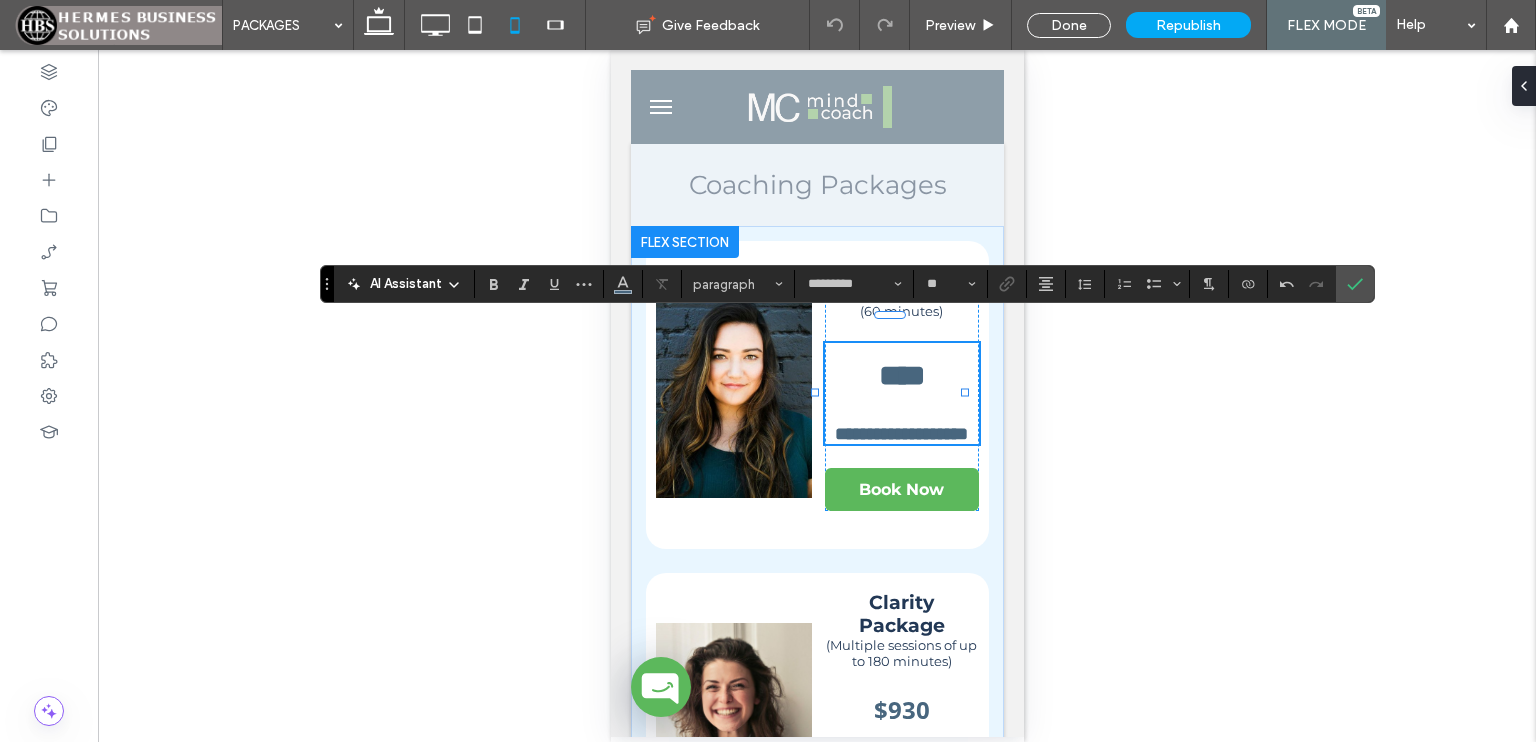 drag, startPoint x: 897, startPoint y: 401, endPoint x: 913, endPoint y: 400, distance: 16.03122 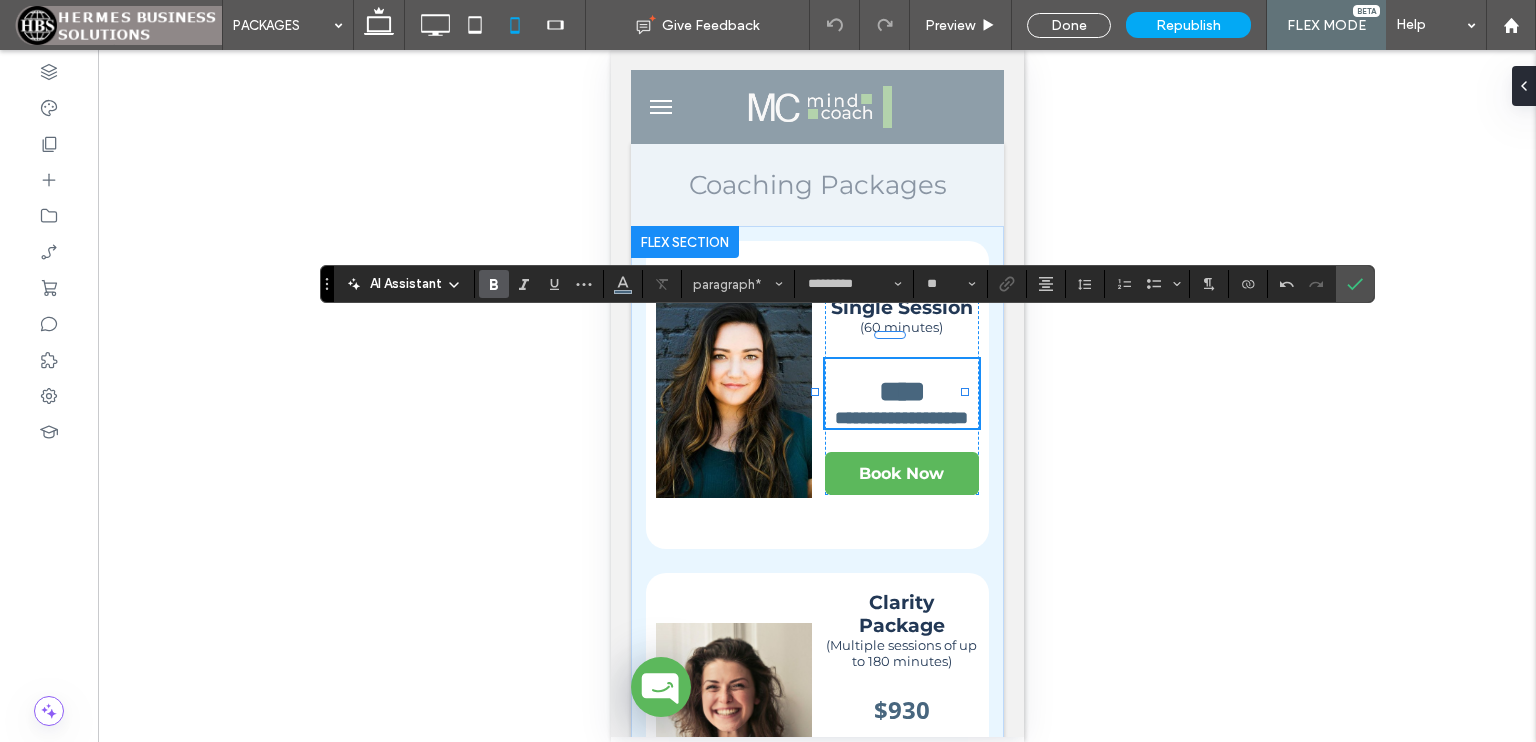 type on "**" 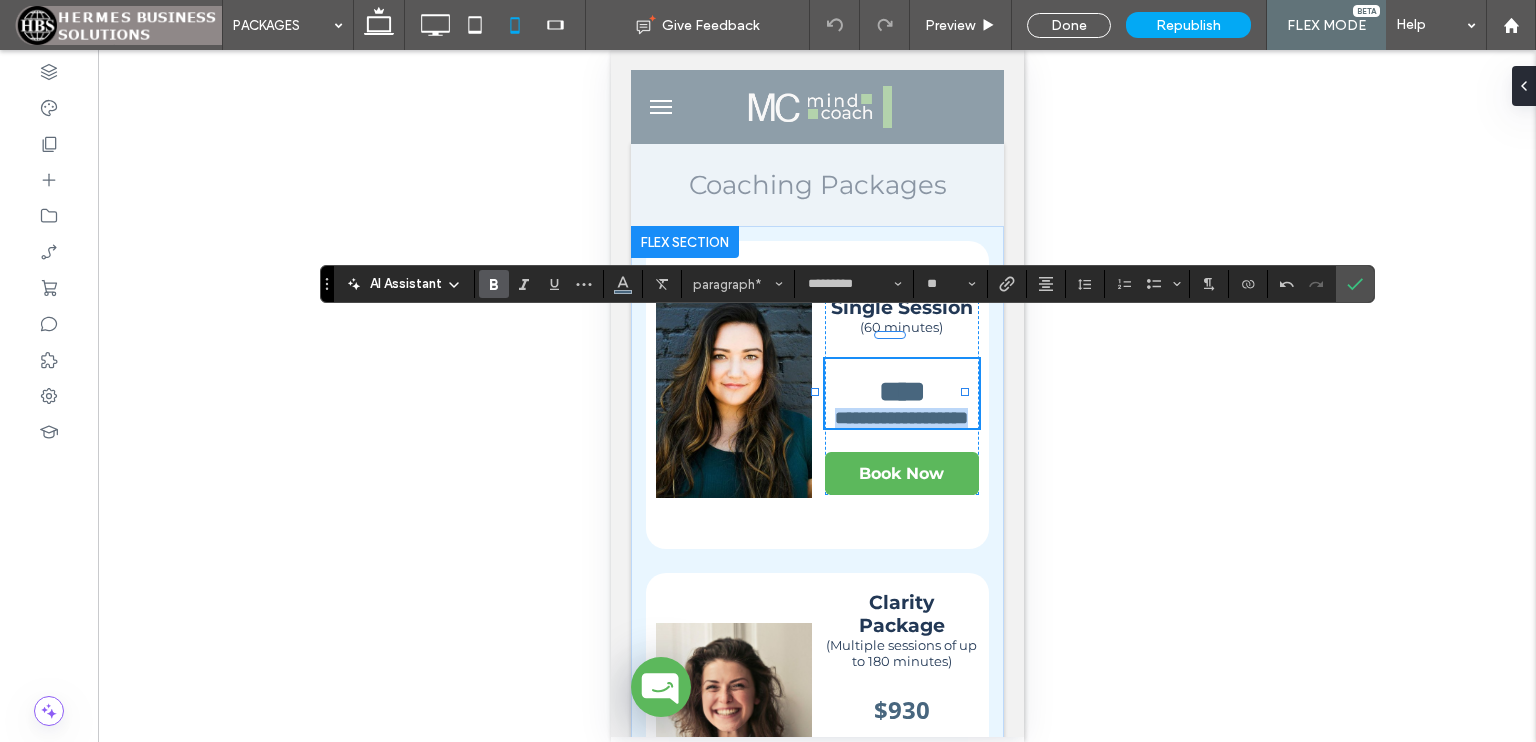 drag, startPoint x: 905, startPoint y: 434, endPoint x: 837, endPoint y: 413, distance: 71.168816 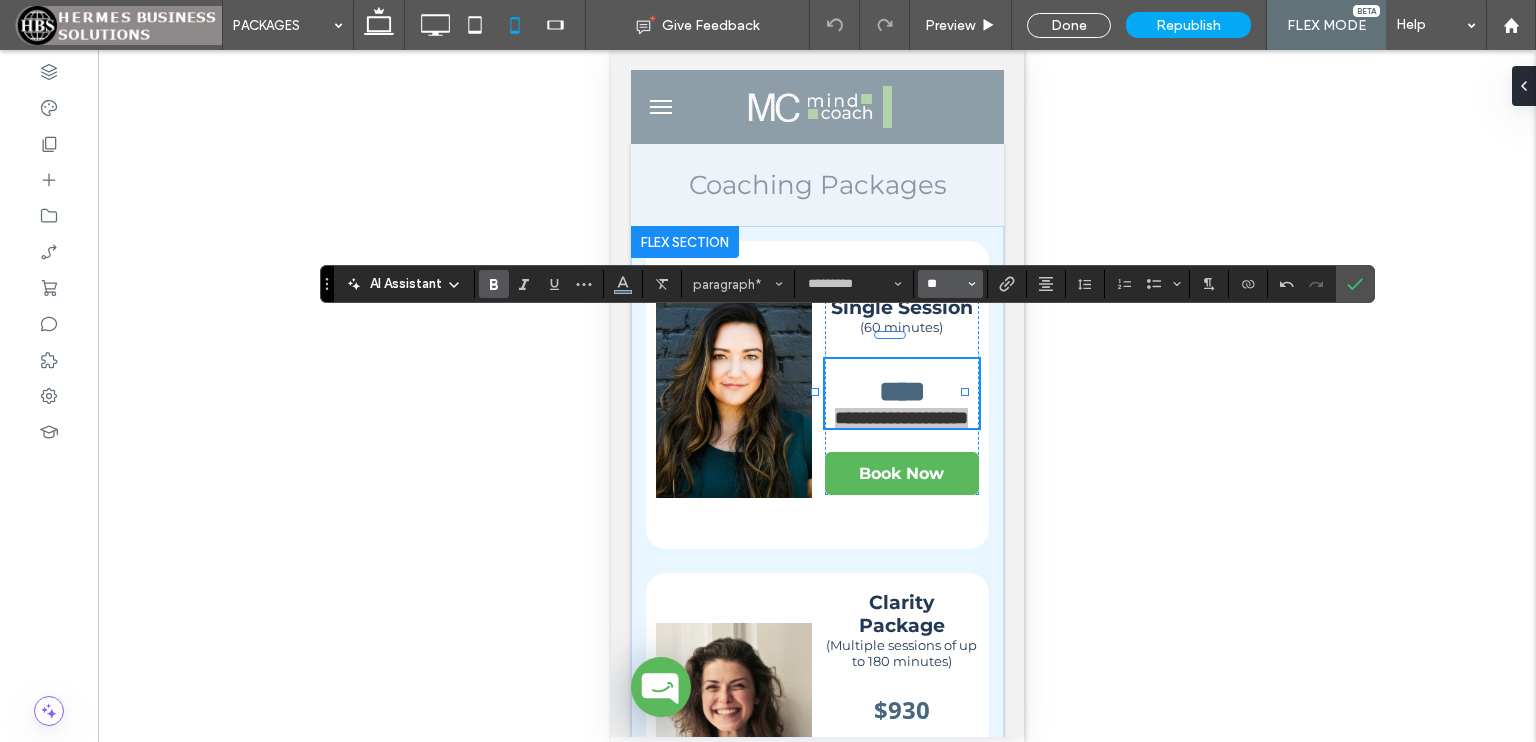click on "**" at bounding box center [944, 284] 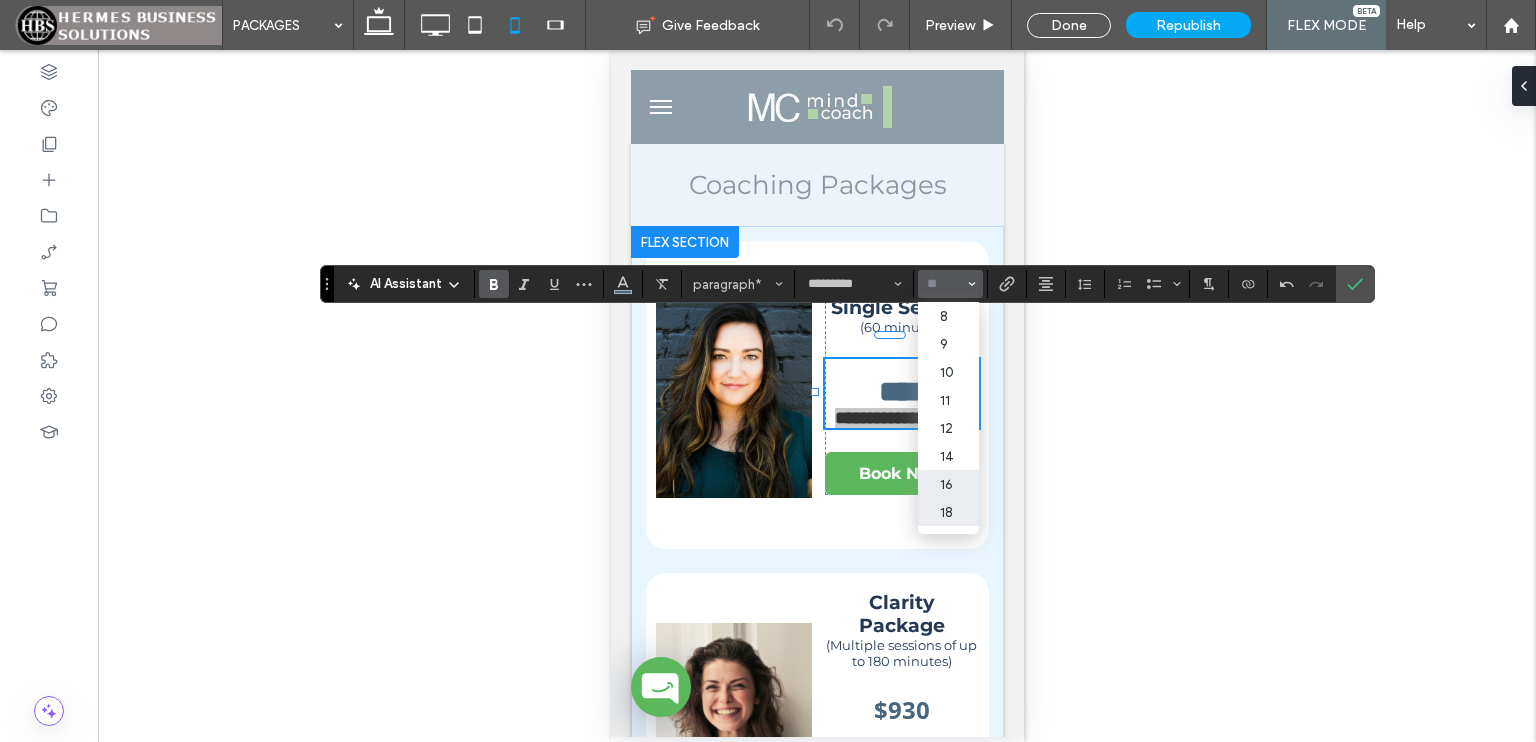 click on "16" at bounding box center [948, 484] 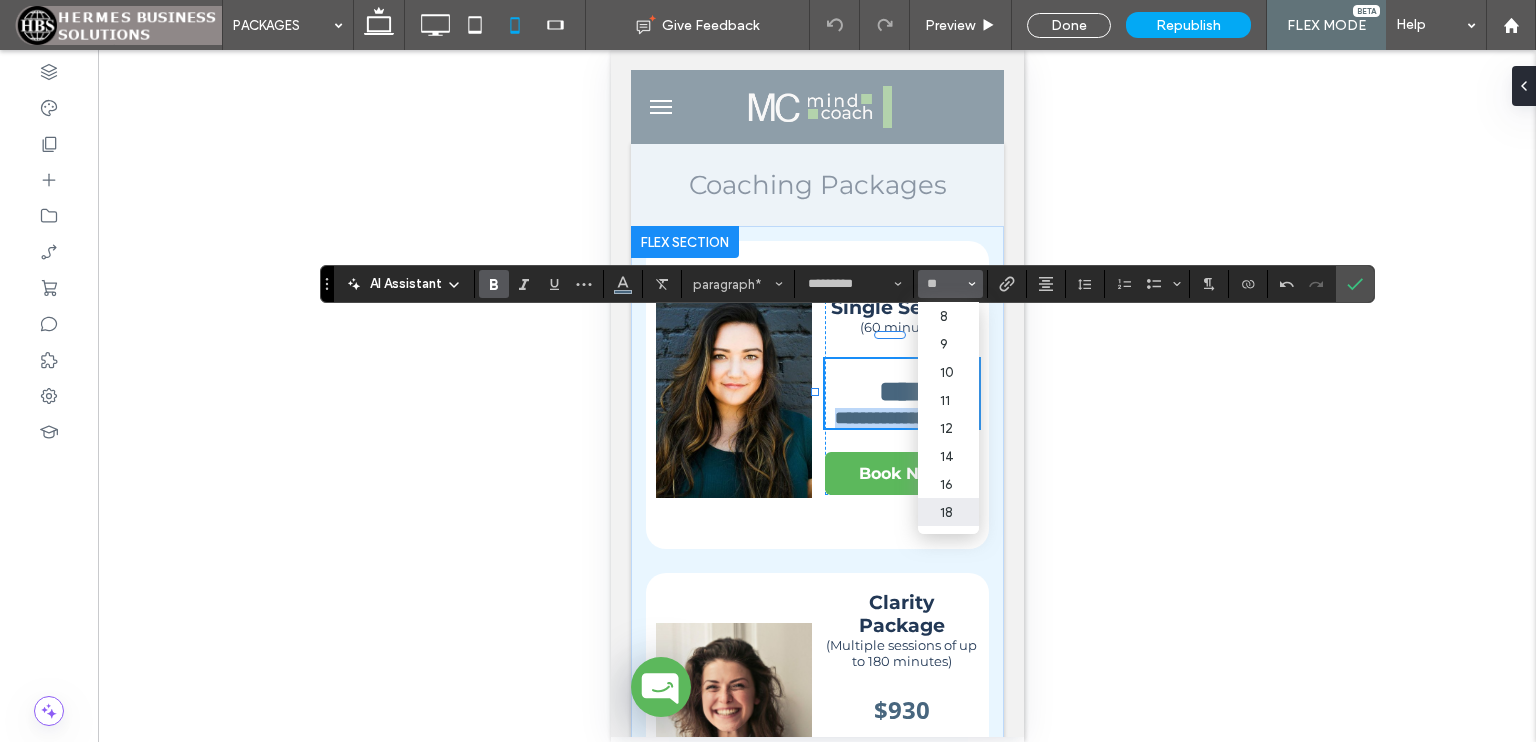 type on "**" 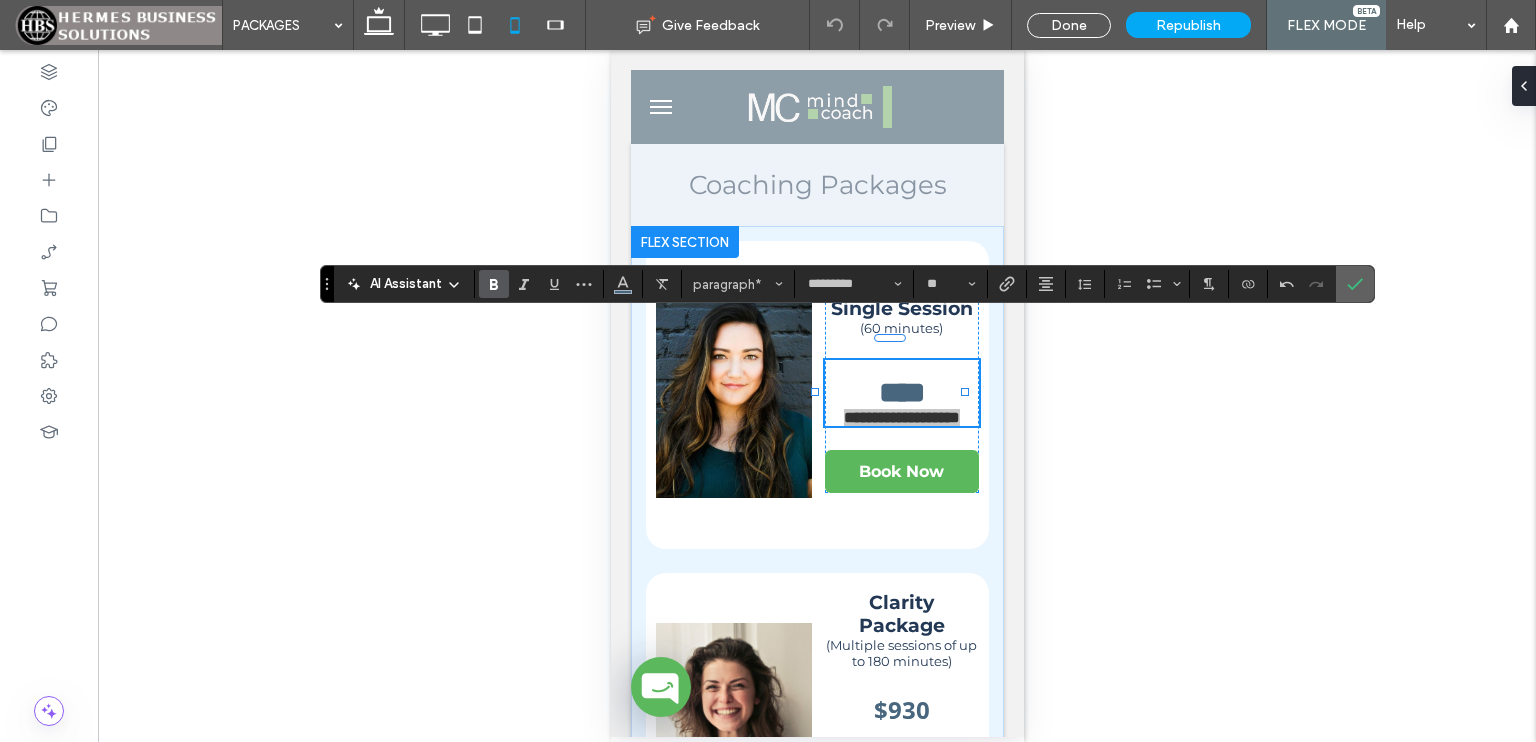 click 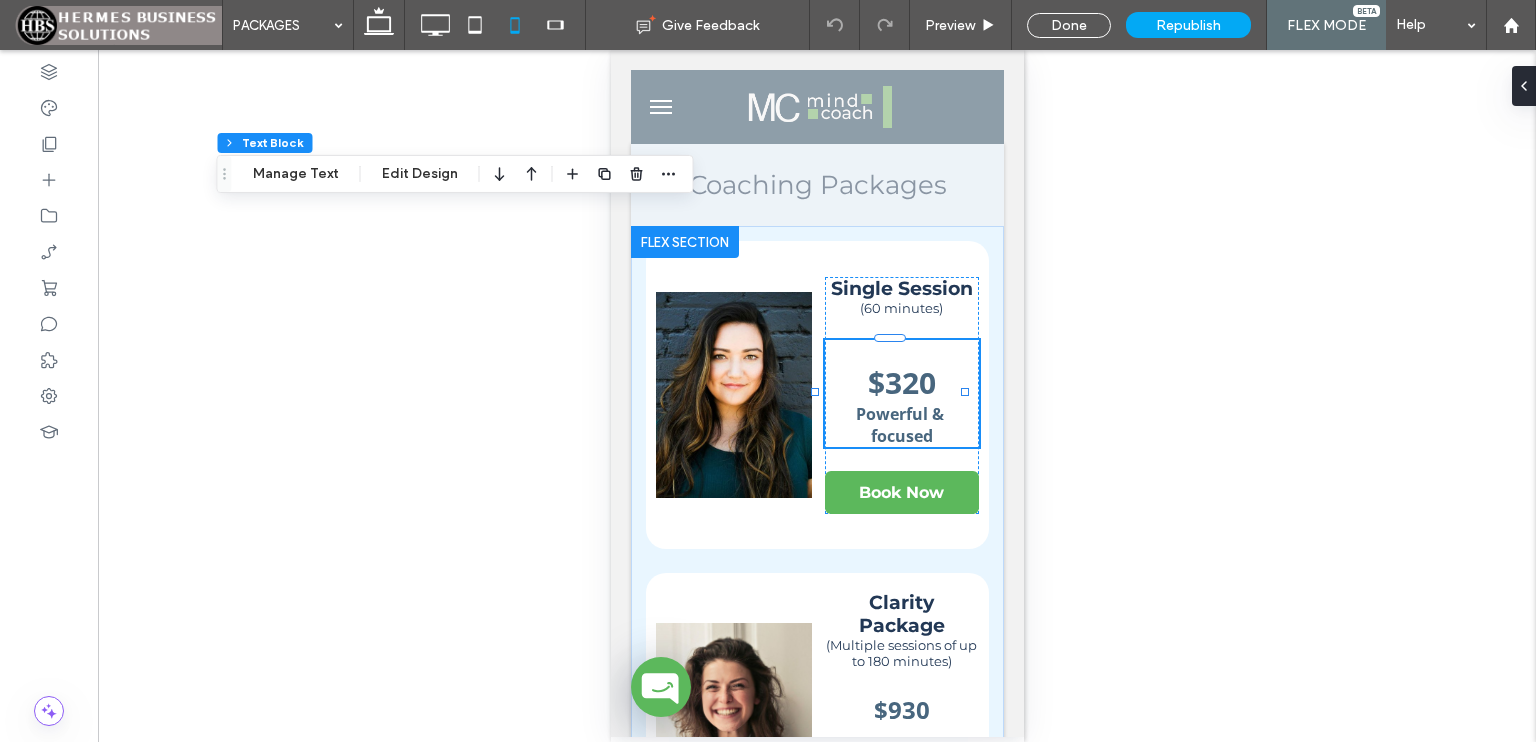 drag, startPoint x: 634, startPoint y: 309, endPoint x: 227, endPoint y: 175, distance: 428.49155 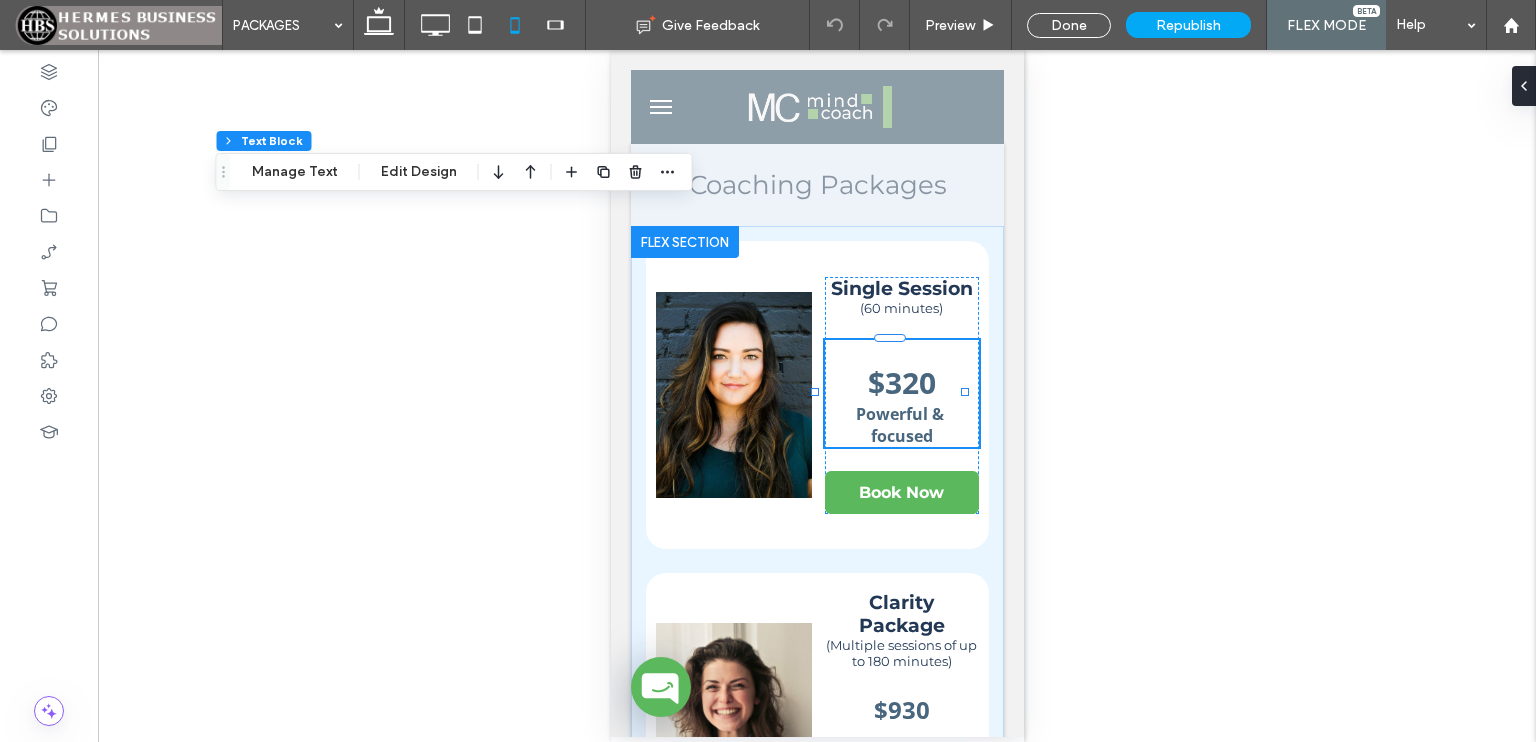 click on "Unhide?
Yes
Unhide?
Yes
Unhide?
Yes
Unhide?
Yes
Unhide?
Yes
Unhide?
Yes
Unhide?
Yes
Unhide?
Yes
Unhide?
Yes
Unhide?
Yes
Unhide?
Yes
Unhide?
Yes
Yes" at bounding box center [817, 396] 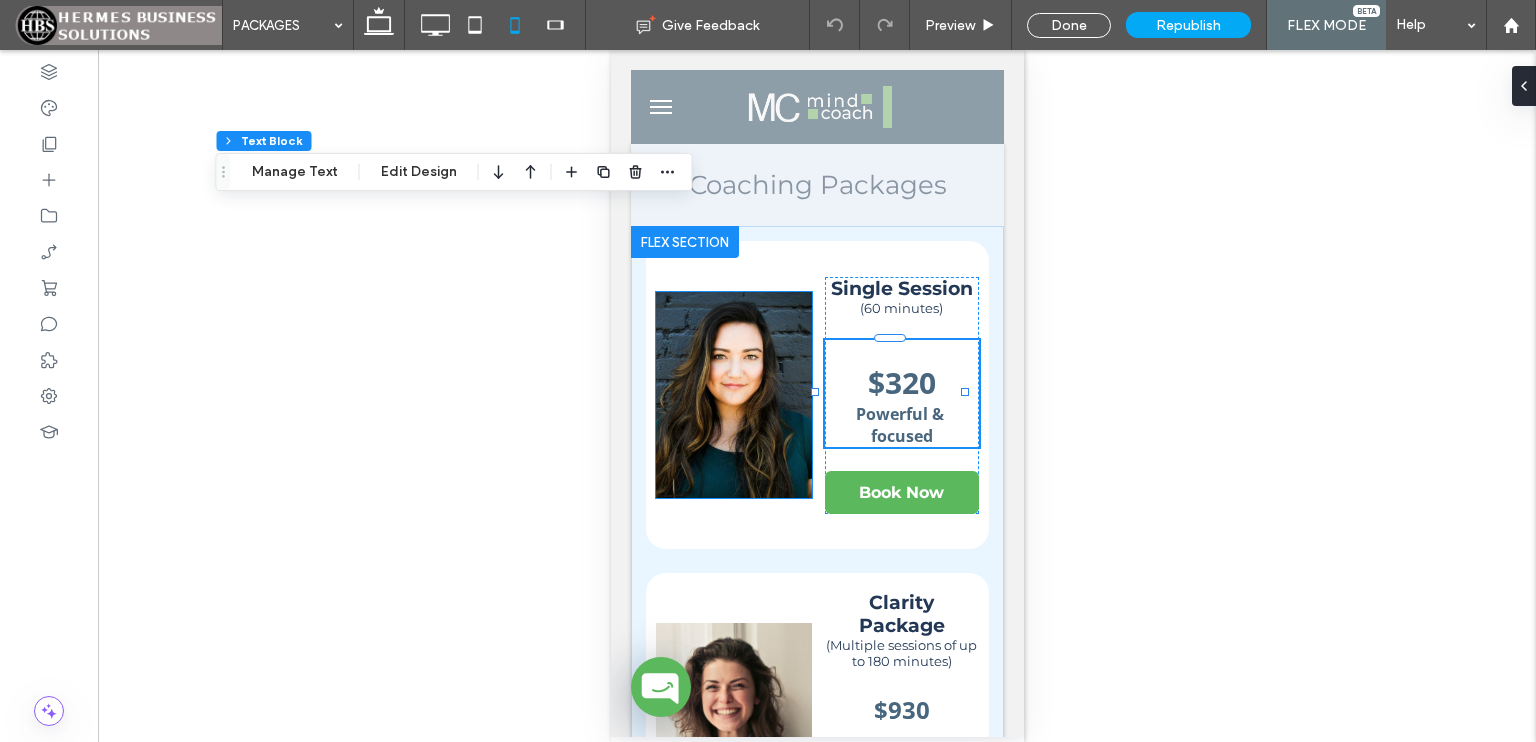 click at bounding box center [732, 395] 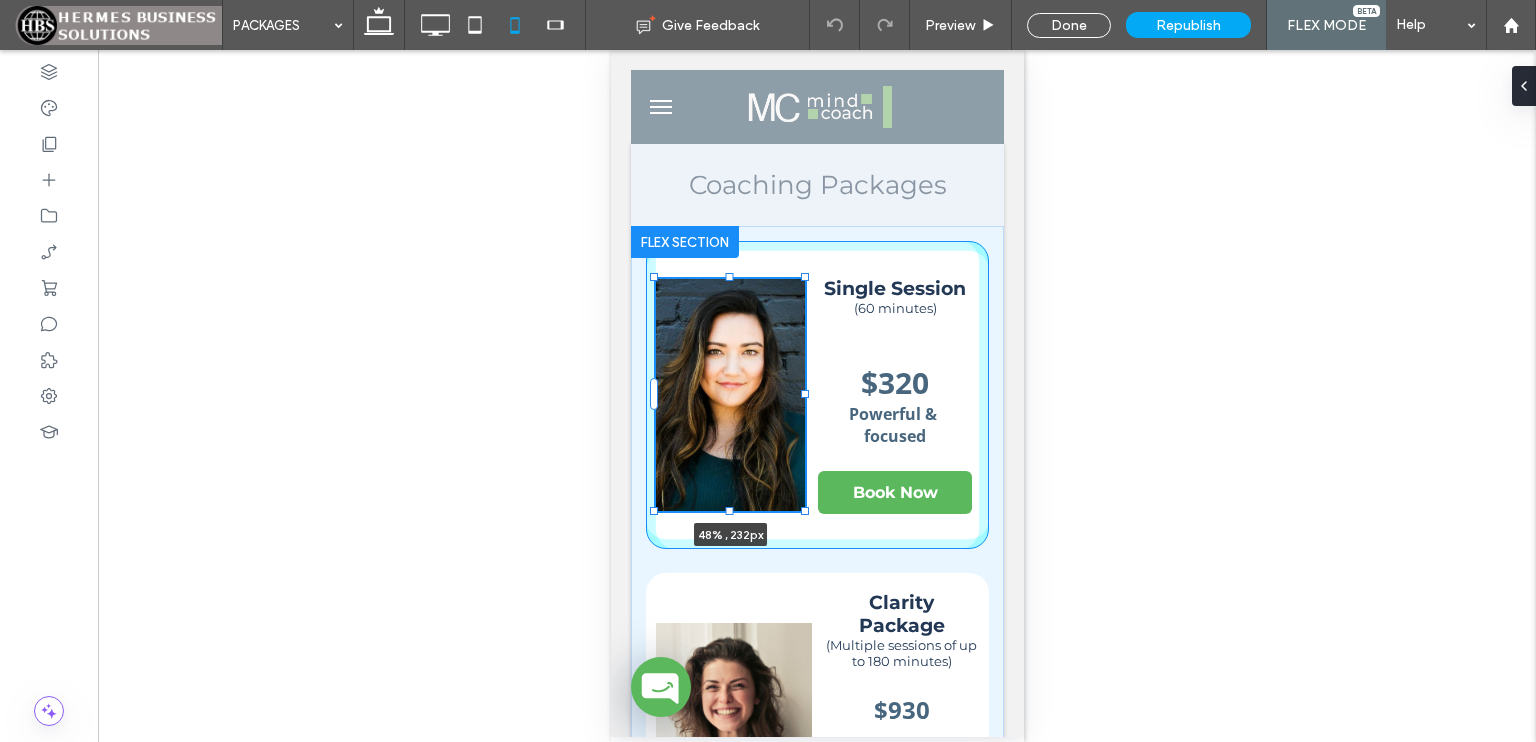 drag, startPoint x: 727, startPoint y: 497, endPoint x: 732, endPoint y: 510, distance: 13.928389 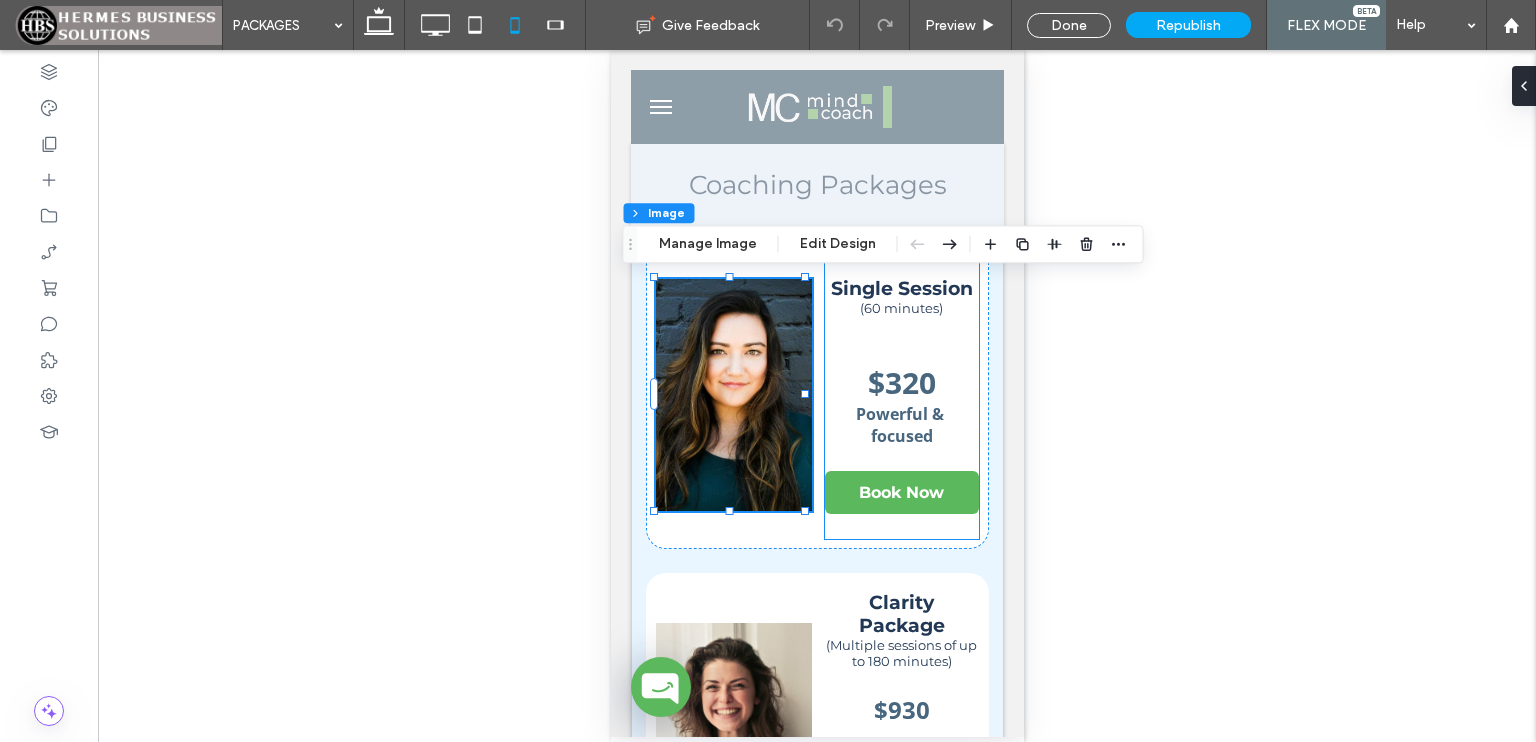 click on "$320" at bounding box center (901, 382) 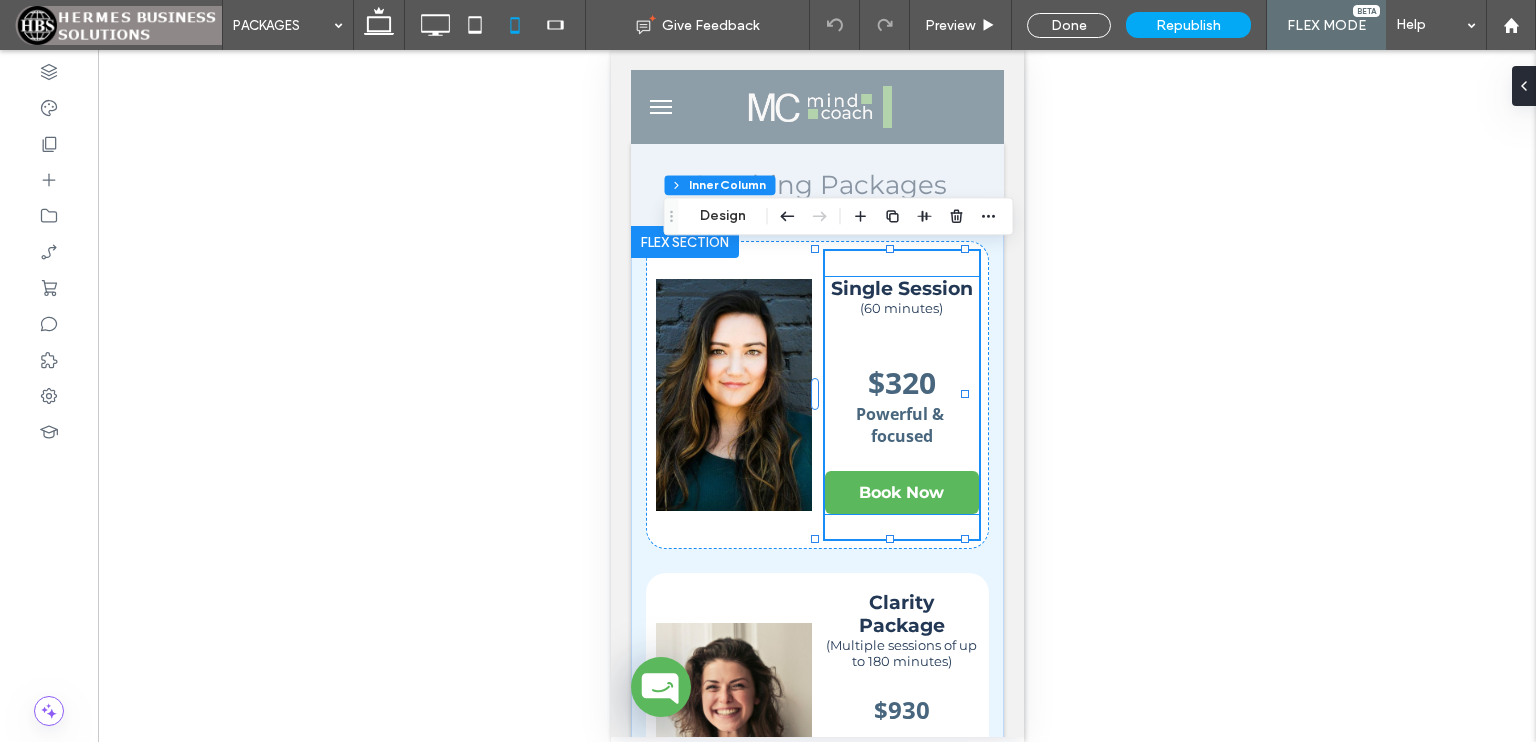 click at bounding box center [901, 351] 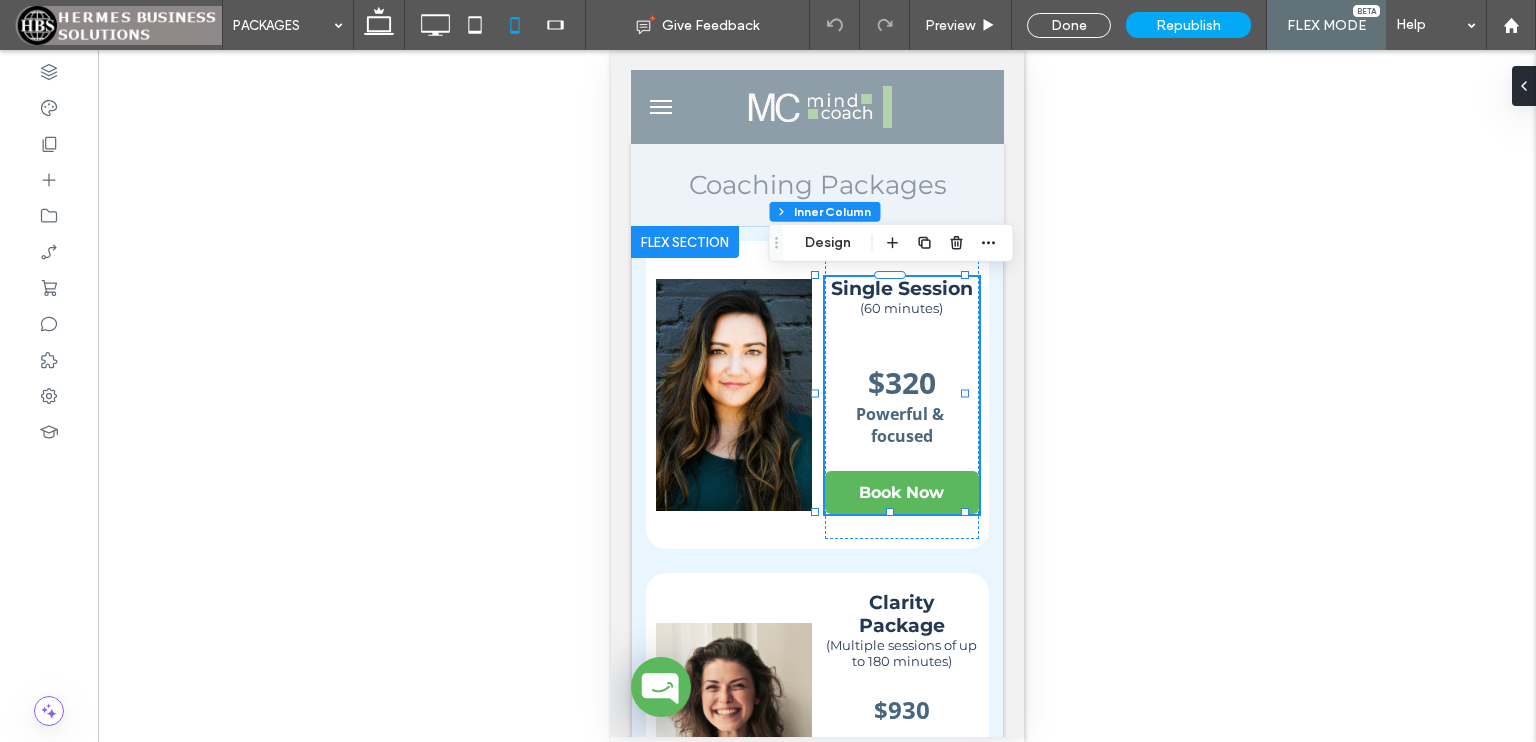 click on "Single Session
(60 minutes)
$320 Powerful &  focused
Book Now" at bounding box center (901, 395) 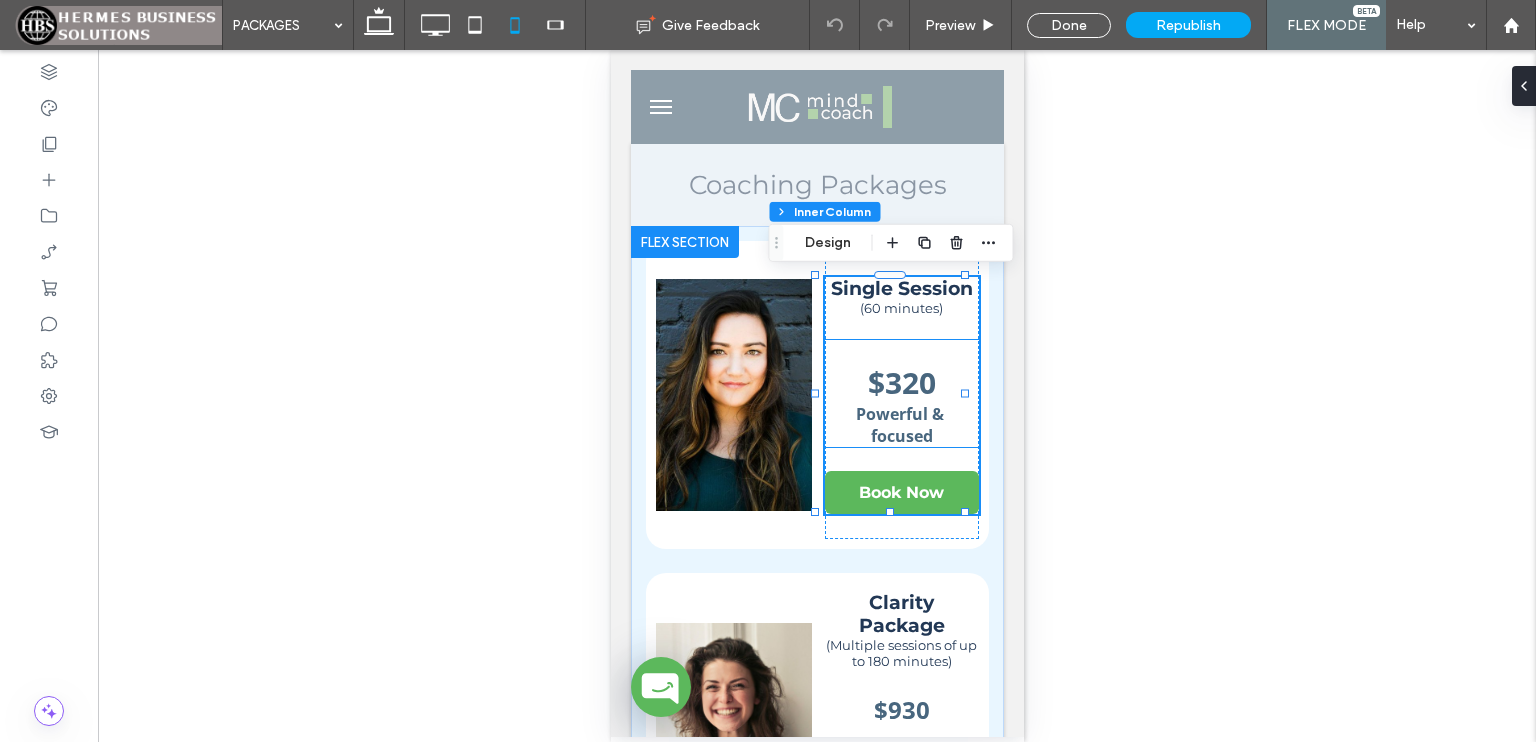 click on "$320" at bounding box center [901, 382] 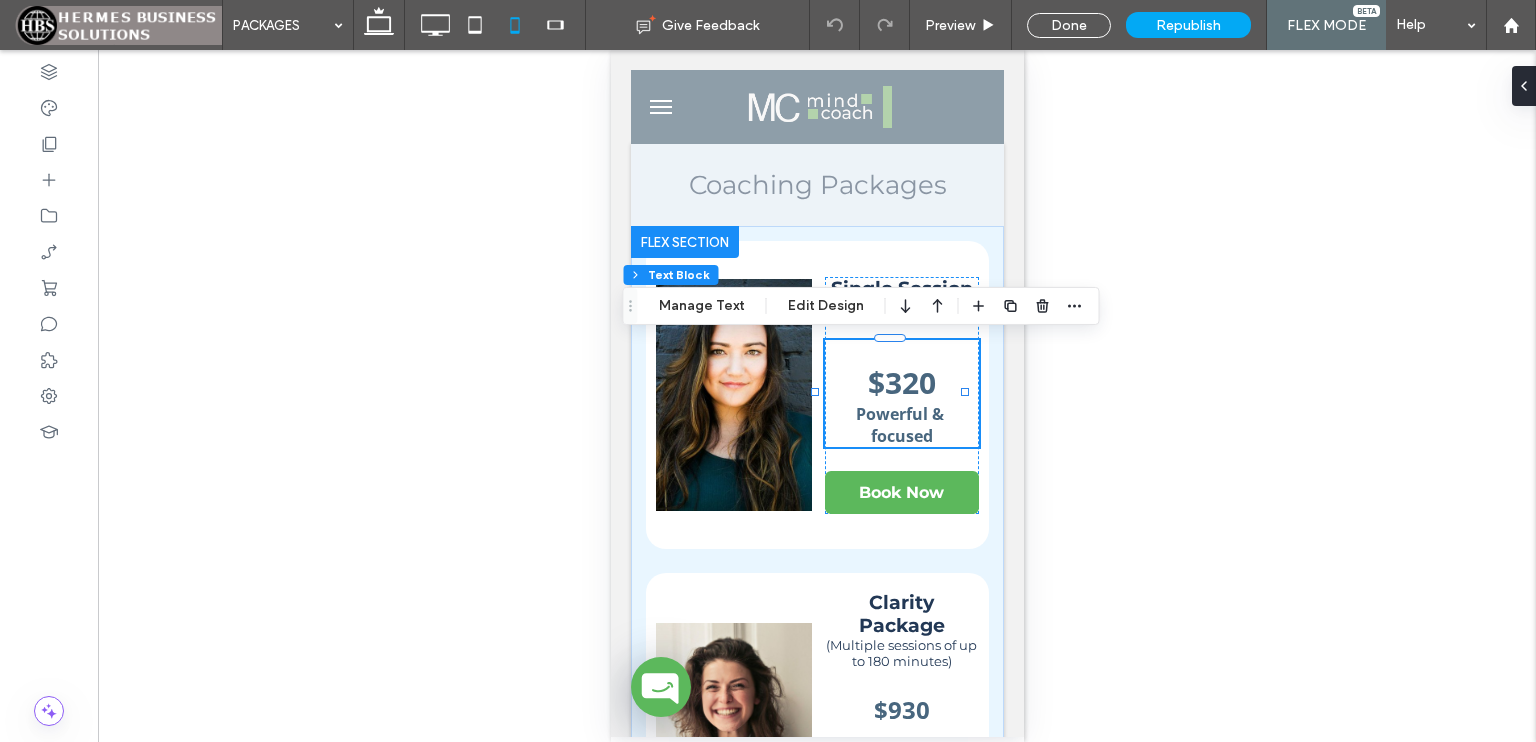 click on "$320" at bounding box center [901, 382] 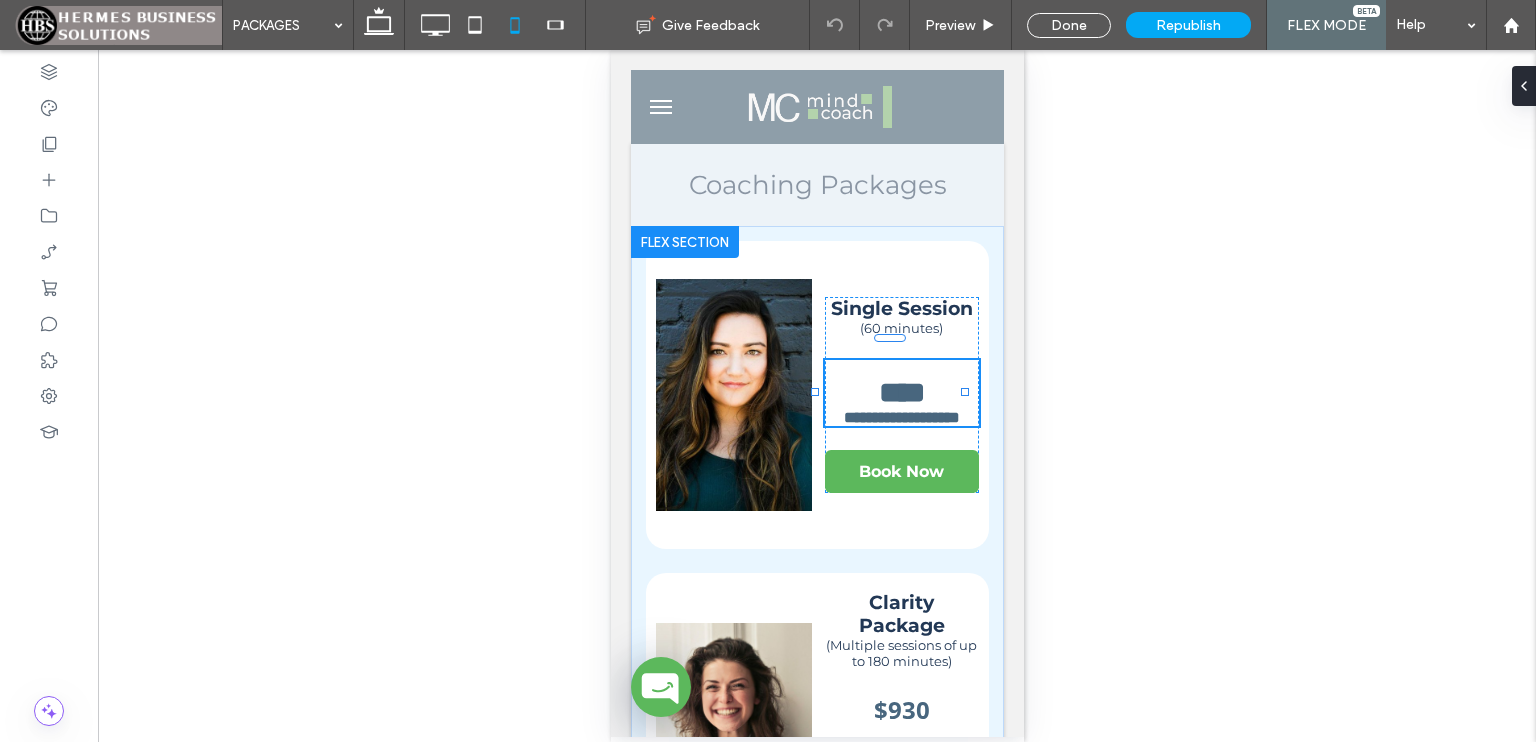 type on "*********" 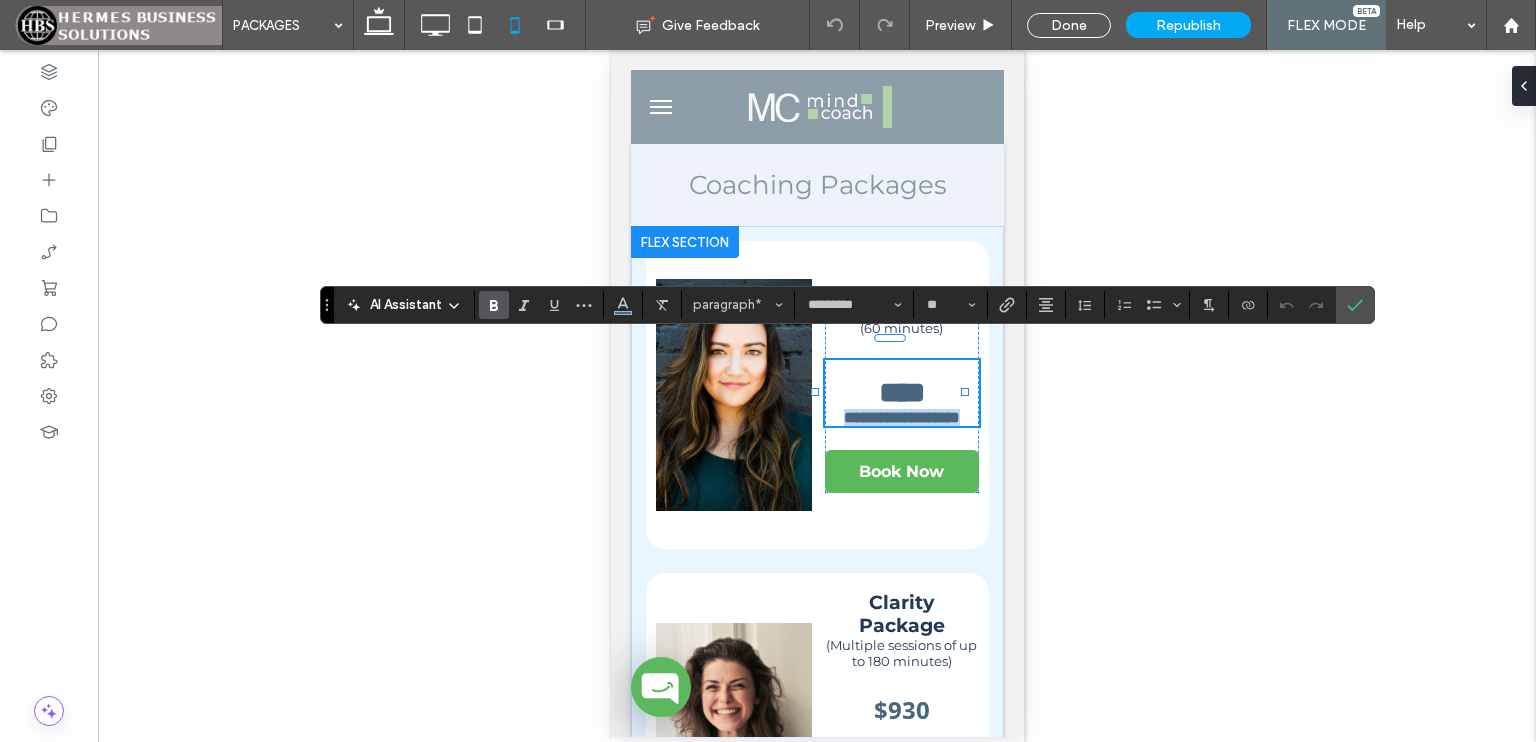 type on "**" 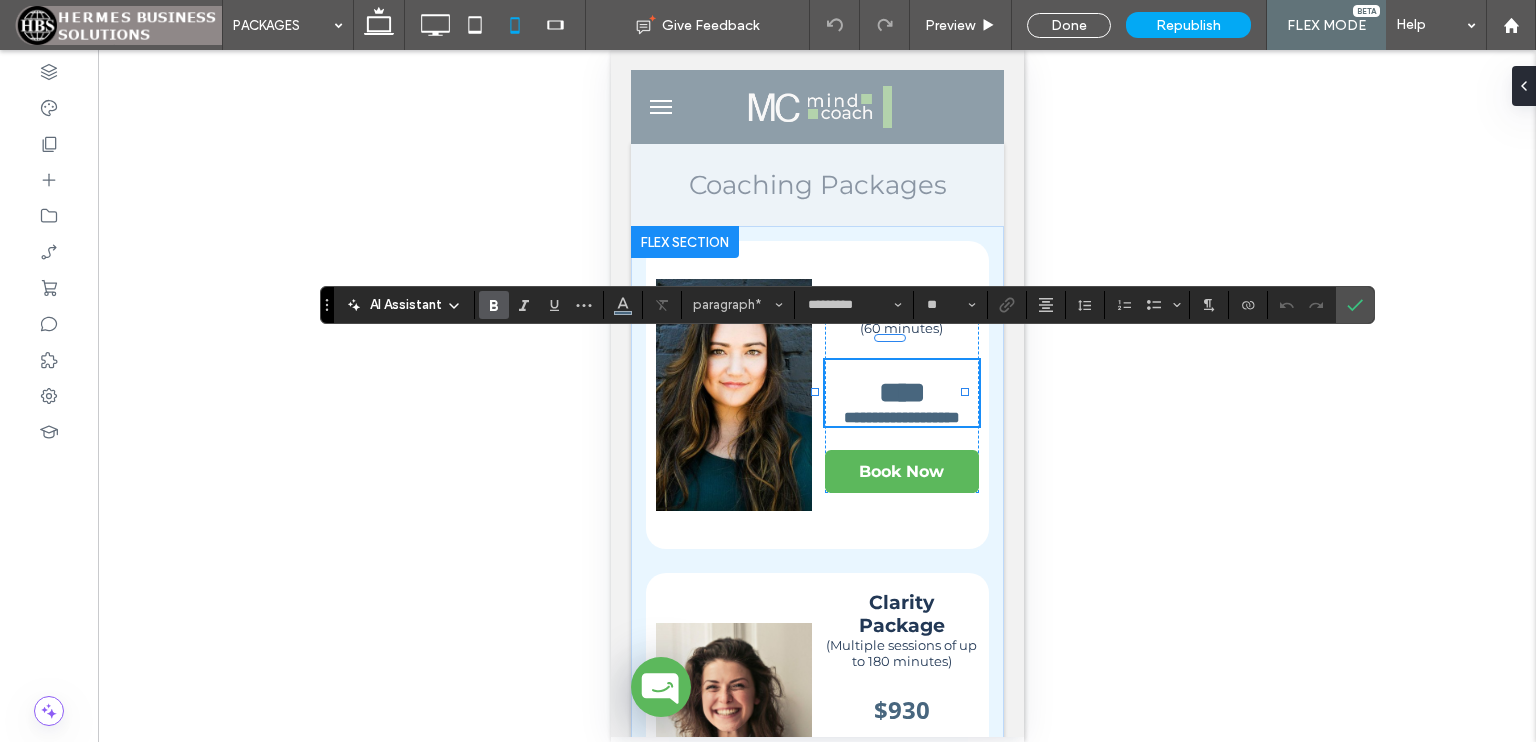 scroll, scrollTop: 0, scrollLeft: 0, axis: both 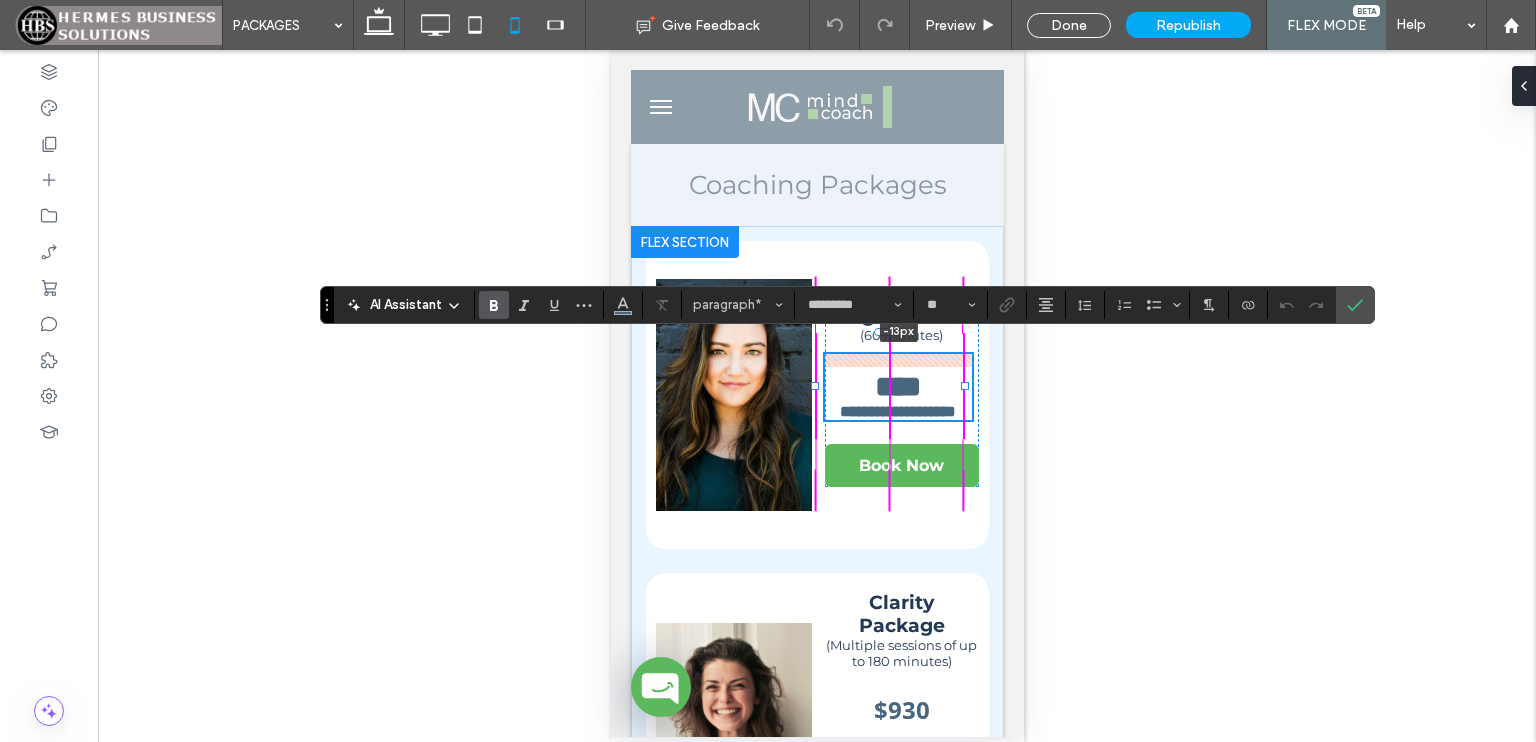 drag, startPoint x: 896, startPoint y: 338, endPoint x: 905, endPoint y: 325, distance: 15.811388 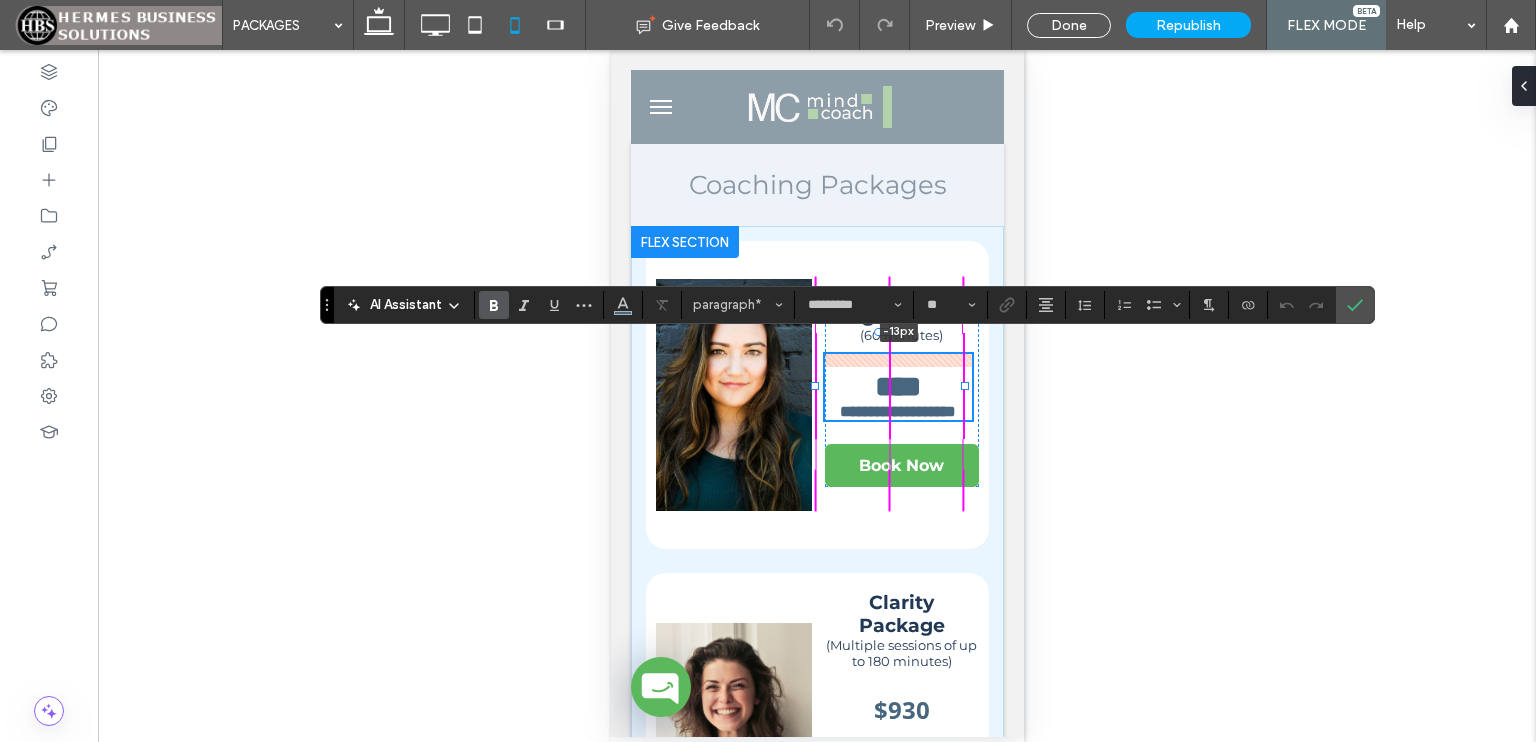 click on "**********" at bounding box center [816, 560] 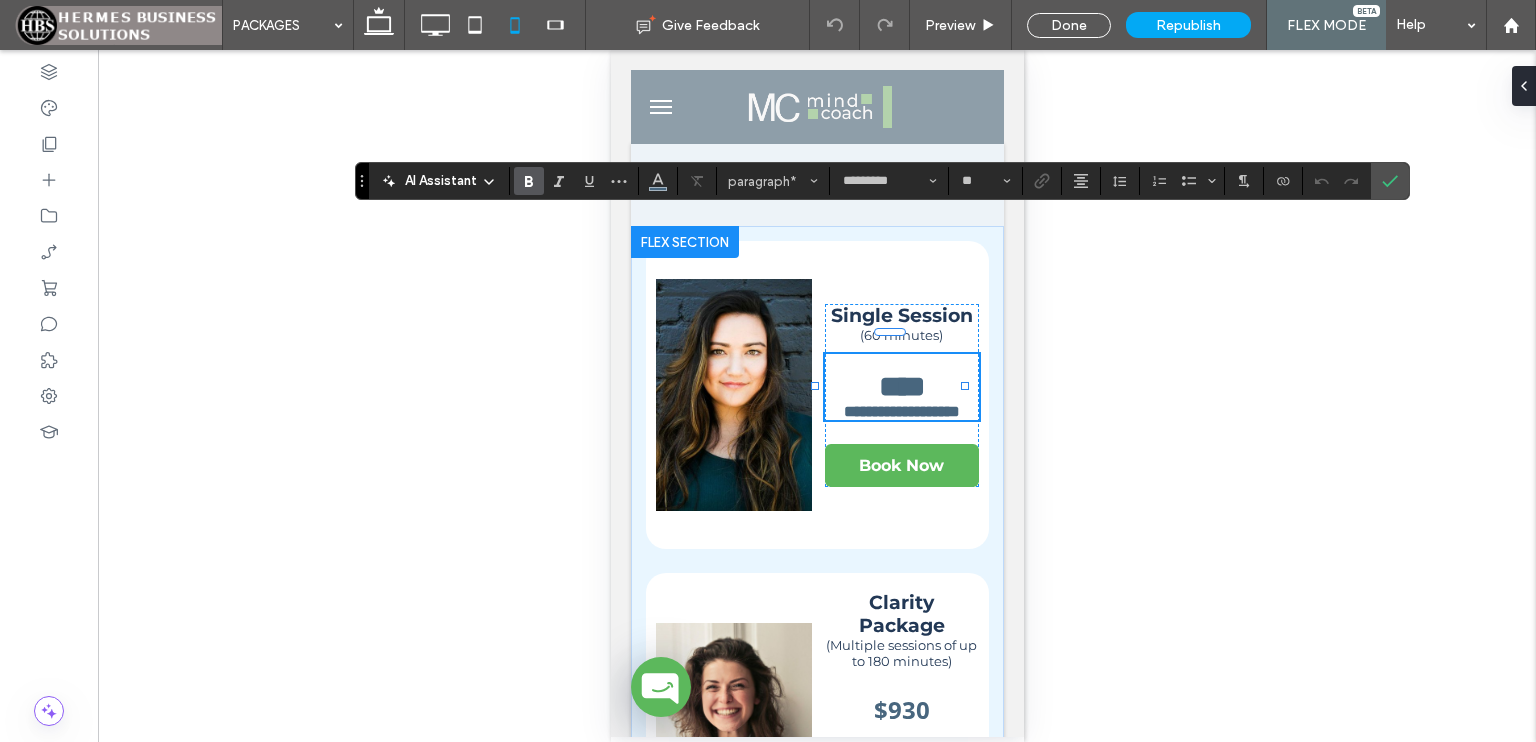 drag, startPoint x: 327, startPoint y: 299, endPoint x: 362, endPoint y: 175, distance: 128.84486 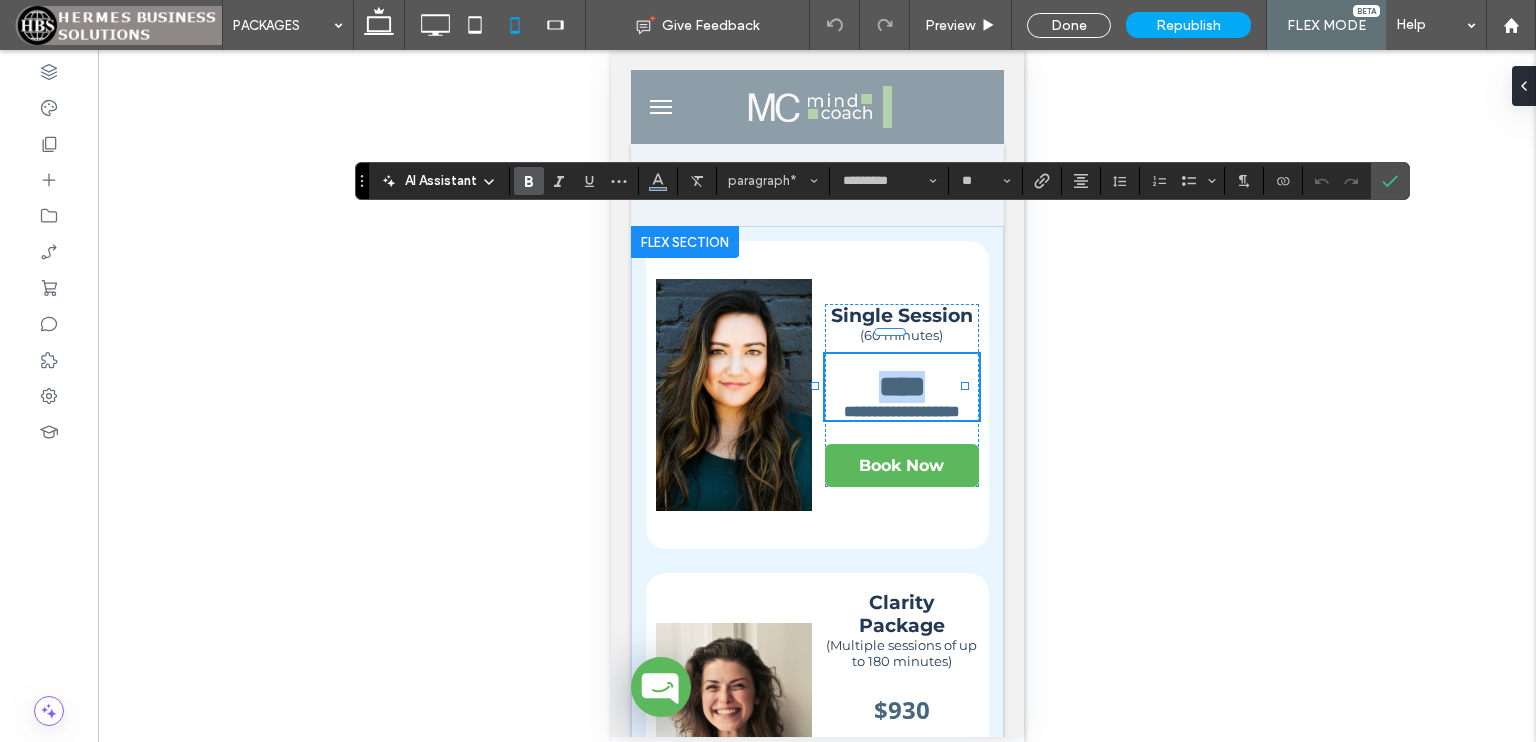 drag, startPoint x: 928, startPoint y: 369, endPoint x: 853, endPoint y: 366, distance: 75.059975 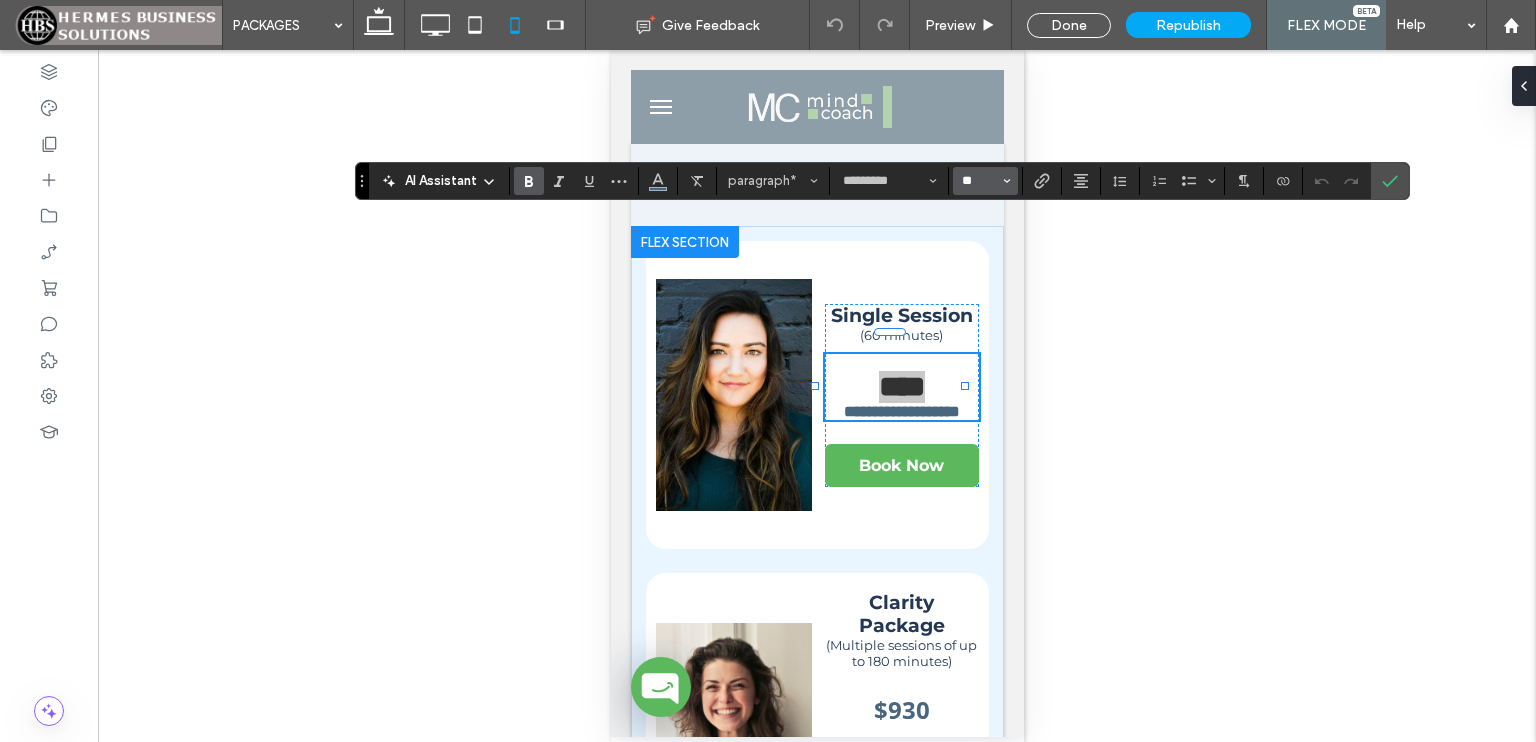 click on "**" at bounding box center [979, 181] 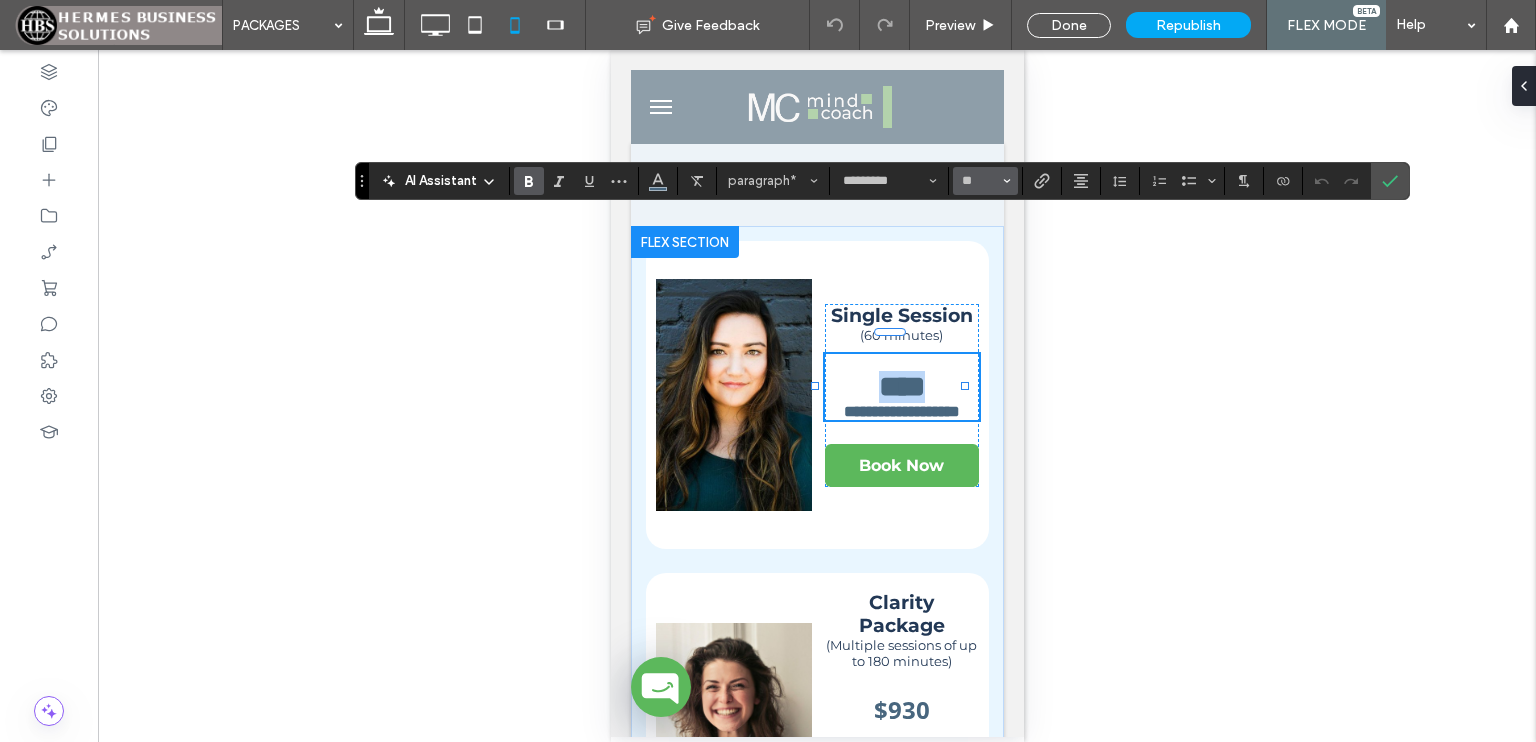 type on "**" 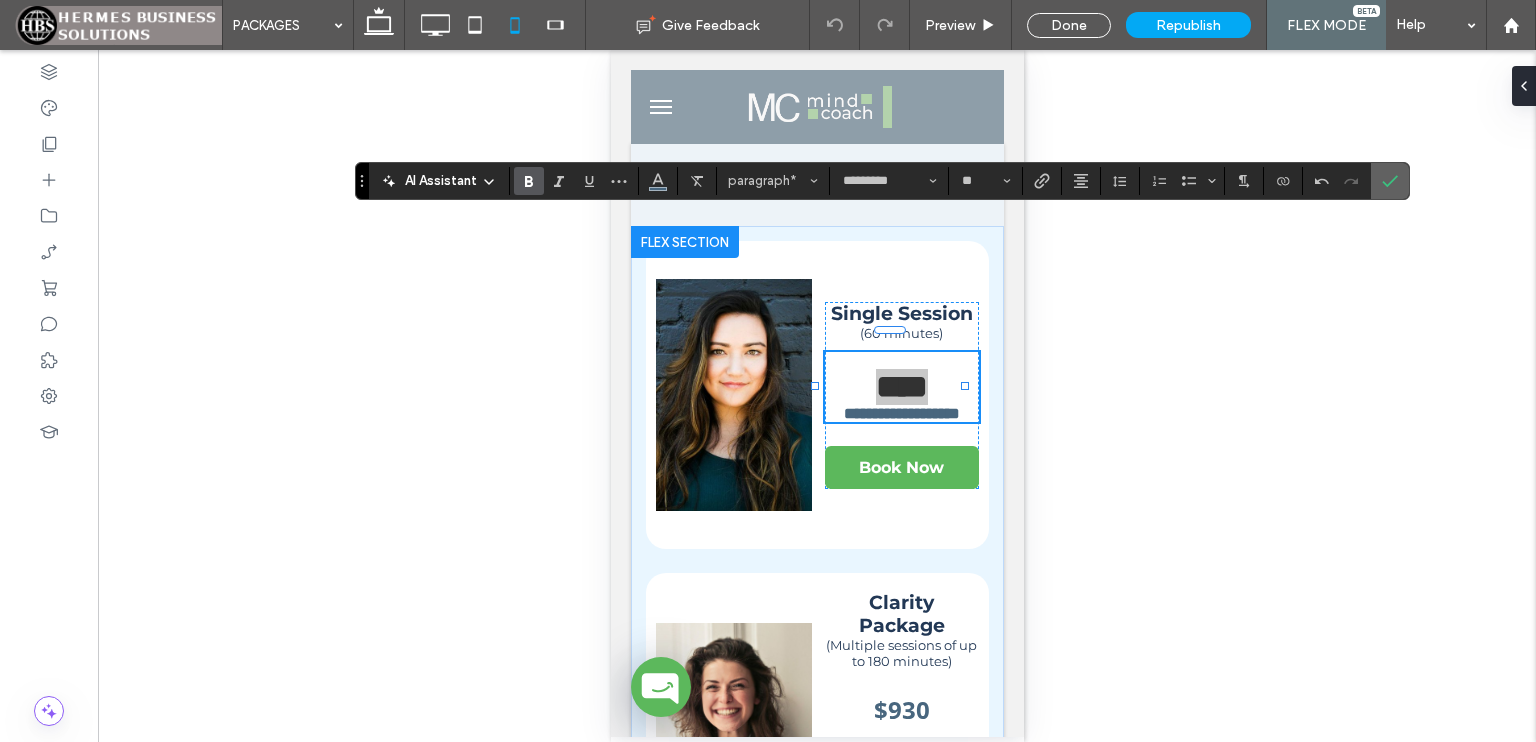 click 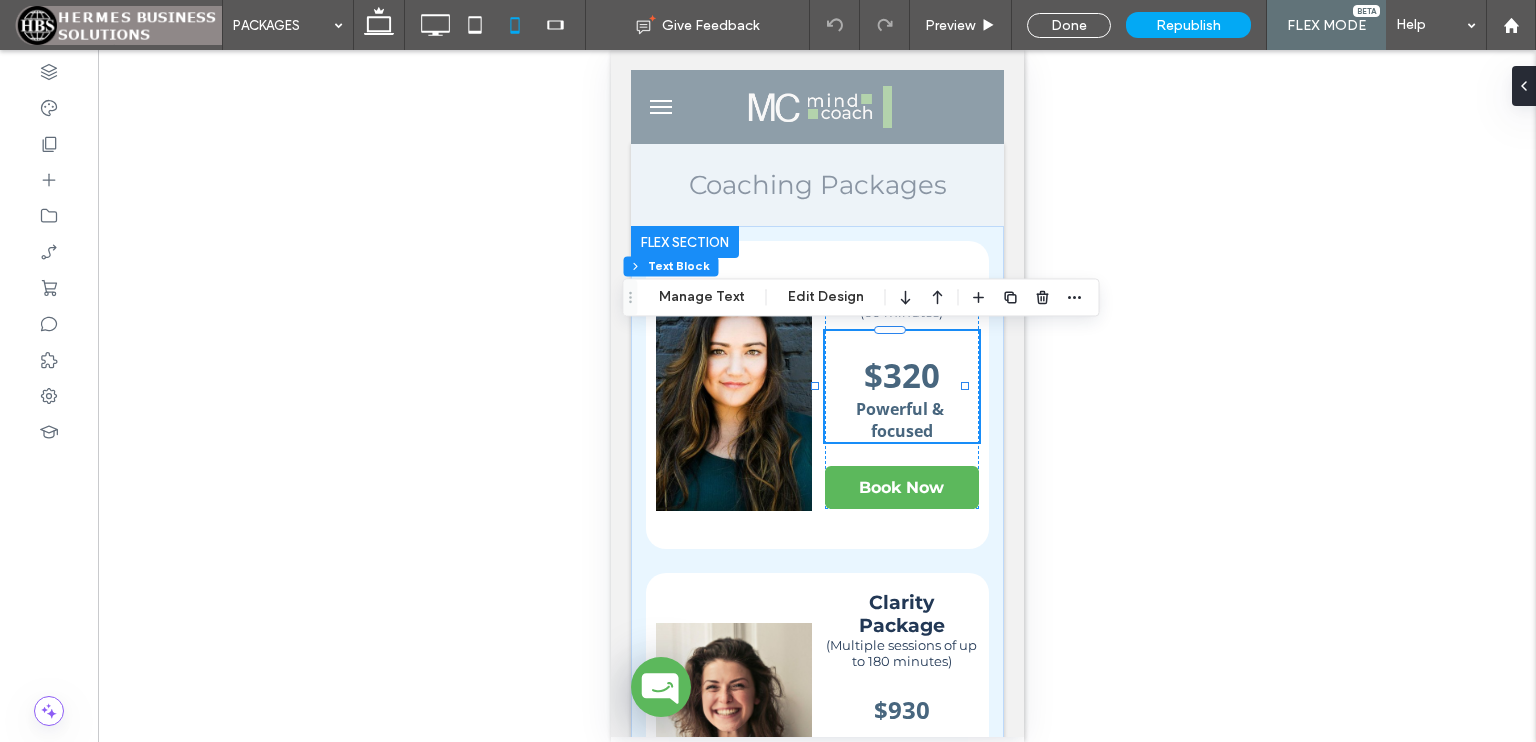 click on "$320" at bounding box center [901, 375] 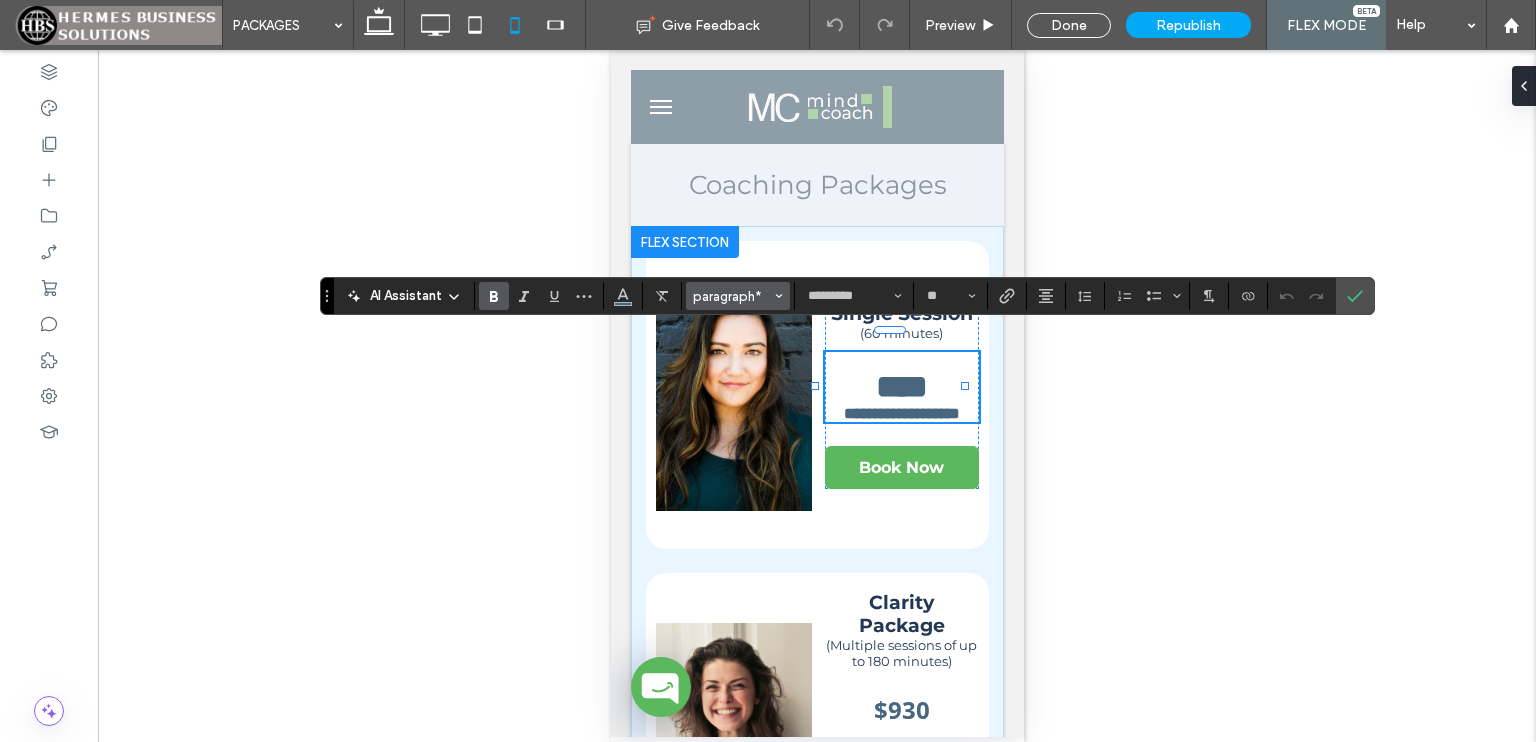 click on "paragraph*" at bounding box center (732, 296) 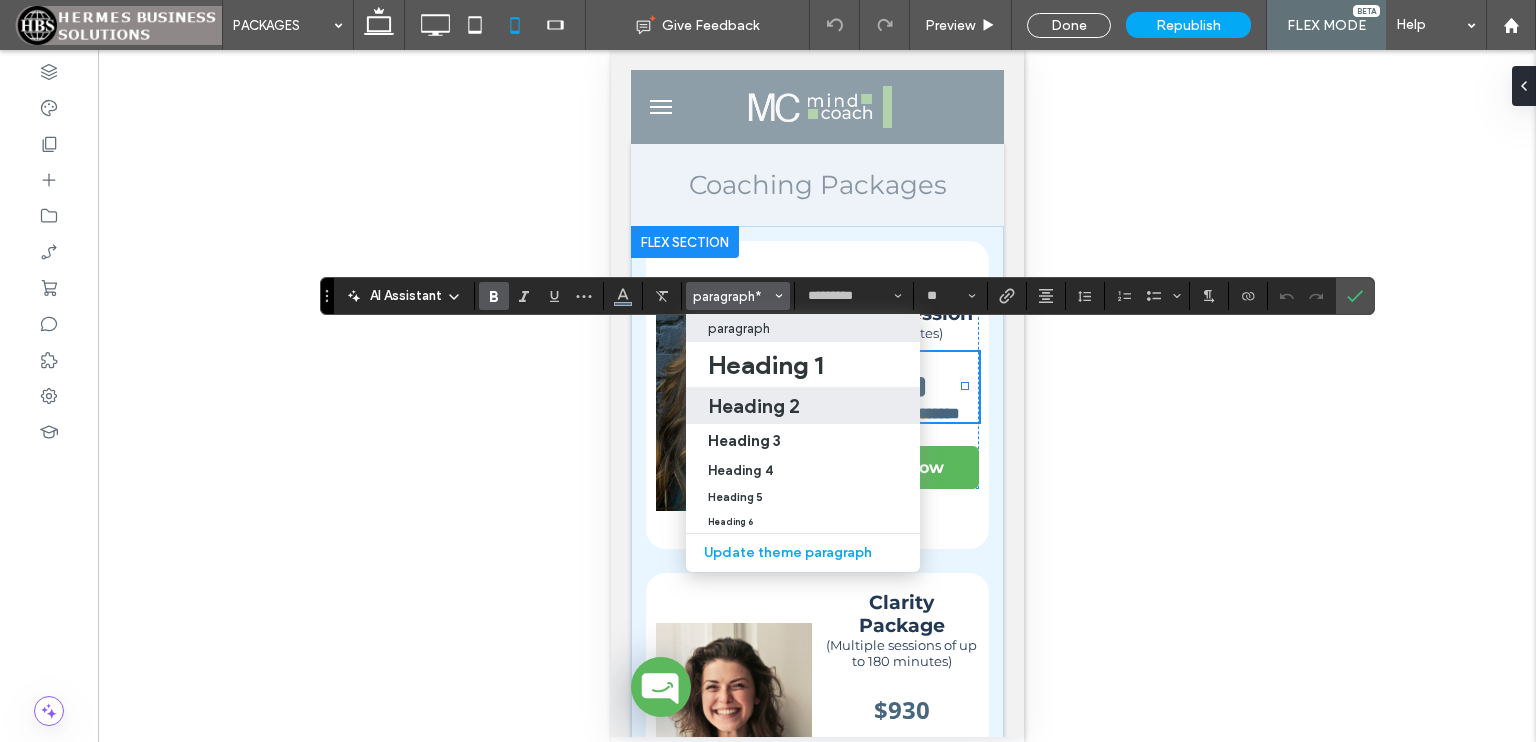 click on "Heading 2" at bounding box center (754, 406) 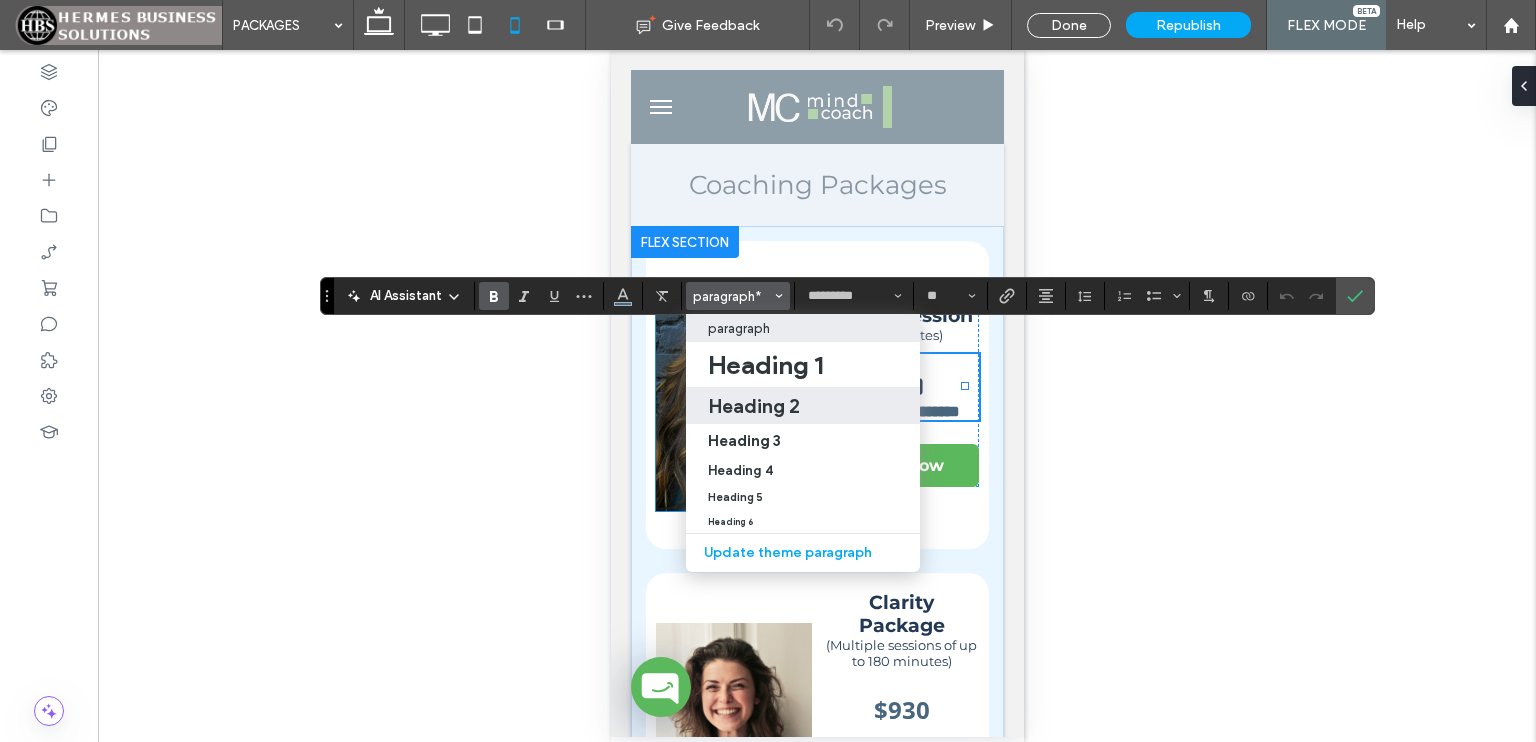 type on "**********" 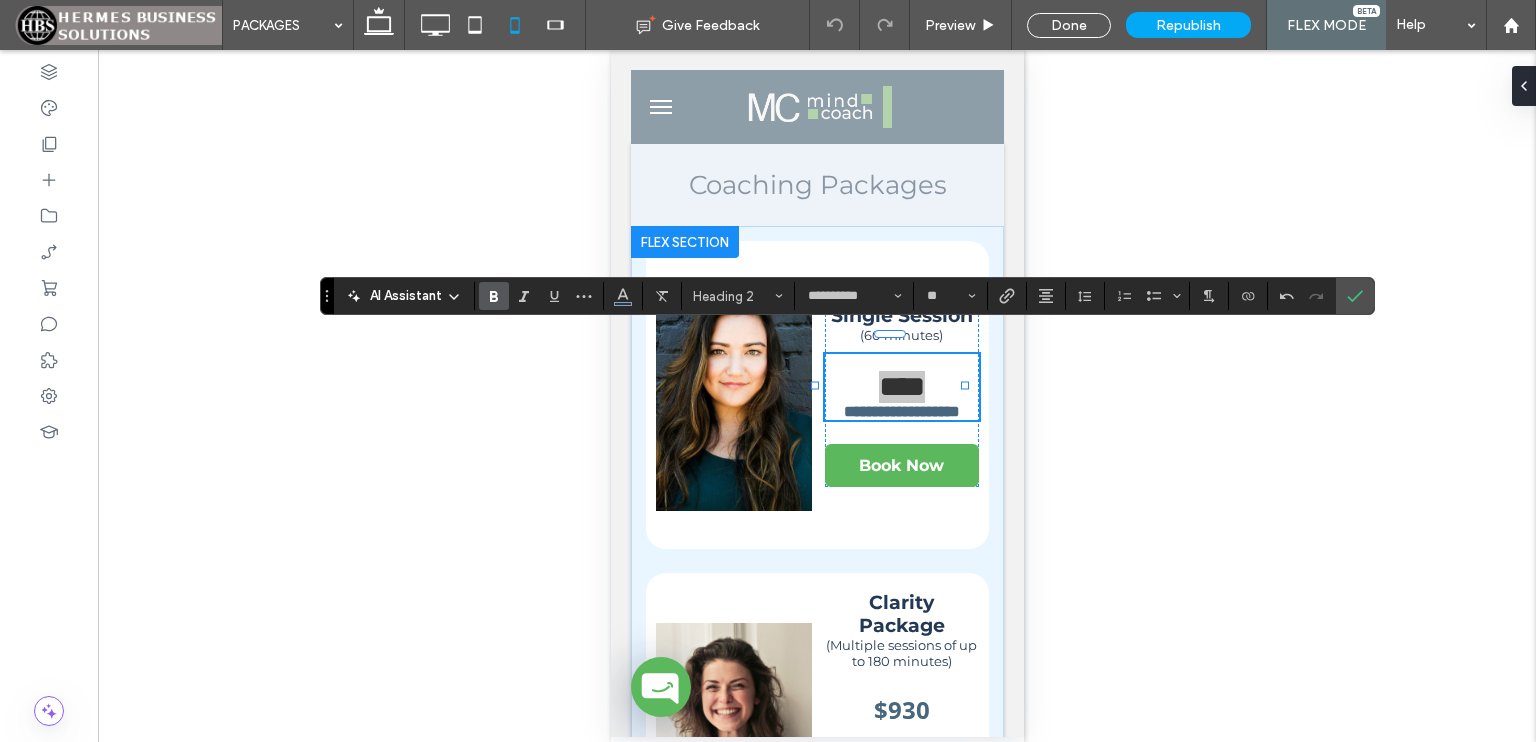 click 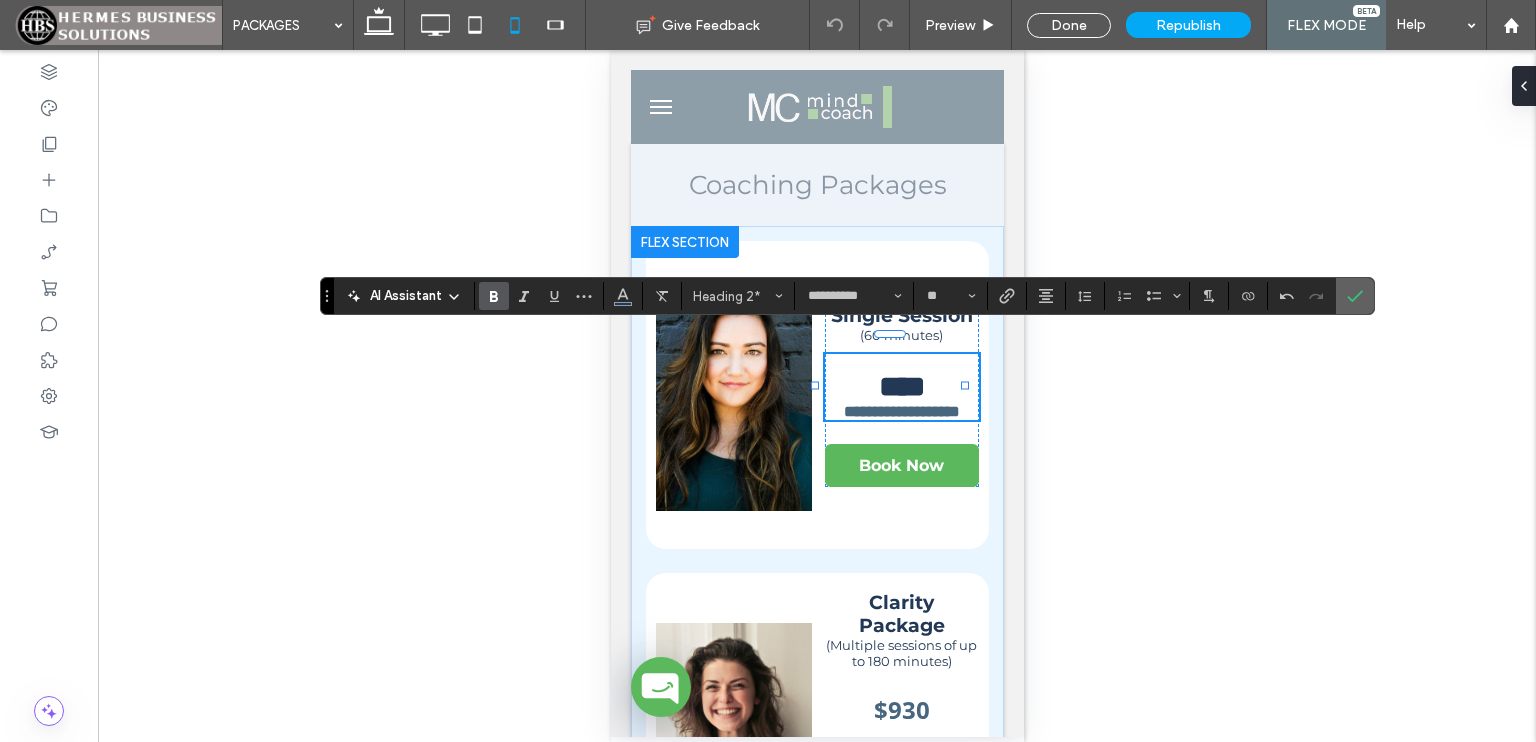 click 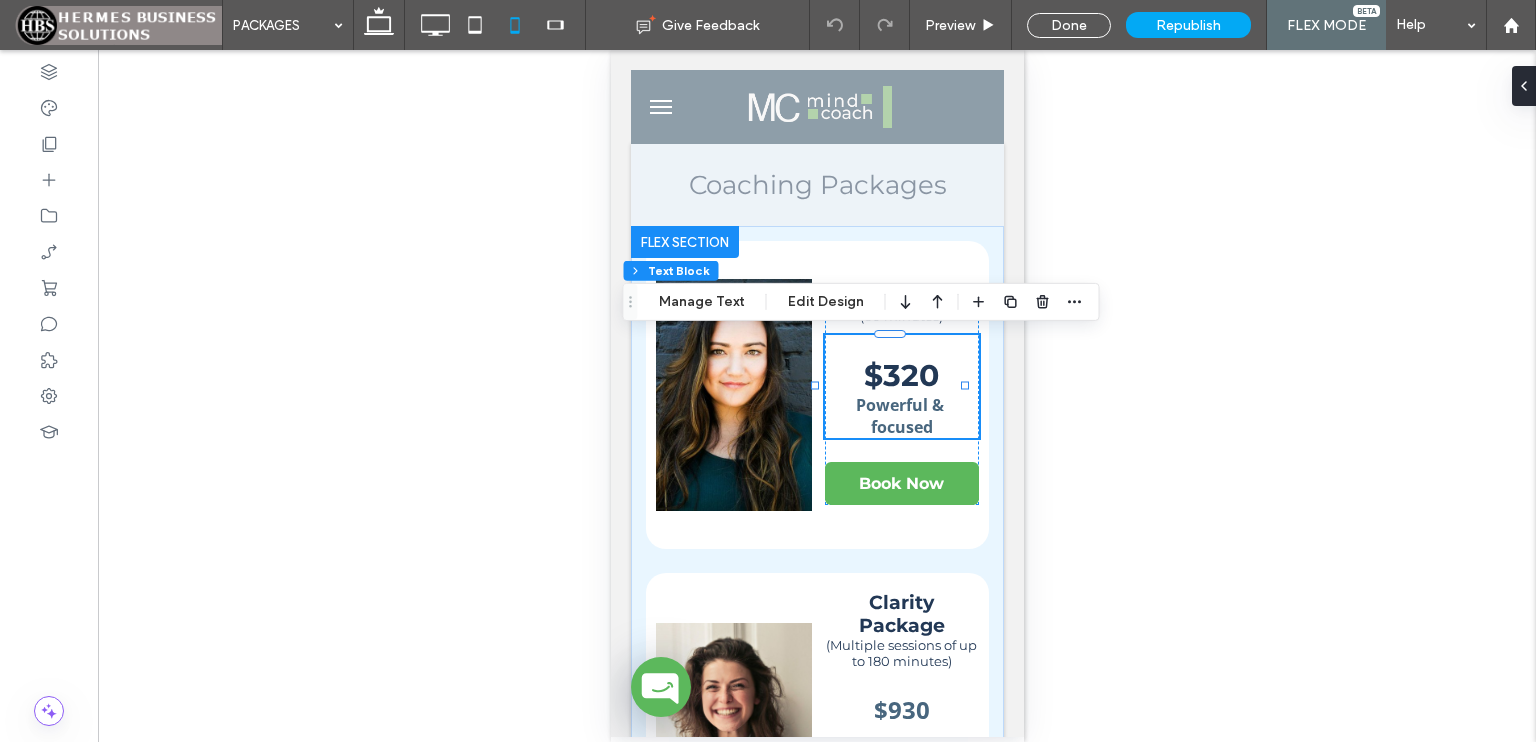 click on "$320" at bounding box center (900, 375) 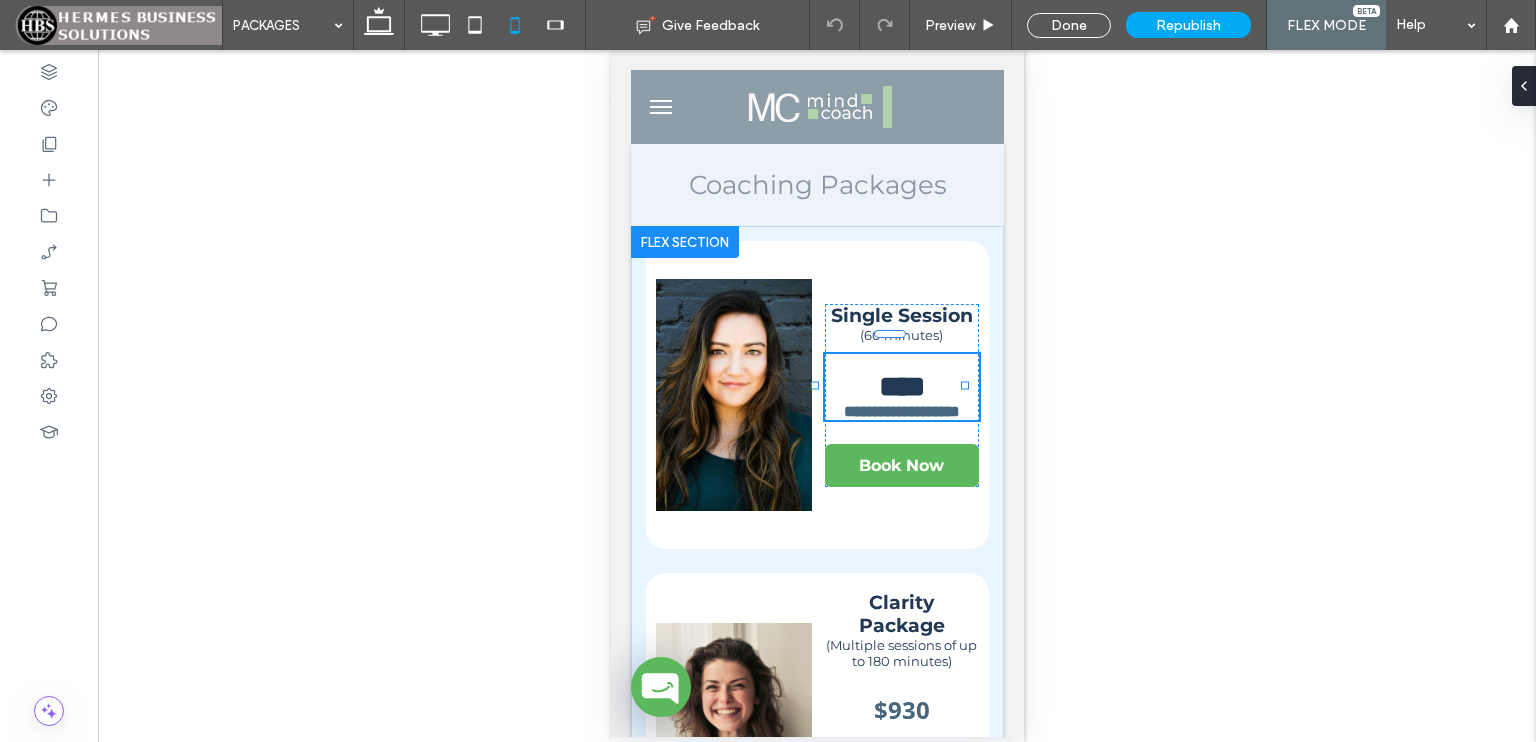 type on "**********" 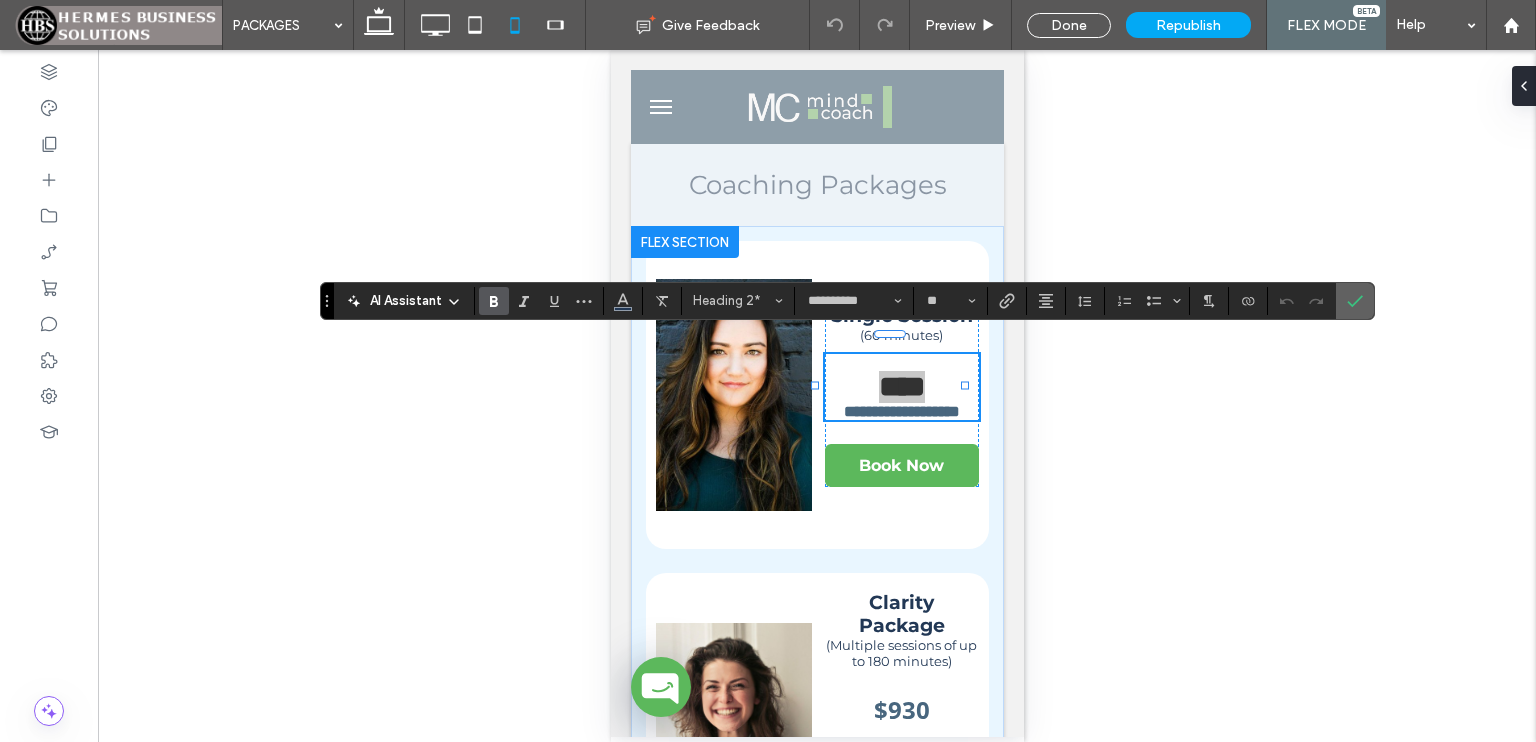 click 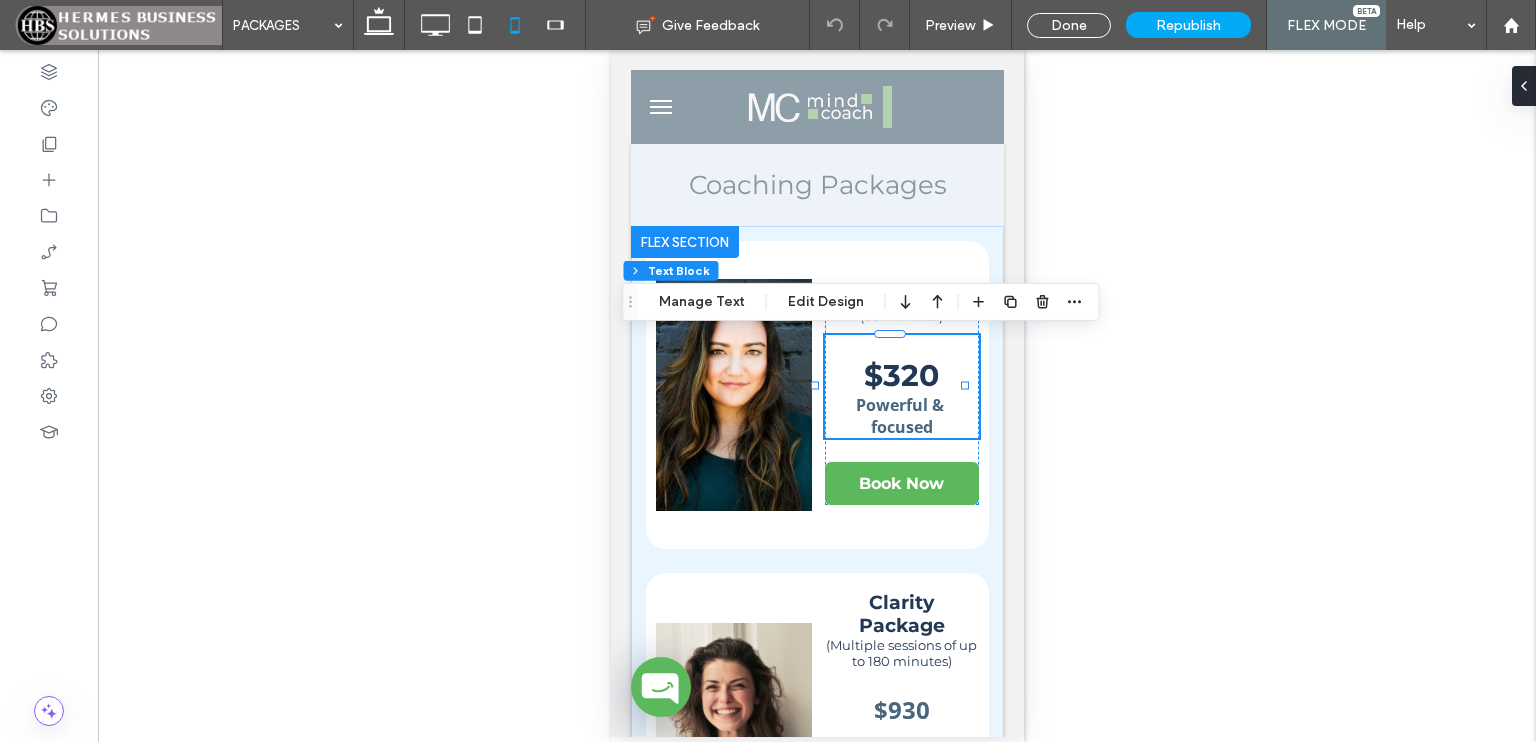 click on "$320" at bounding box center (900, 375) 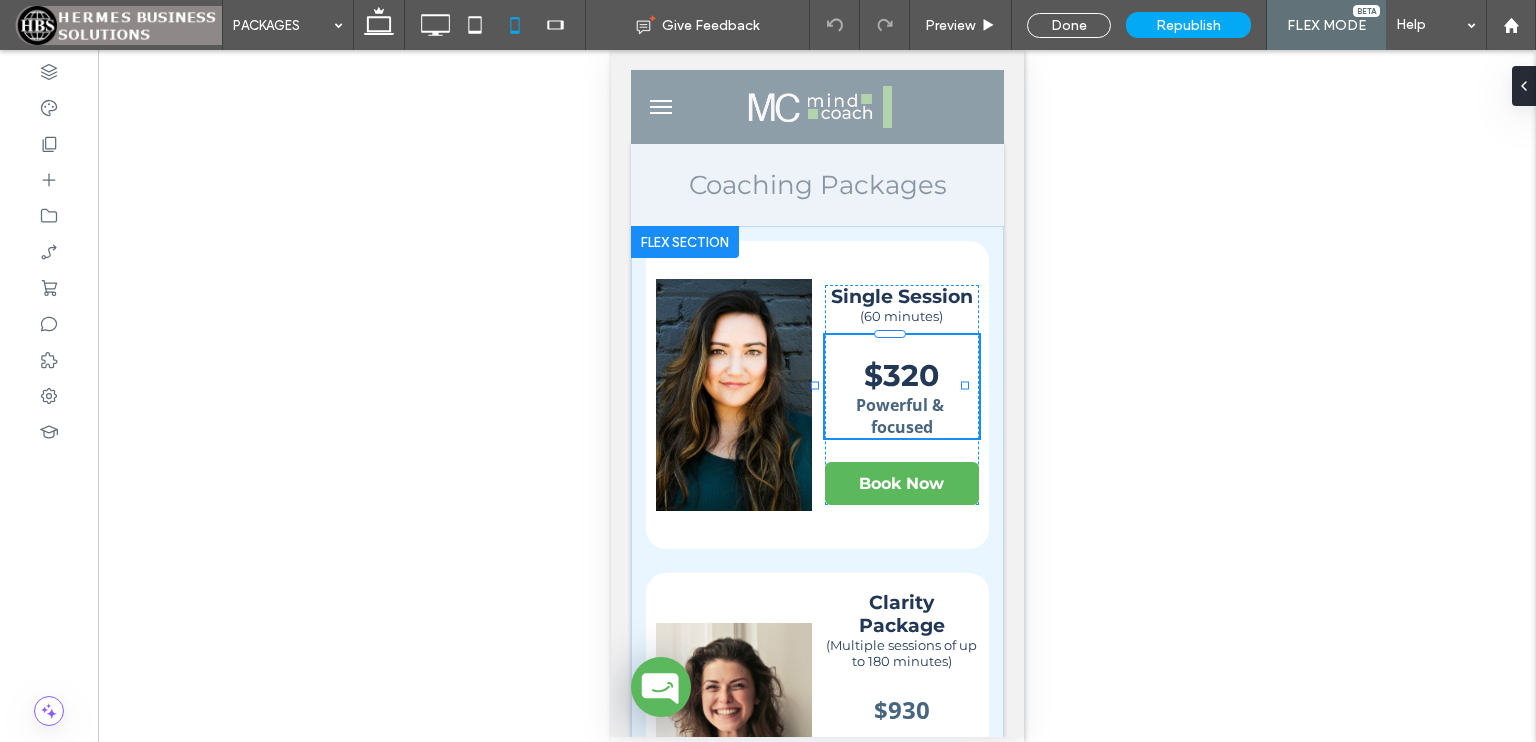 type on "**********" 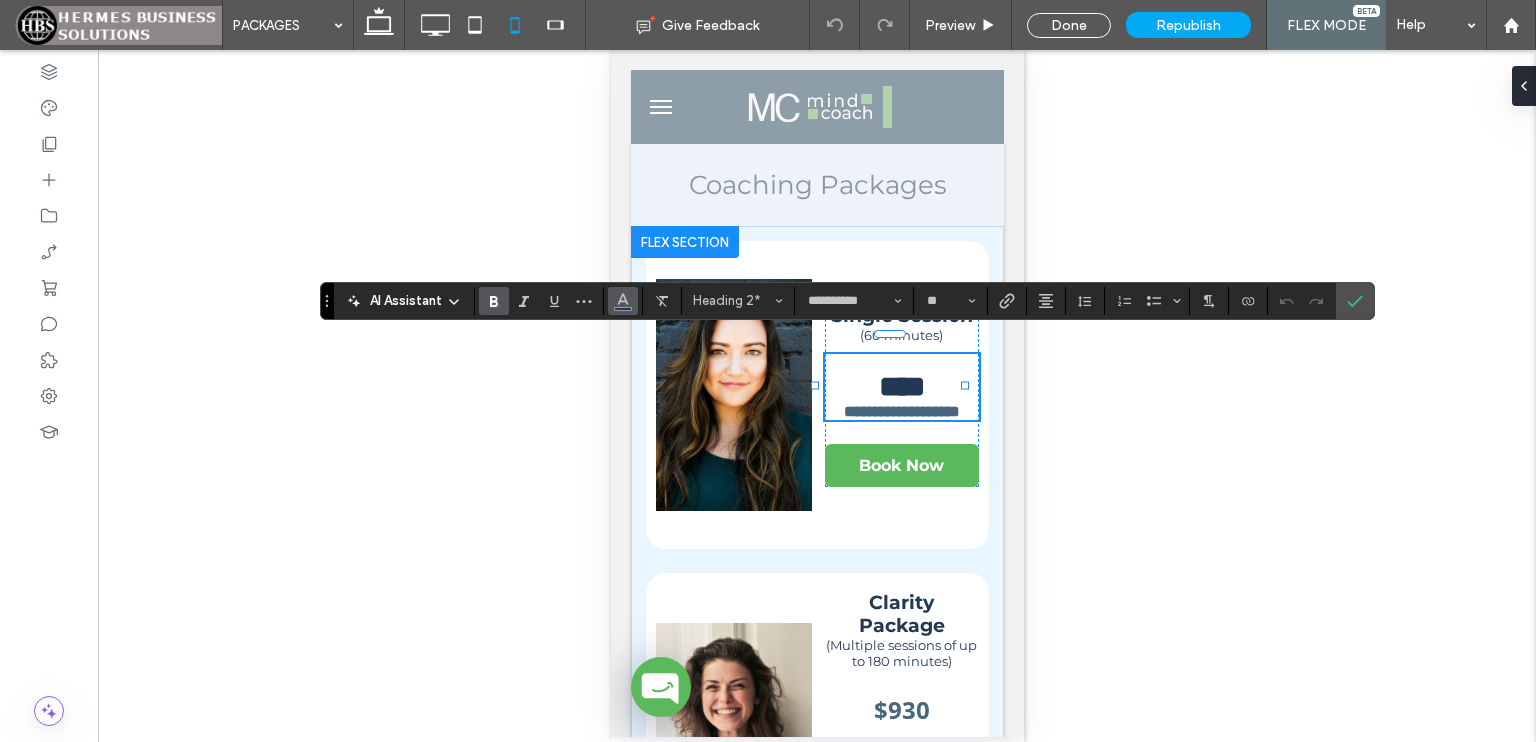 click 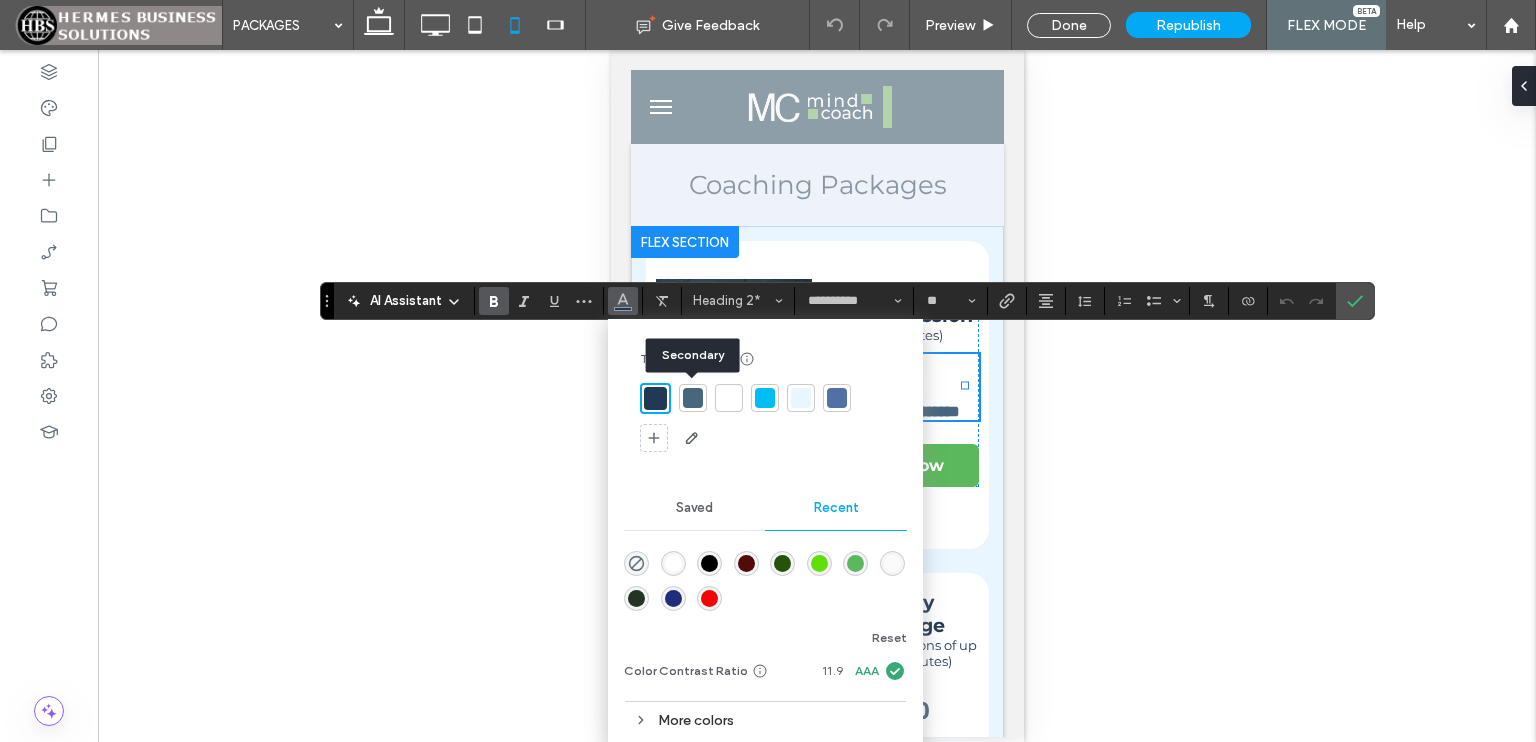 click at bounding box center [693, 398] 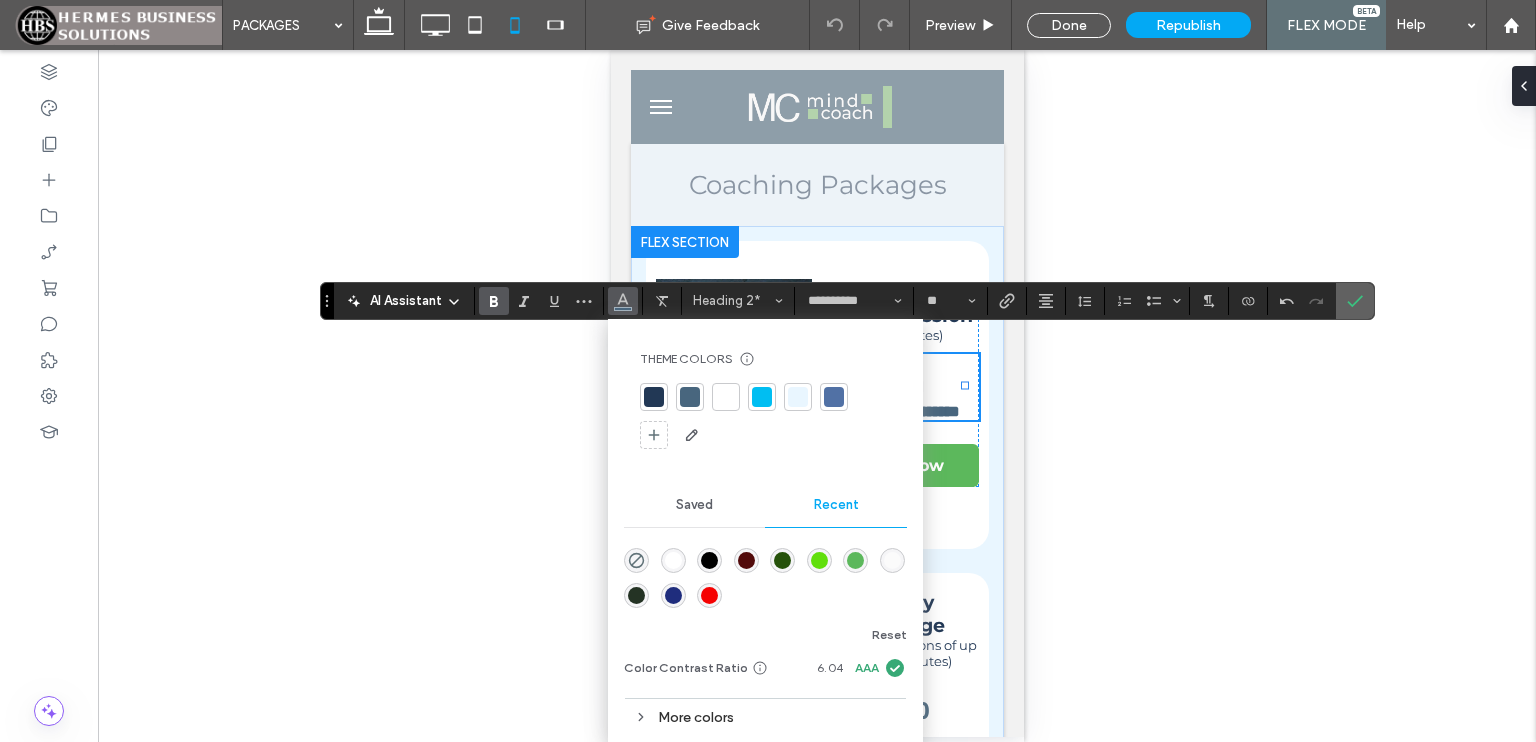 click at bounding box center (1355, 301) 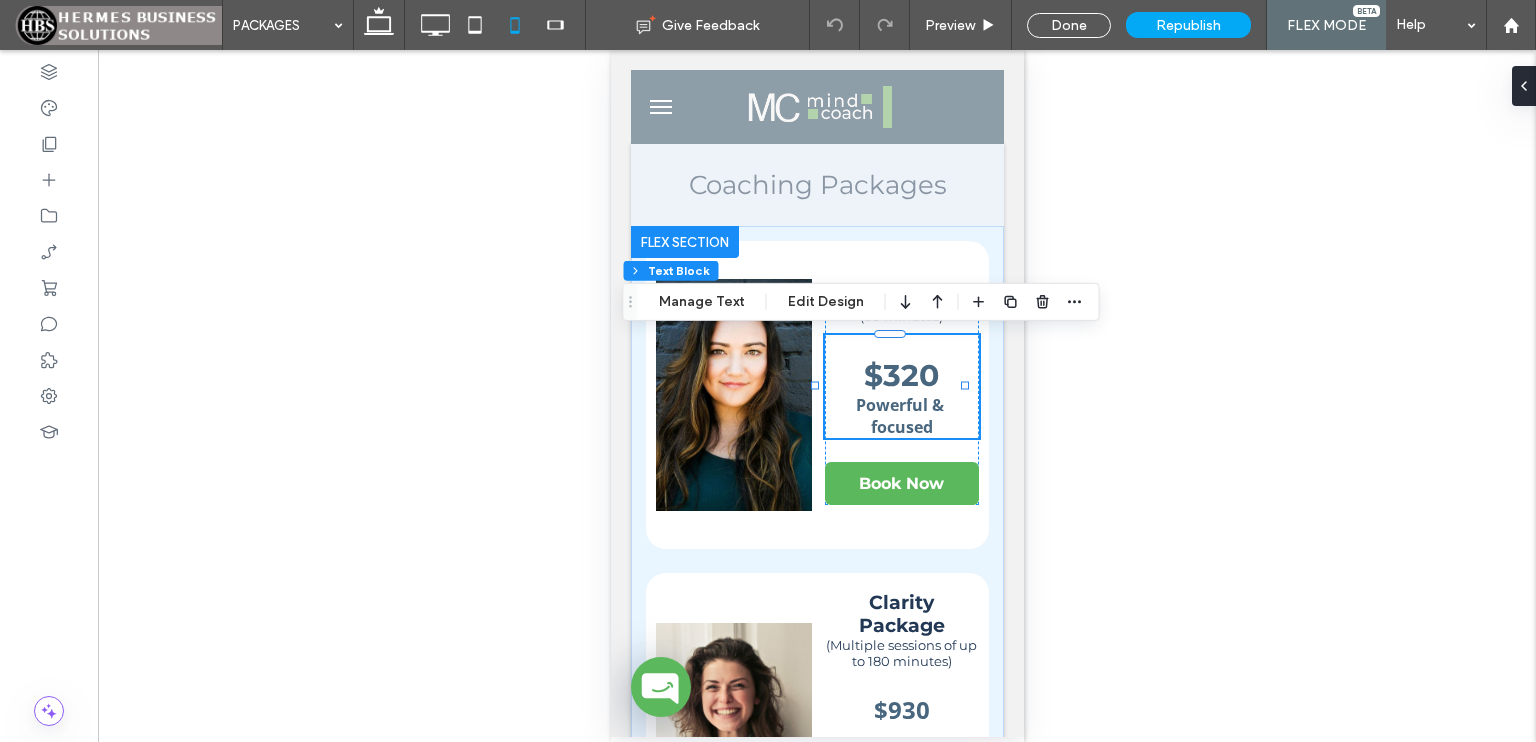 click on "Unhide?
Yes
Unhide?
Yes
Unhide?
Yes
Unhide?
Yes
Unhide?
Yes
Unhide?
Yes
Unhide?
Yes
Unhide?
Yes
Unhide?
Yes
Unhide?
Yes
Unhide?
Yes
Unhide?
Yes
Yes" at bounding box center (817, 396) 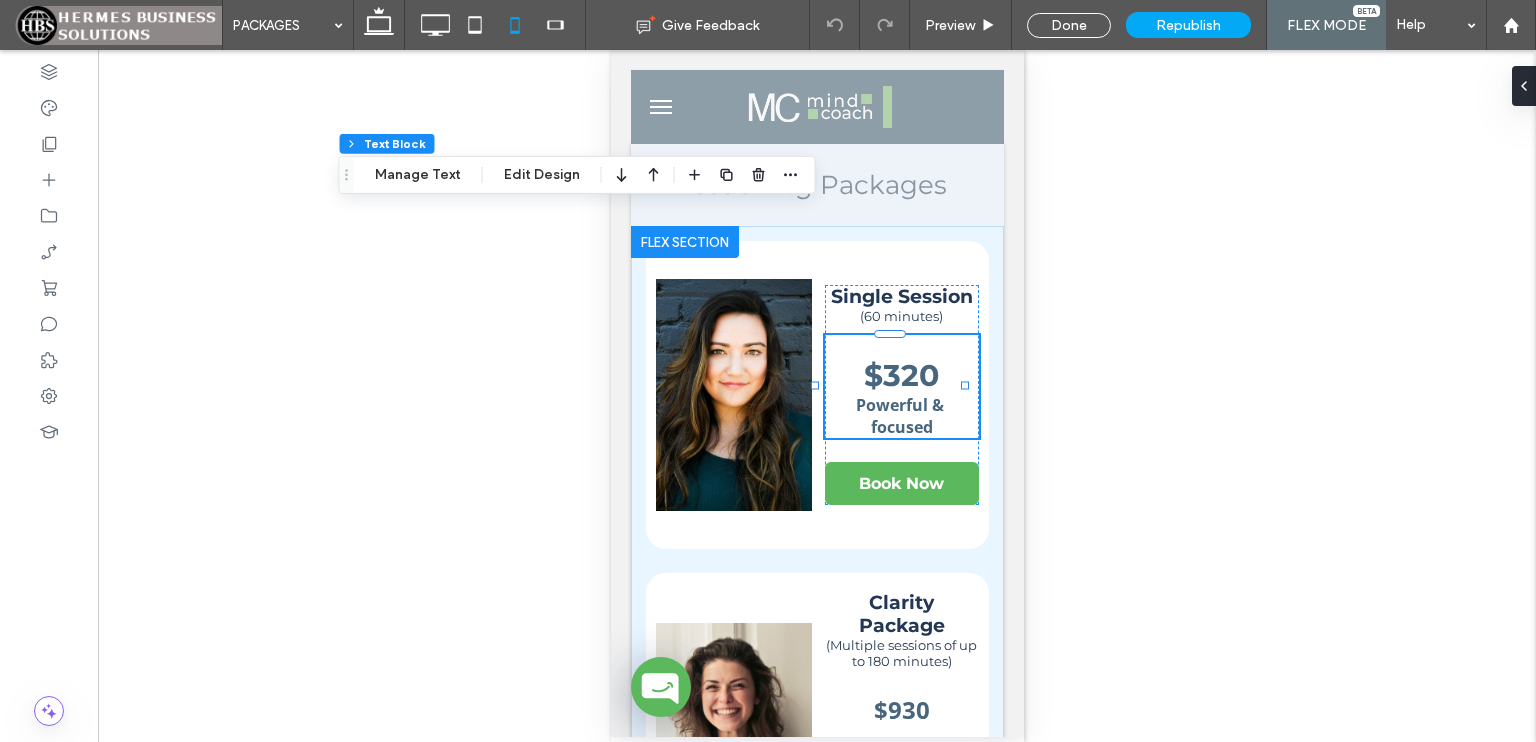 drag, startPoint x: 629, startPoint y: 302, endPoint x: 345, endPoint y: 175, distance: 311.10287 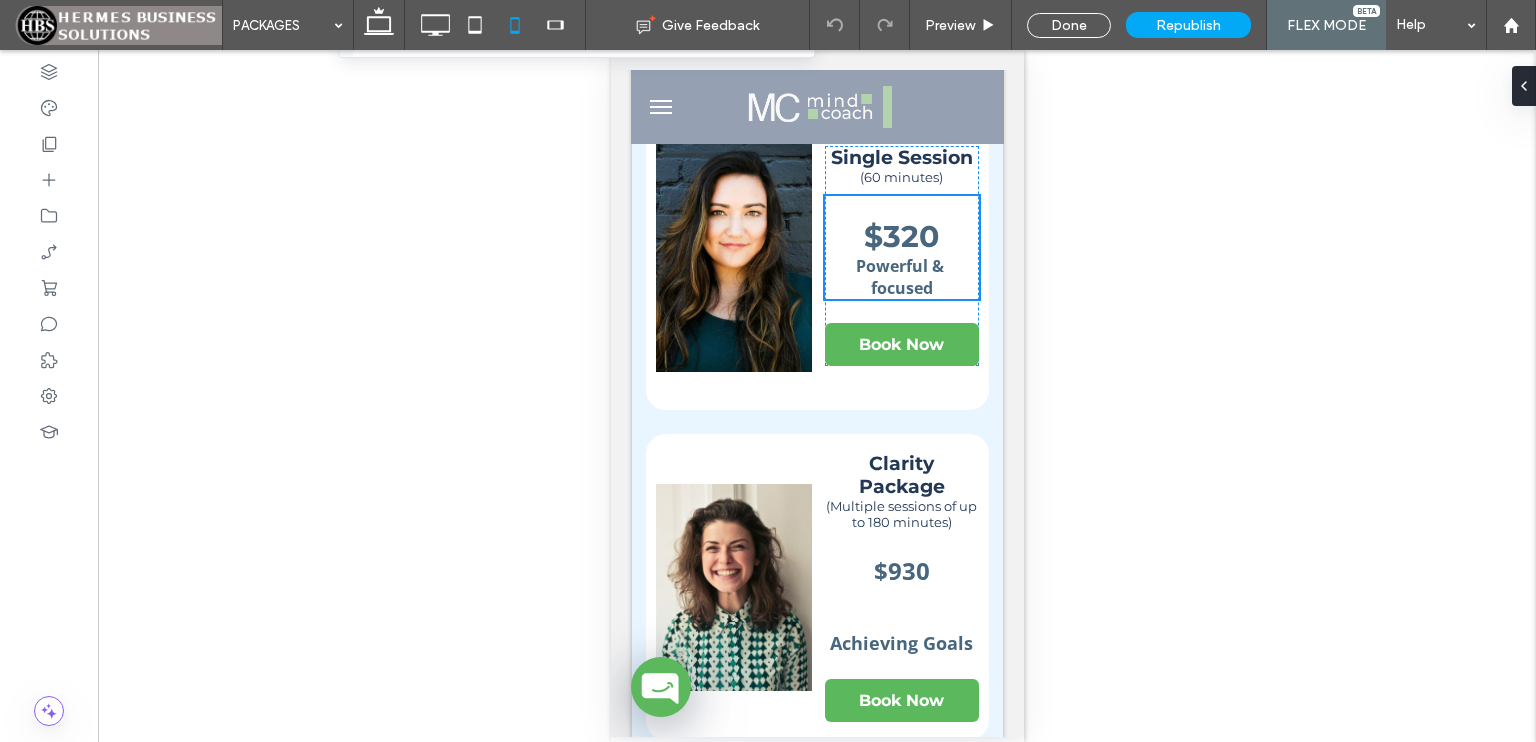 scroll, scrollTop: 140, scrollLeft: 0, axis: vertical 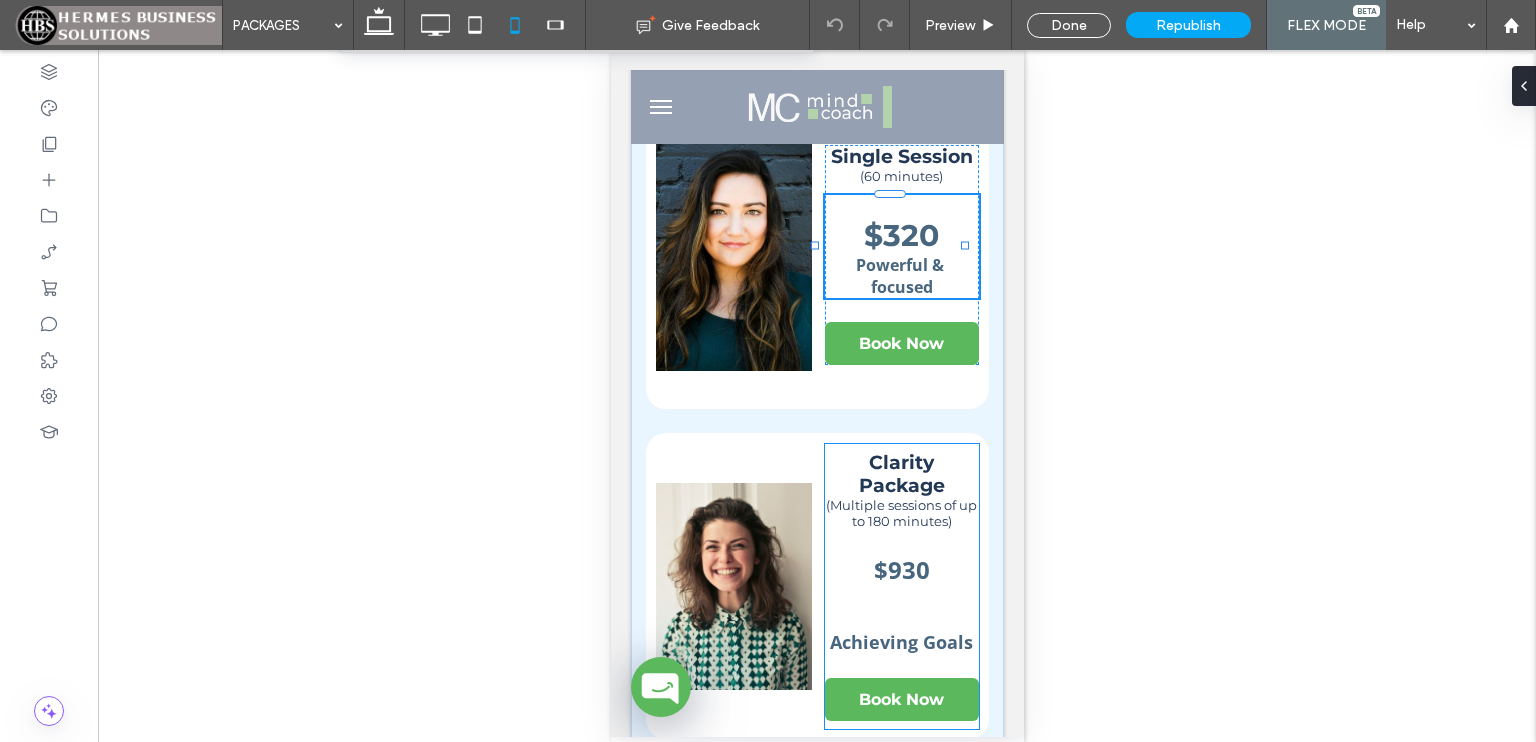click on "Clarity Package" at bounding box center [901, 474] 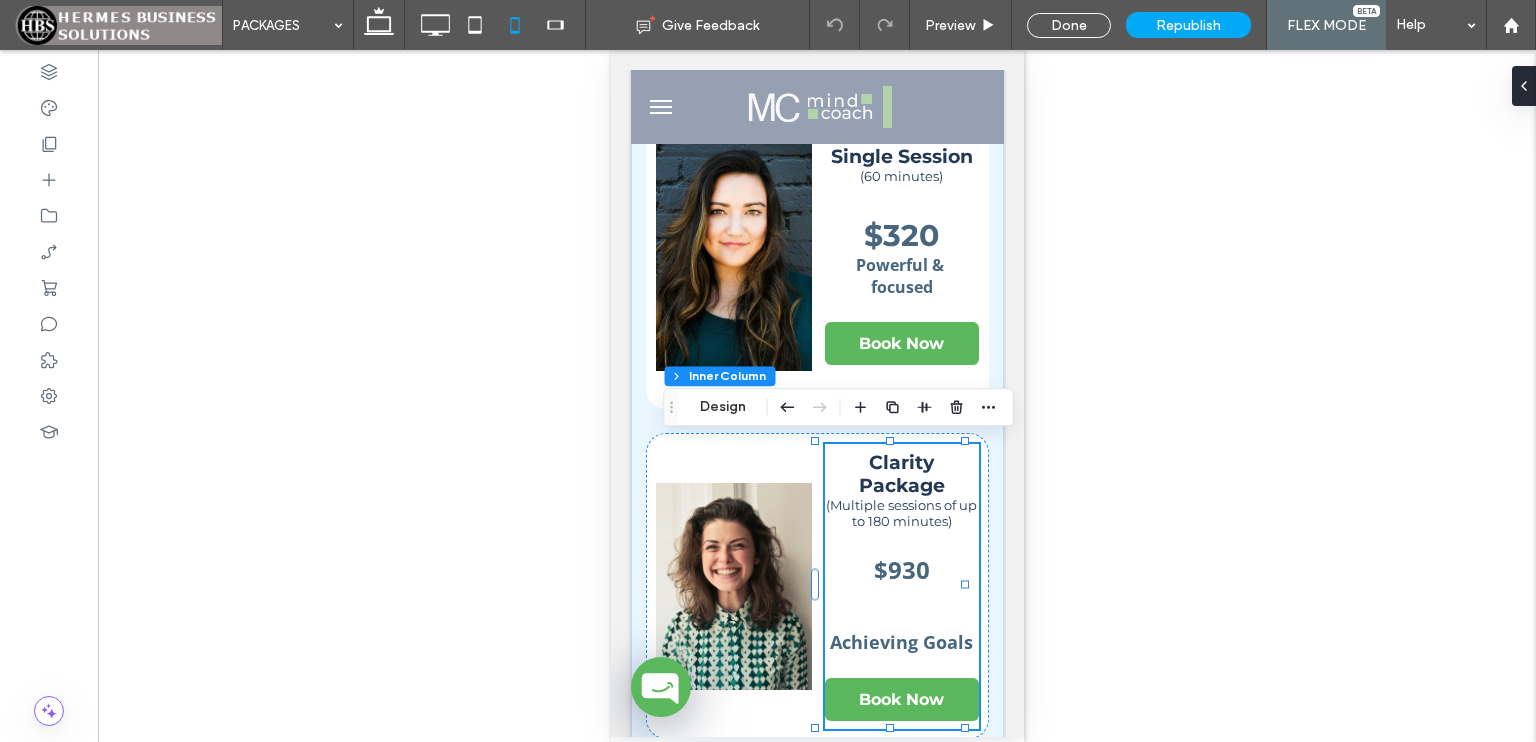 click on "$930" at bounding box center [901, 569] 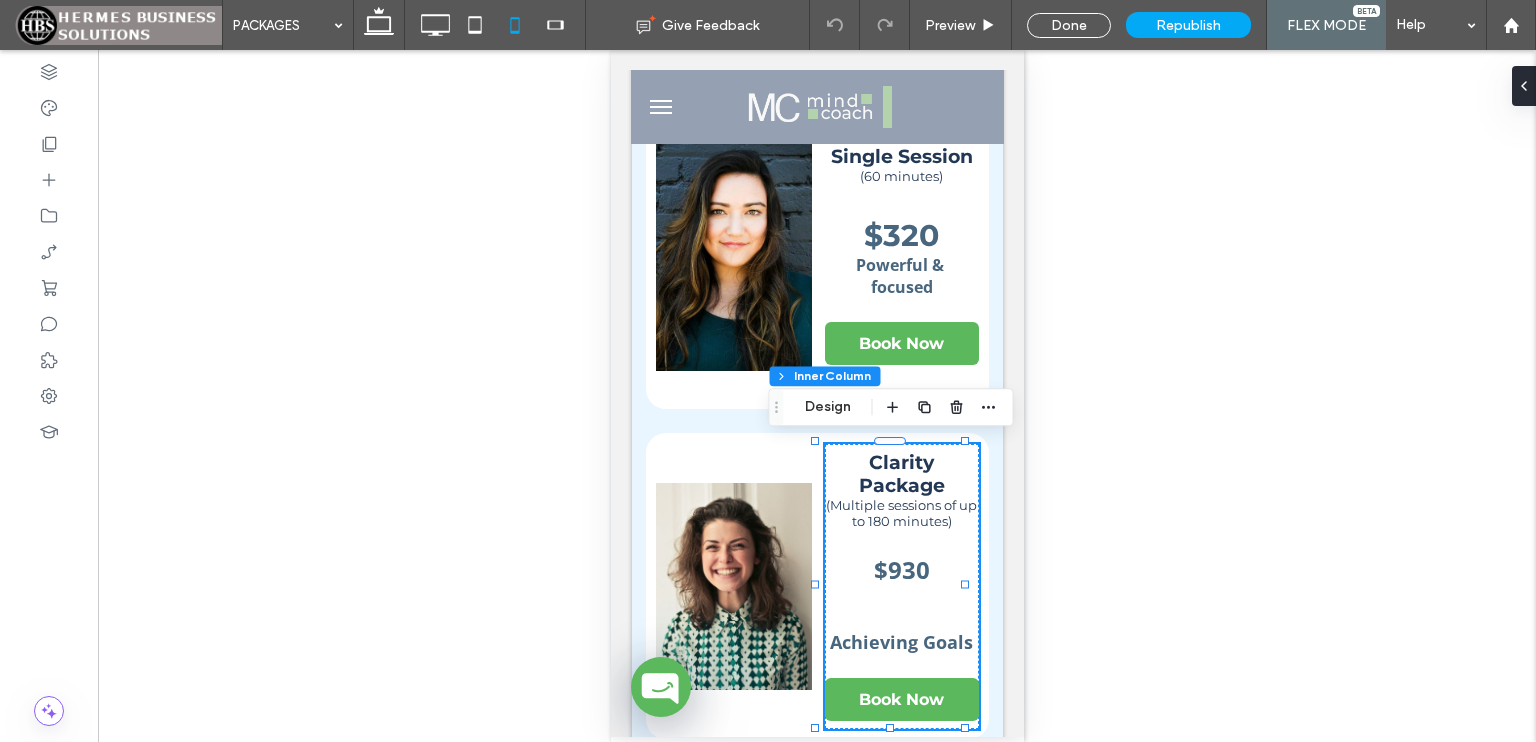 click on "$930" at bounding box center (901, 569) 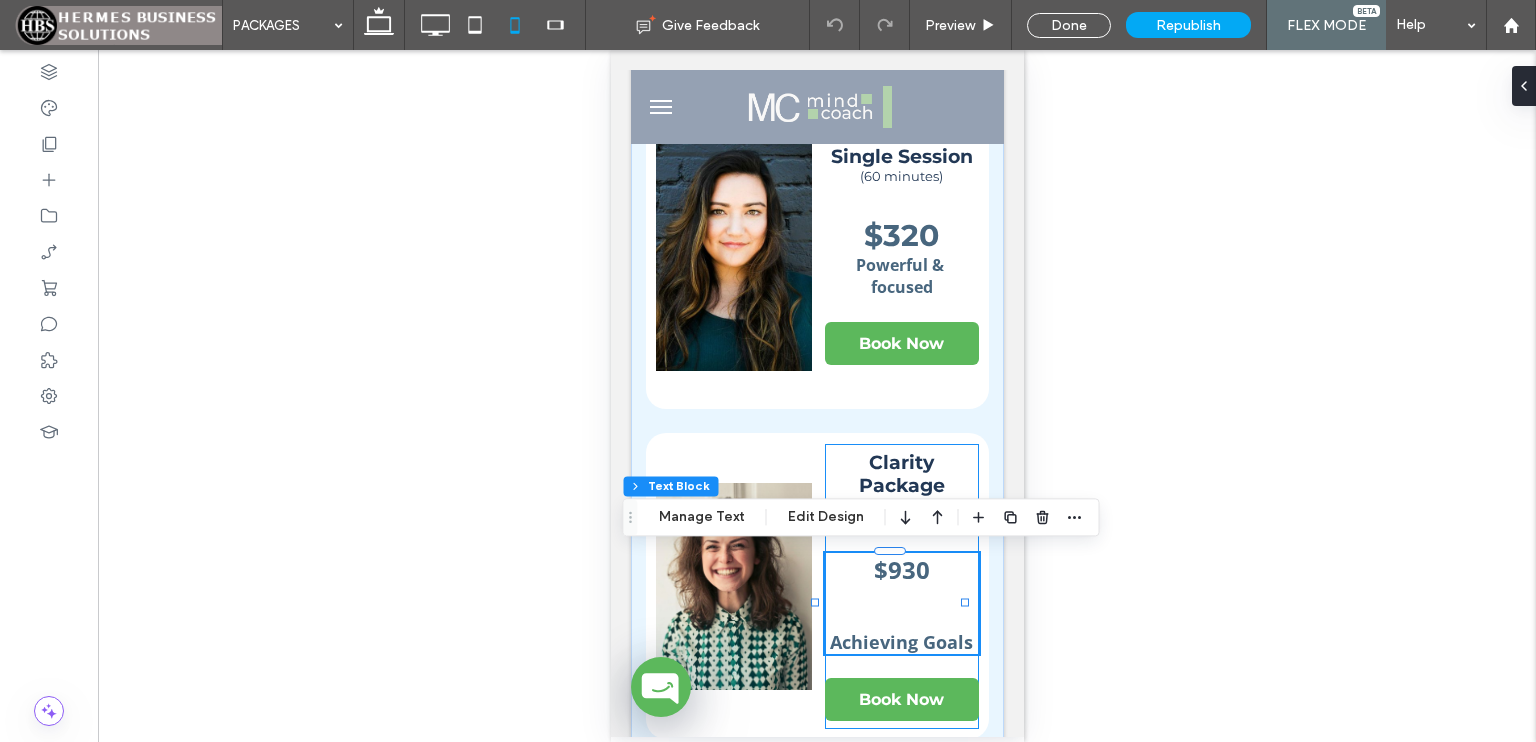 click at bounding box center (901, 597) 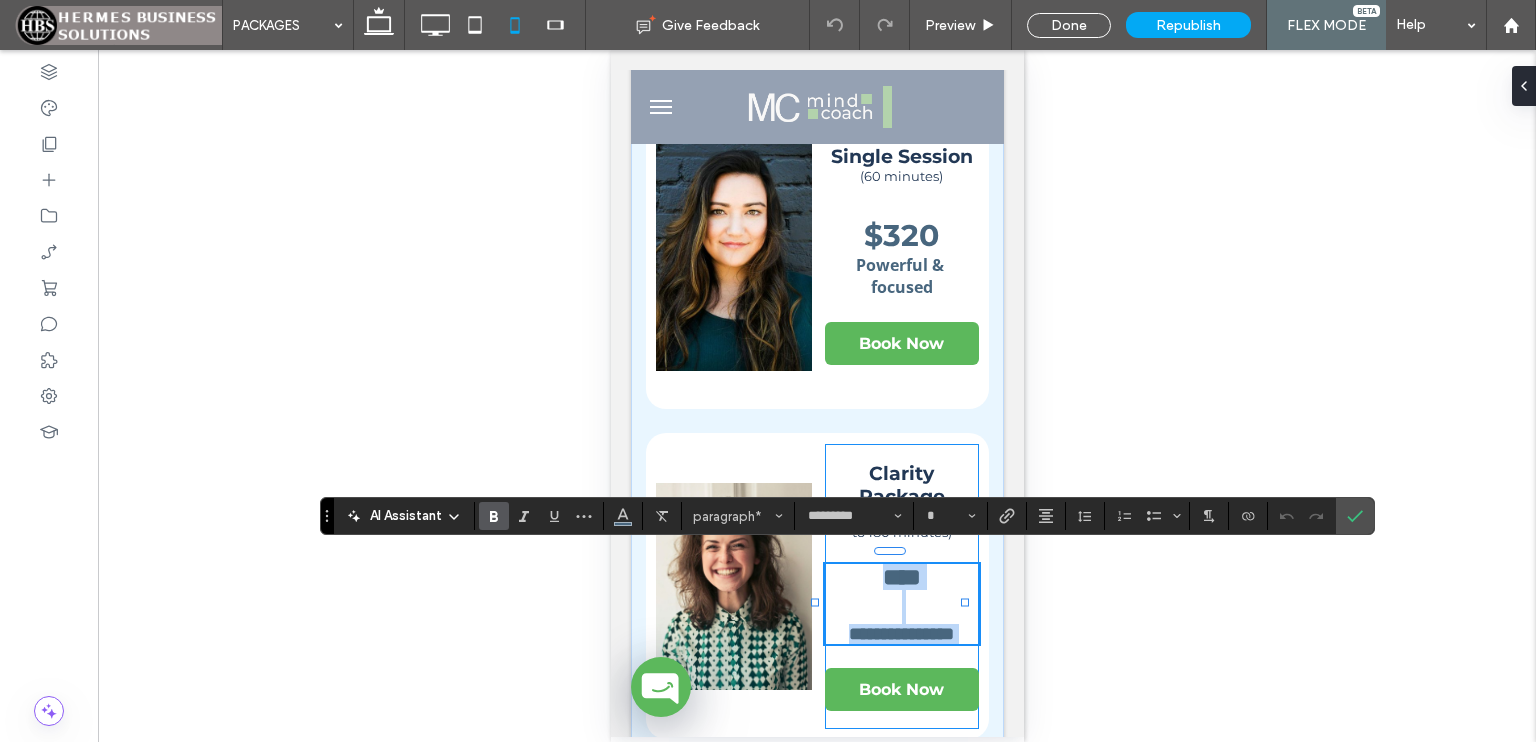 click at bounding box center [901, 615] 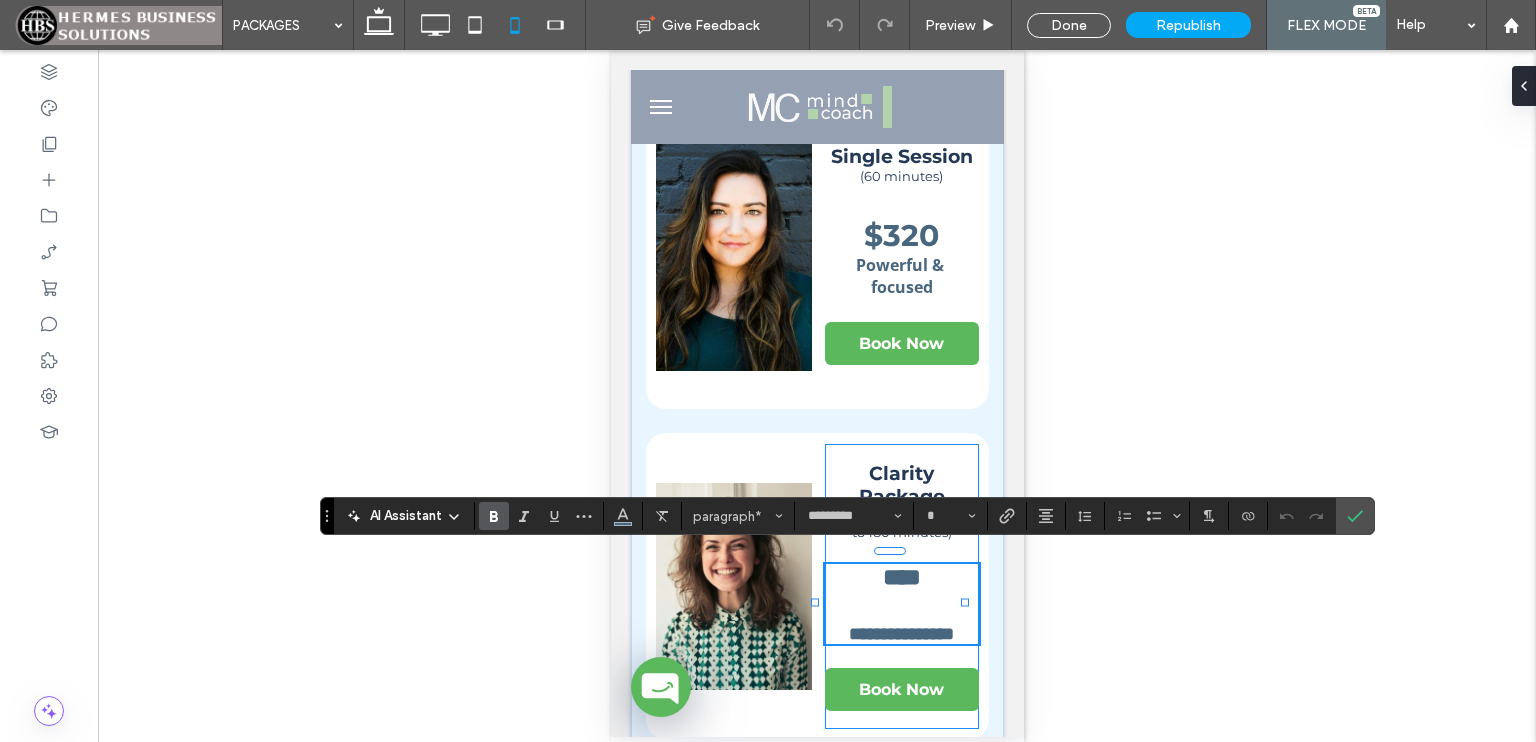 type on "**" 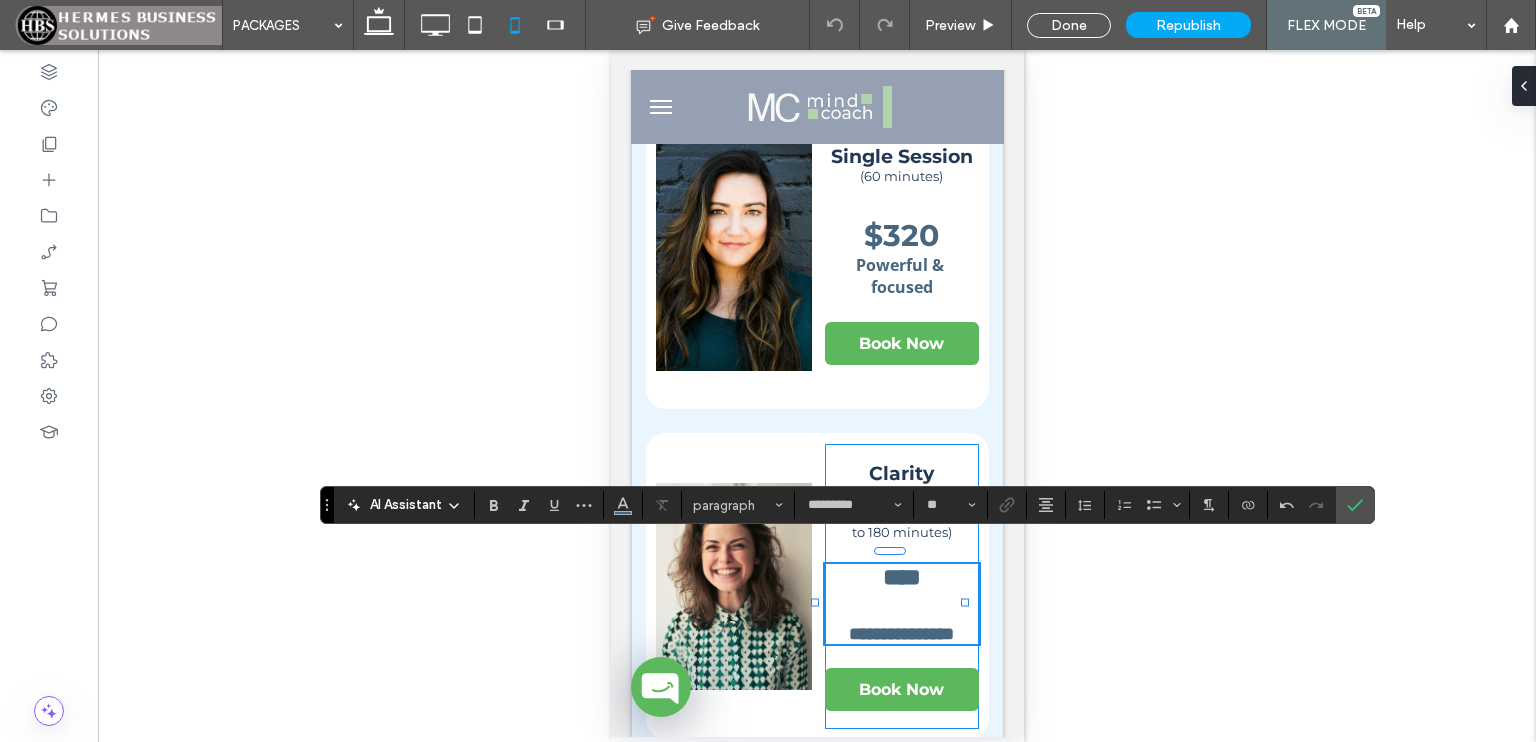 scroll, scrollTop: 152, scrollLeft: 0, axis: vertical 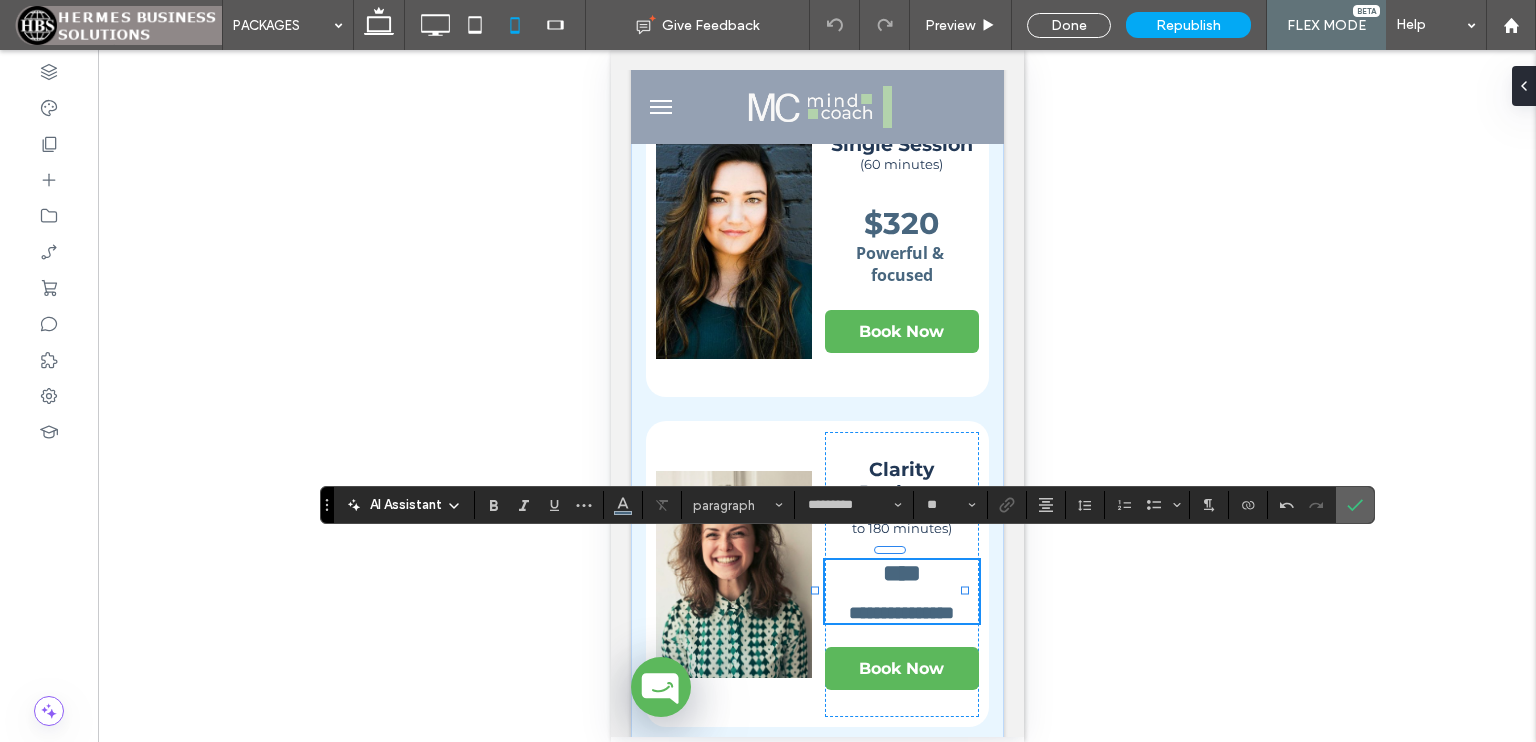 click at bounding box center [1355, 505] 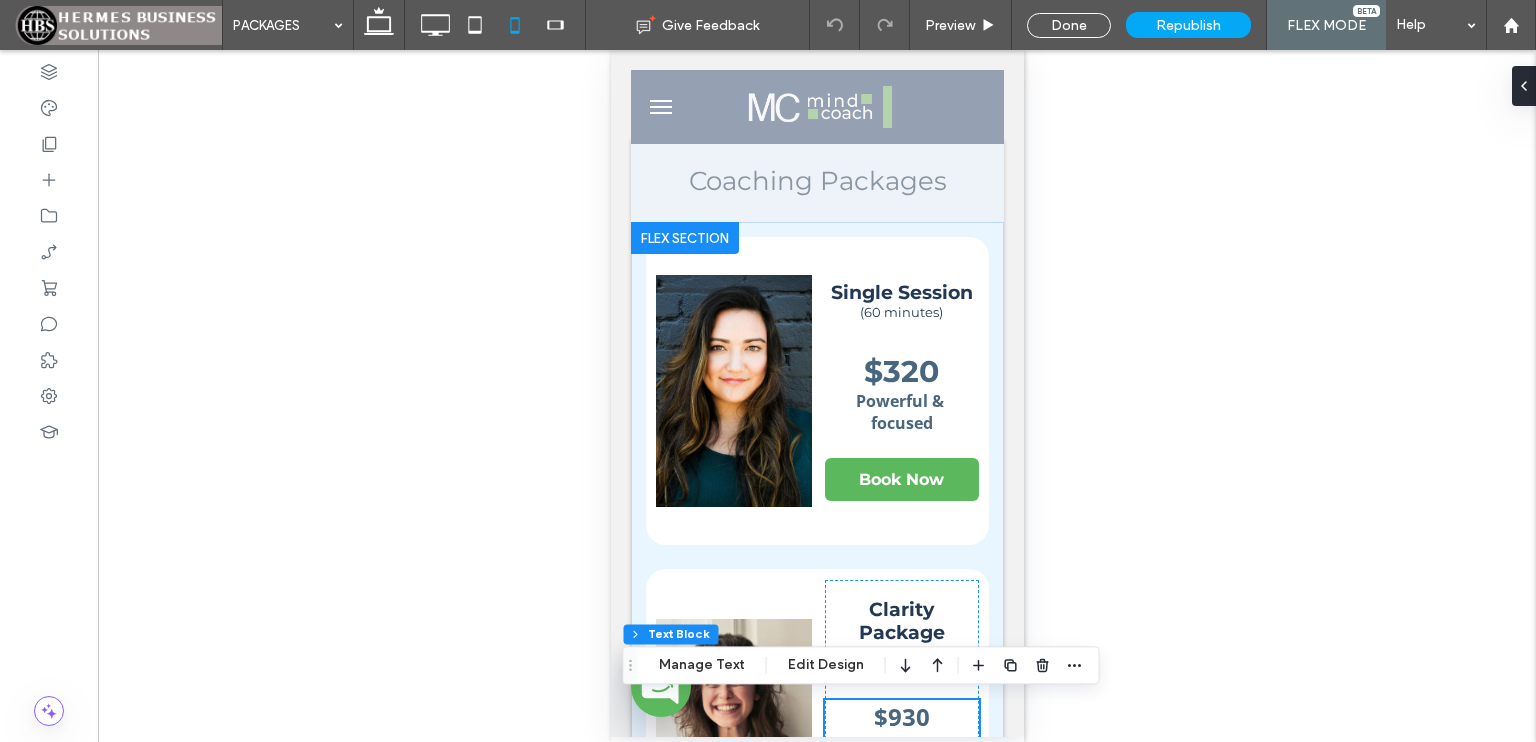 scroll, scrollTop: 0, scrollLeft: 0, axis: both 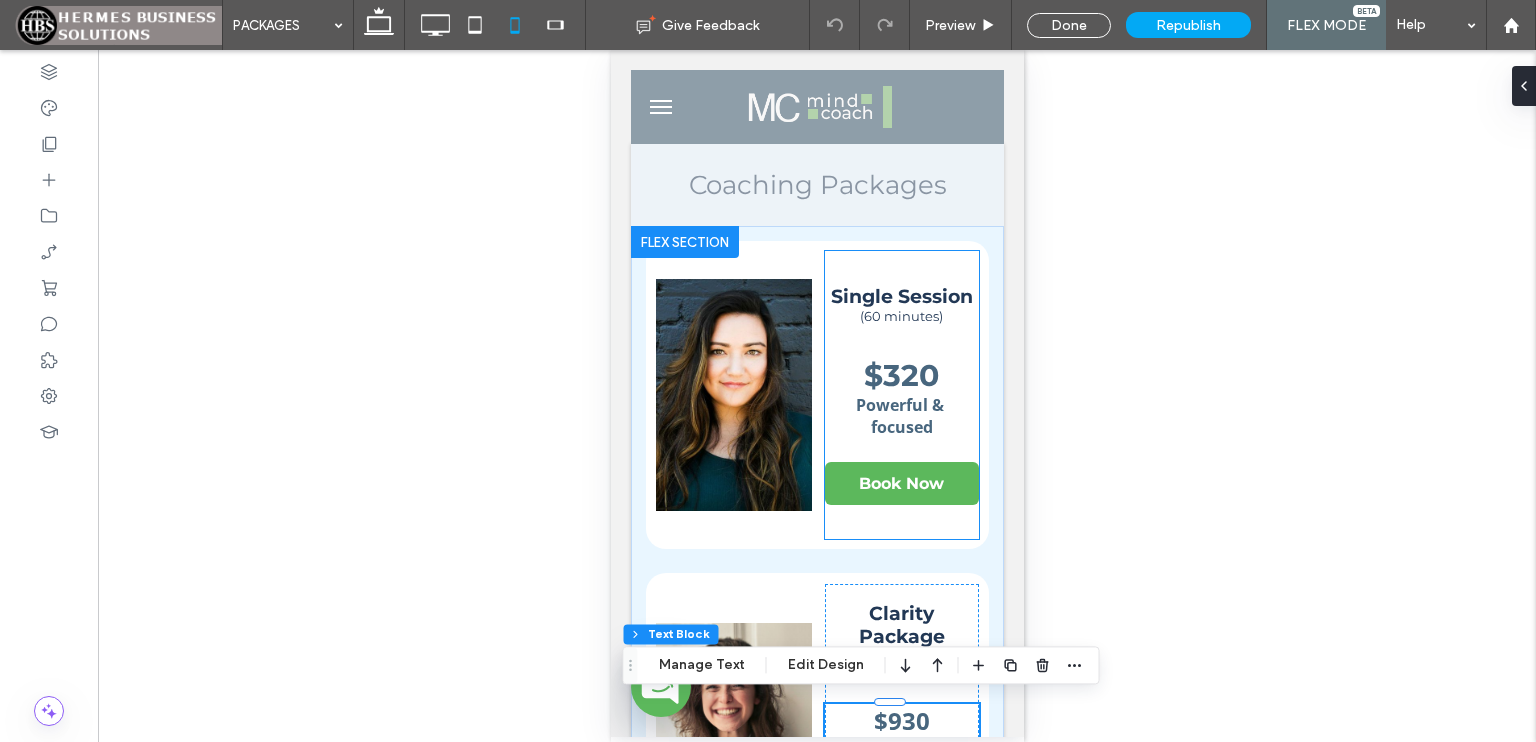 click on "Single Session
(60 minutes)
$320 Powerful &  focused
Book Now" at bounding box center (901, 395) 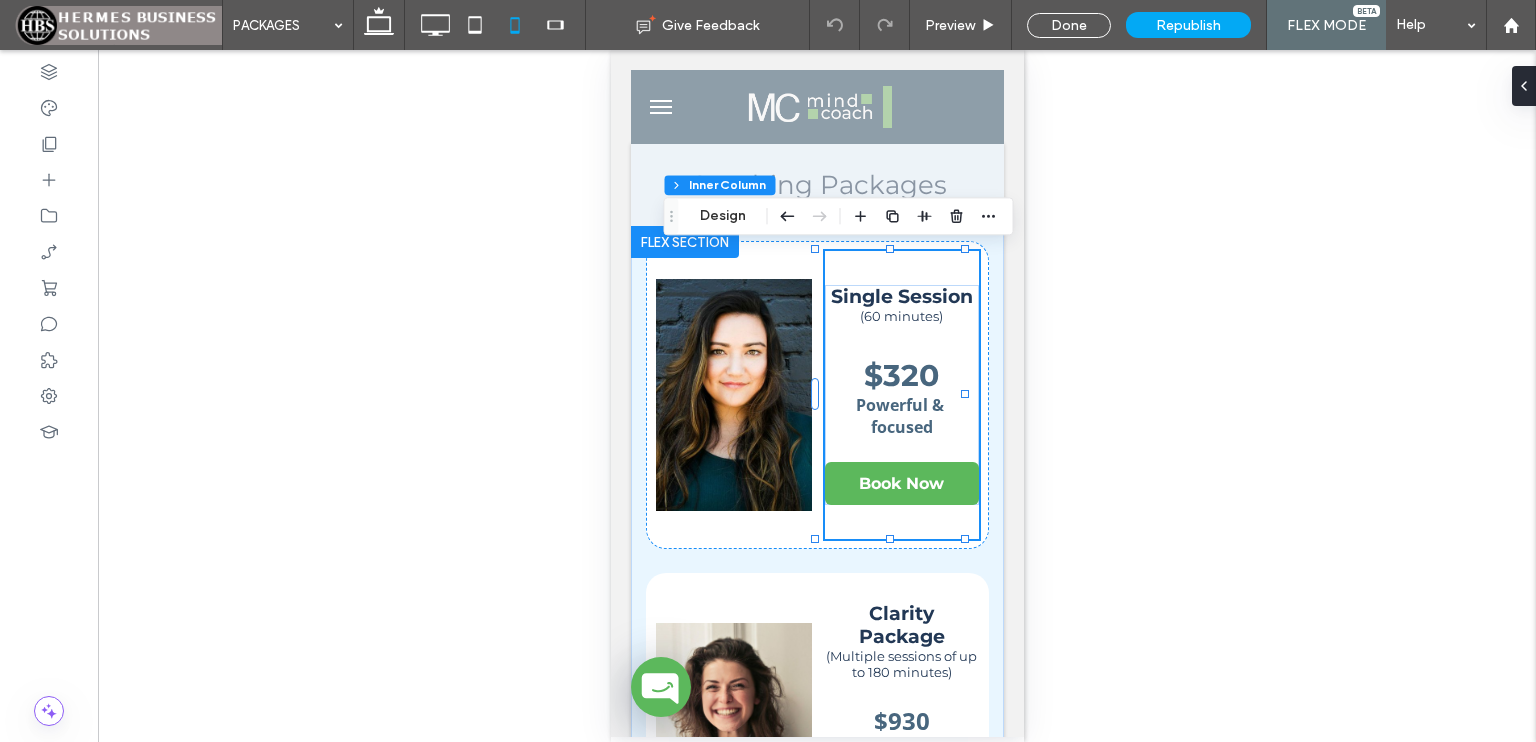 click on "Single Session
(60 minutes)
$320 Powerful &  focused
Book Now" at bounding box center [901, 395] 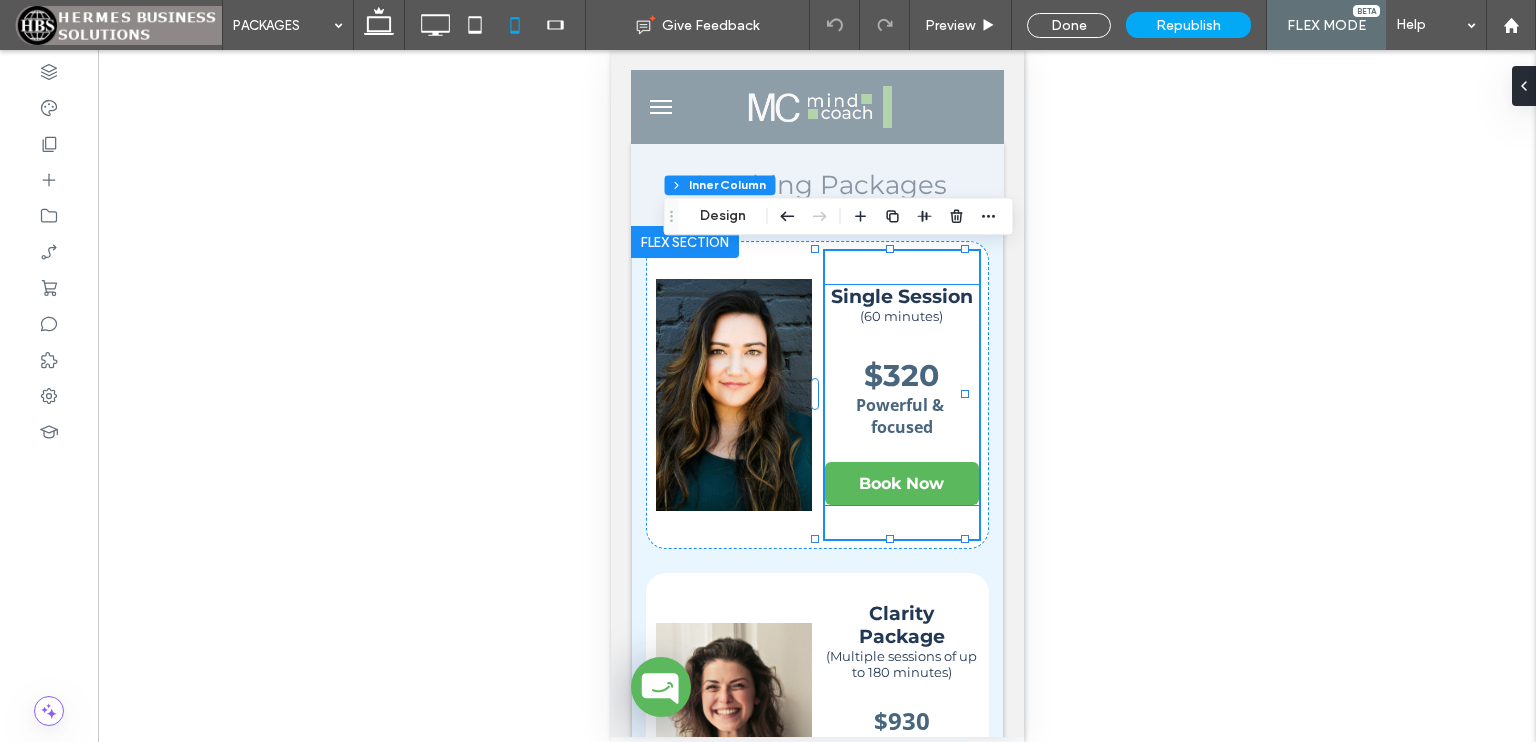 click on "Single Session" at bounding box center [901, 296] 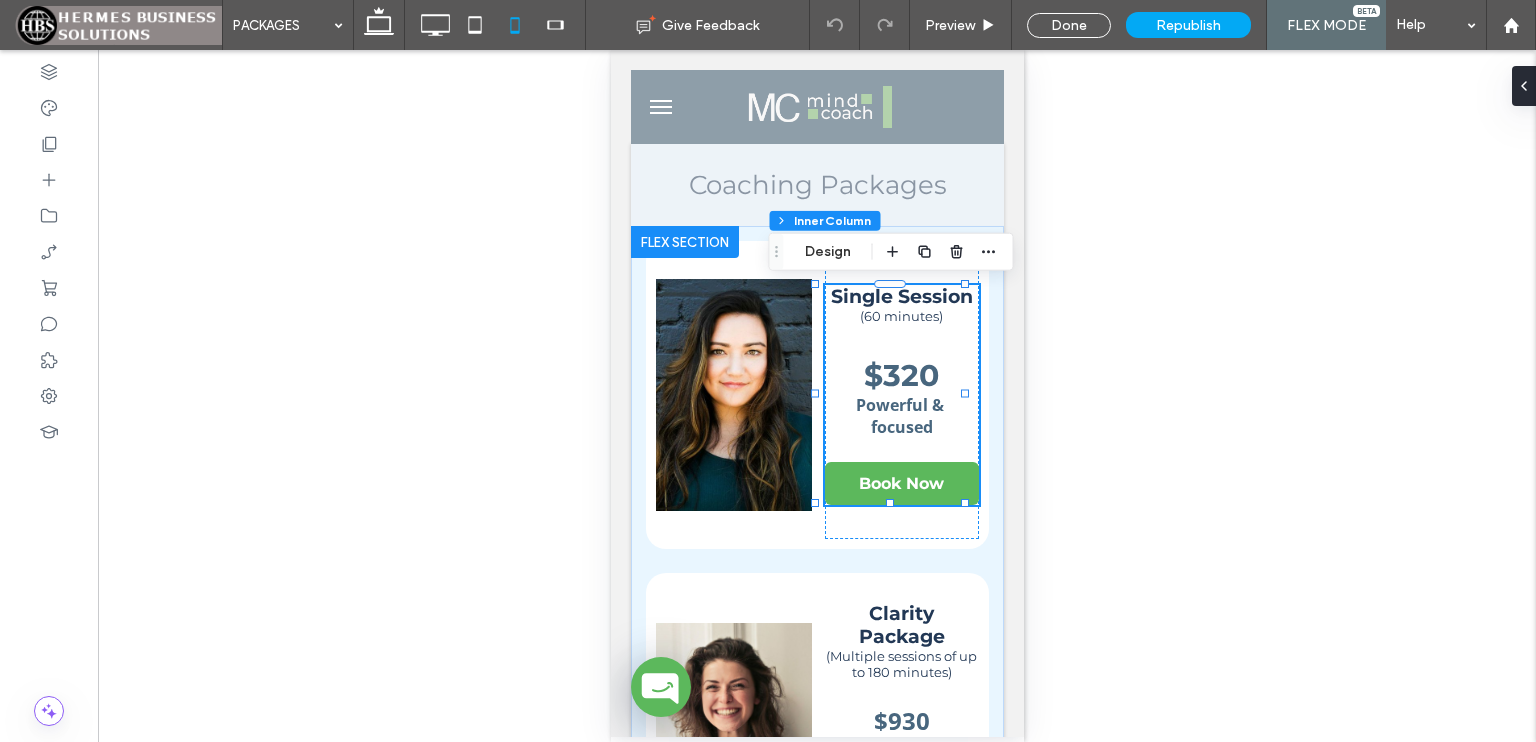 click on "Single Session" at bounding box center [901, 296] 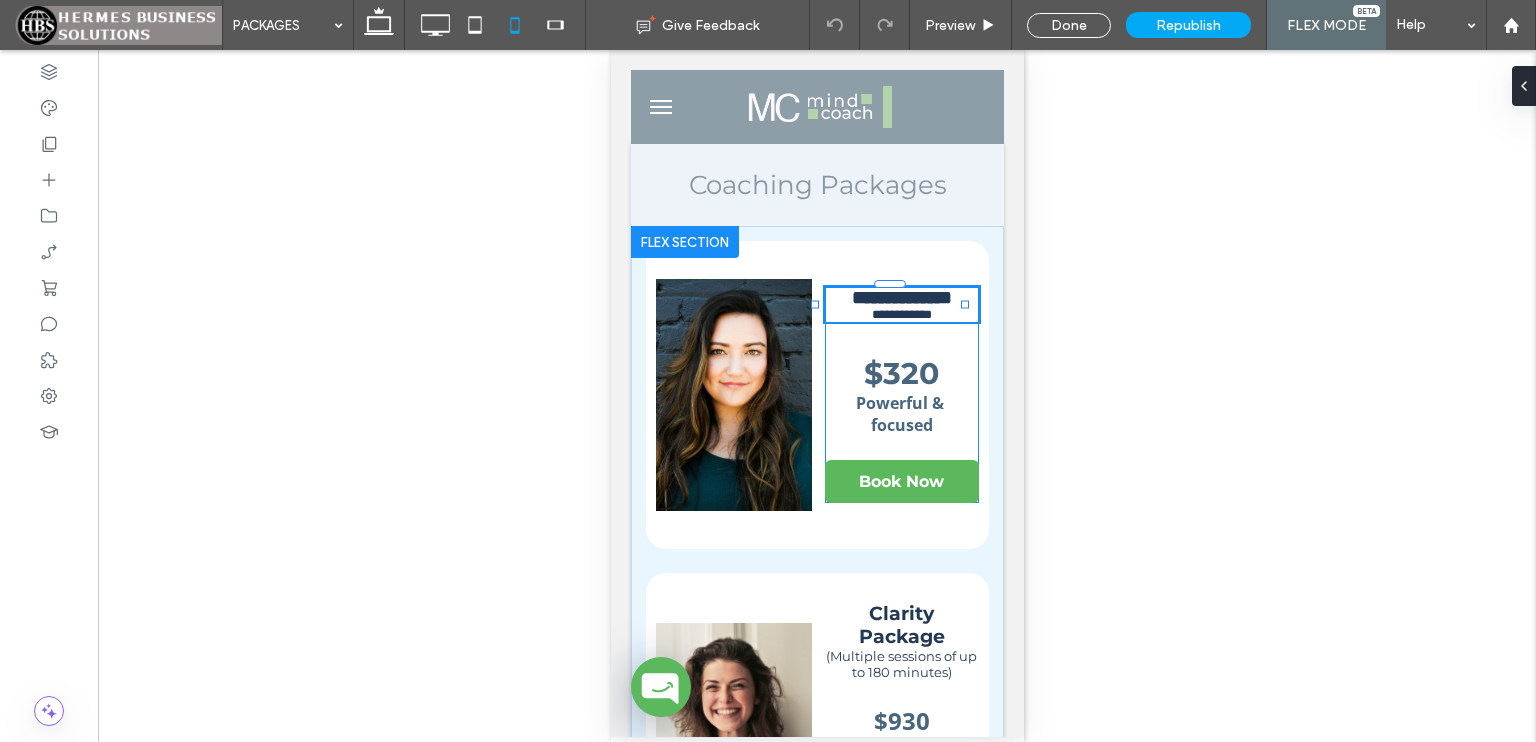 type on "**********" 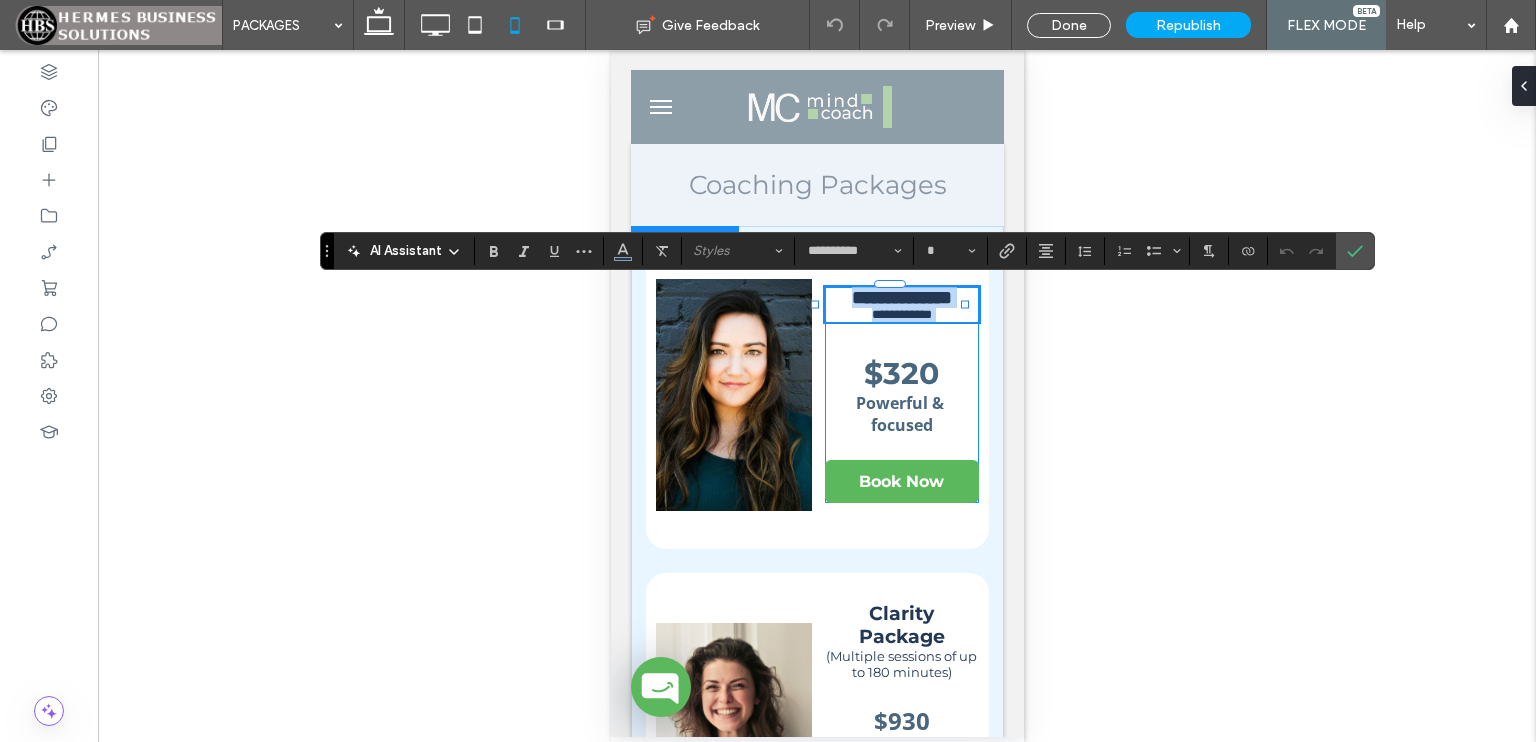 click on "**********" at bounding box center (901, 297) 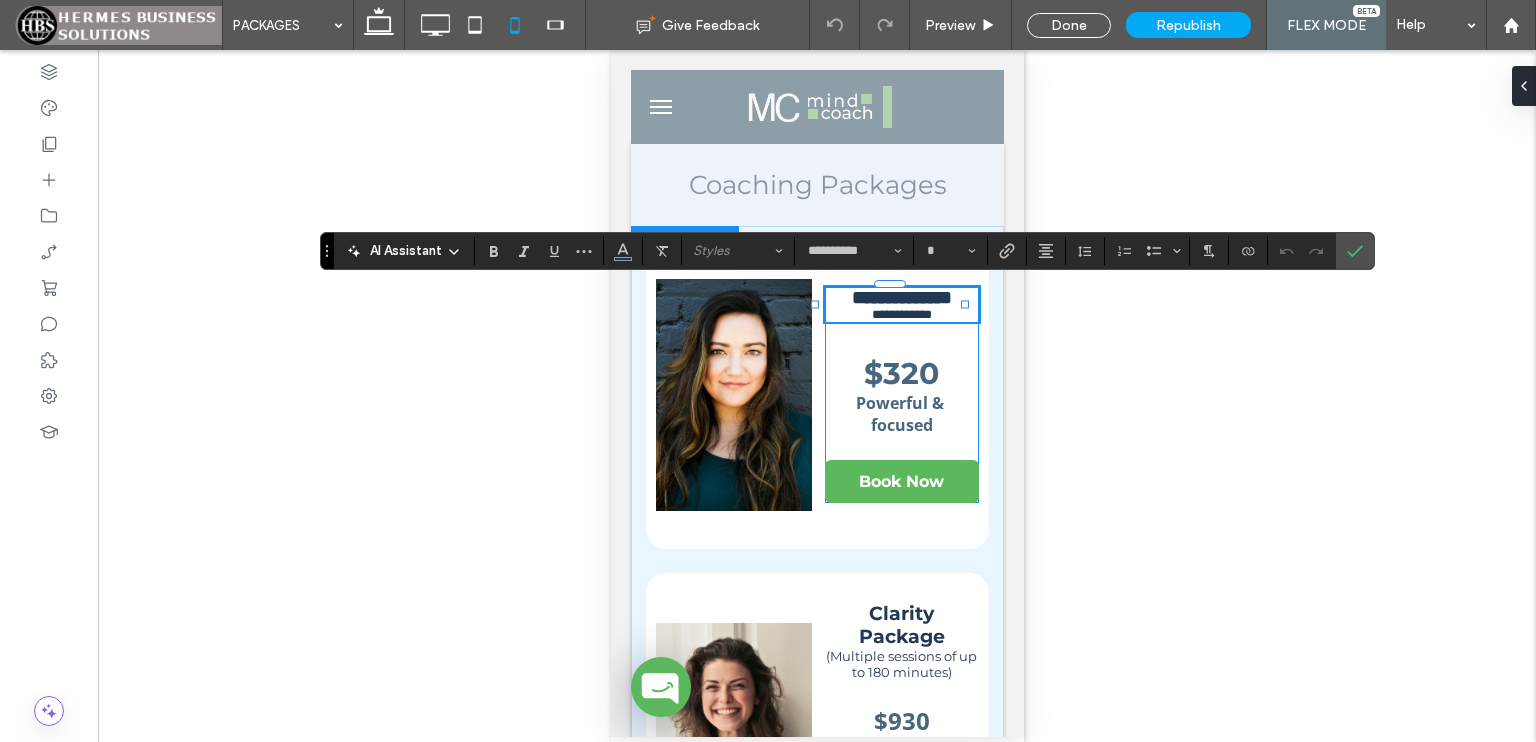 type on "**" 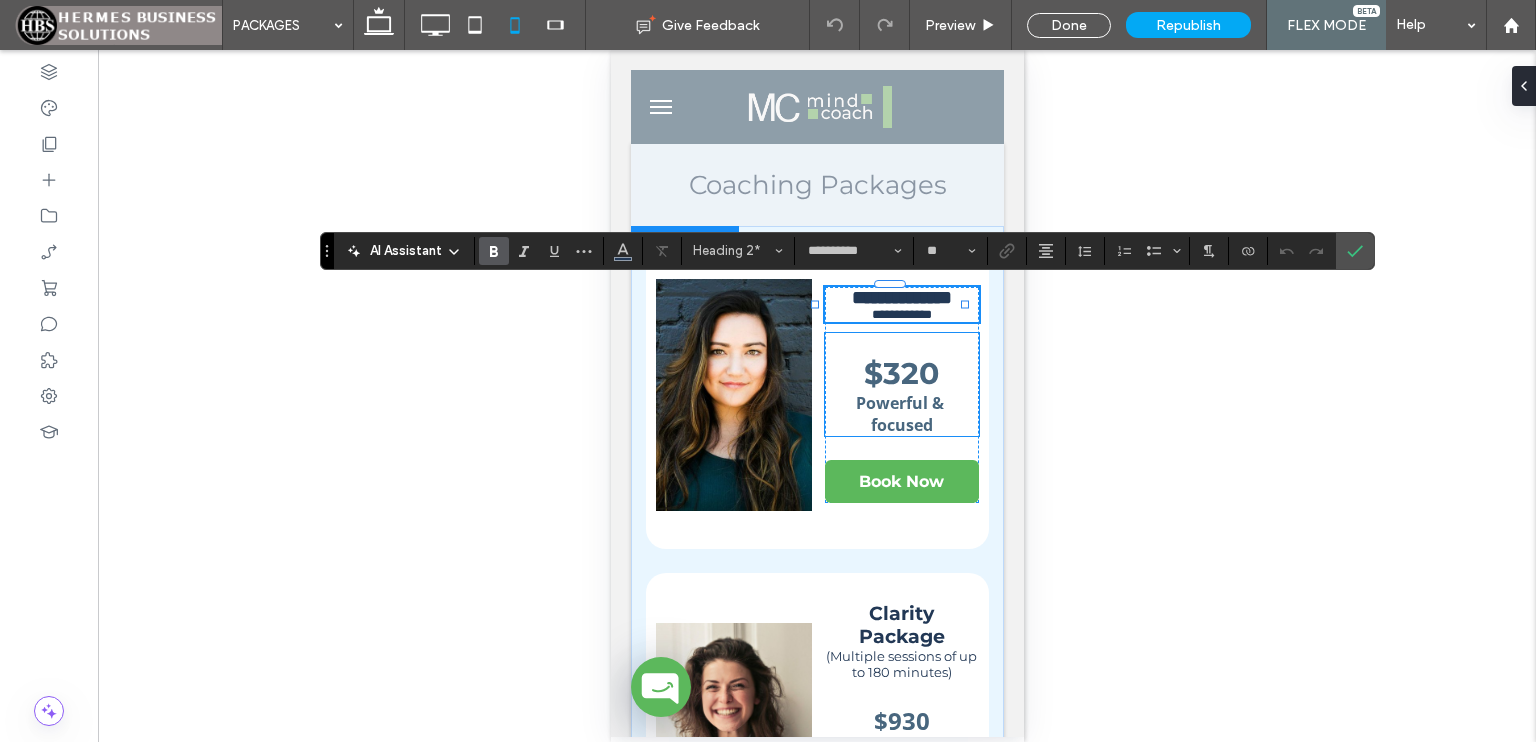 click on "$320" at bounding box center [900, 373] 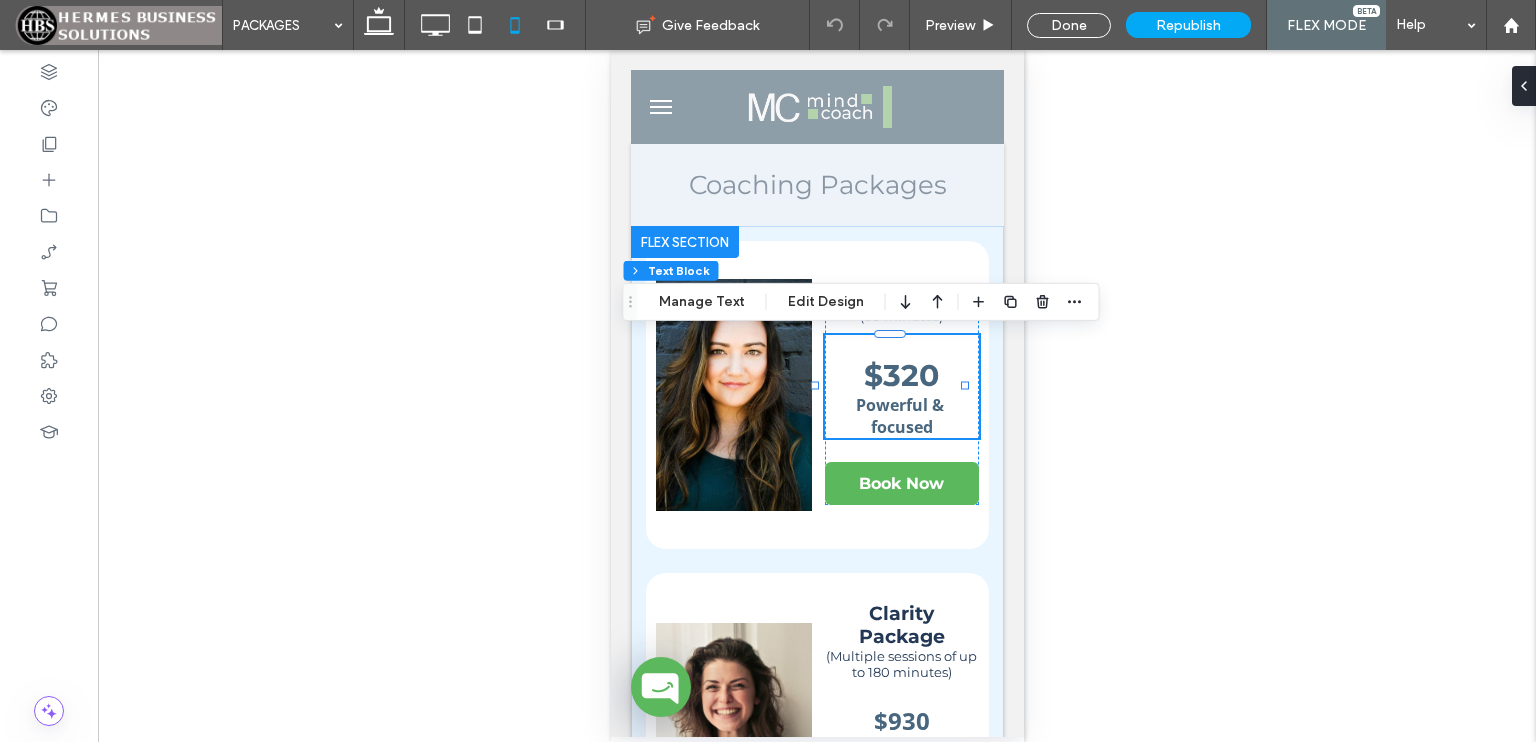 click on "$320" at bounding box center [900, 375] 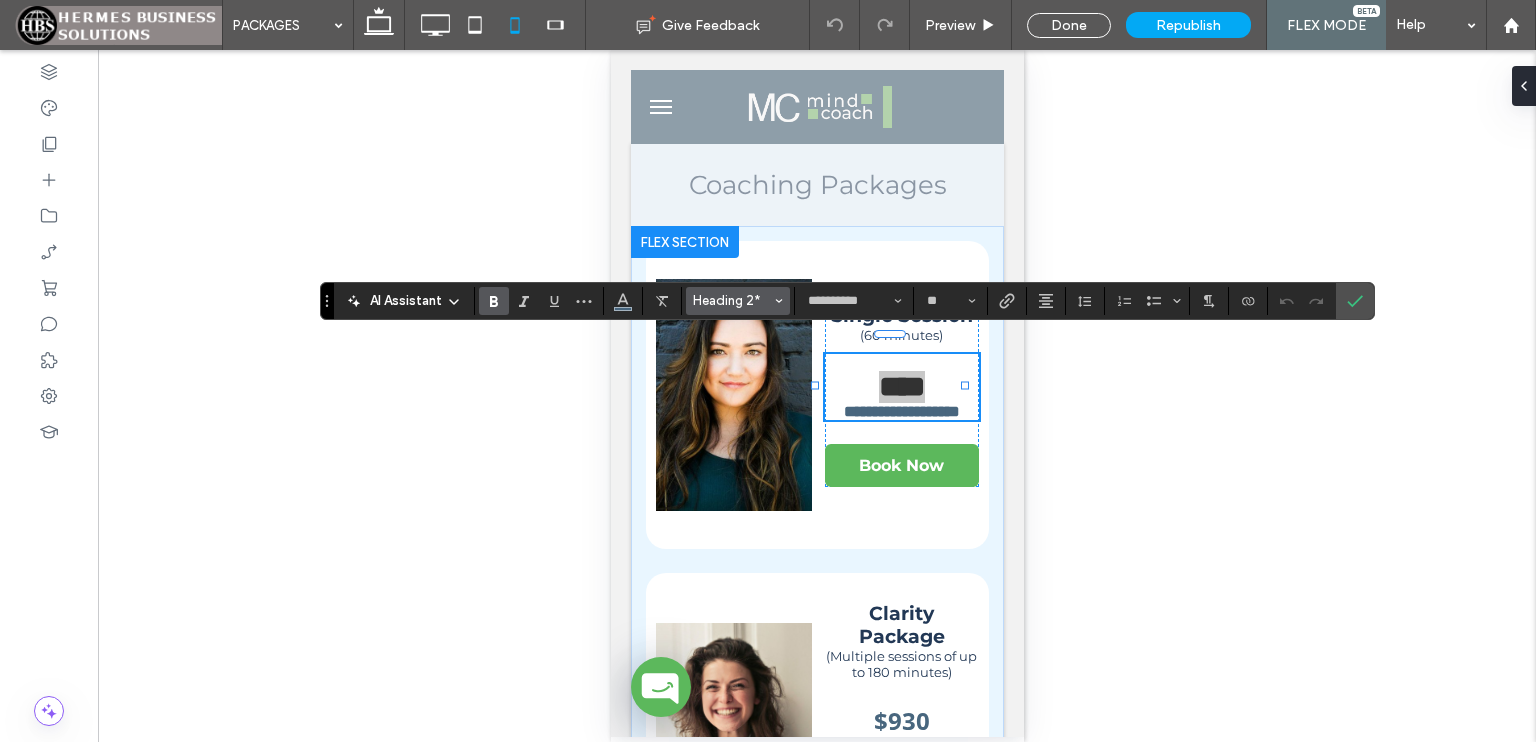 click on "Heading 2*" at bounding box center [738, 301] 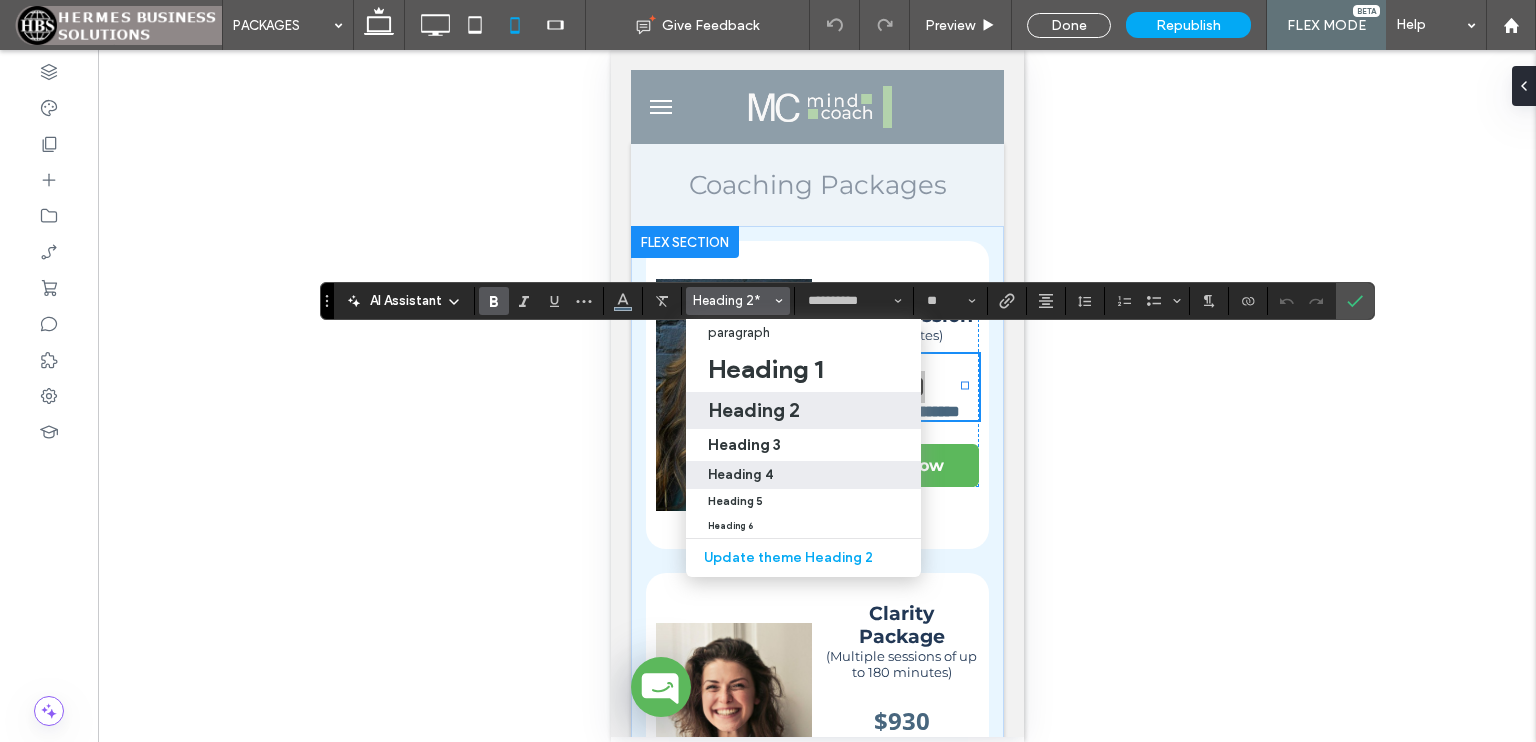 click on "Heading 4" at bounding box center (803, 475) 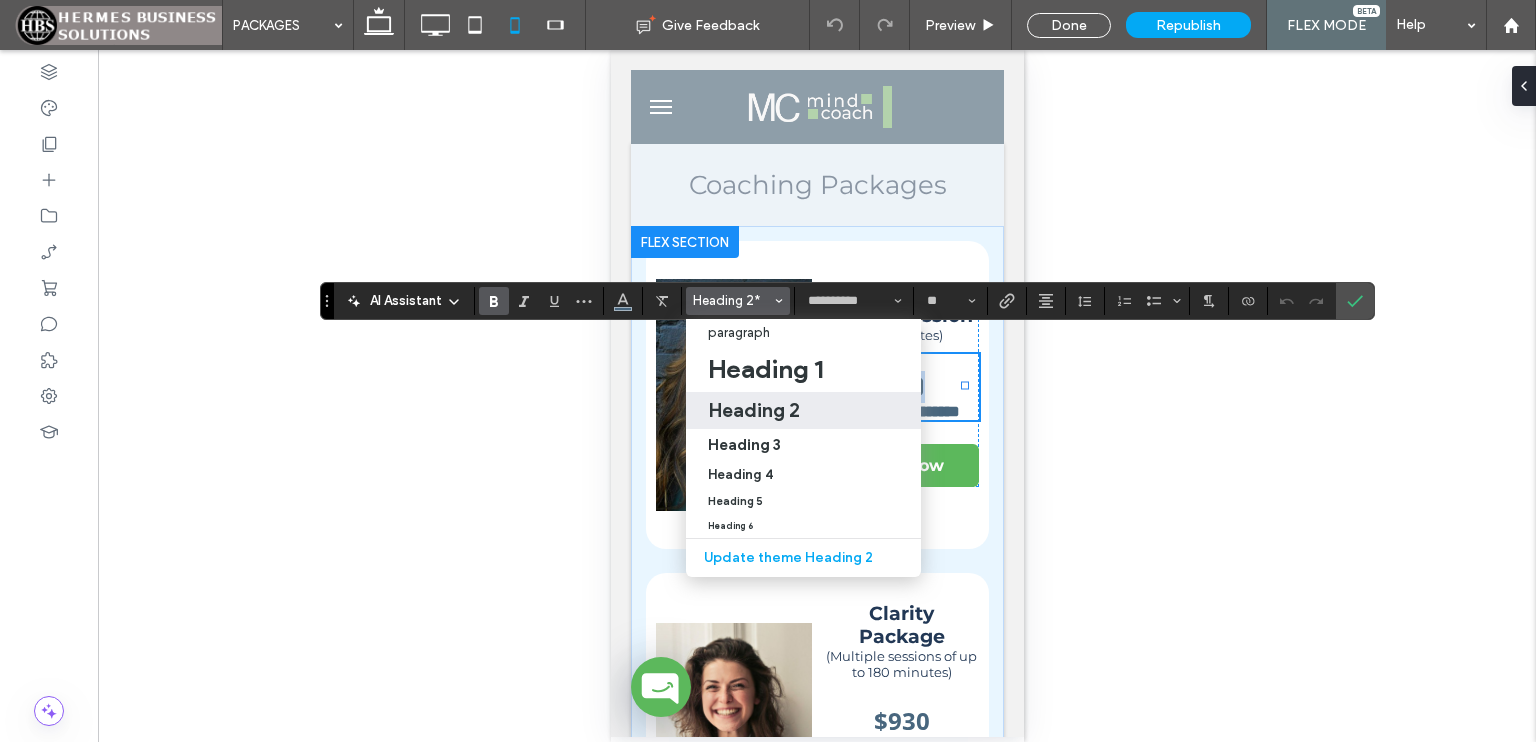 type on "**" 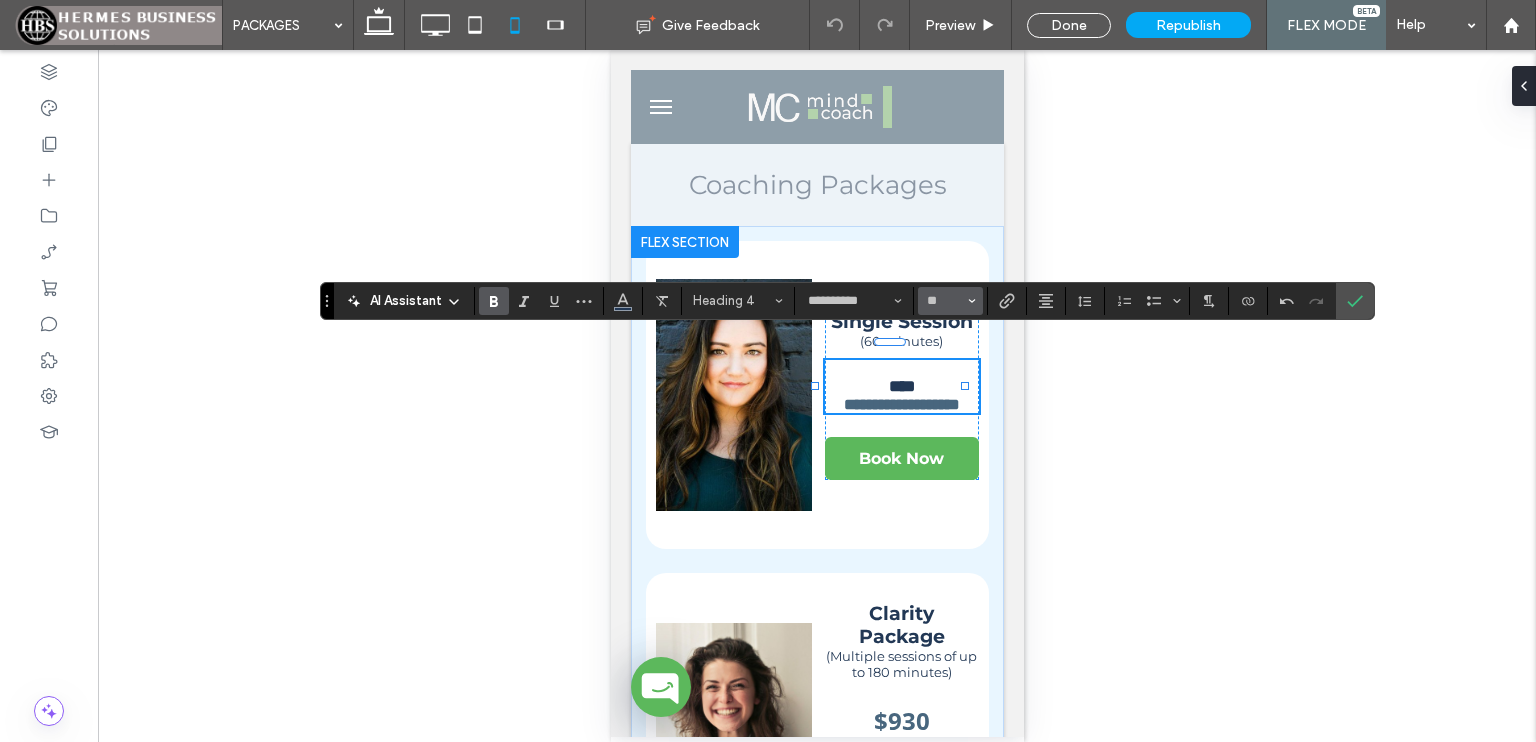 click on "**" at bounding box center [944, 301] 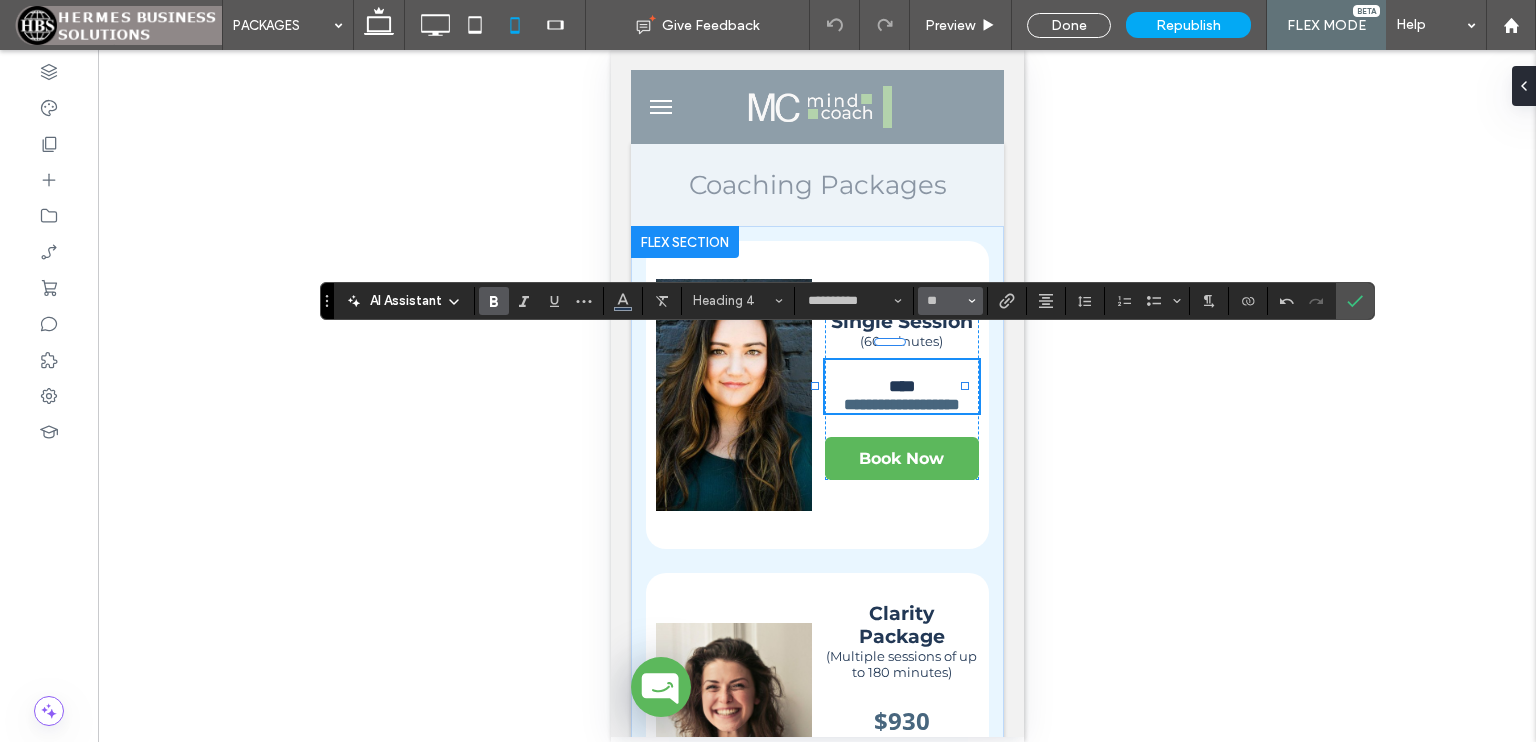 type on "**" 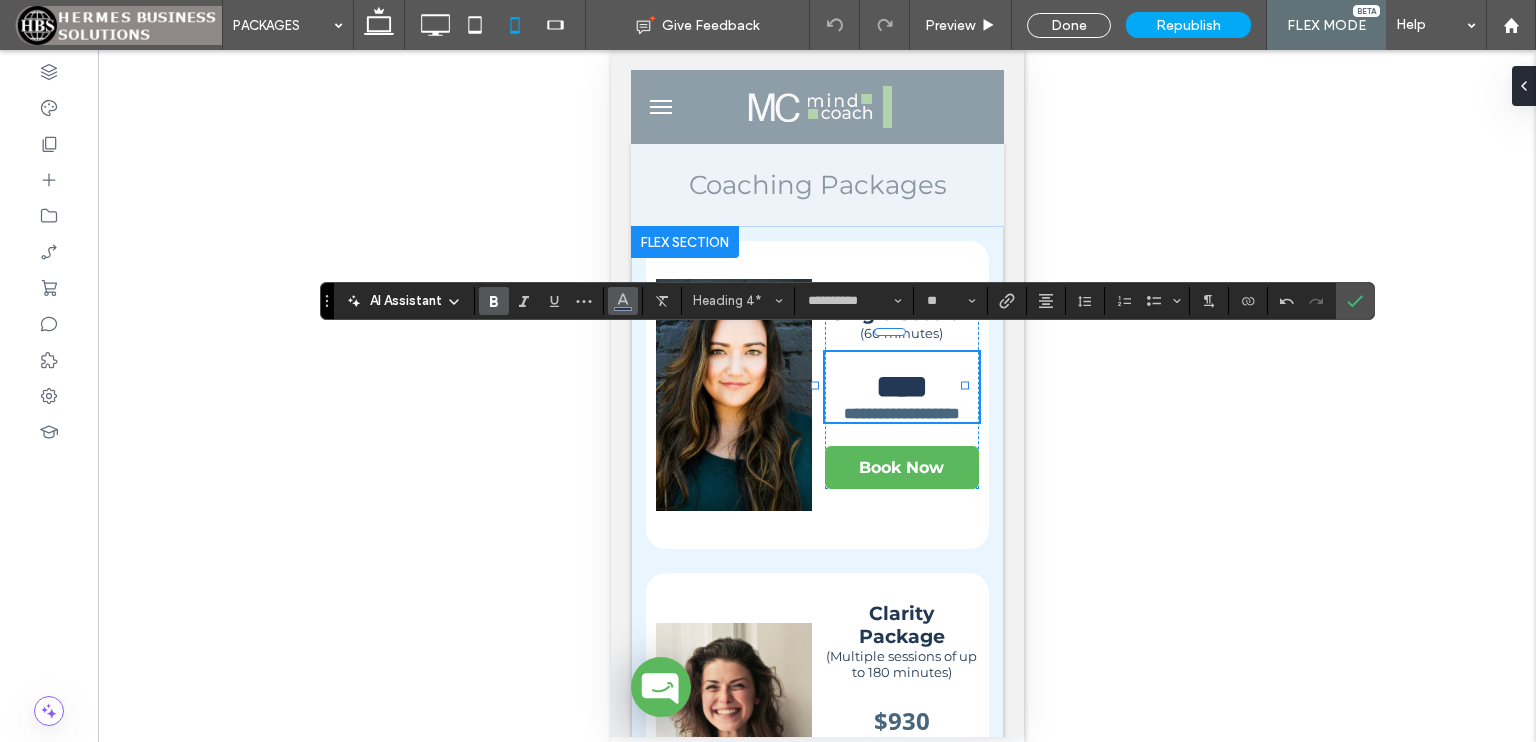 click 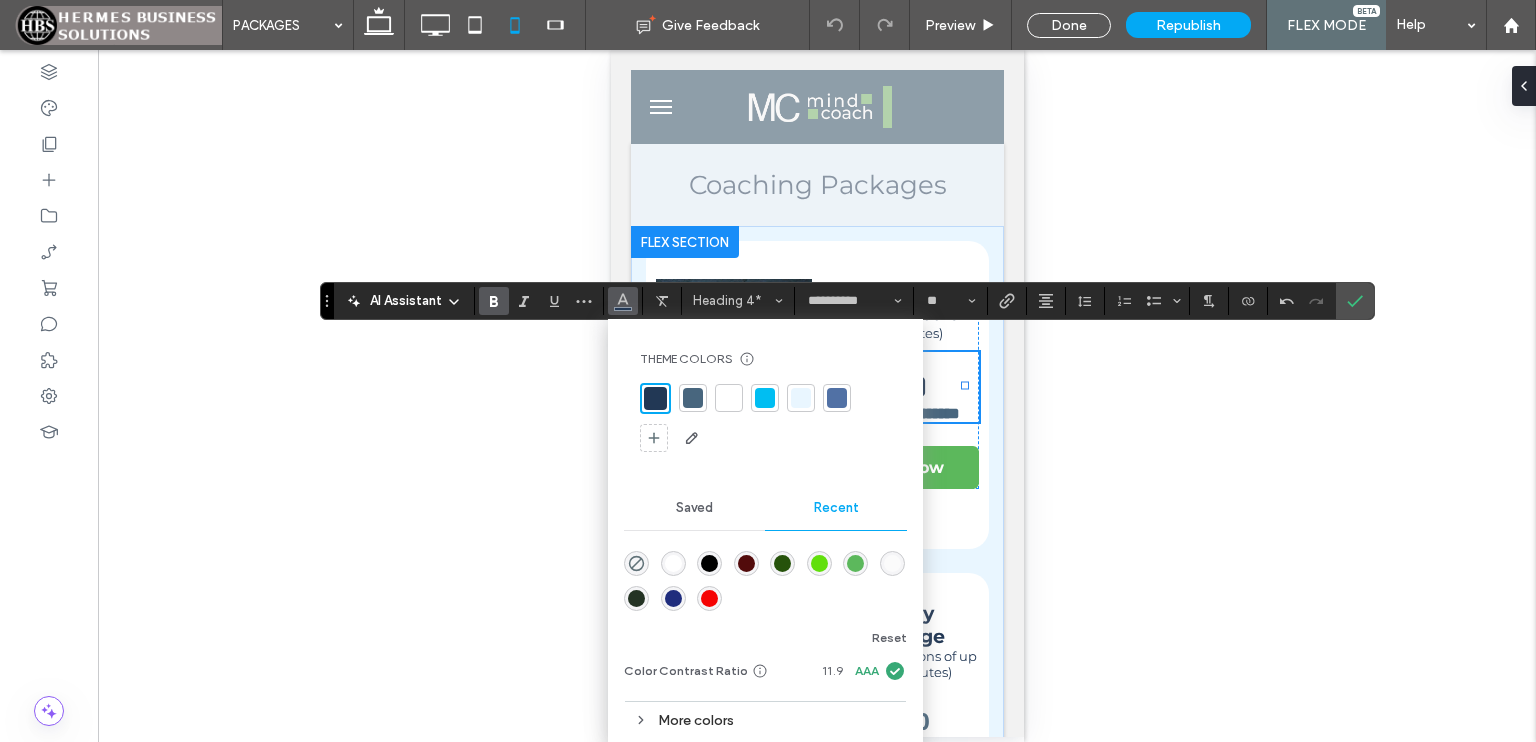 click at bounding box center [693, 398] 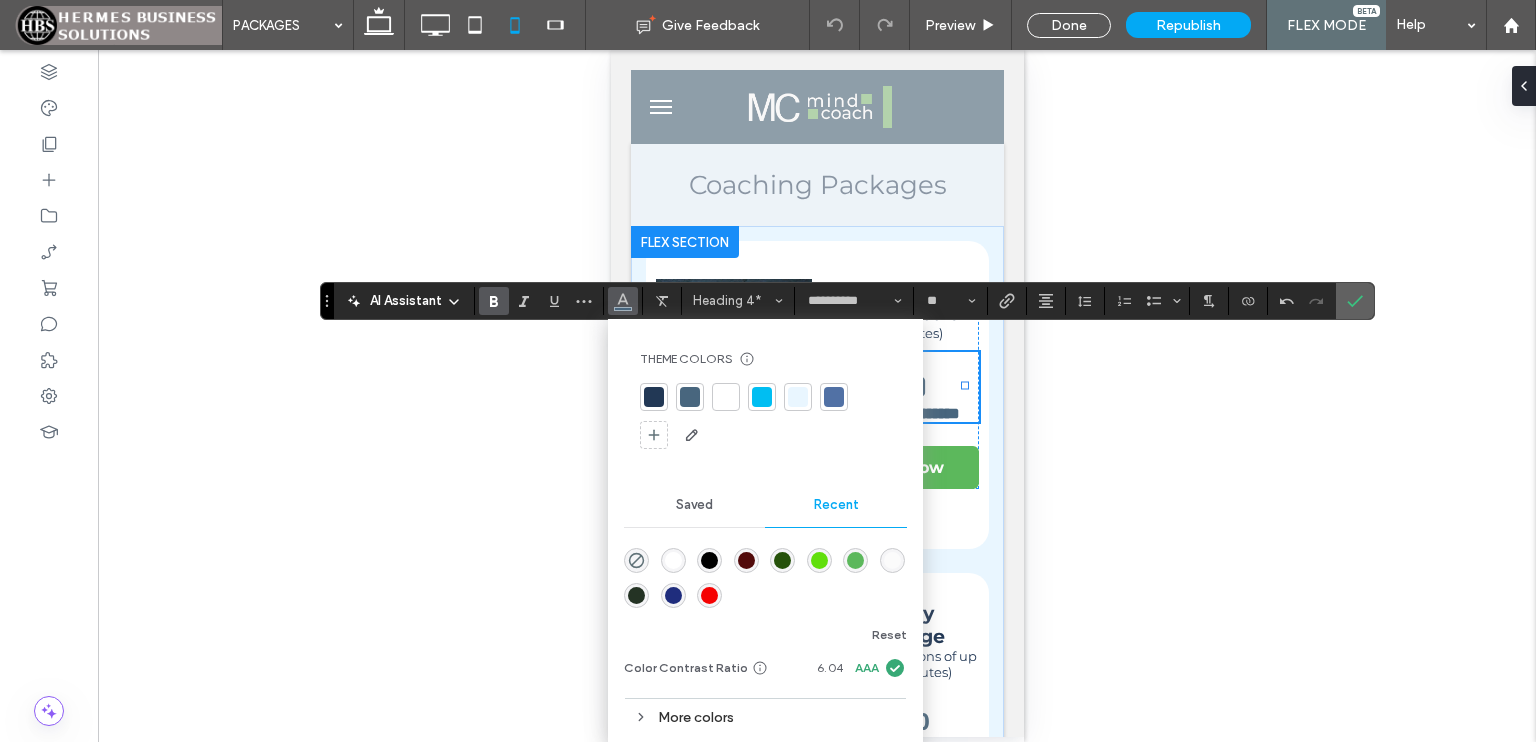 click at bounding box center [1355, 301] 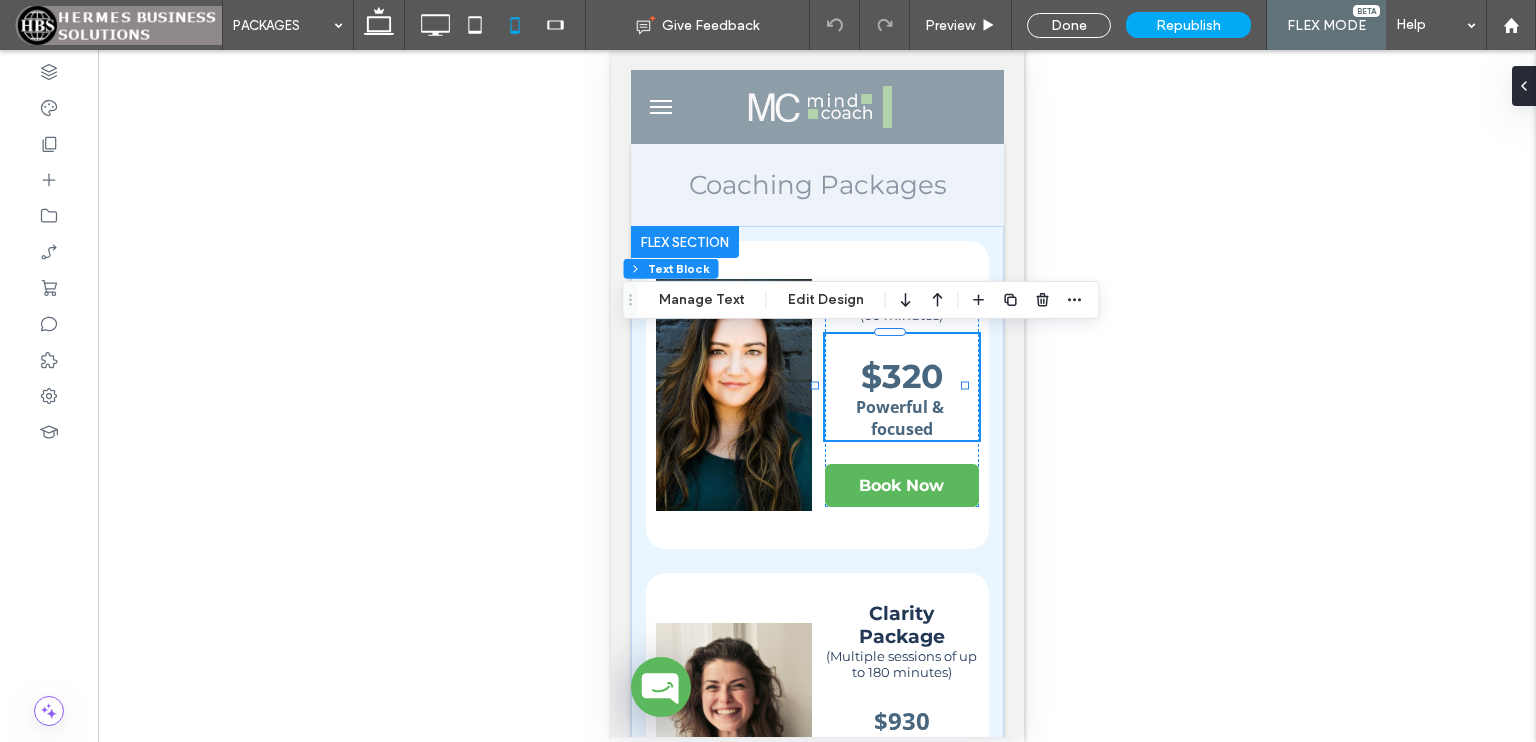 click on "Unhide?
Yes
Unhide?
Yes
Unhide?
Yes
Unhide?
Yes
Unhide?
Yes
Unhide?
Yes
Unhide?
Yes
Unhide?
Yes
Unhide?
Yes
Unhide?
Yes
Unhide?
Yes
Unhide?
Yes
Yes" at bounding box center [817, 396] 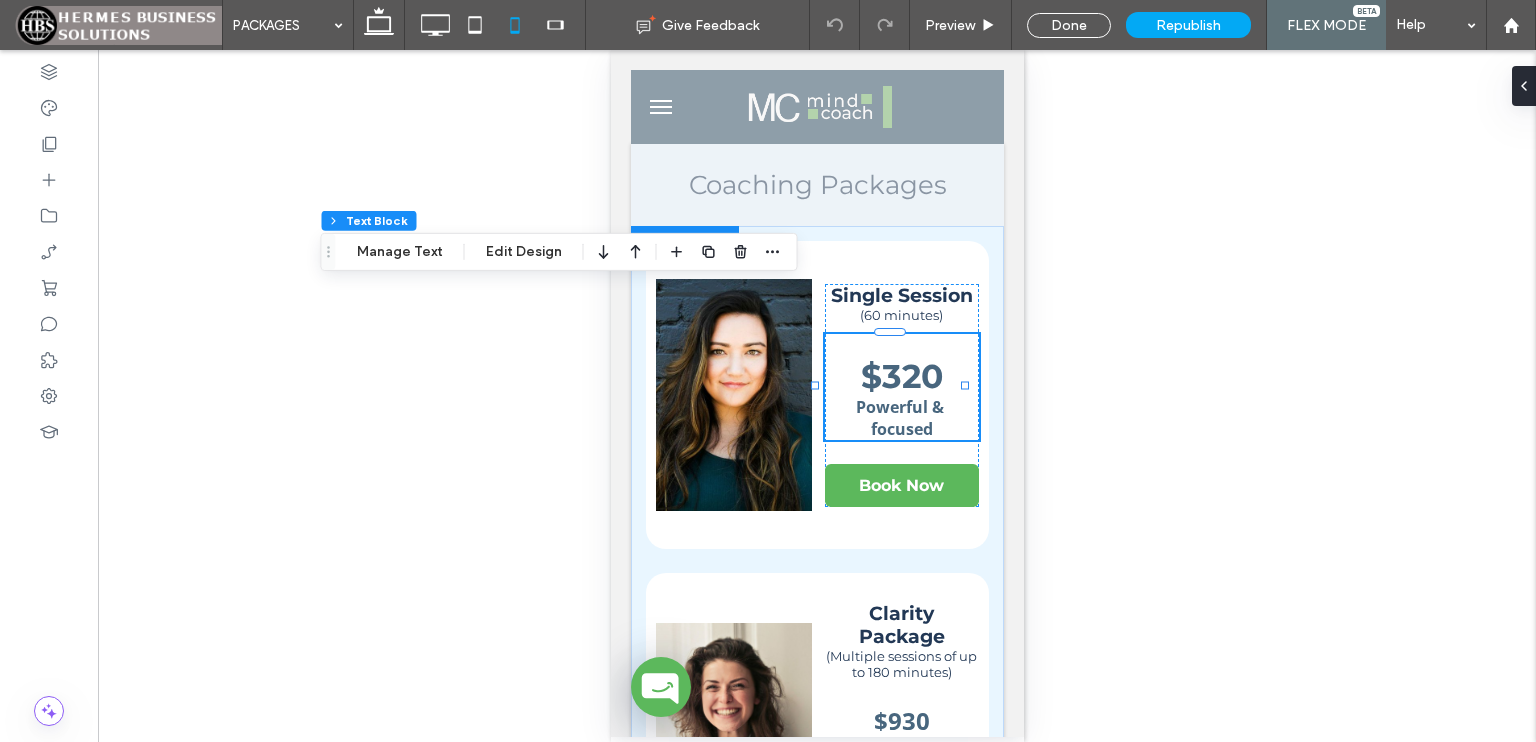 drag, startPoint x: 626, startPoint y: 295, endPoint x: 281, endPoint y: 246, distance: 348.46234 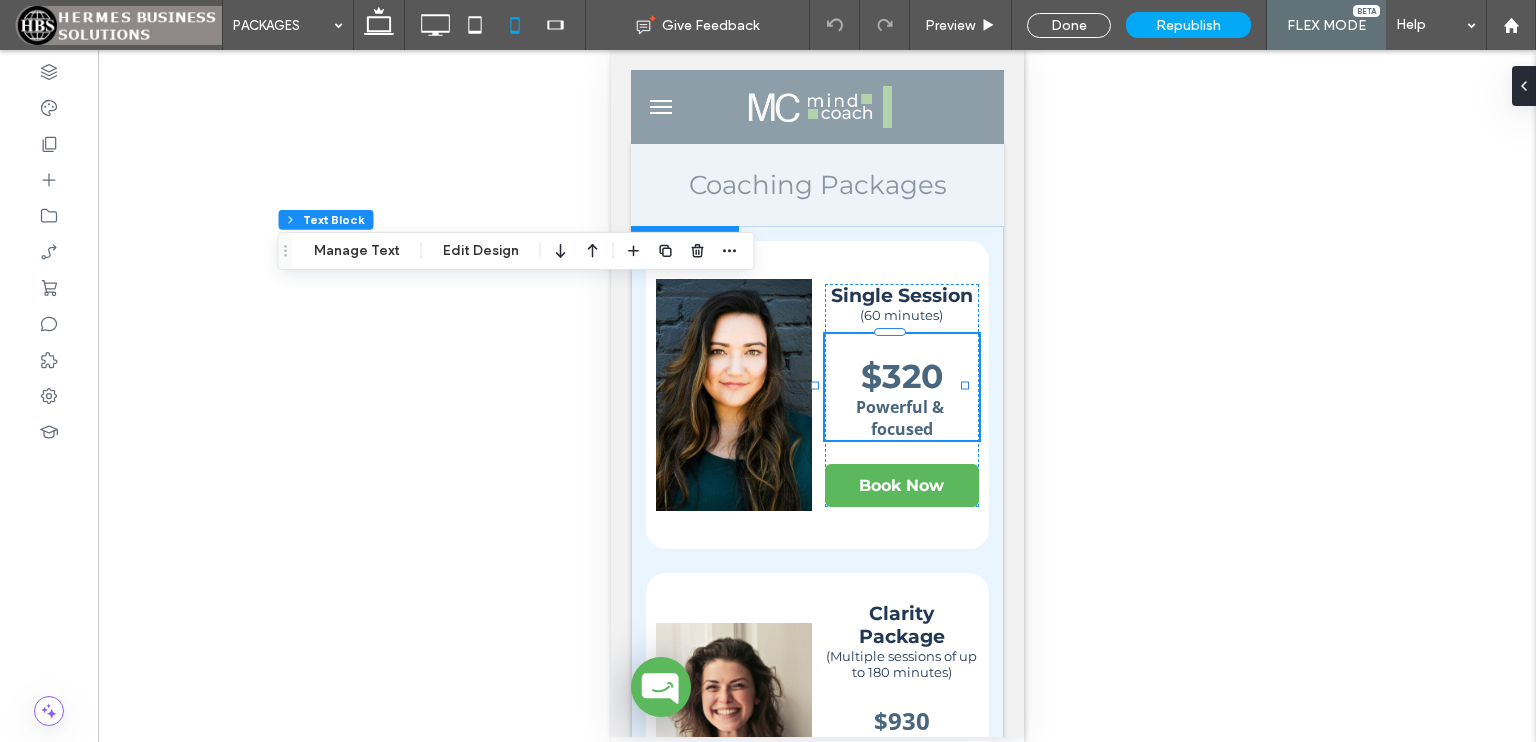 click on "Unhide?
Yes
Unhide?
Yes
Unhide?
Yes
Unhide?
Yes
Unhide?
Yes
Unhide?
Yes
Unhide?
Yes
Unhide?
Yes
Unhide?
Yes
Unhide?
Yes
Unhide?
Yes
Unhide?
Yes
Yes" at bounding box center [817, 396] 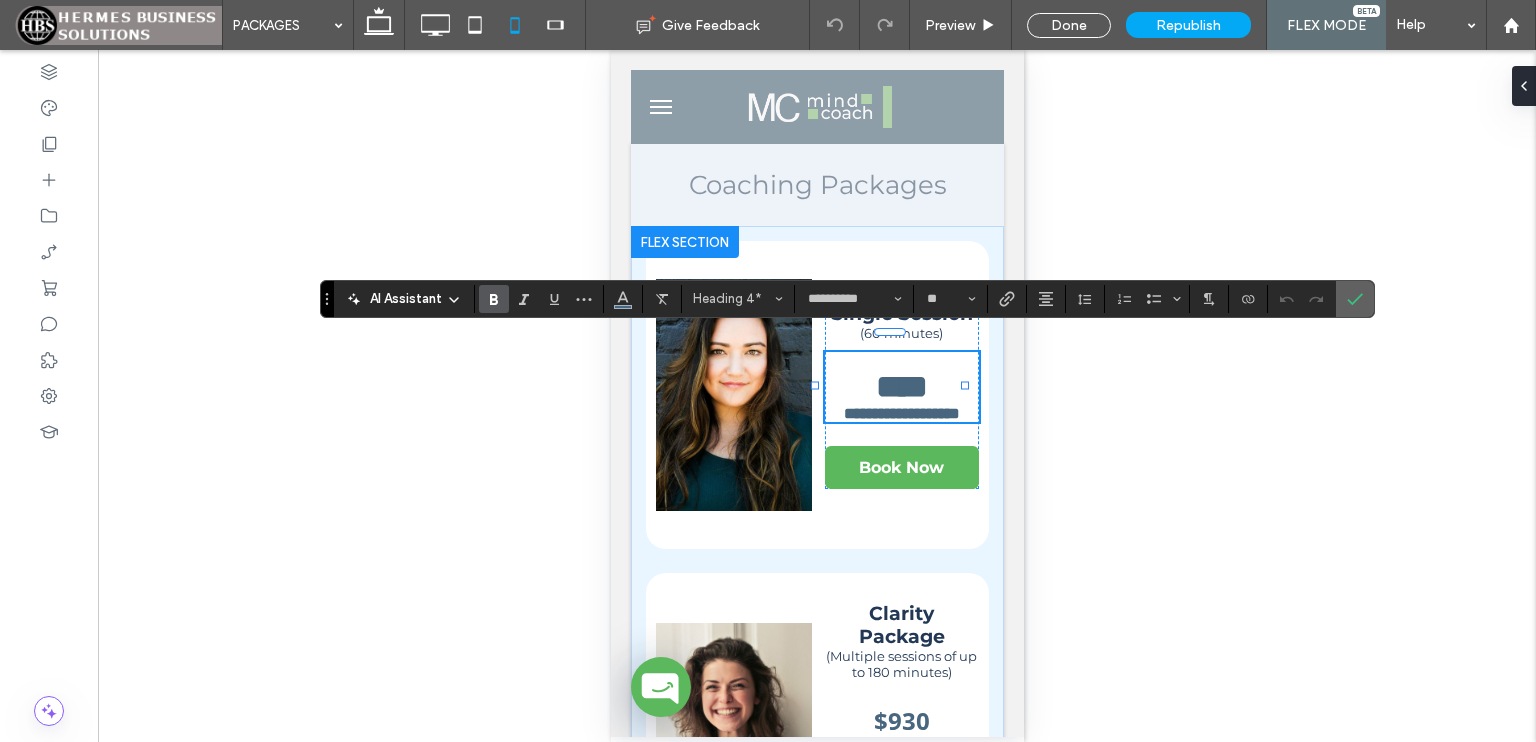 click 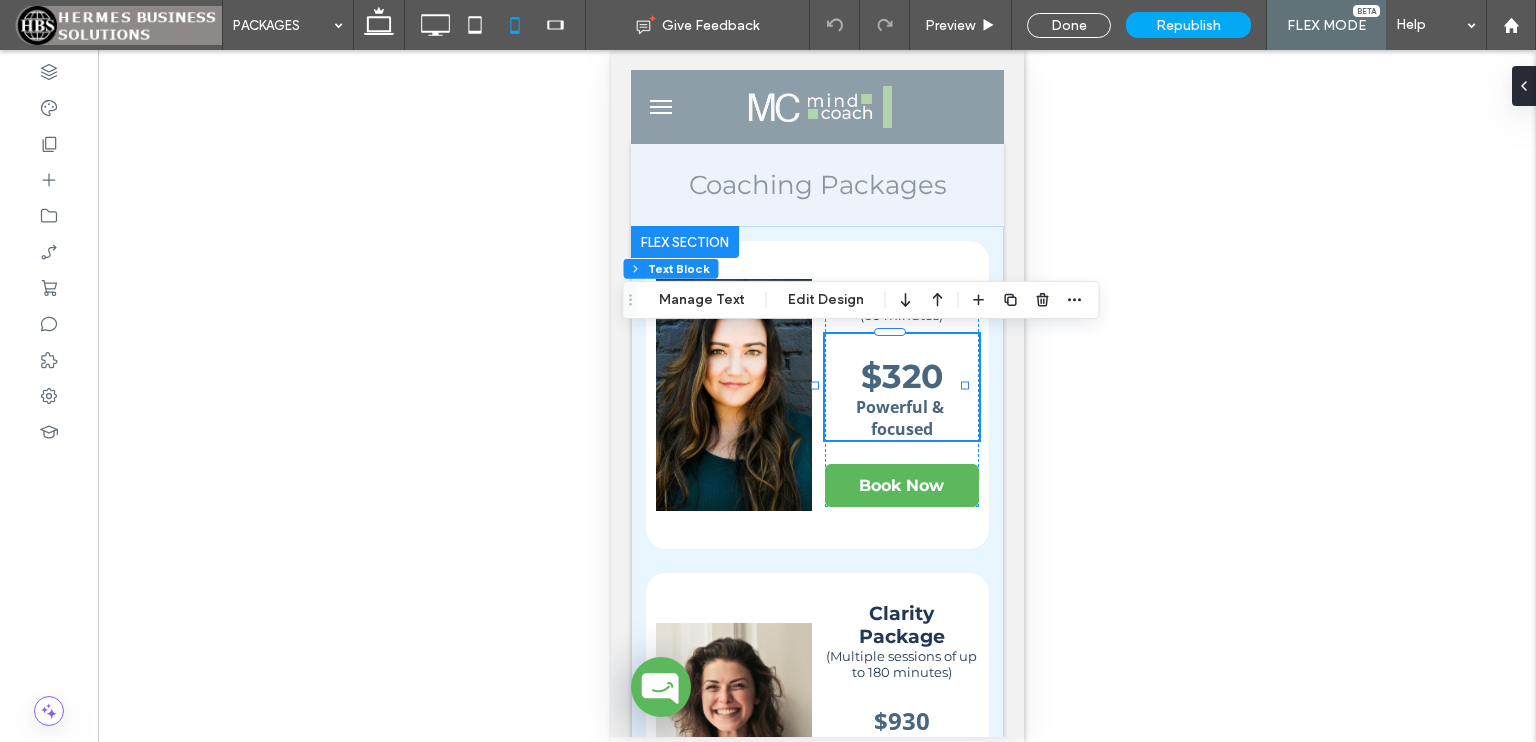 click on "Unhide?
Yes
Unhide?
Yes
Unhide?
Yes
Unhide?
Yes
Unhide?
Yes
Unhide?
Yes
Unhide?
Yes
Unhide?
Yes
Unhide?
Yes
Unhide?
Yes
Unhide?
Yes
Unhide?
Yes
Yes" at bounding box center [817, 396] 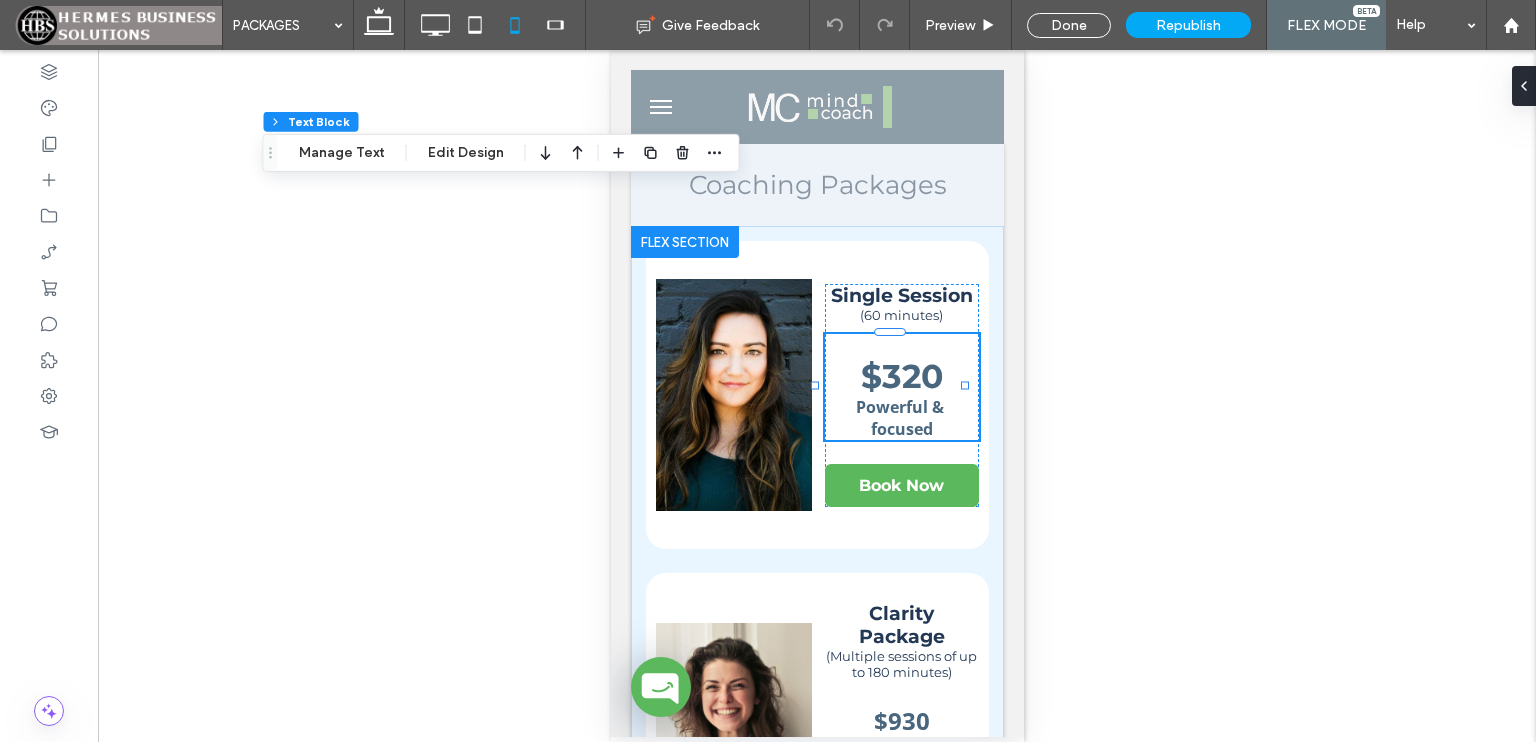 drag, startPoint x: 632, startPoint y: 294, endPoint x: 206, endPoint y: 121, distance: 459.788 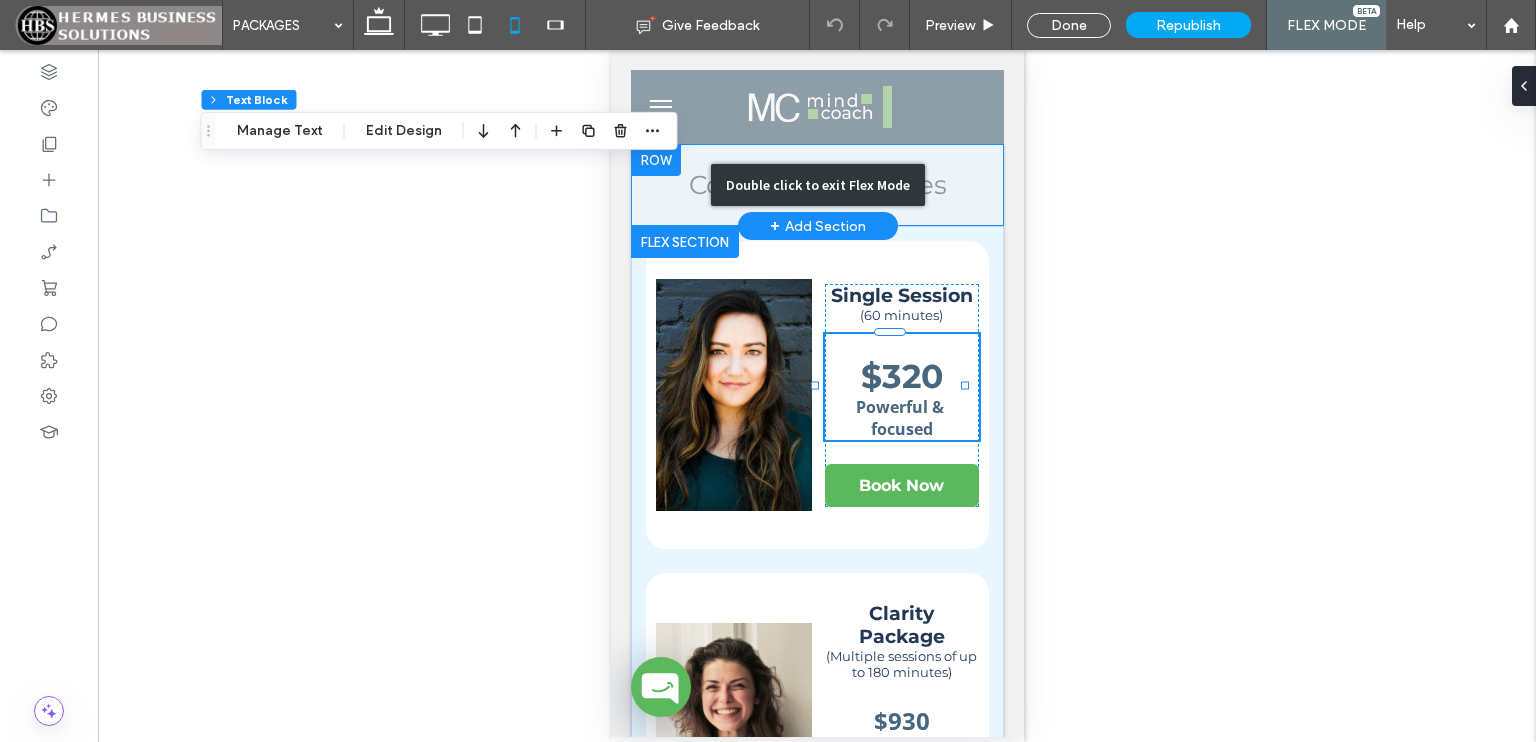 click on "Double click to exit Flex Mode" at bounding box center [816, 185] 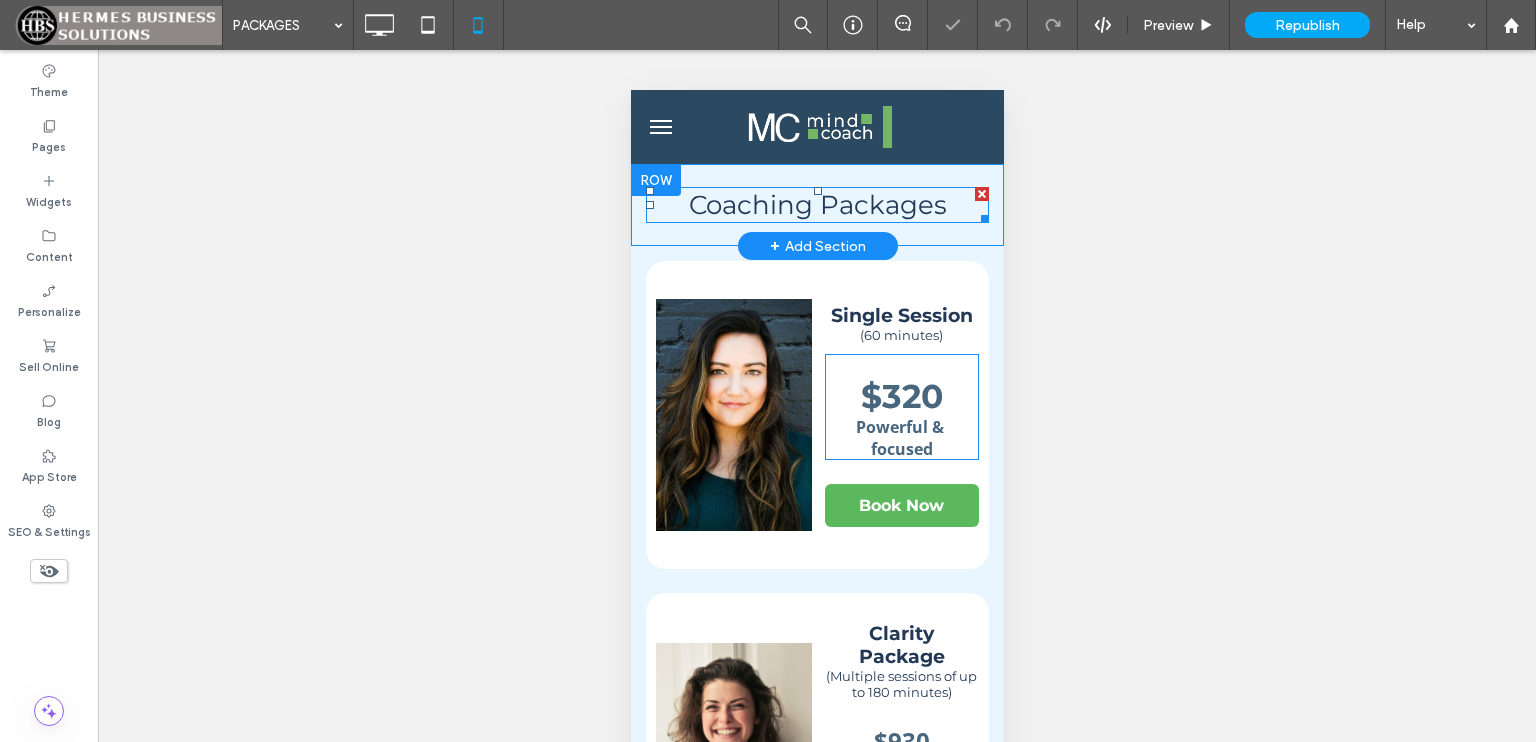 click on "Coaching Packages" at bounding box center [817, 205] 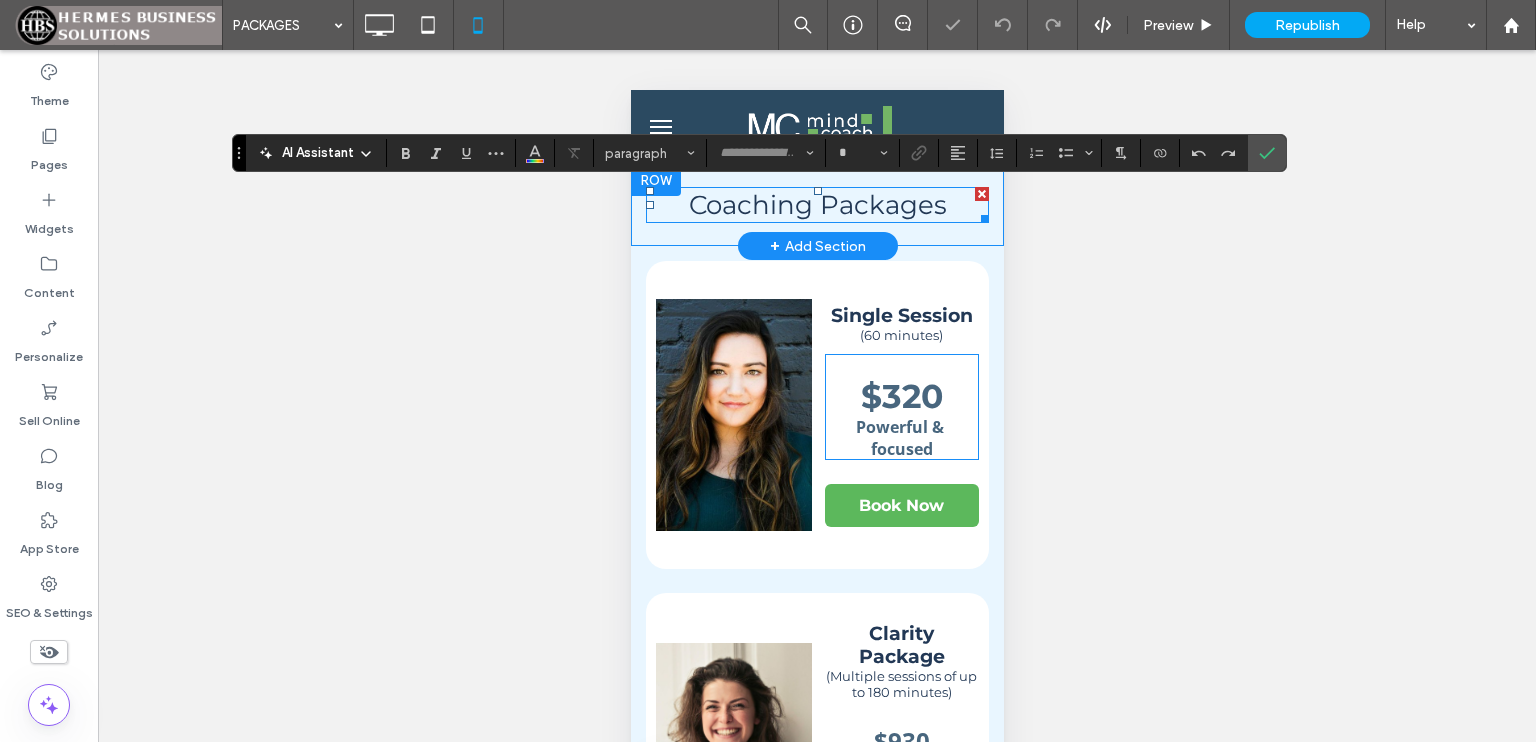type on "**********" 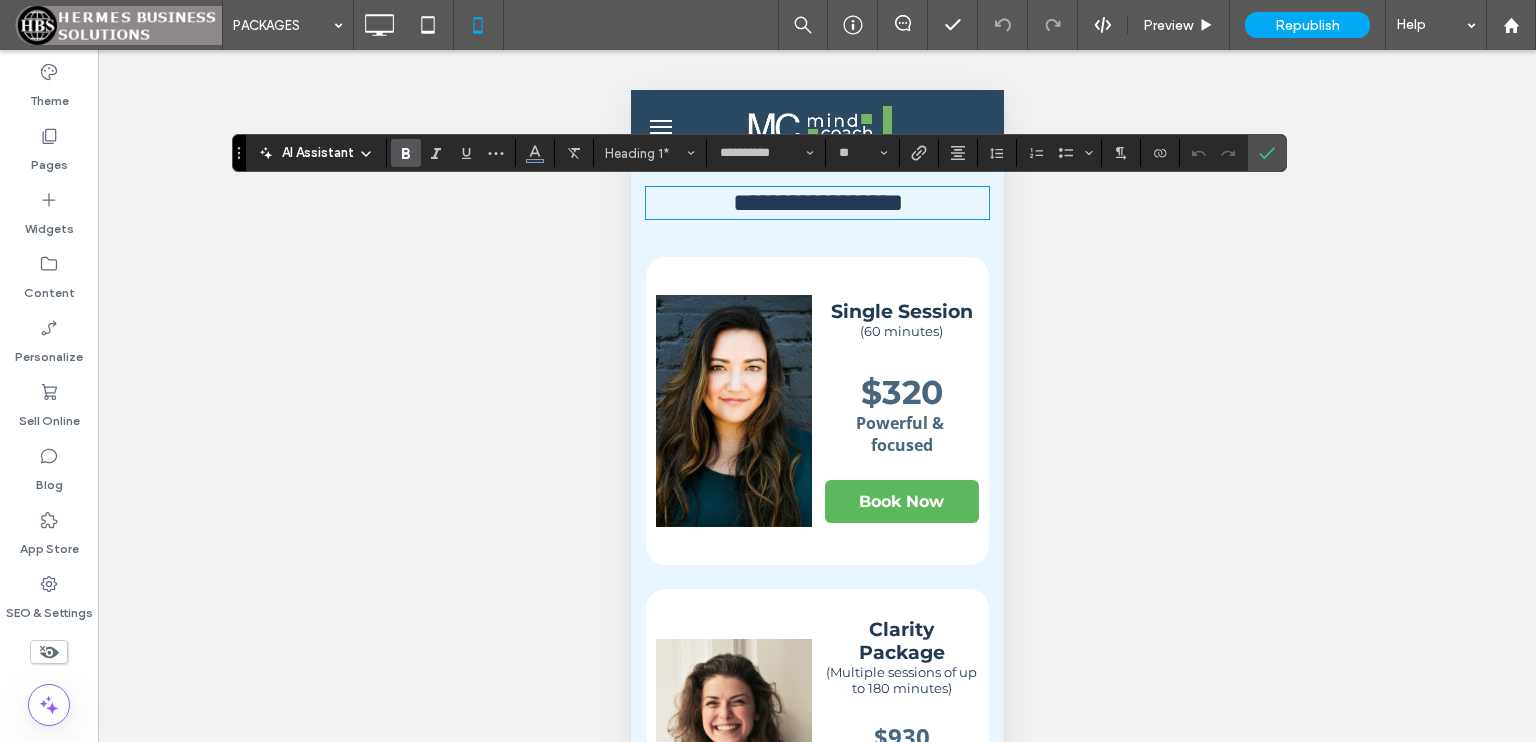 click 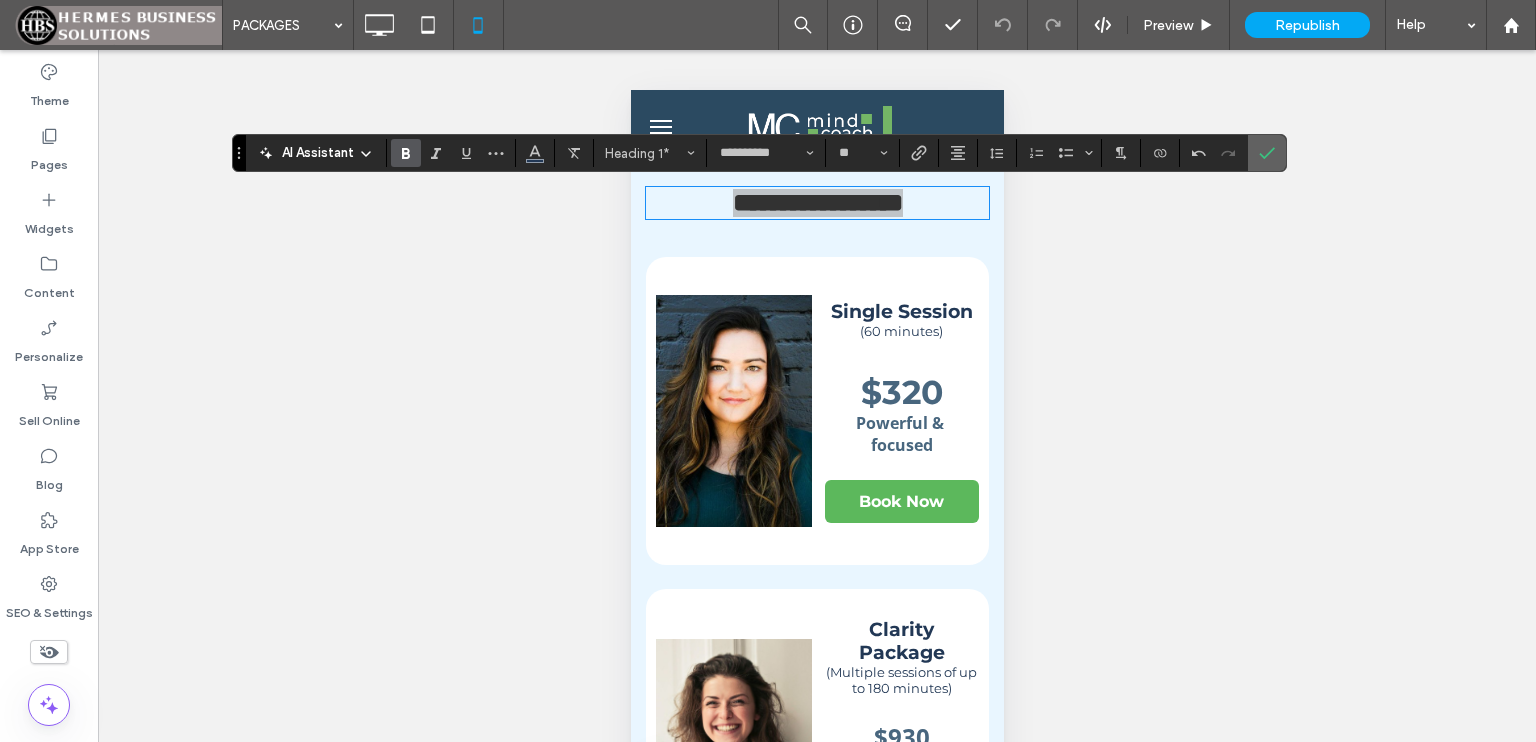 click 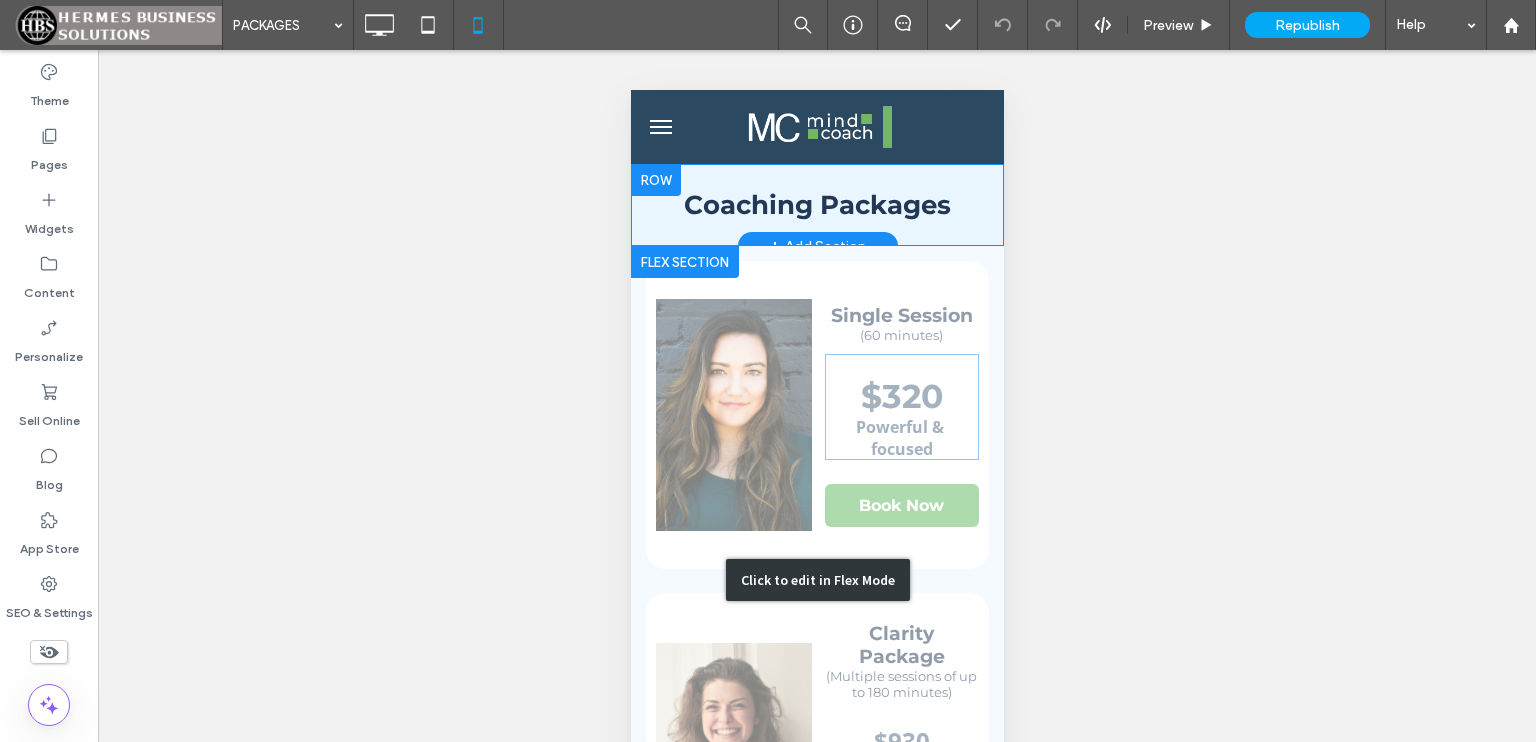 drag, startPoint x: 704, startPoint y: 431, endPoint x: 1328, endPoint y: 521, distance: 630.457 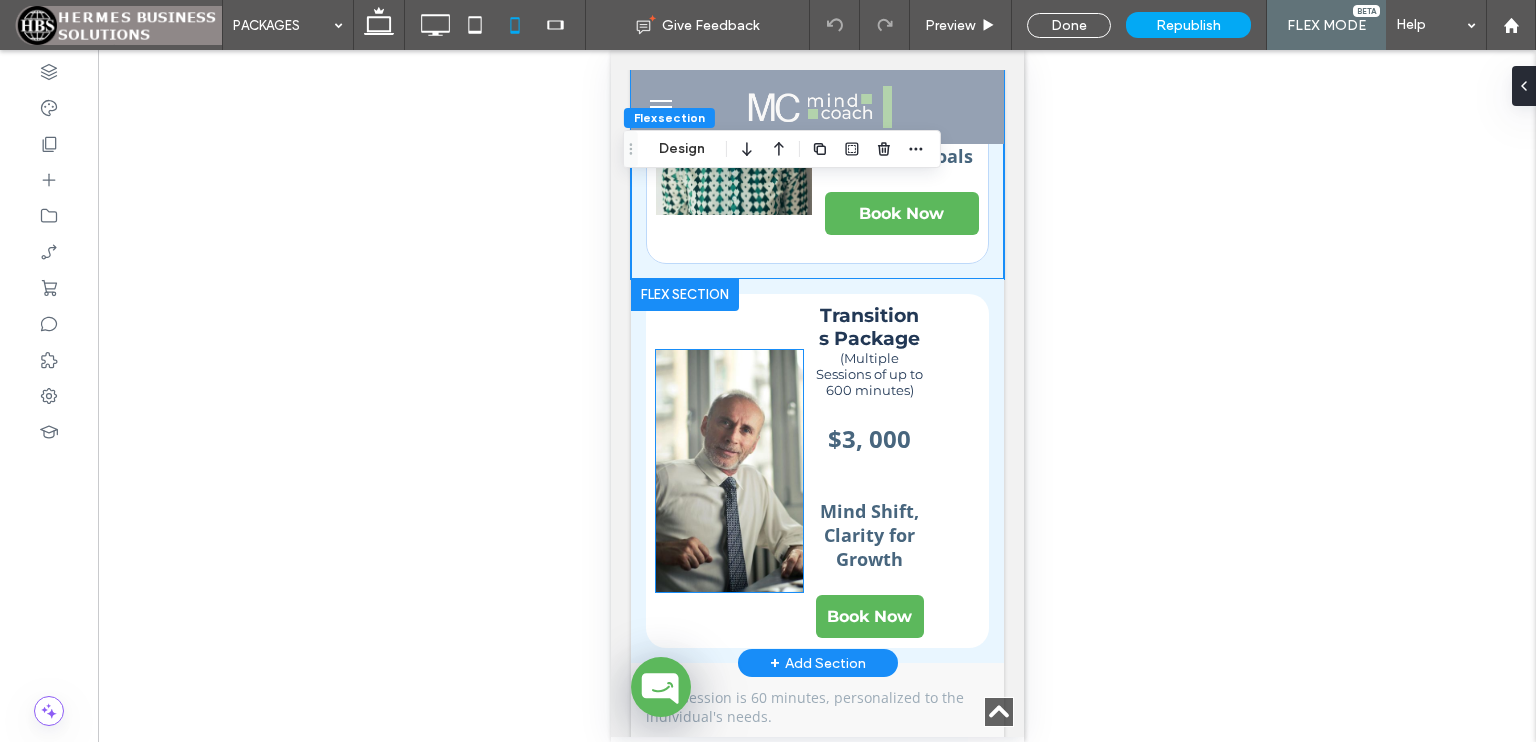 scroll, scrollTop: 762, scrollLeft: 0, axis: vertical 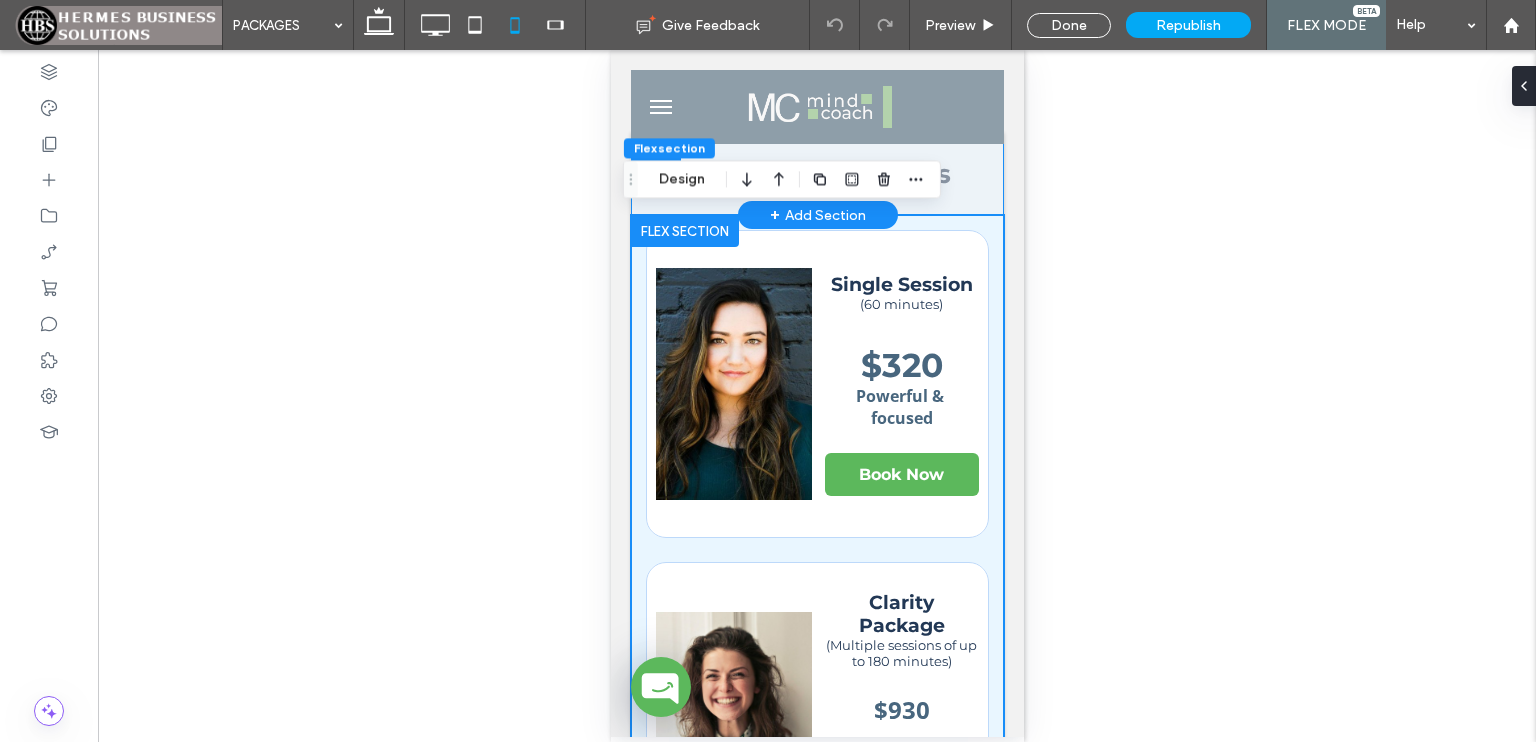 drag, startPoint x: 1017, startPoint y: 576, endPoint x: 1636, endPoint y: 283, distance: 684.843 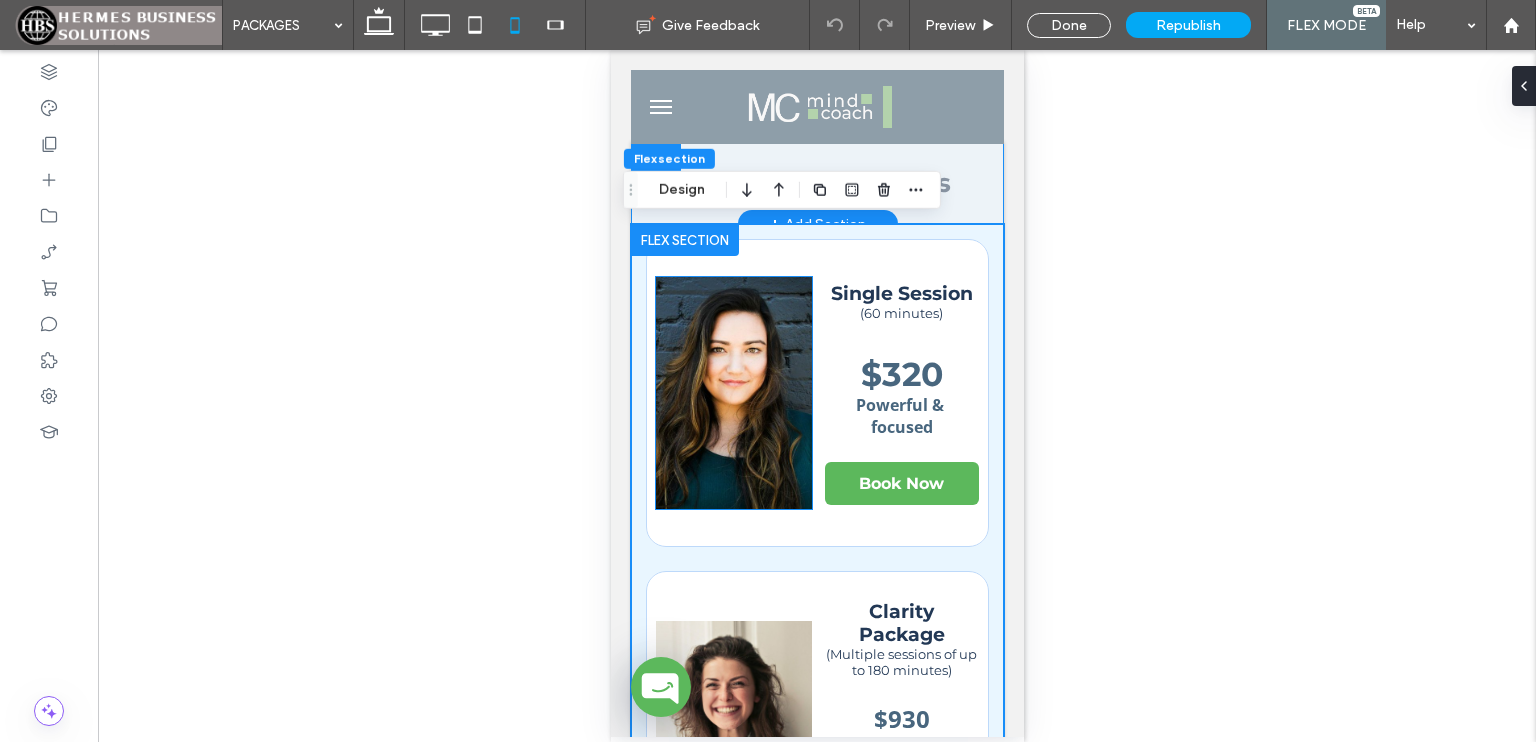 click at bounding box center (732, 393) 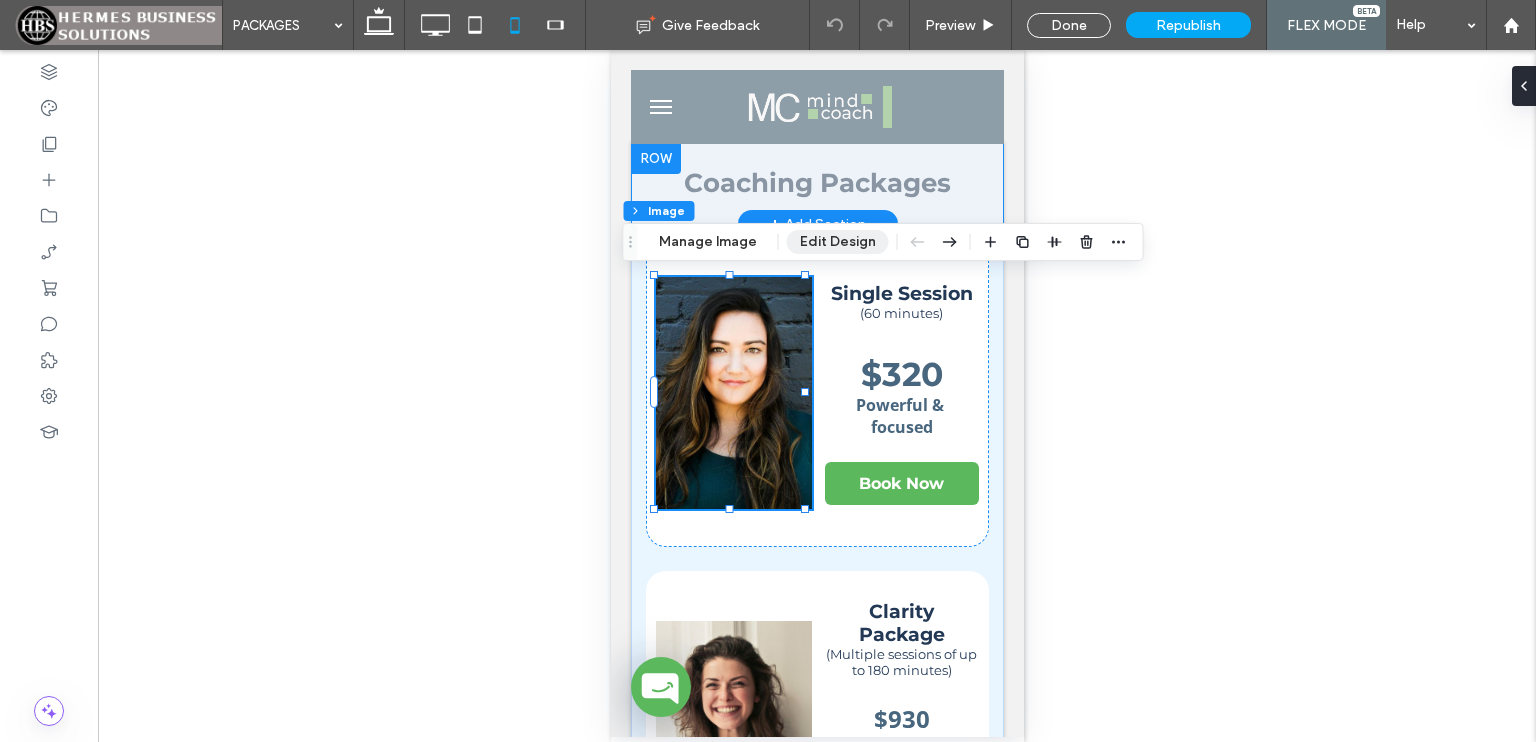 click on "Edit Design" at bounding box center (838, 242) 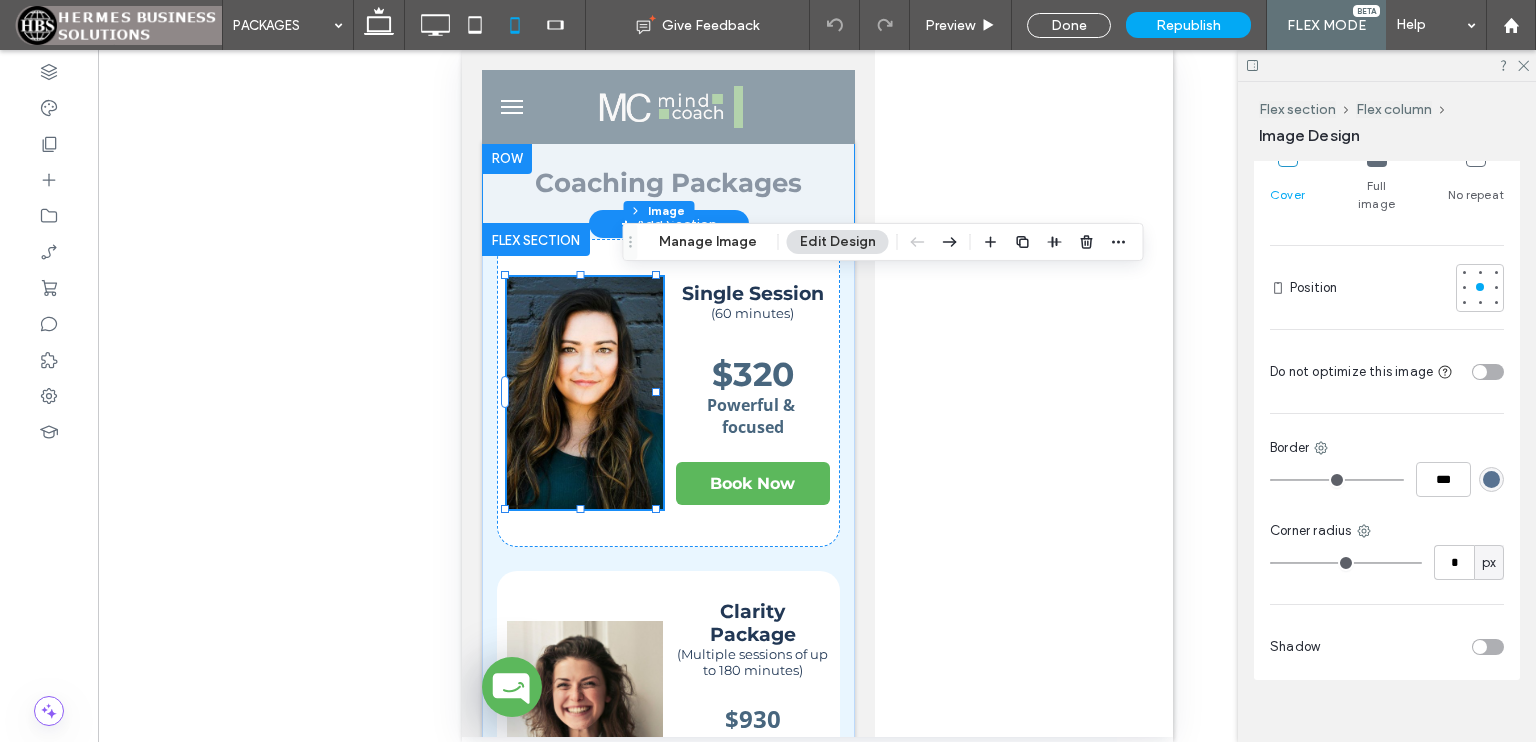 scroll, scrollTop: 570, scrollLeft: 0, axis: vertical 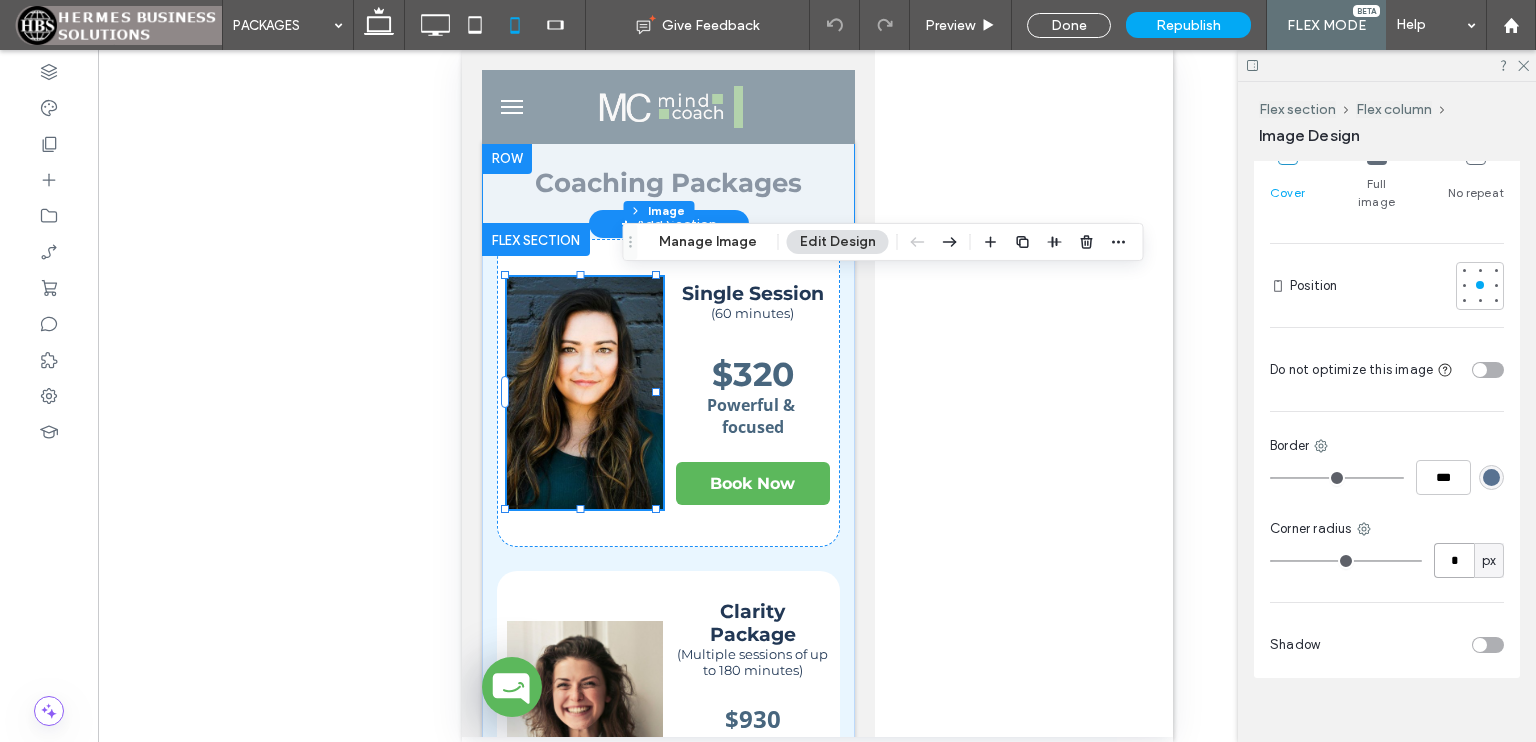 click on "*" at bounding box center [1454, 560] 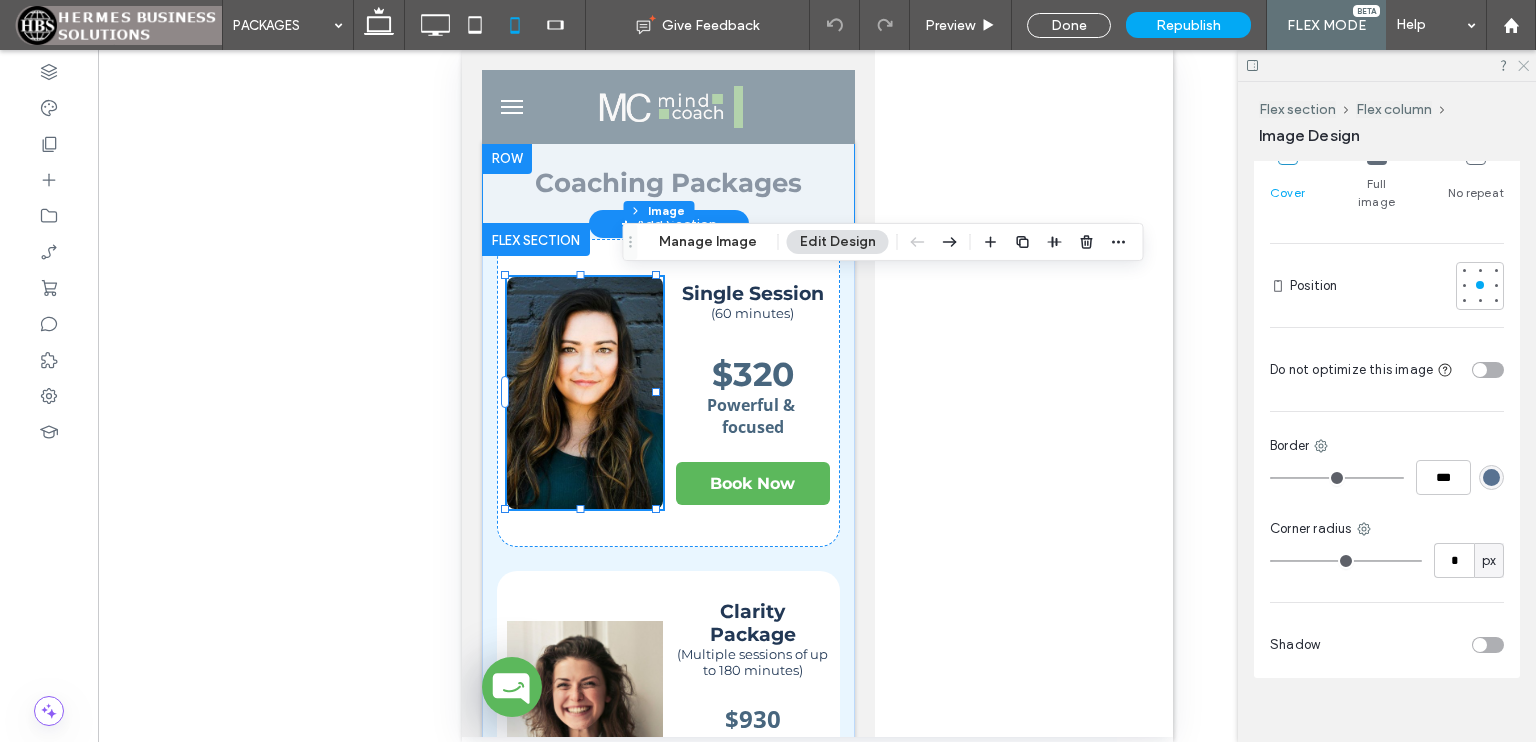 click 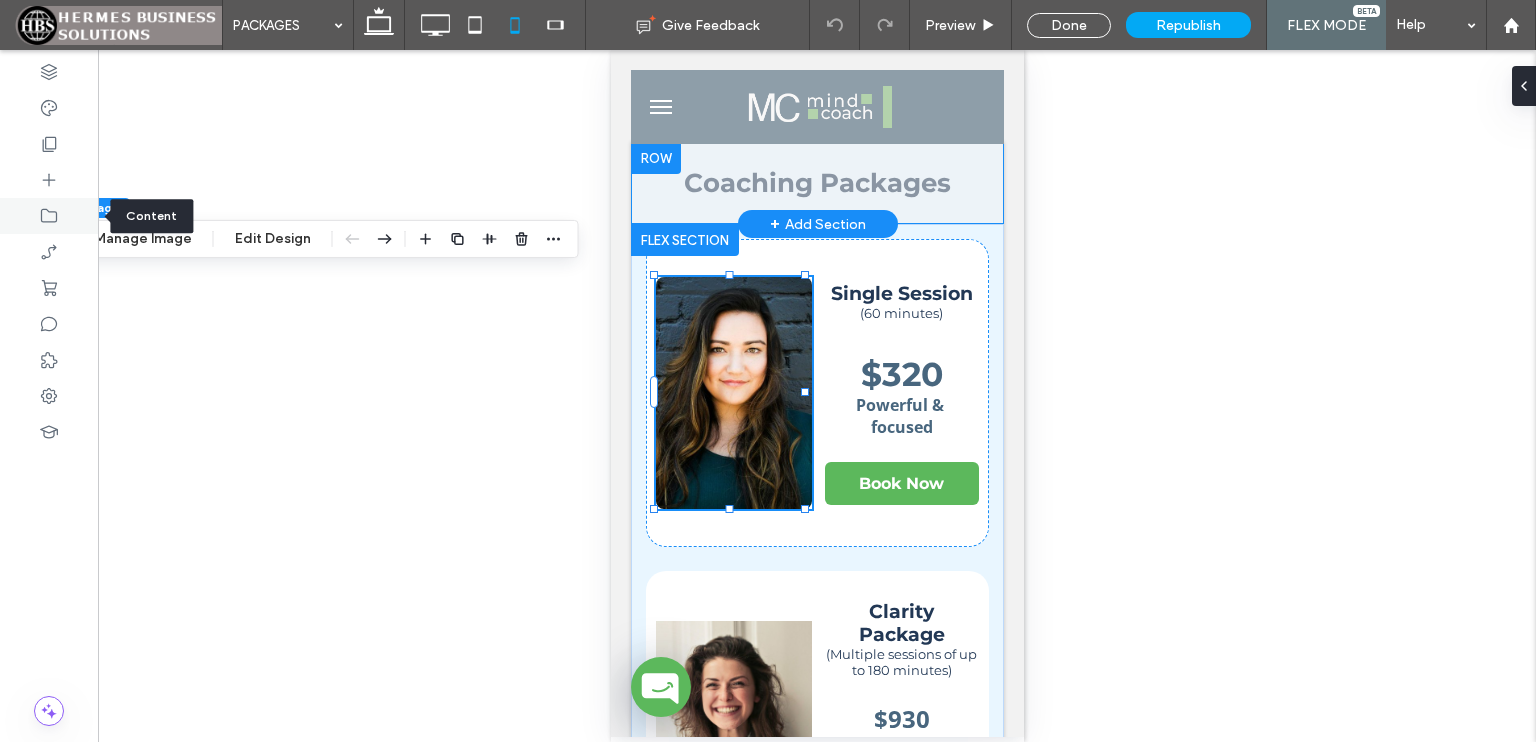 drag, startPoint x: 635, startPoint y: 235, endPoint x: 70, endPoint y: 232, distance: 565.00793 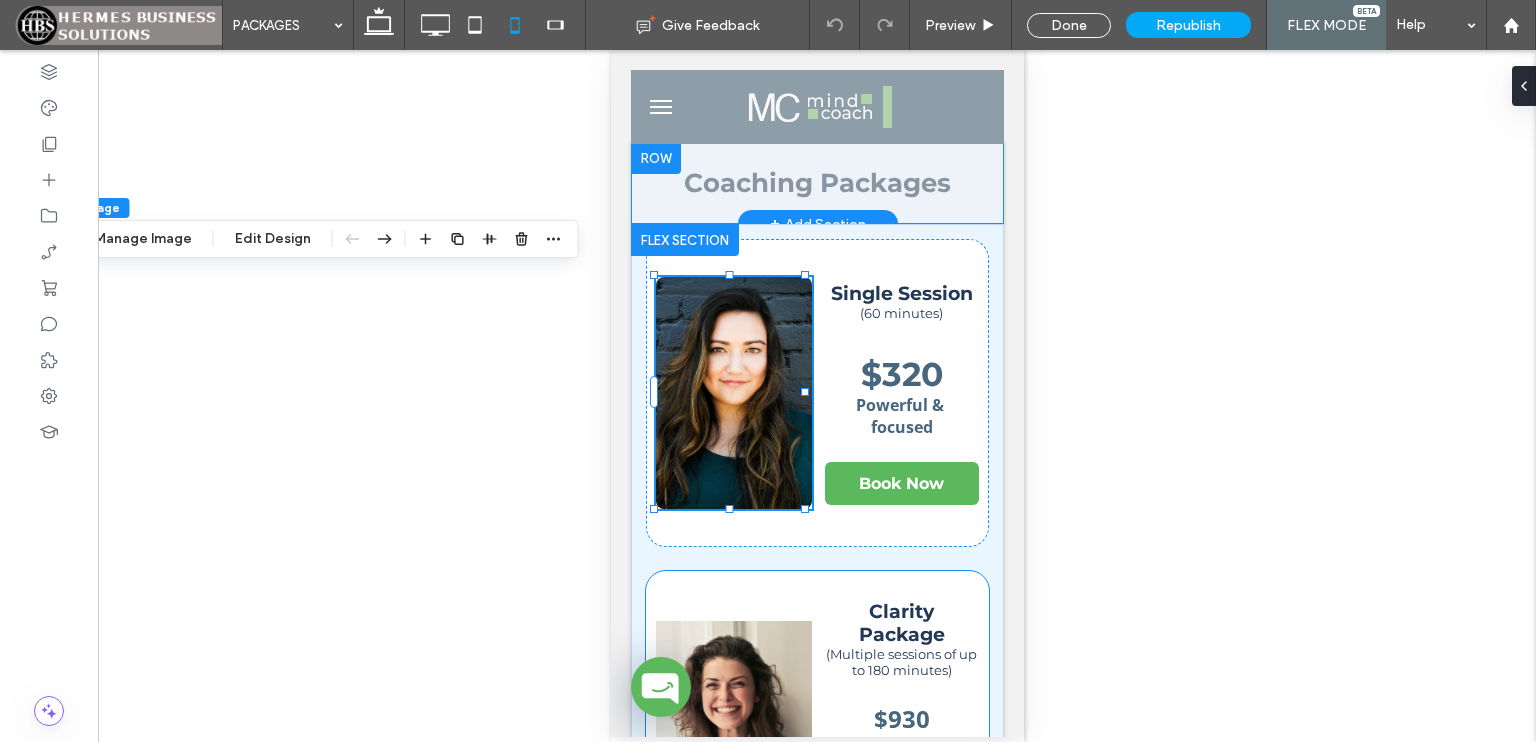 click on "Clarity Package
(Multiple sessions of up to 180 minutes)
$930 Achieving Goals
Book Now" at bounding box center (816, 724) 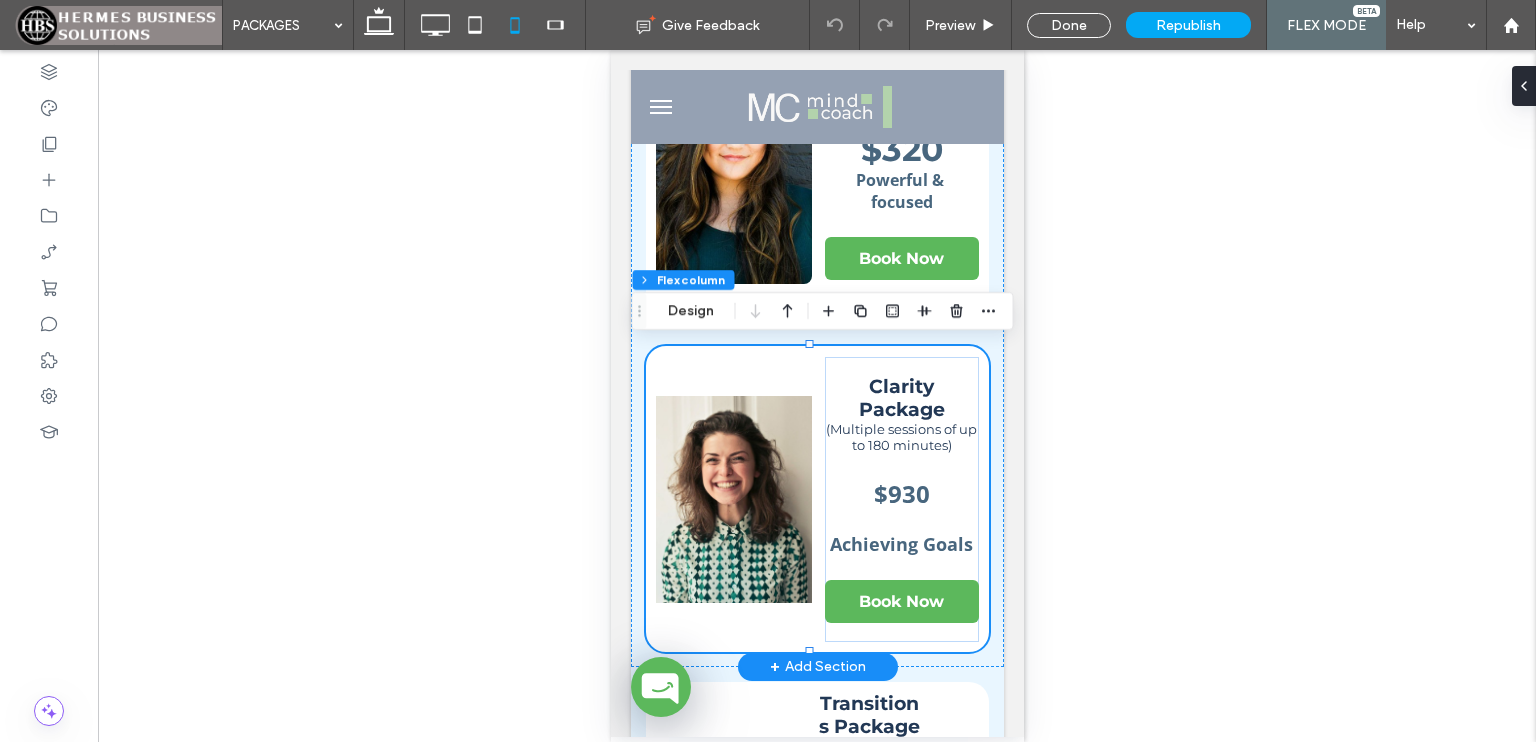 scroll, scrollTop: 228, scrollLeft: 0, axis: vertical 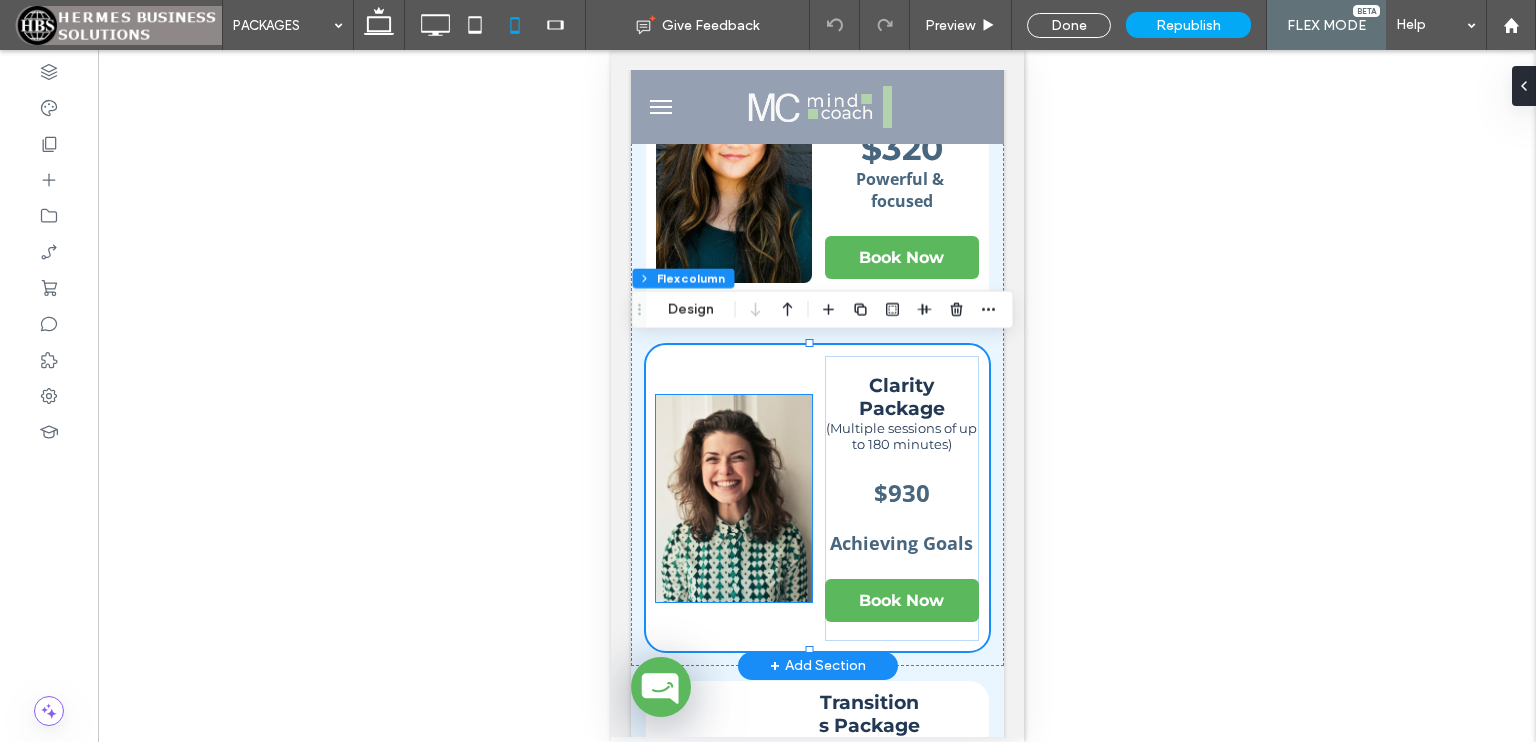 click at bounding box center [733, 498] 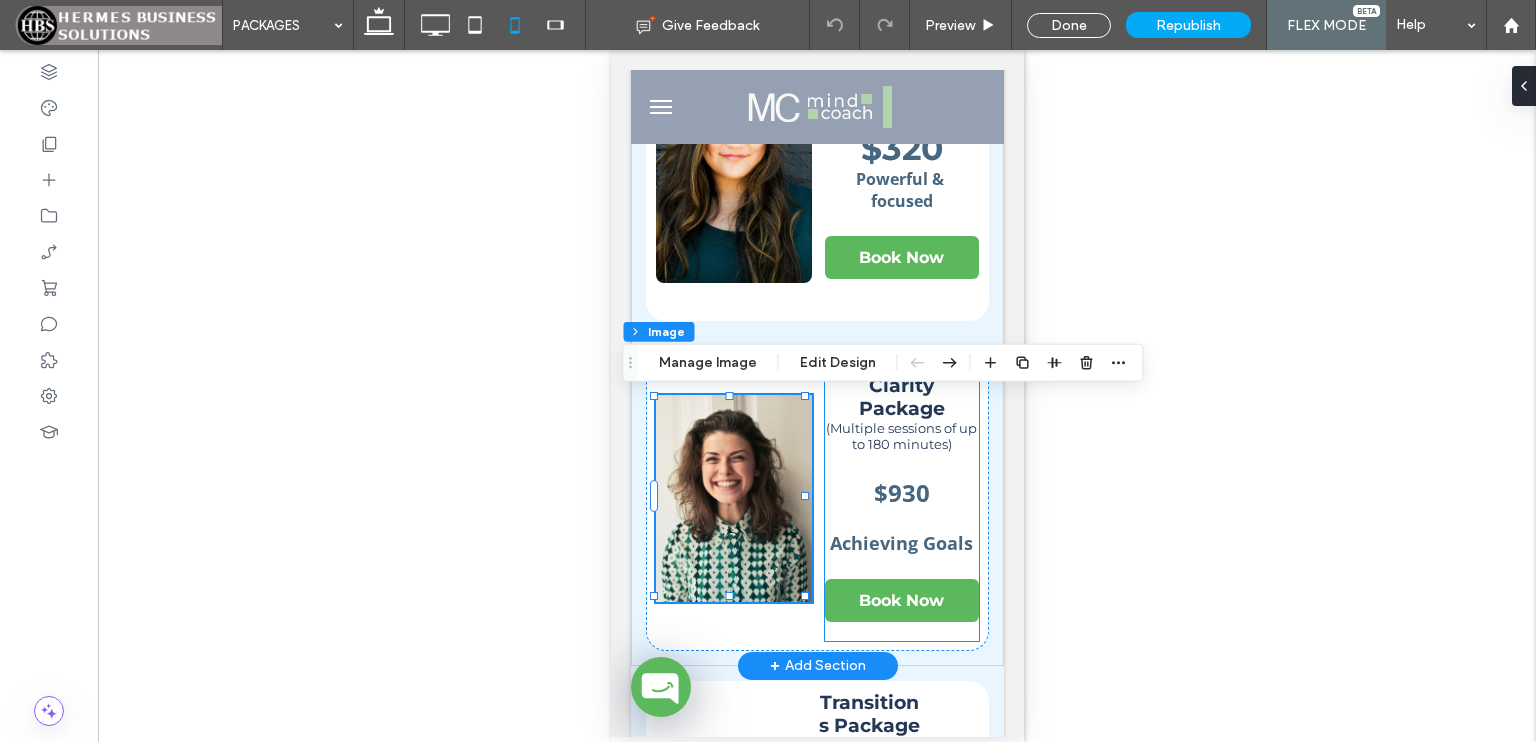 click on "Clarity Package" at bounding box center [901, 397] 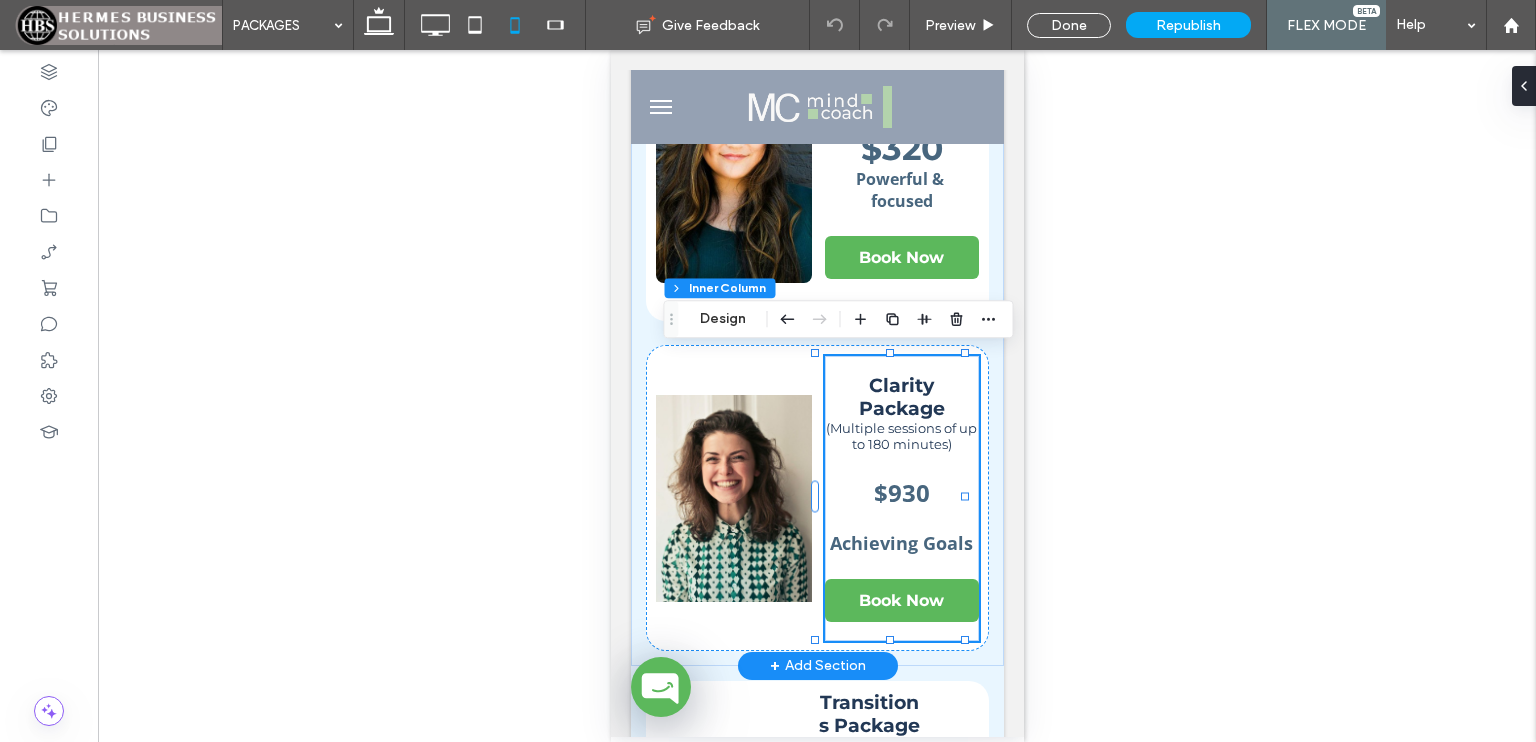 click on "Clarity Package" at bounding box center (901, 397) 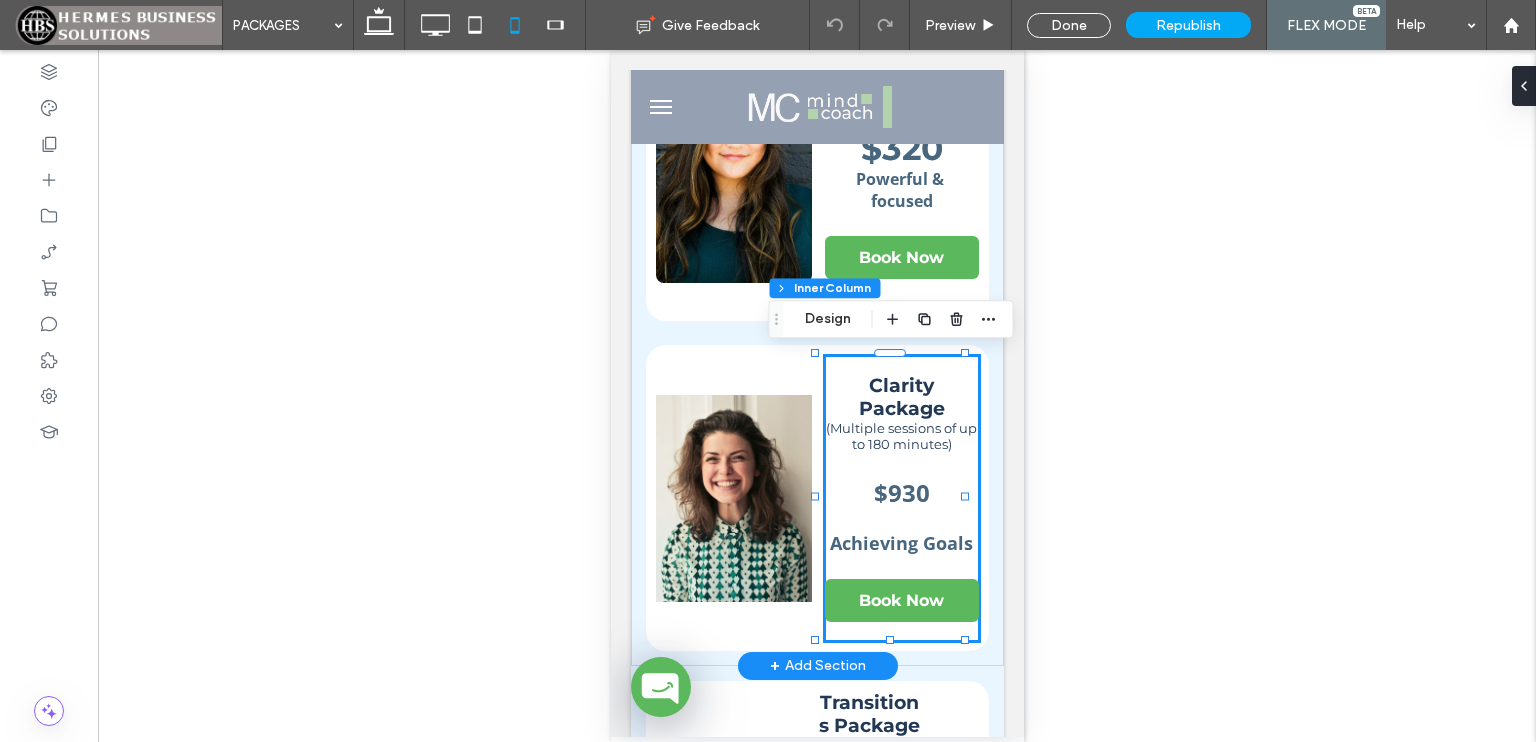 click on "Clarity Package" at bounding box center [901, 397] 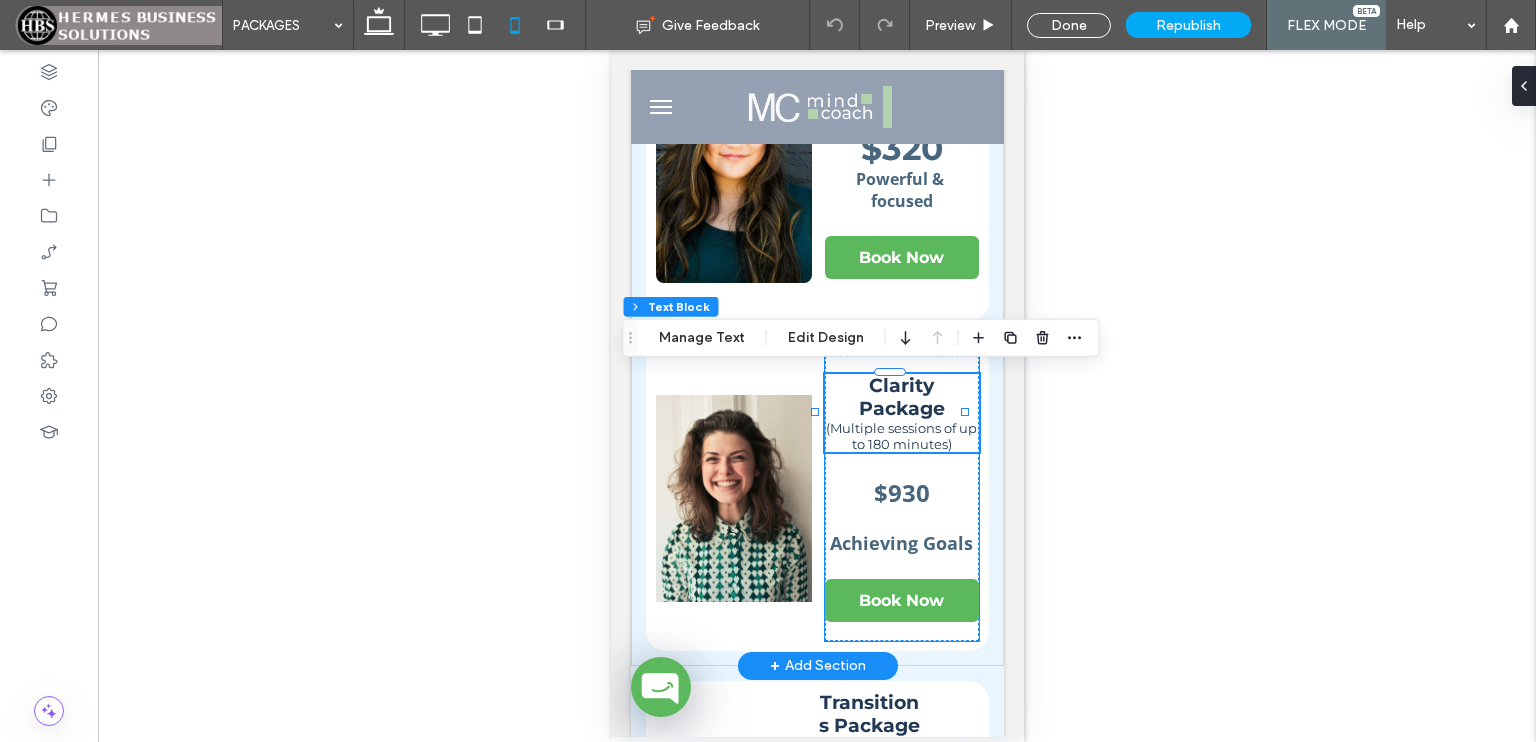 click on "Clarity Package" at bounding box center (901, 397) 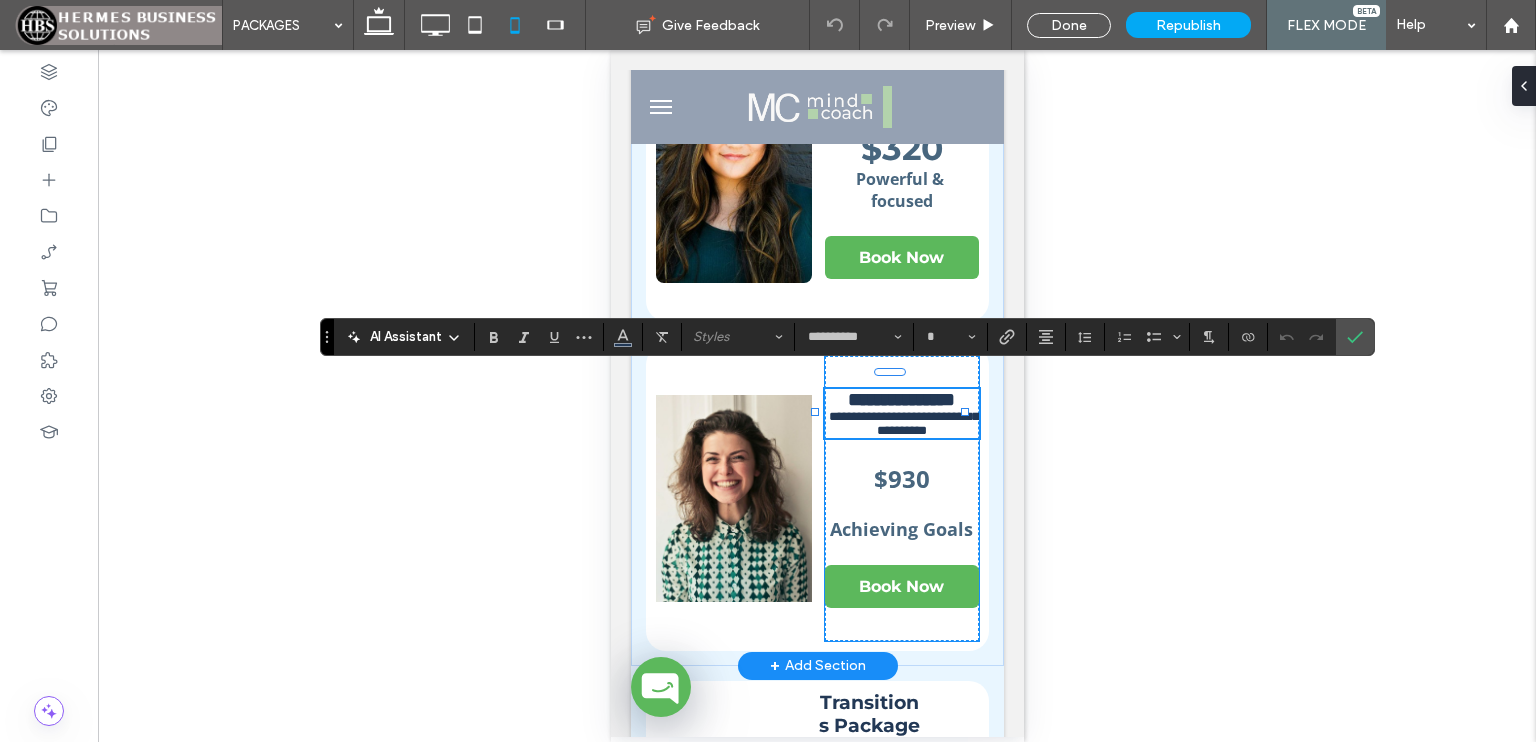 click on "**********" at bounding box center [900, 399] 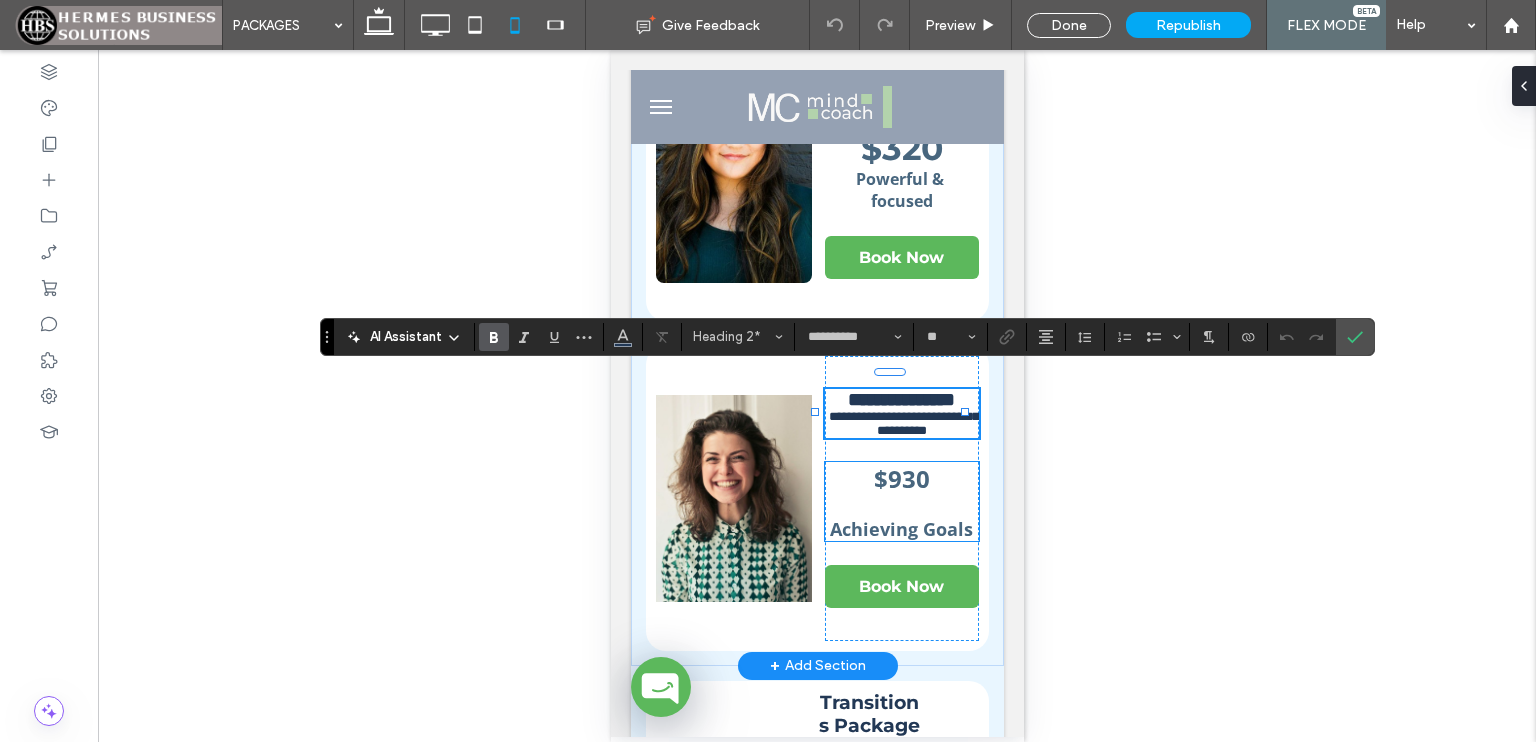 click on "$930" at bounding box center [901, 478] 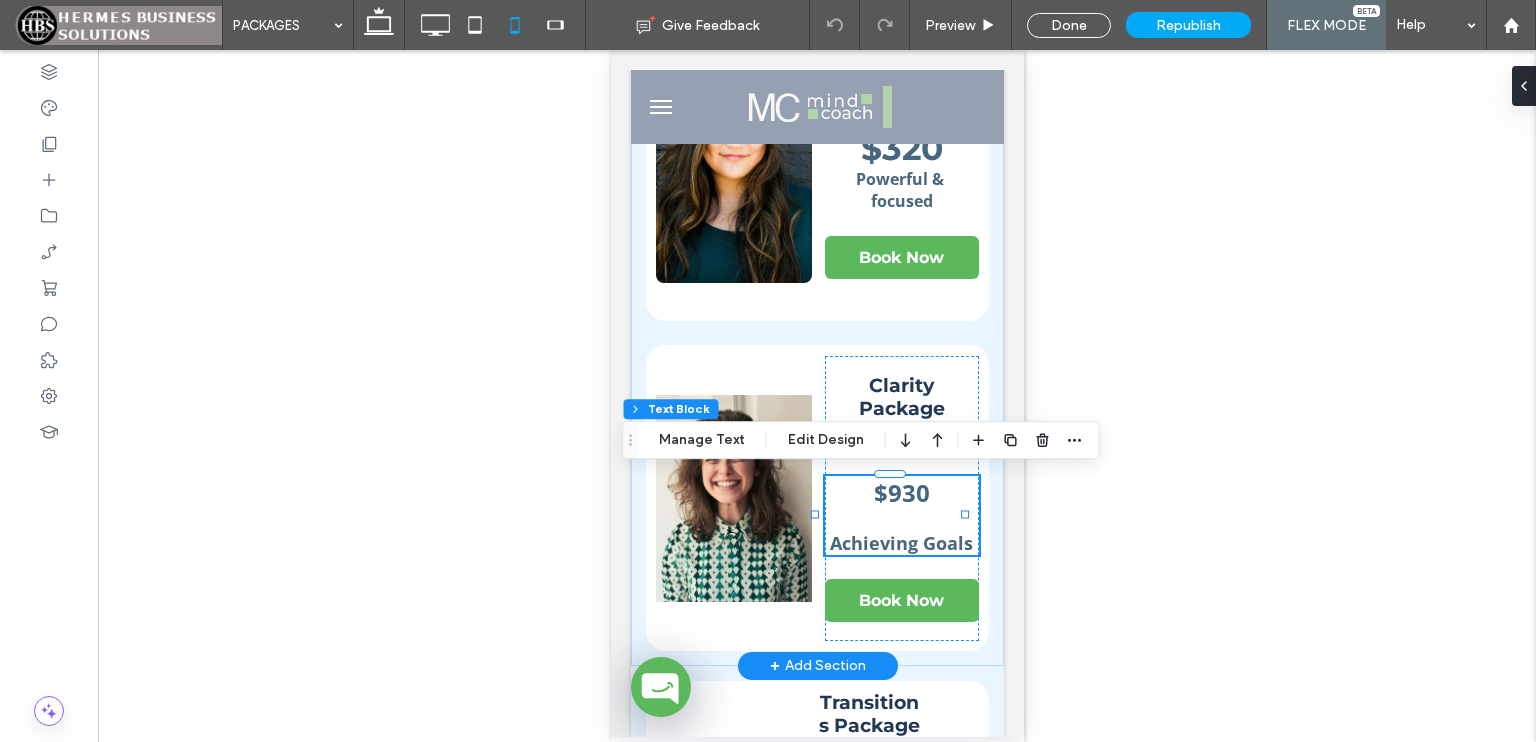 click on "$930" at bounding box center [901, 492] 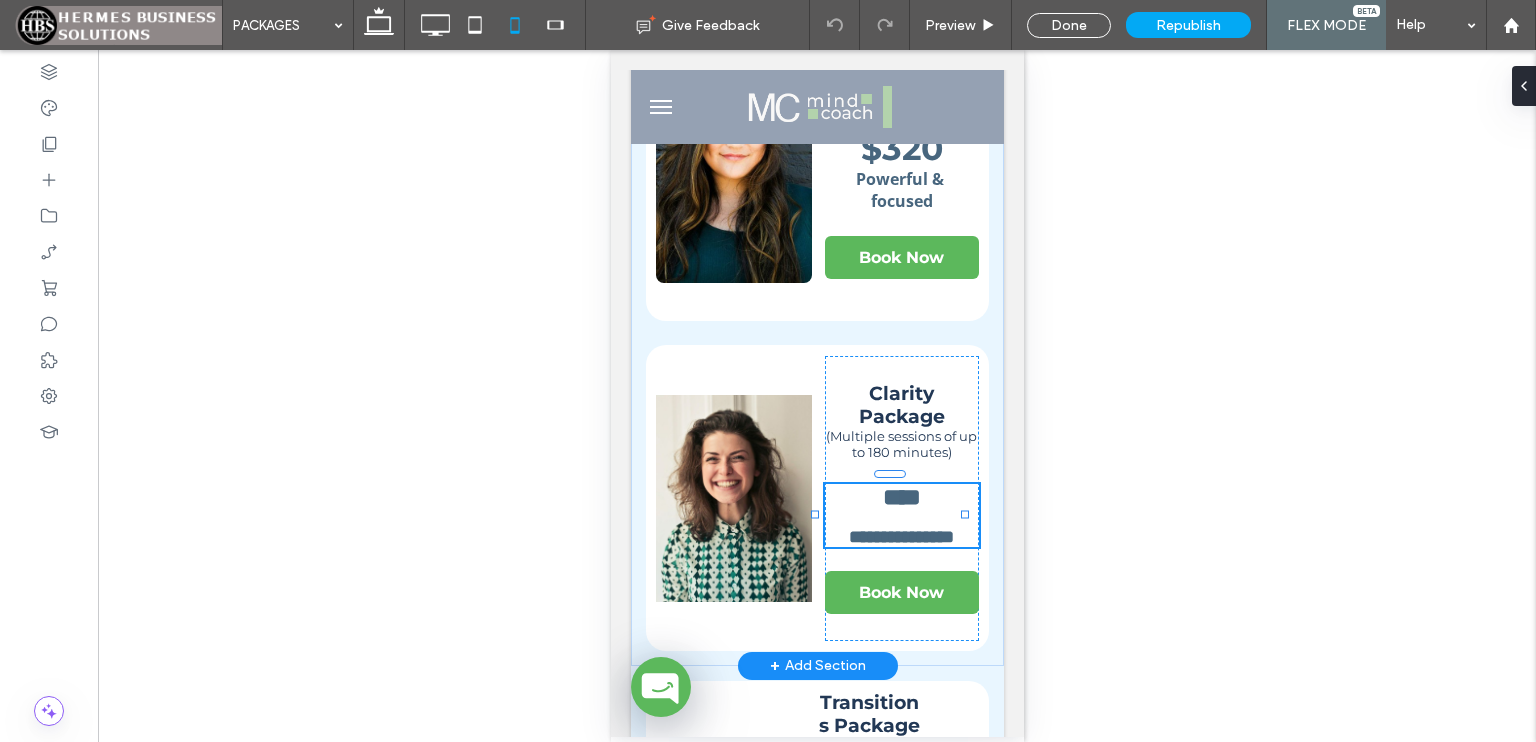 type on "*********" 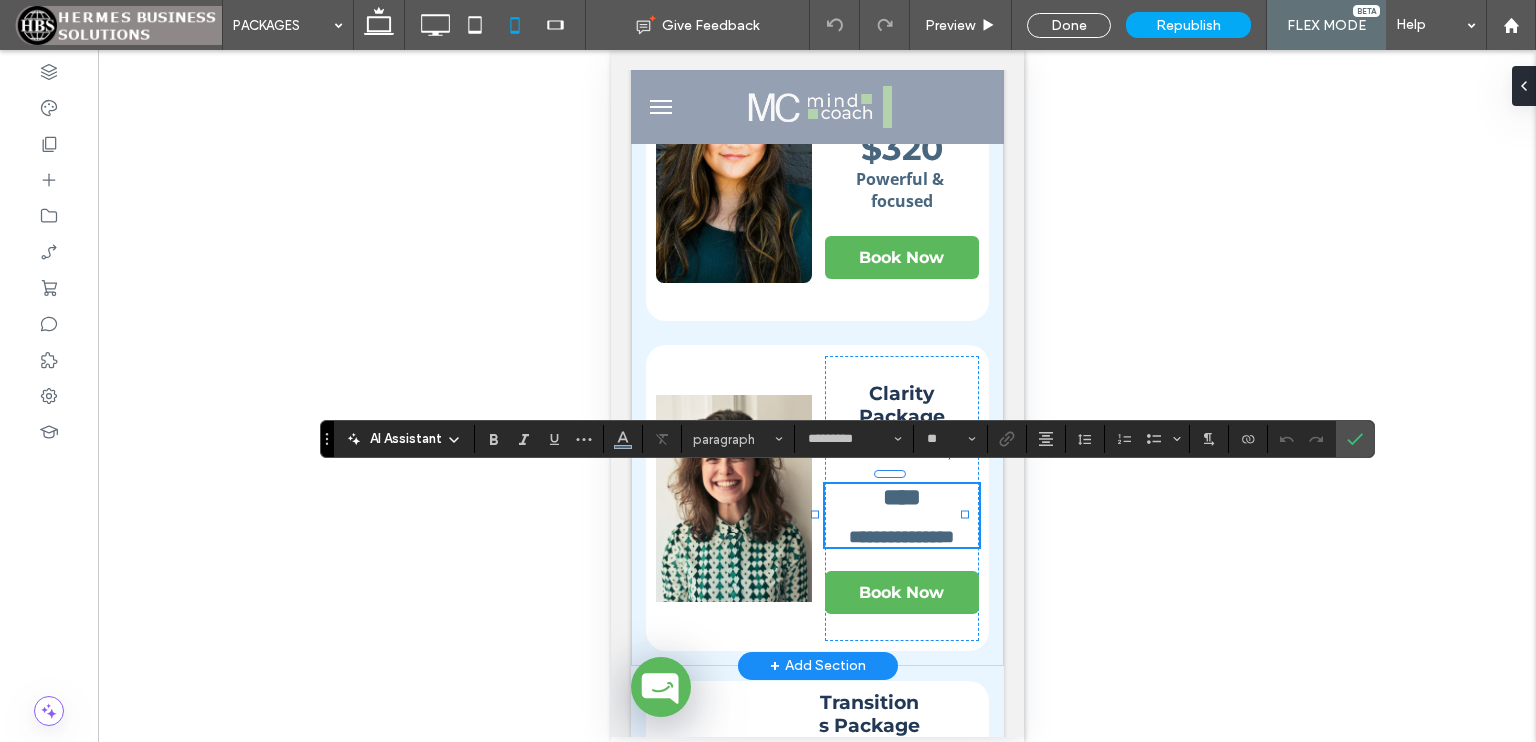 type on "**" 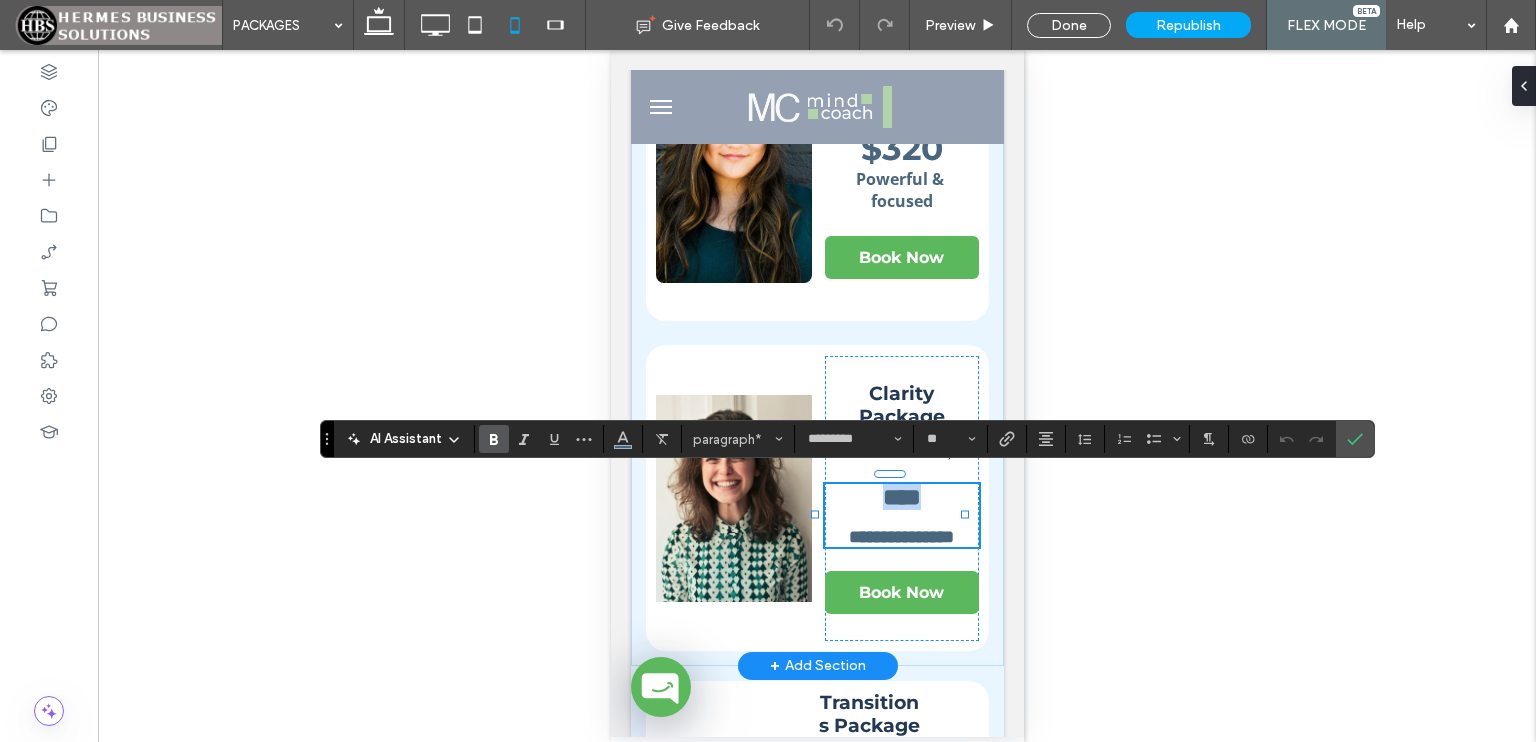 drag, startPoint x: 923, startPoint y: 493, endPoint x: 847, endPoint y: 493, distance: 76 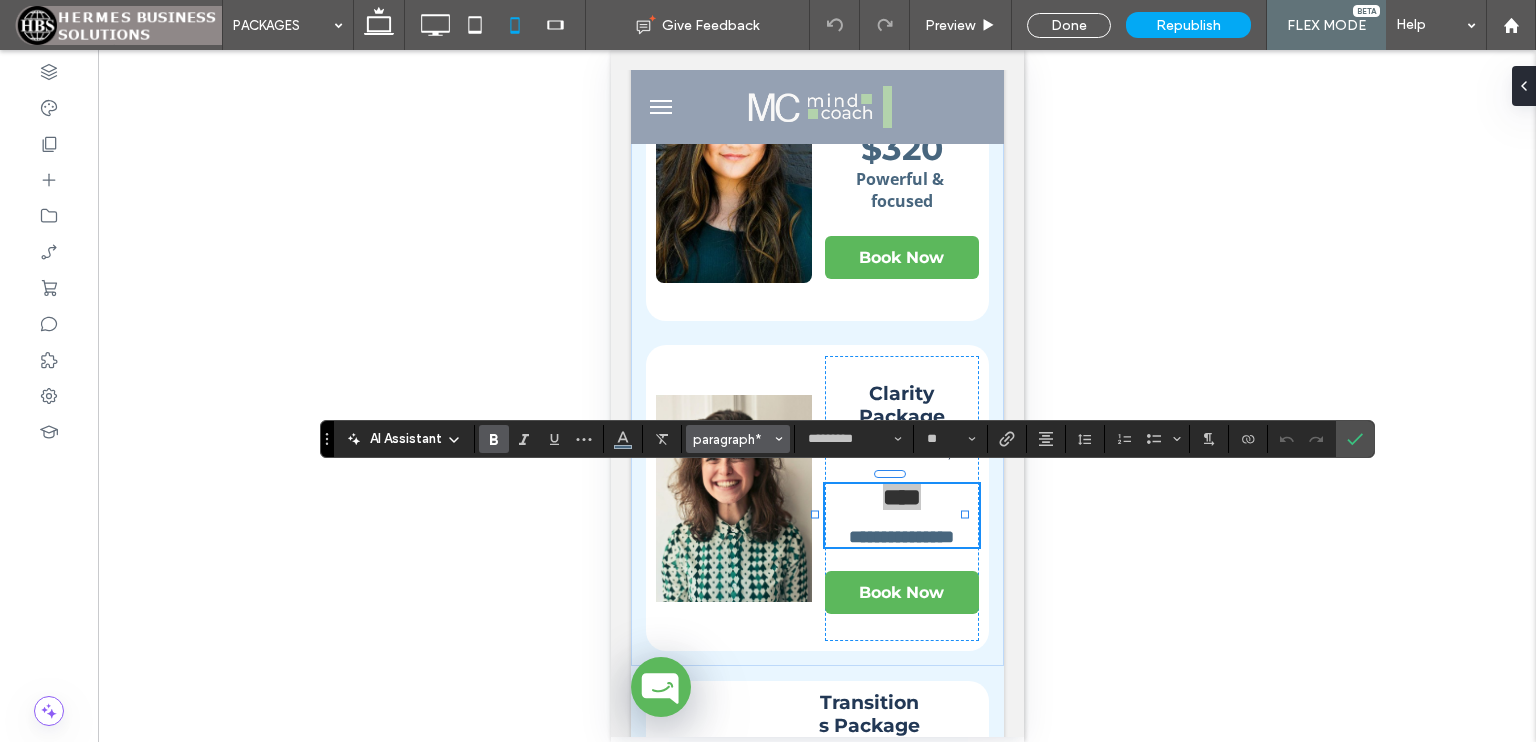 click on "paragraph*" at bounding box center [732, 439] 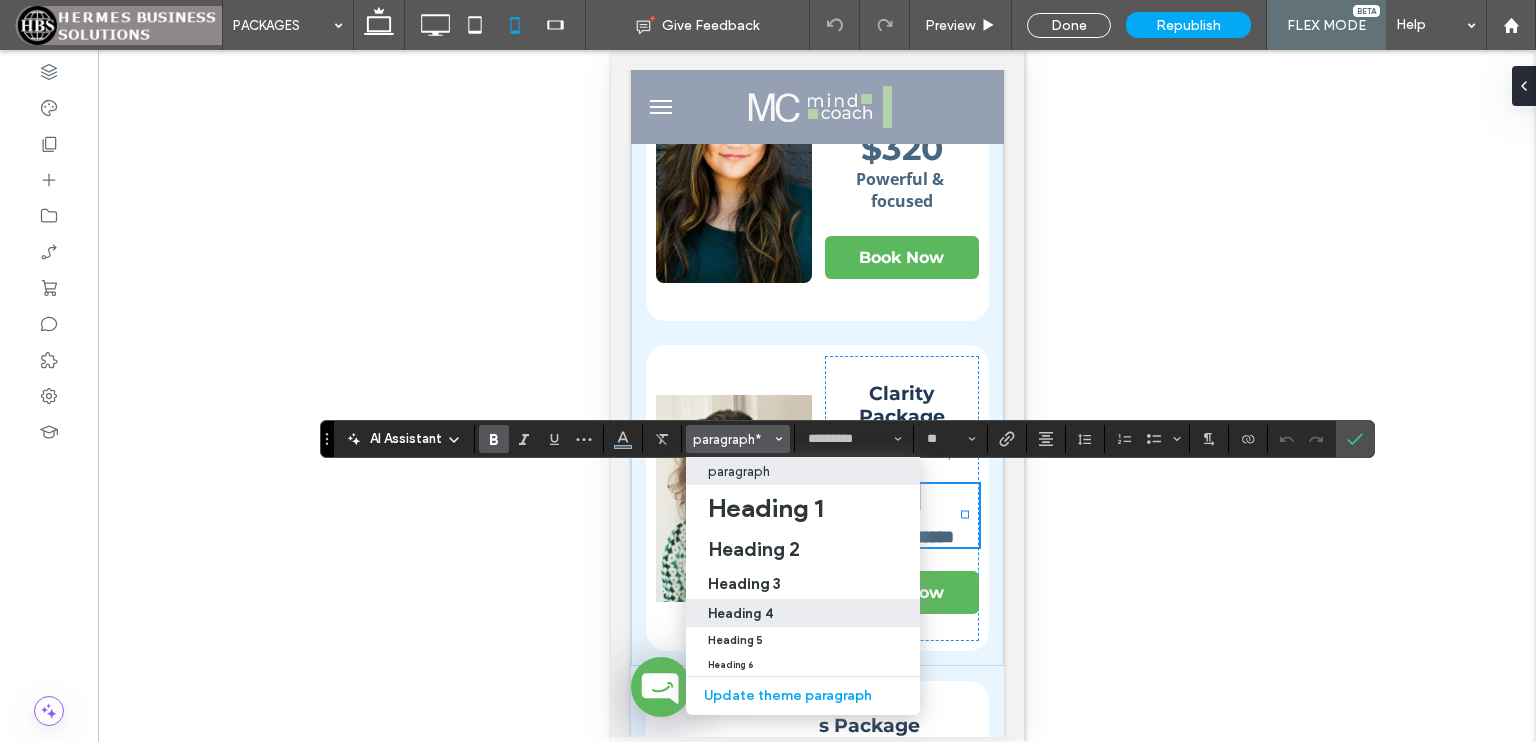 click on "Heading 4" at bounding box center [803, 613] 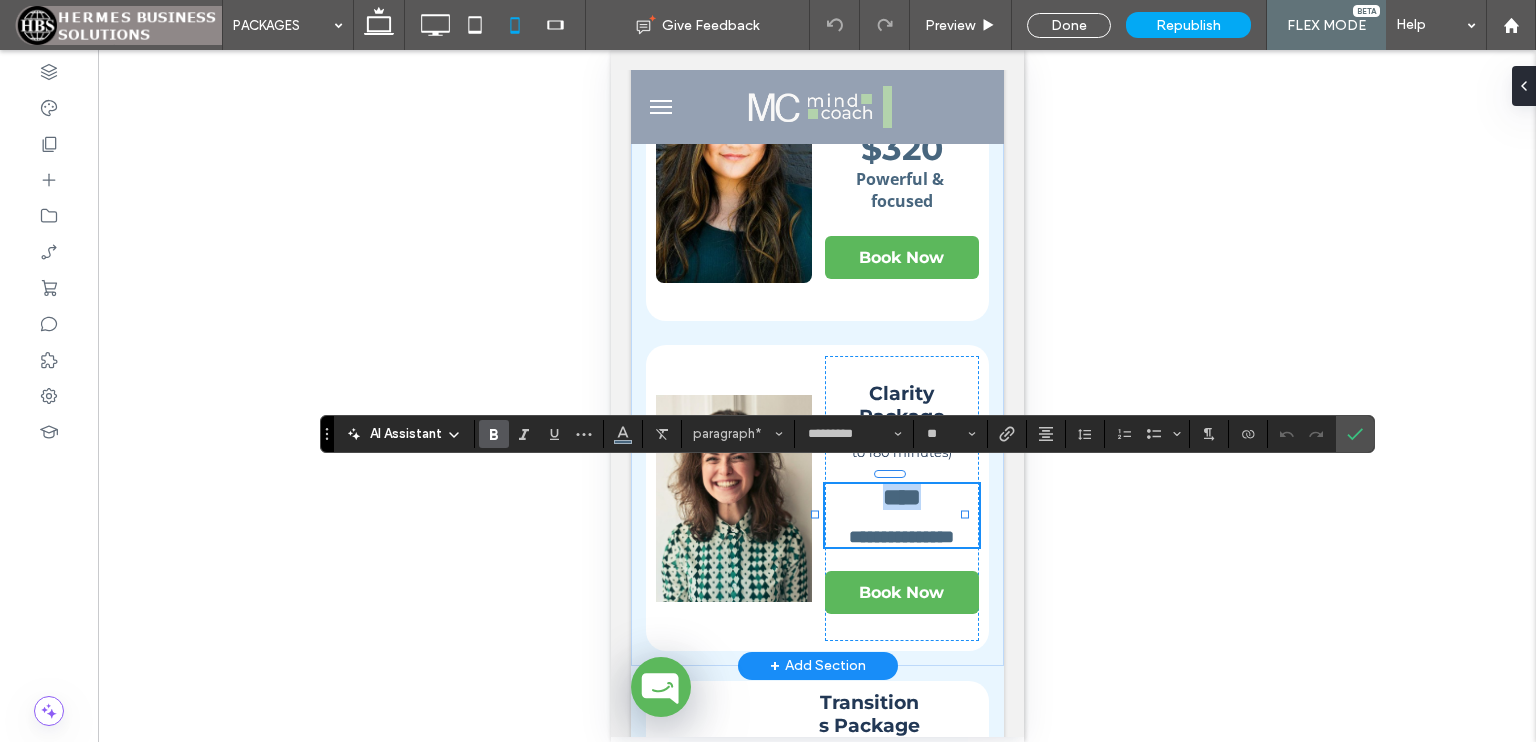 type on "**********" 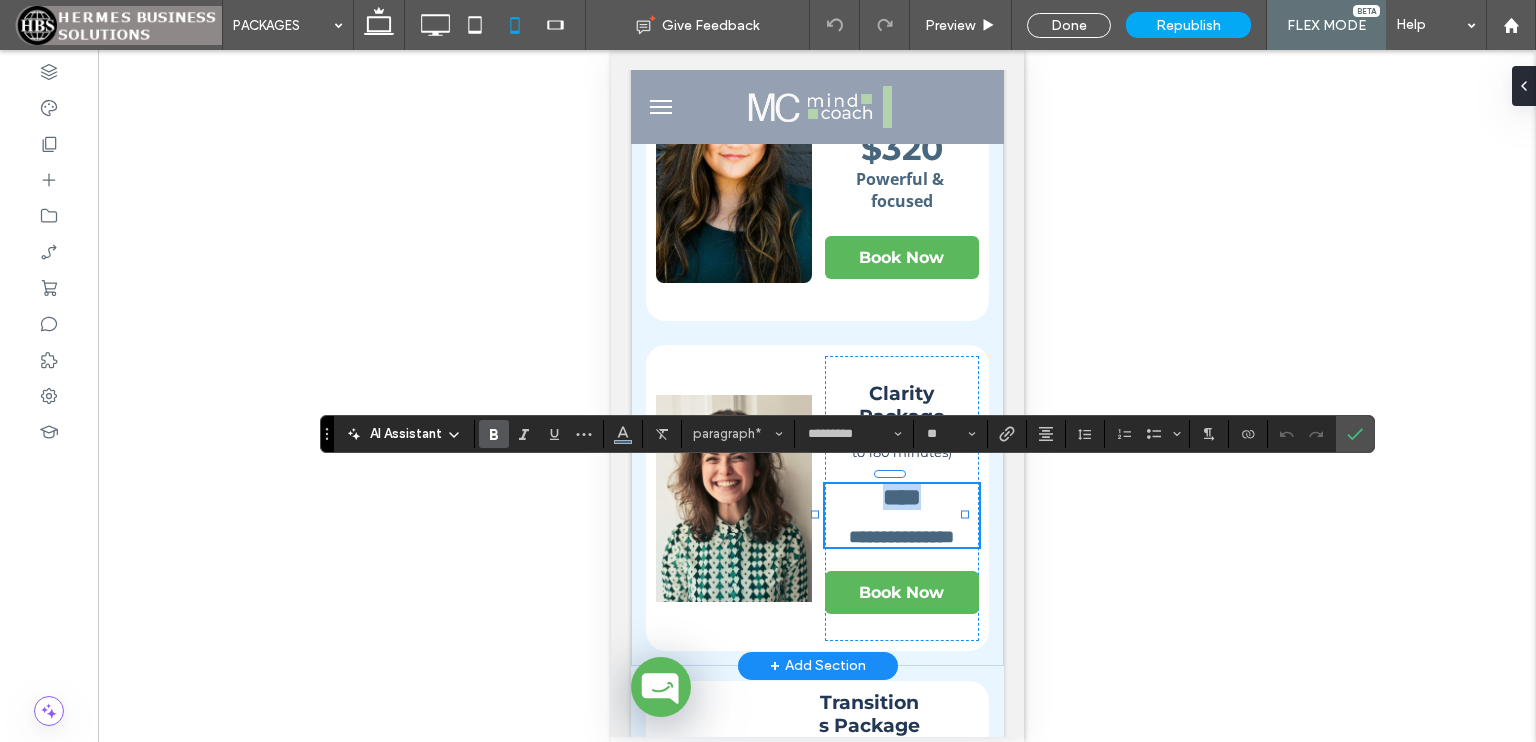 type on "**" 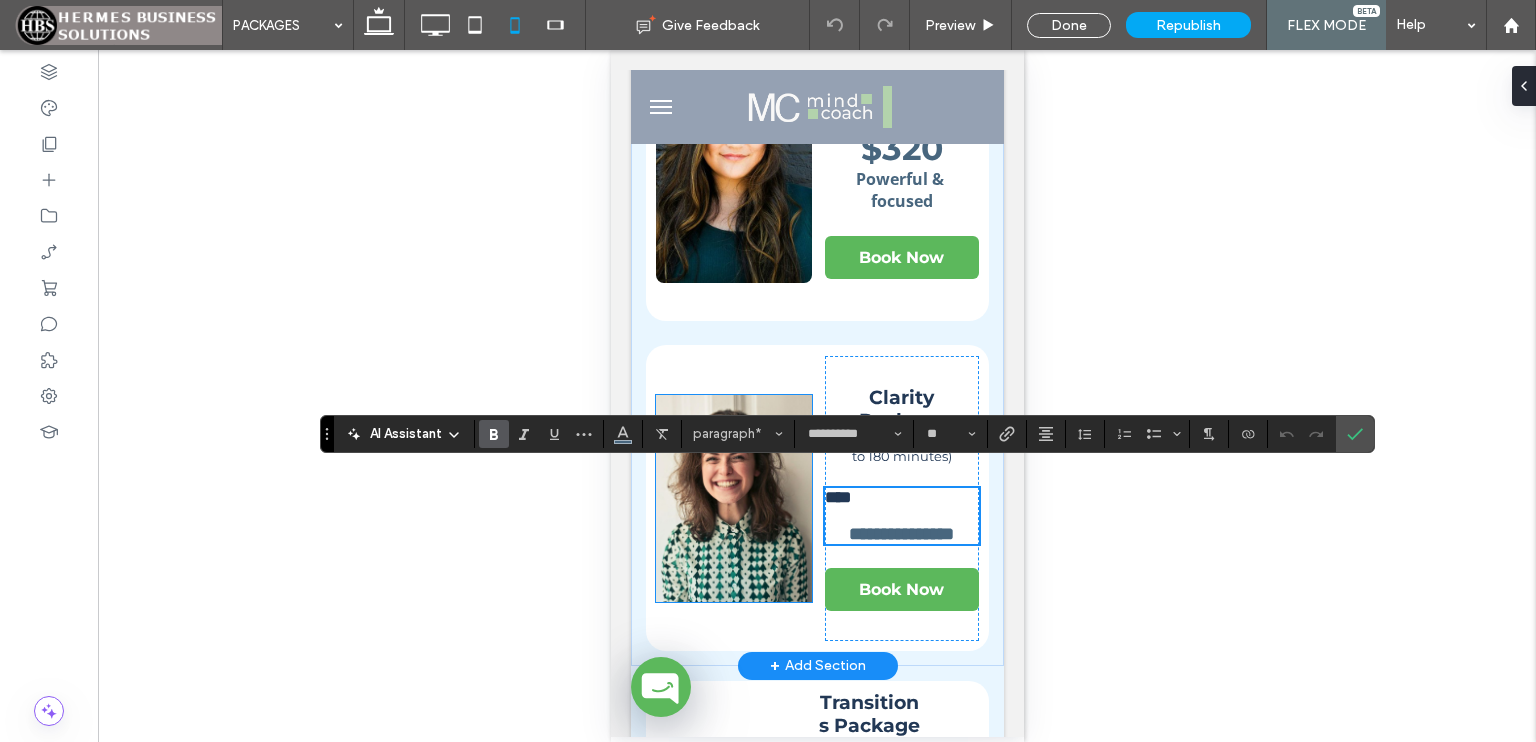 scroll, scrollTop: 234, scrollLeft: 0, axis: vertical 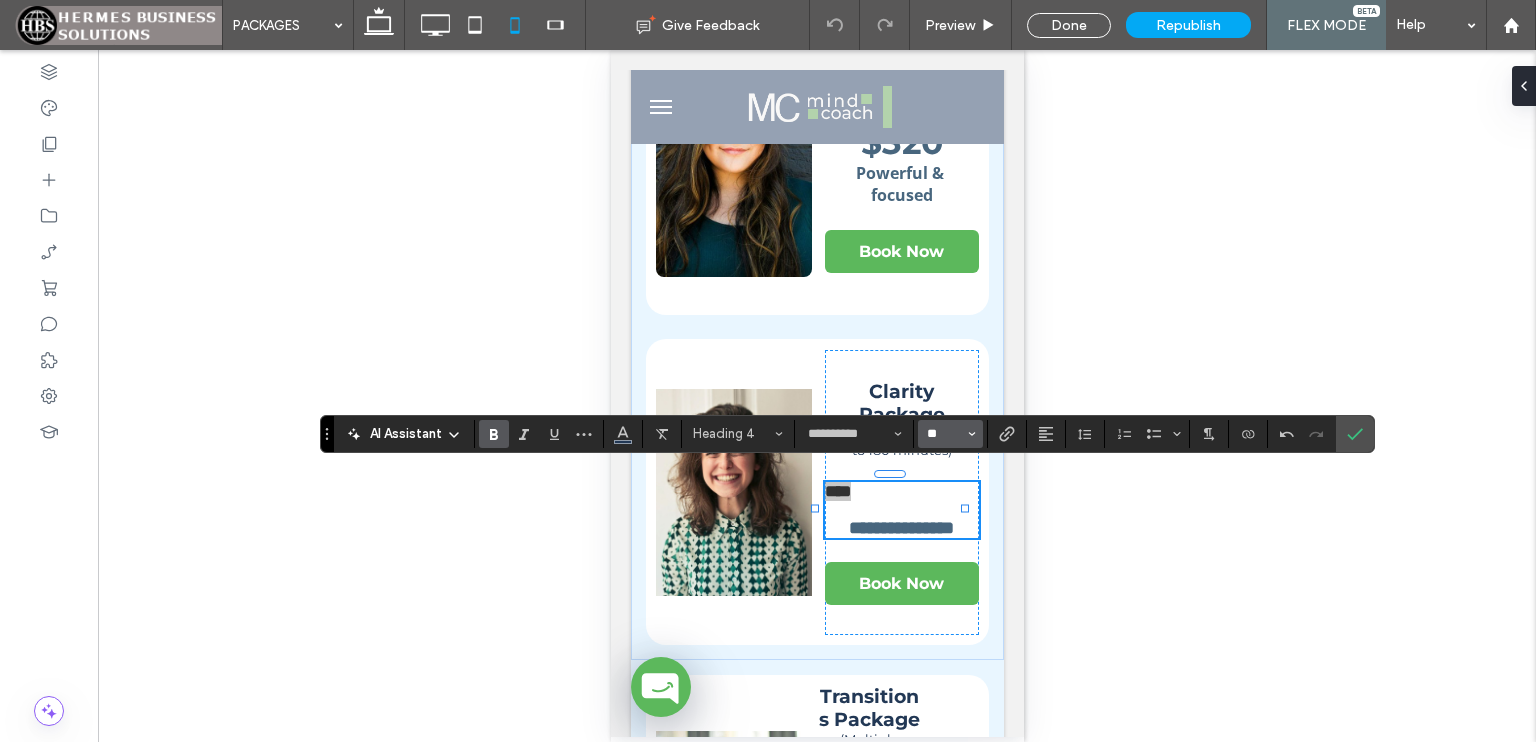 click on "**" at bounding box center (944, 434) 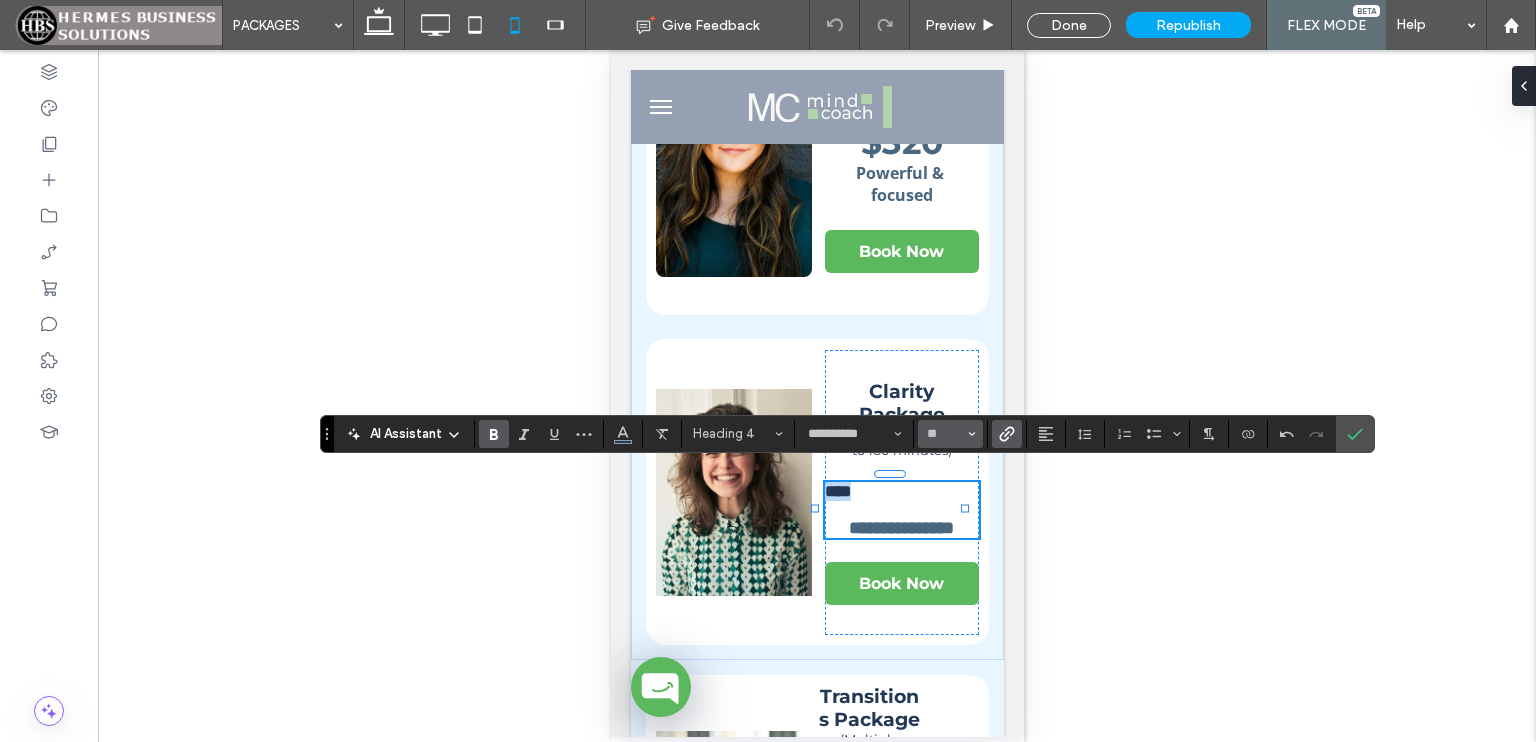 type on "**" 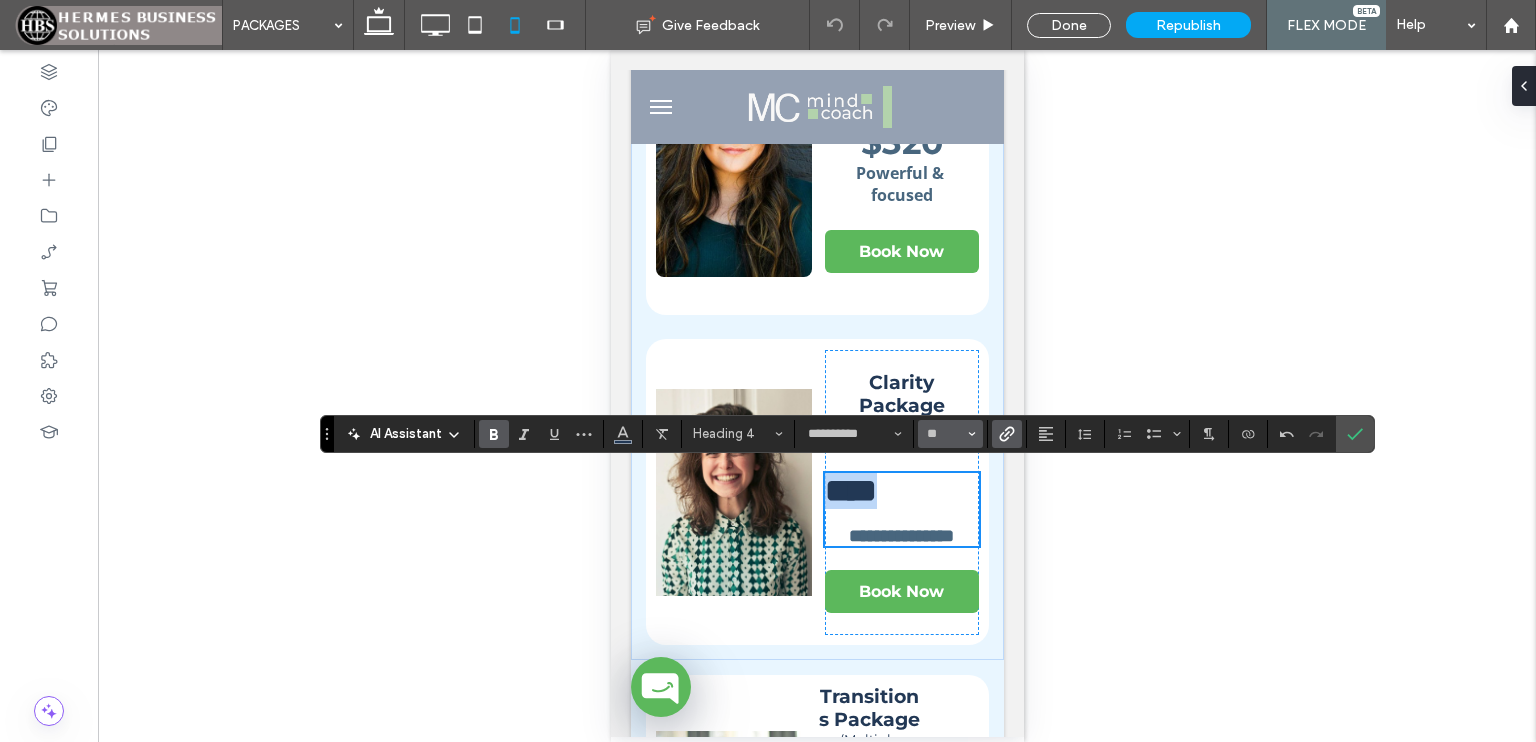 scroll, scrollTop: 224, scrollLeft: 0, axis: vertical 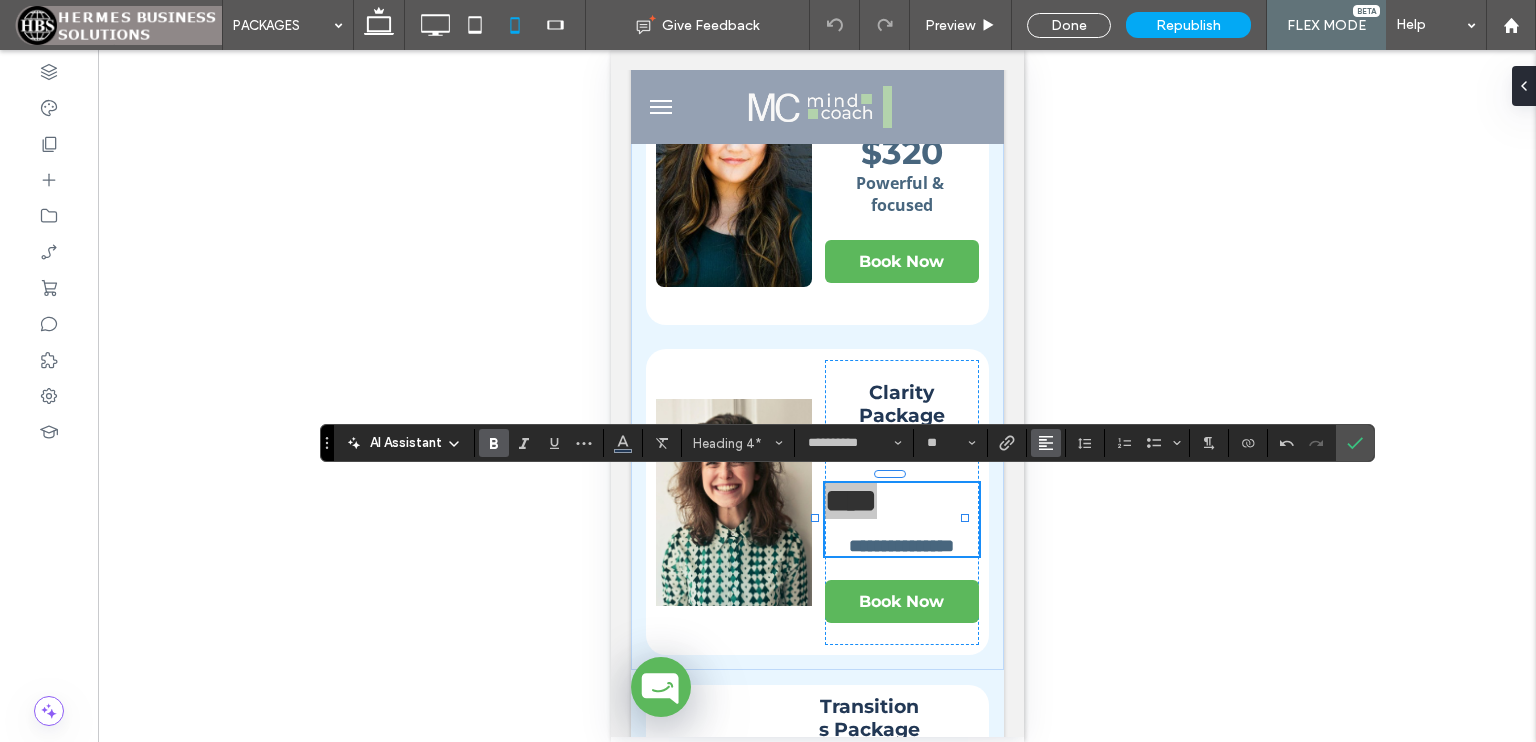 click at bounding box center (1046, 443) 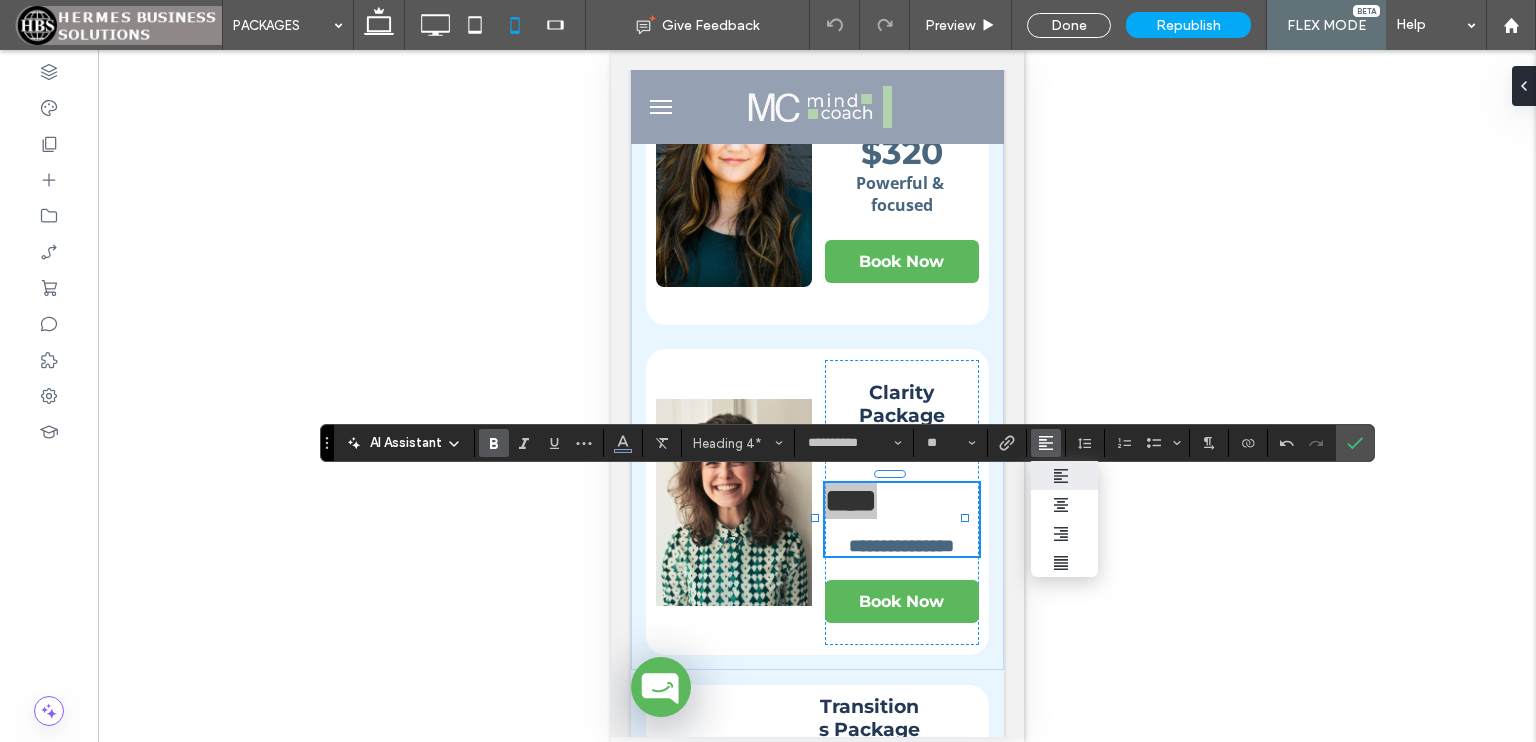 click at bounding box center (1064, 505) 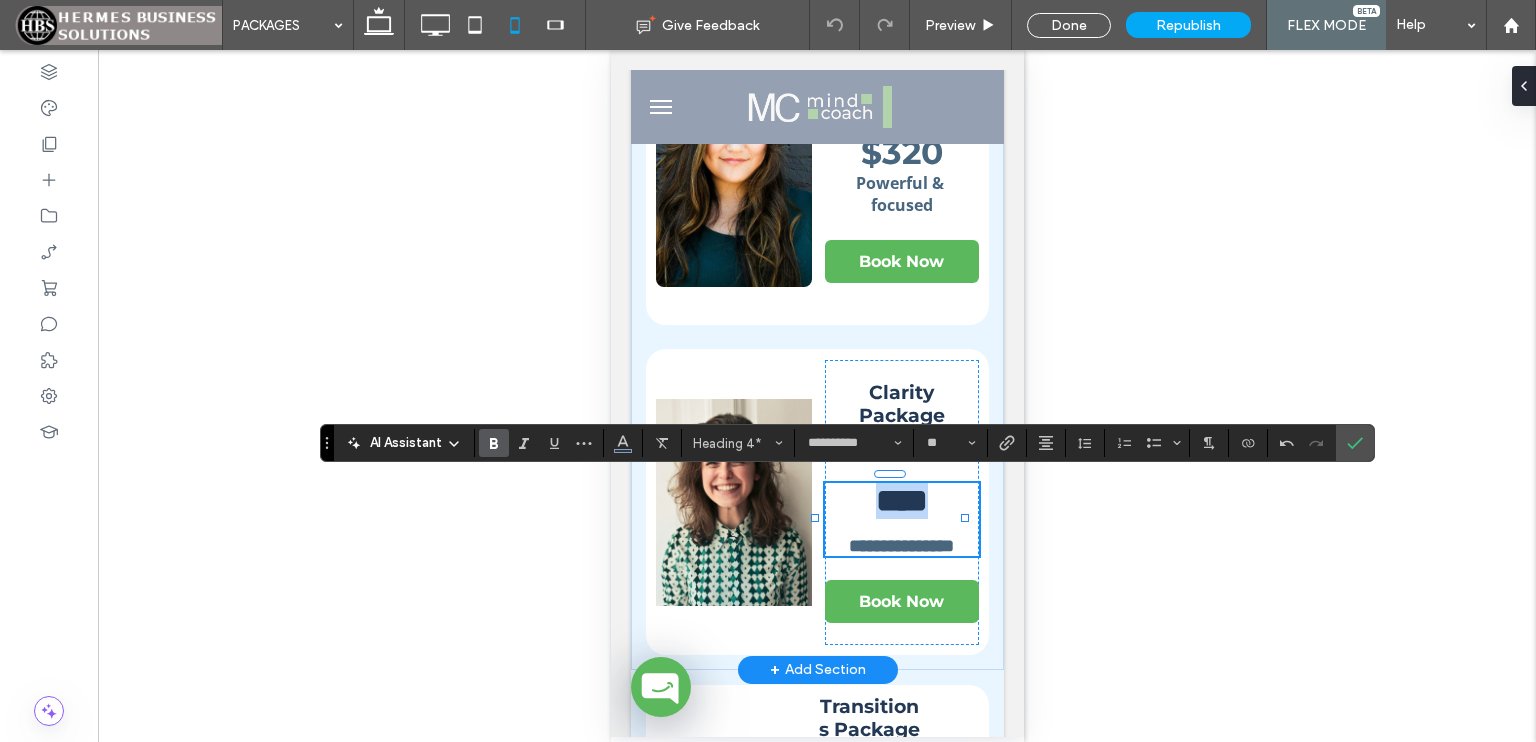 type on "*********" 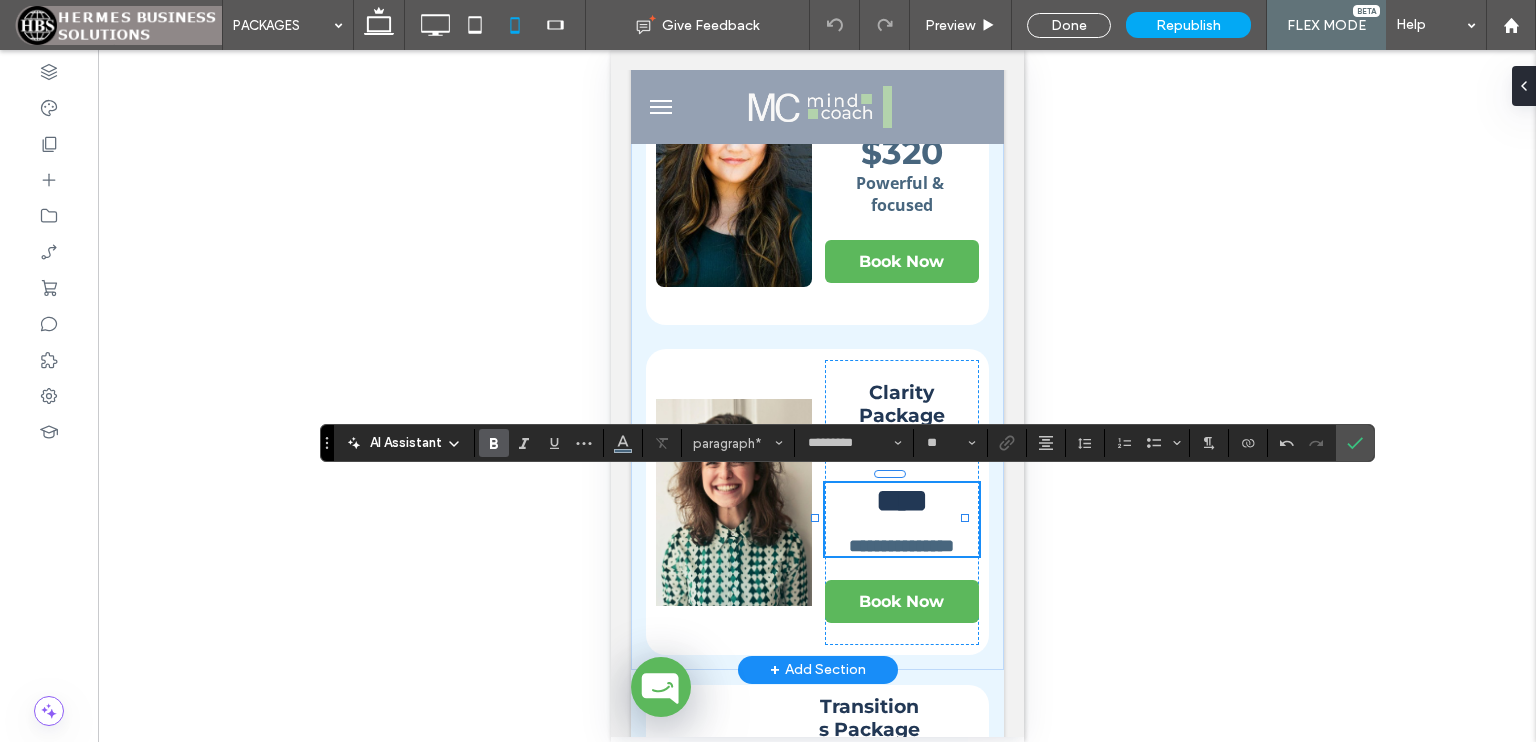 click on "**********" at bounding box center (900, 546) 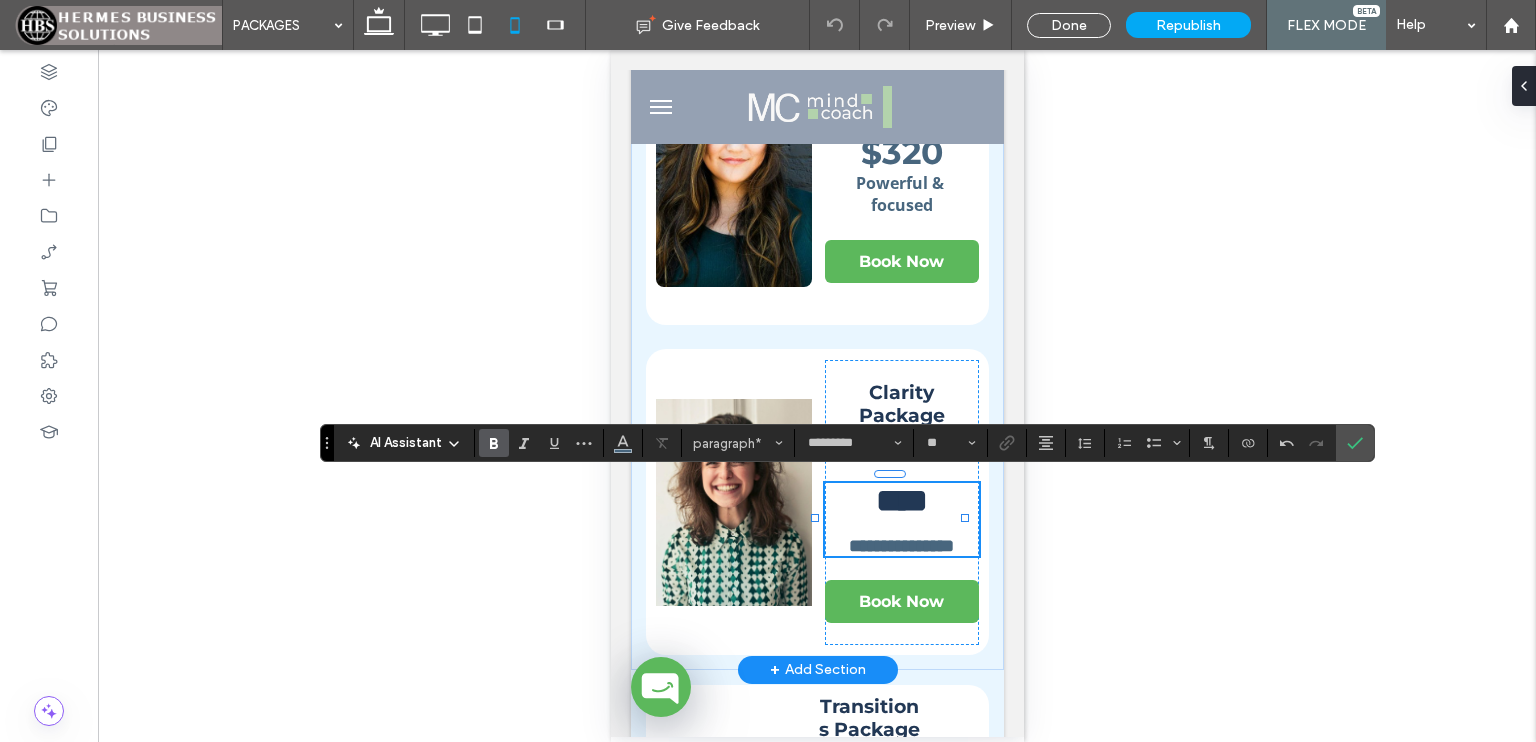 type on "**" 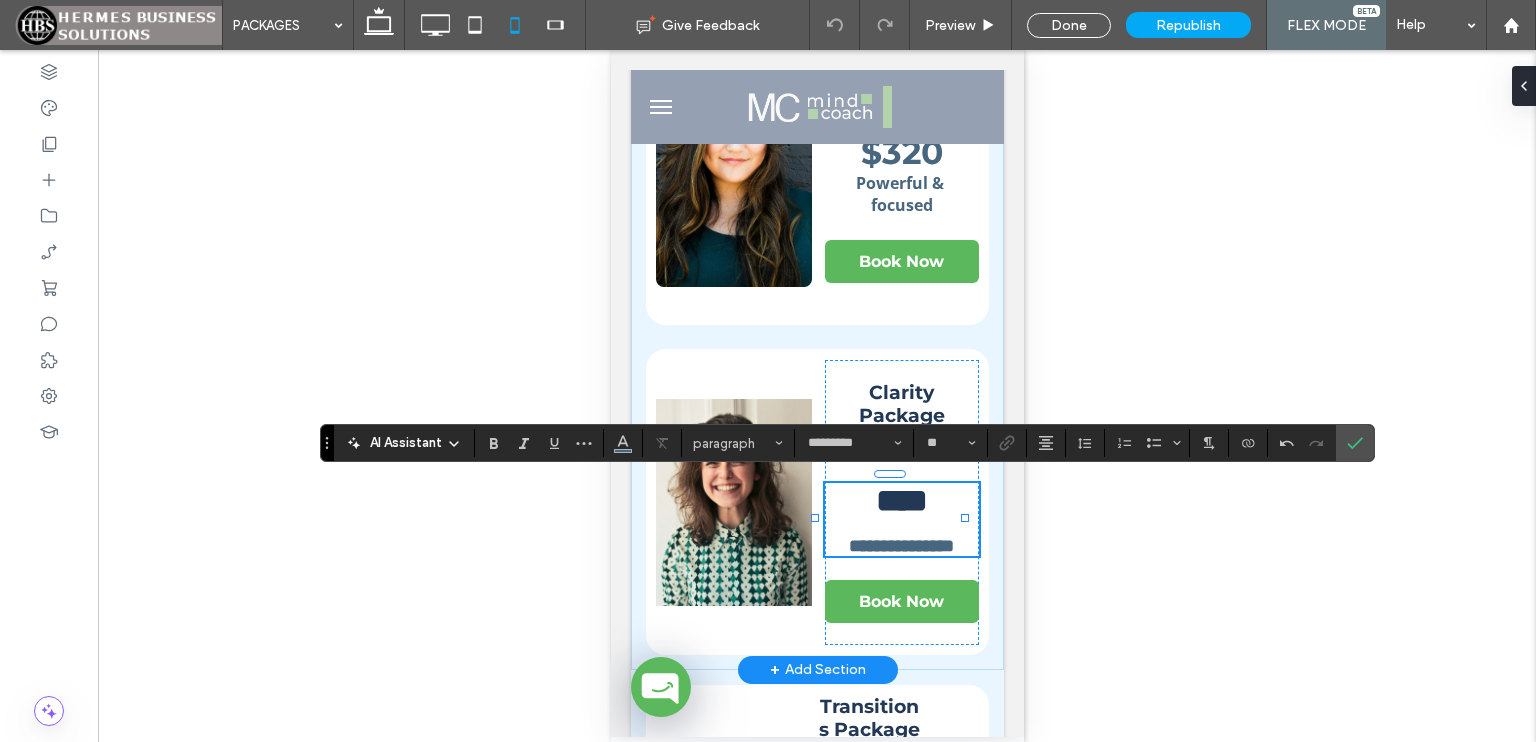 click at bounding box center (901, 527) 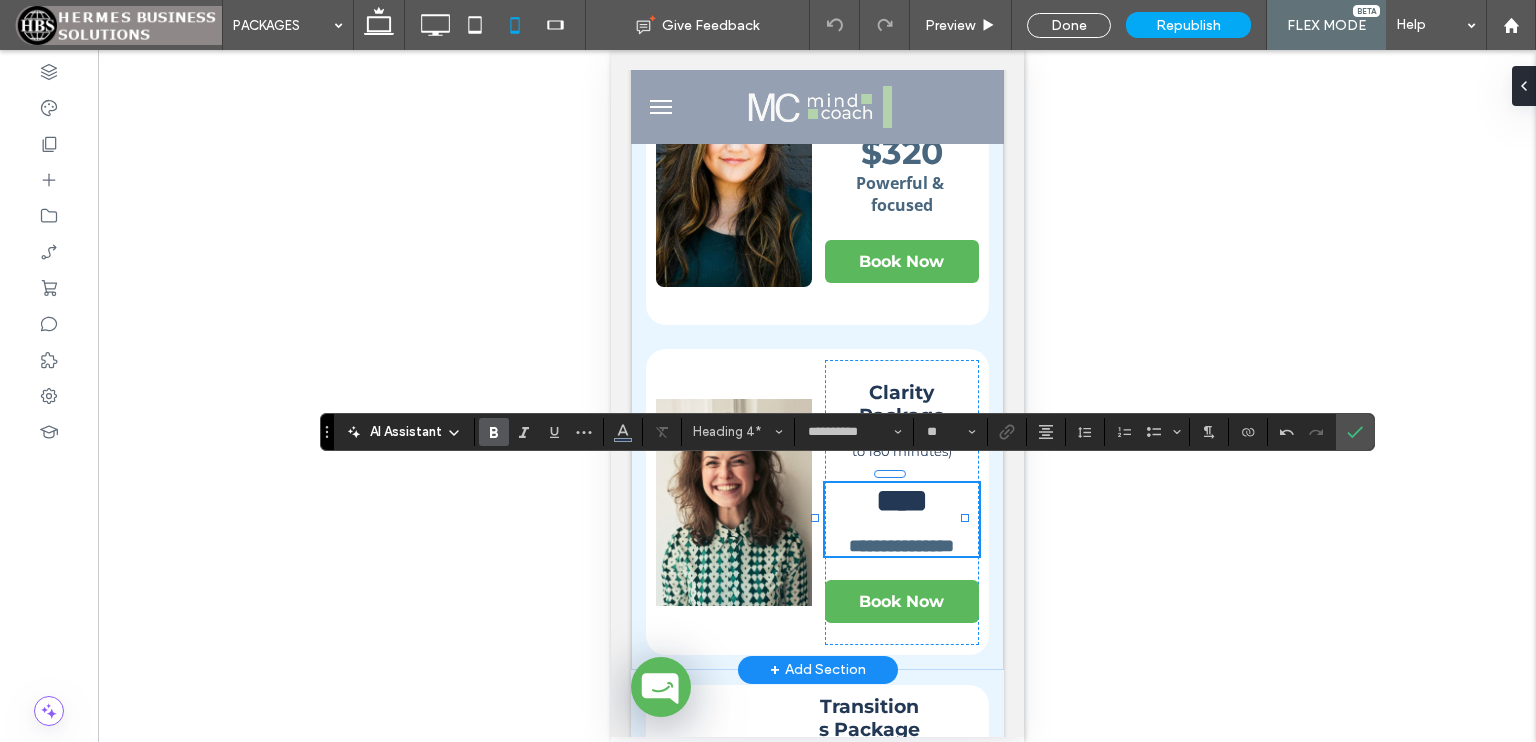 scroll, scrollTop: 236, scrollLeft: 0, axis: vertical 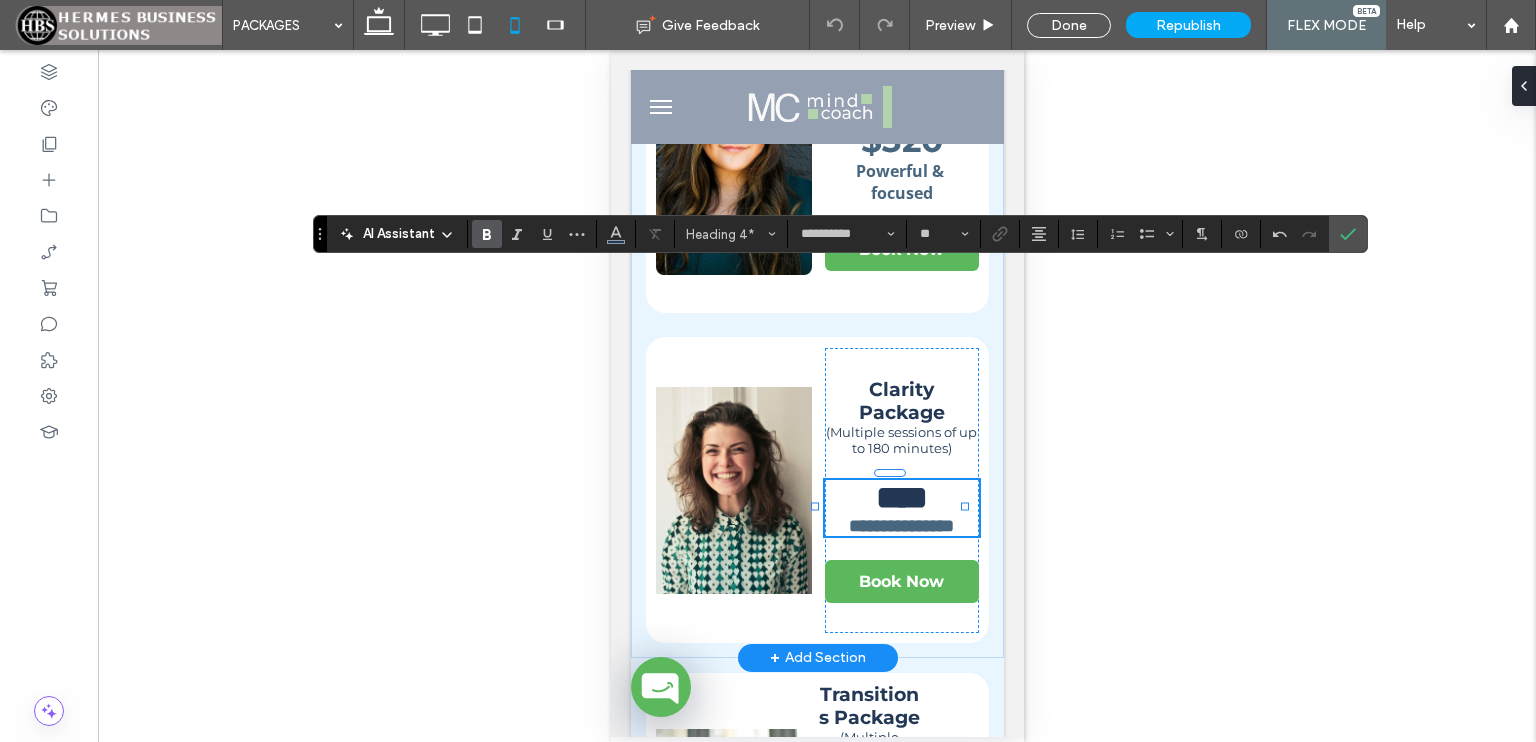 drag, startPoint x: 328, startPoint y: 437, endPoint x: 320, endPoint y: 235, distance: 202.15836 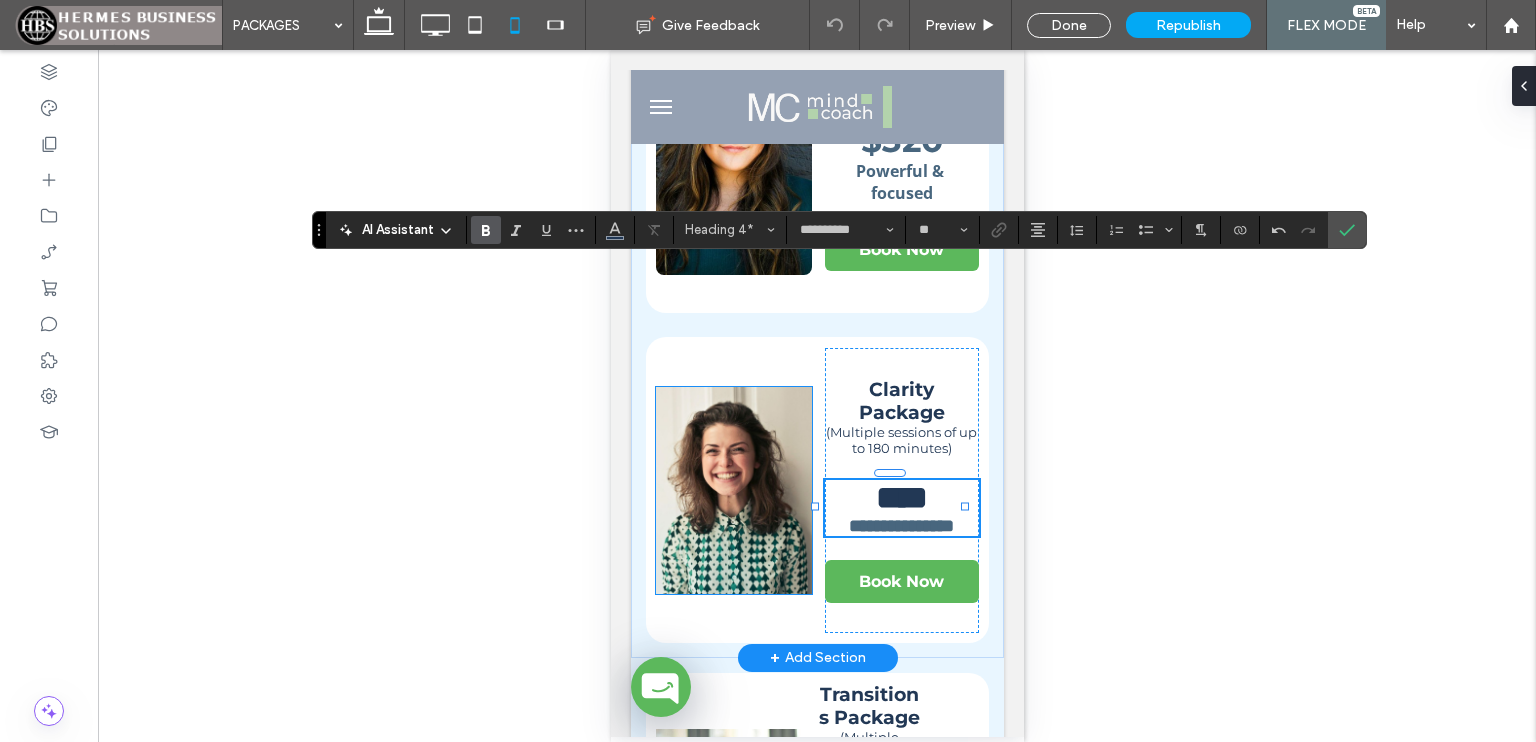 click at bounding box center [733, 490] 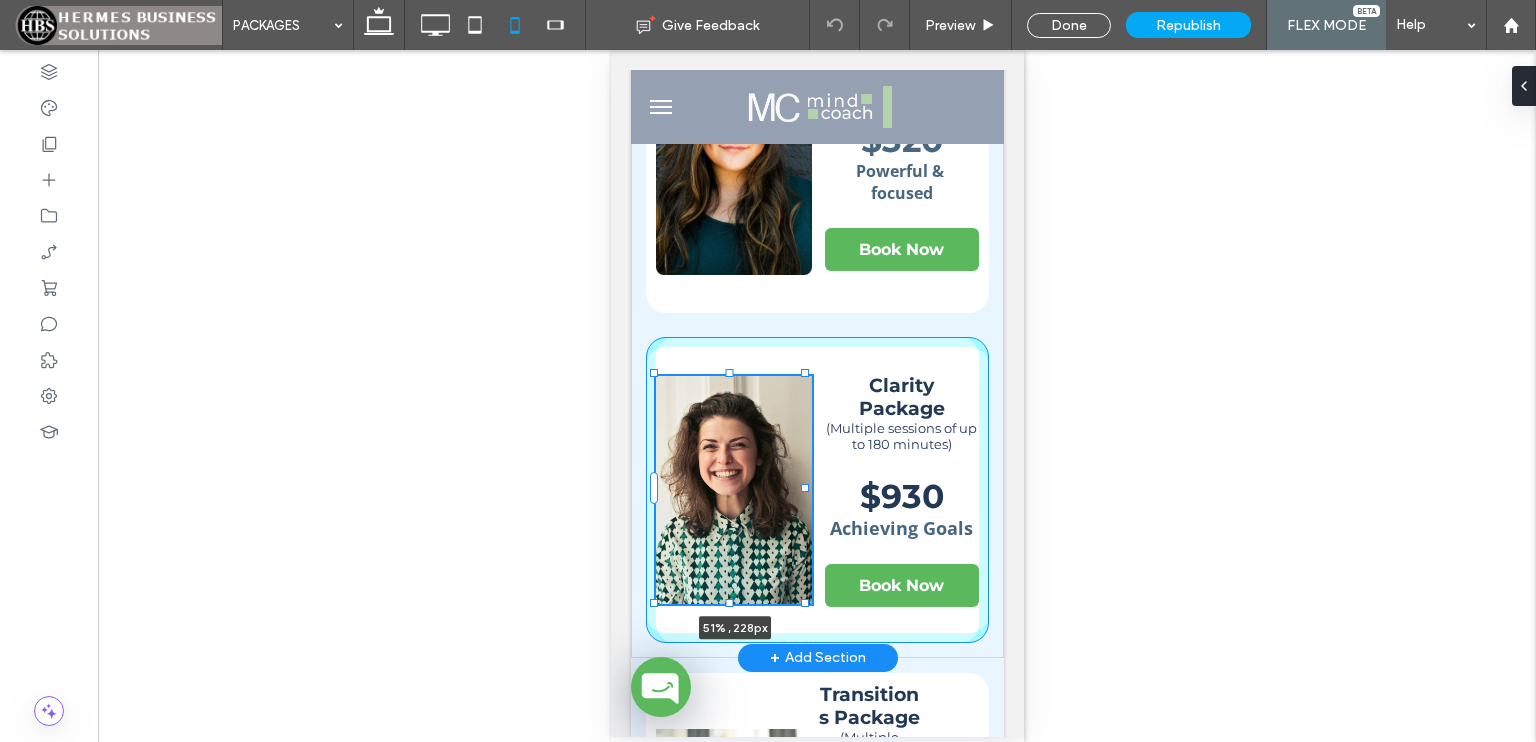 drag, startPoint x: 804, startPoint y: 587, endPoint x: 813, endPoint y: 602, distance: 17.492855 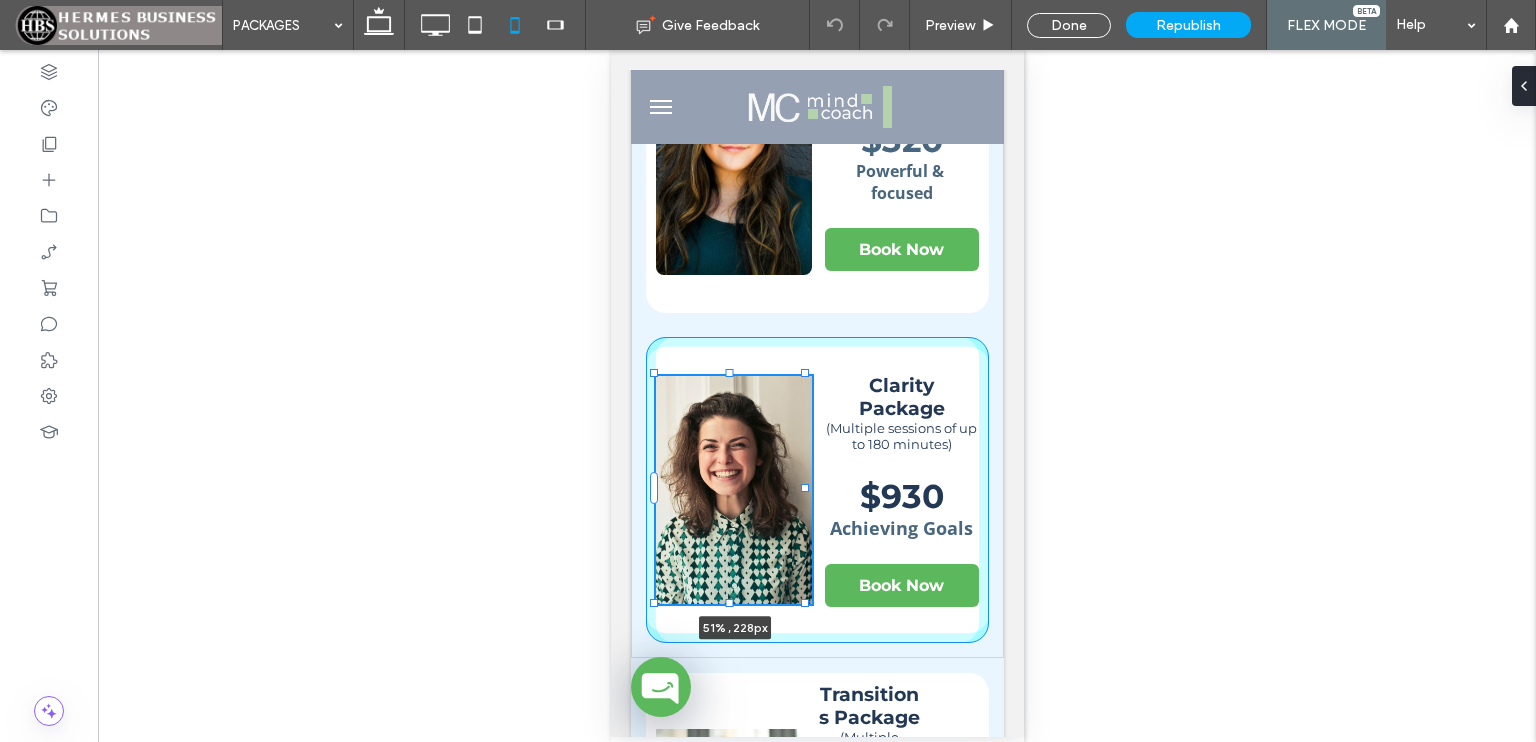 type on "**" 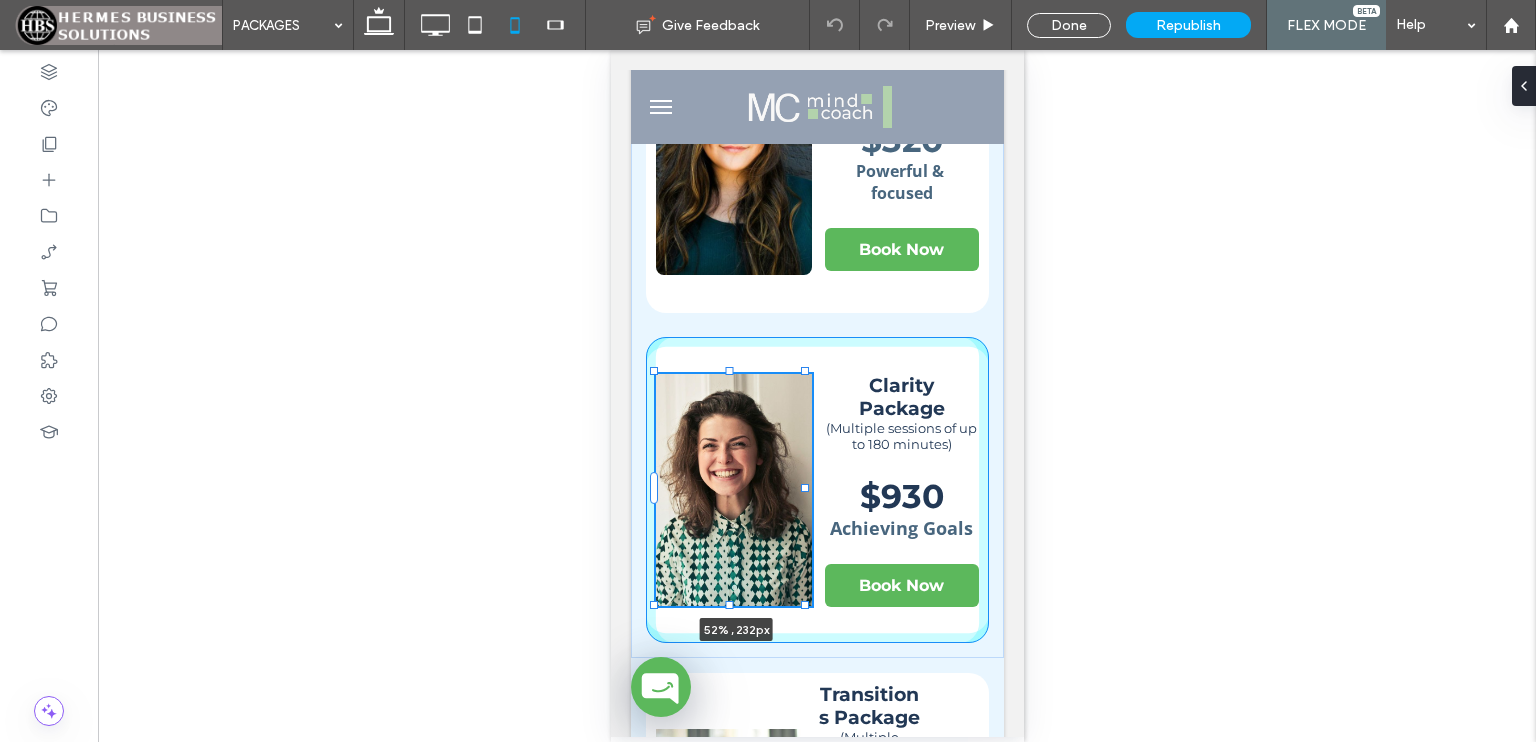 drag, startPoint x: 801, startPoint y: 605, endPoint x: 813, endPoint y: 607, distance: 12.165525 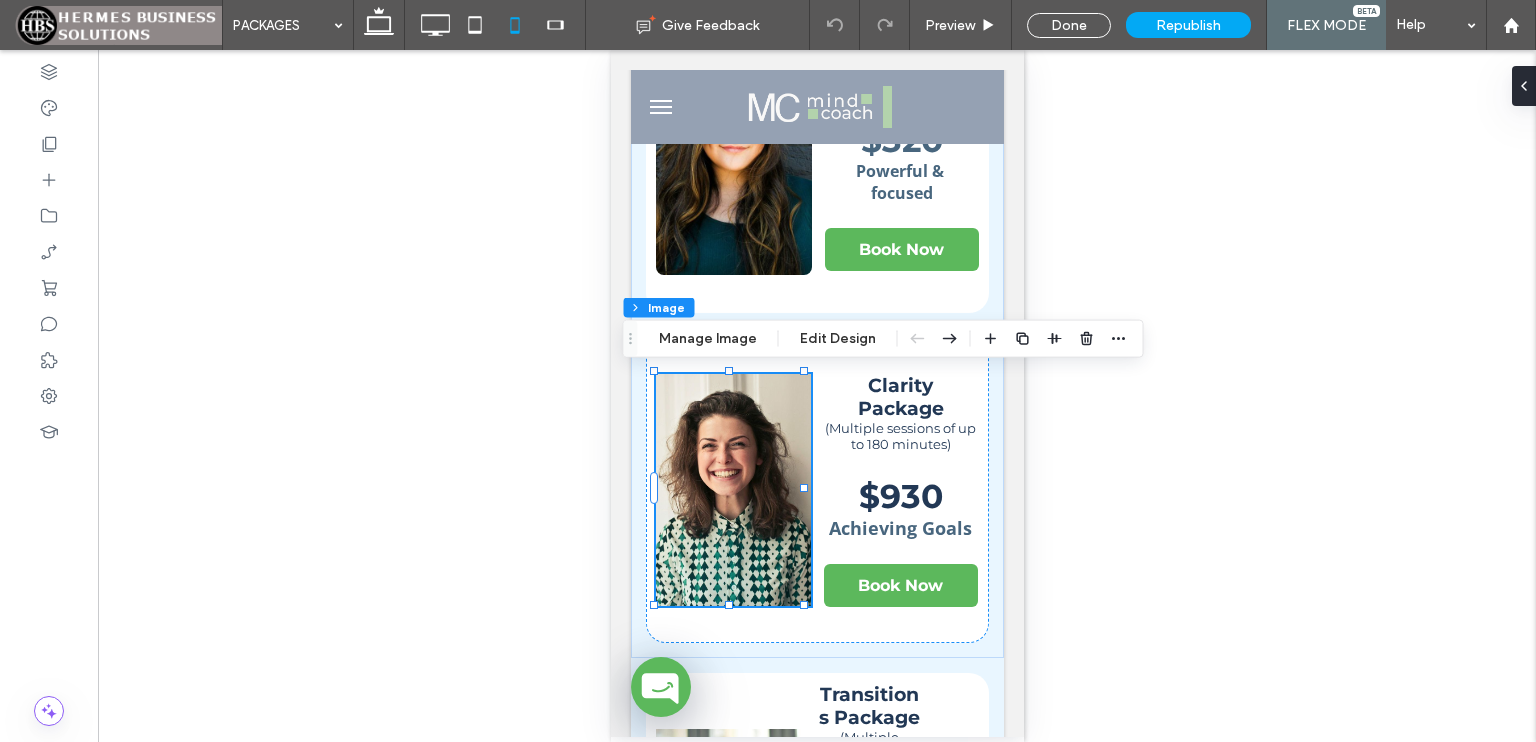 click at bounding box center (732, 490) 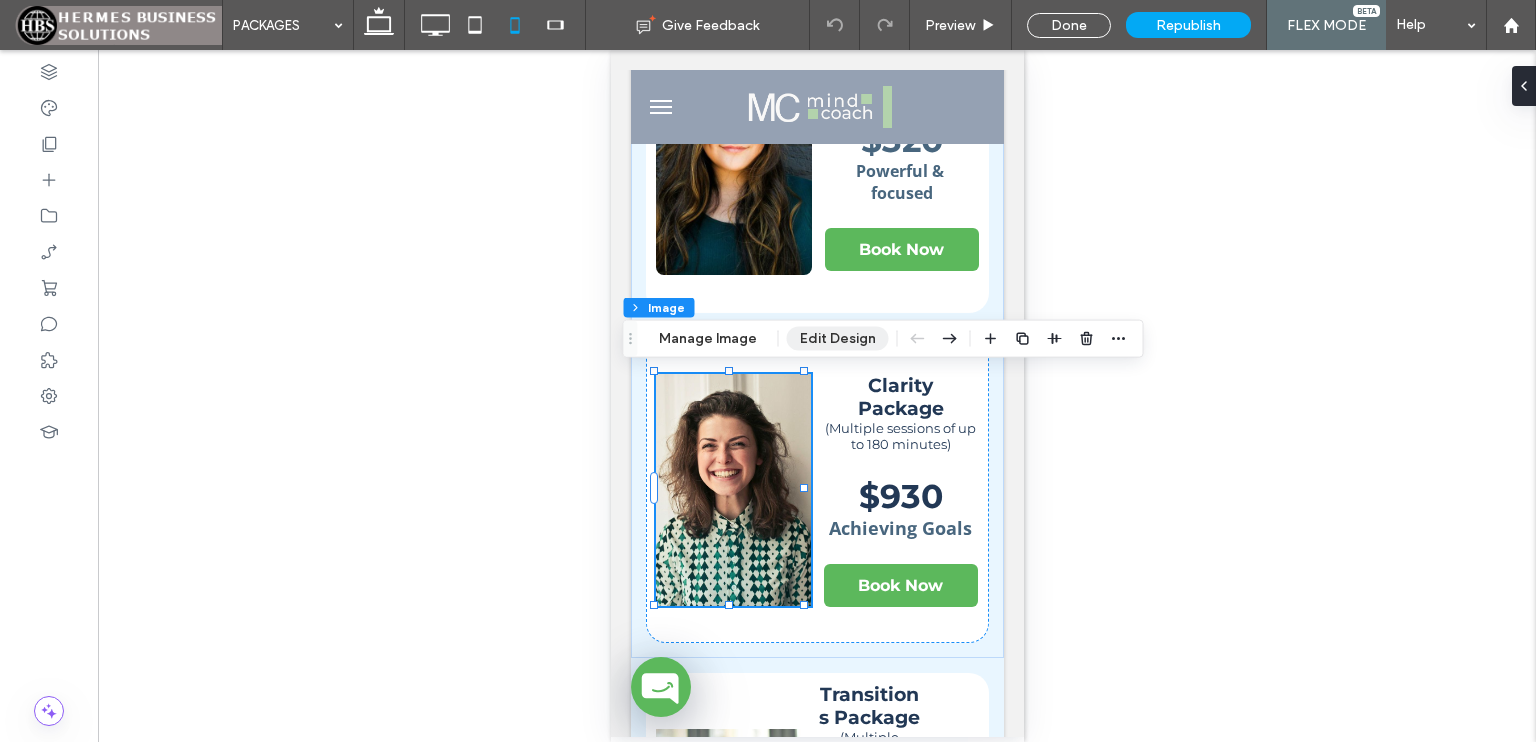 click on "Edit Design" at bounding box center (838, 339) 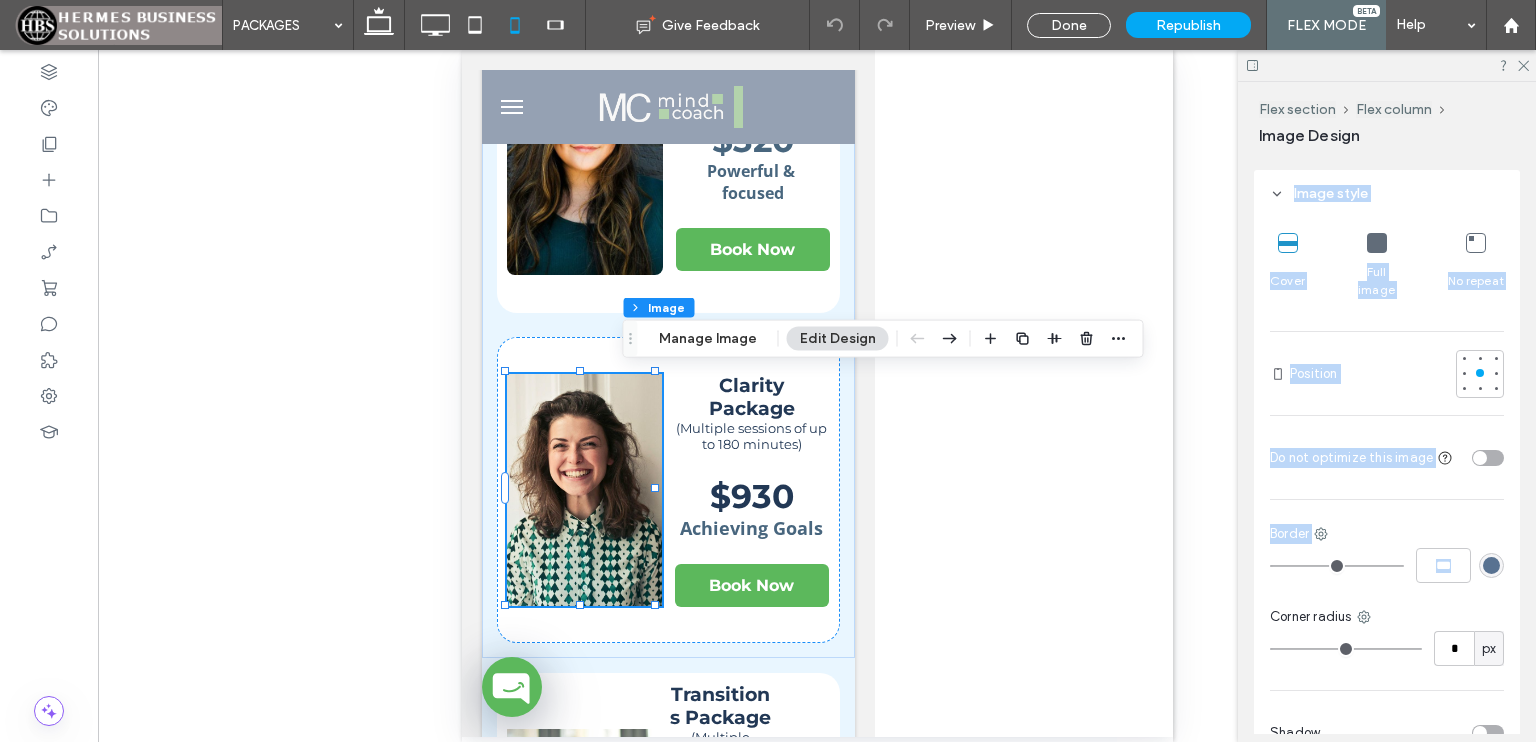 scroll, scrollTop: 498, scrollLeft: 0, axis: vertical 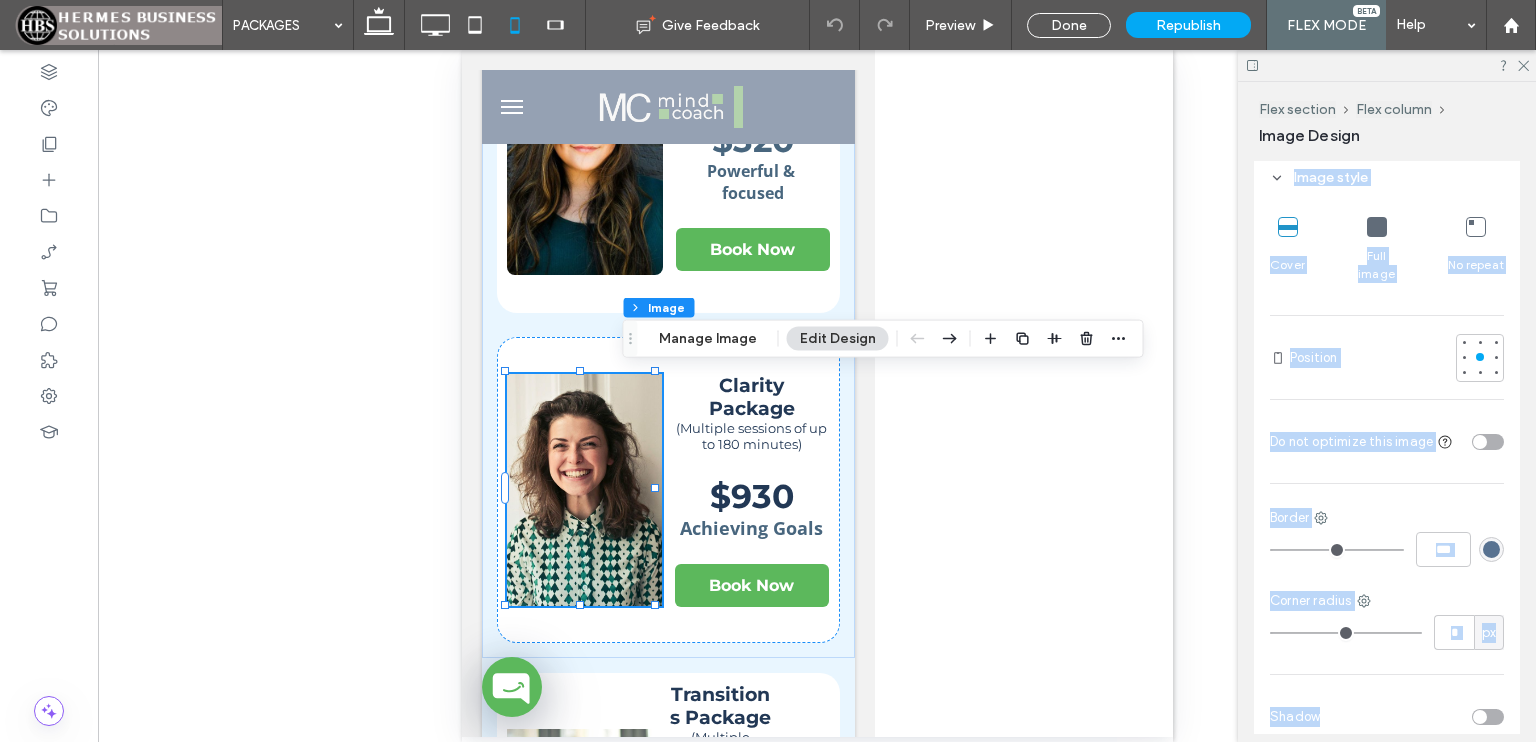 drag, startPoint x: 1532, startPoint y: 424, endPoint x: 1535, endPoint y: 663, distance: 239.01883 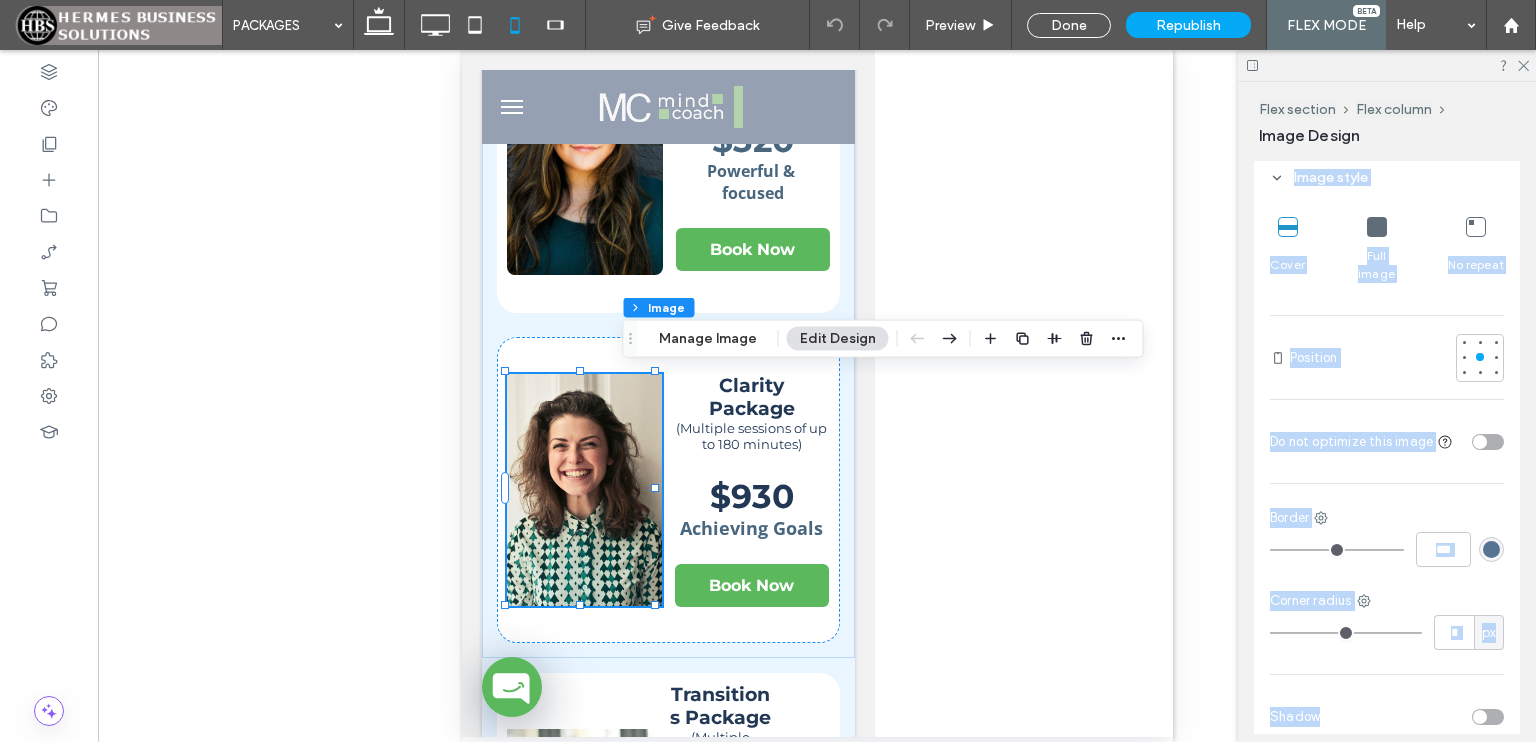 click on "Flex section Flex column Image Design Alignment Spacing Set margins and padding 0px 0% 0px 0% * px 0px 0px 0px Reset padding Size Keep proportions Width **** % Height *** px More Size Options Animation Change affects mobile Trigger None Layout Image style Cover Full image No repeat Position Do not optimize this image Border *** Corner radius * px Shadow" at bounding box center [1387, 412] 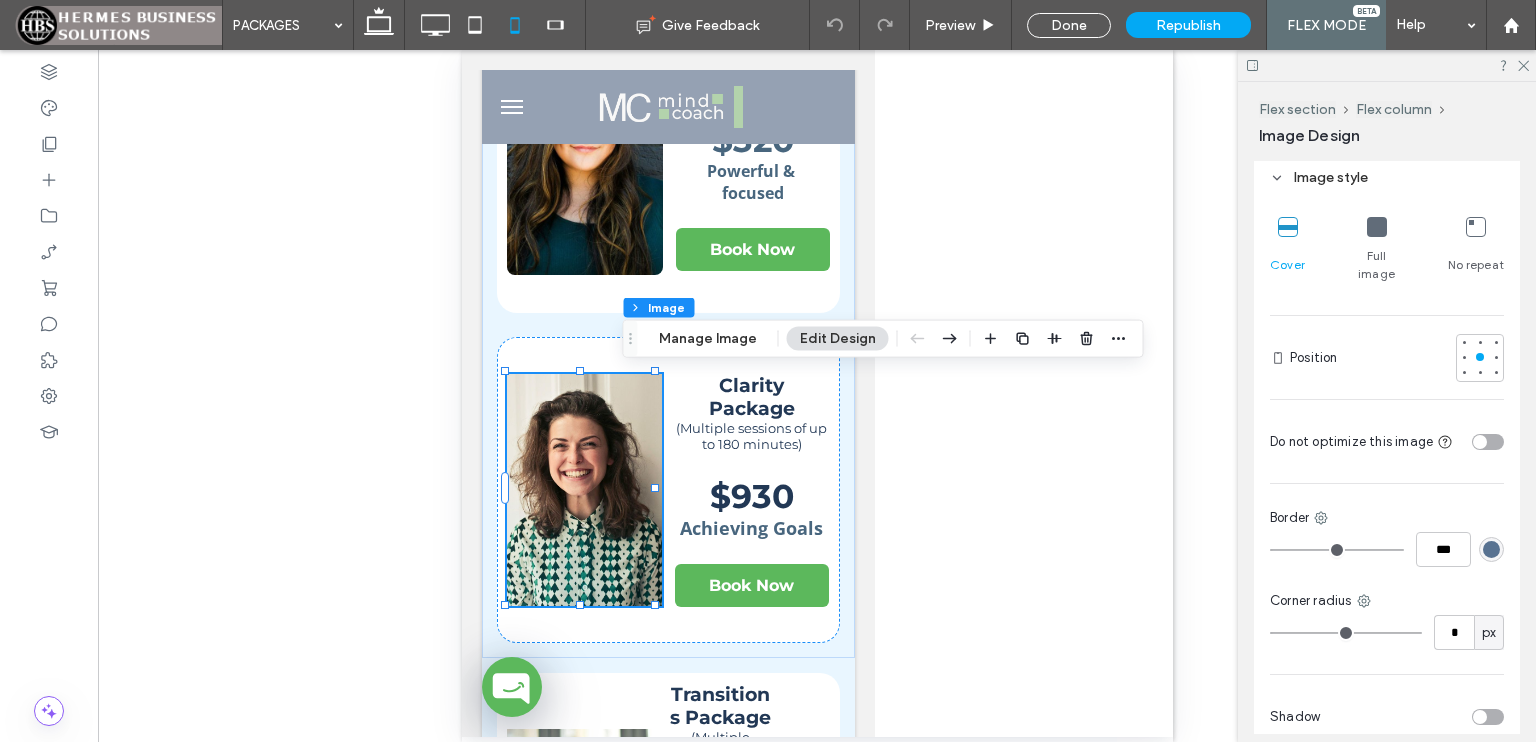 click on "Unhide?
Yes
Unhide?
Yes
Unhide?
Yes
Unhide?
Yes
Unhide?
Yes
Unhide?
Yes
Unhide?
Yes
Unhide?
Yes
Unhide?
Yes
Unhide?
Yes
Unhide?
Yes
Unhide?
Yes
Yes" at bounding box center (817, 396) 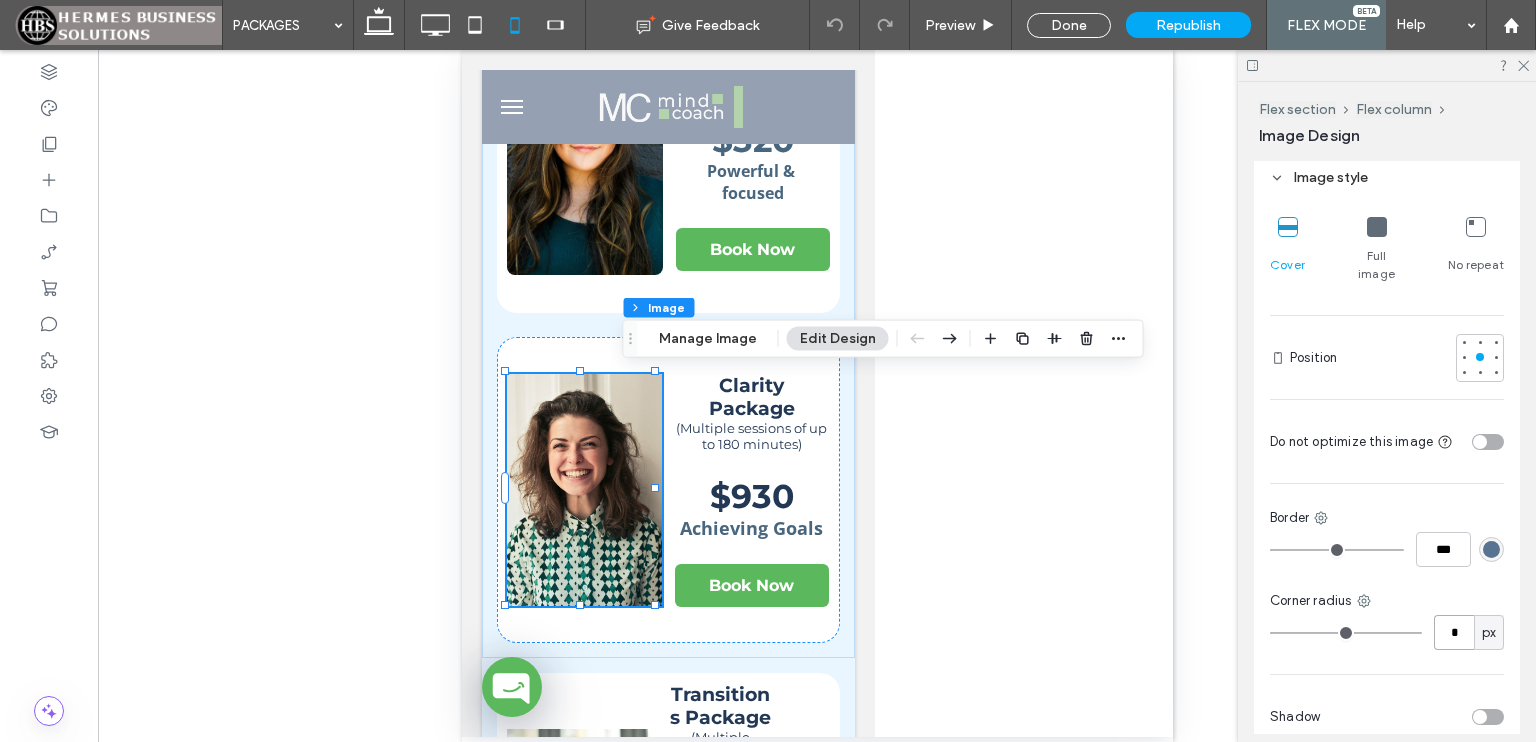 click on "*" at bounding box center [1454, 632] 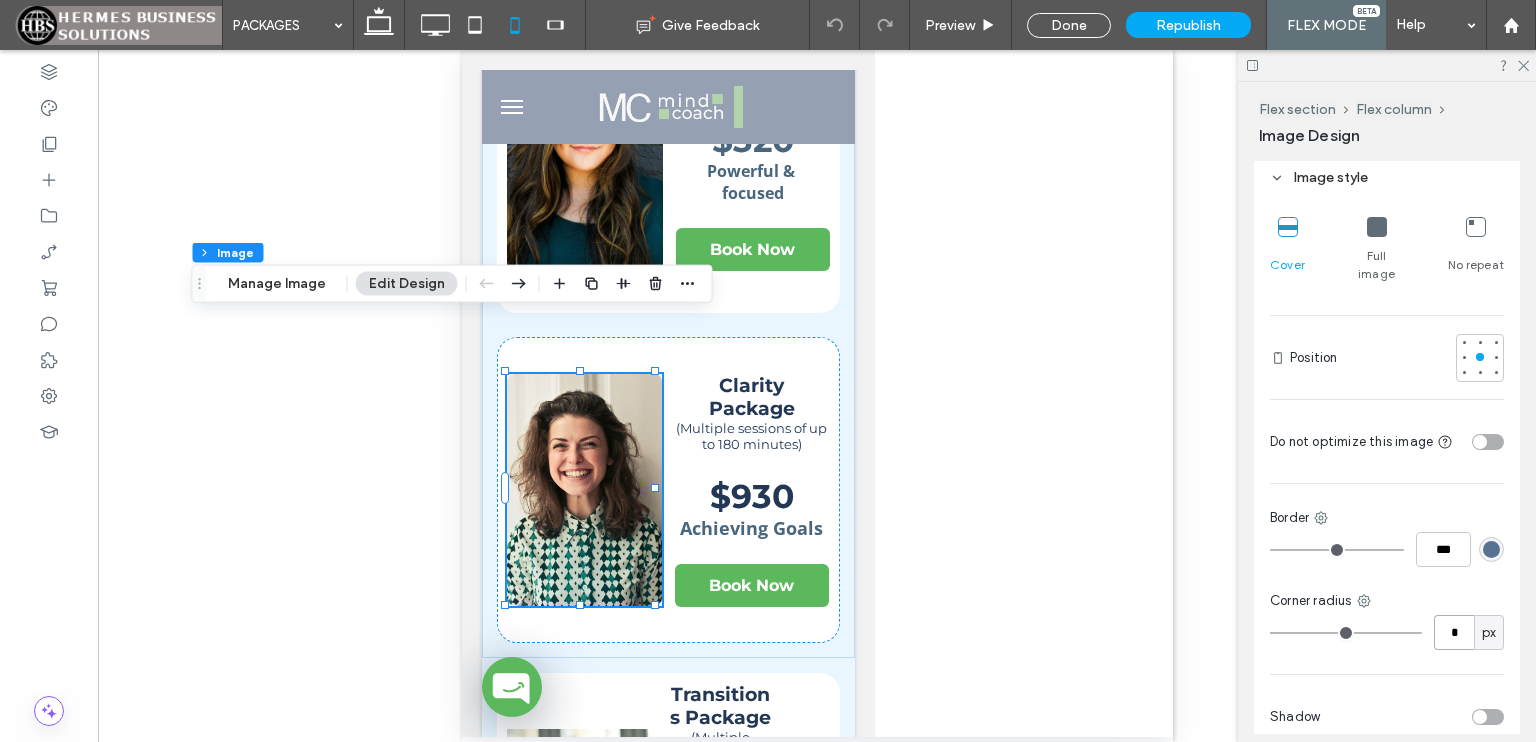 drag, startPoint x: 628, startPoint y: 339, endPoint x: 170, endPoint y: 275, distance: 462.45 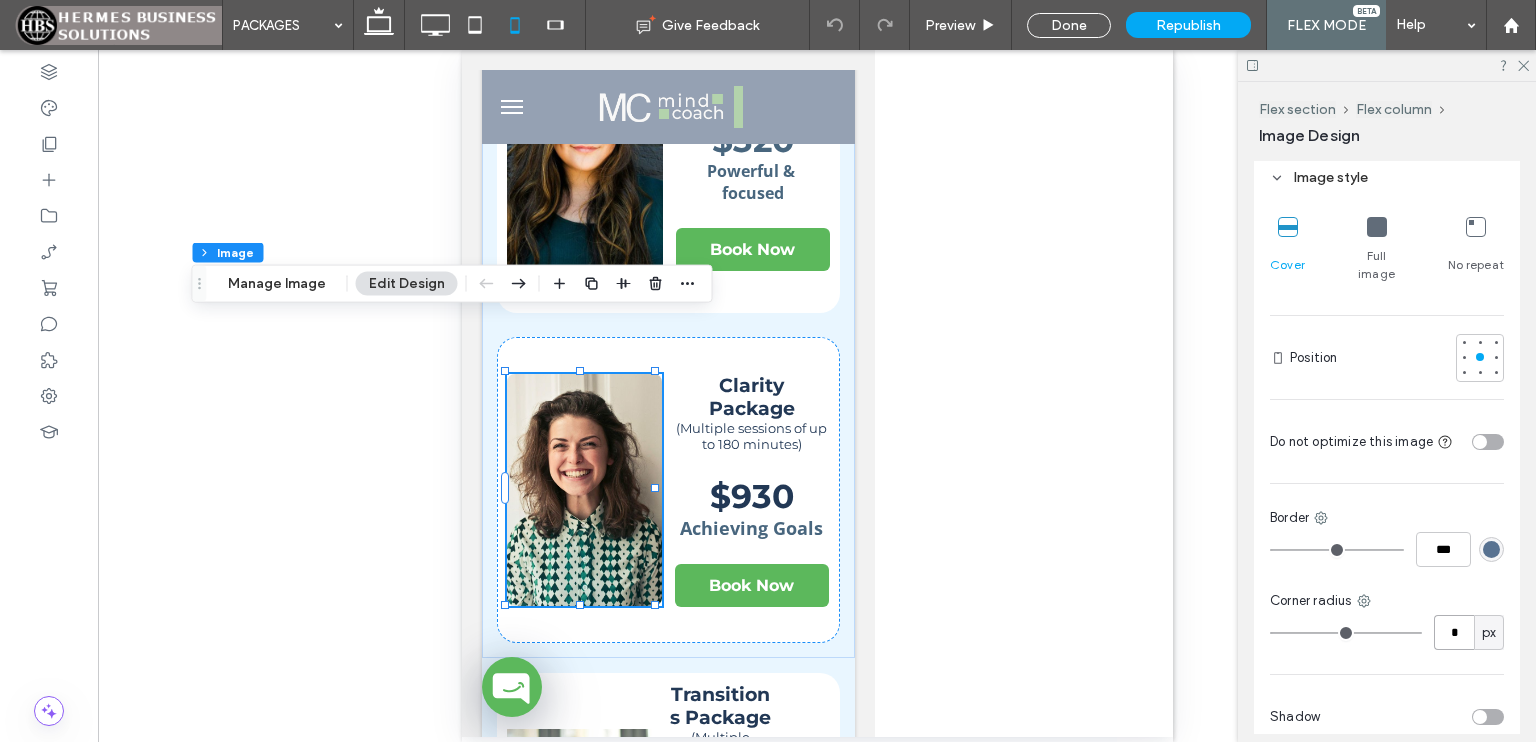 click 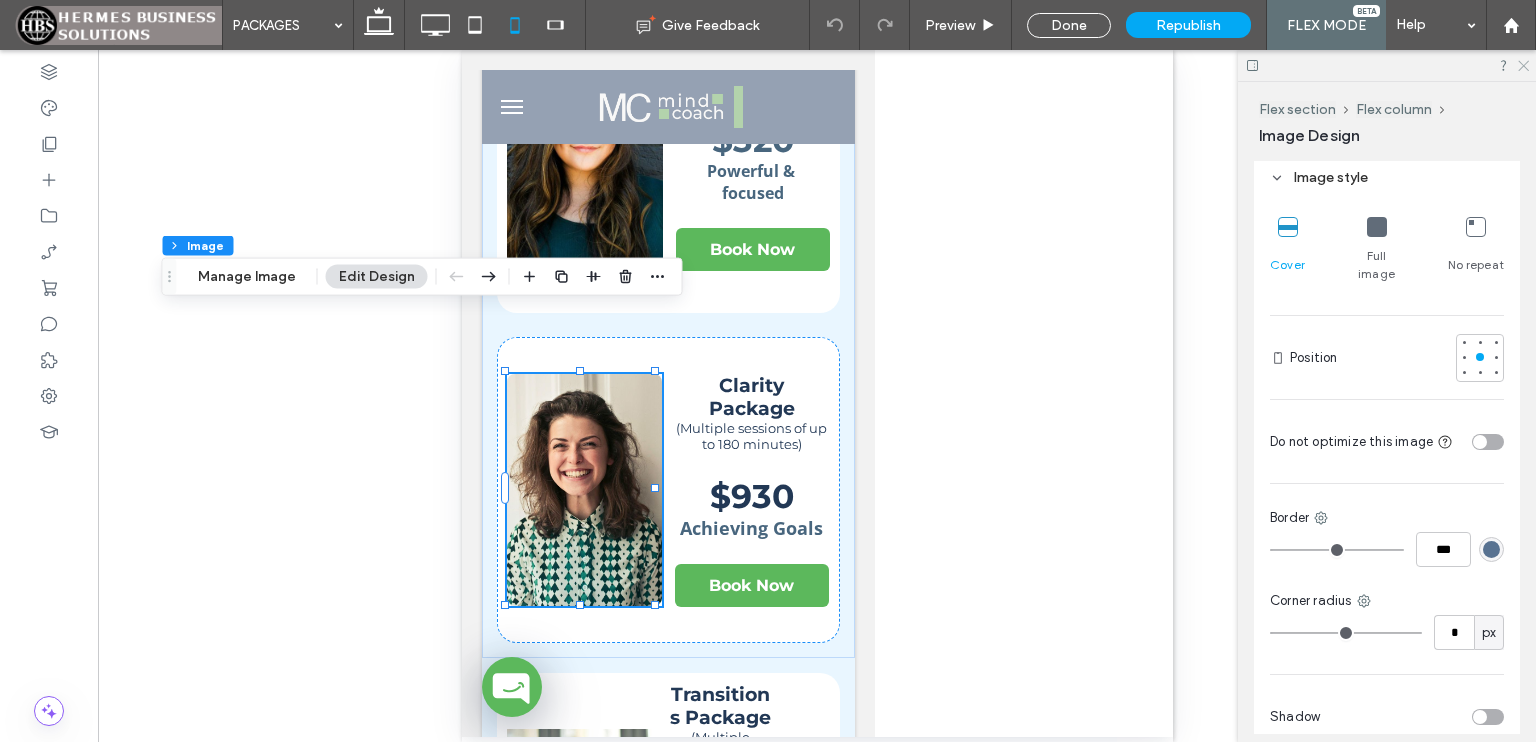 click 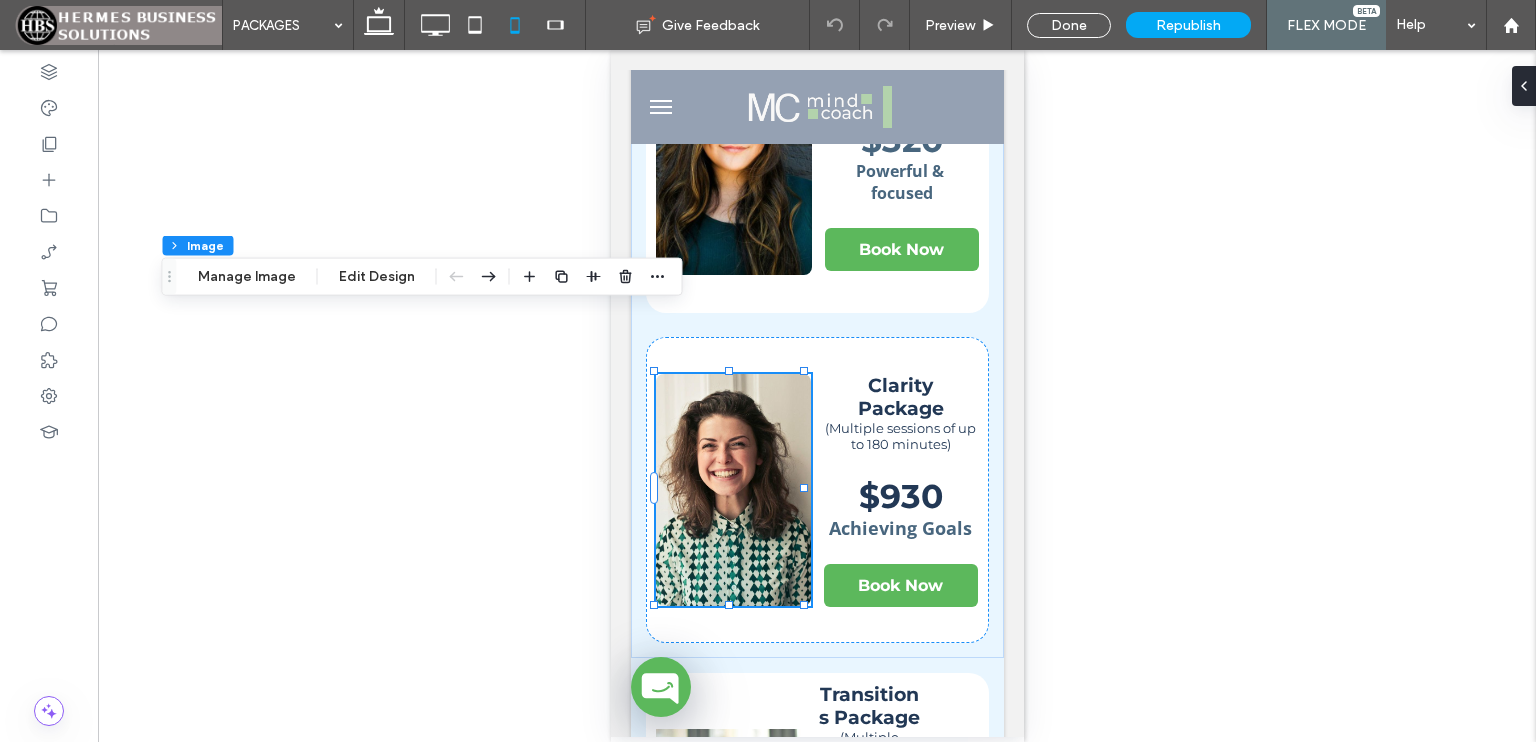 click on "Unhide?
Yes
Unhide?
Yes
Unhide?
Yes
Unhide?
Yes
Unhide?
Yes
Unhide?
Yes
Unhide?
Yes
Unhide?
Yes
Unhide?
Yes
Unhide?
Yes
Unhide?
Yes
Unhide?
Yes
Yes" at bounding box center (817, 396) 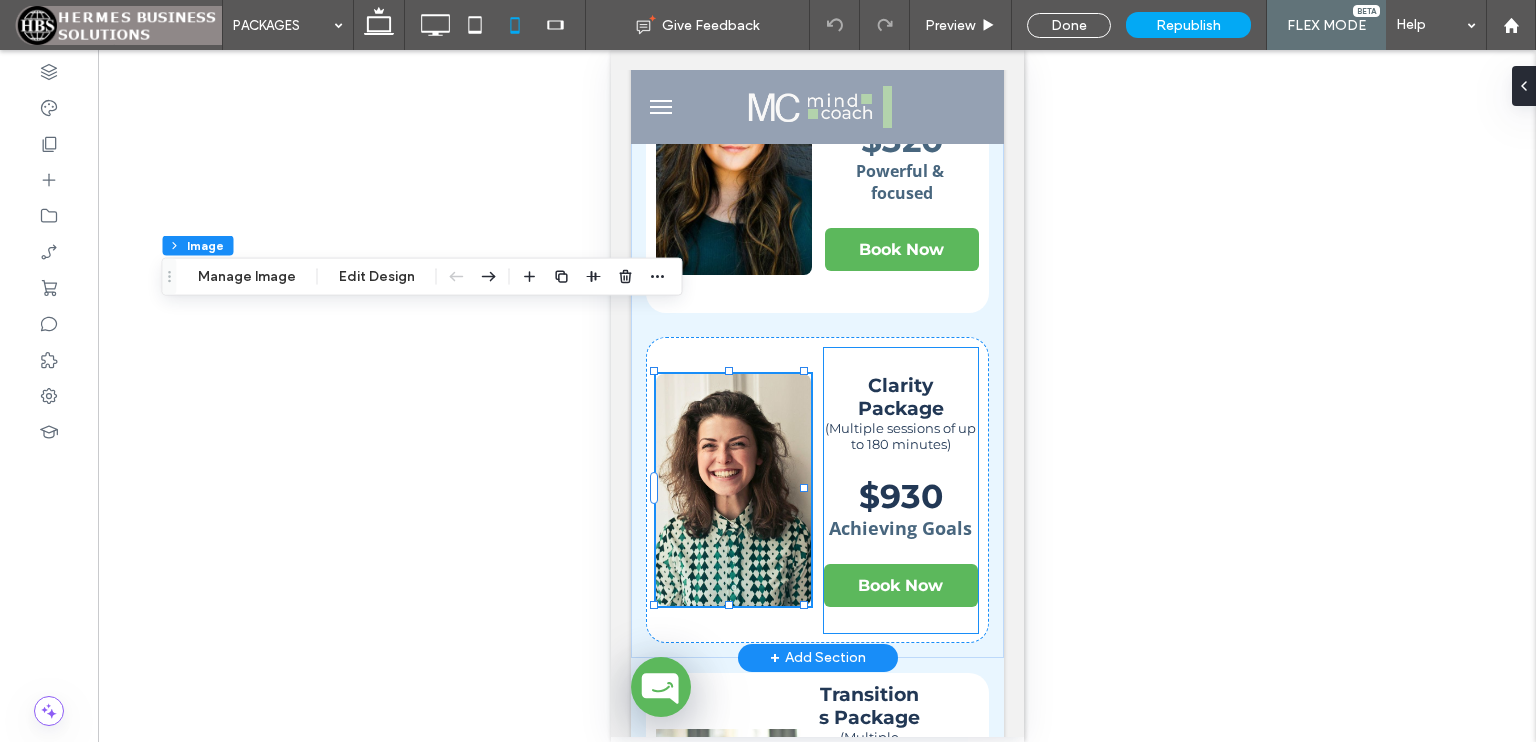 click on "Clarity Package (Multiple sessions of up to 180 minutes)
$930 Achieving Goals
Book Now" at bounding box center [900, 490] 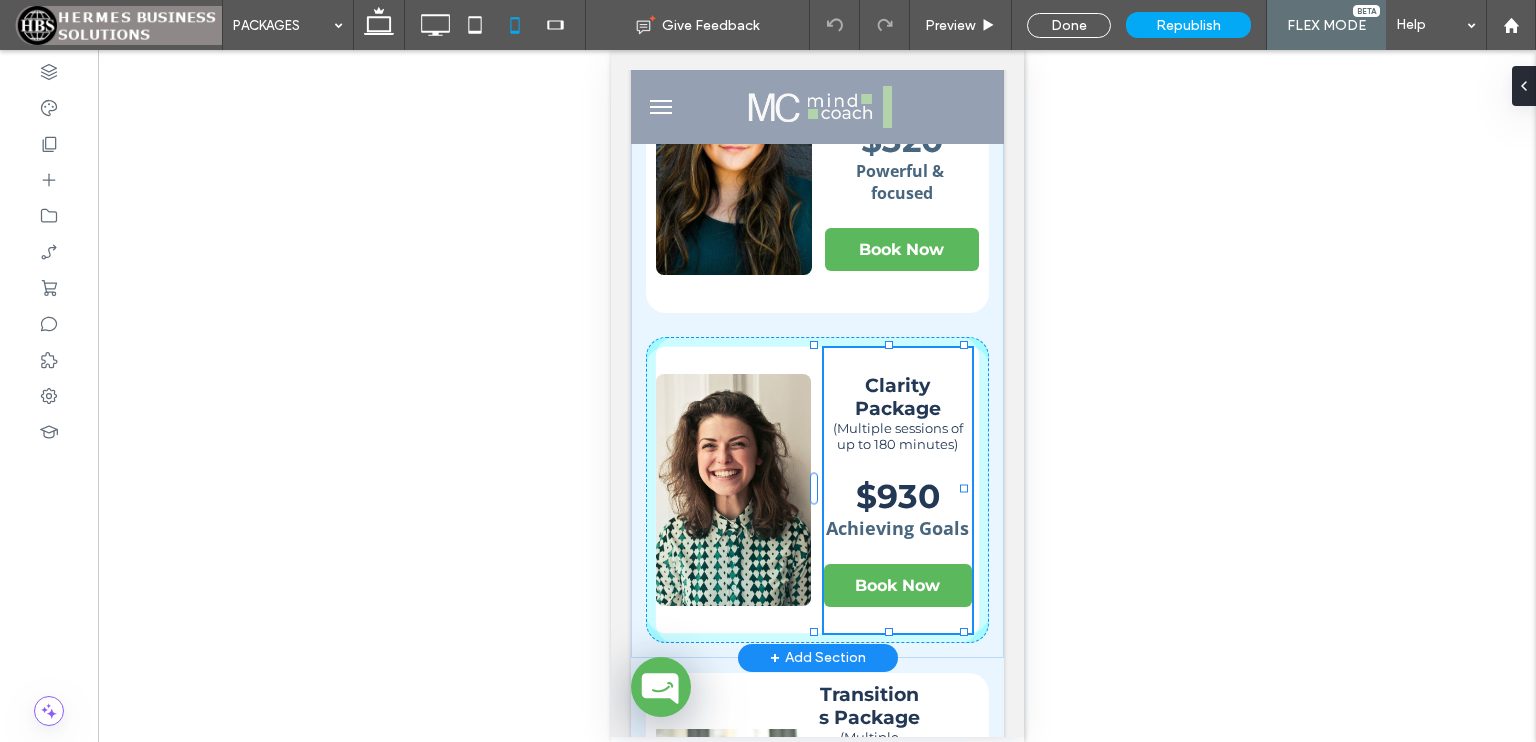 drag, startPoint x: 885, startPoint y: 629, endPoint x: 888, endPoint y: 612, distance: 17.262676 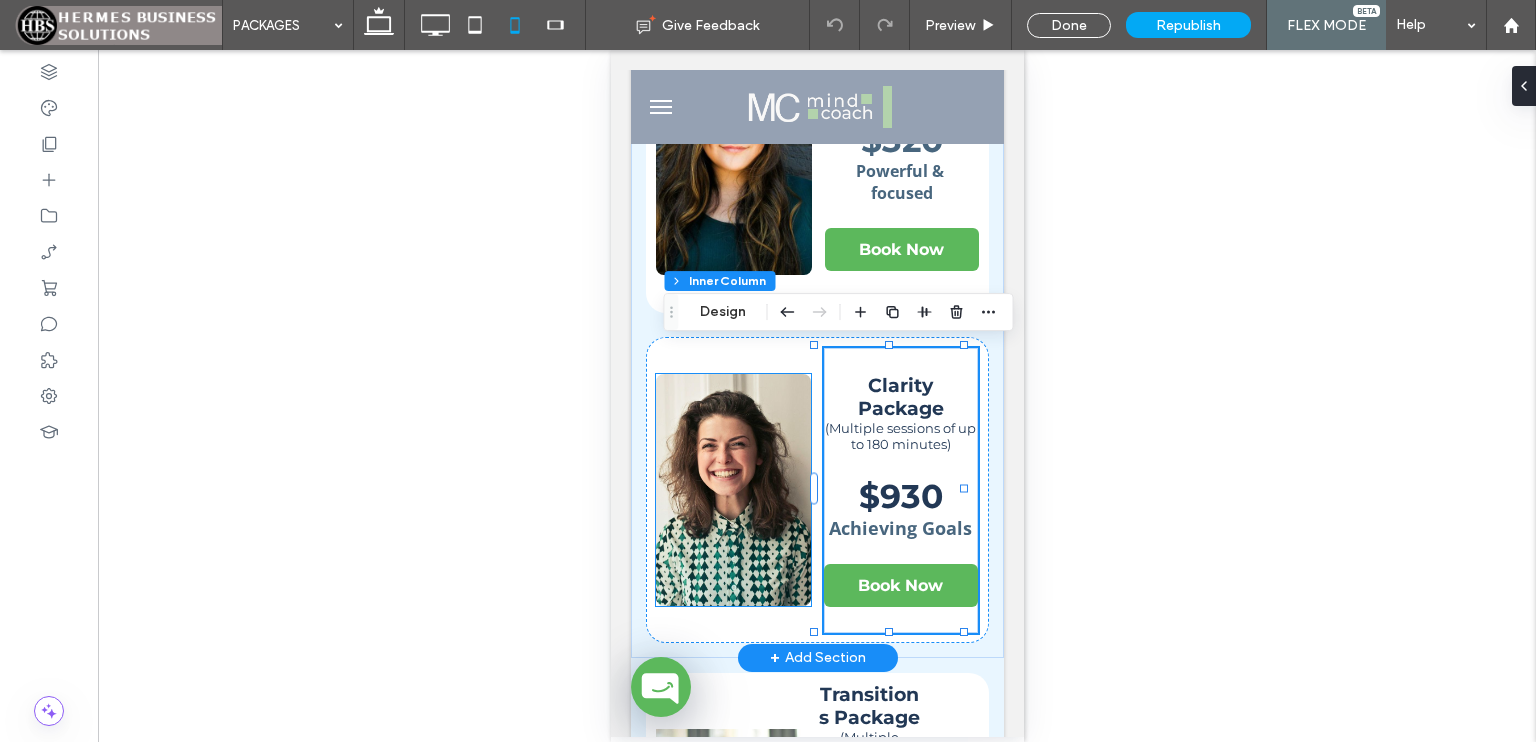 click at bounding box center [732, 490] 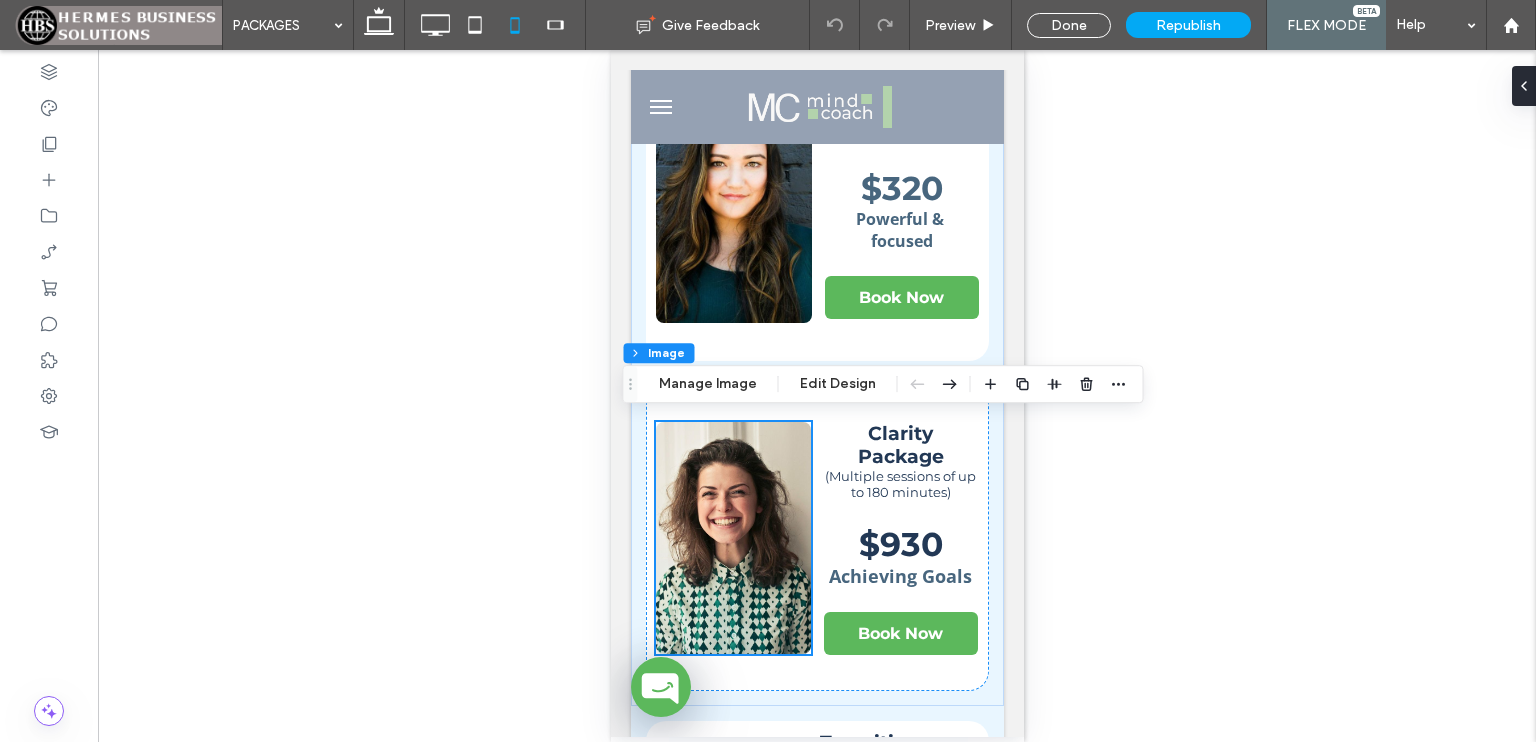 scroll, scrollTop: 190, scrollLeft: 0, axis: vertical 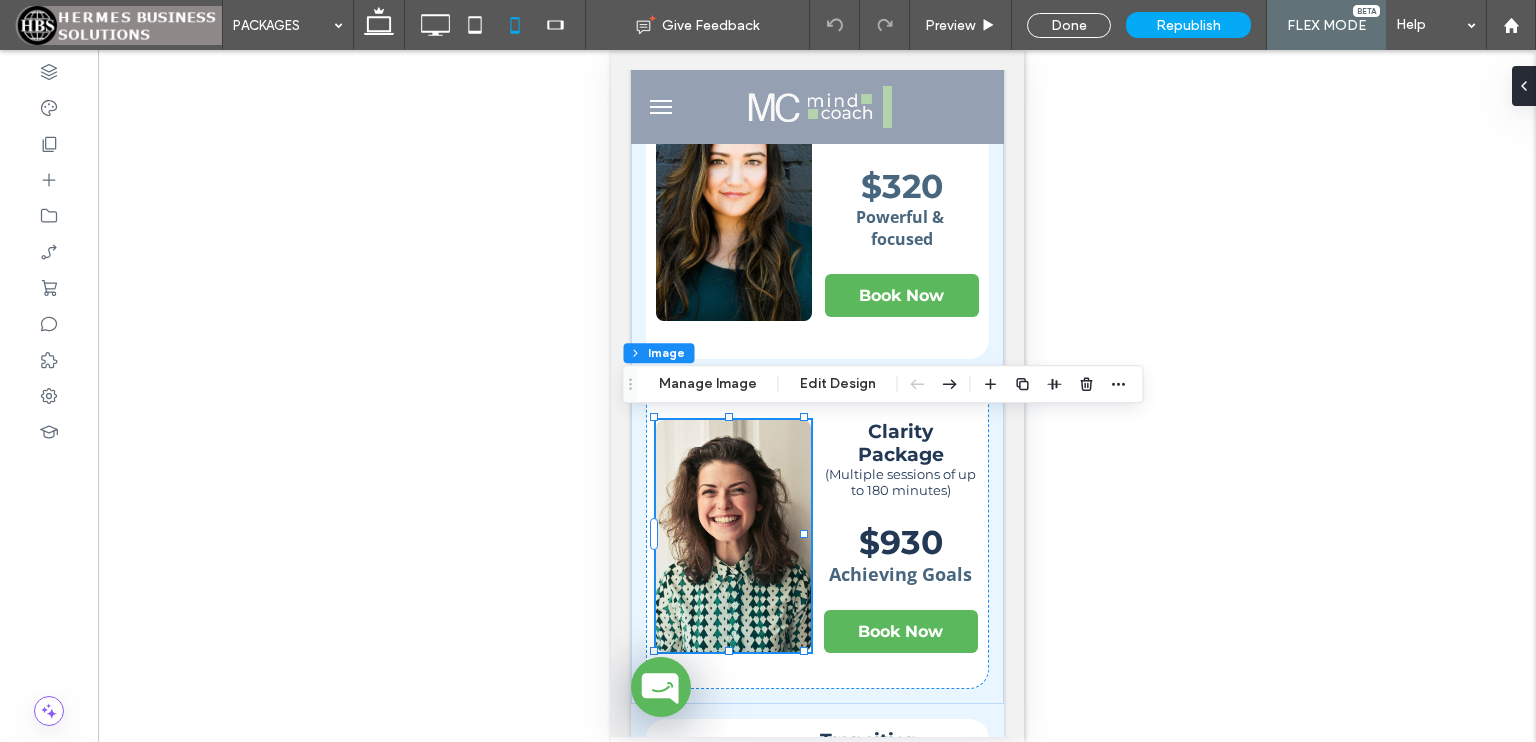 click on "Unhide?
Yes
Unhide?
Yes
Unhide?
Yes
Unhide?
Yes
Unhide?
Yes
Unhide?
Yes
Unhide?
Yes
Unhide?
Yes
Unhide?
Yes
Unhide?
Yes
Unhide?
Yes
Unhide?
Yes
Yes" at bounding box center (817, 396) 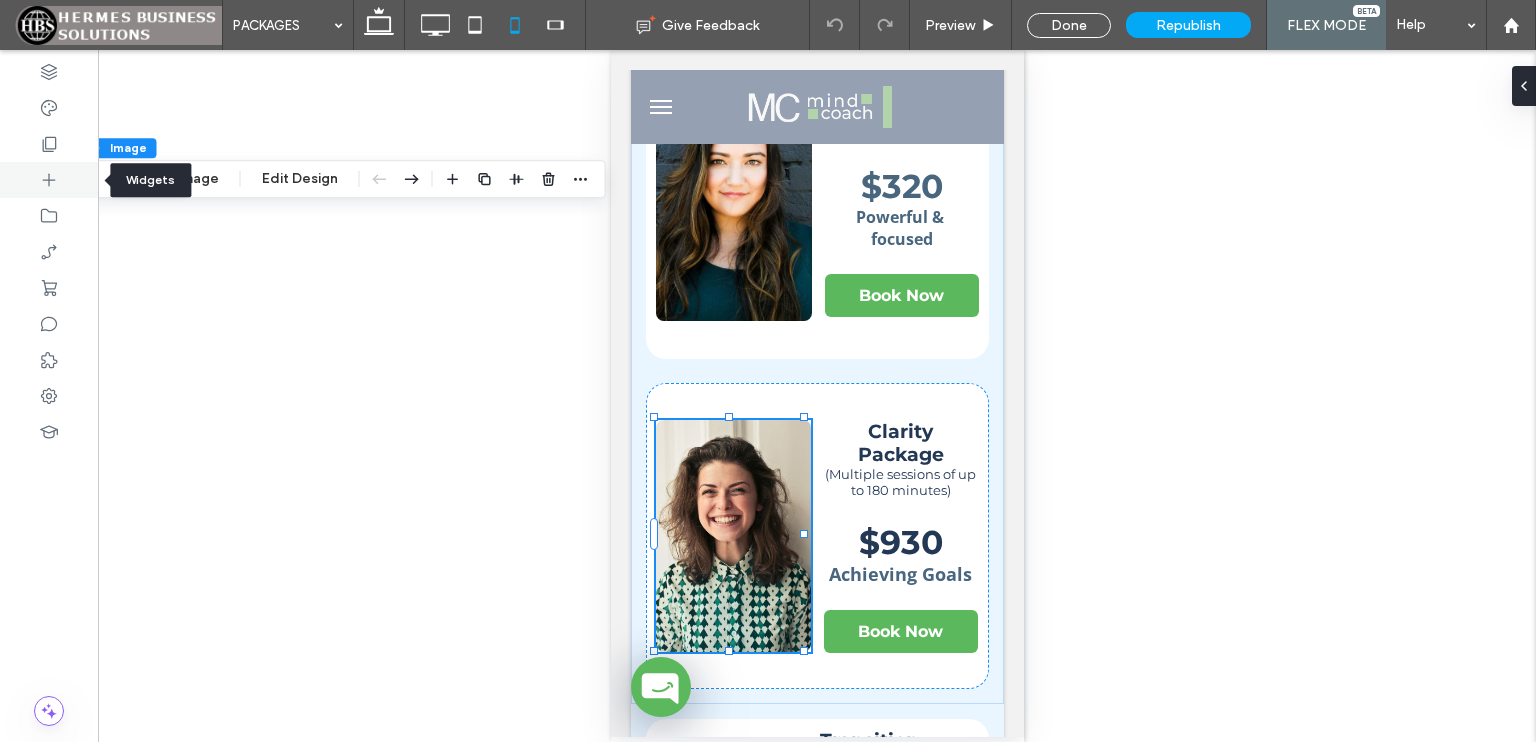 drag, startPoint x: 634, startPoint y: 383, endPoint x: 96, endPoint y: 178, distance: 575.73346 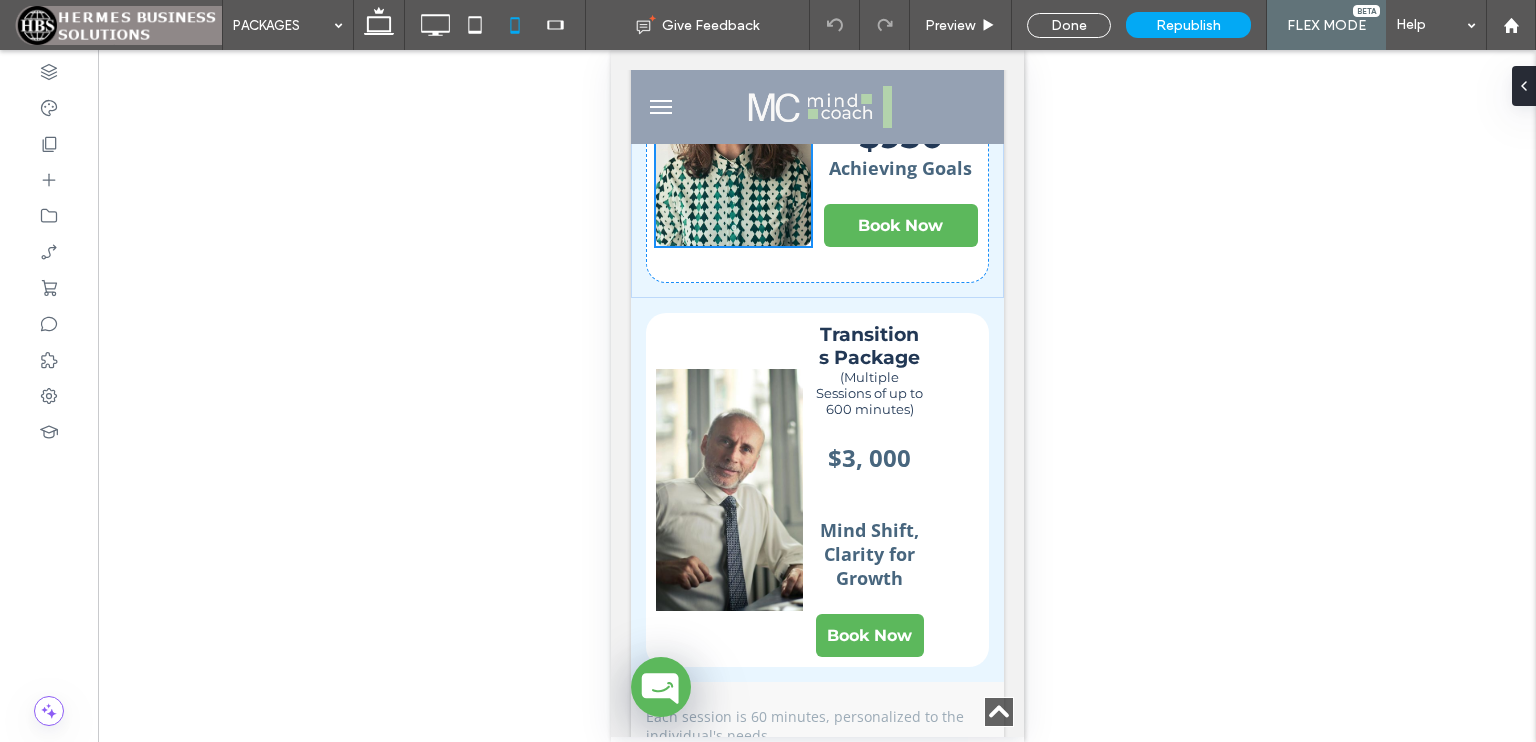 drag, startPoint x: 1019, startPoint y: 439, endPoint x: 1656, endPoint y: 665, distance: 675.9031 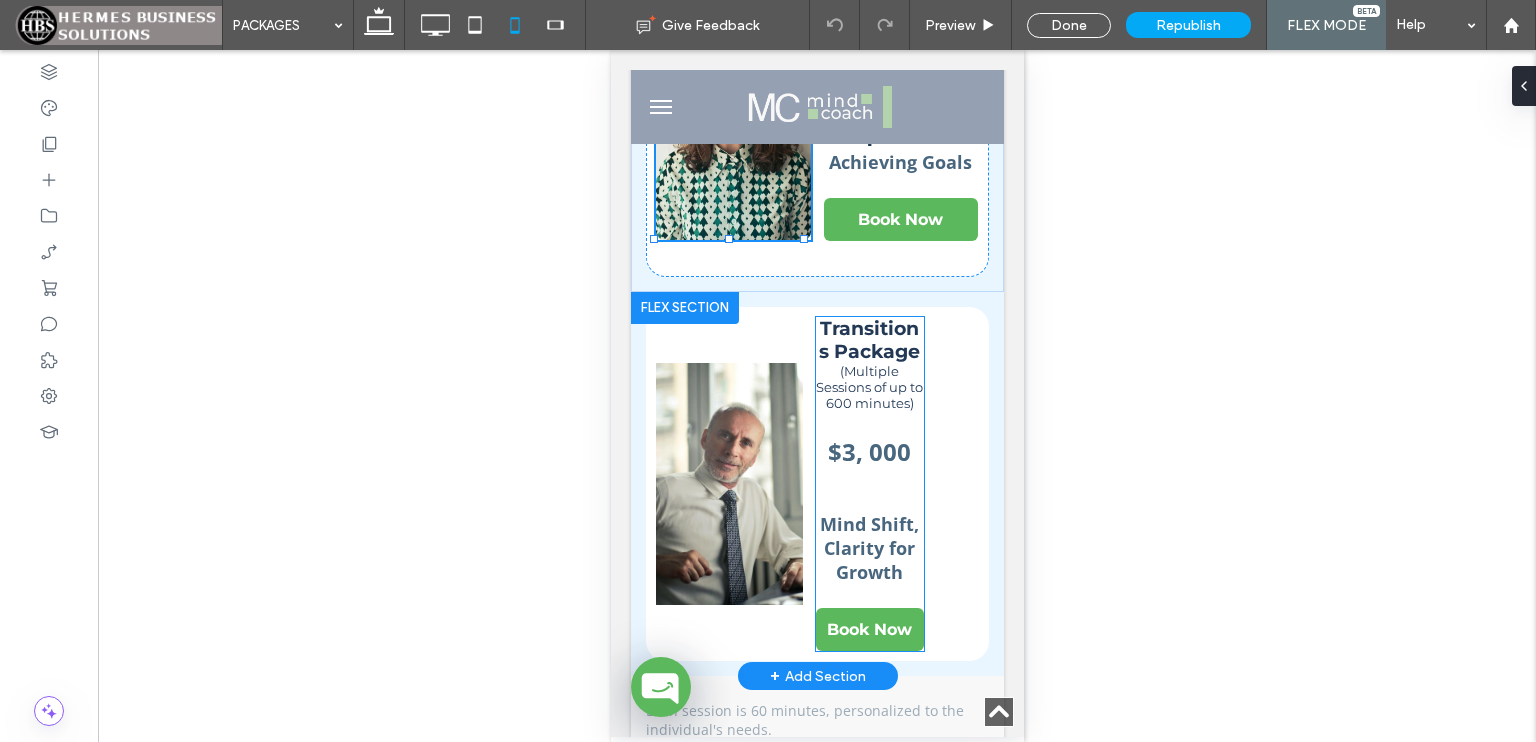 click at bounding box center [869, 501] 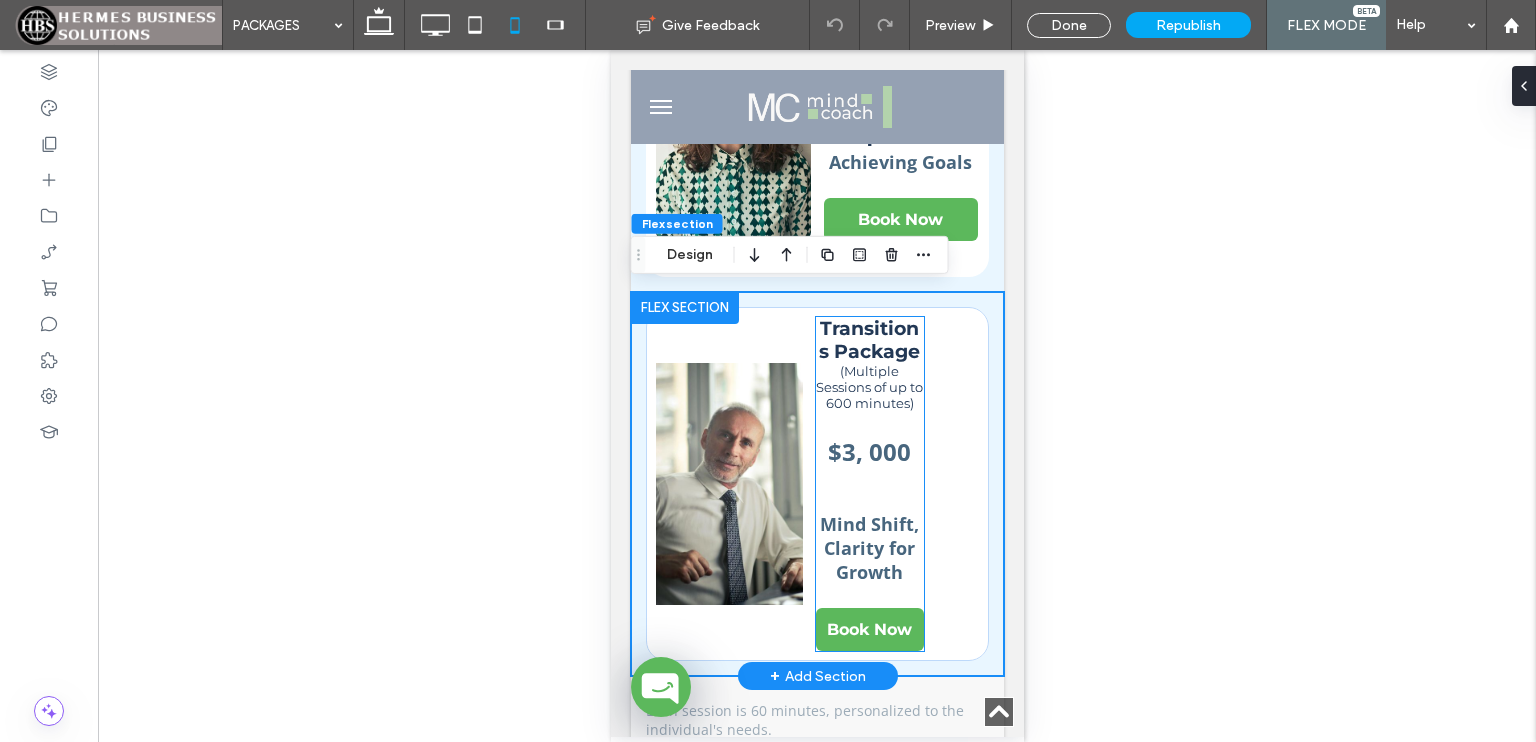 click at bounding box center [869, 501] 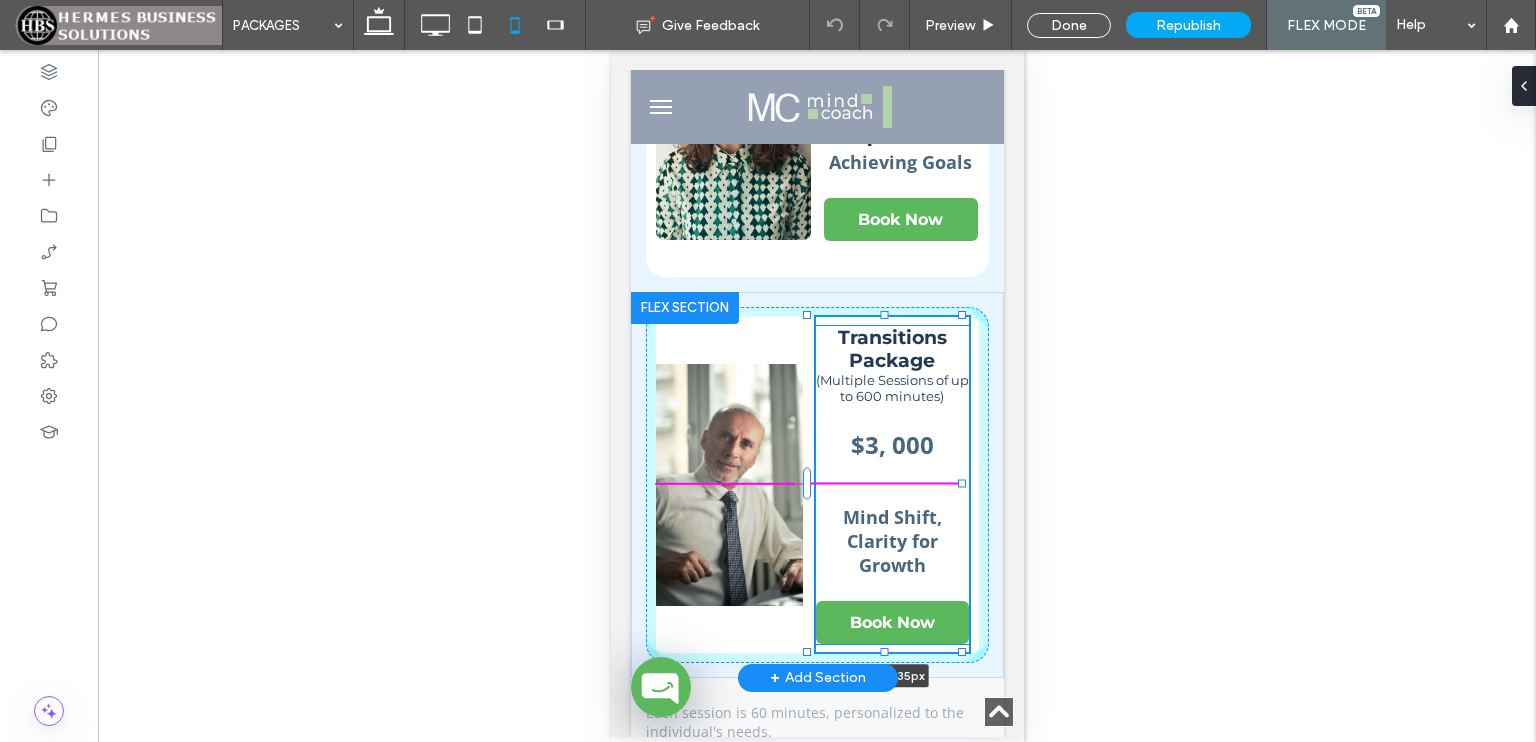 drag, startPoint x: 912, startPoint y: 477, endPoint x: 961, endPoint y: 488, distance: 50.219517 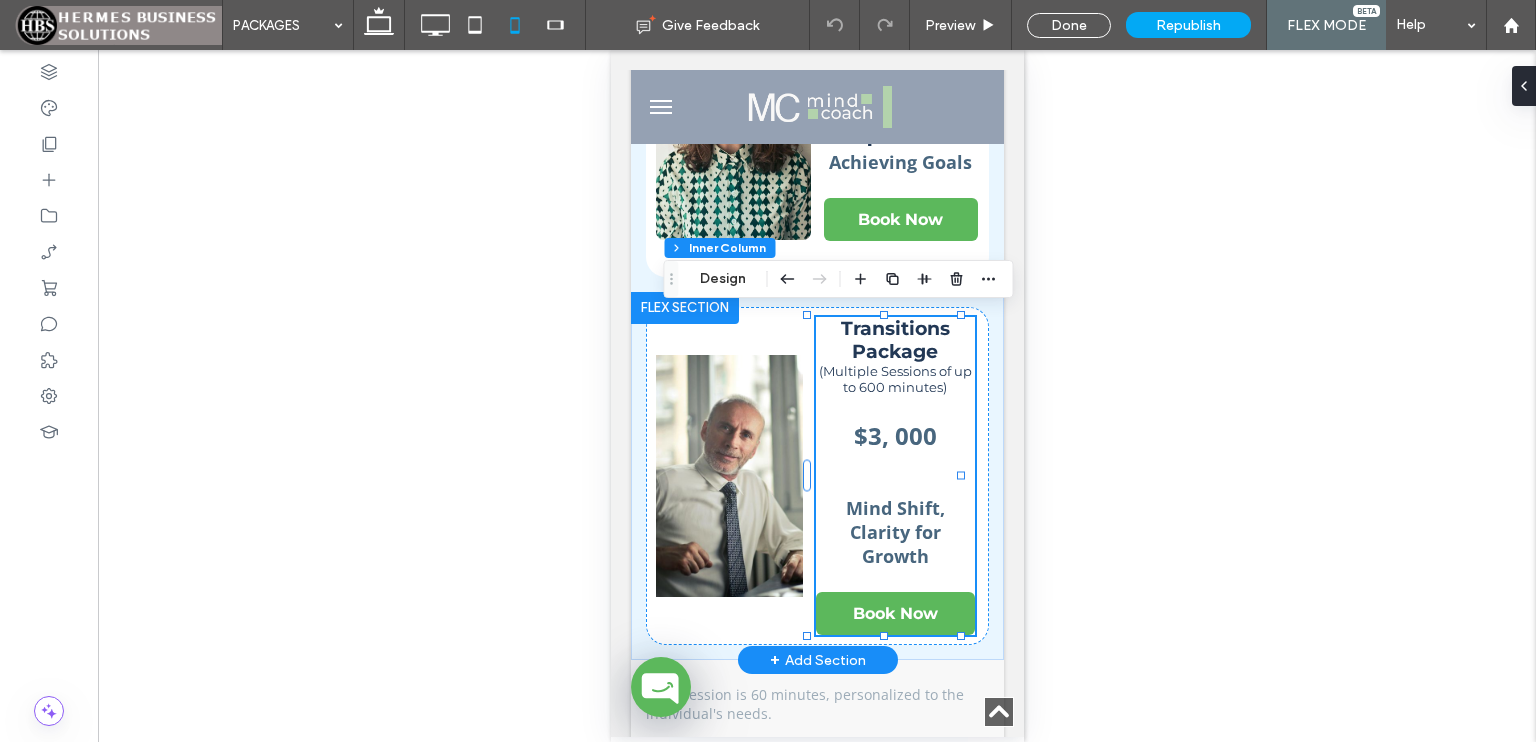 click on "Transitions Package" at bounding box center (894, 340) 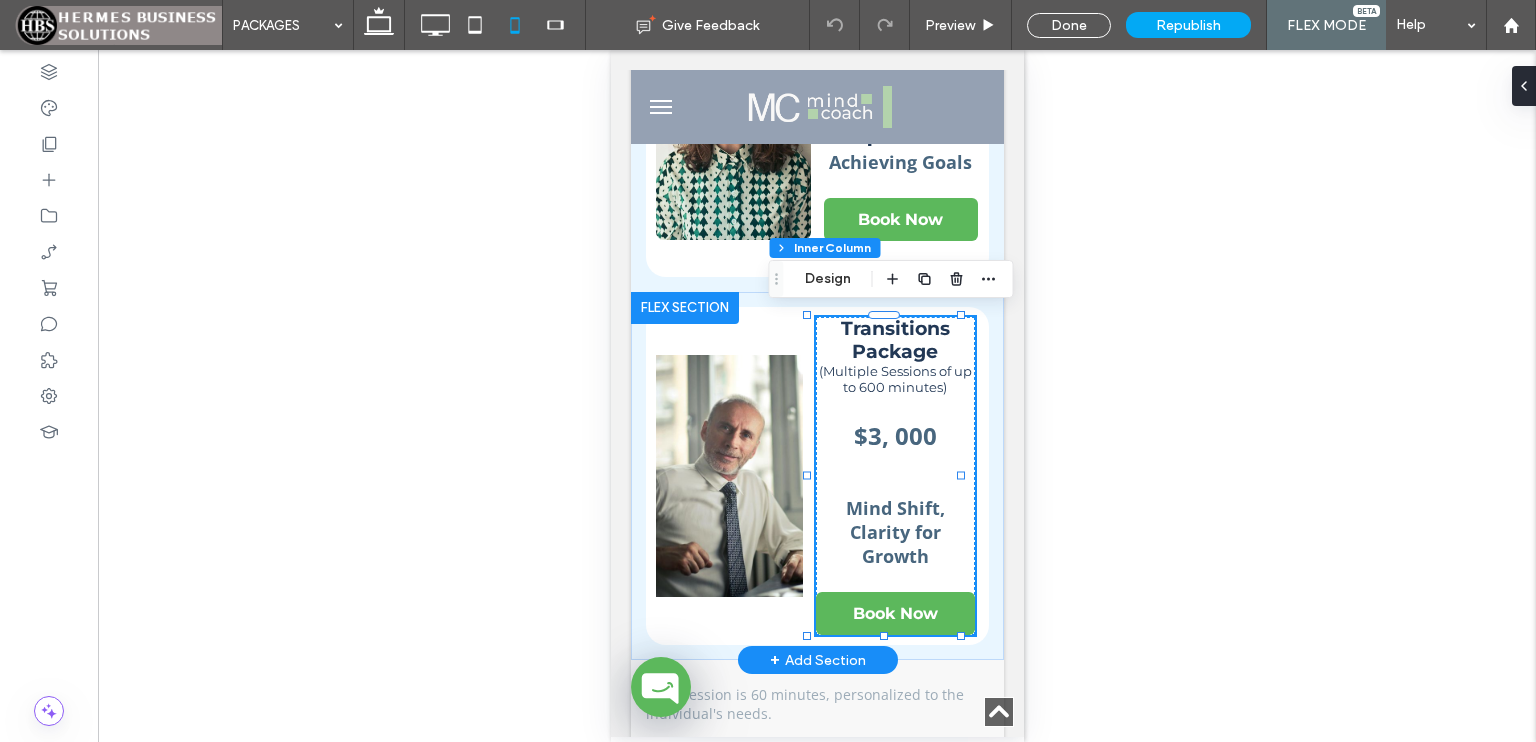 click on "Transitions Package" at bounding box center [894, 340] 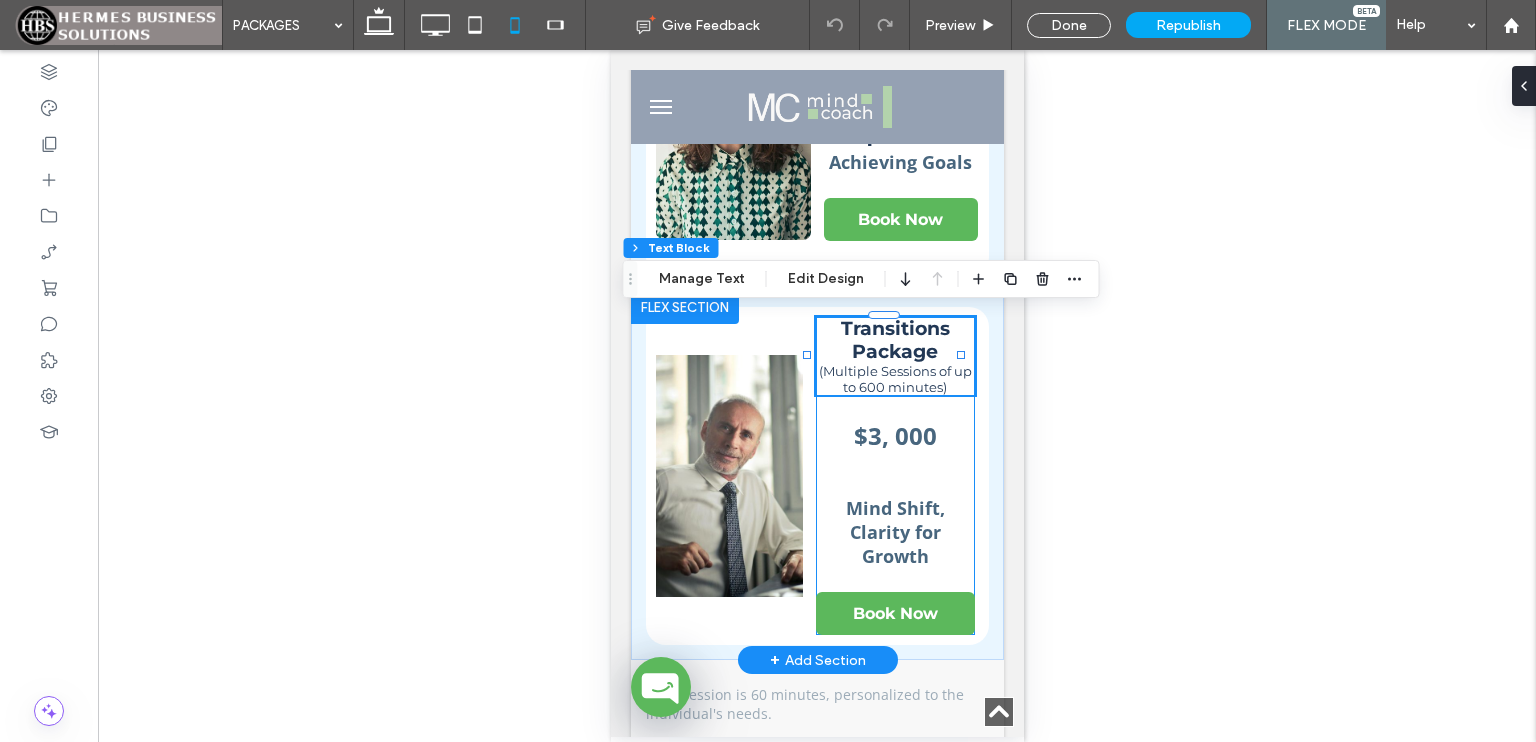 click on "Transitions Package" at bounding box center (894, 340) 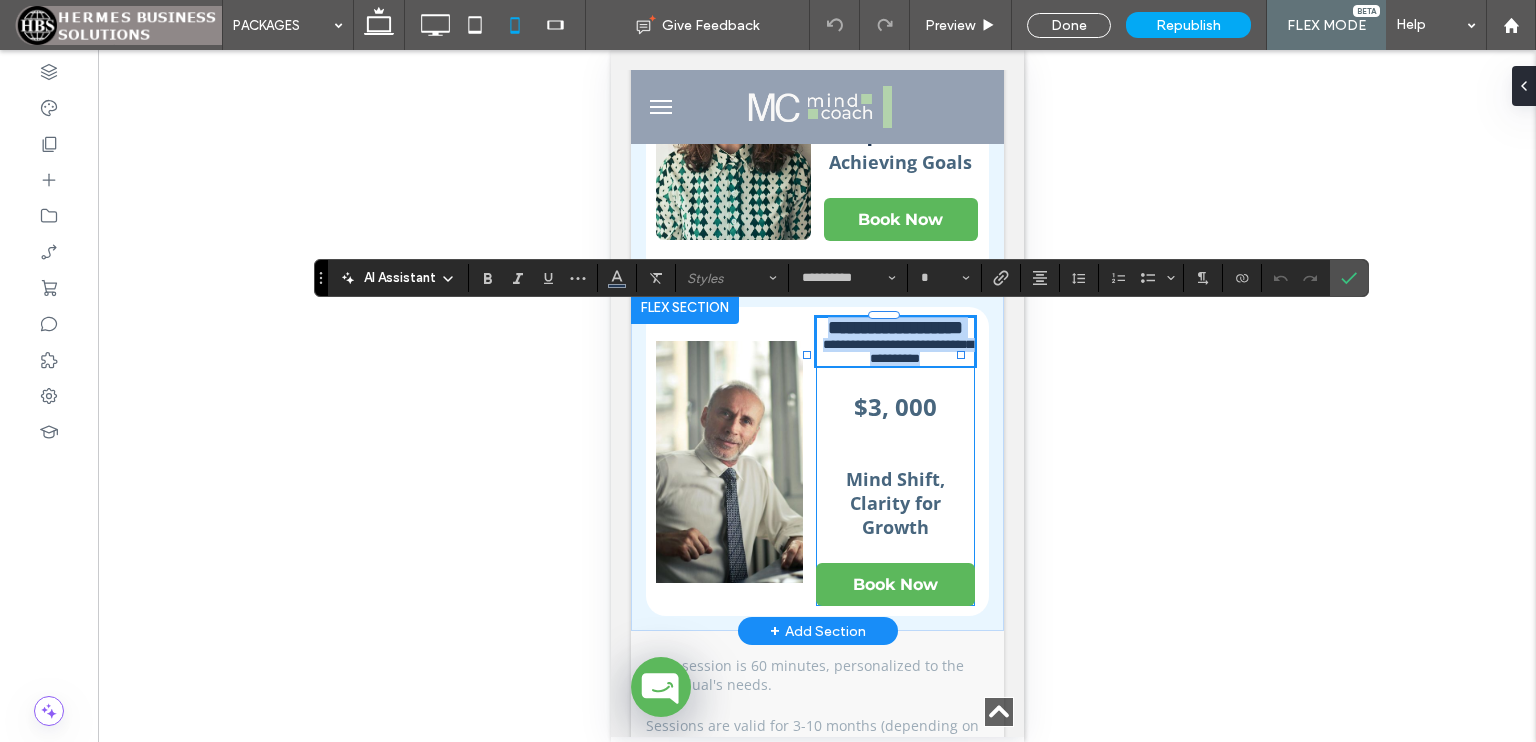 click on "**********" at bounding box center (894, 327) 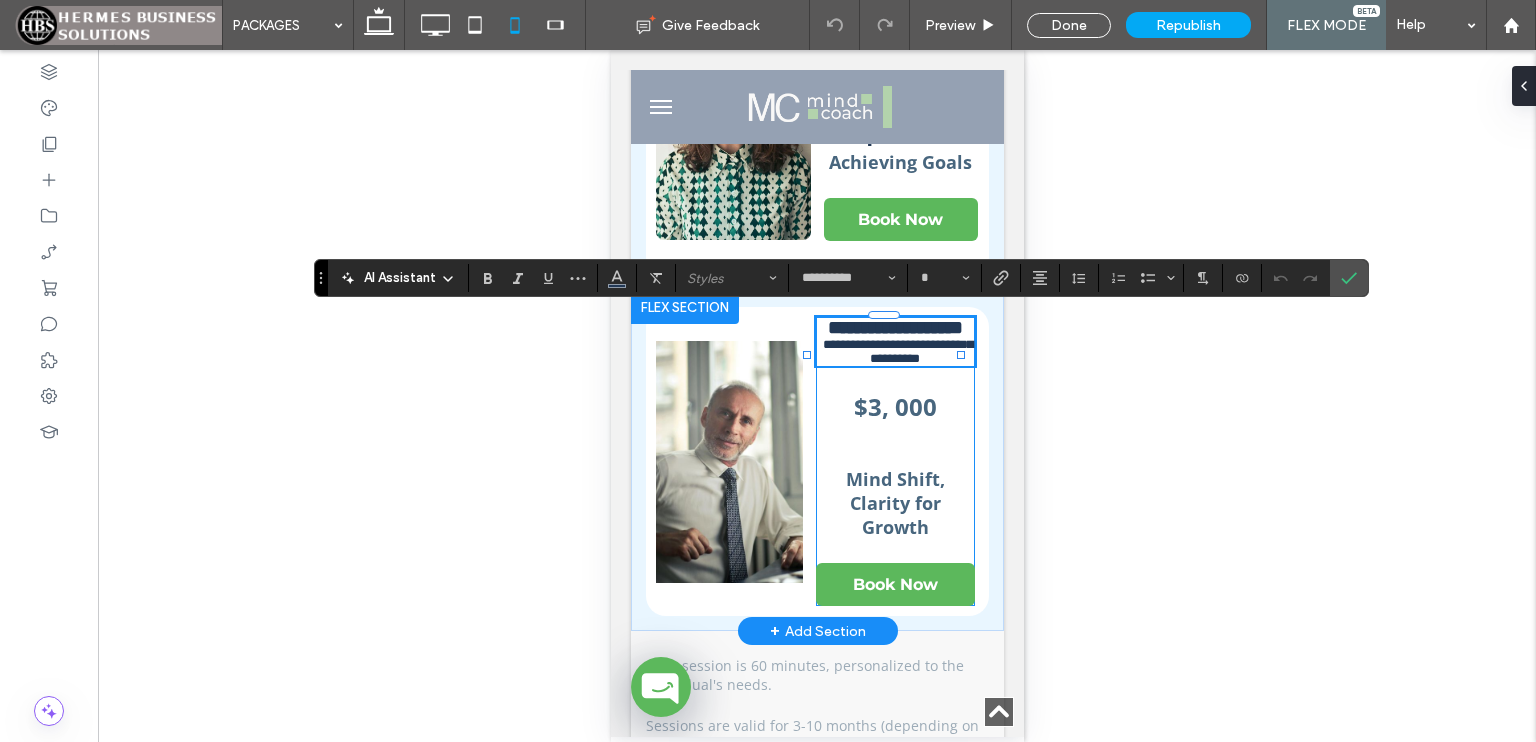 type on "**" 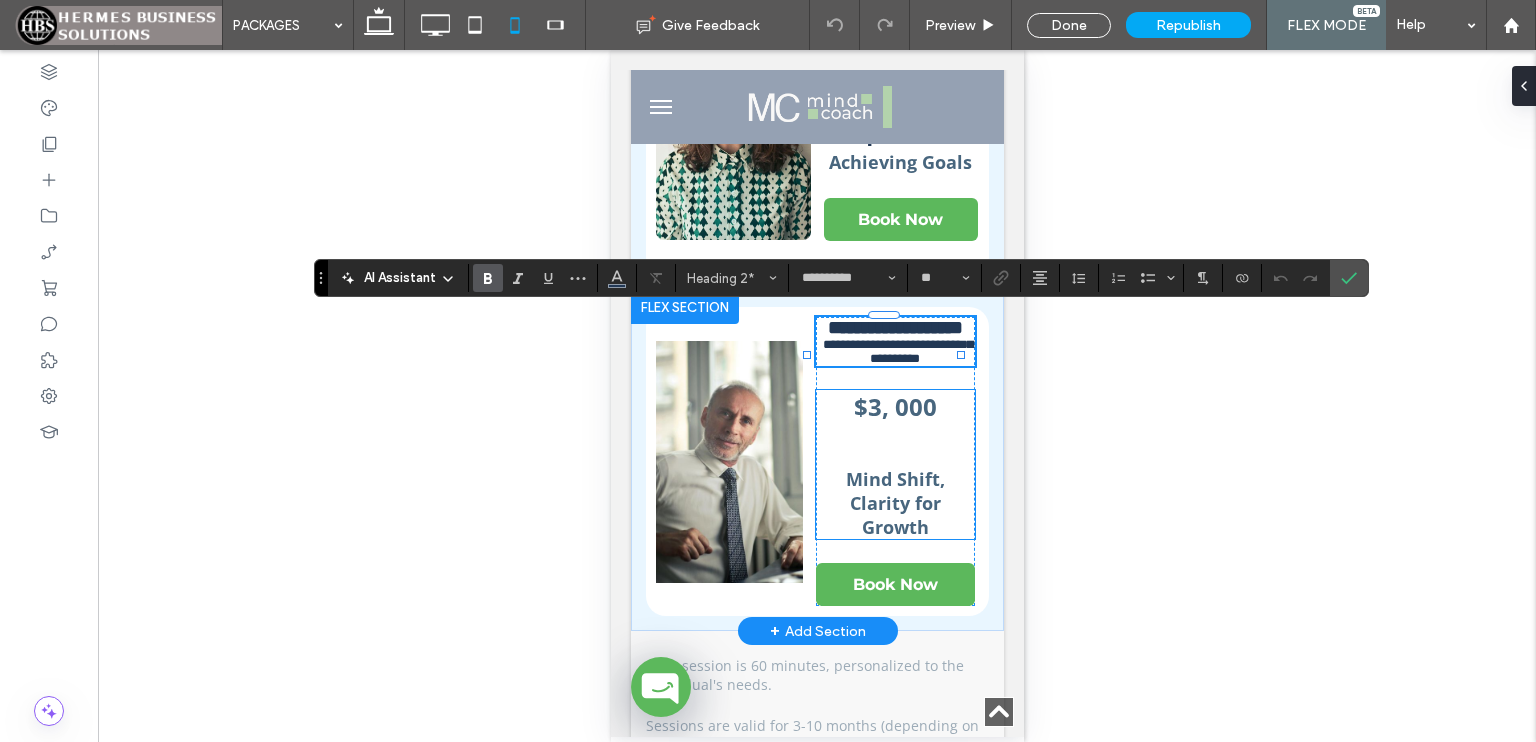 click on "Mind Shift, Clarity for Growth" at bounding box center [894, 503] 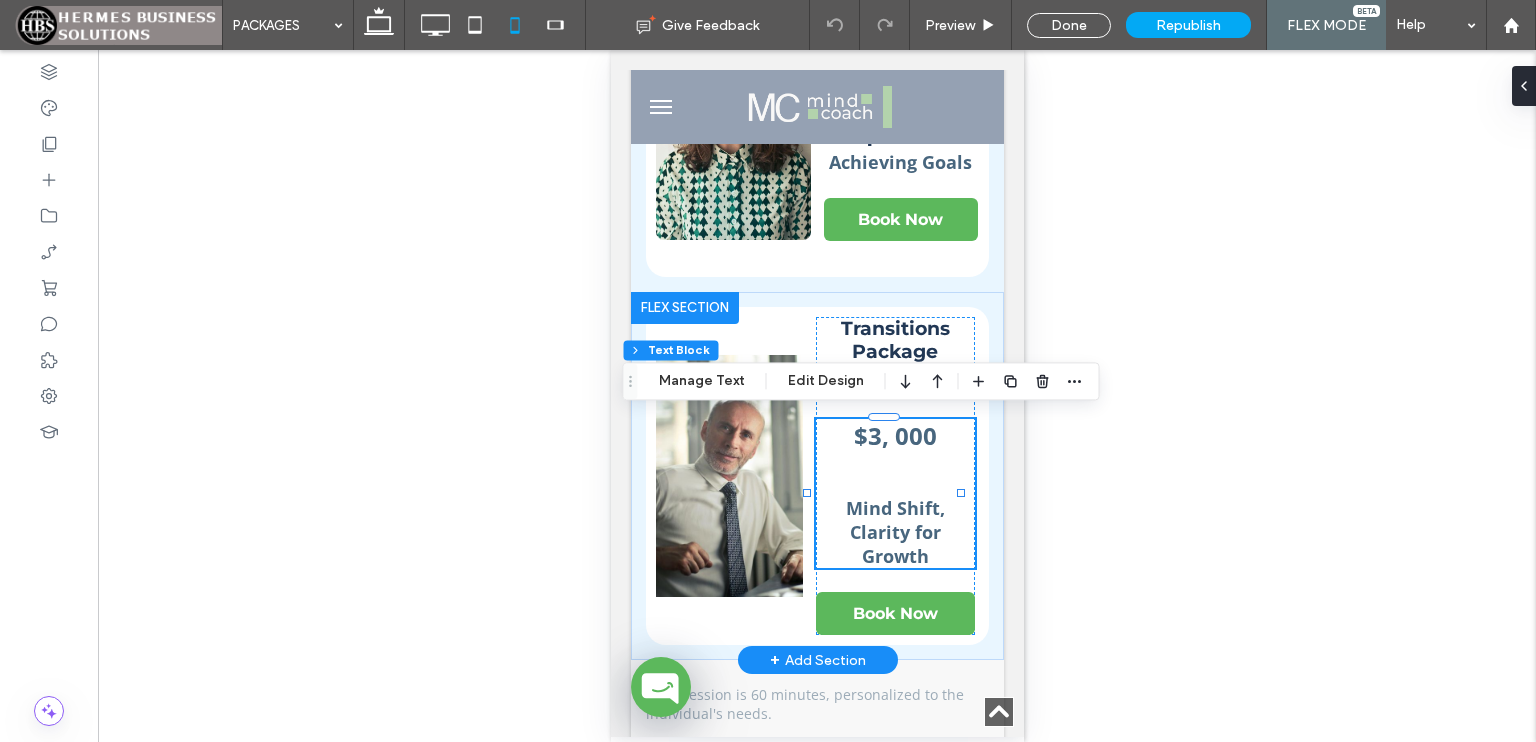 click on "Mind Shift, Clarity for Growth" at bounding box center (894, 532) 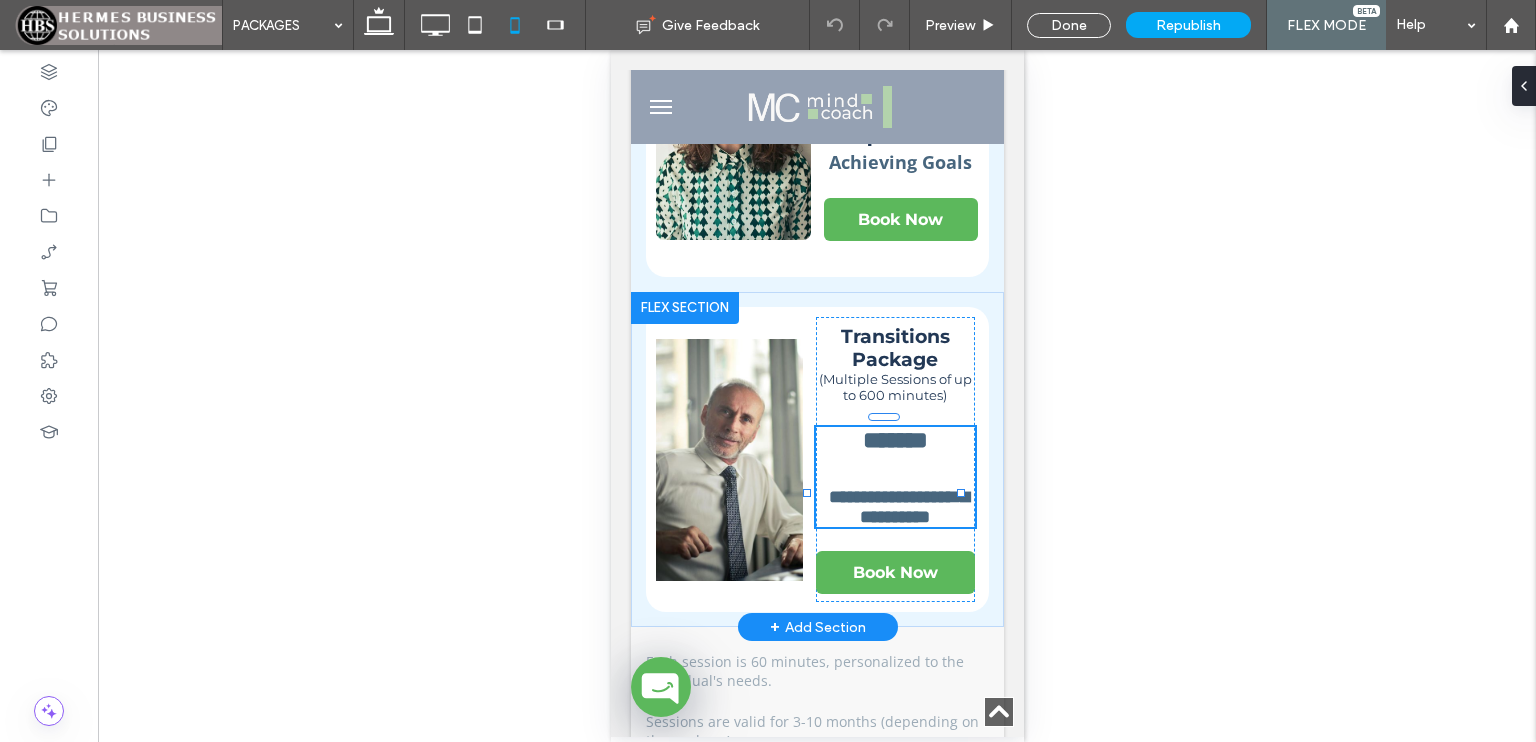 type on "*********" 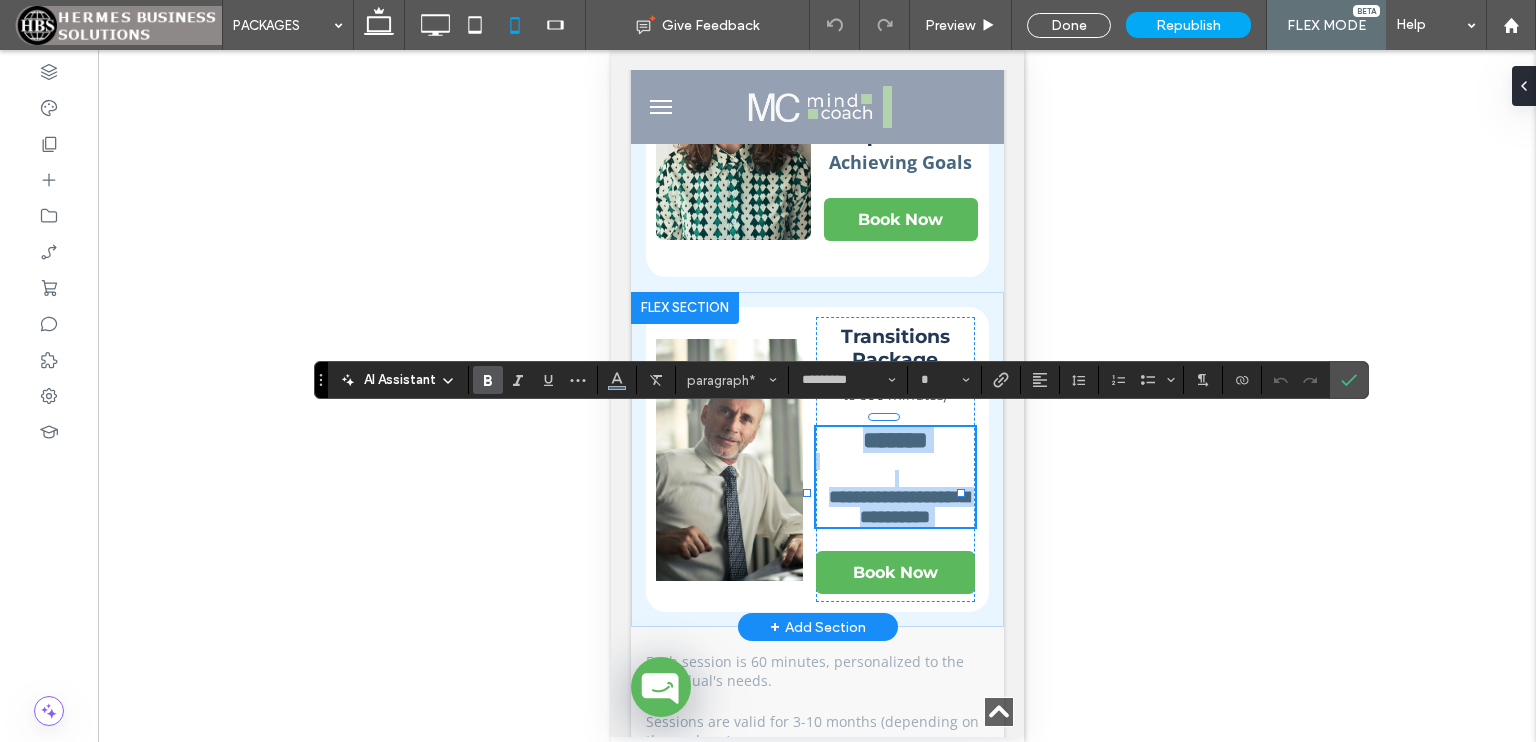 click on "**********" at bounding box center [898, 507] 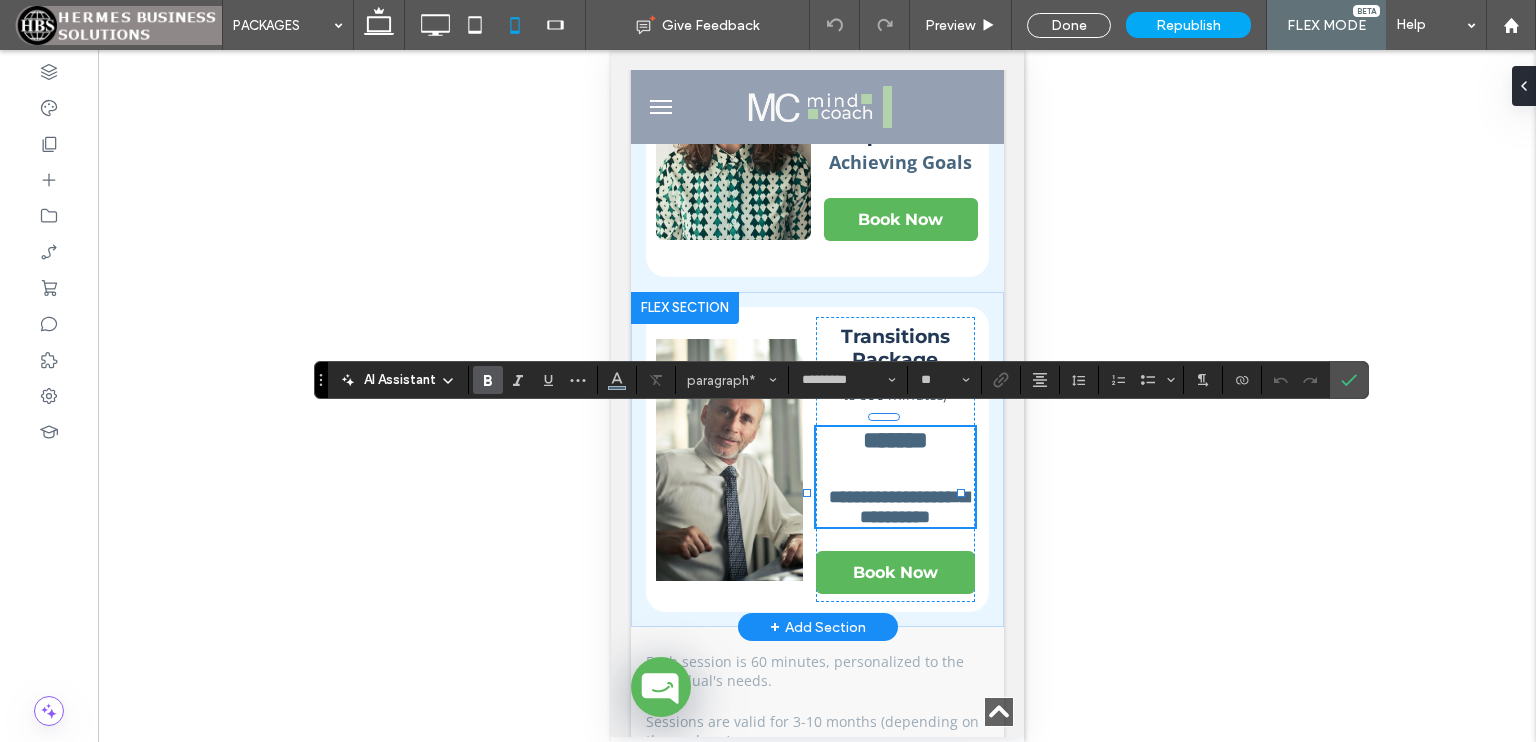 type on "**" 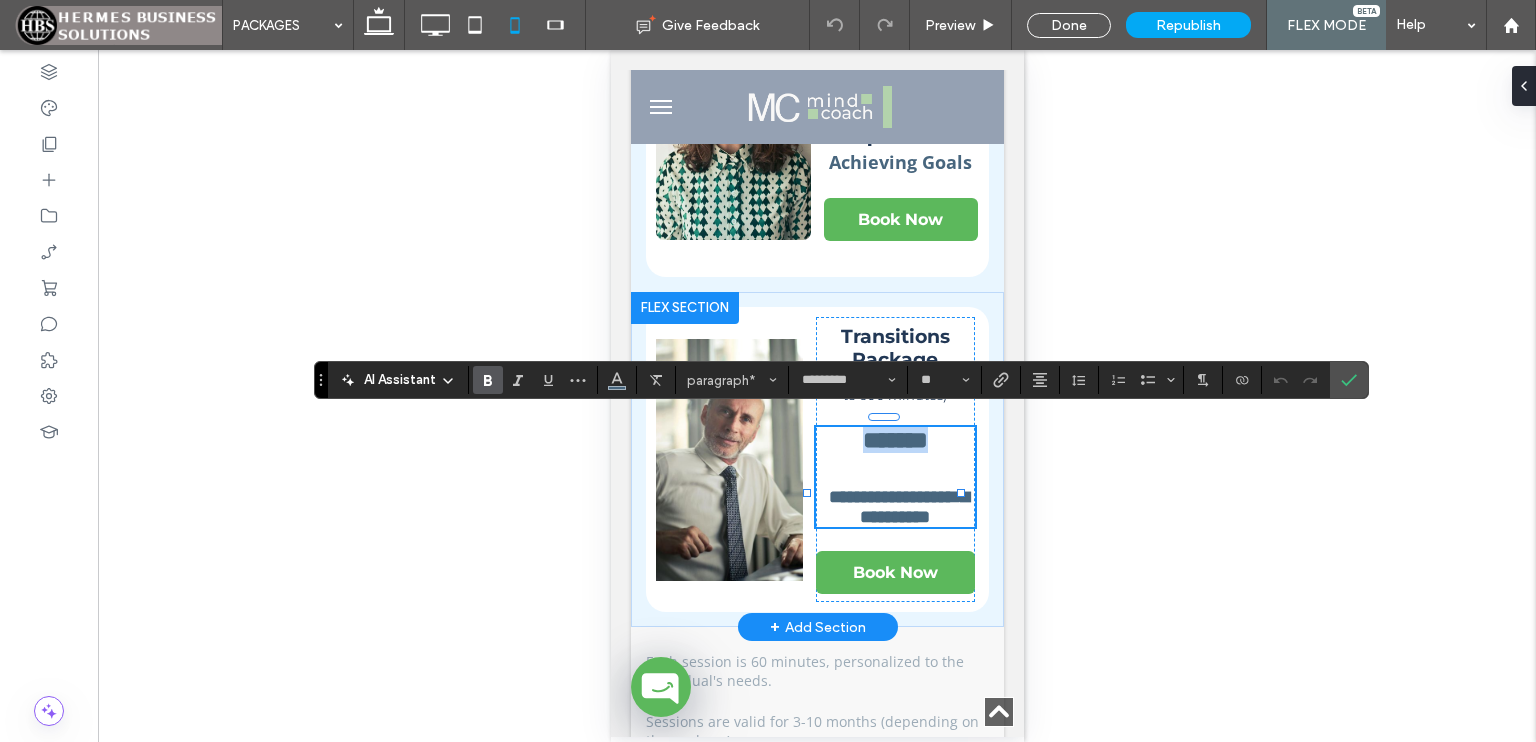 drag, startPoint x: 936, startPoint y: 428, endPoint x: 836, endPoint y: 430, distance: 100.02 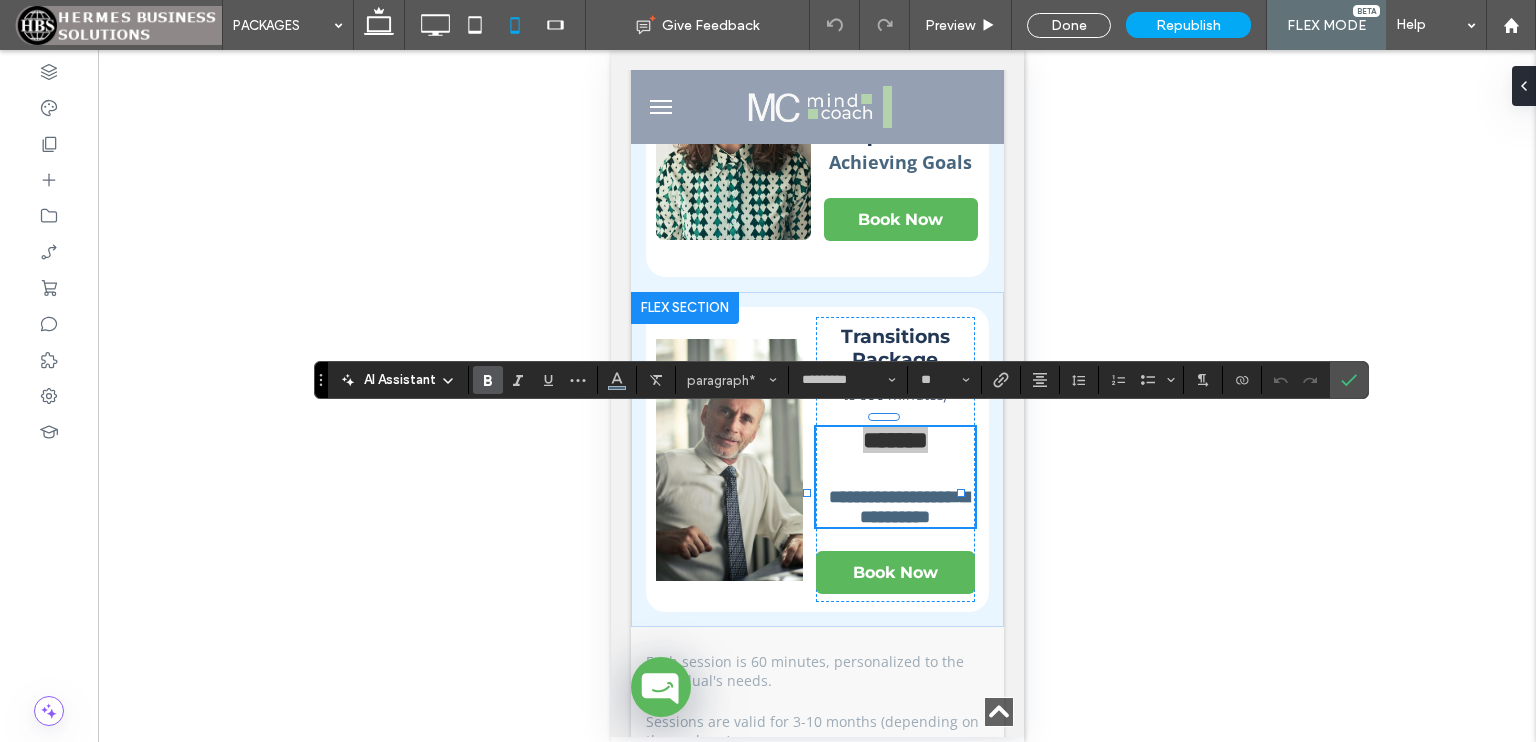 drag, startPoint x: 1085, startPoint y: 185, endPoint x: 1095, endPoint y: 199, distance: 17.20465 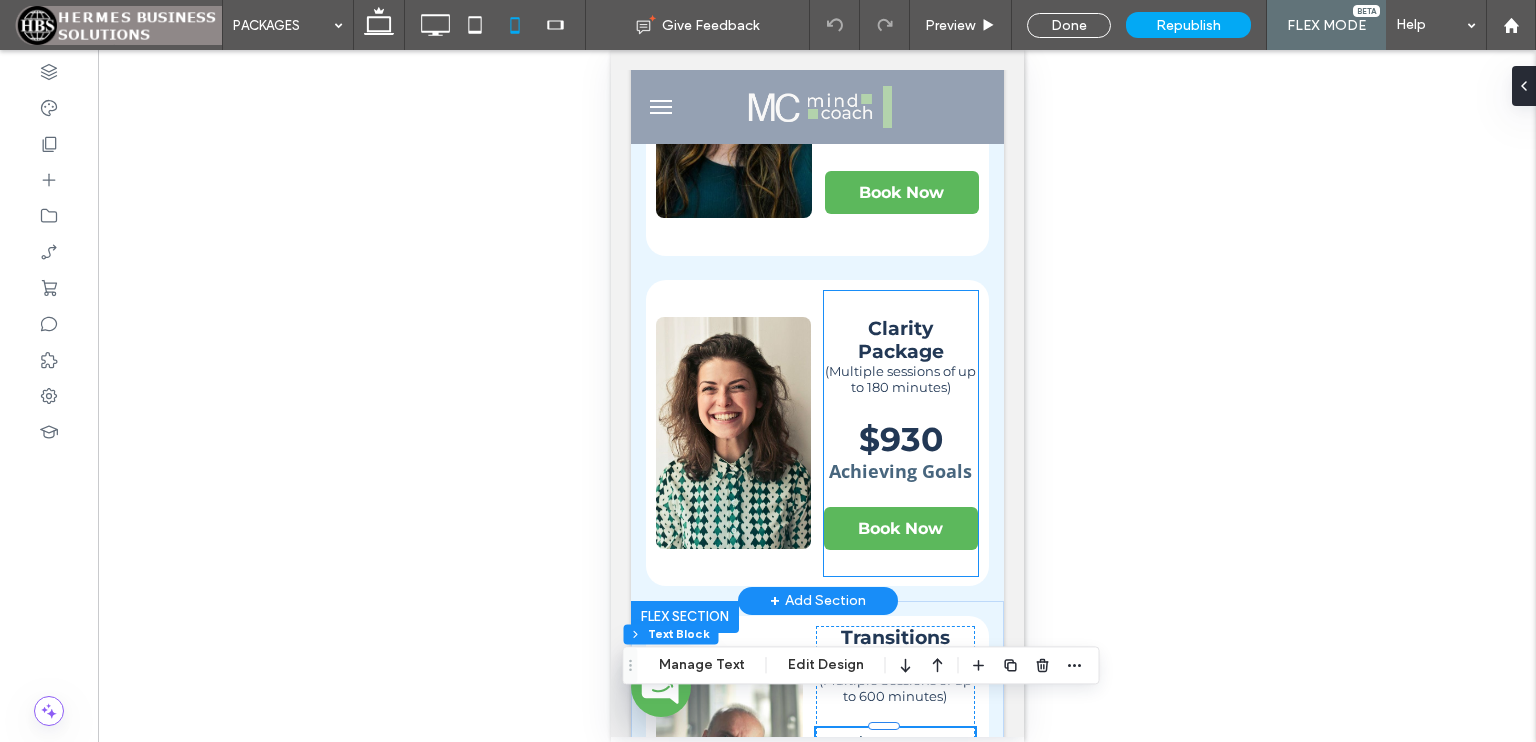 click on "$930" at bounding box center (900, 439) 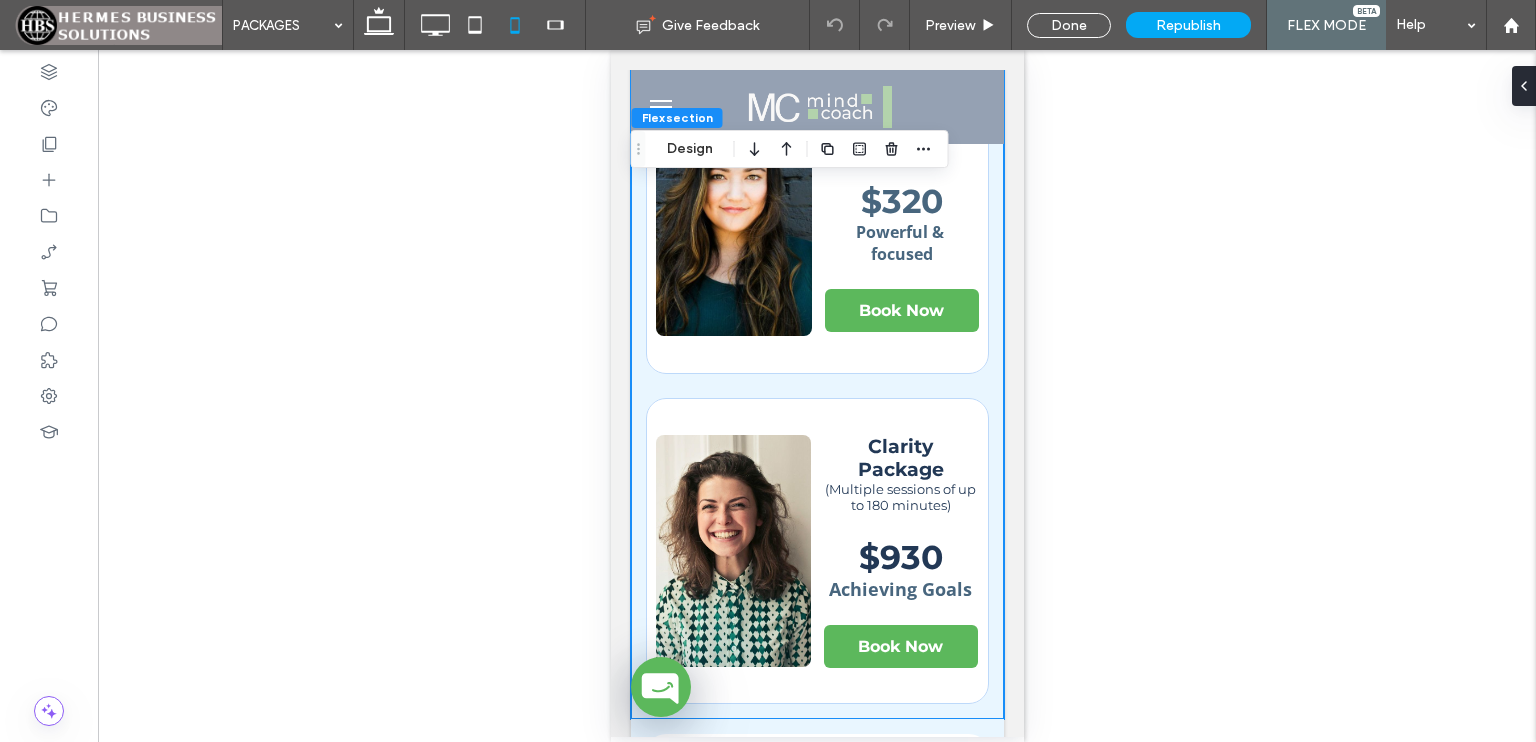 scroll, scrollTop: 66, scrollLeft: 0, axis: vertical 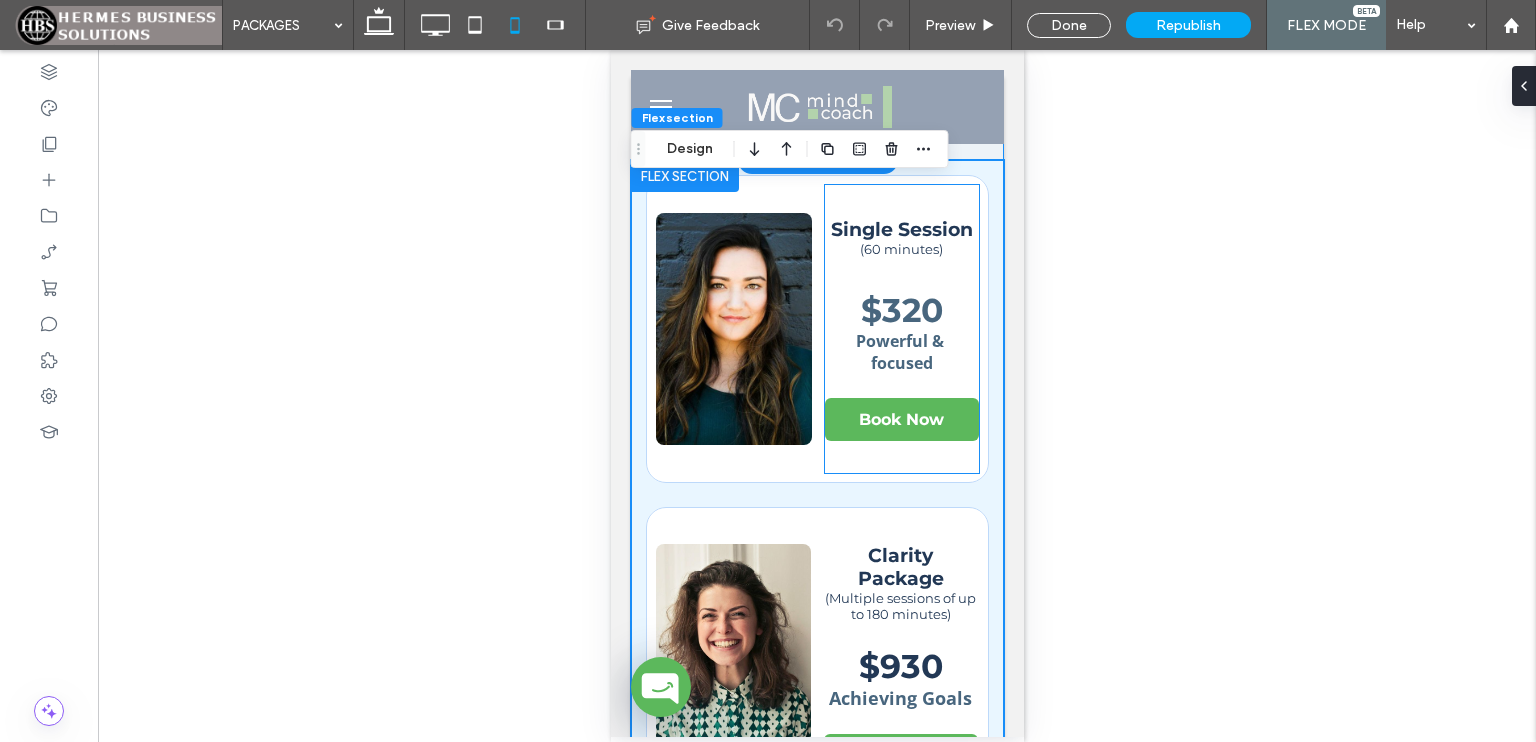 click on "$320" at bounding box center [901, 310] 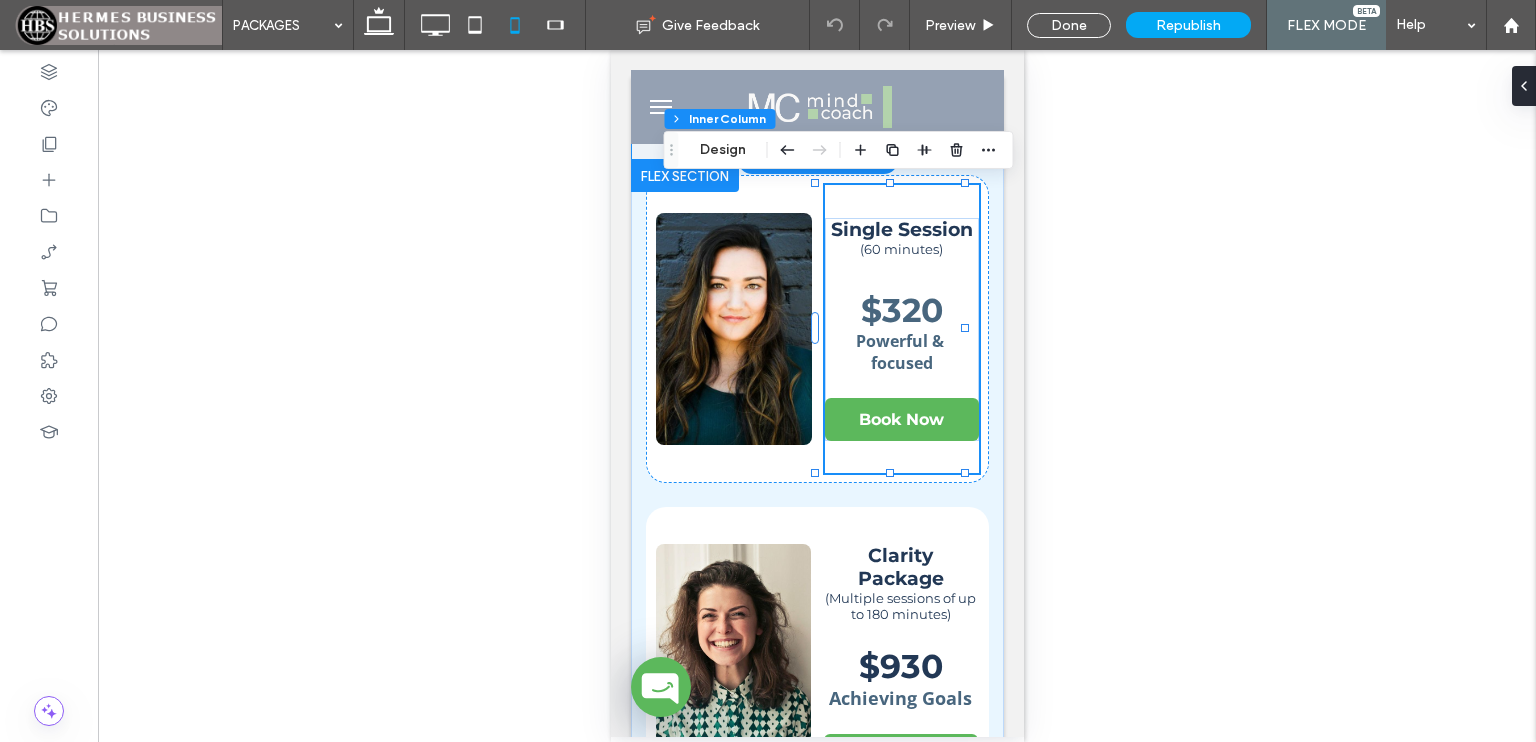 click on "$320" at bounding box center [901, 310] 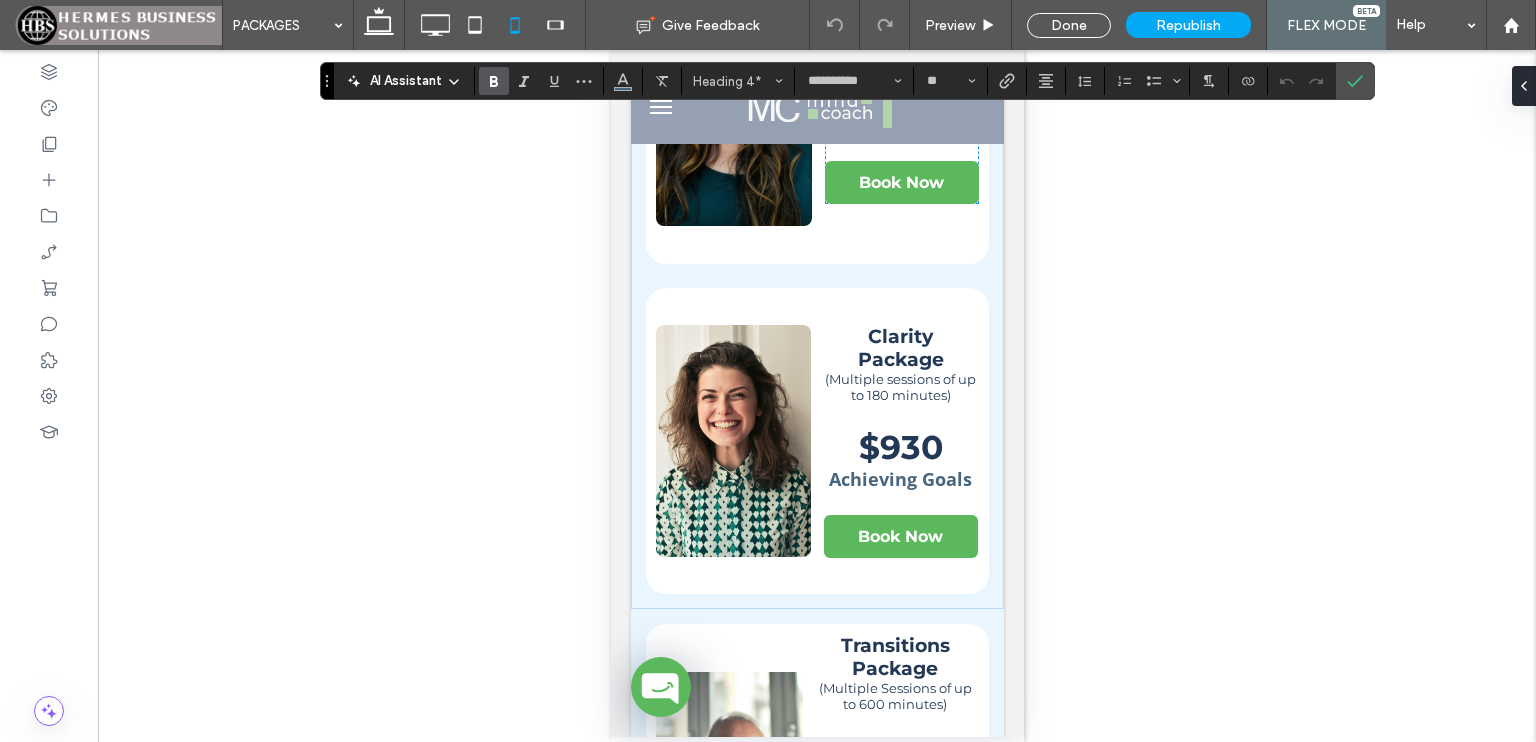 scroll, scrollTop: 317, scrollLeft: 0, axis: vertical 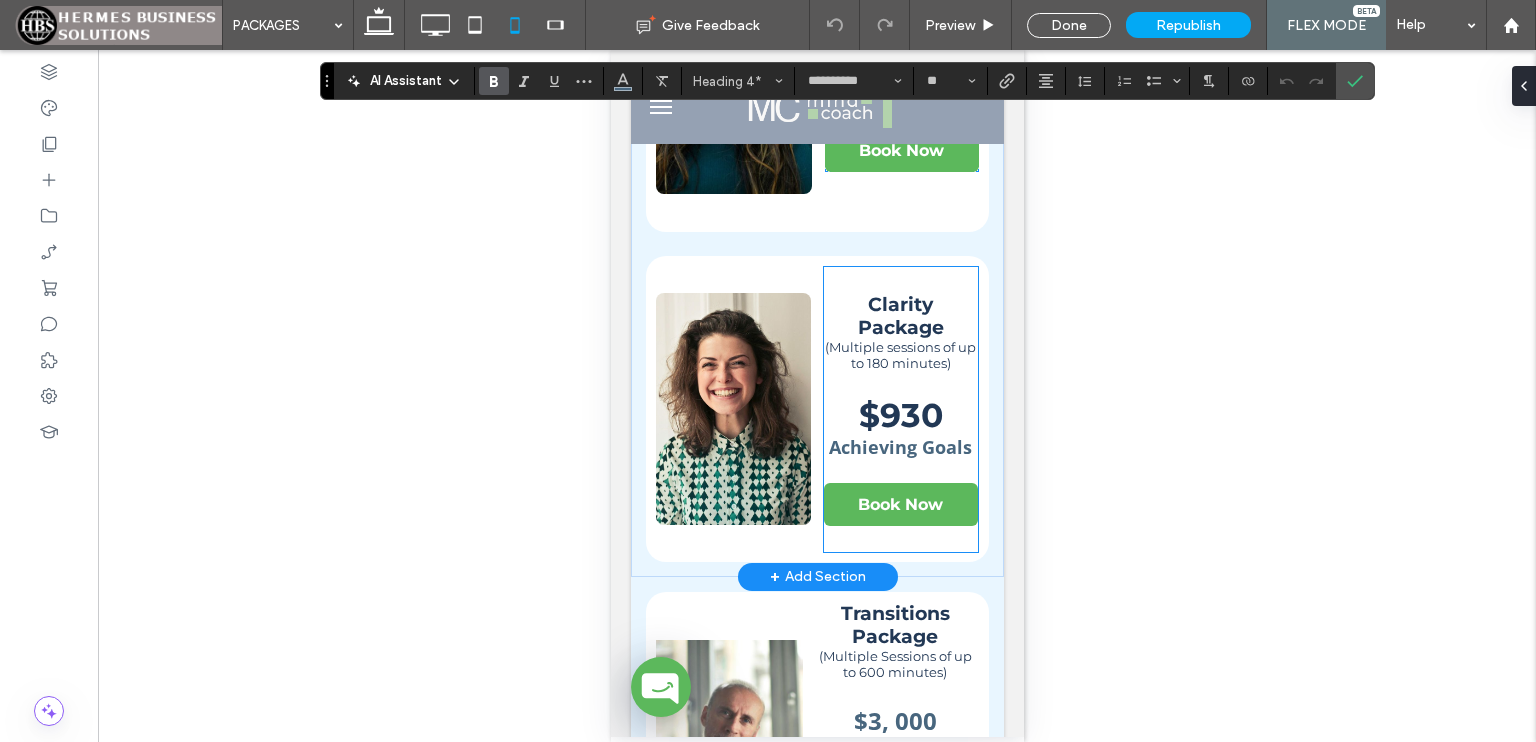 click on "$930" at bounding box center [900, 415] 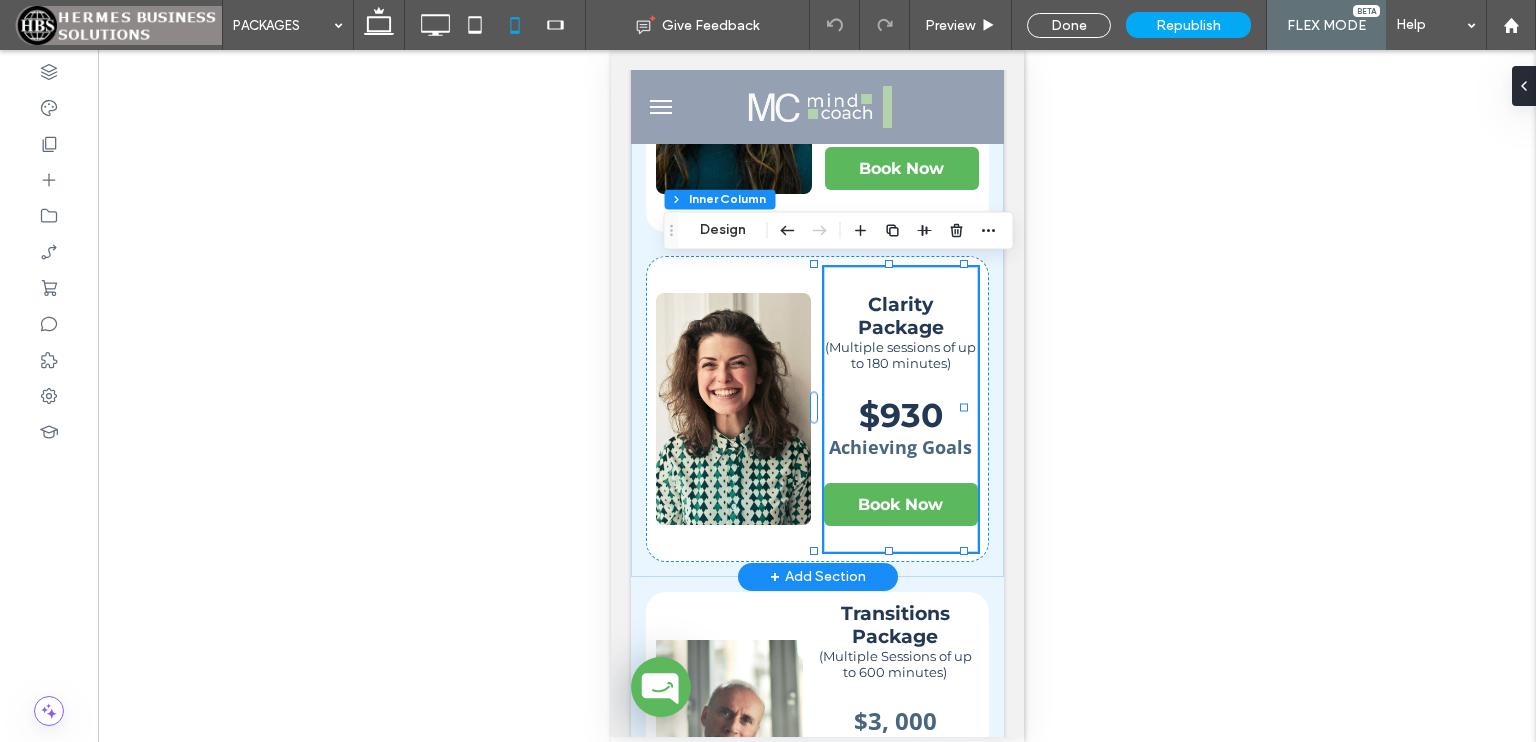 click on "$930" at bounding box center (900, 415) 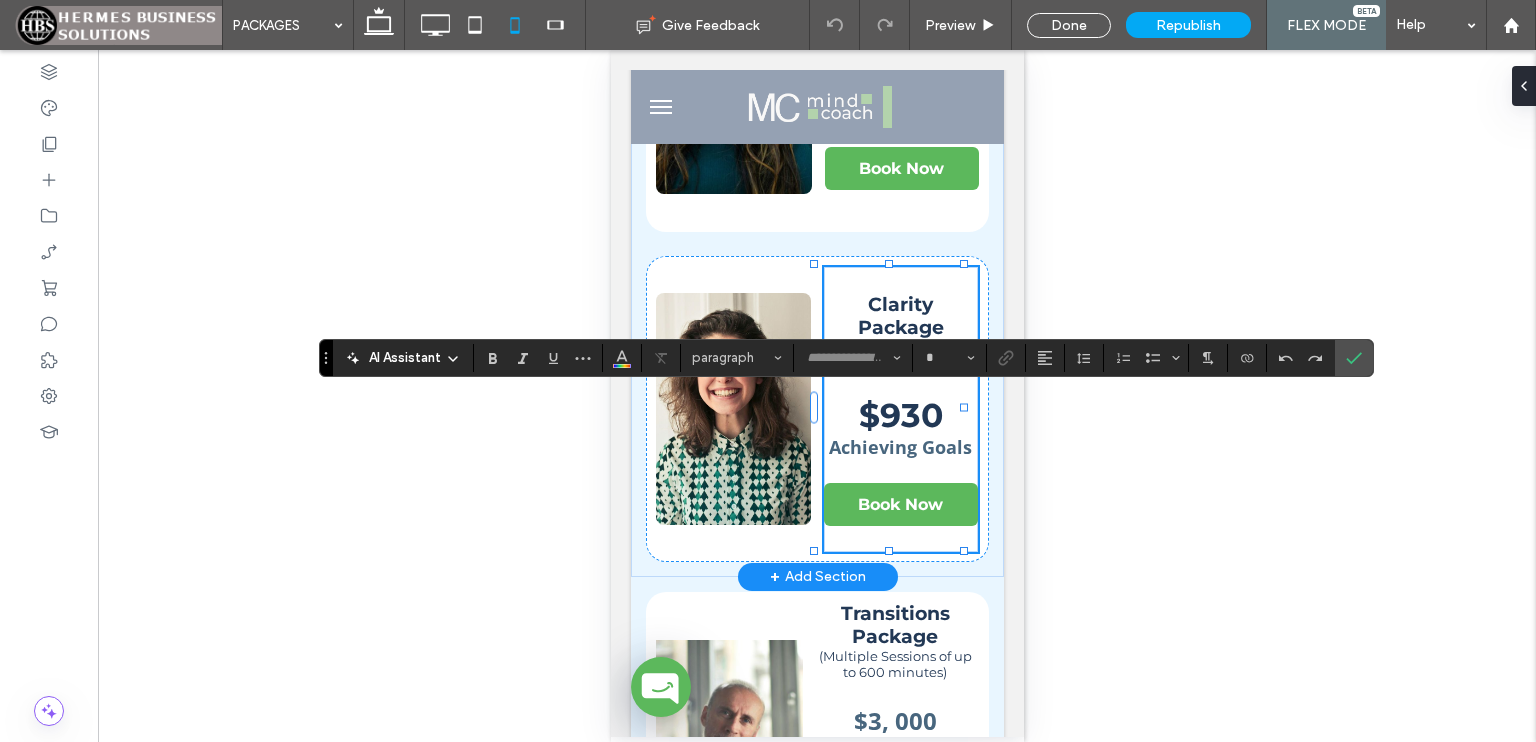 type on "**********" 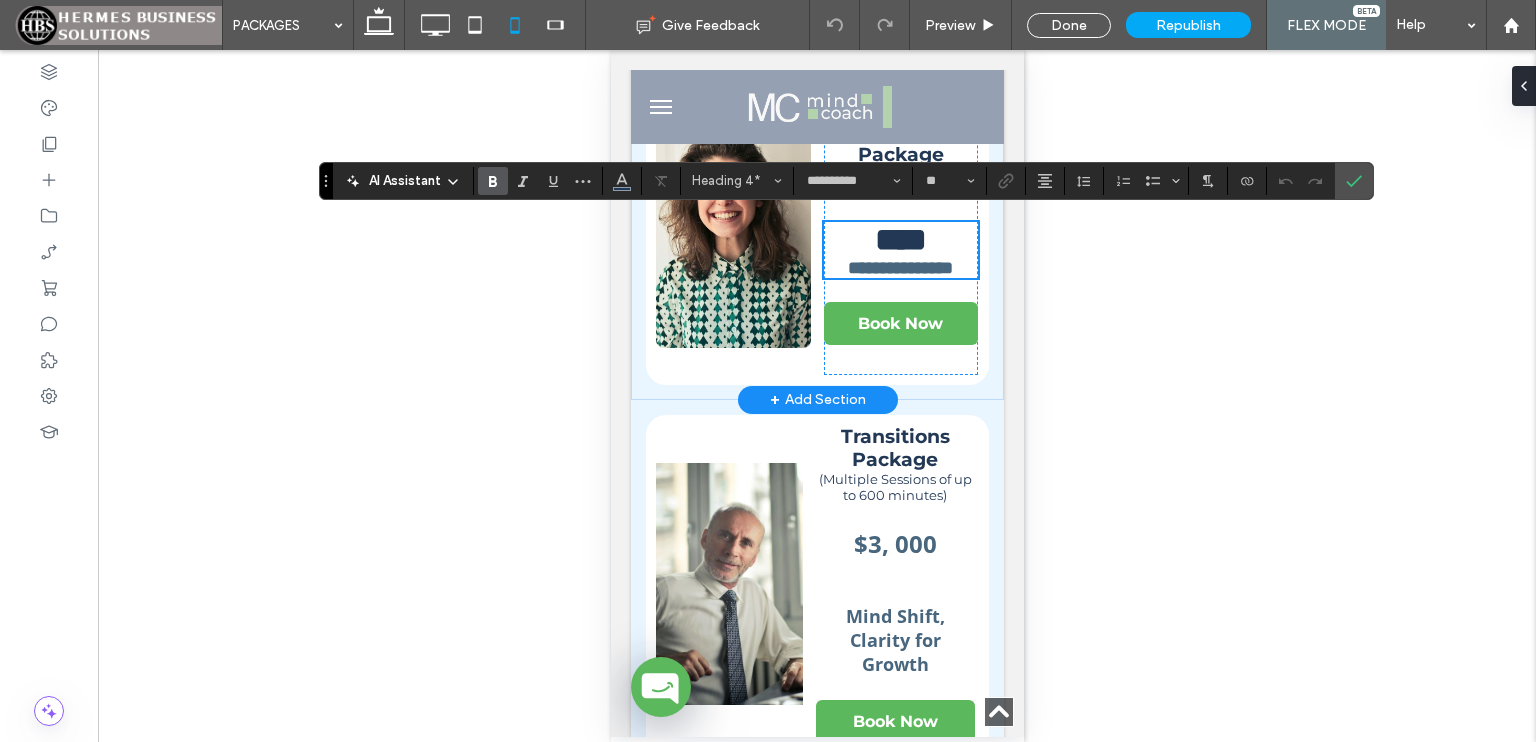 drag, startPoint x: 1015, startPoint y: 500, endPoint x: 1636, endPoint y: 642, distance: 637.02826 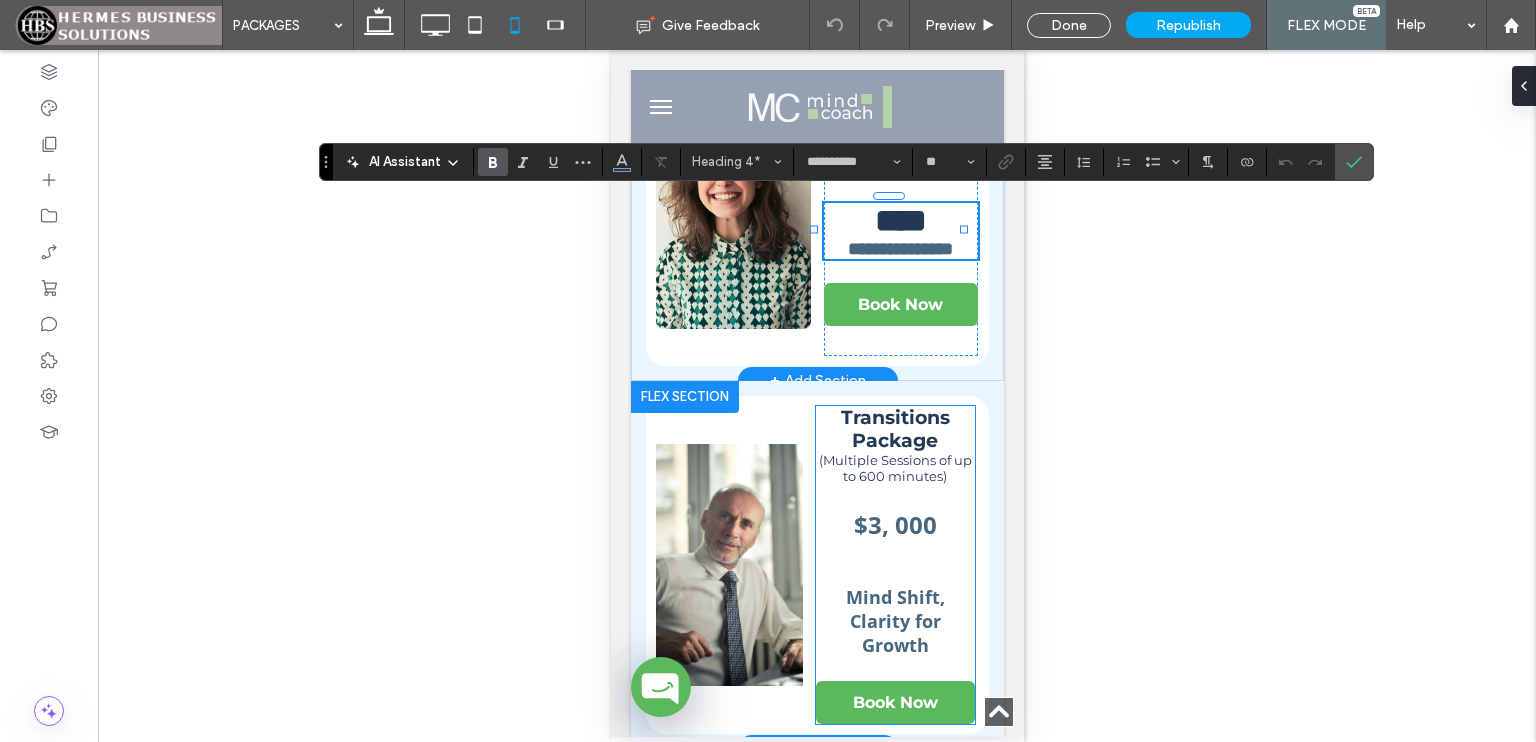click on "$3, 000" at bounding box center [894, 524] 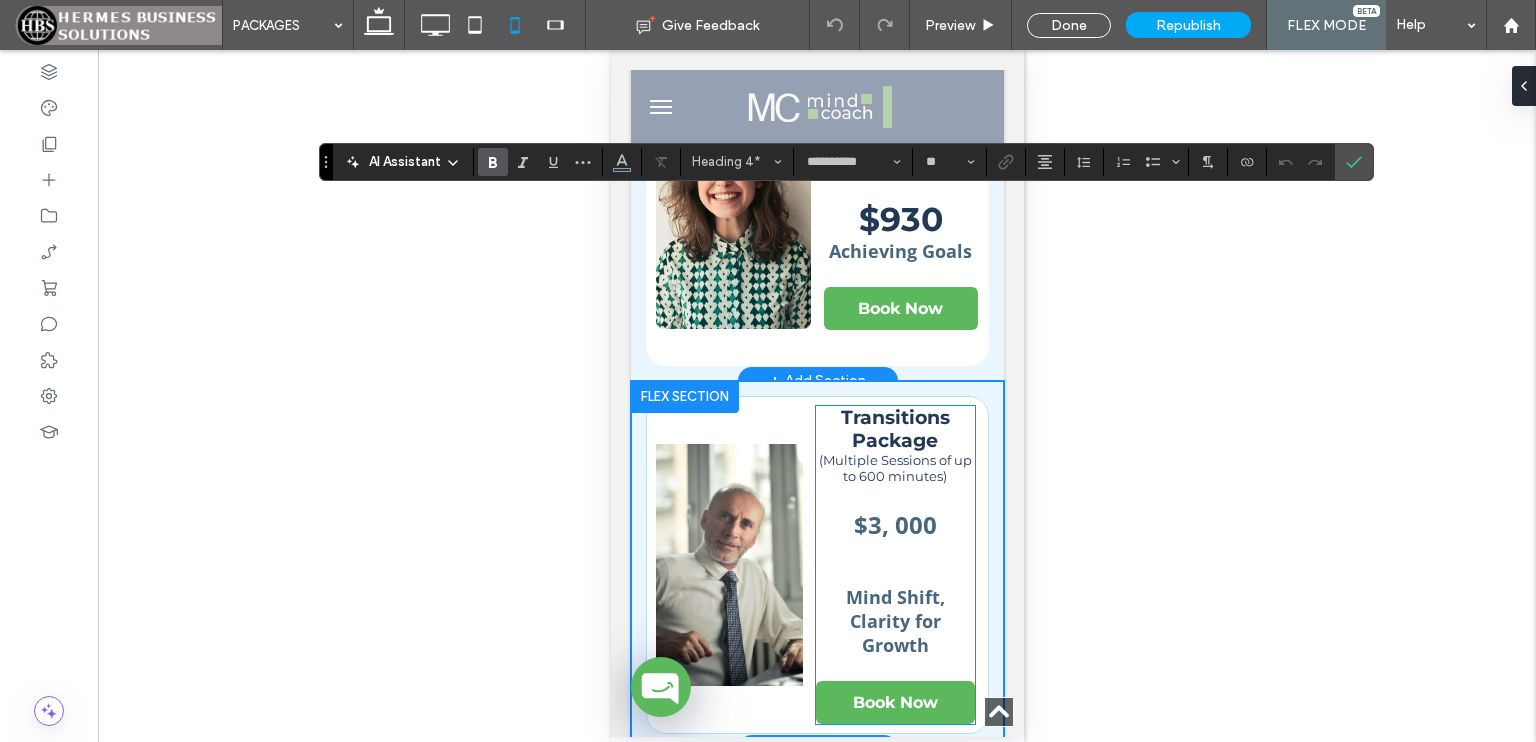 scroll, scrollTop: 520, scrollLeft: 0, axis: vertical 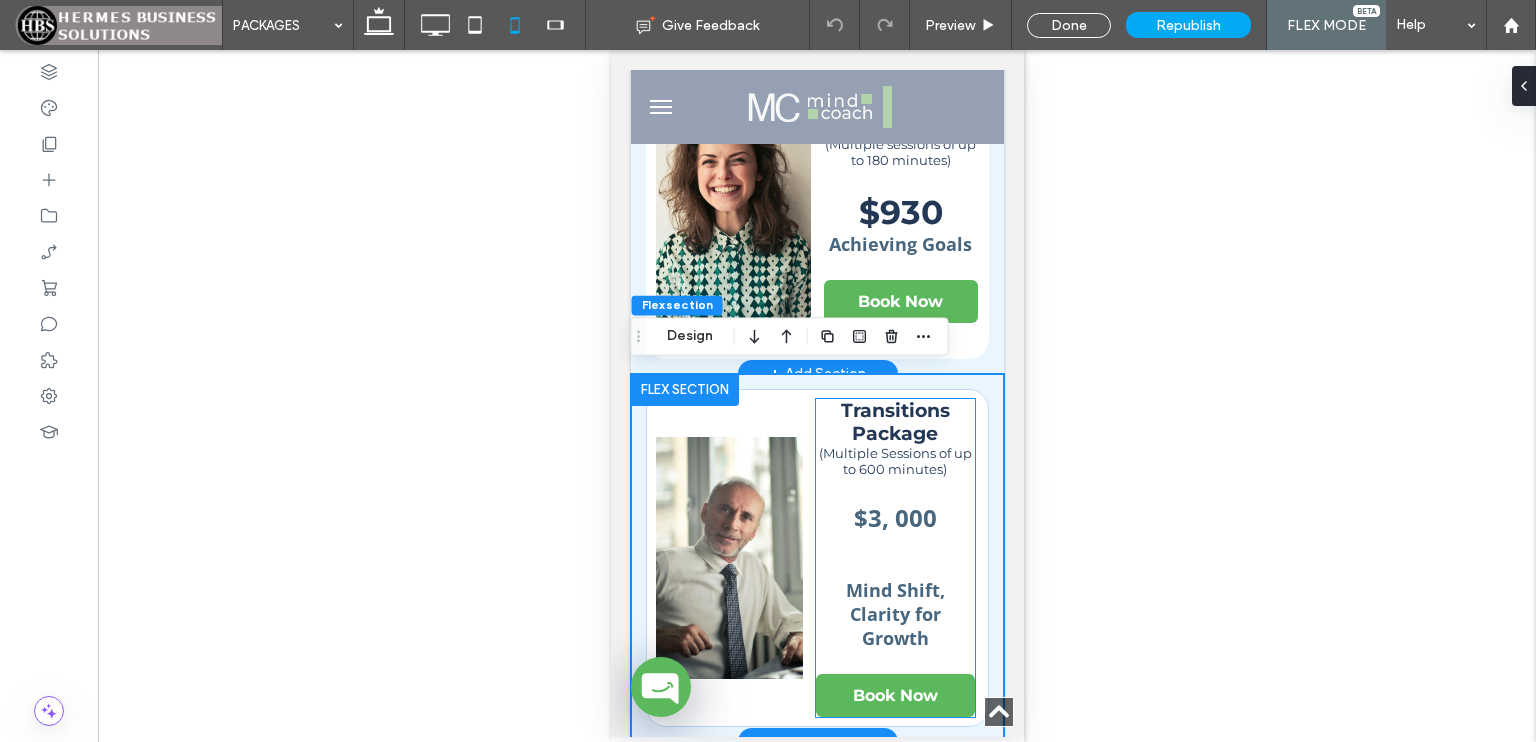 click on "$3, 000" at bounding box center [894, 517] 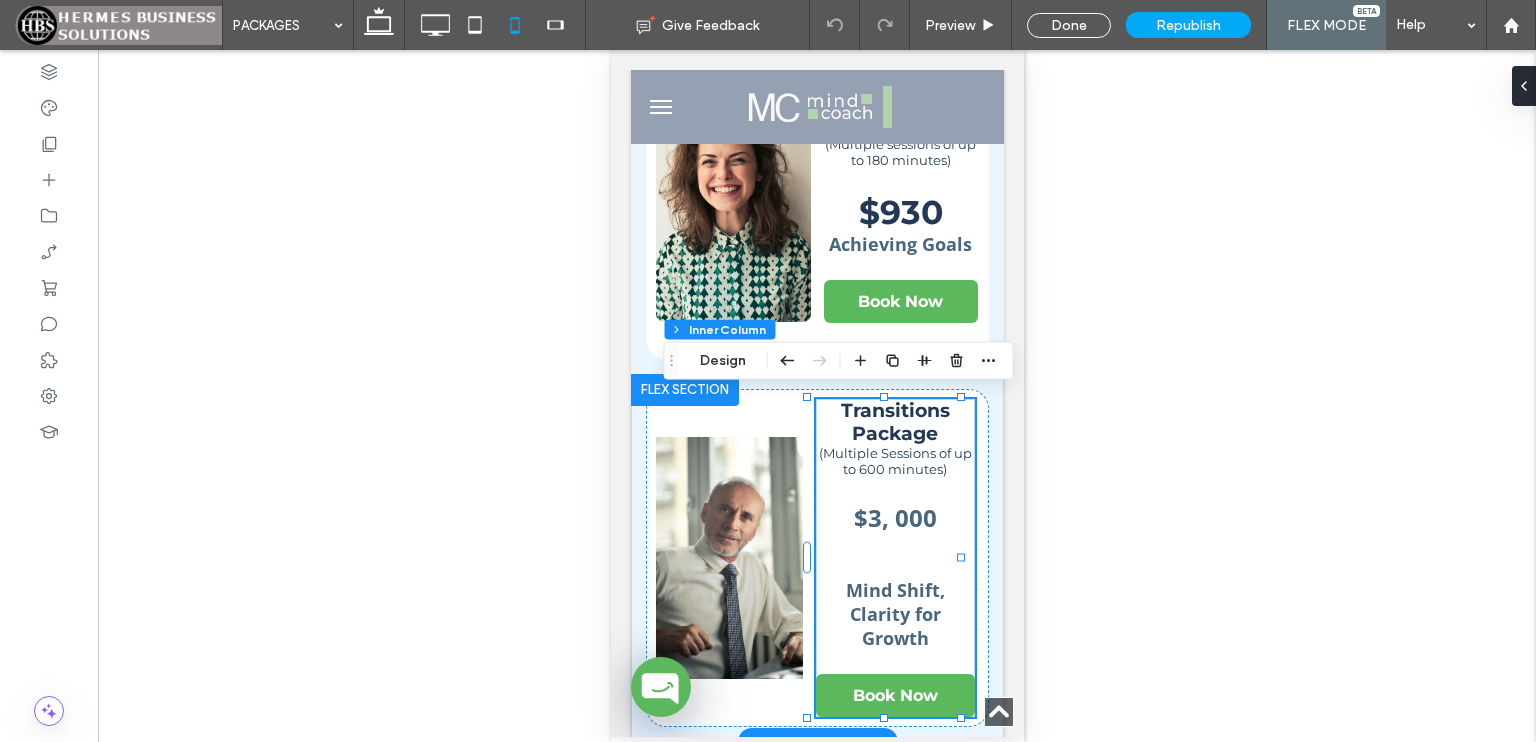 click on "$3, 000" at bounding box center (894, 517) 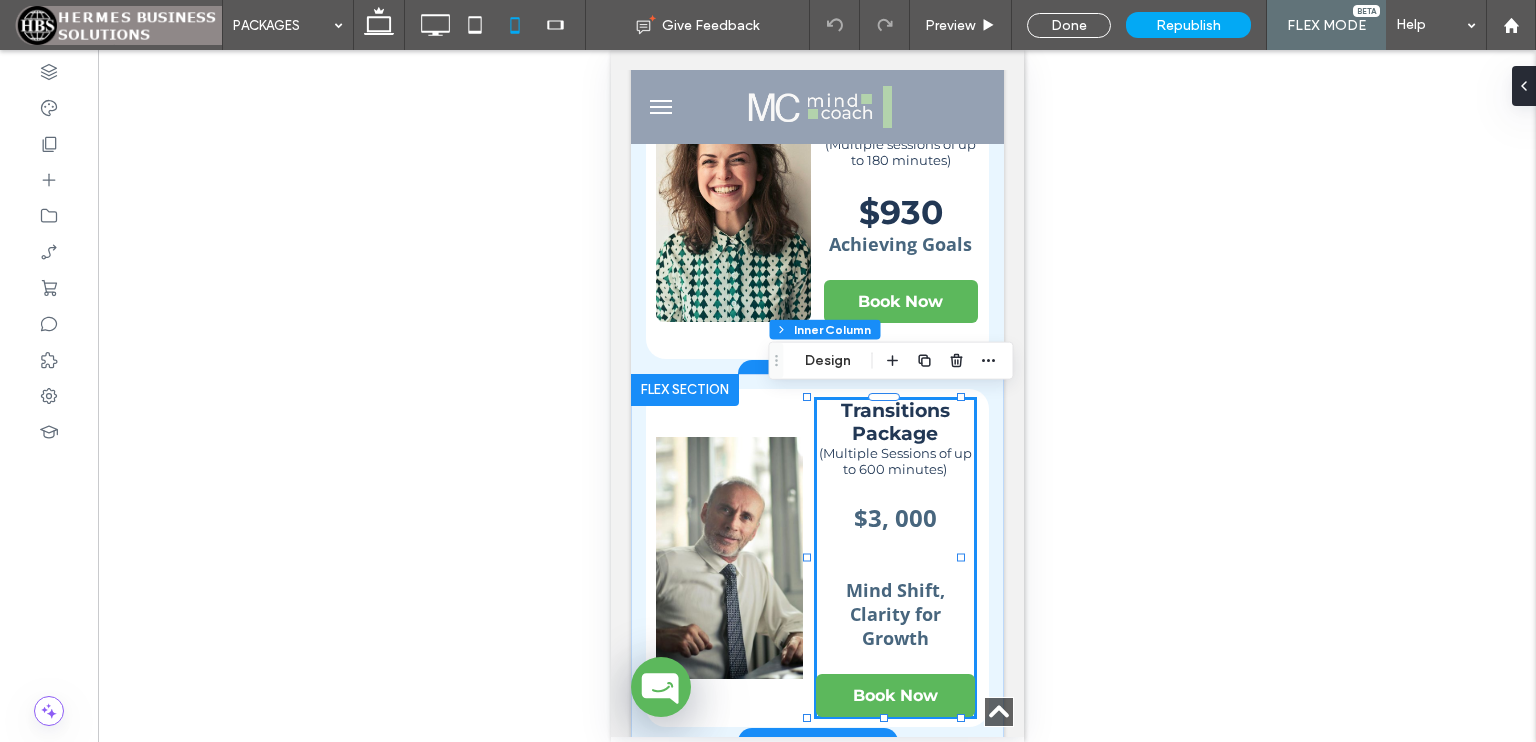 click on "$3, 000" at bounding box center (894, 517) 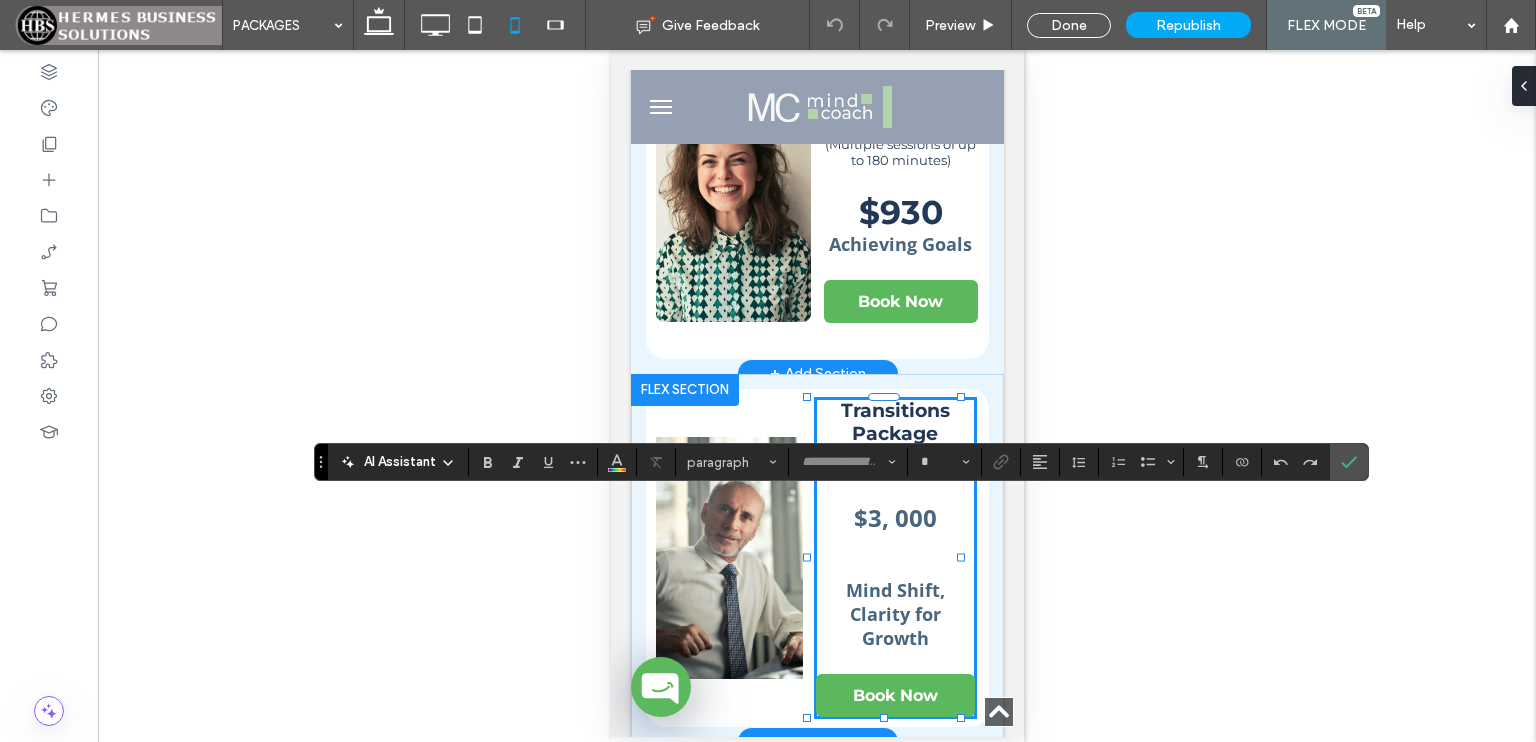type on "*********" 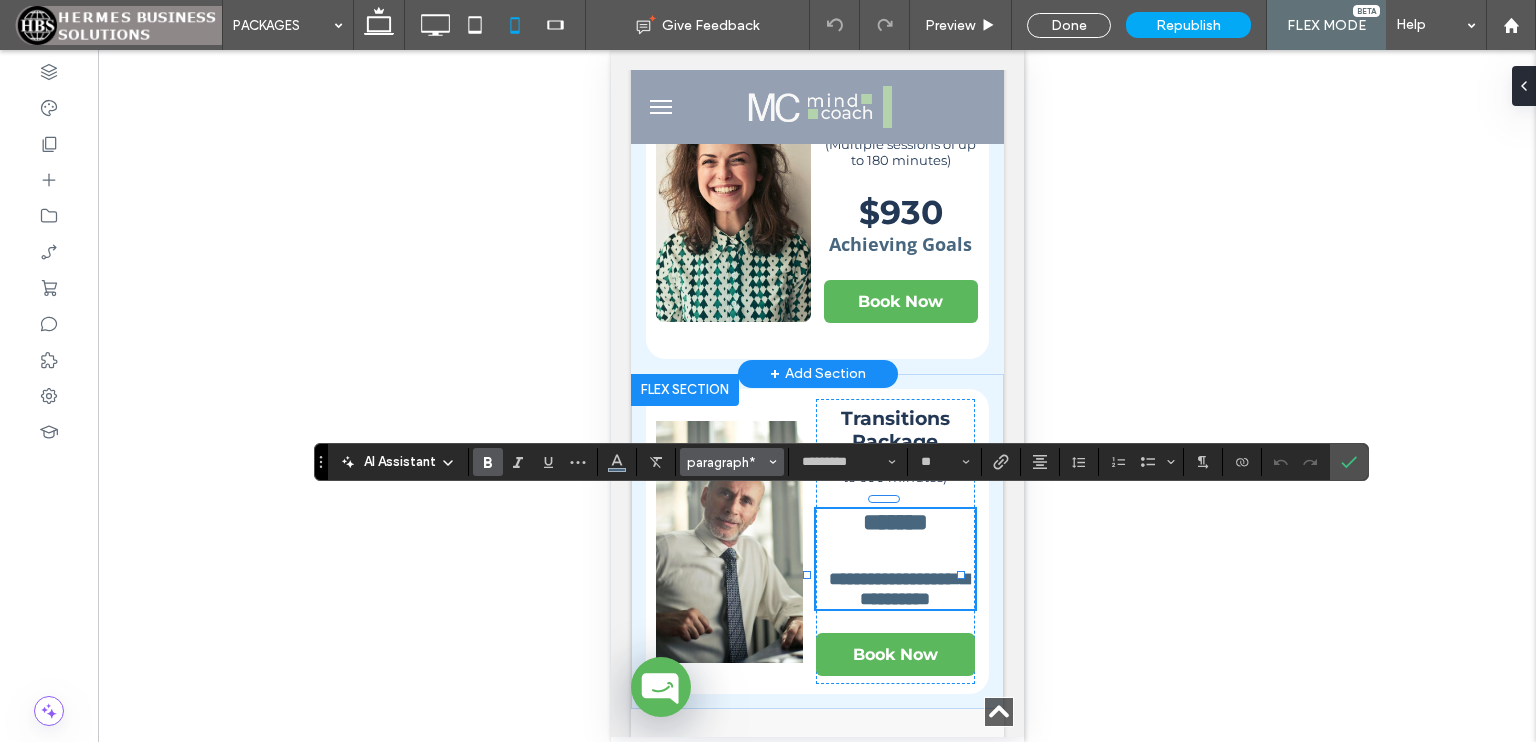 click on "paragraph*" at bounding box center (726, 462) 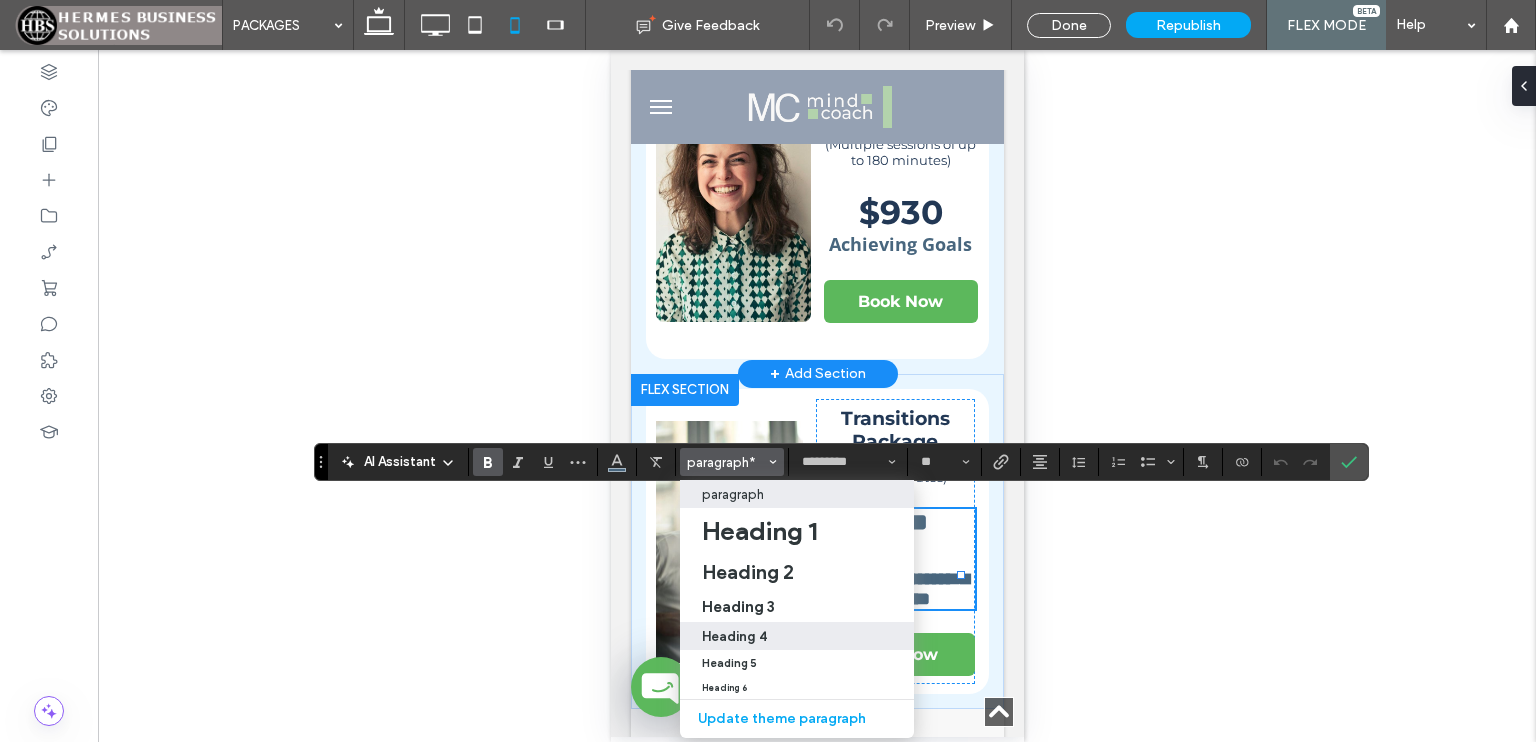 drag, startPoint x: 772, startPoint y: 630, endPoint x: 165, endPoint y: 569, distance: 610.0574 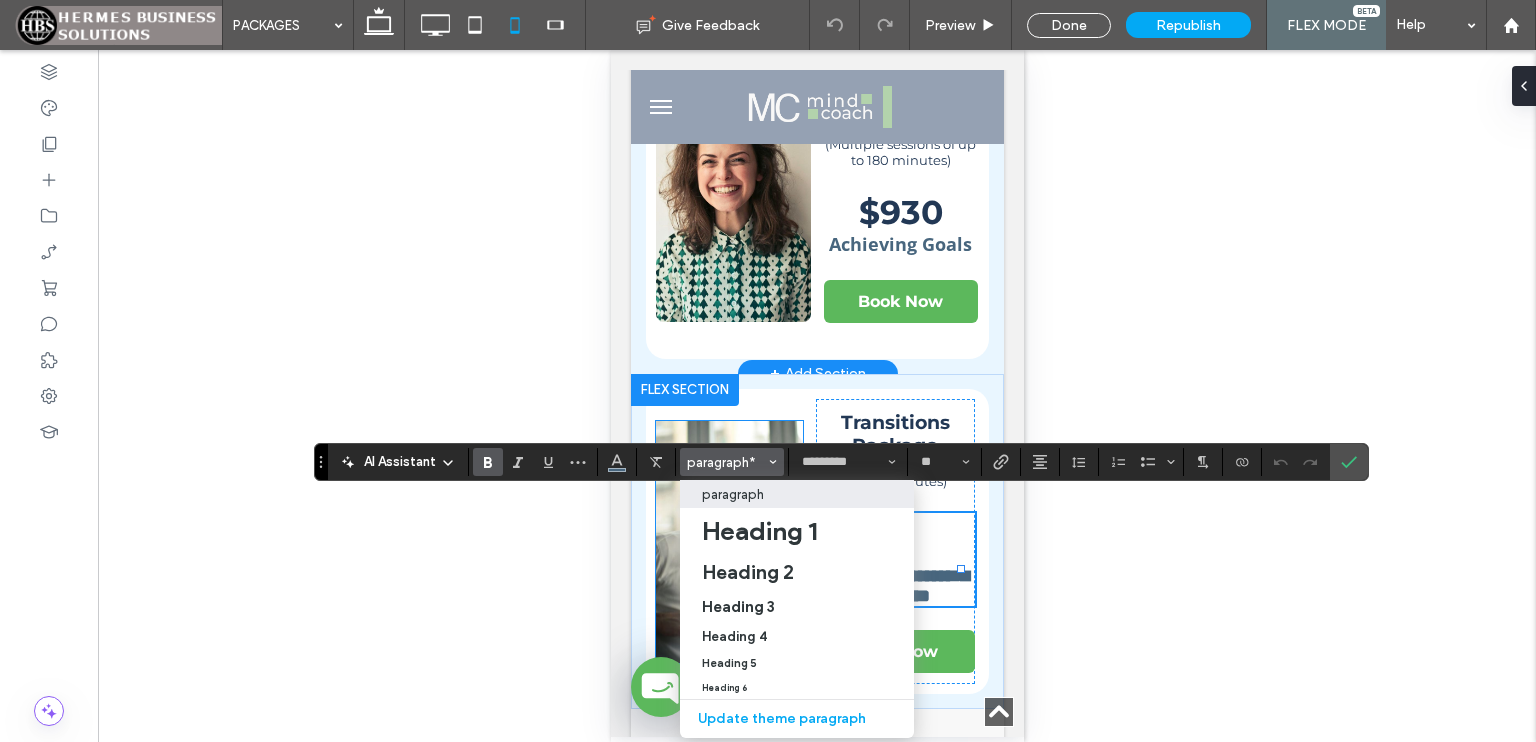 type on "**********" 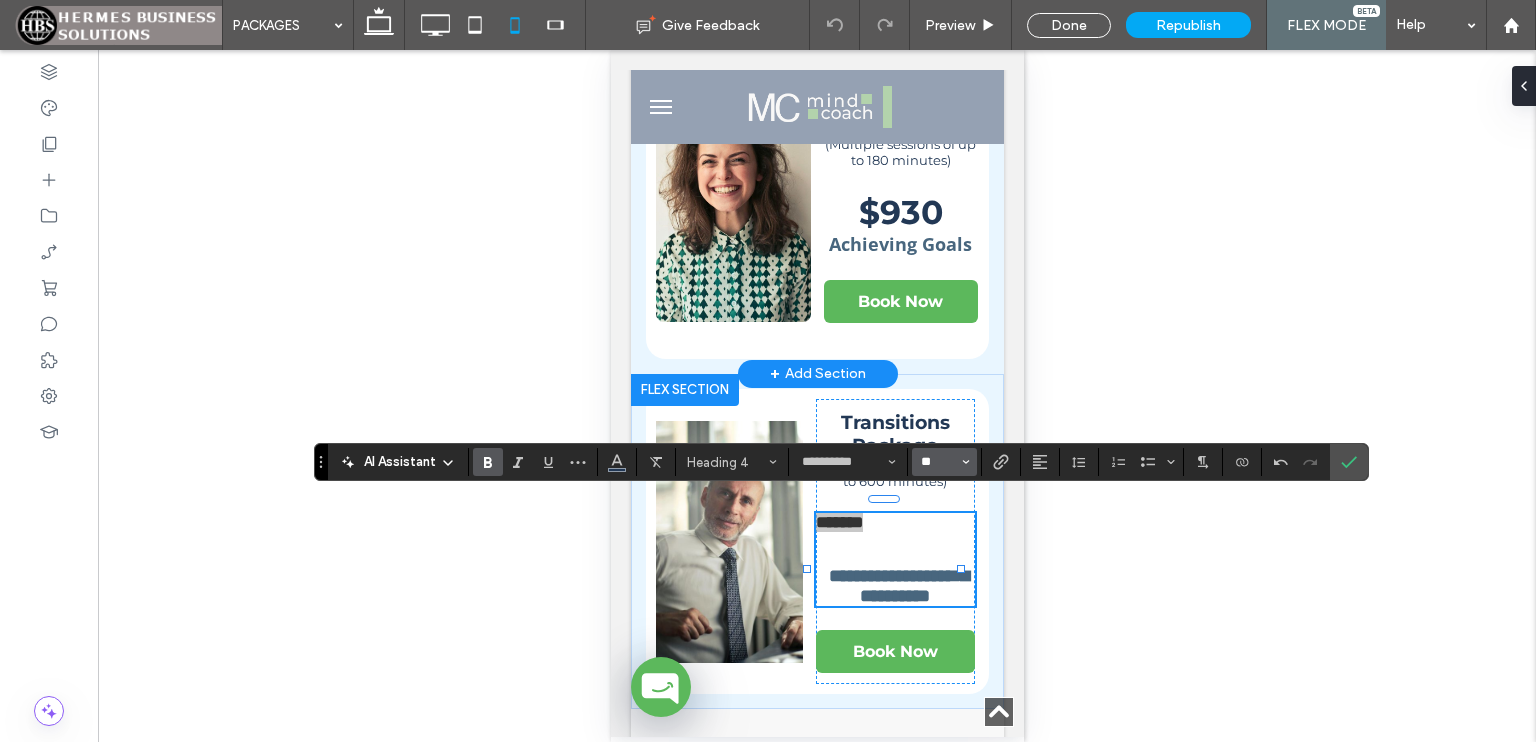 click on "**" at bounding box center [938, 462] 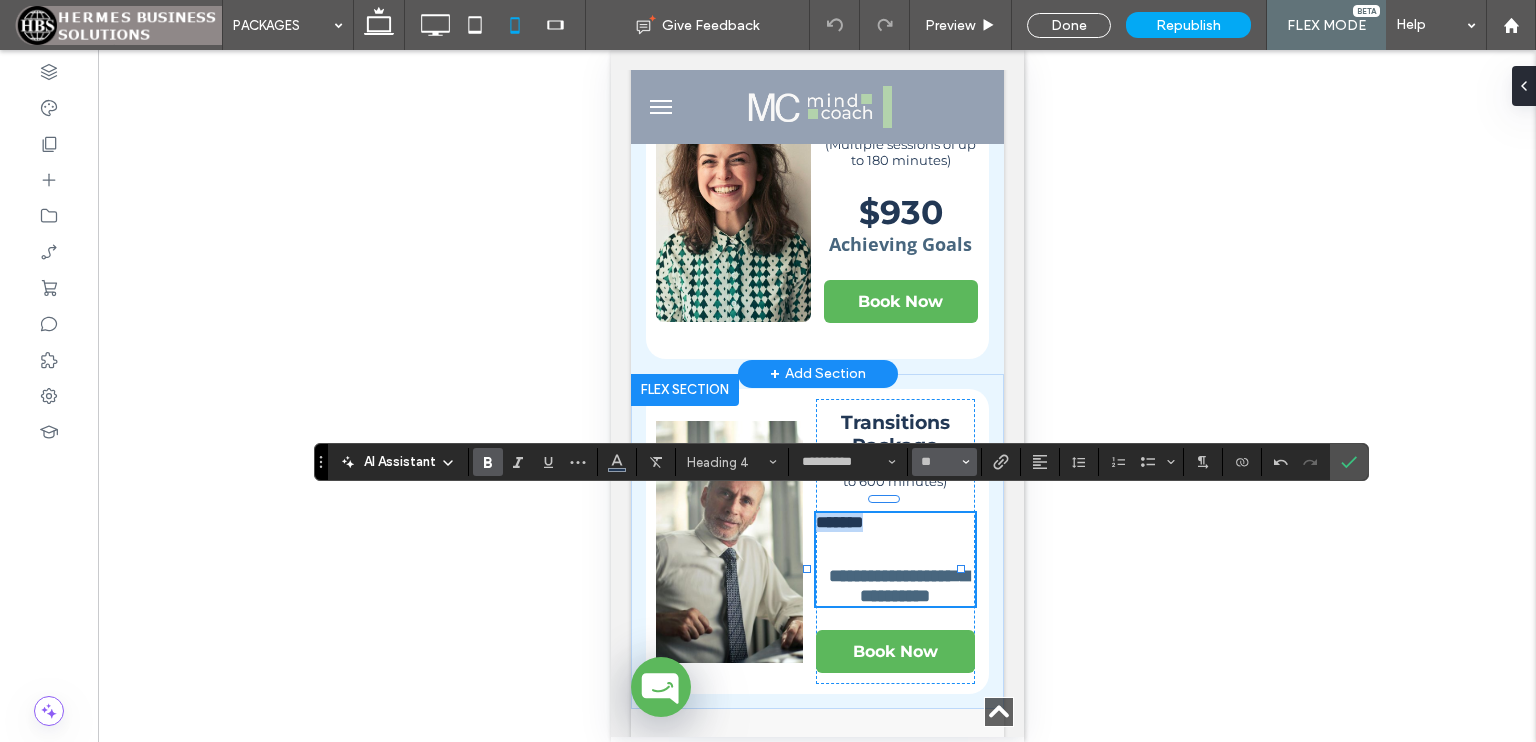 type on "**" 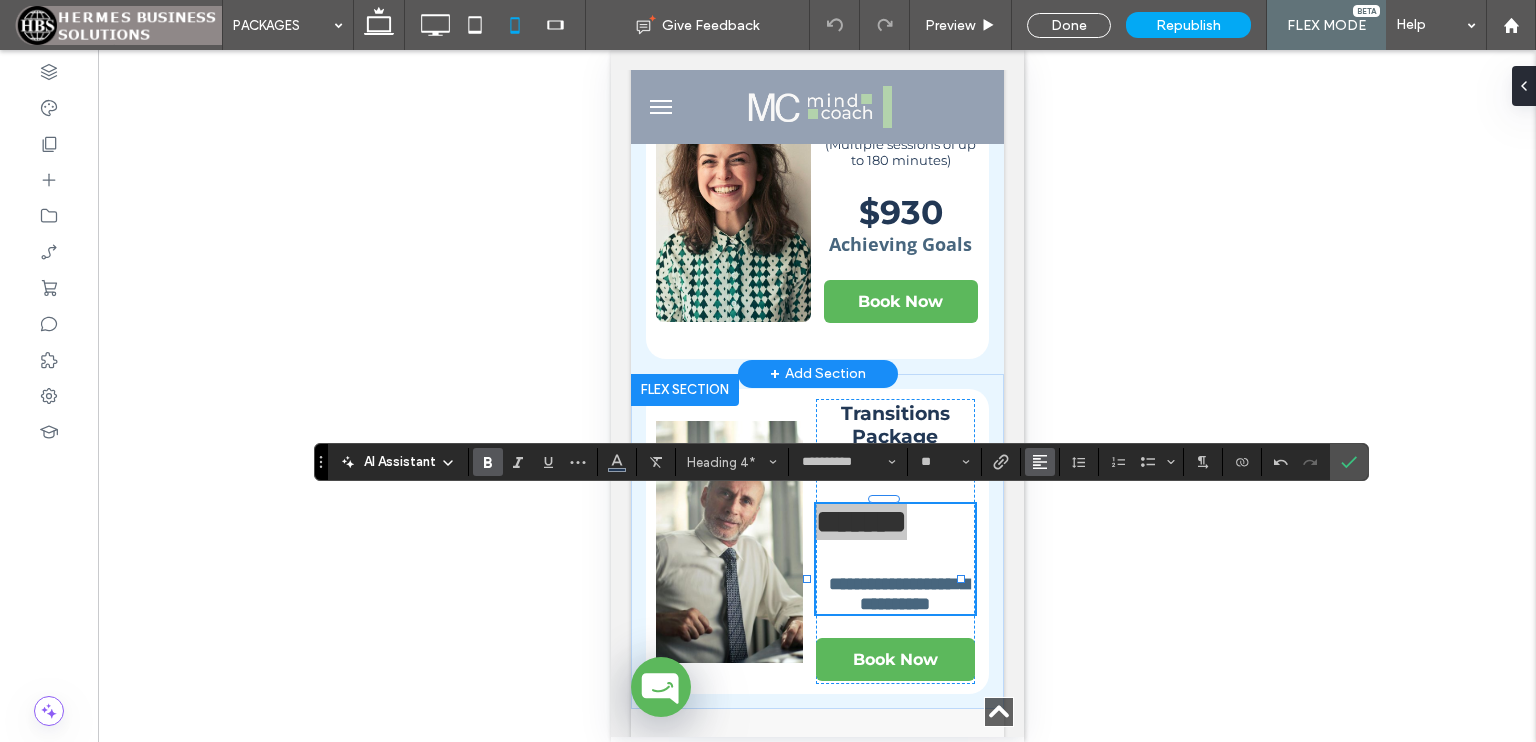 click 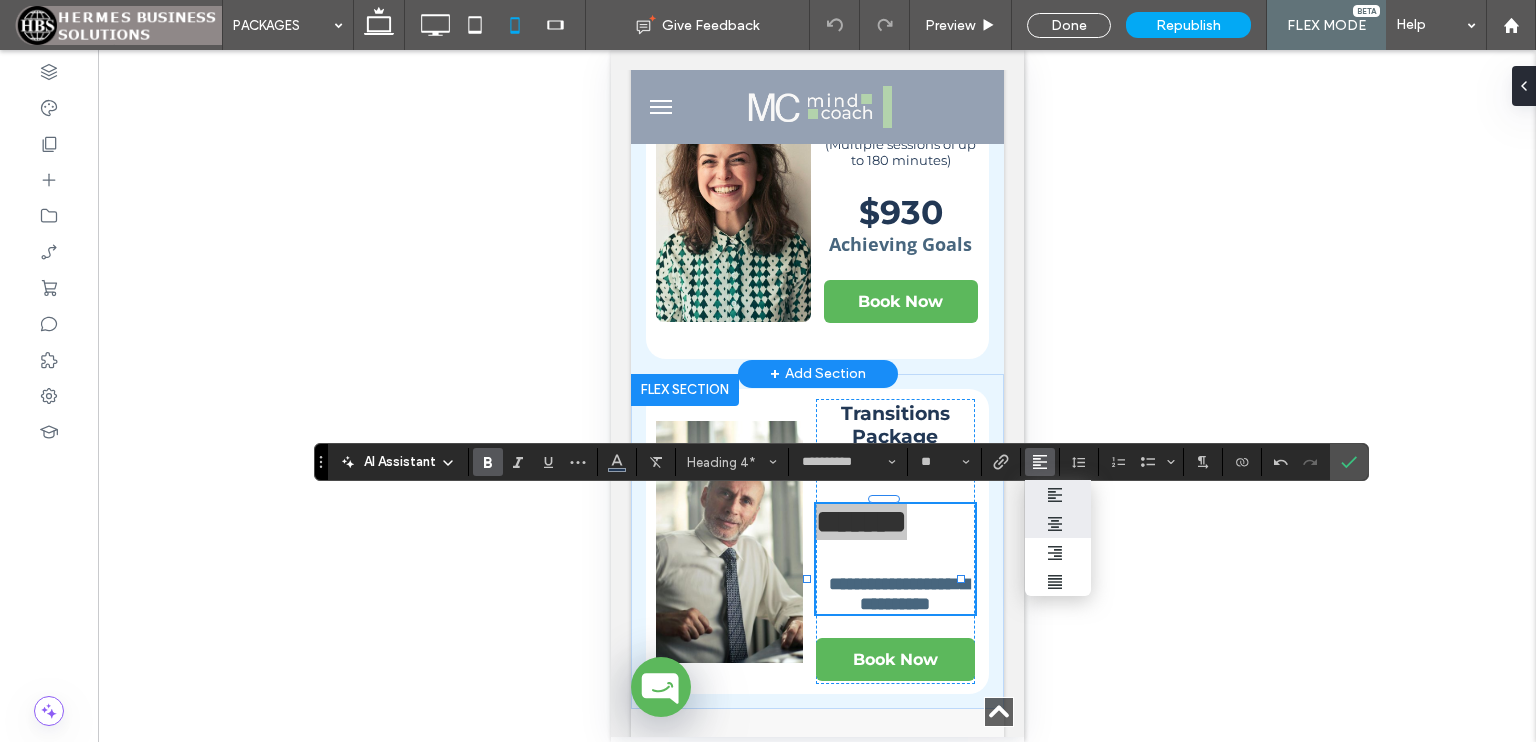 click at bounding box center [1058, 524] 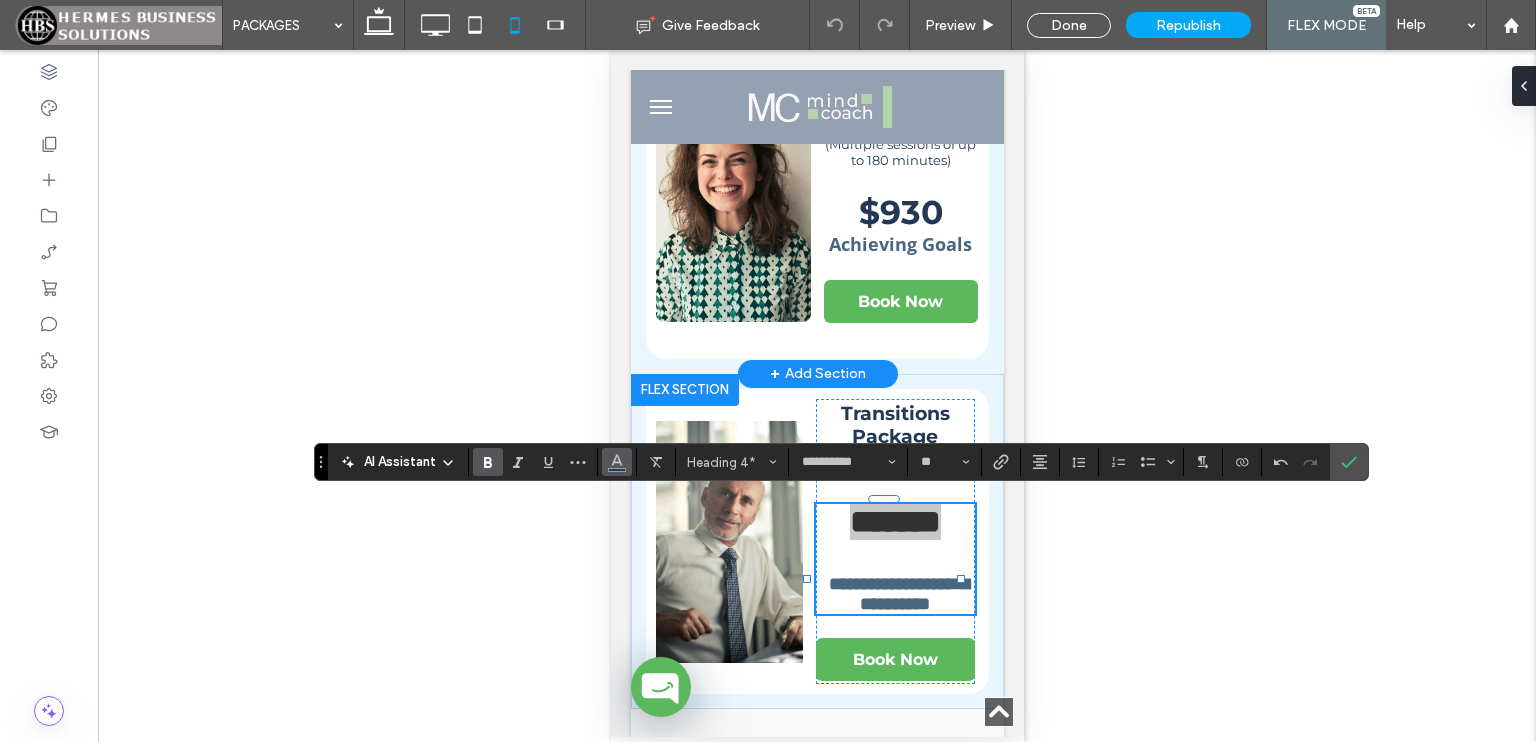 click 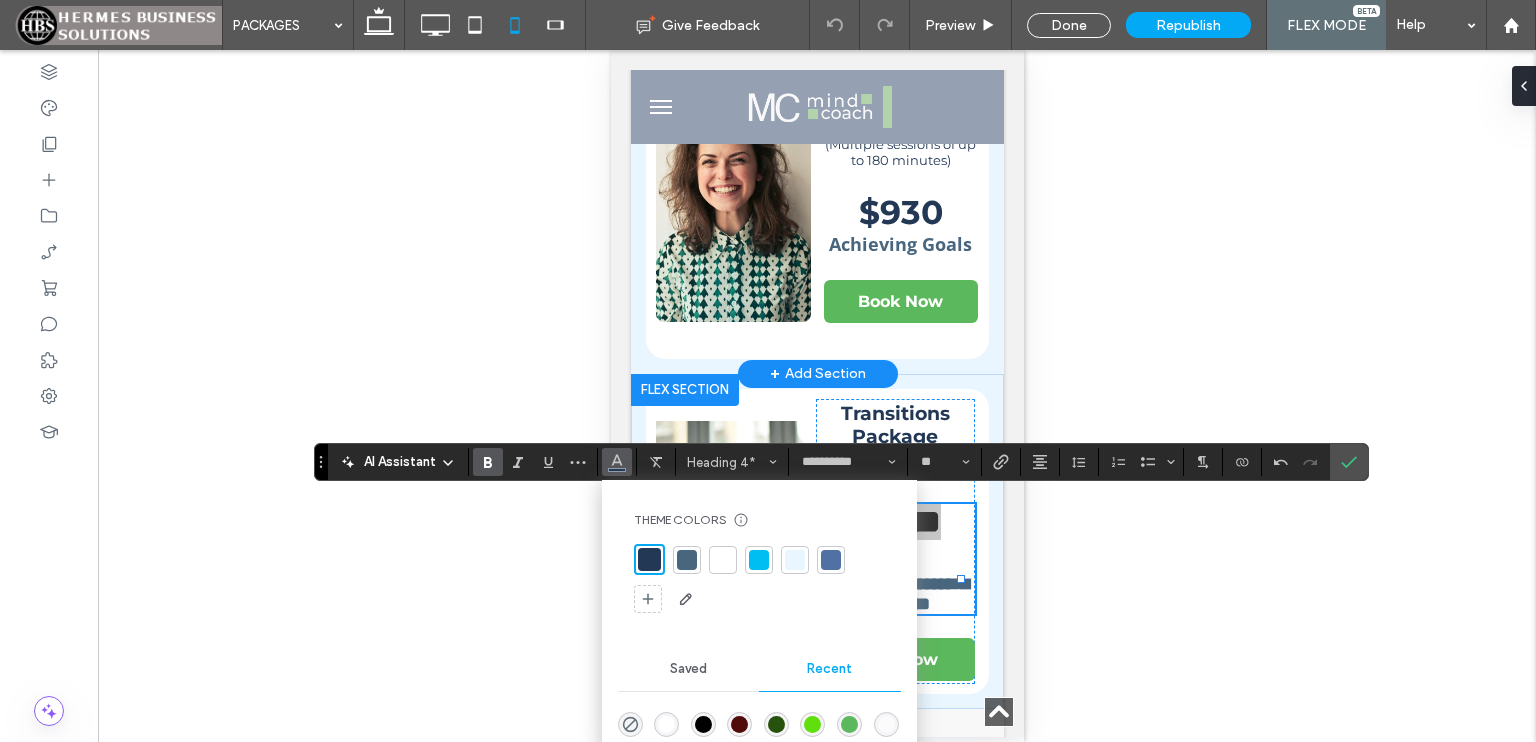 click at bounding box center (687, 560) 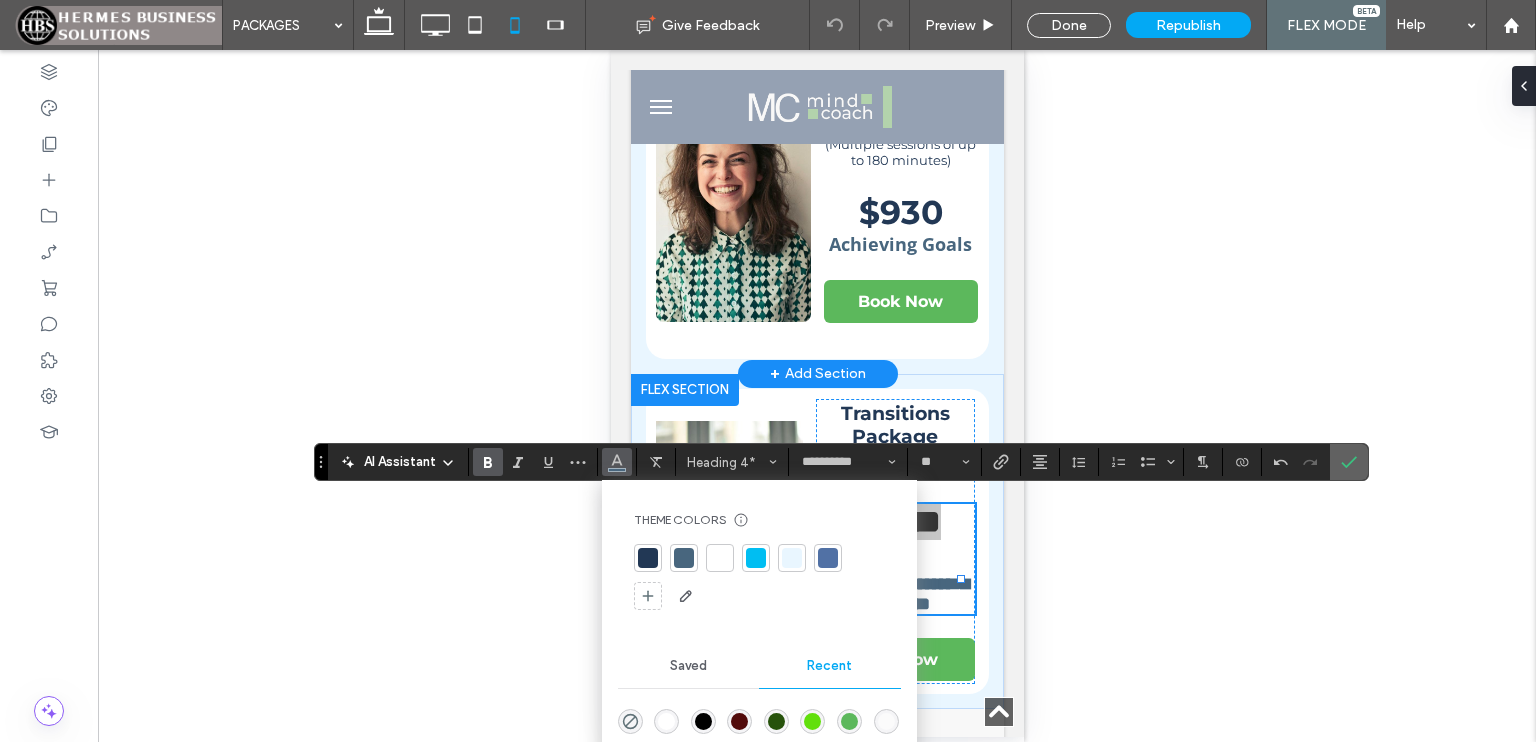 click 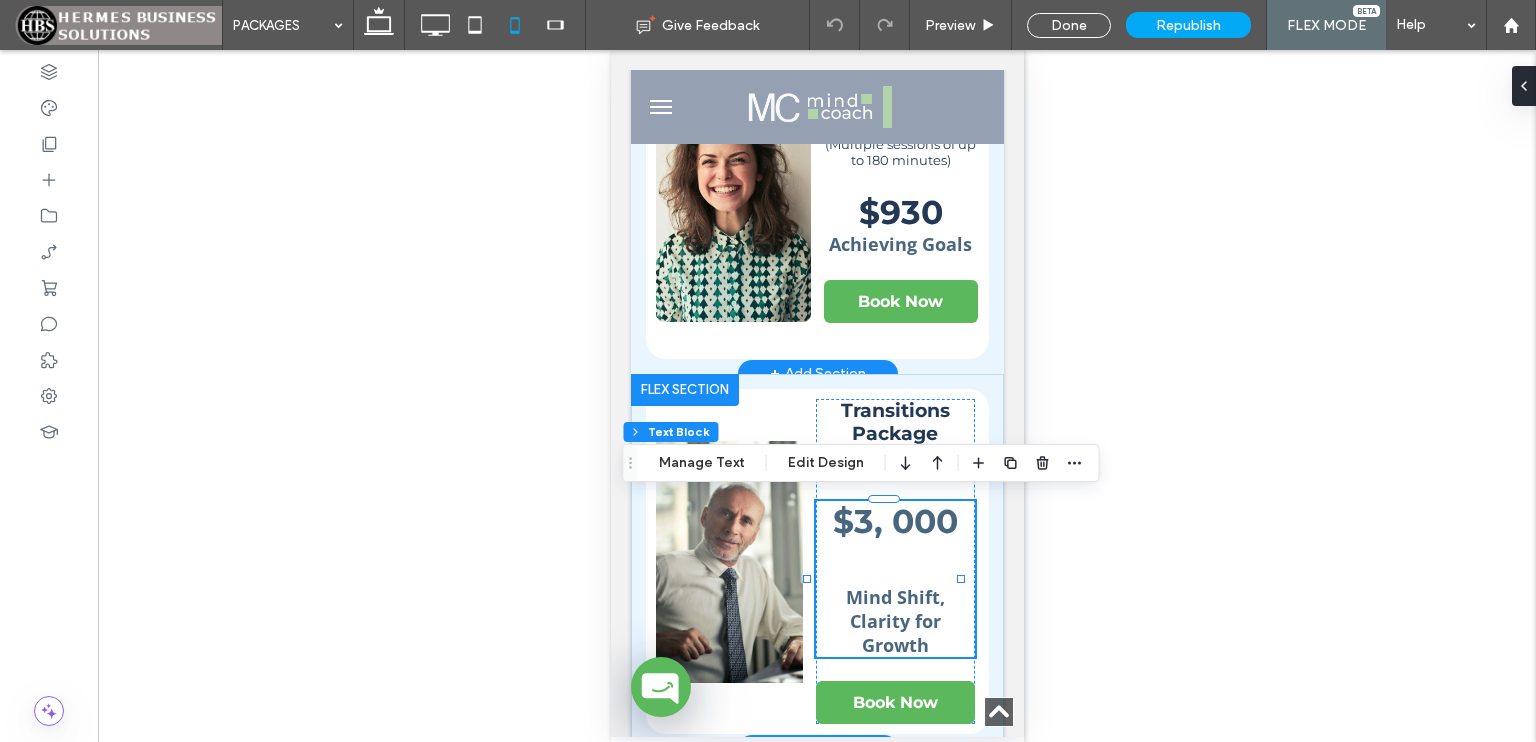 click at bounding box center (894, 574) 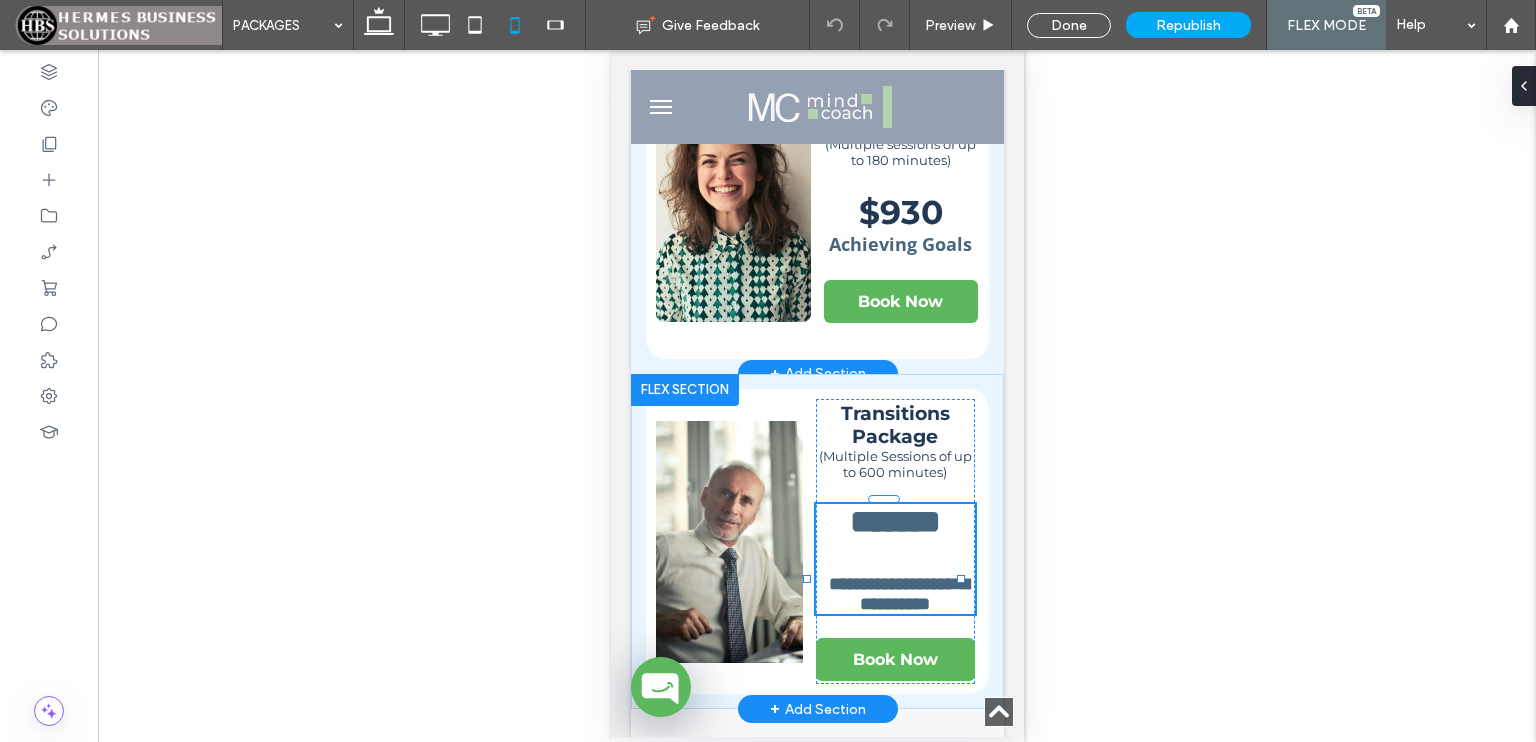 type on "**********" 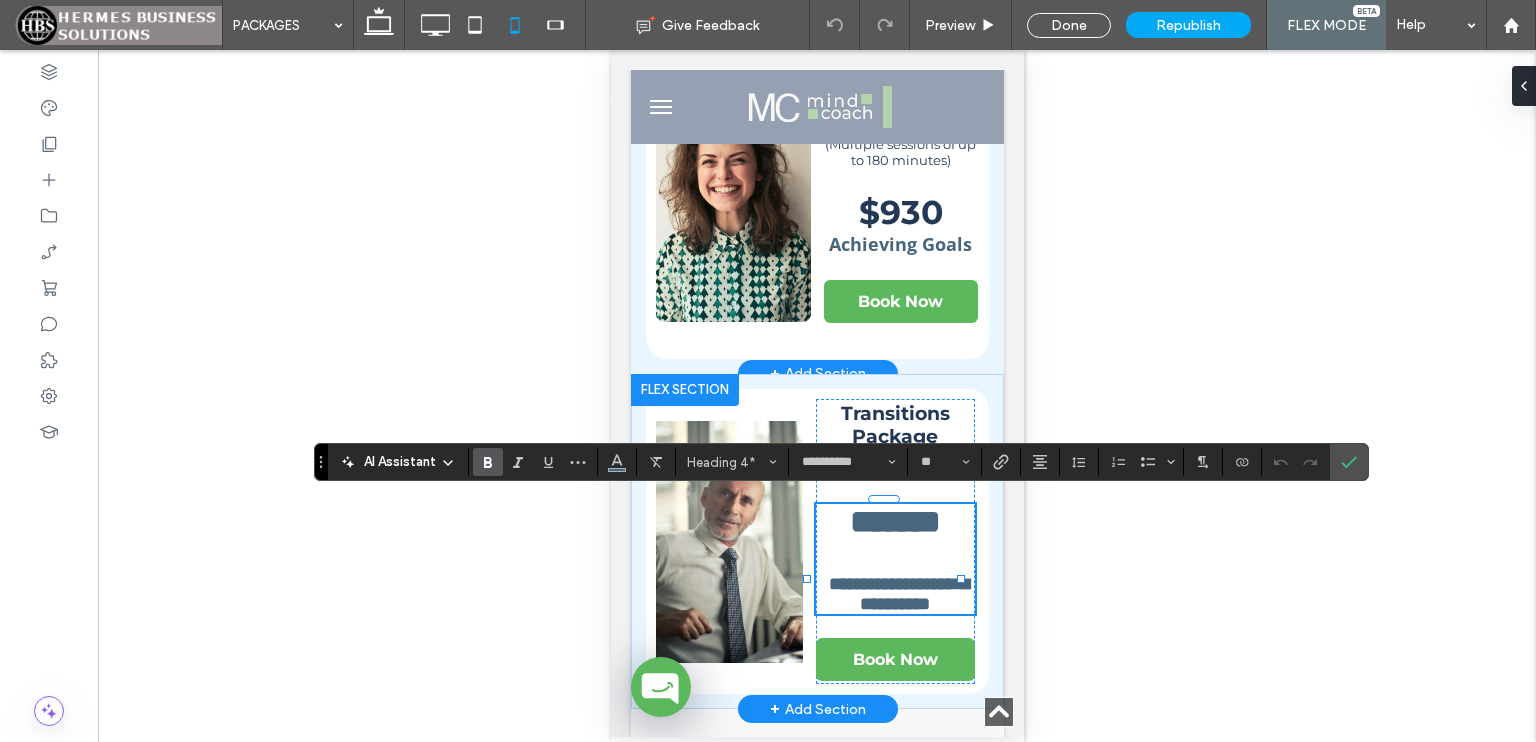 type on "*********" 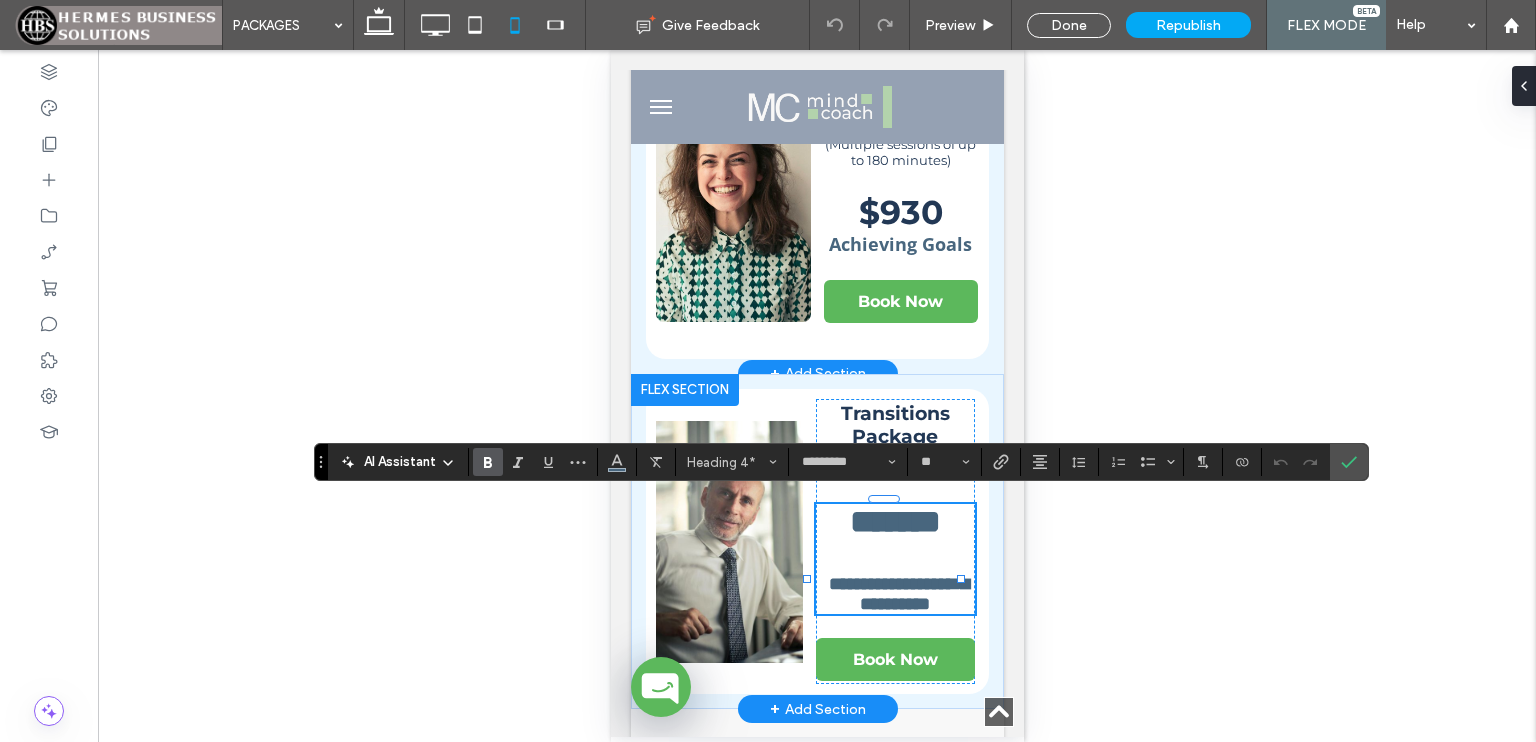 click at bounding box center (894, 565) 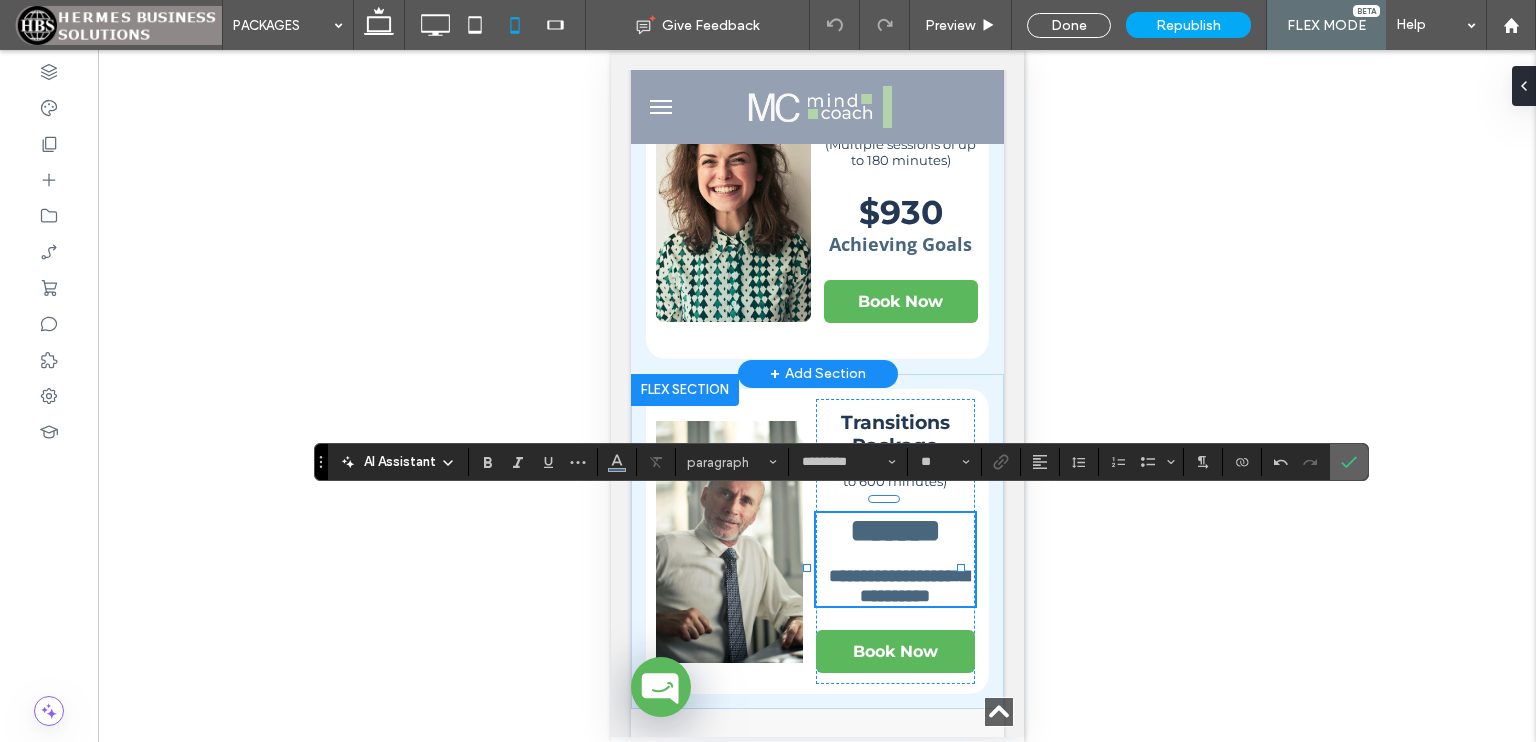 click 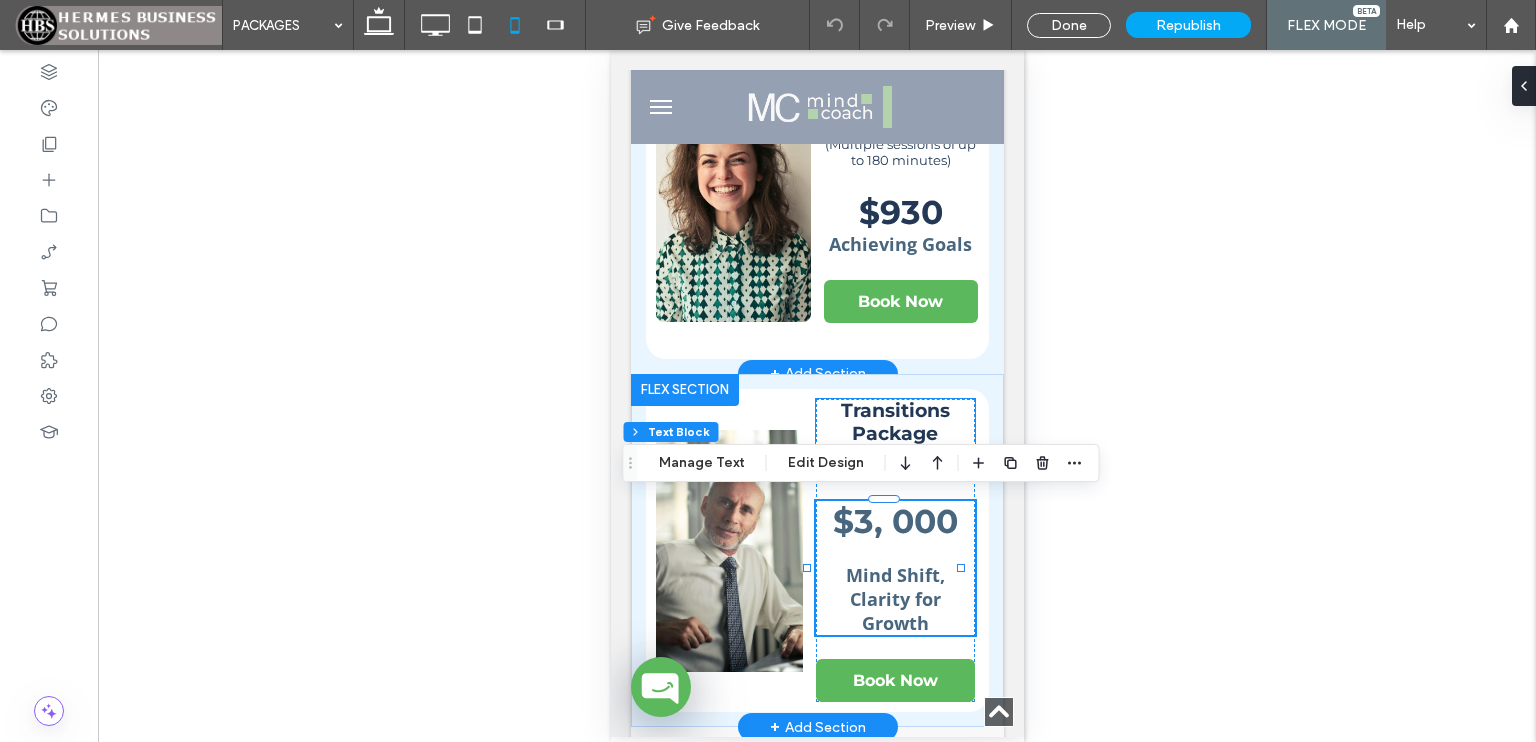 click on "Transitions Package" at bounding box center [894, 422] 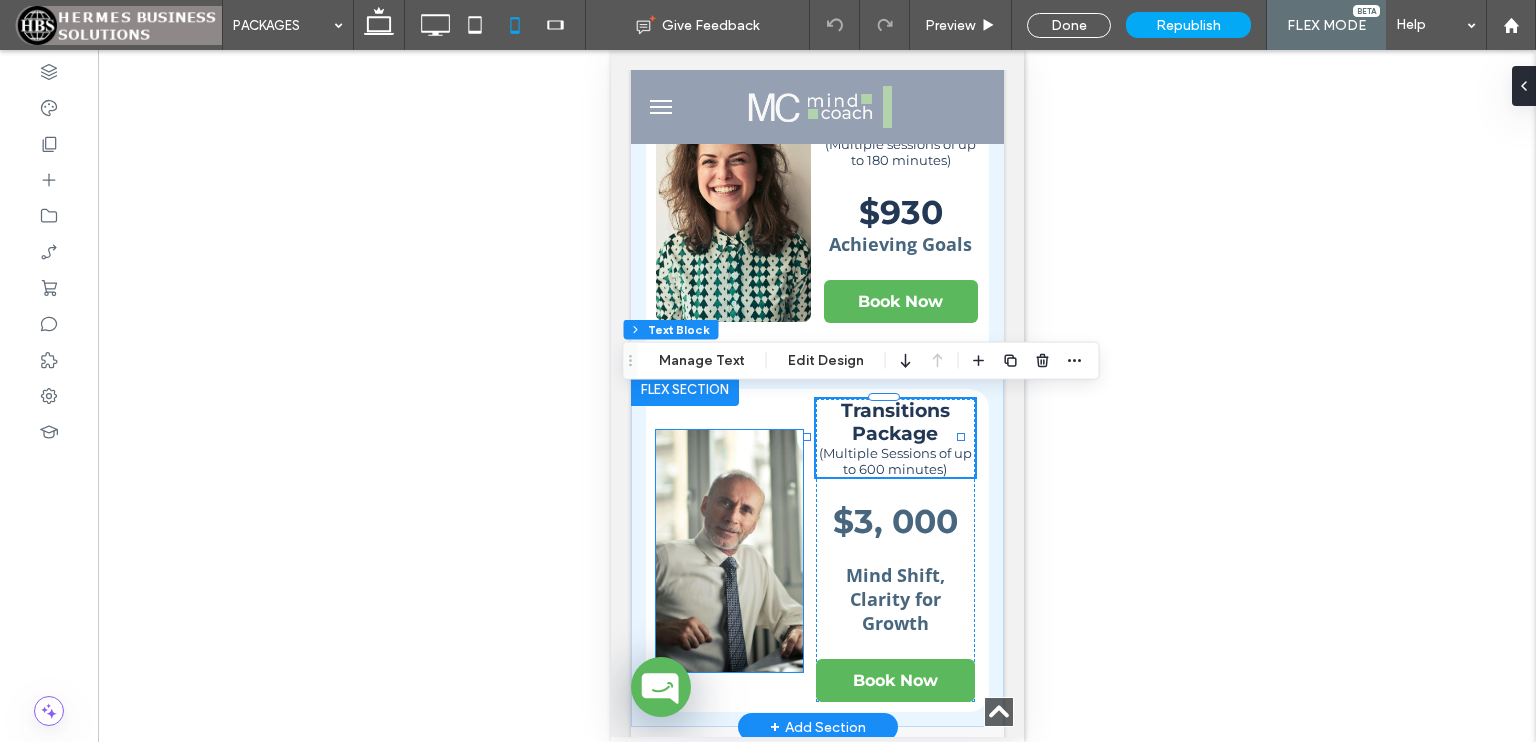 click at bounding box center [728, 551] 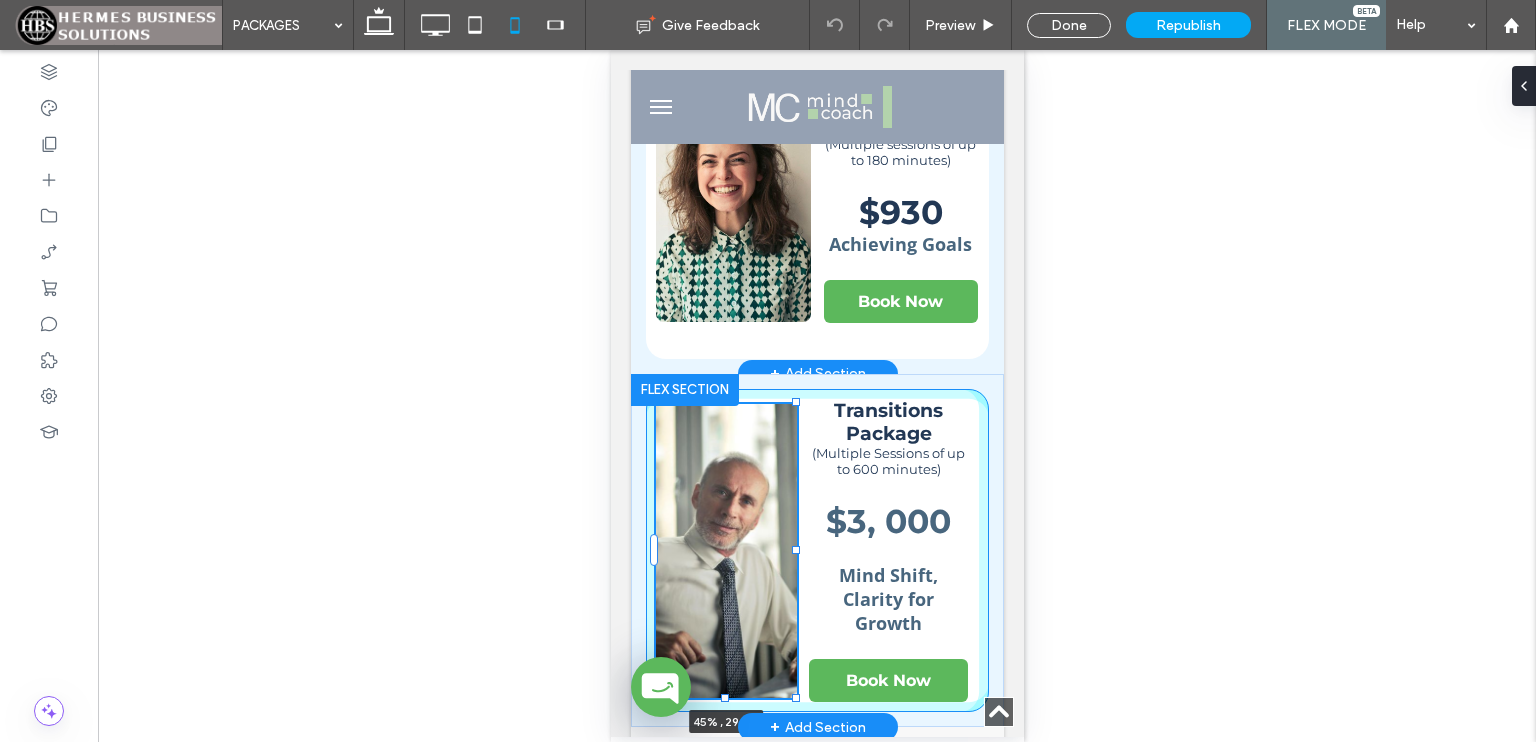 drag, startPoint x: 792, startPoint y: 669, endPoint x: 792, endPoint y: 695, distance: 26 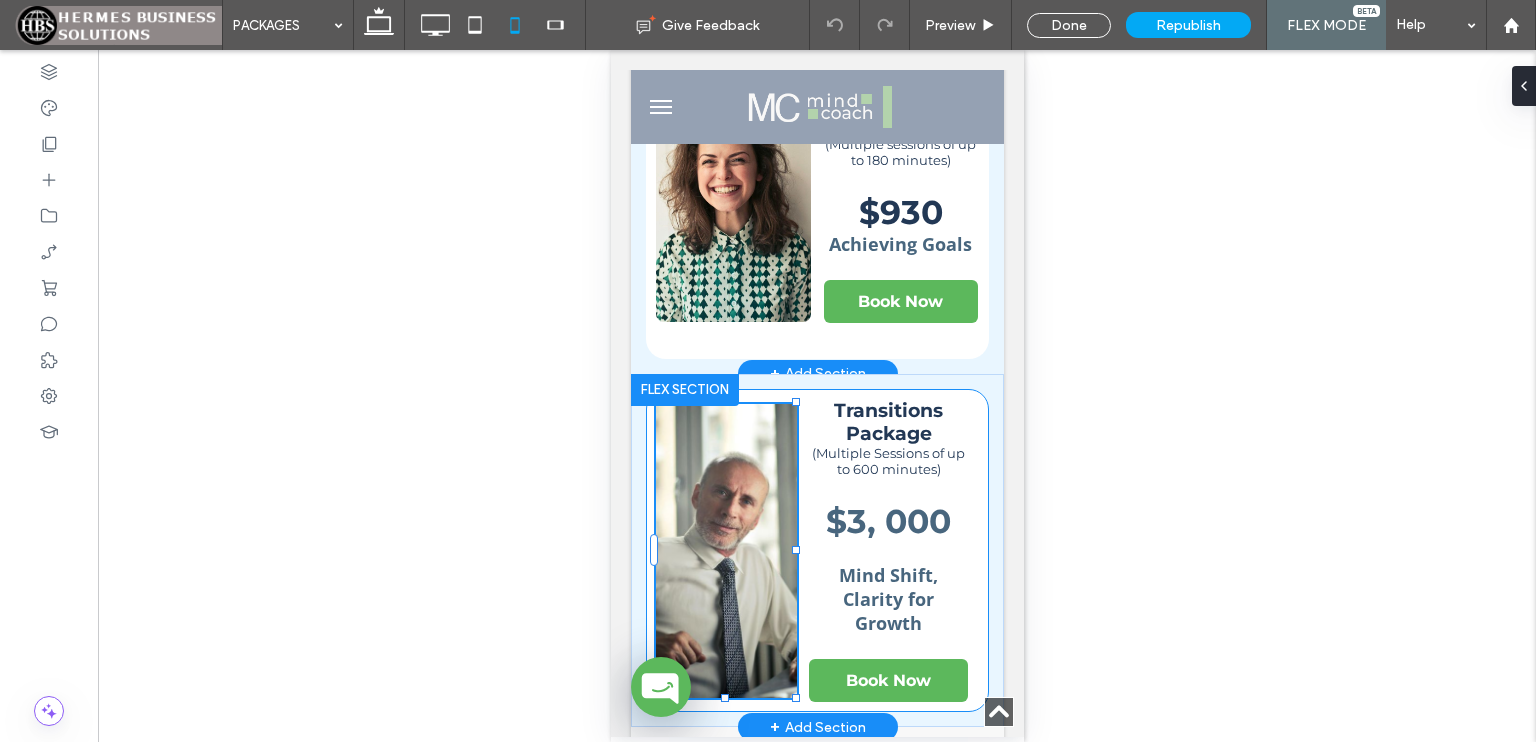 type on "****" 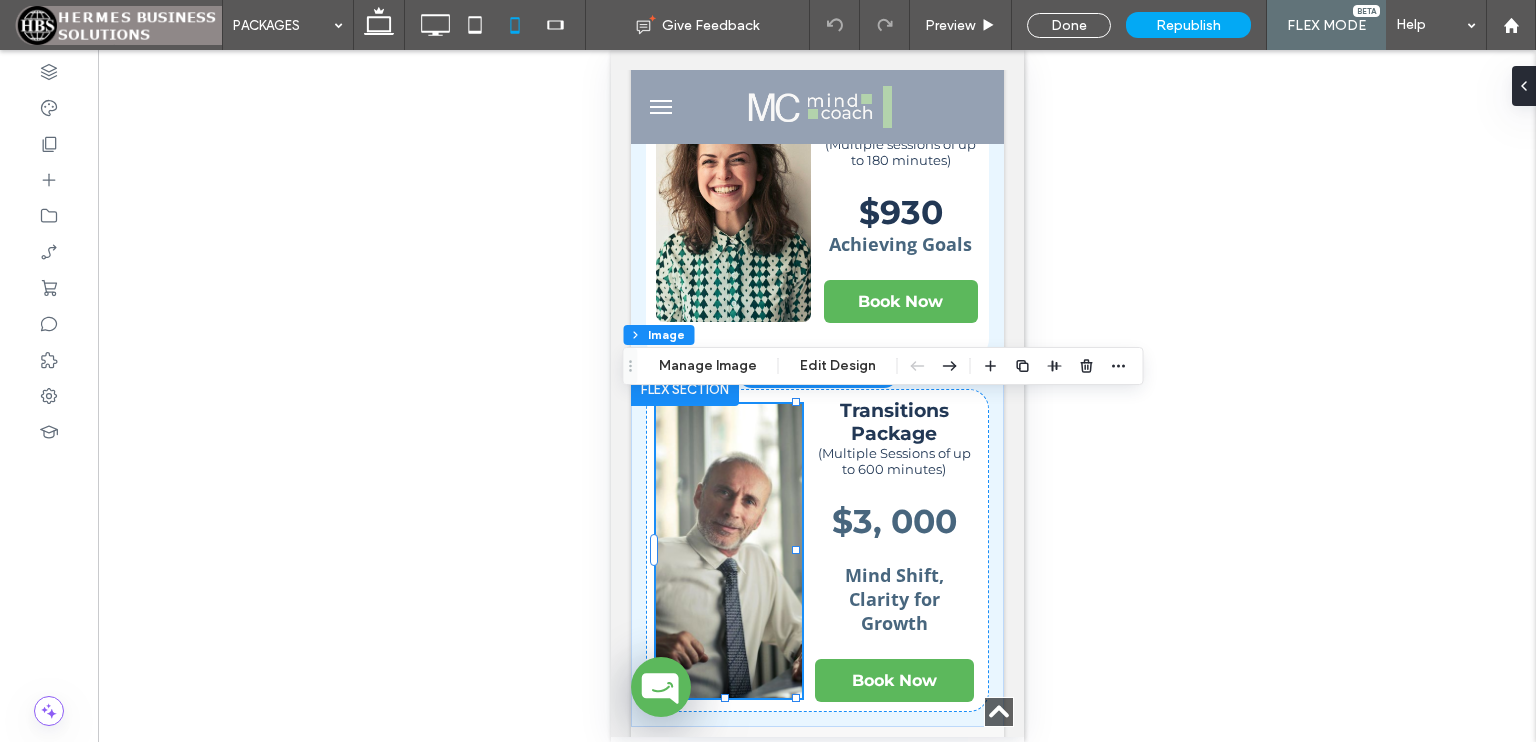 click on "Unhide?
Yes
Unhide?
Yes
Unhide?
Yes
Unhide?
Yes
Unhide?
Yes
Unhide?
Yes
Unhide?
Yes
Unhide?
Yes
Unhide?
Yes
Unhide?
Yes
Unhide?
Yes
Unhide?
Yes
Yes" at bounding box center (817, 396) 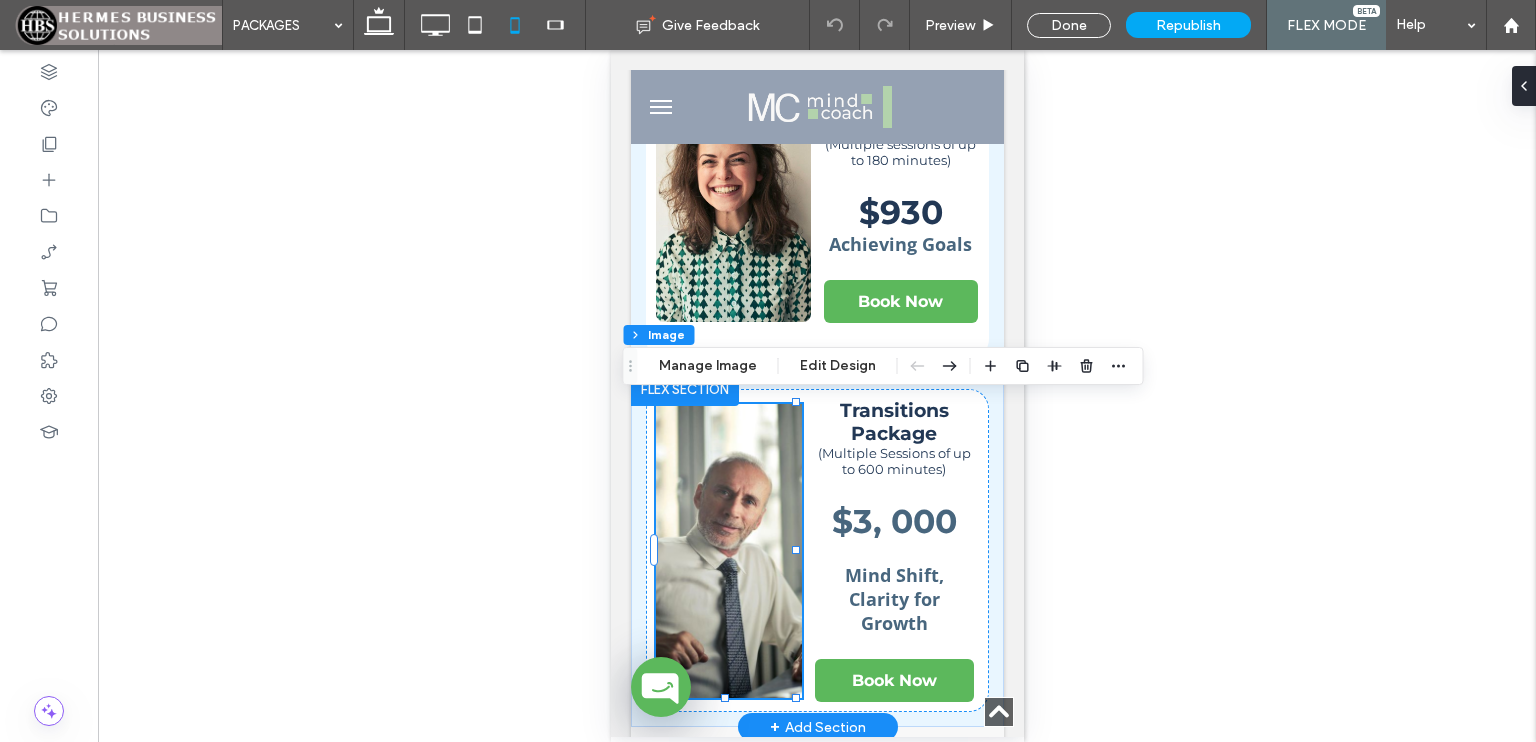 click at bounding box center (728, 551) 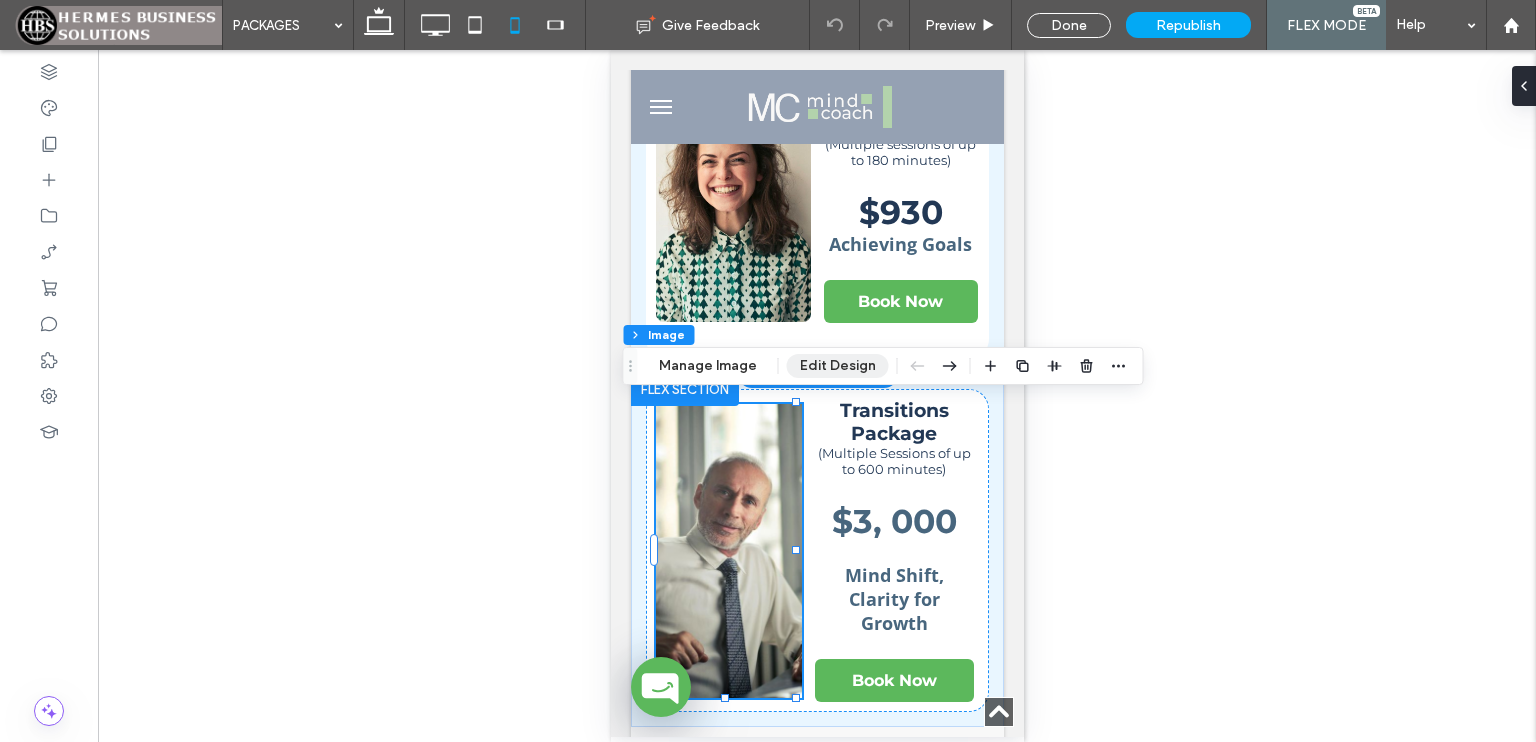 click on "Edit Design" at bounding box center [838, 366] 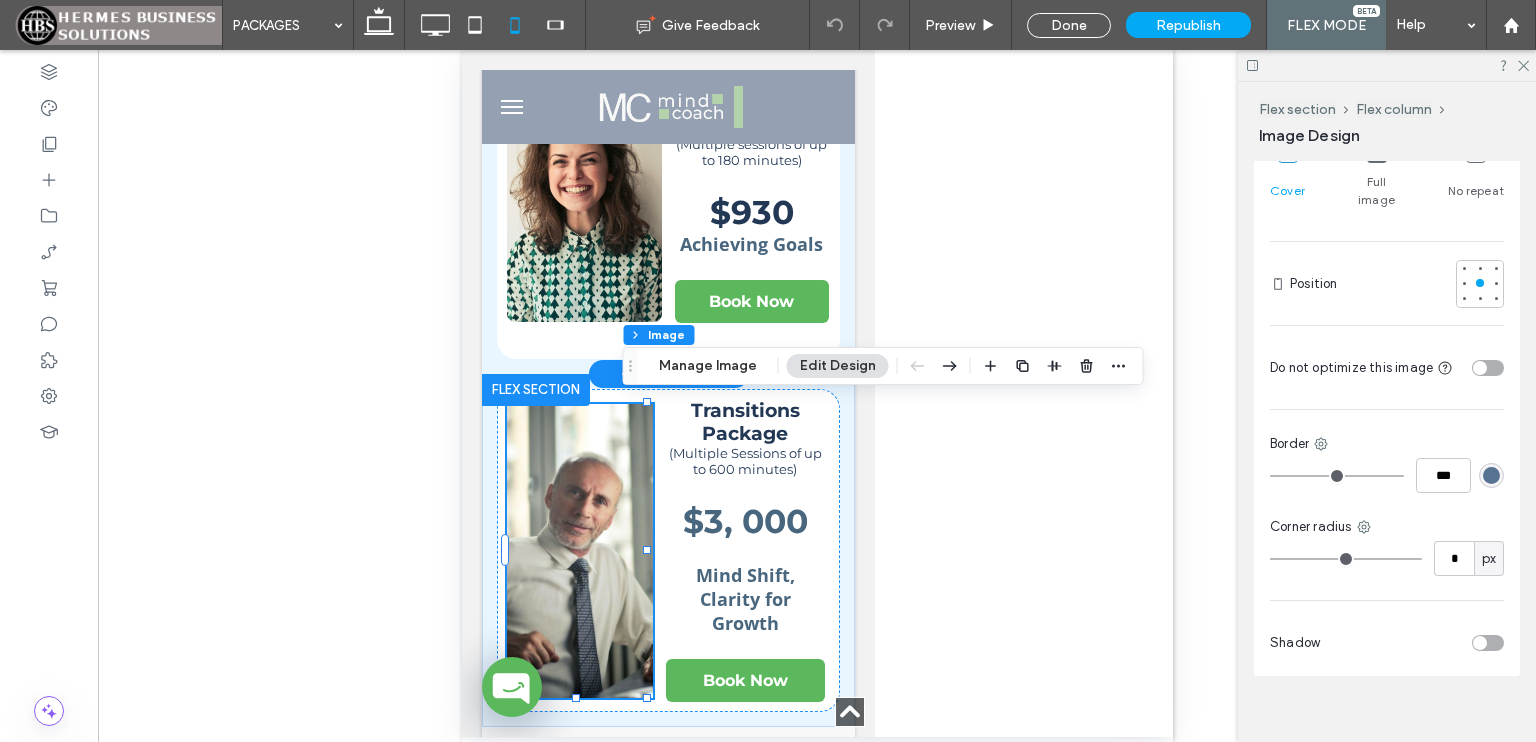 scroll, scrollTop: 573, scrollLeft: 0, axis: vertical 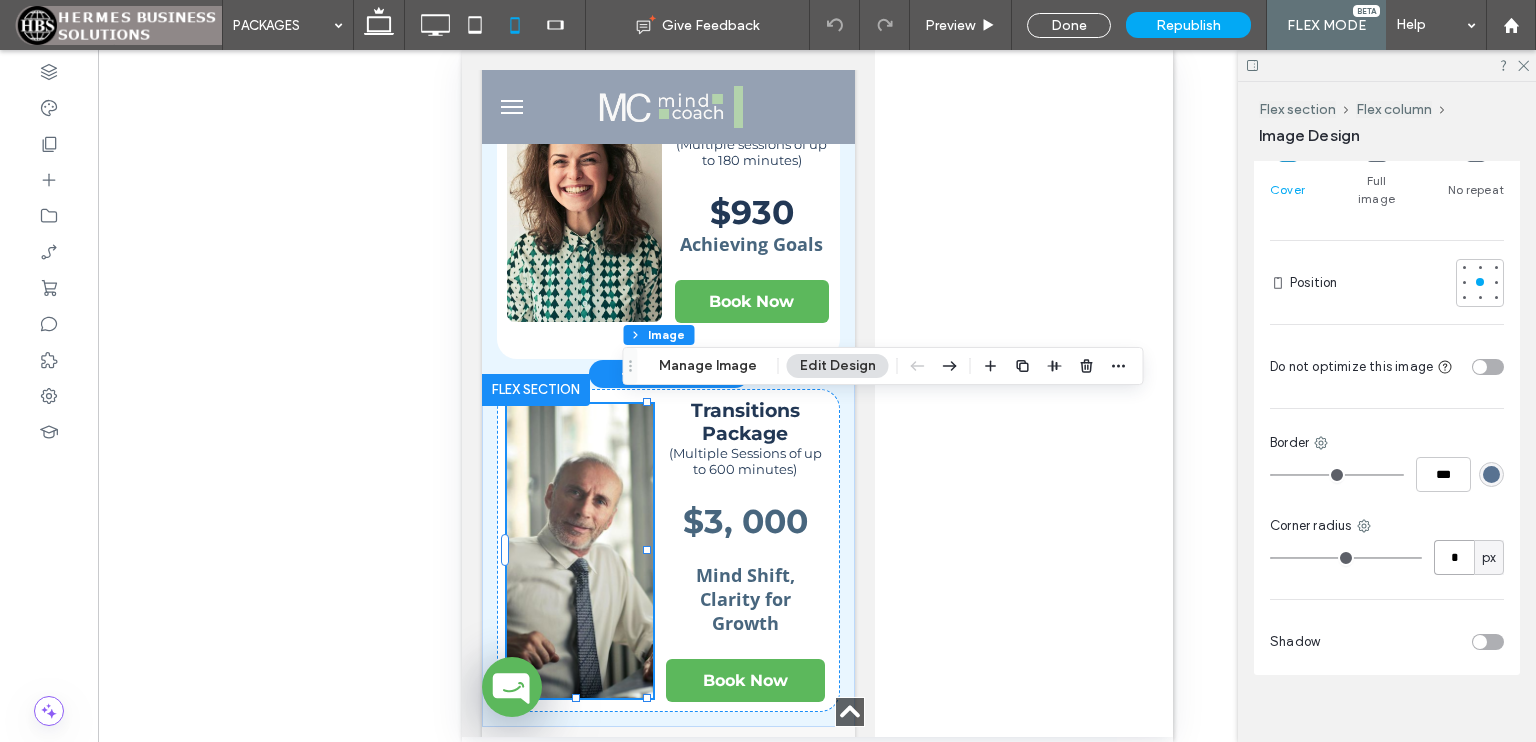 click on "*" at bounding box center [1454, 557] 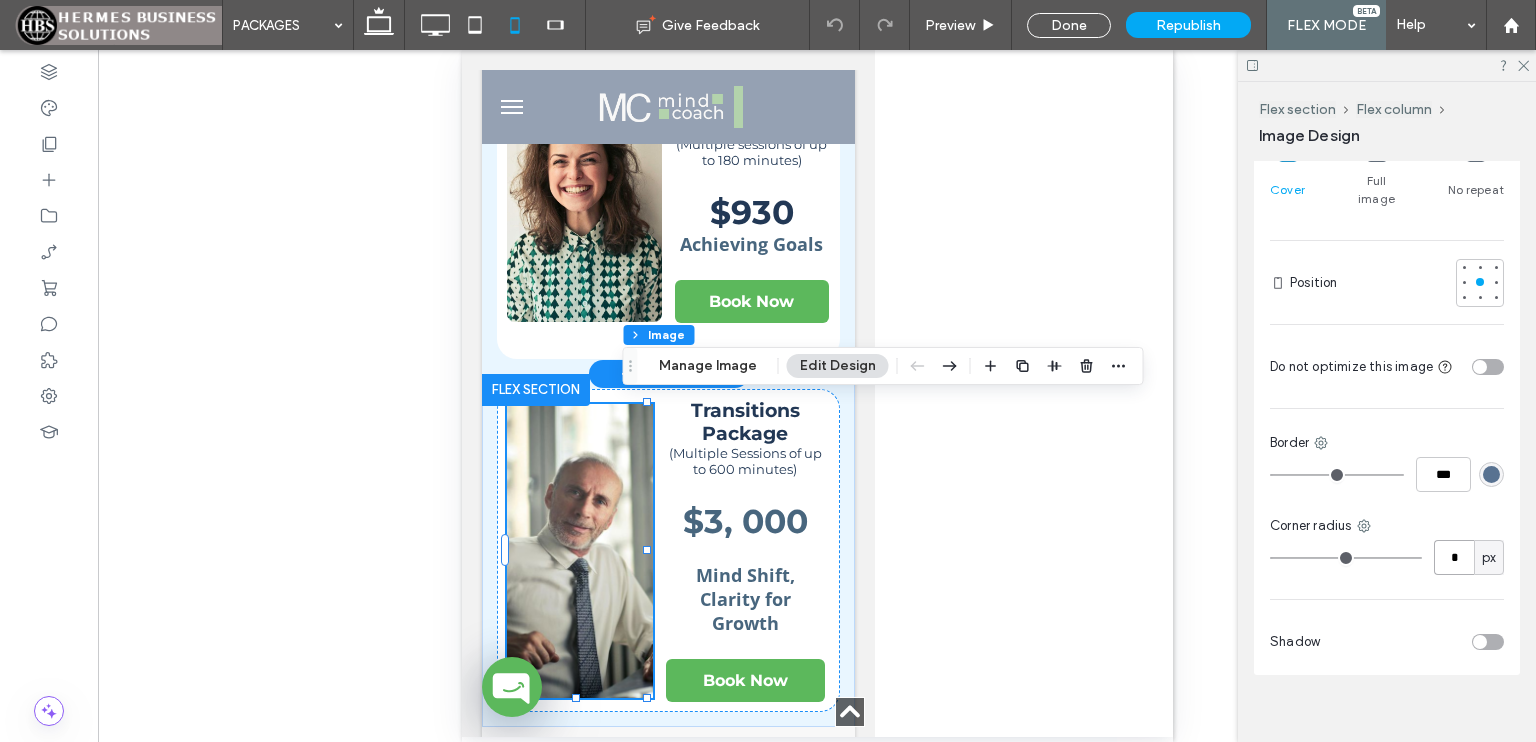 type on "*" 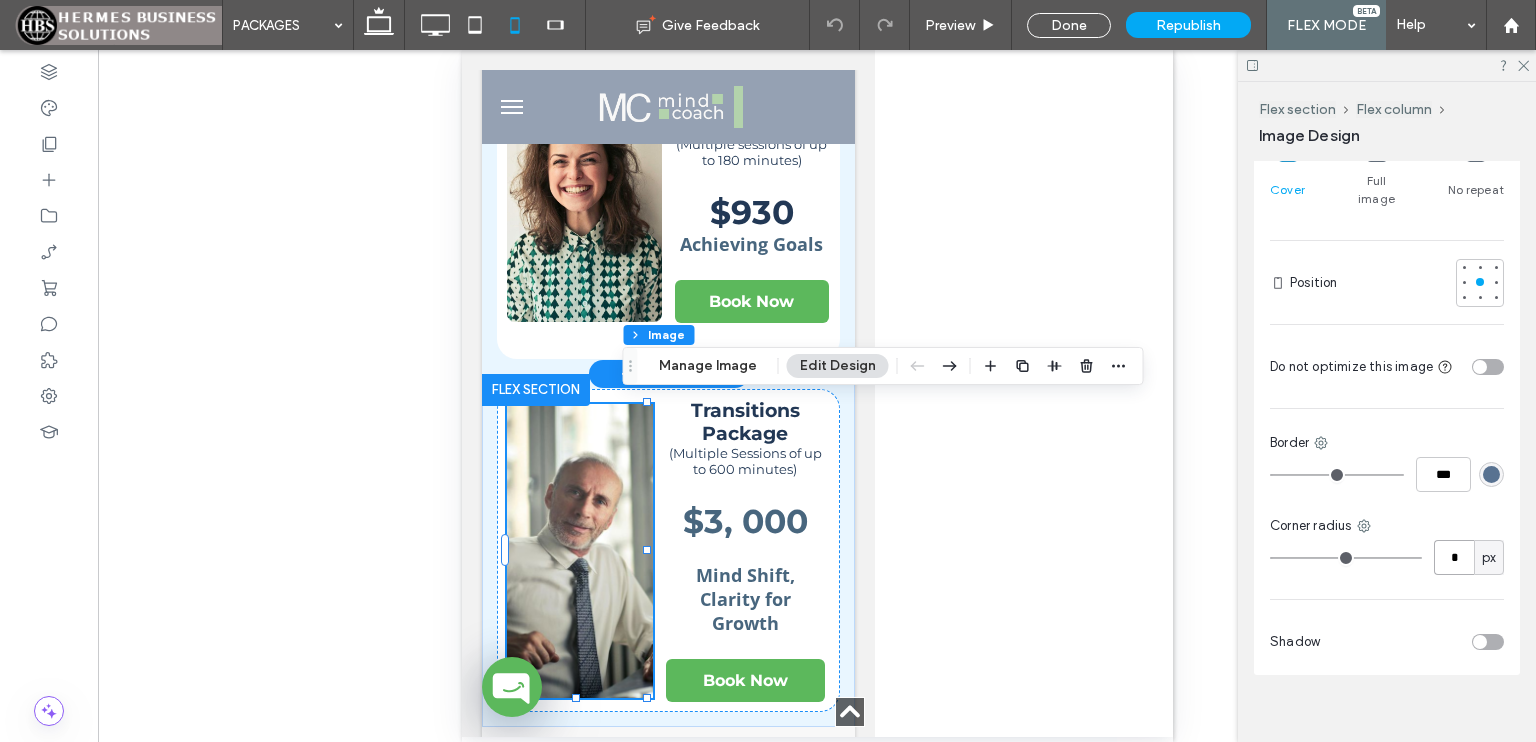 type on "*" 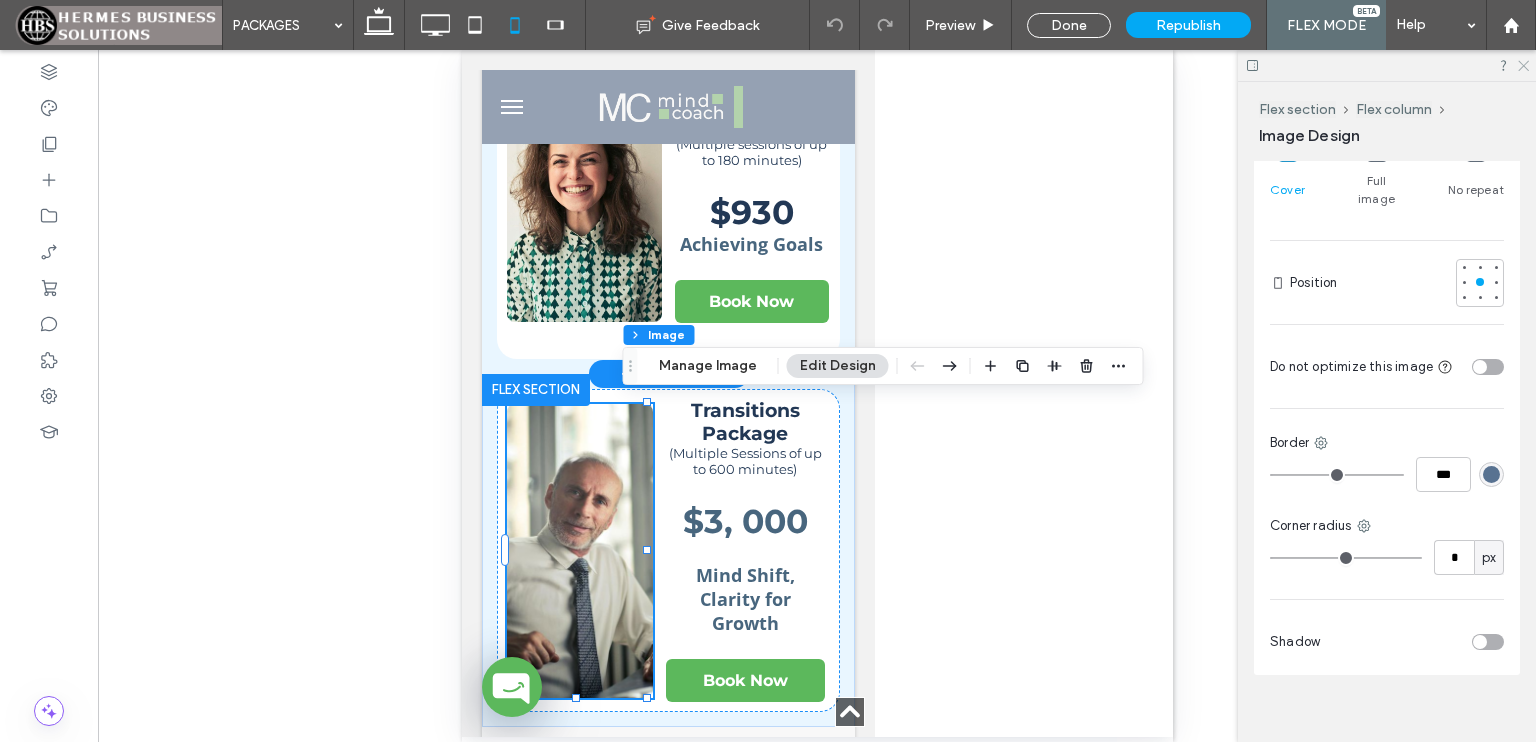 click 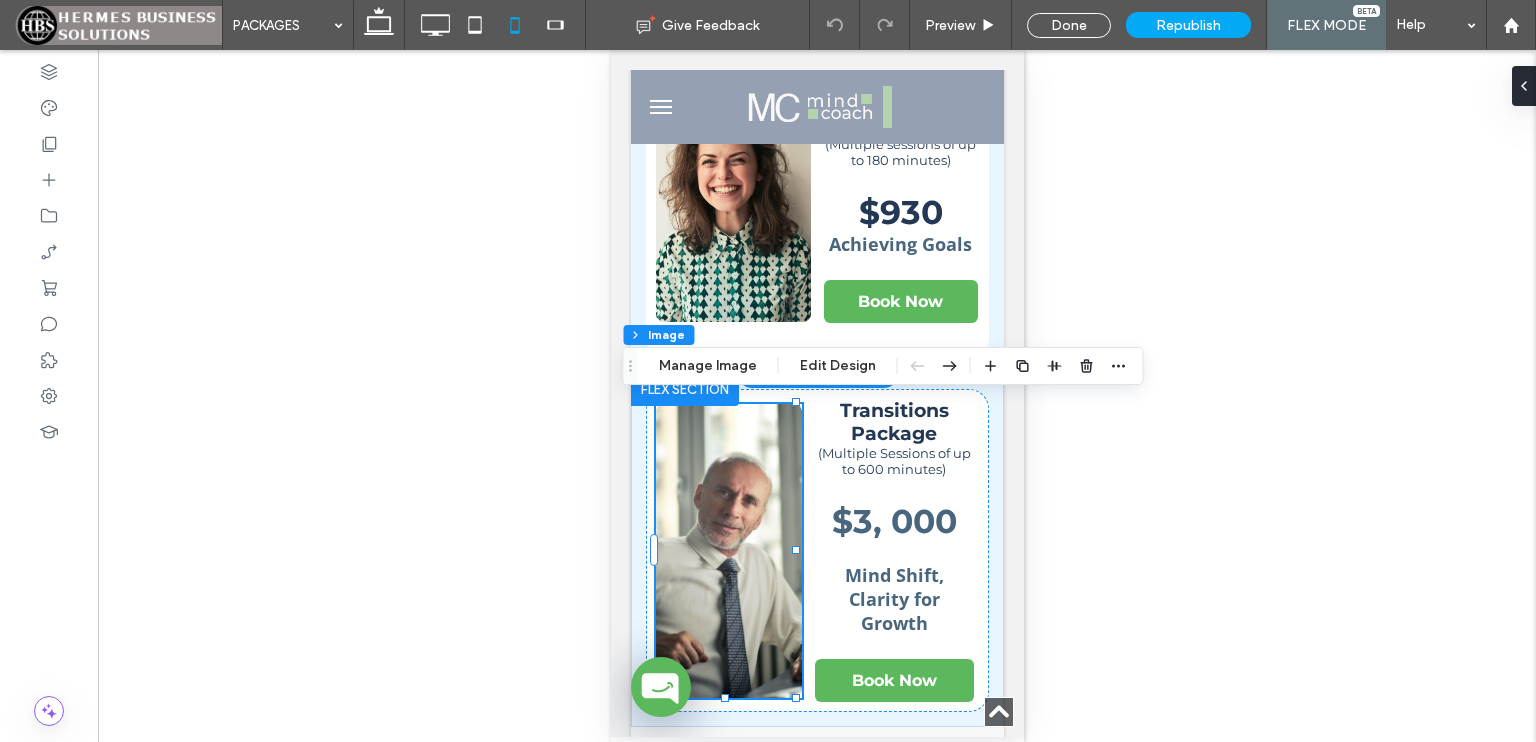 click on "Unhide?
Yes
Unhide?
Yes
Unhide?
Yes
Unhide?
Yes
Unhide?
Yes
Unhide?
Yes
Unhide?
Yes
Unhide?
Yes
Unhide?
Yes
Unhide?
Yes
Unhide?
Yes
Unhide?
Yes
Yes" at bounding box center (817, 396) 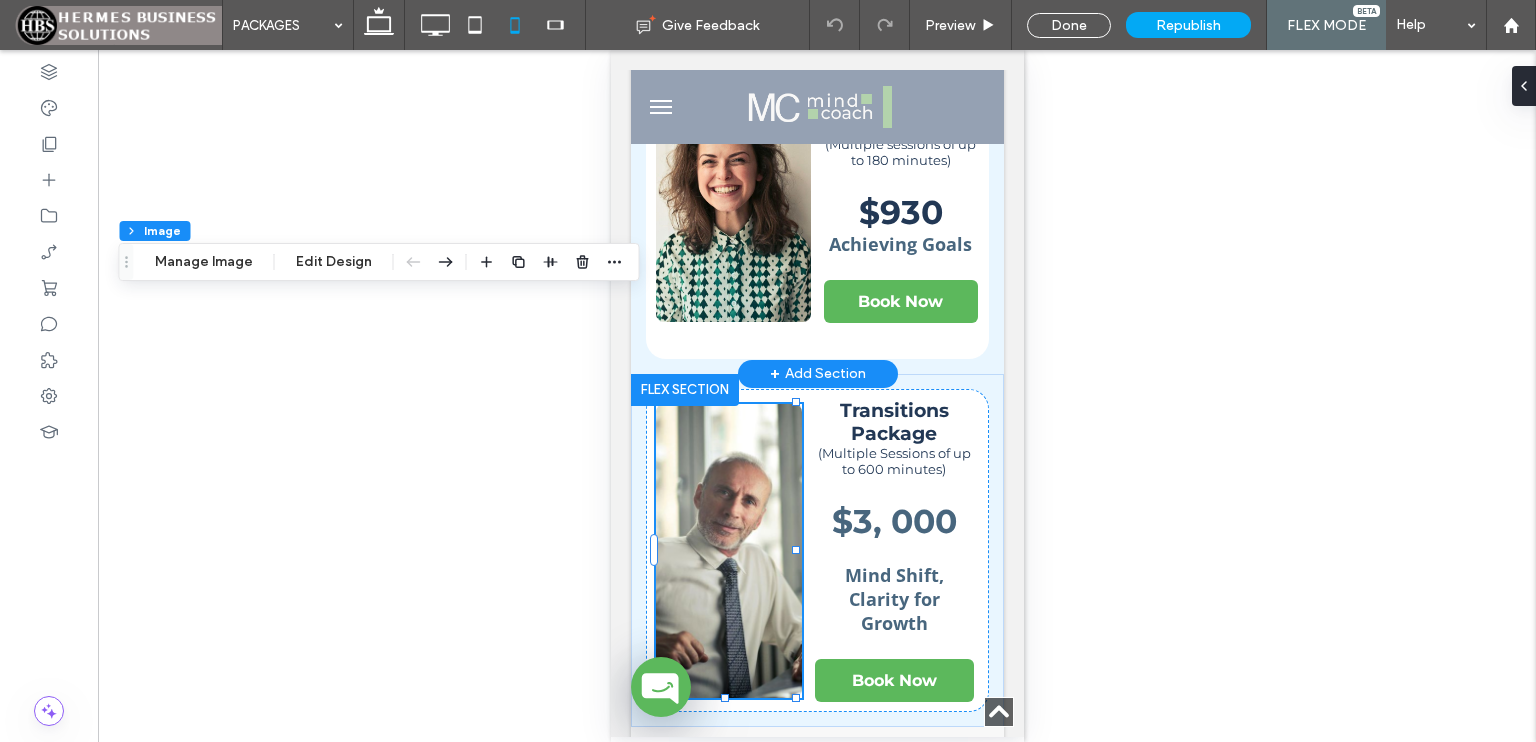 drag, startPoint x: 632, startPoint y: 359, endPoint x: 128, endPoint y: 255, distance: 514.6183 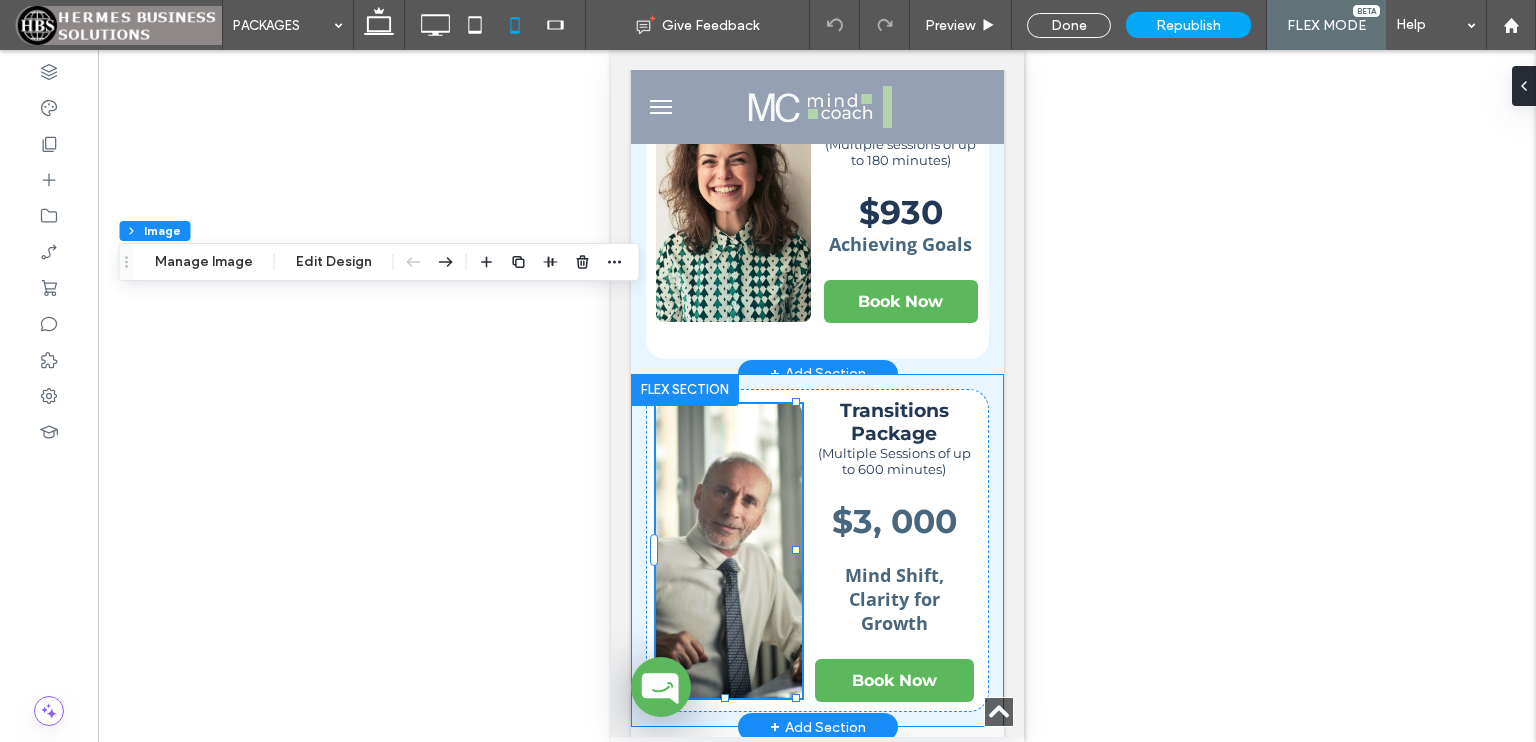 click on "Transitions Package (Multiple Sessions of up to 600 minutes)
$3, 000 Mind Shift, Clarity for Growth
Book Now" at bounding box center [816, 550] 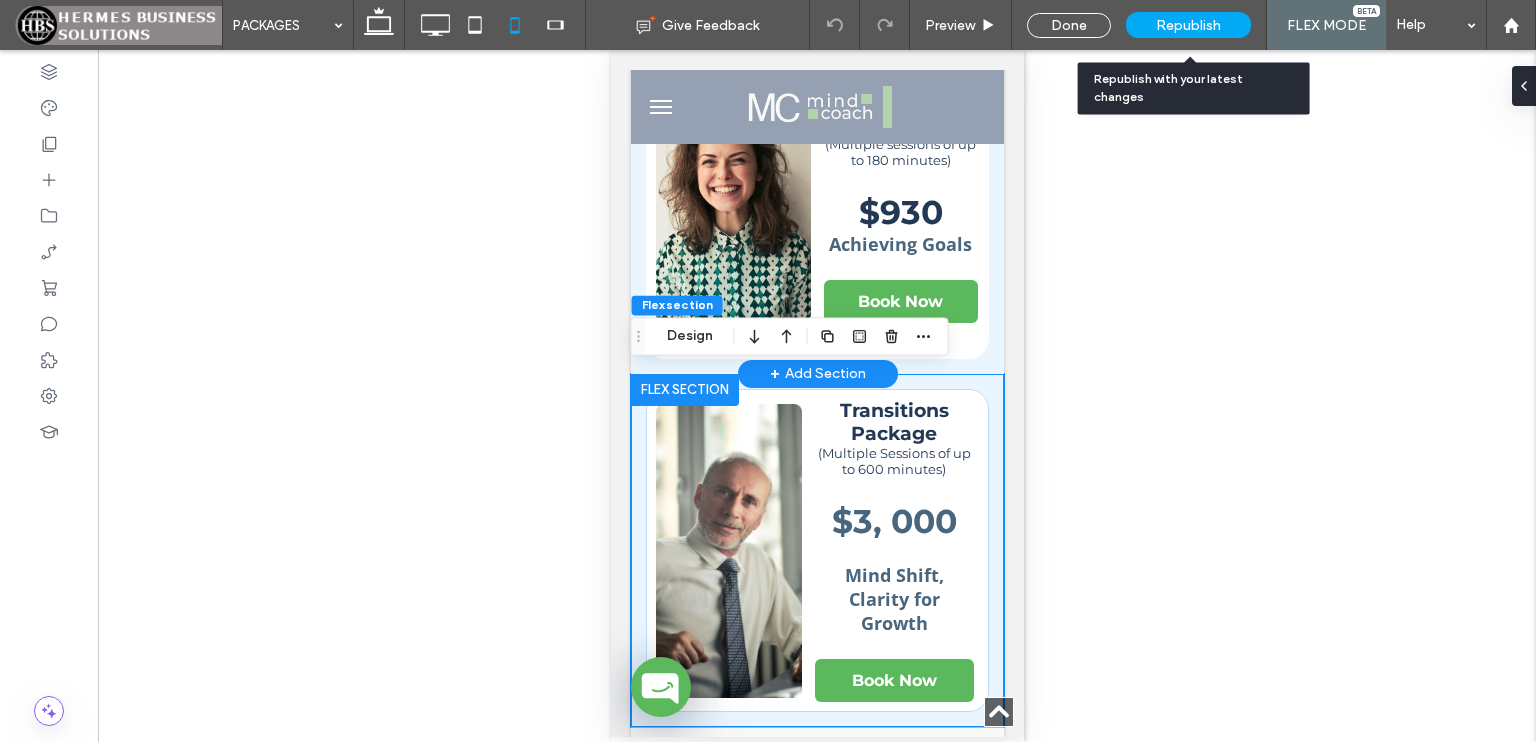 click on "Republish" at bounding box center [1188, 25] 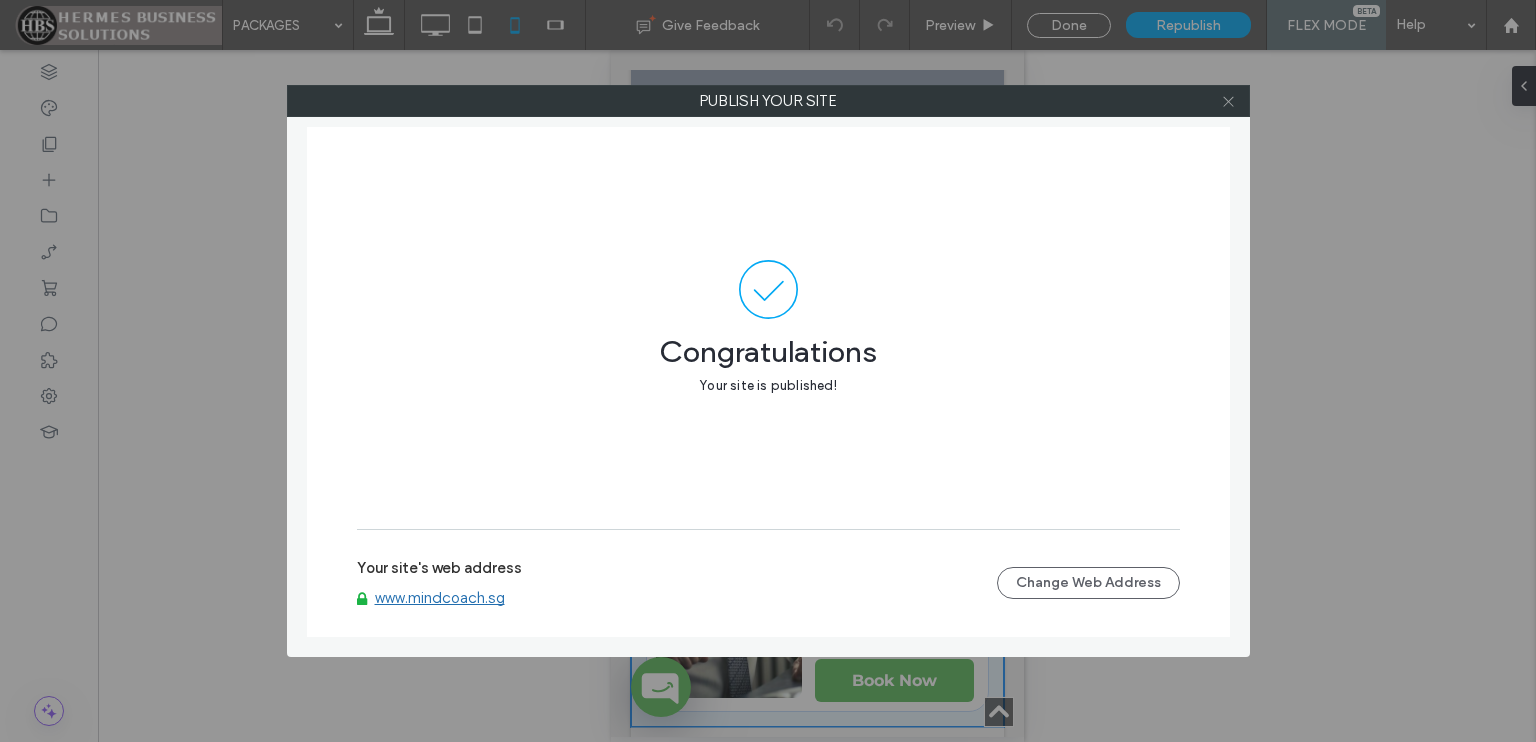 click 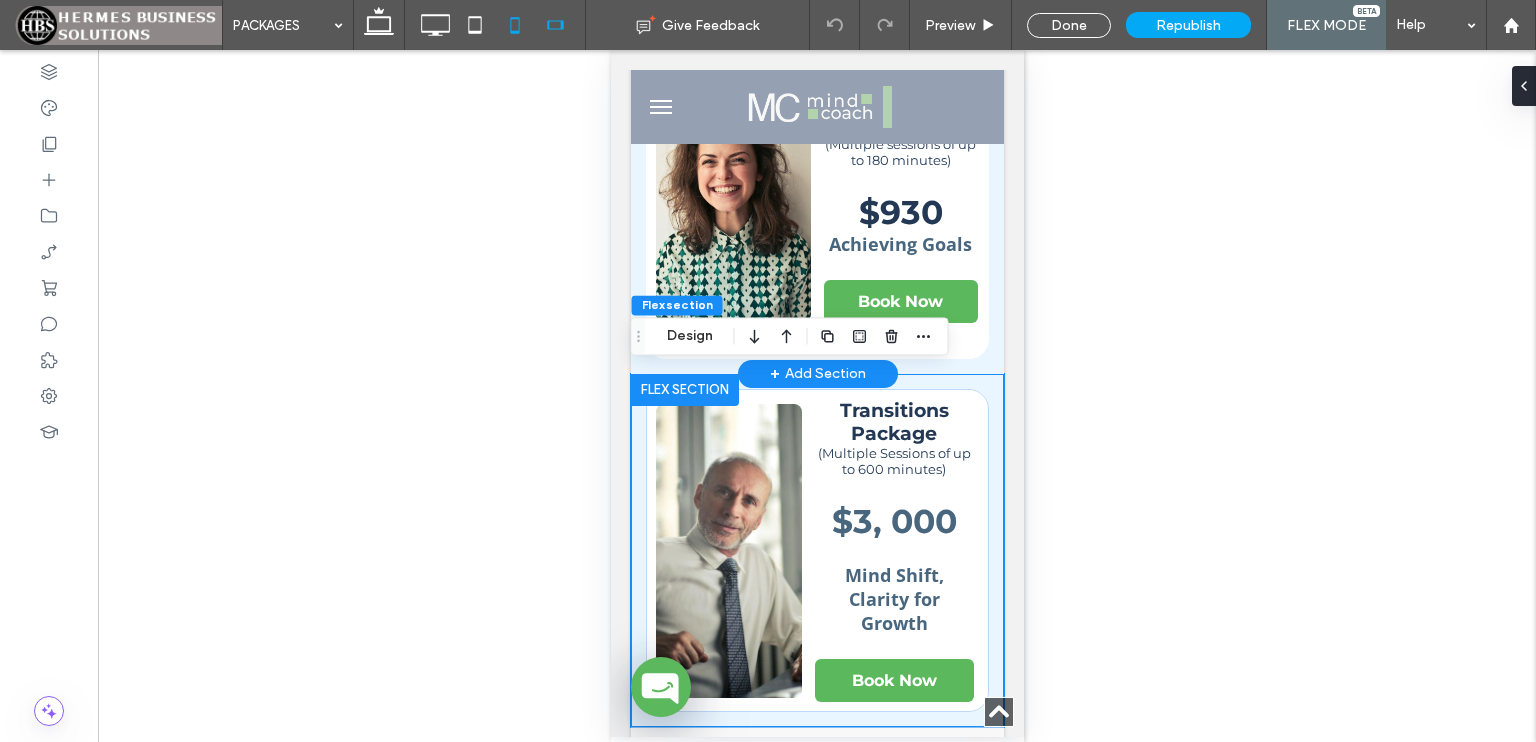 click 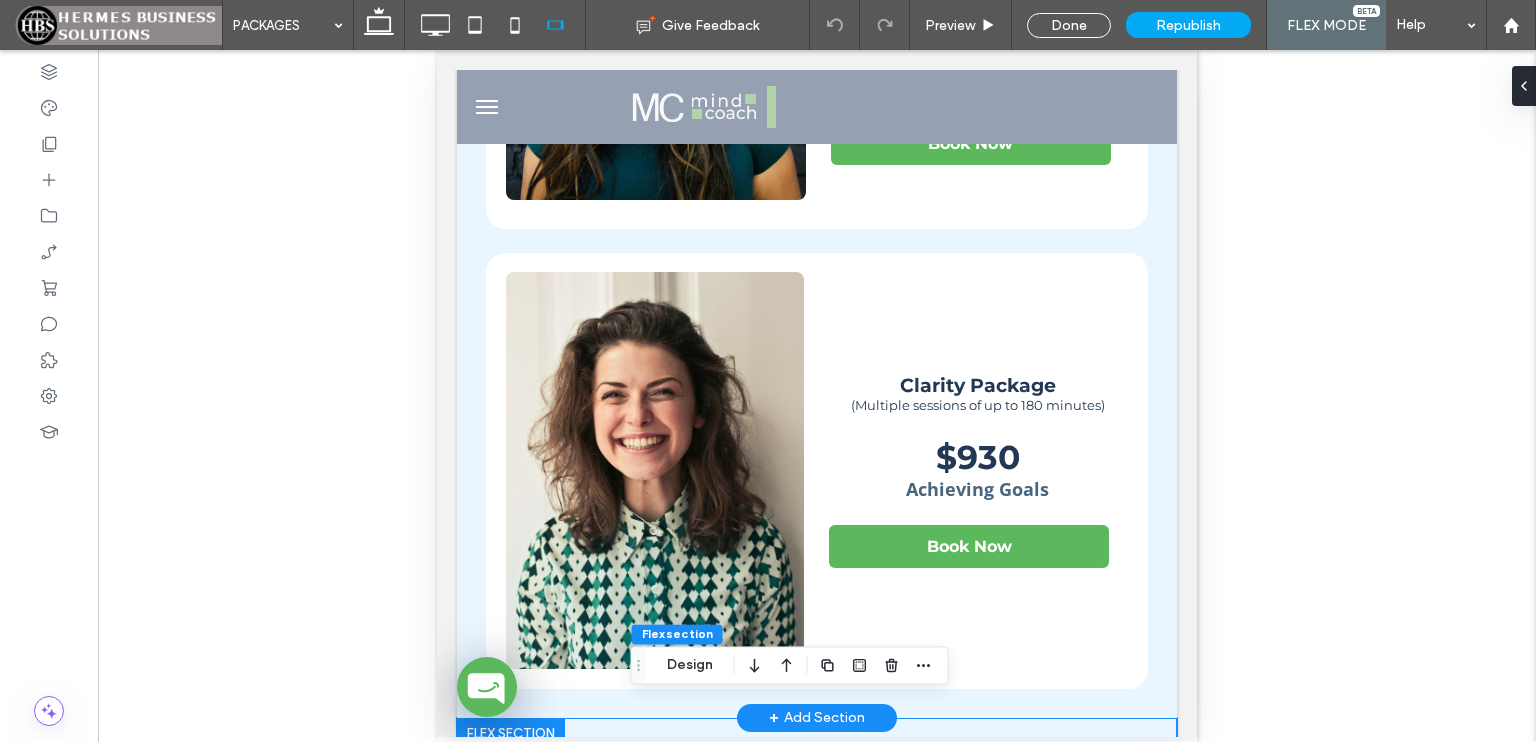 scroll, scrollTop: 449, scrollLeft: 0, axis: vertical 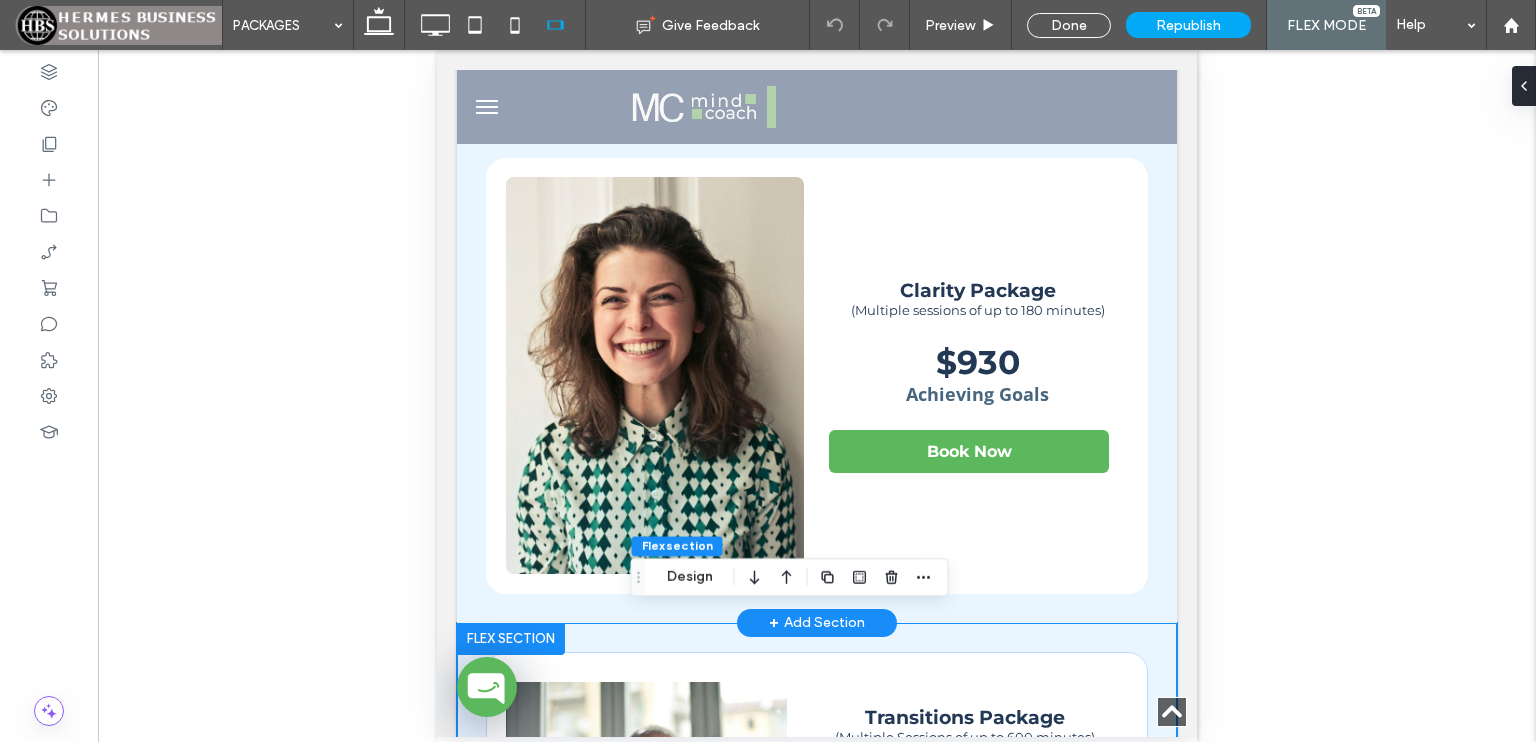 drag, startPoint x: 1186, startPoint y: 355, endPoint x: 1681, endPoint y: 362, distance: 495.0495 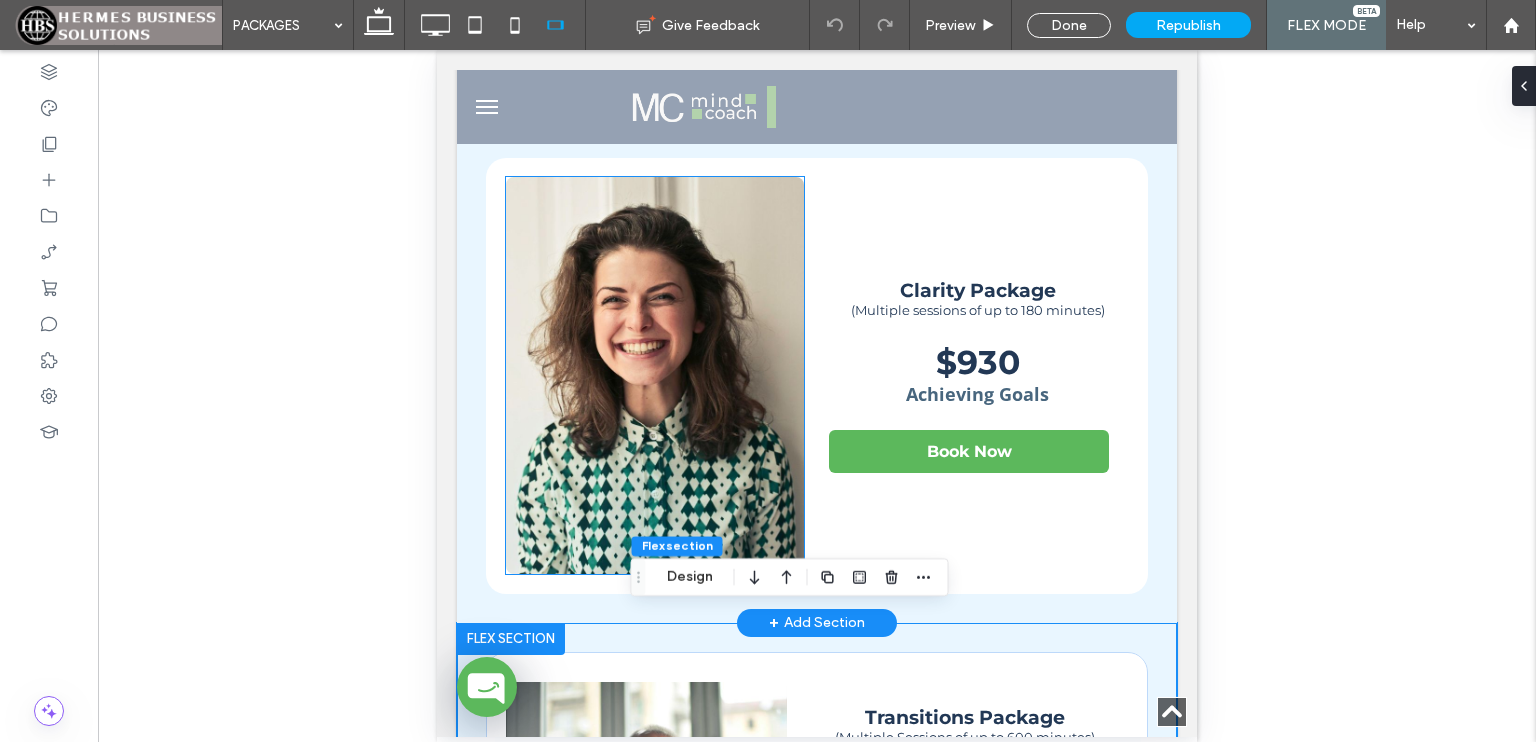 click at bounding box center [655, 375] 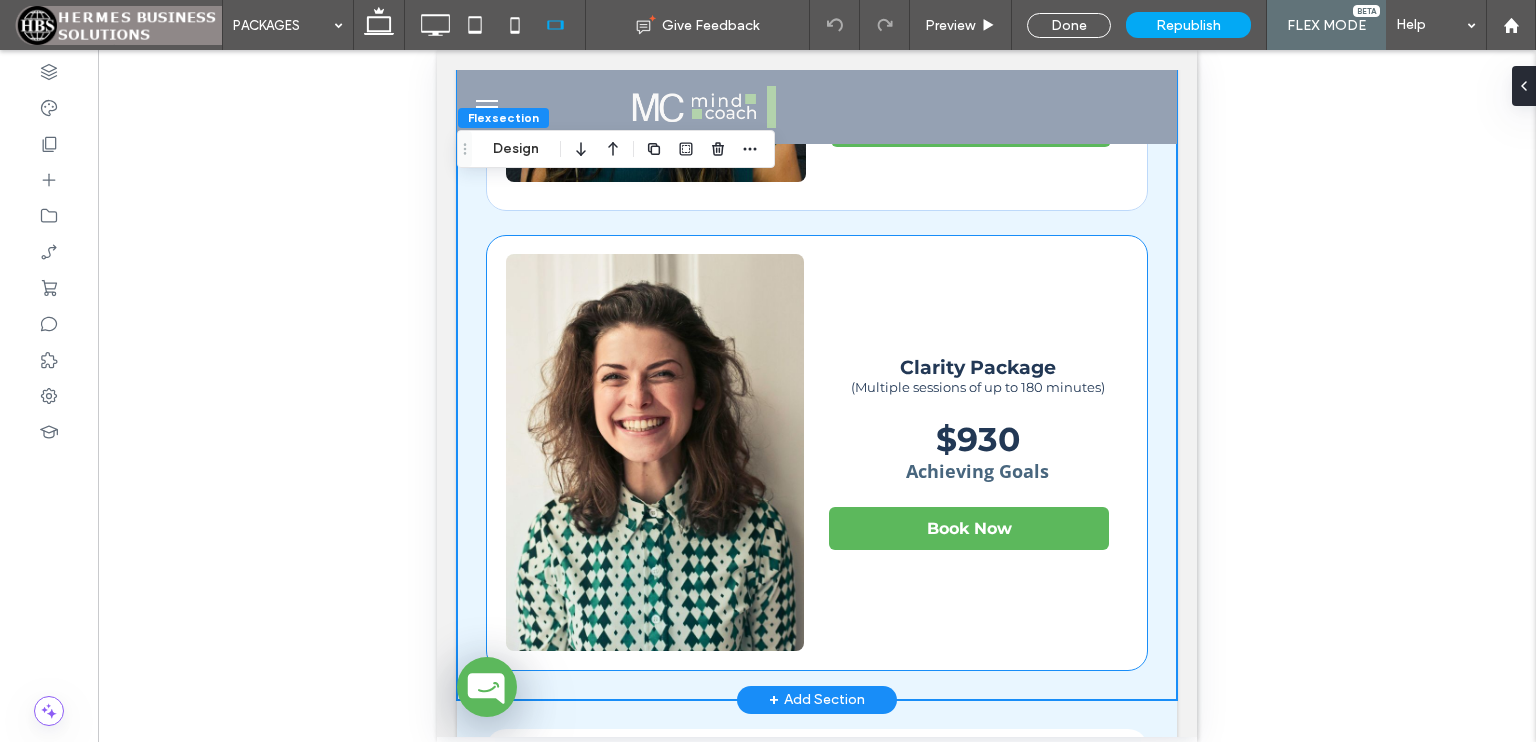 scroll, scrollTop: 322, scrollLeft: 0, axis: vertical 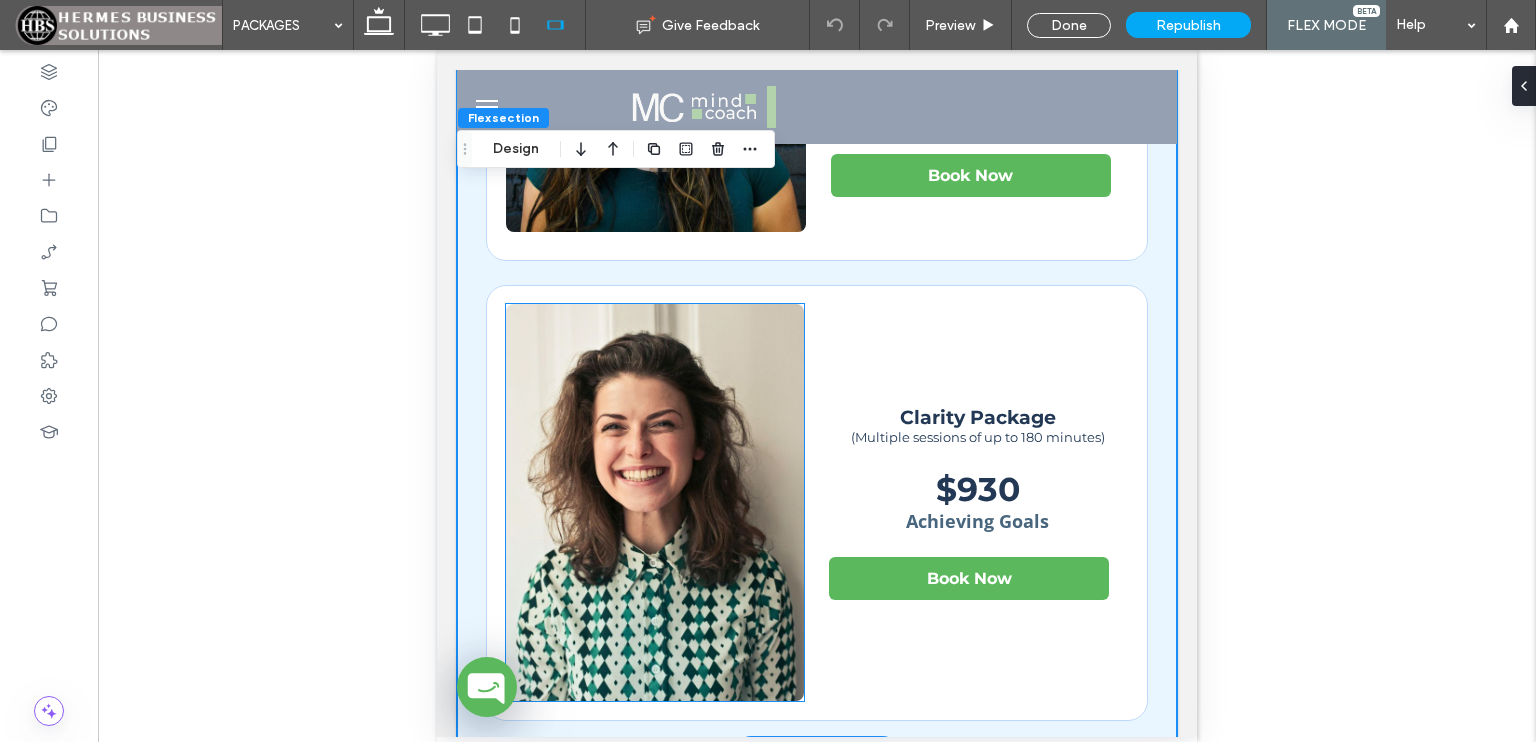 click at bounding box center (655, 502) 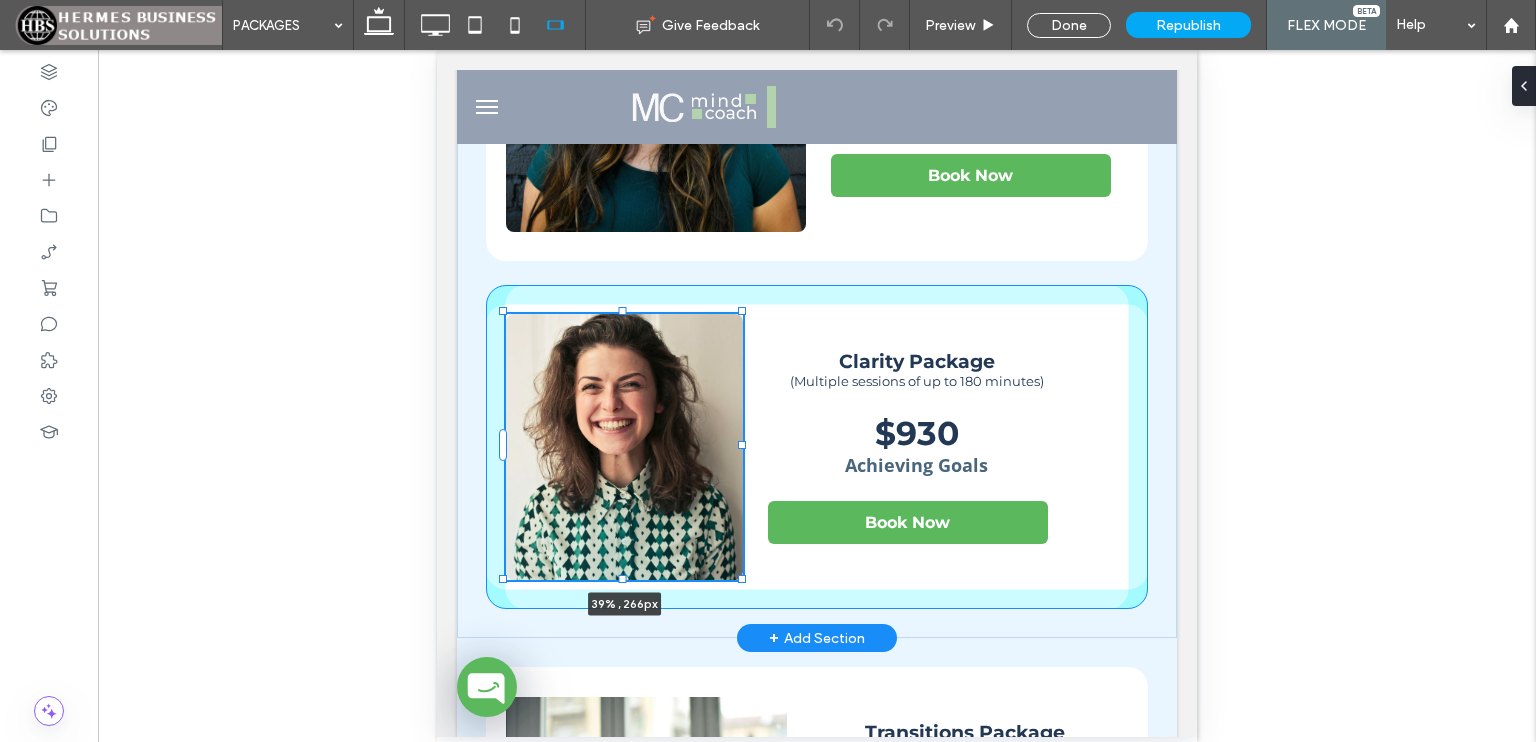 drag, startPoint x: 792, startPoint y: 692, endPoint x: 737, endPoint y: 631, distance: 82.13403 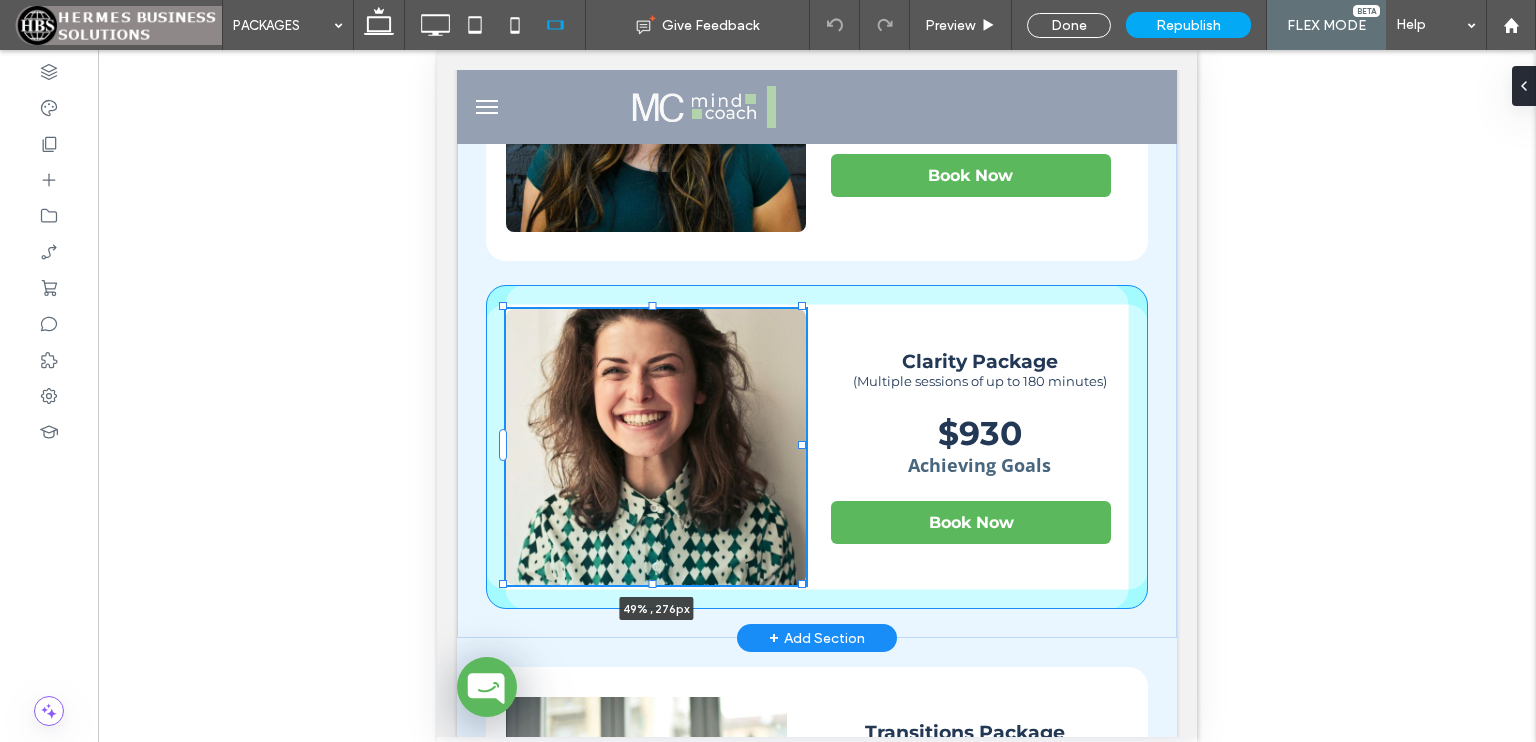 drag, startPoint x: 740, startPoint y: 575, endPoint x: 804, endPoint y: 580, distance: 64.195015 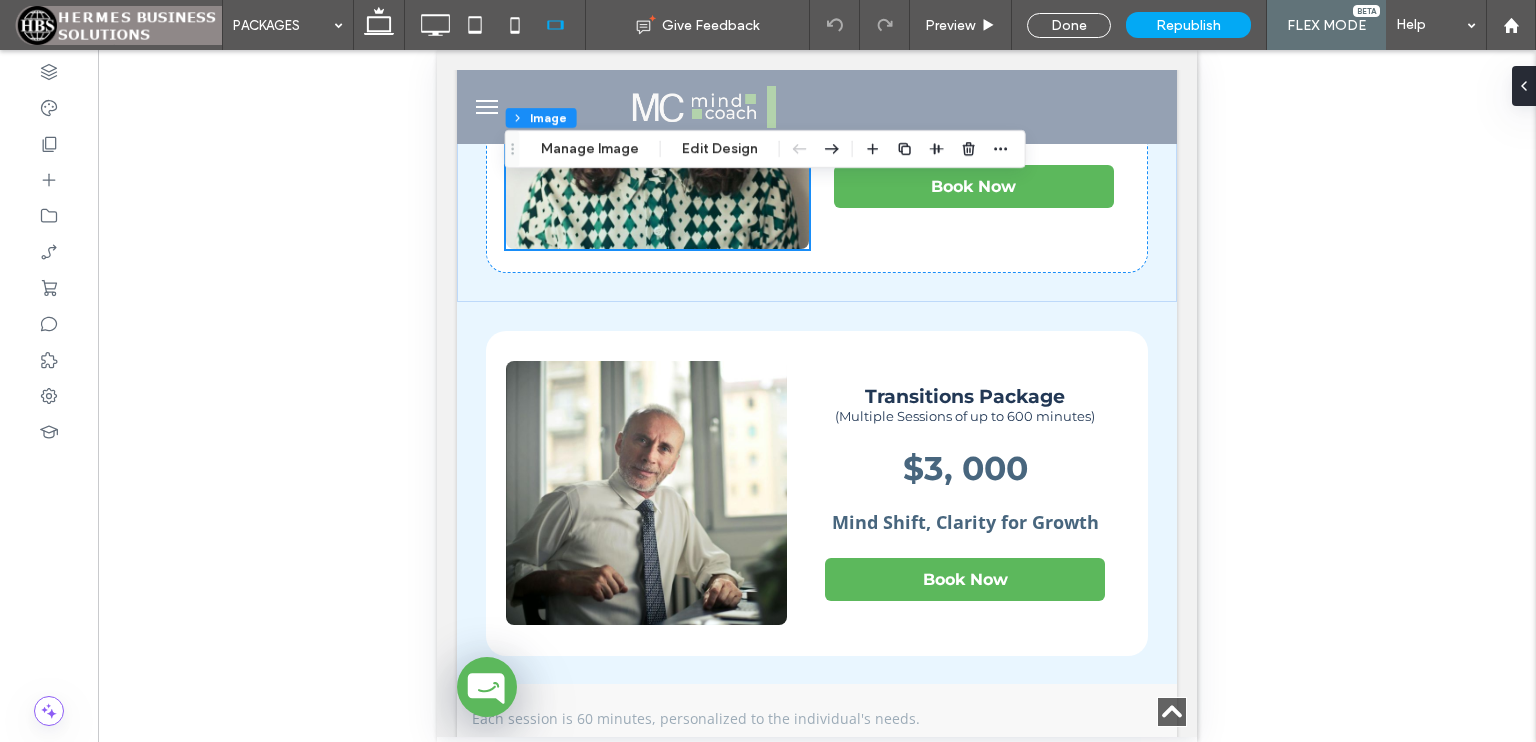 scroll, scrollTop: 665, scrollLeft: 0, axis: vertical 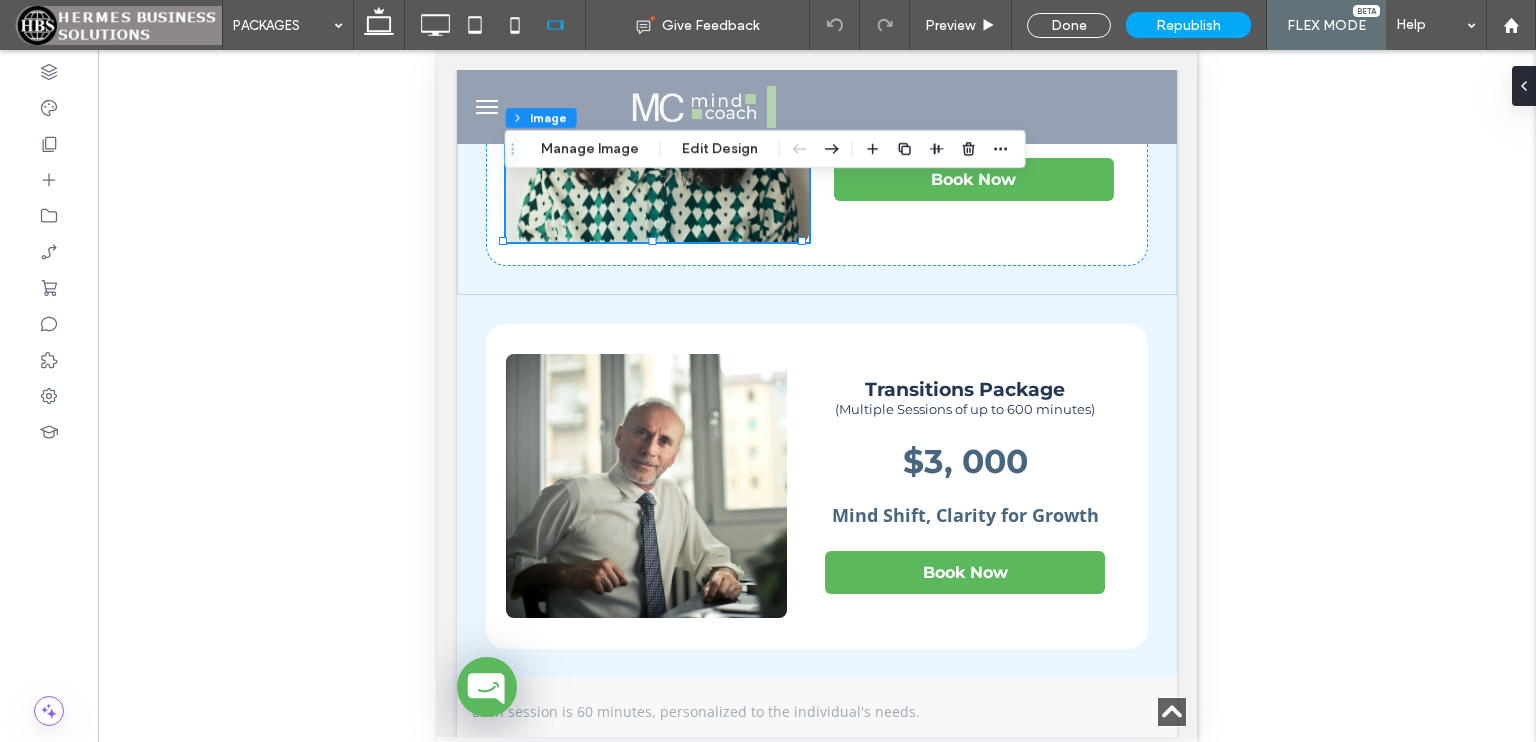 drag, startPoint x: 1190, startPoint y: 500, endPoint x: 1634, endPoint y: 702, distance: 487.79092 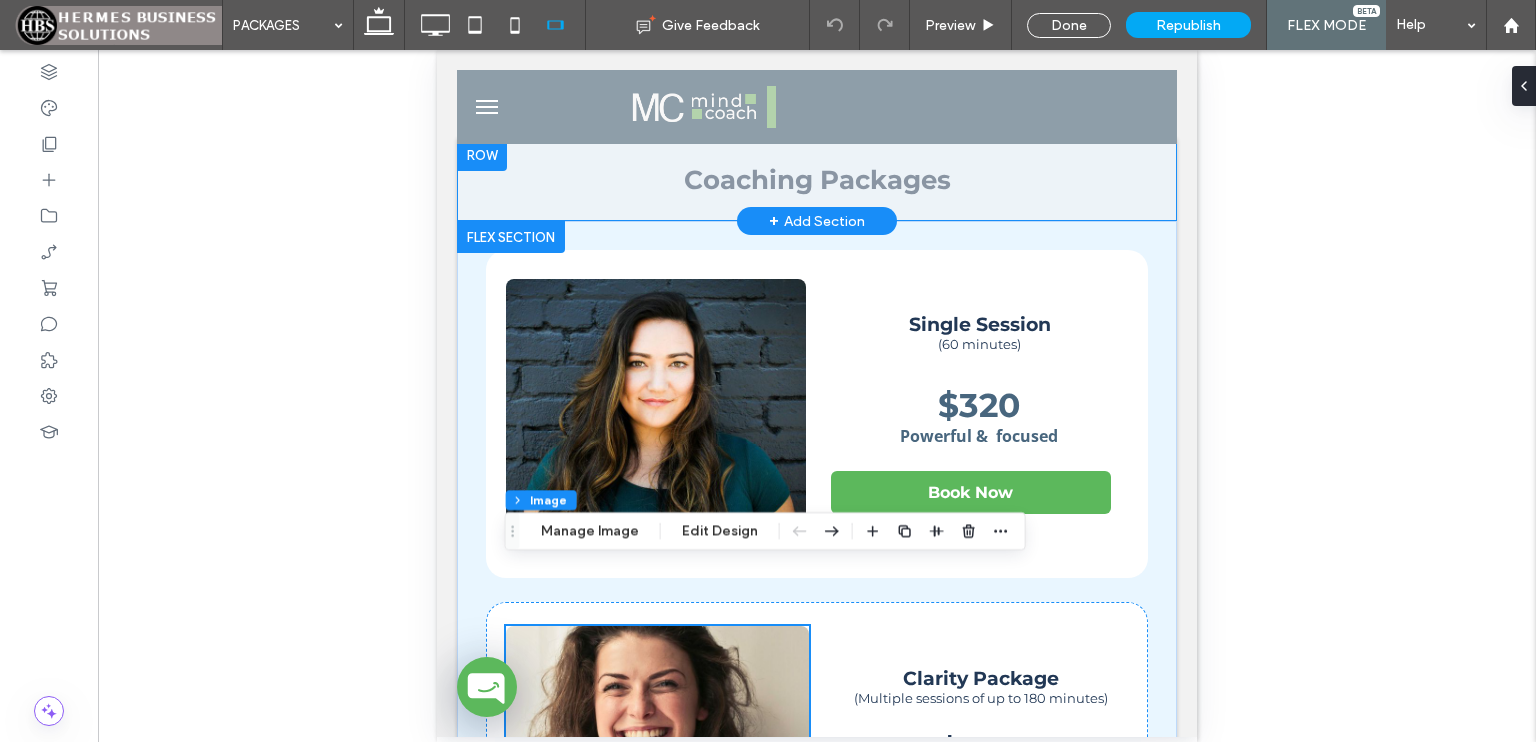 scroll, scrollTop: 4, scrollLeft: 0, axis: vertical 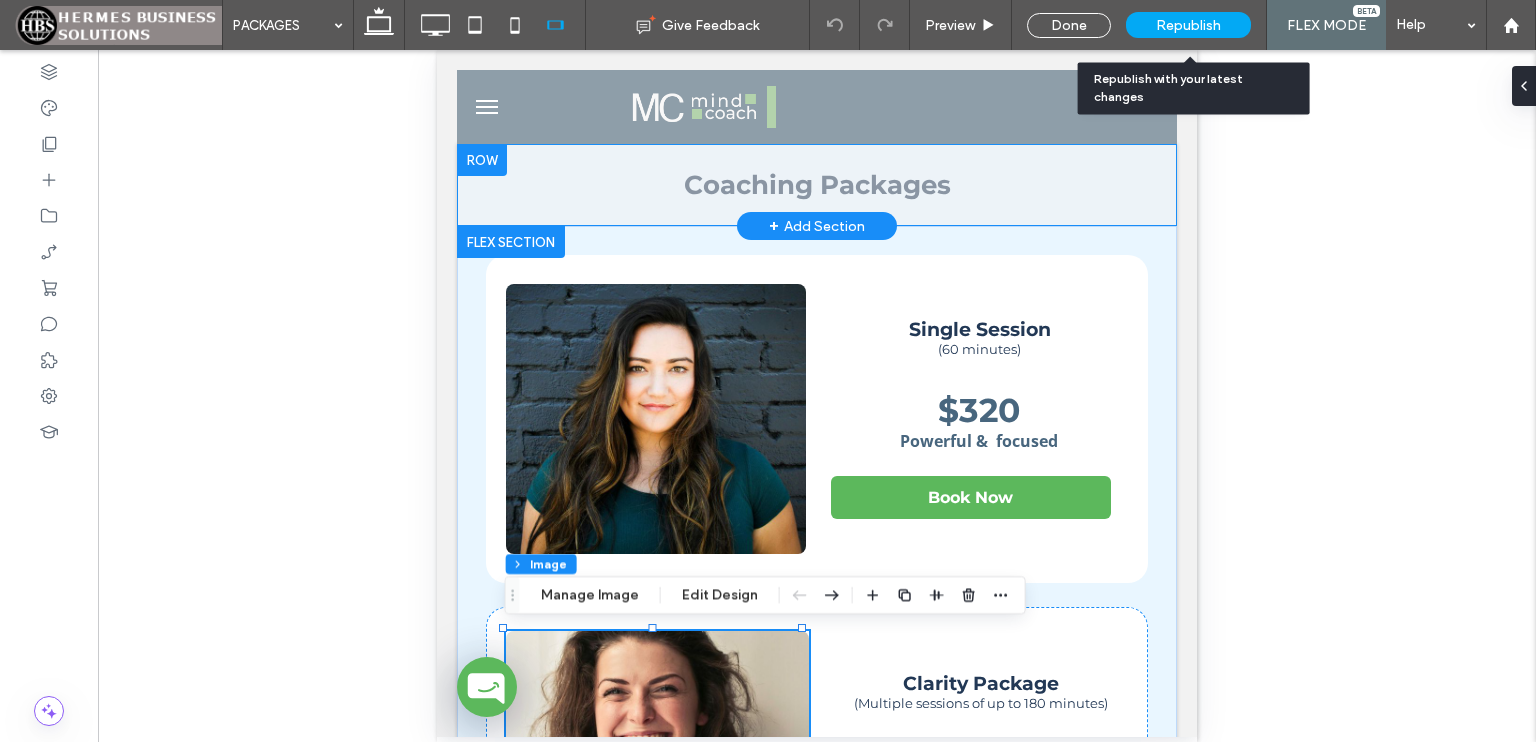 click on "Republish" at bounding box center [1188, 25] 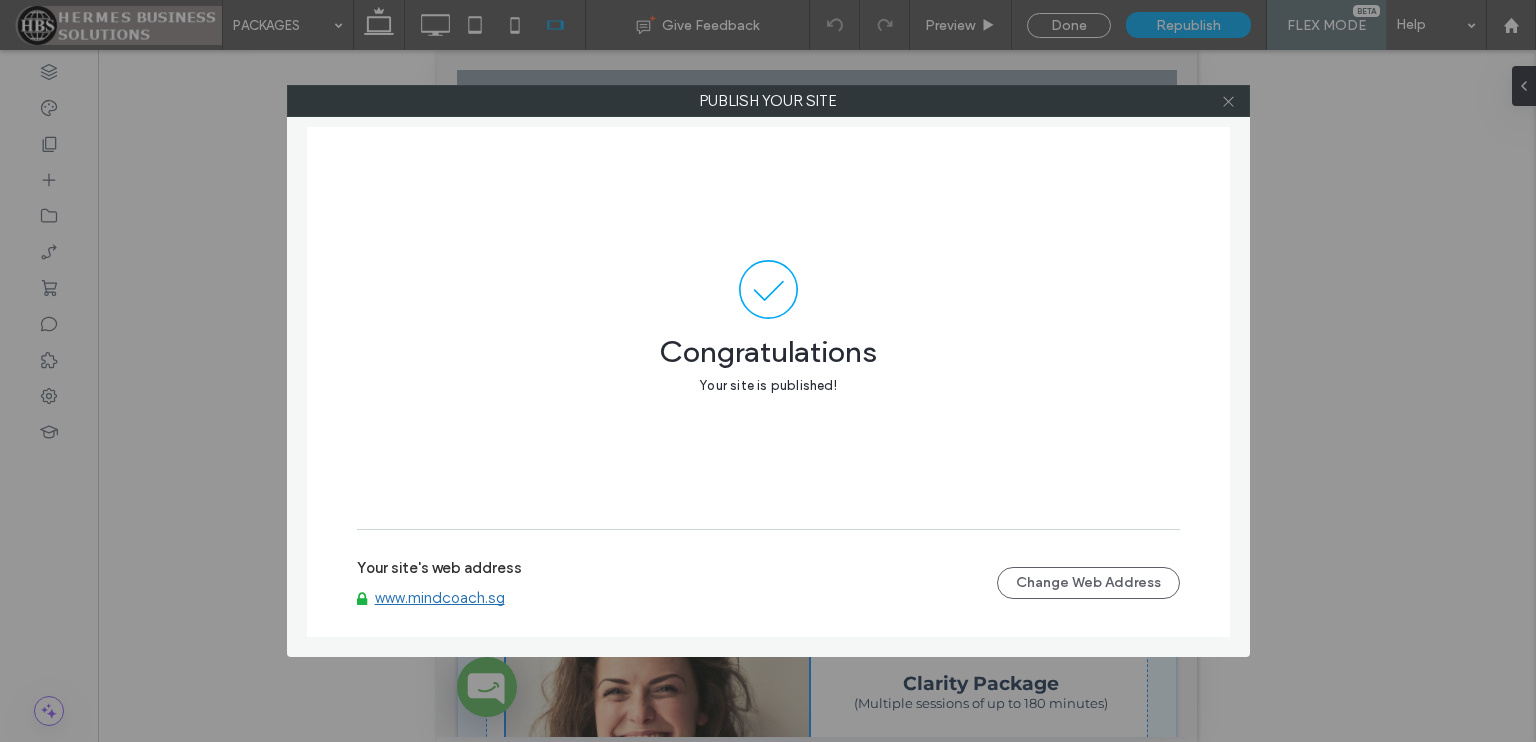 click 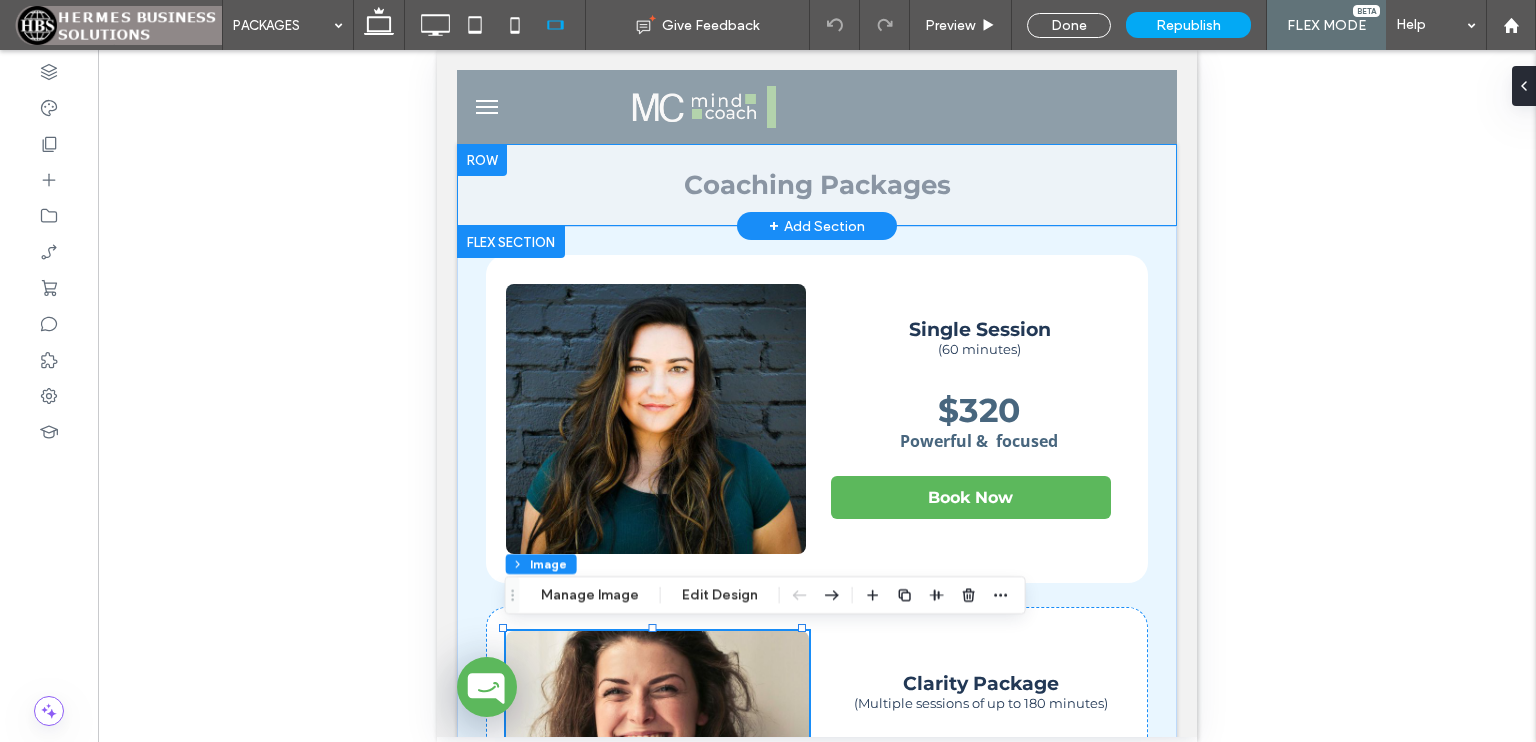 click 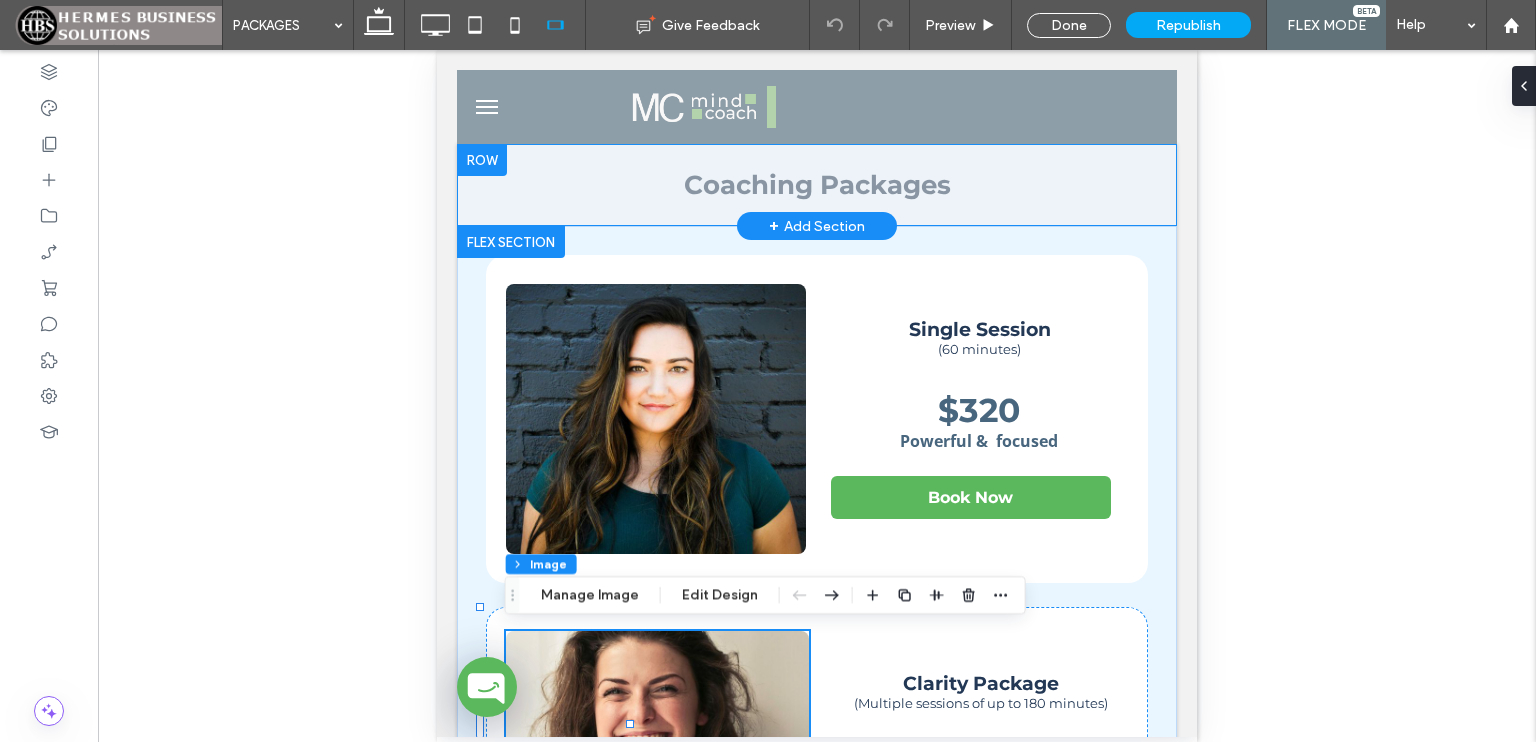 type on "**" 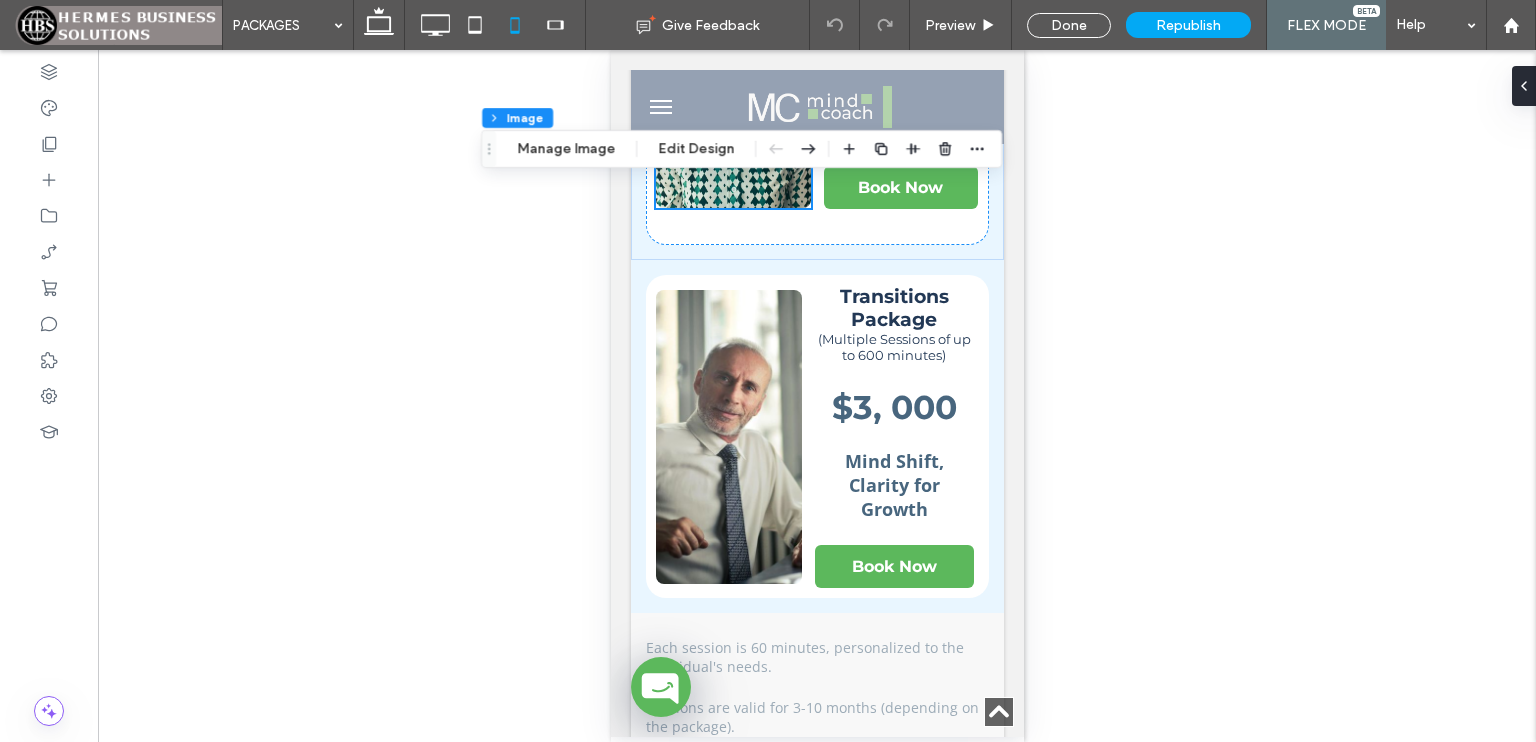 scroll, scrollTop: 671, scrollLeft: 0, axis: vertical 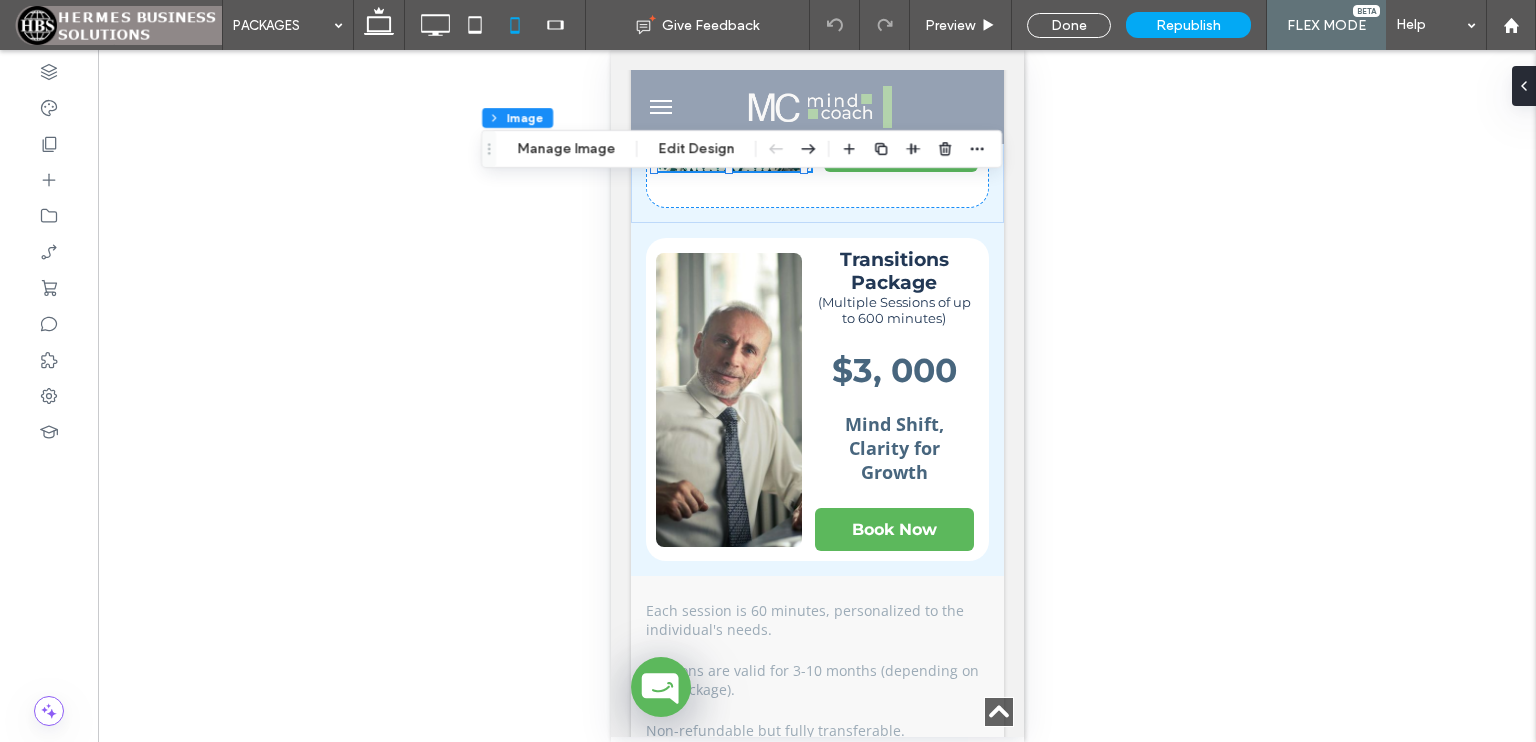 click on "Unhide?
Yes
Unhide?
Yes
Unhide?
Yes
Unhide?
Yes
Unhide?
Yes
Unhide?
Yes
Unhide?
Yes
Unhide?
Yes
Unhide?
Yes
Unhide?
Yes
Unhide?
Yes
Unhide?
Yes
Yes" at bounding box center [817, 396] 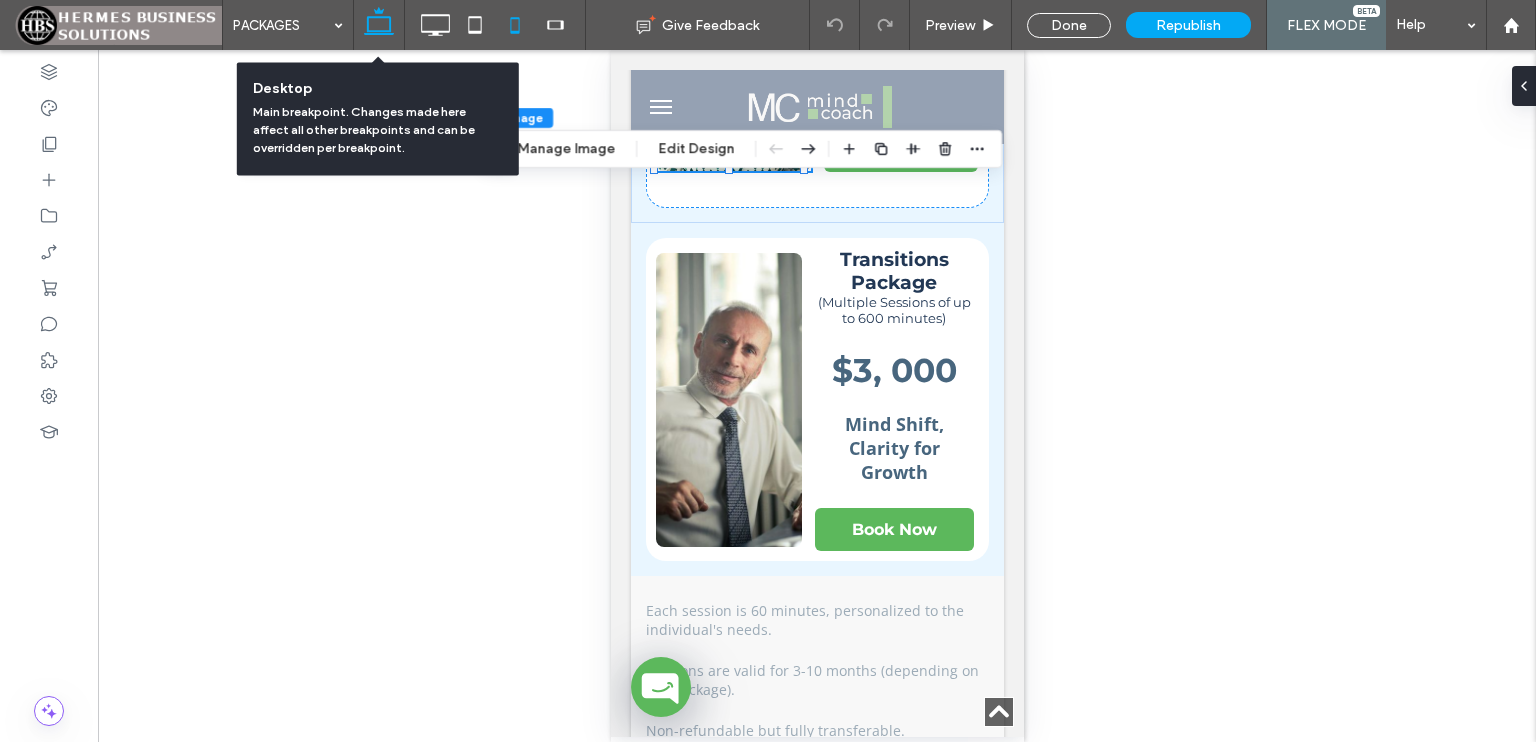 click 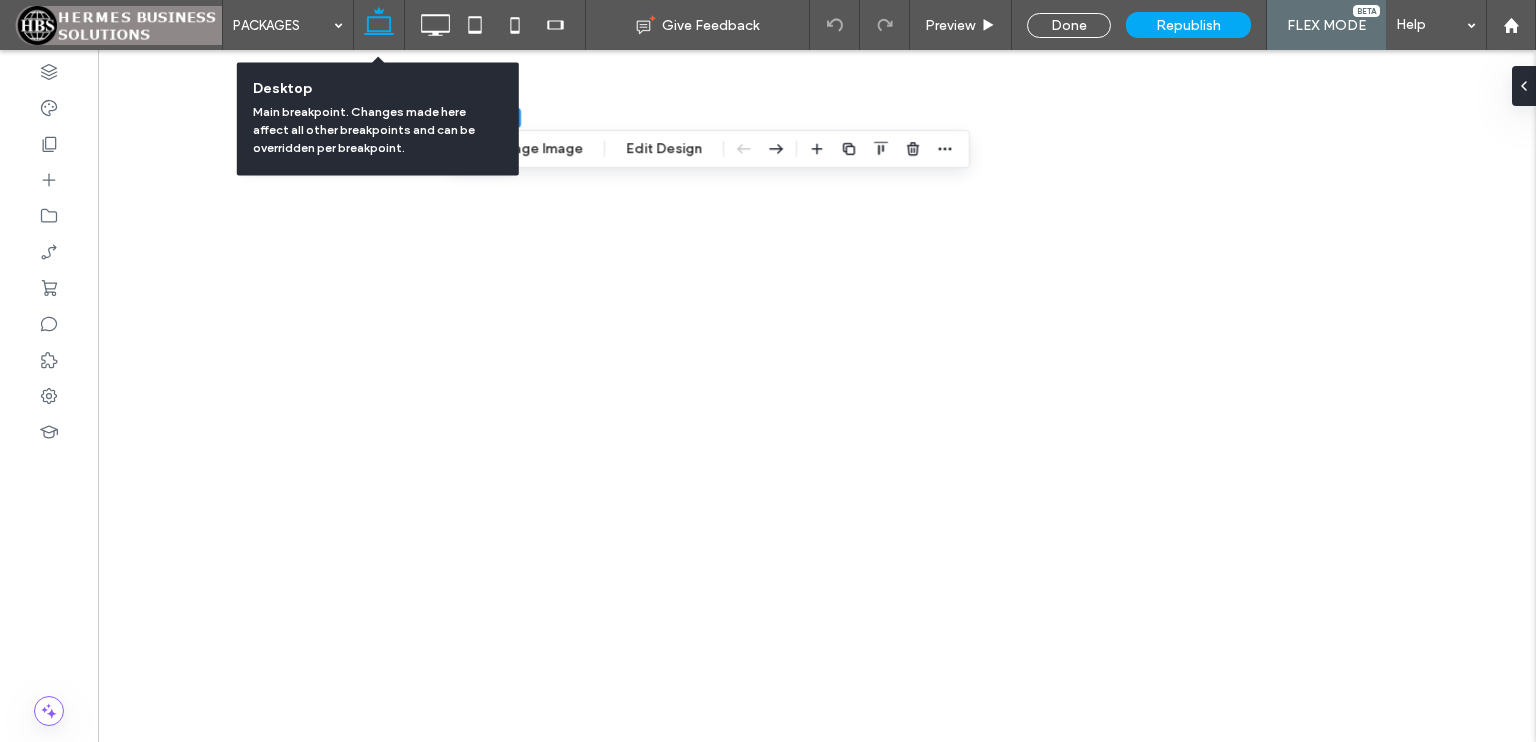 type on "**" 